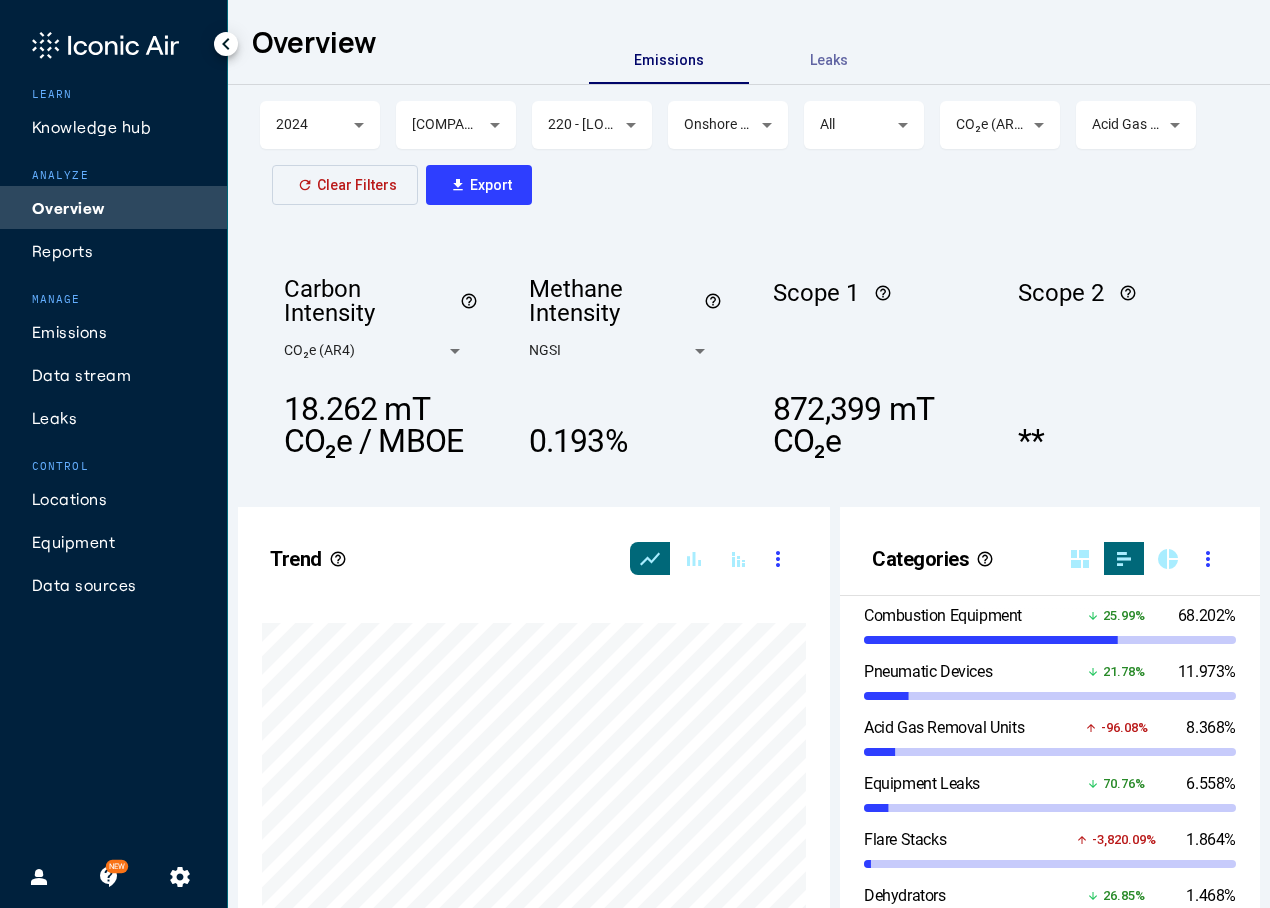 scroll, scrollTop: 0, scrollLeft: 0, axis: both 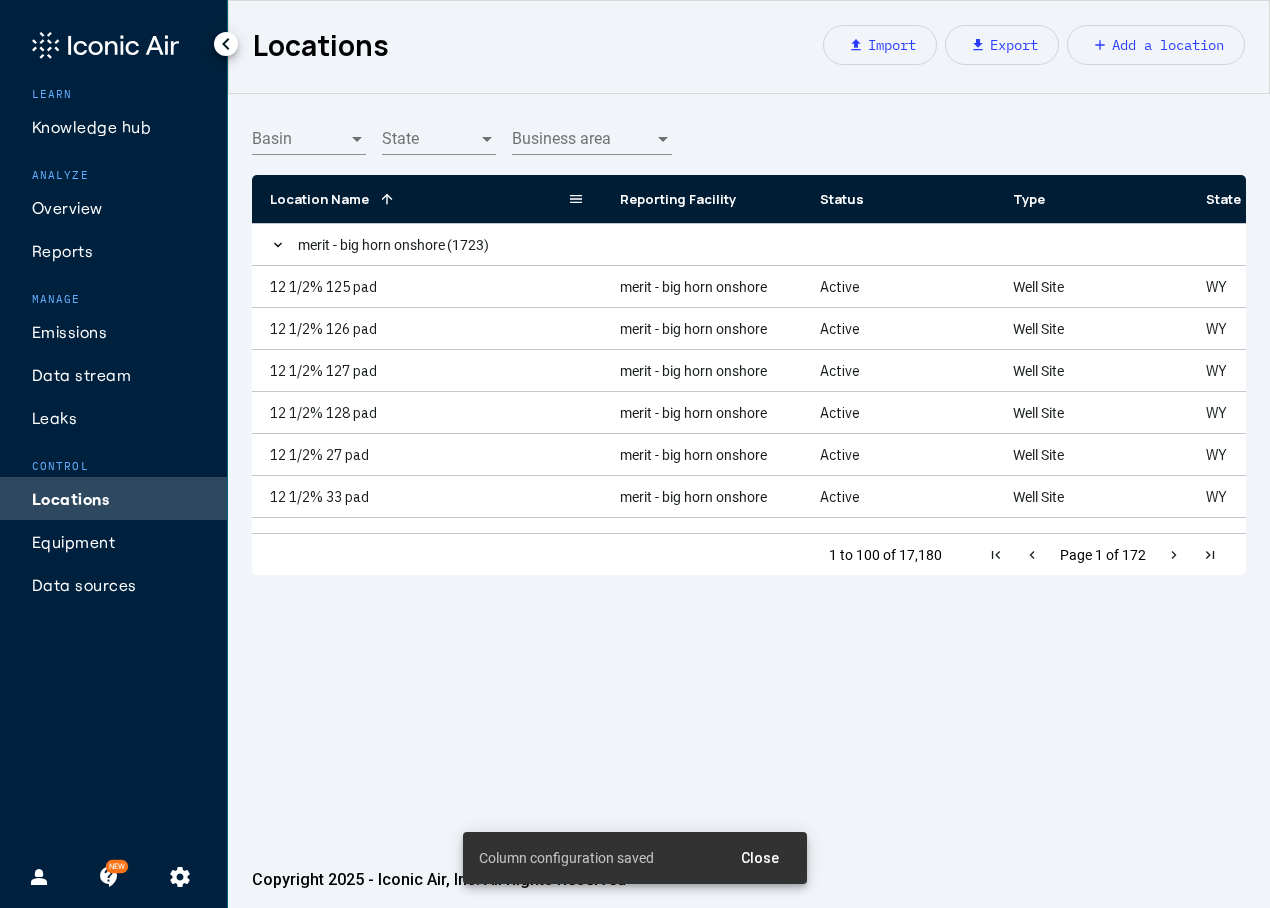 click 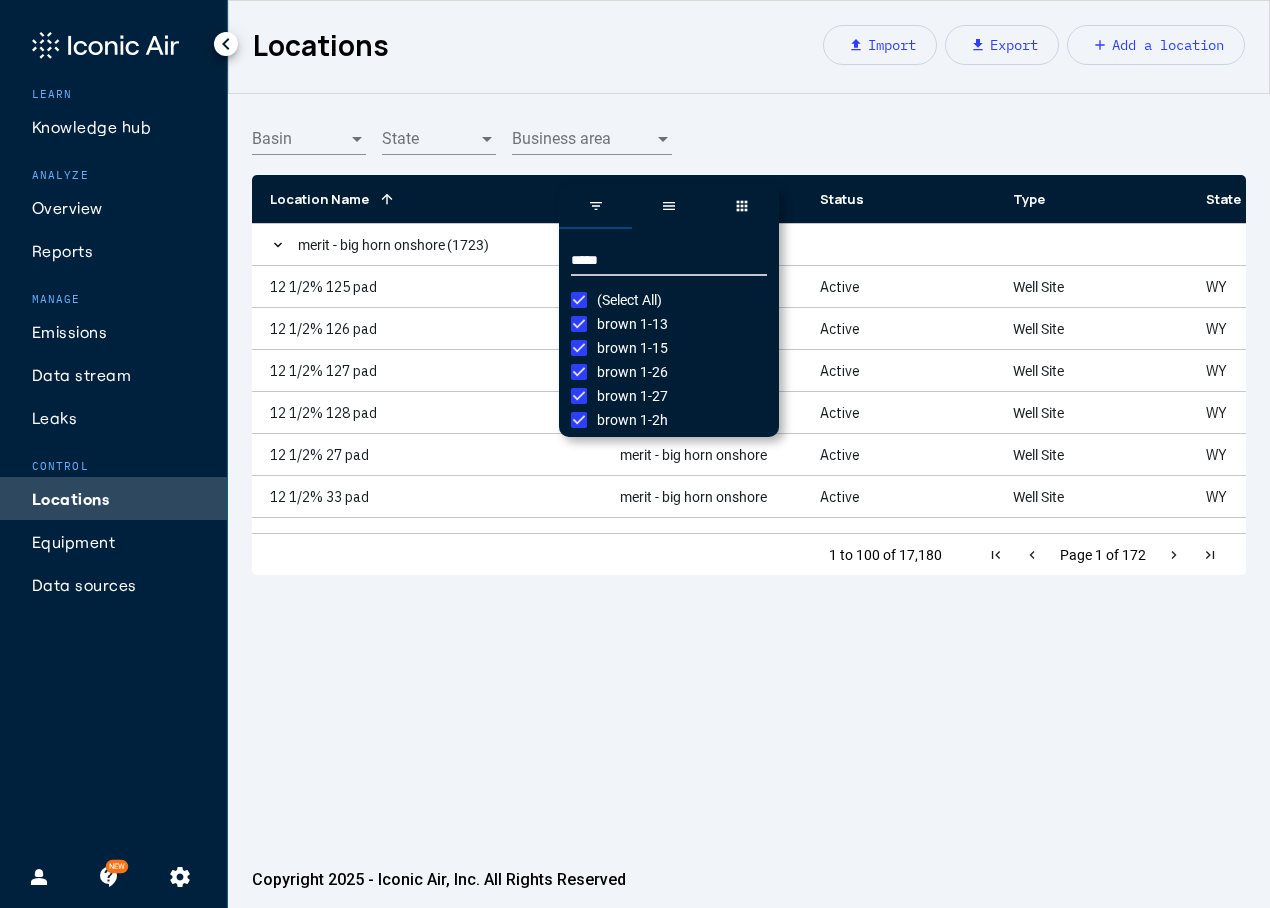 type on "*****" 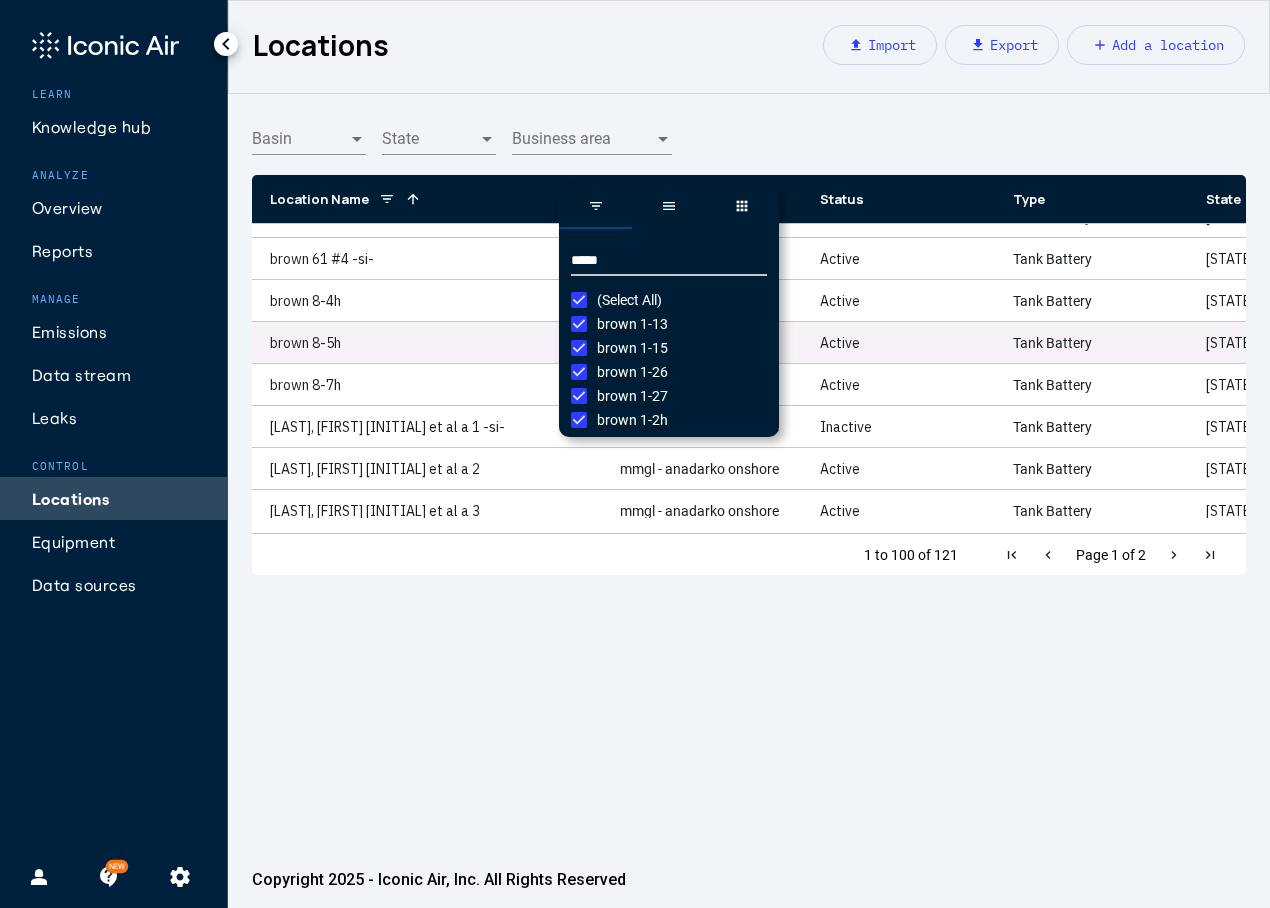 scroll, scrollTop: 2900, scrollLeft: 0, axis: vertical 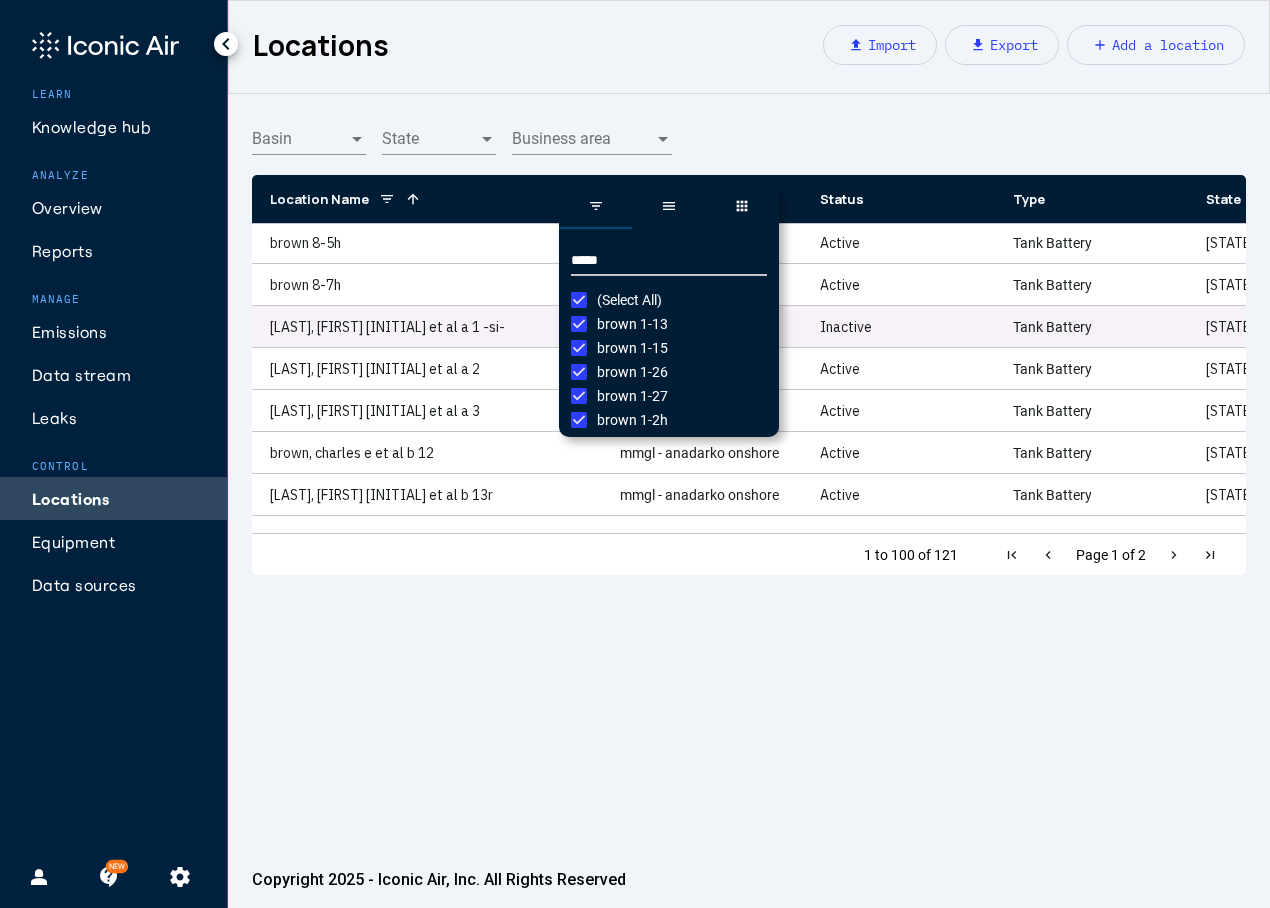 click on "[LAST], [FIRST] [INITIAL] et al a 1 -si-" 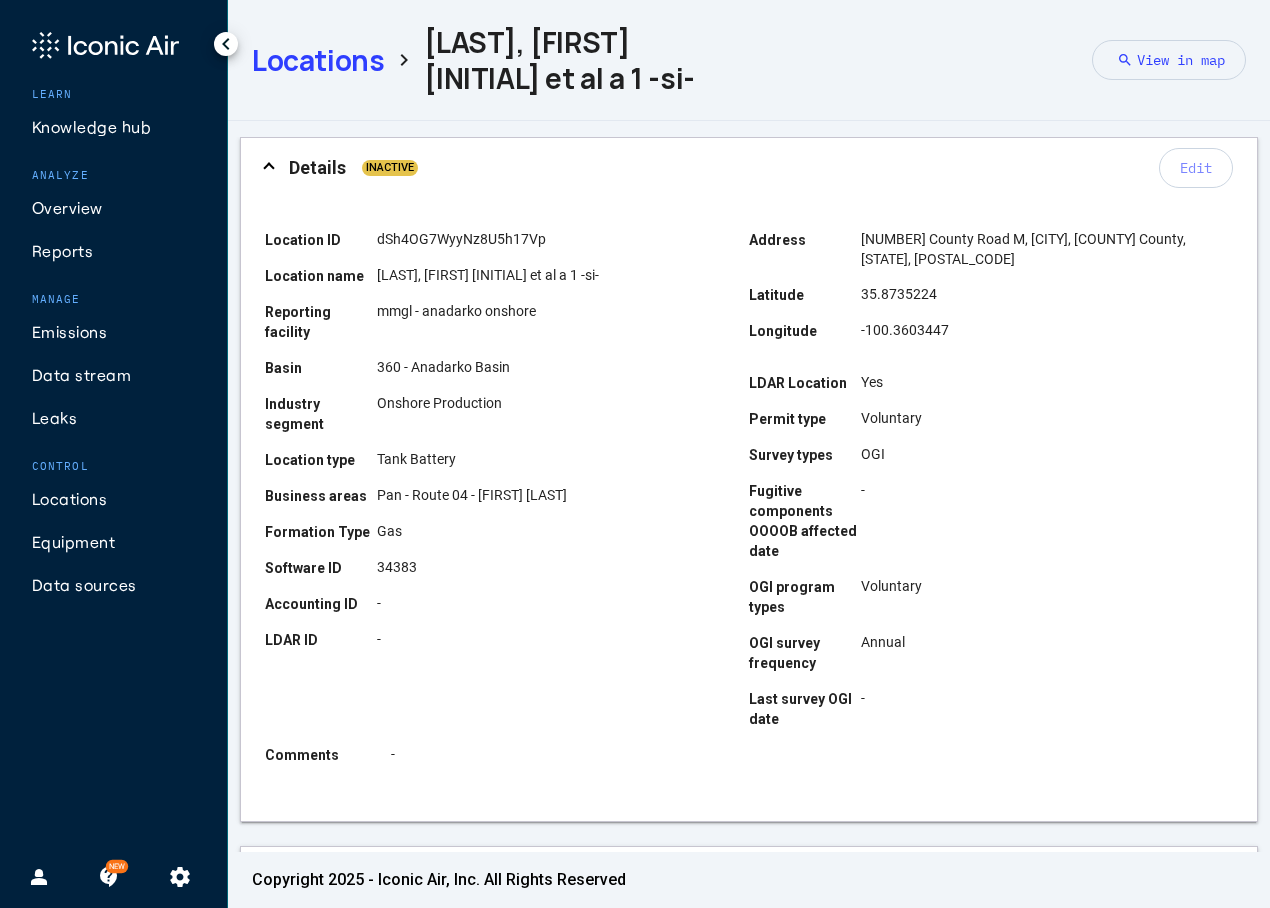 click on "Edit" at bounding box center [1196, 168] 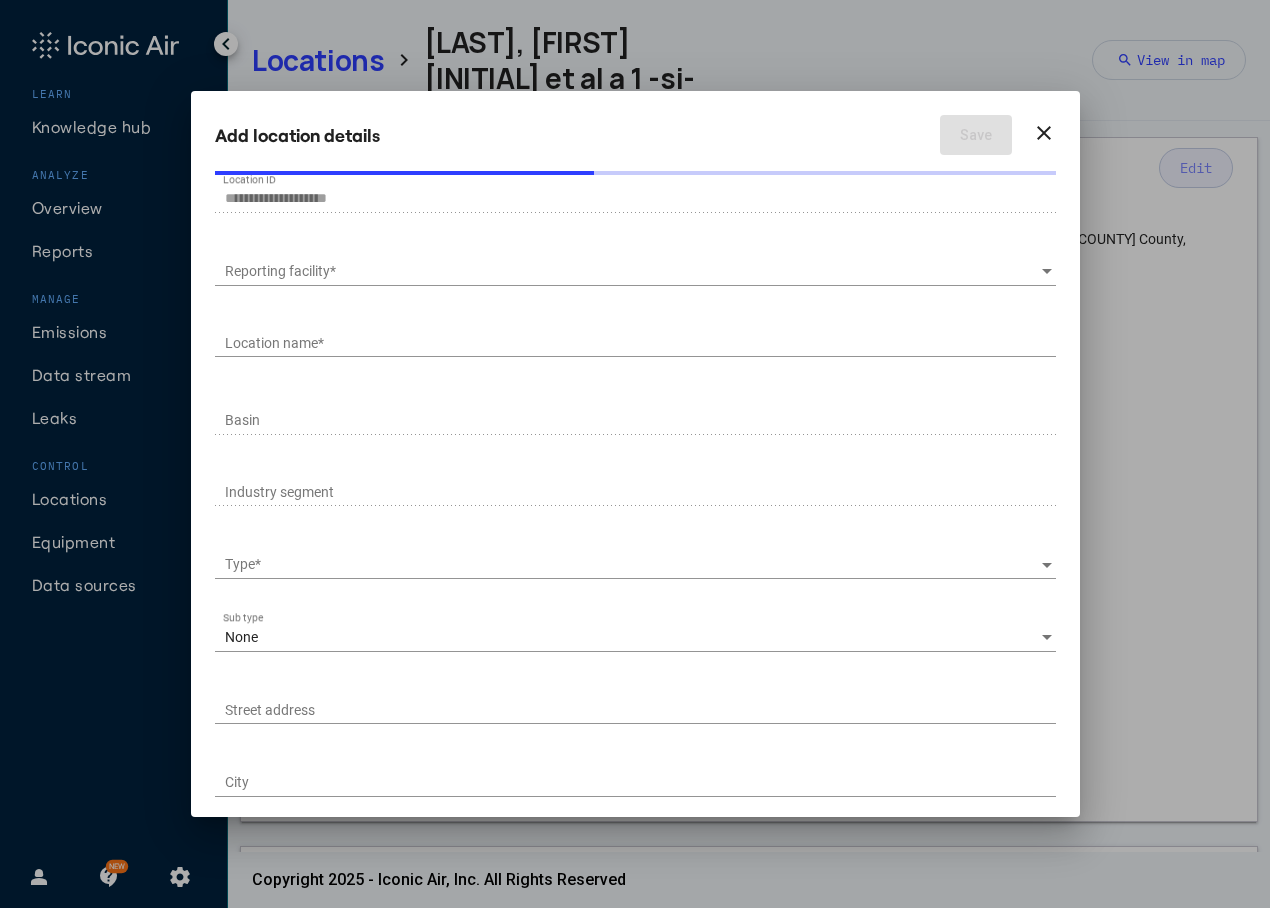 type on "**********" 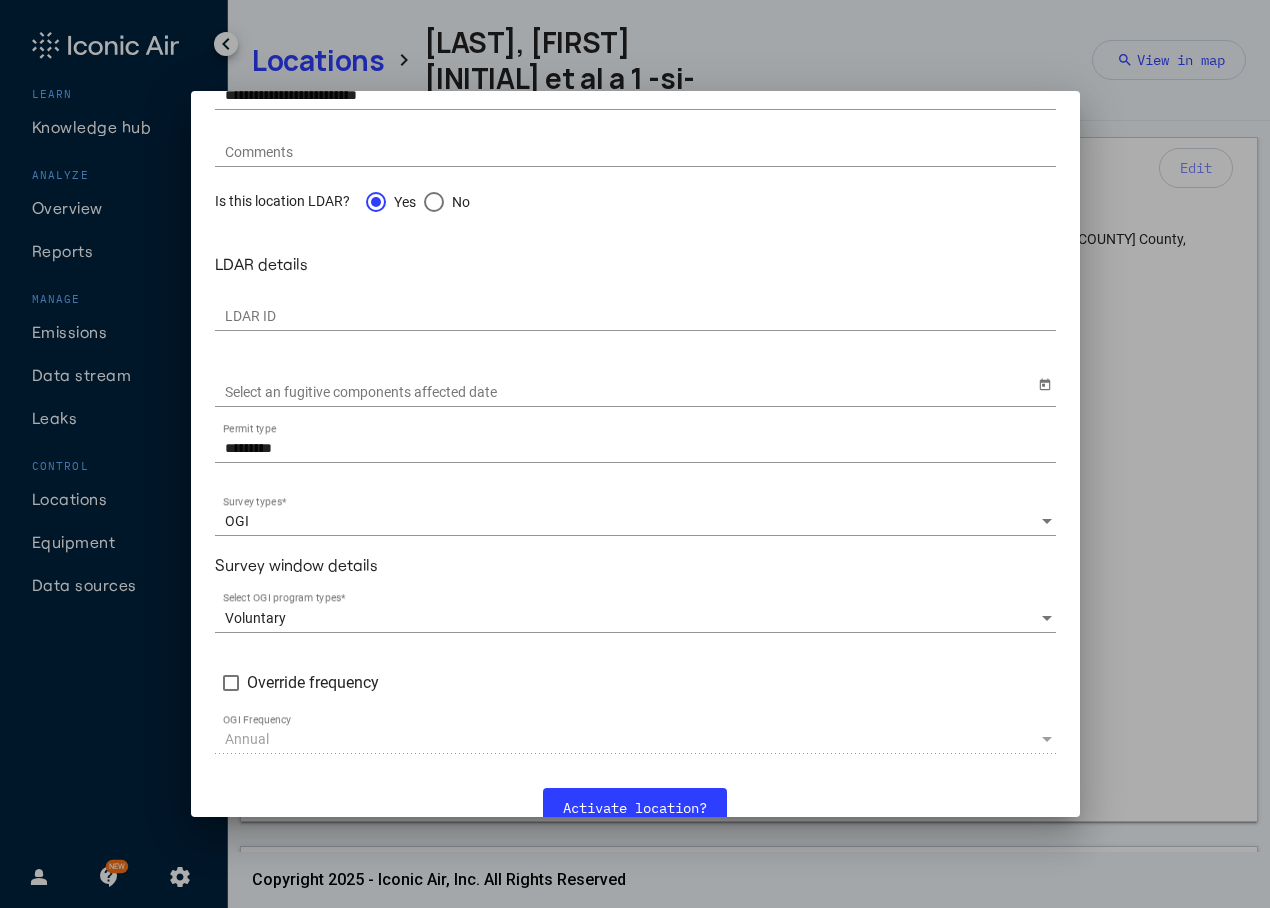 scroll, scrollTop: 1443, scrollLeft: 0, axis: vertical 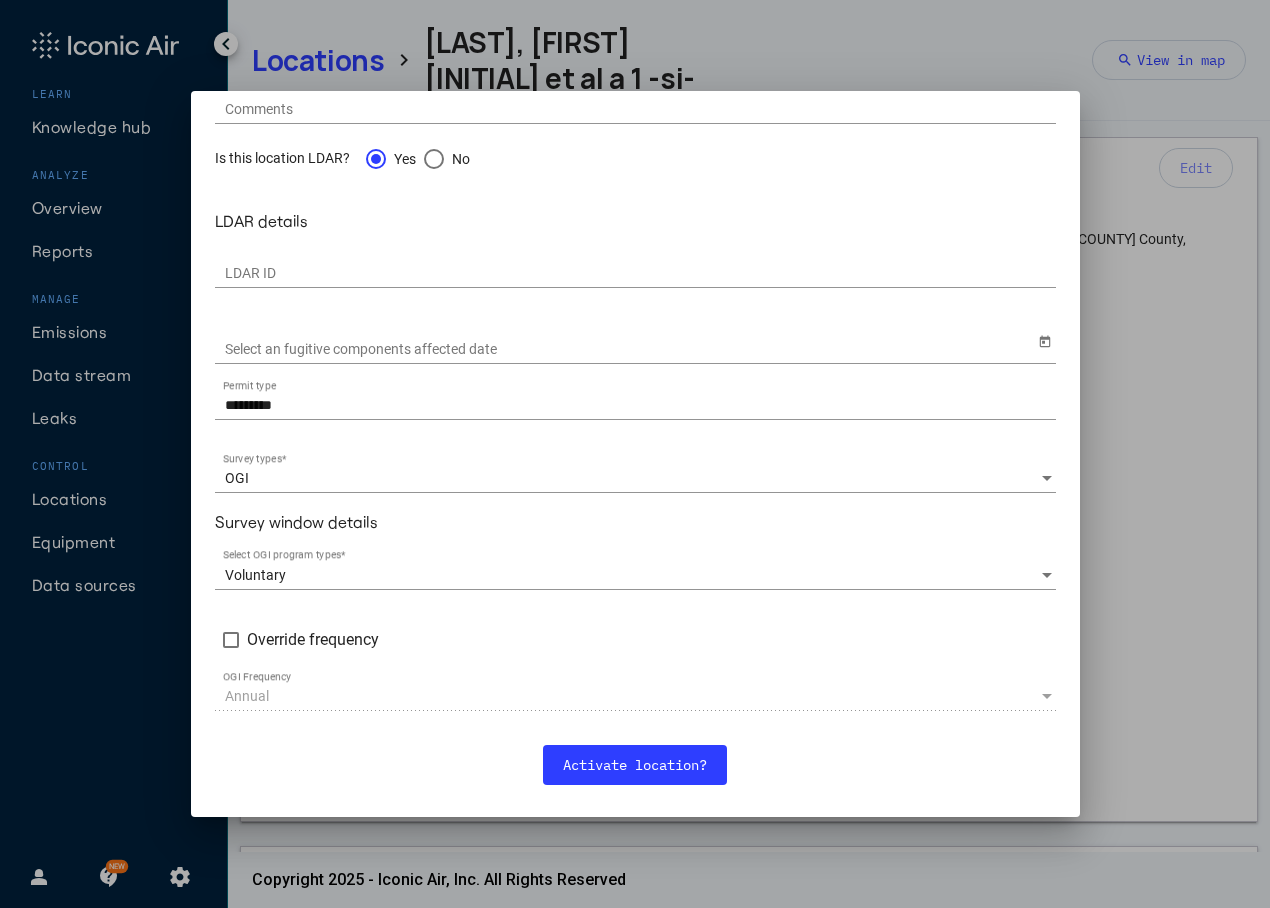 click on "Activate location?" at bounding box center (635, 765) 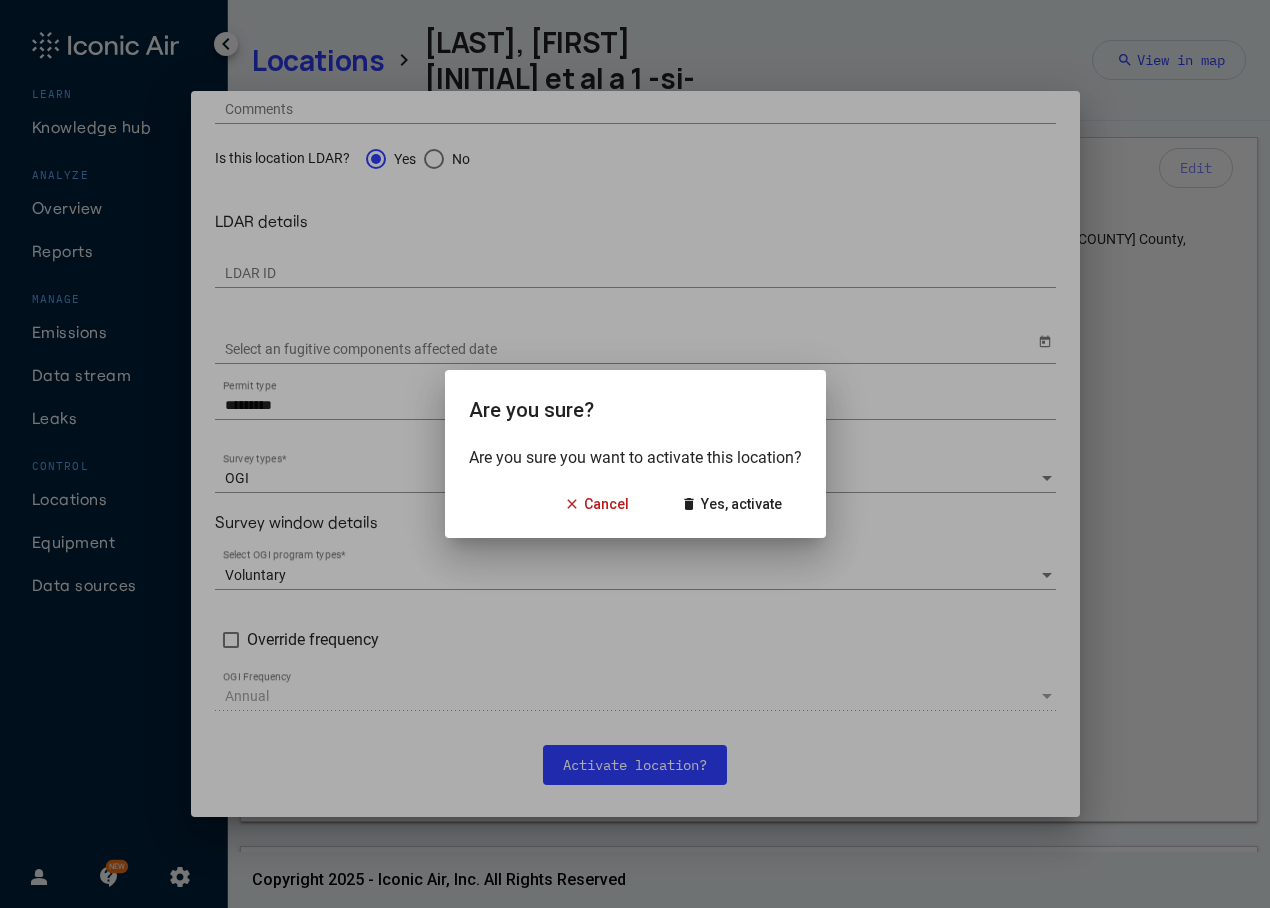 click on "delete  Yes, activate" at bounding box center [729, 504] 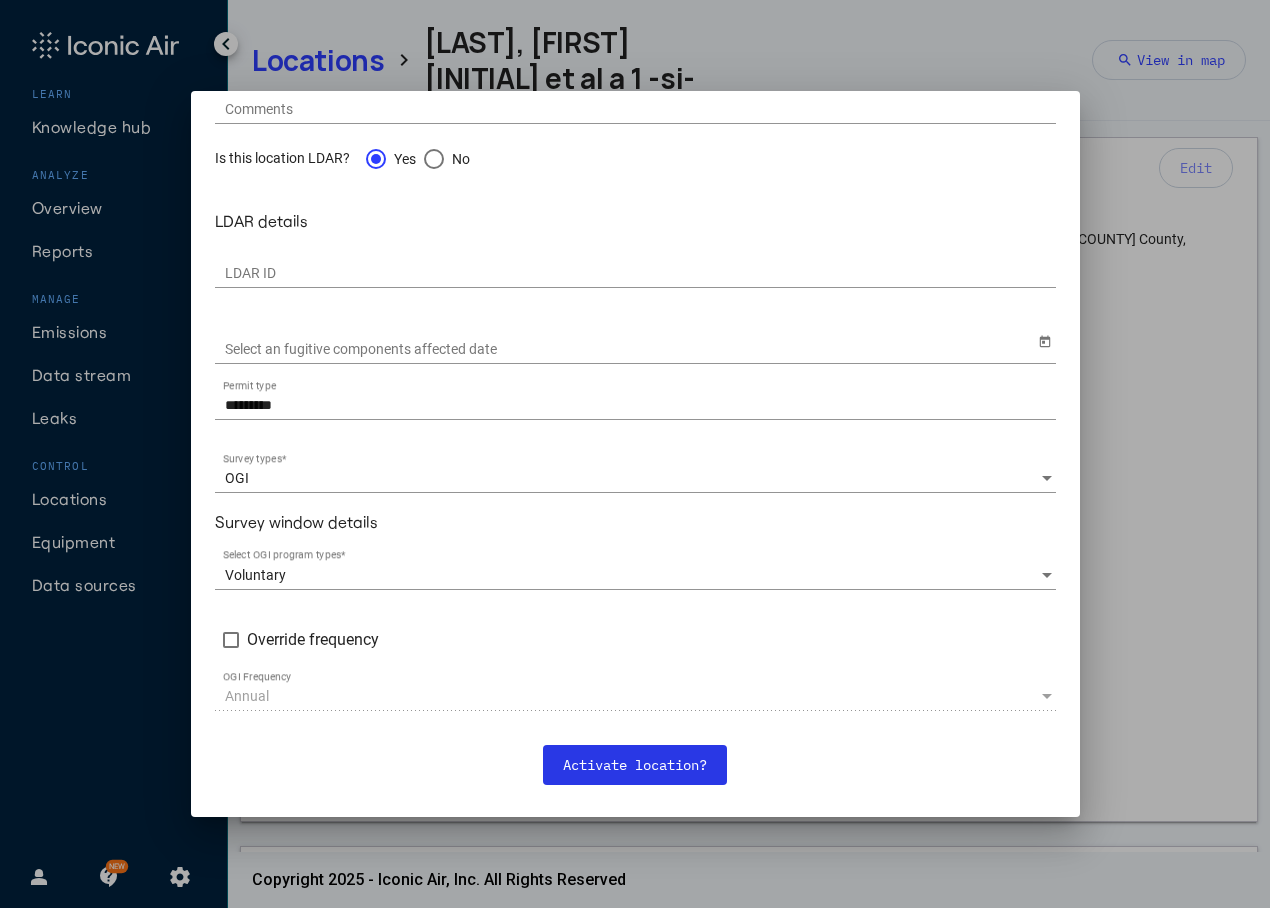 scroll, scrollTop: 0, scrollLeft: 0, axis: both 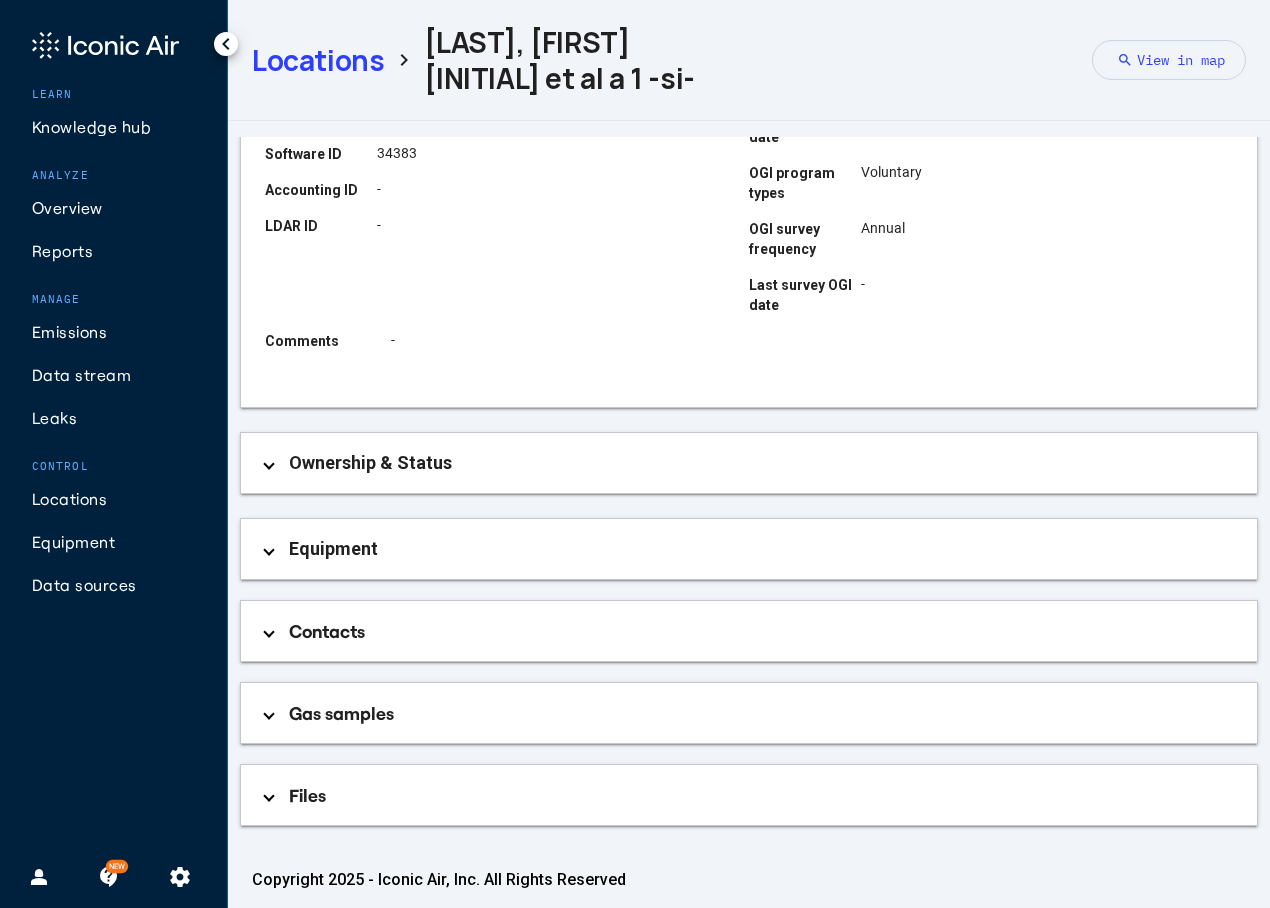 click on "Equipment" at bounding box center [749, 549] 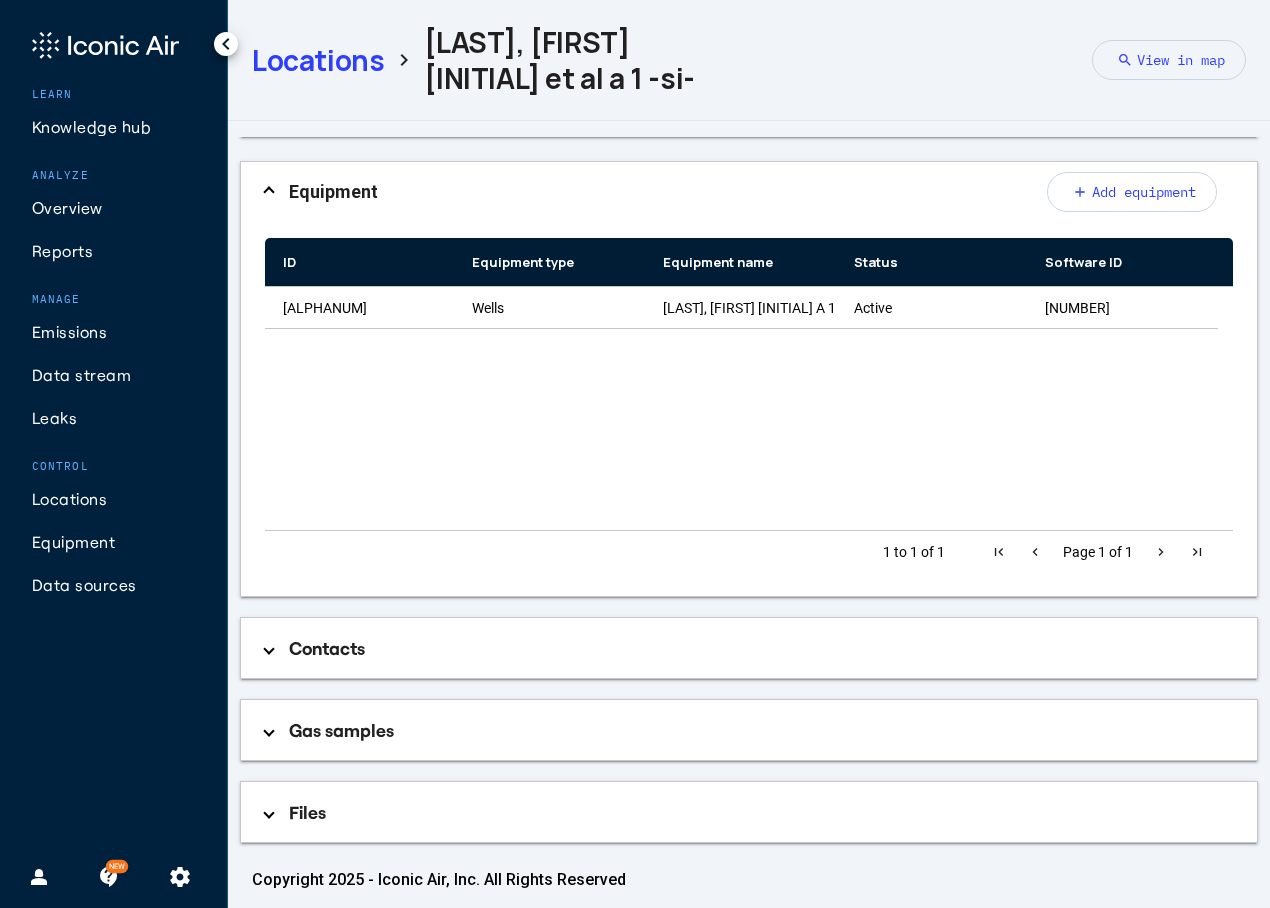 scroll, scrollTop: 788, scrollLeft: 0, axis: vertical 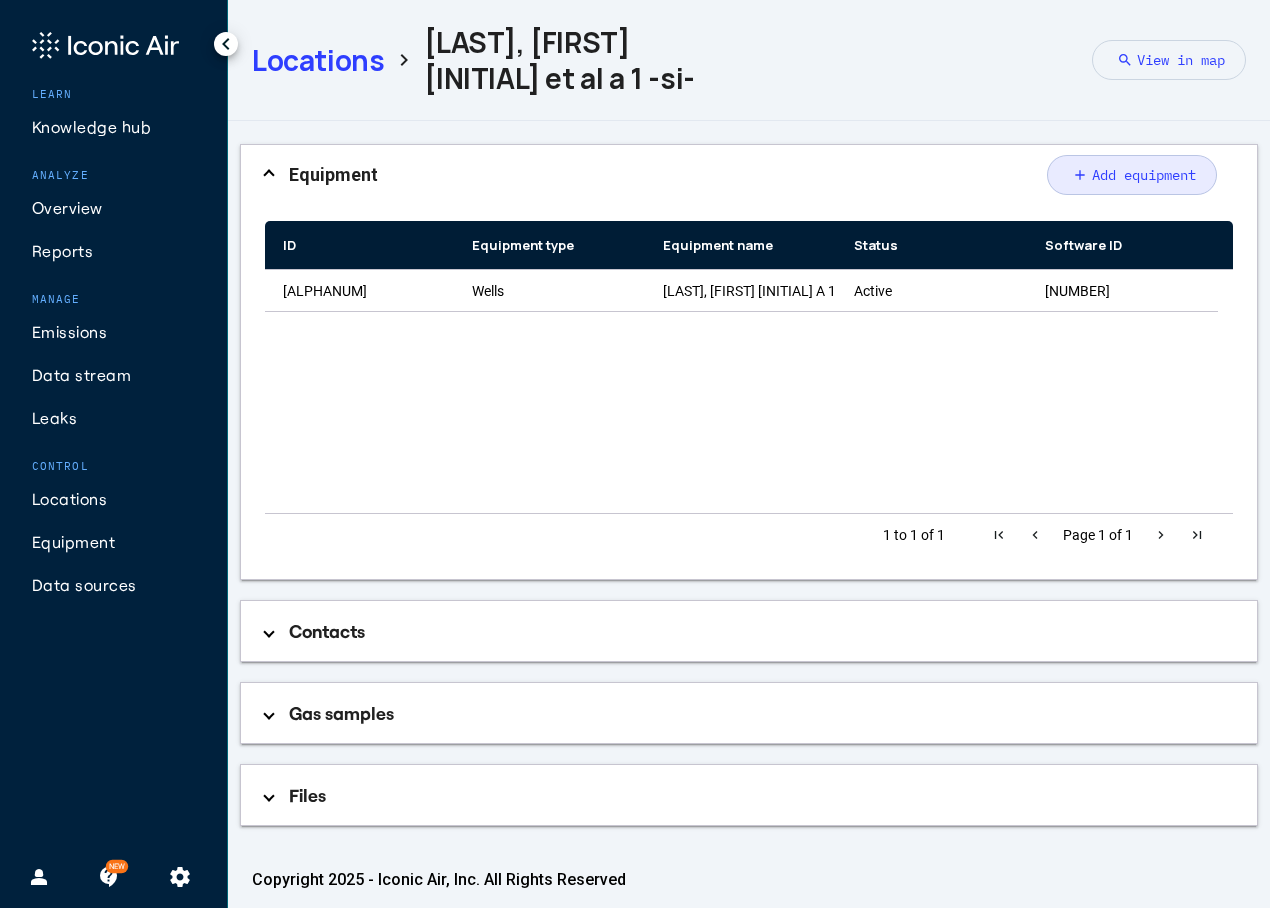 click on "add  Add equipment" at bounding box center (1132, 175) 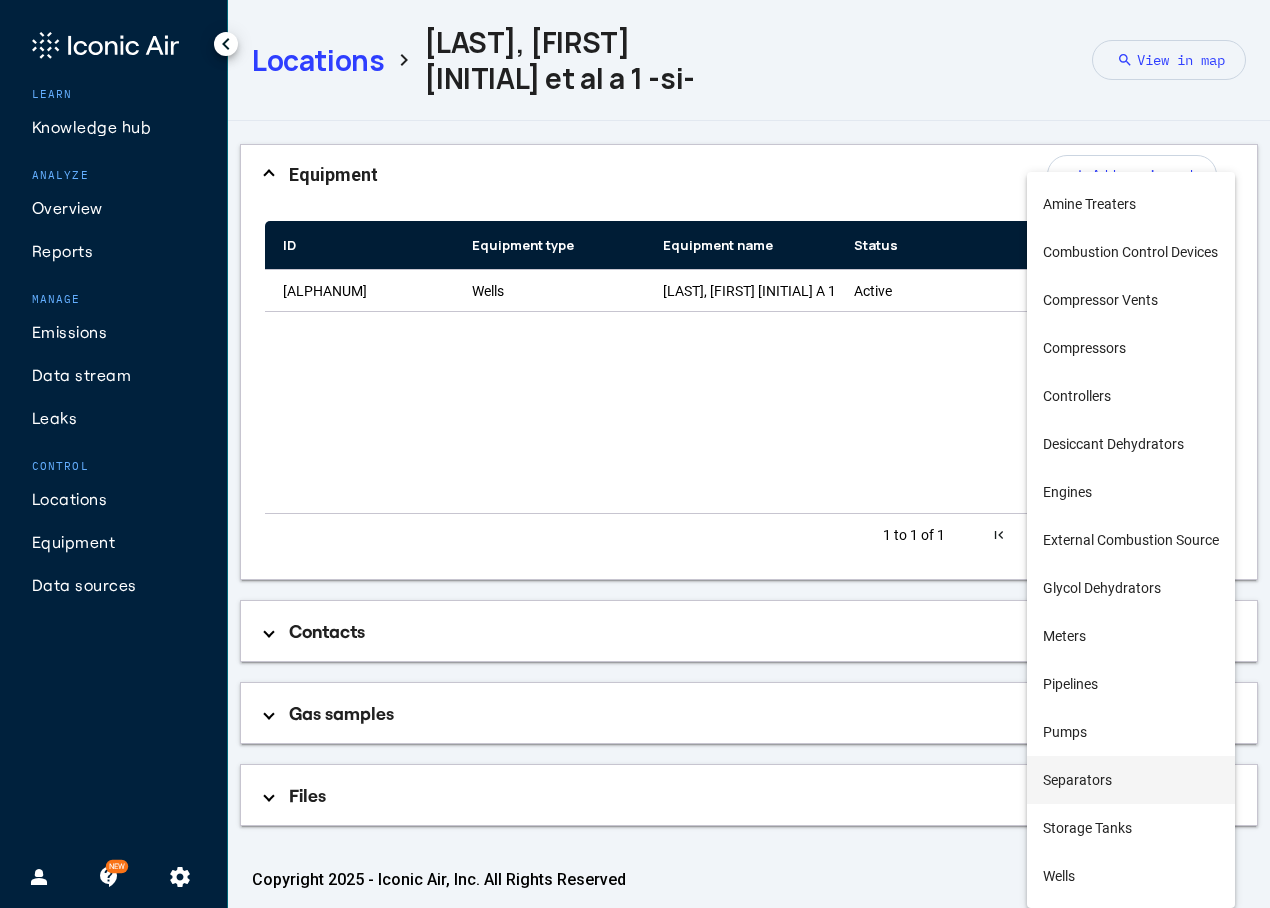 click on "Separators" at bounding box center [1131, 780] 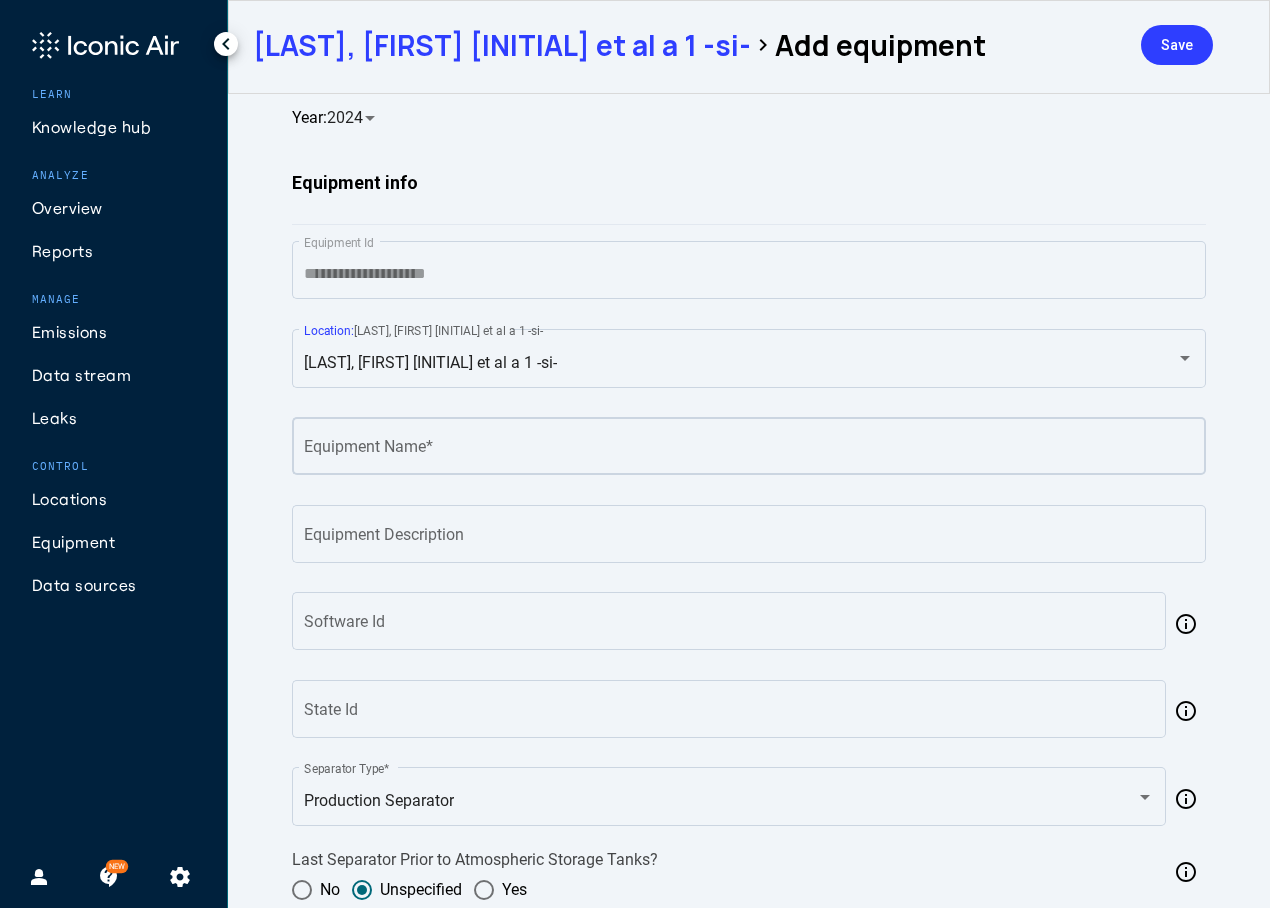 click on "Equipment Name  *" 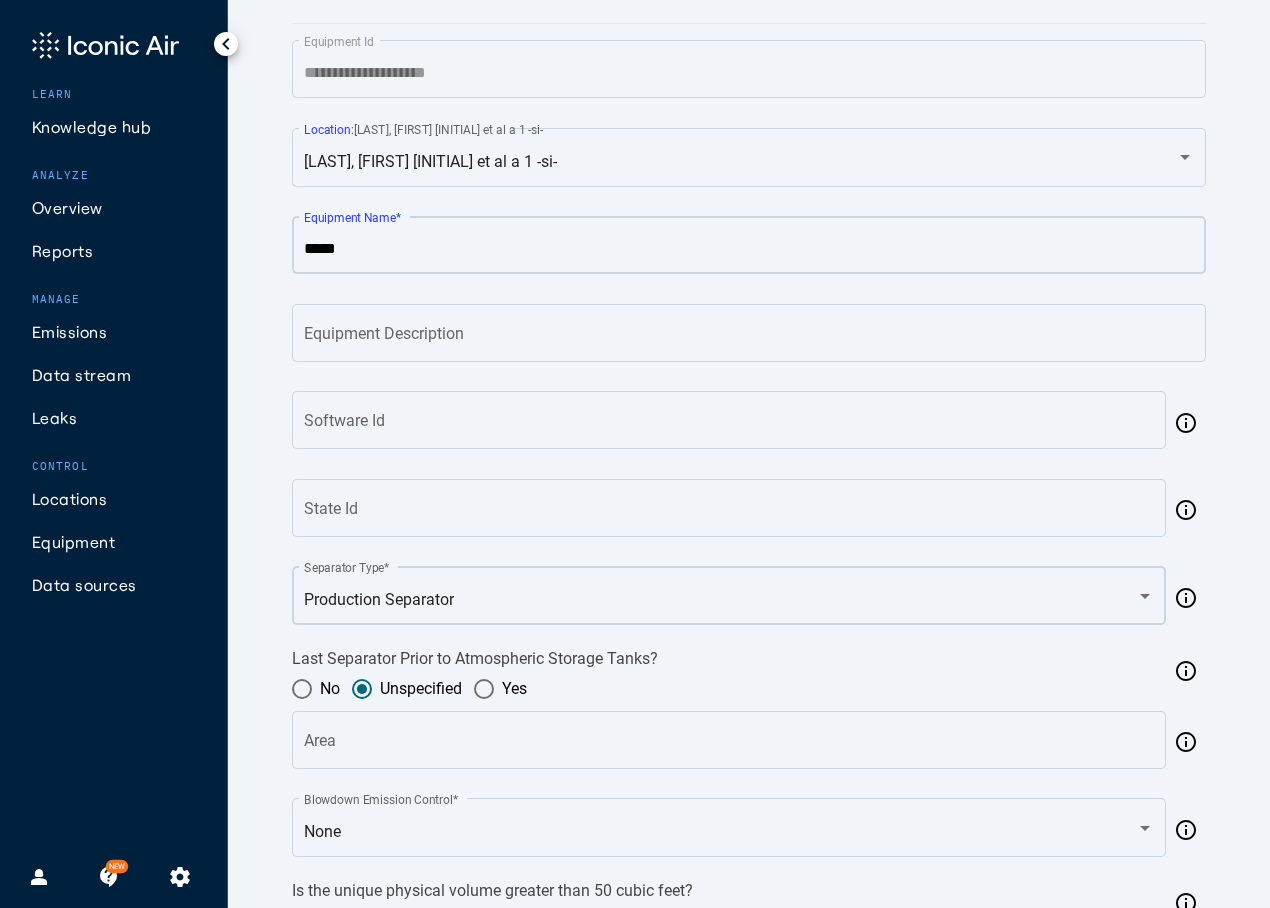 scroll, scrollTop: 300, scrollLeft: 0, axis: vertical 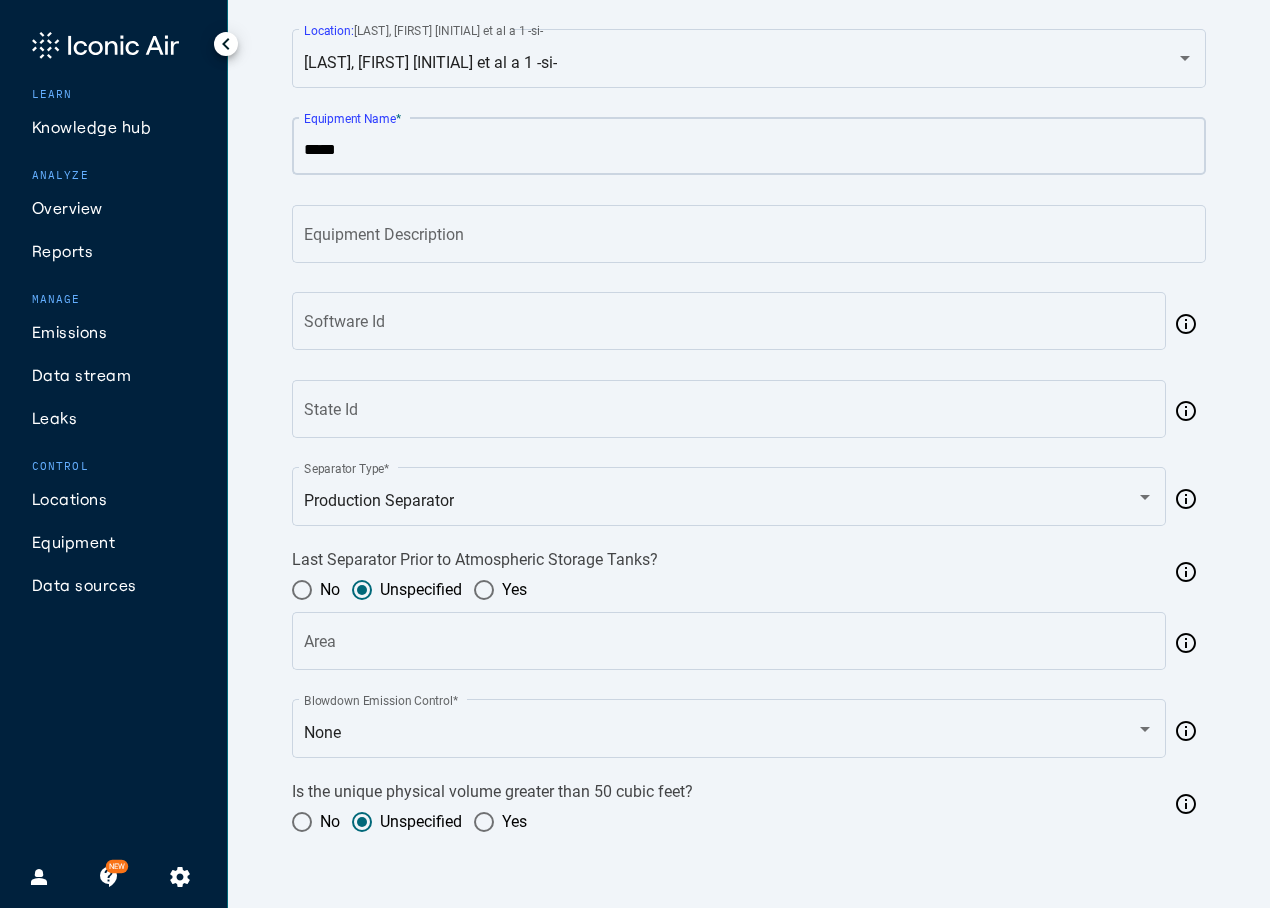 type on "*****" 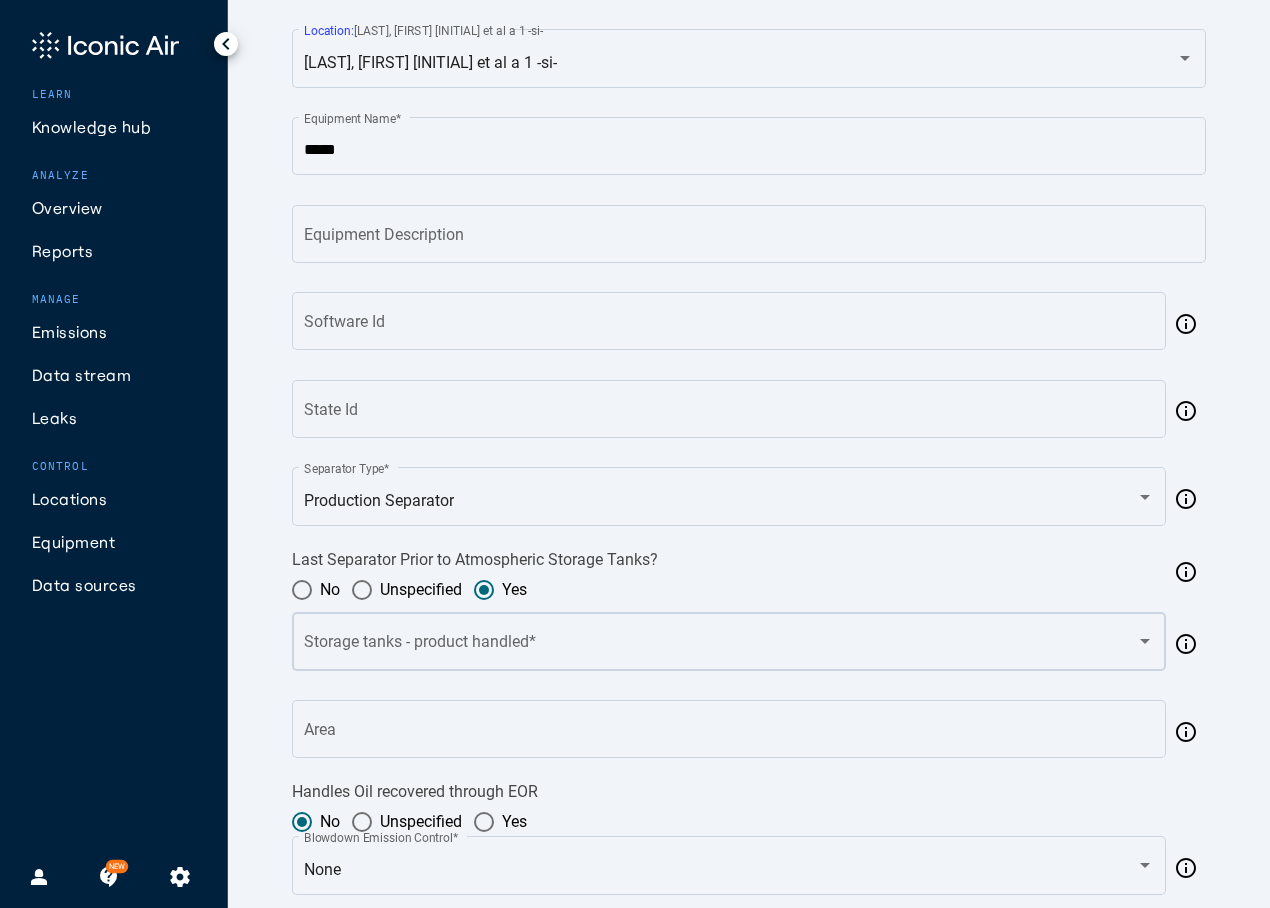 click at bounding box center [721, 646] 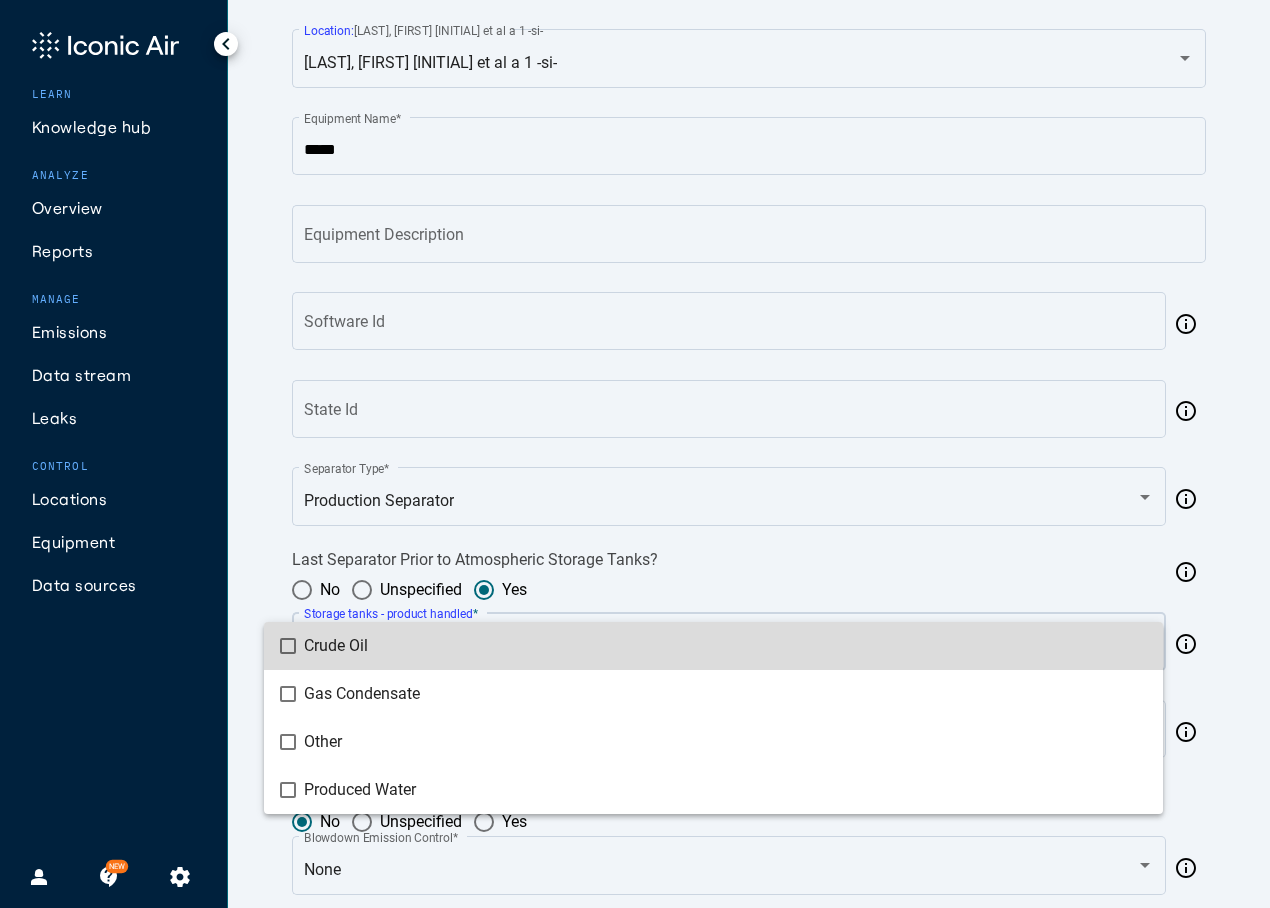 click on "Crude Oil" at bounding box center (725, 646) 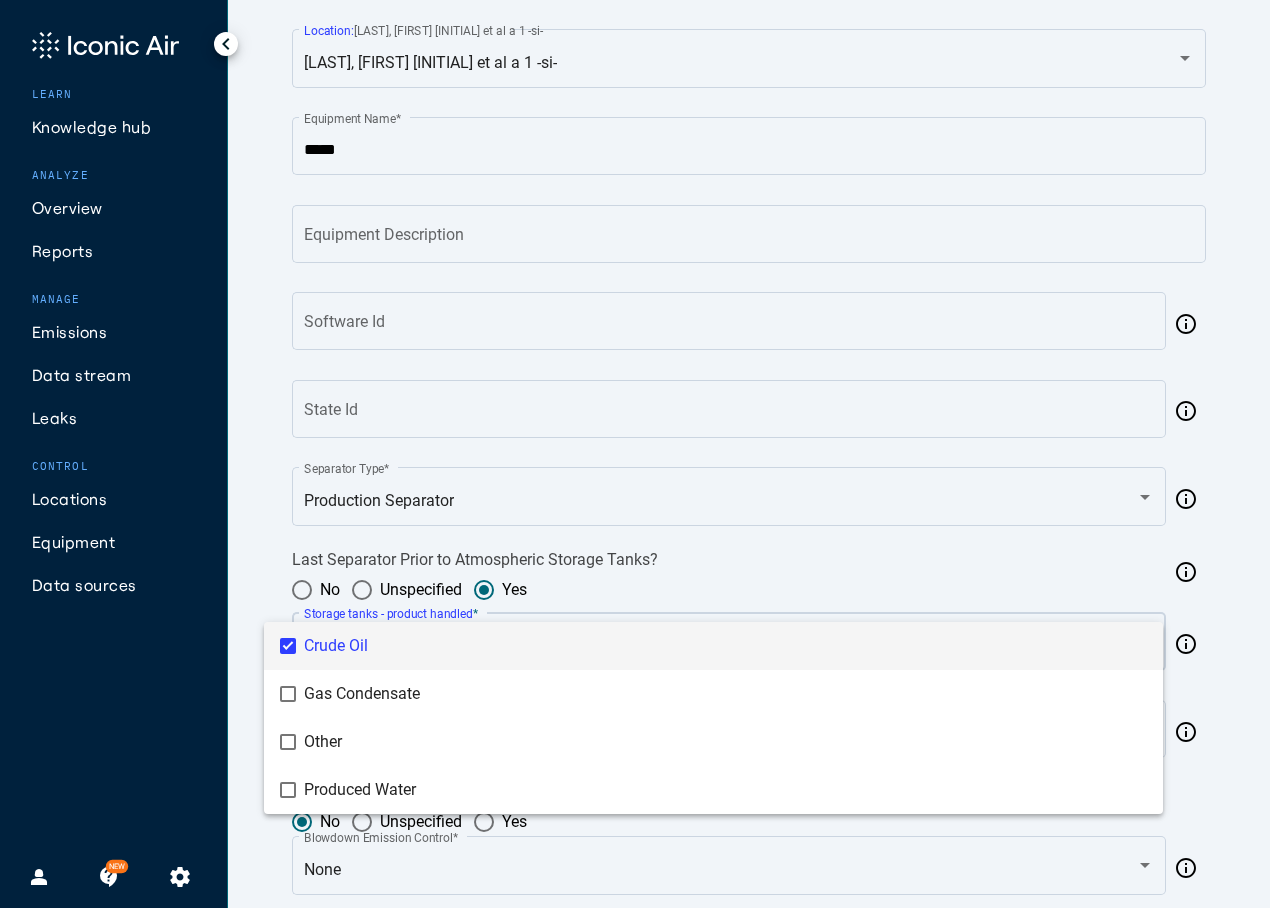 click at bounding box center (635, 454) 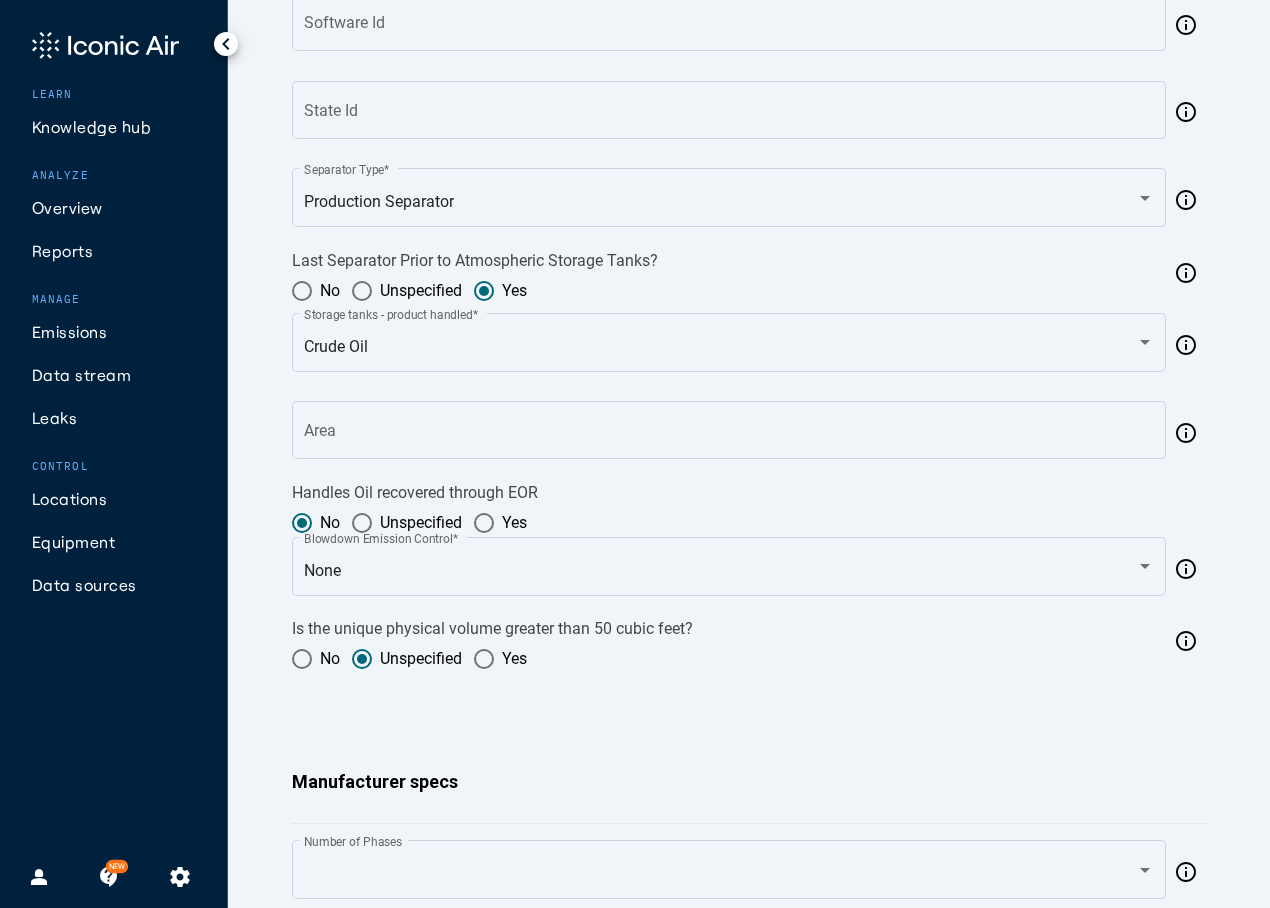 scroll, scrollTop: 600, scrollLeft: 0, axis: vertical 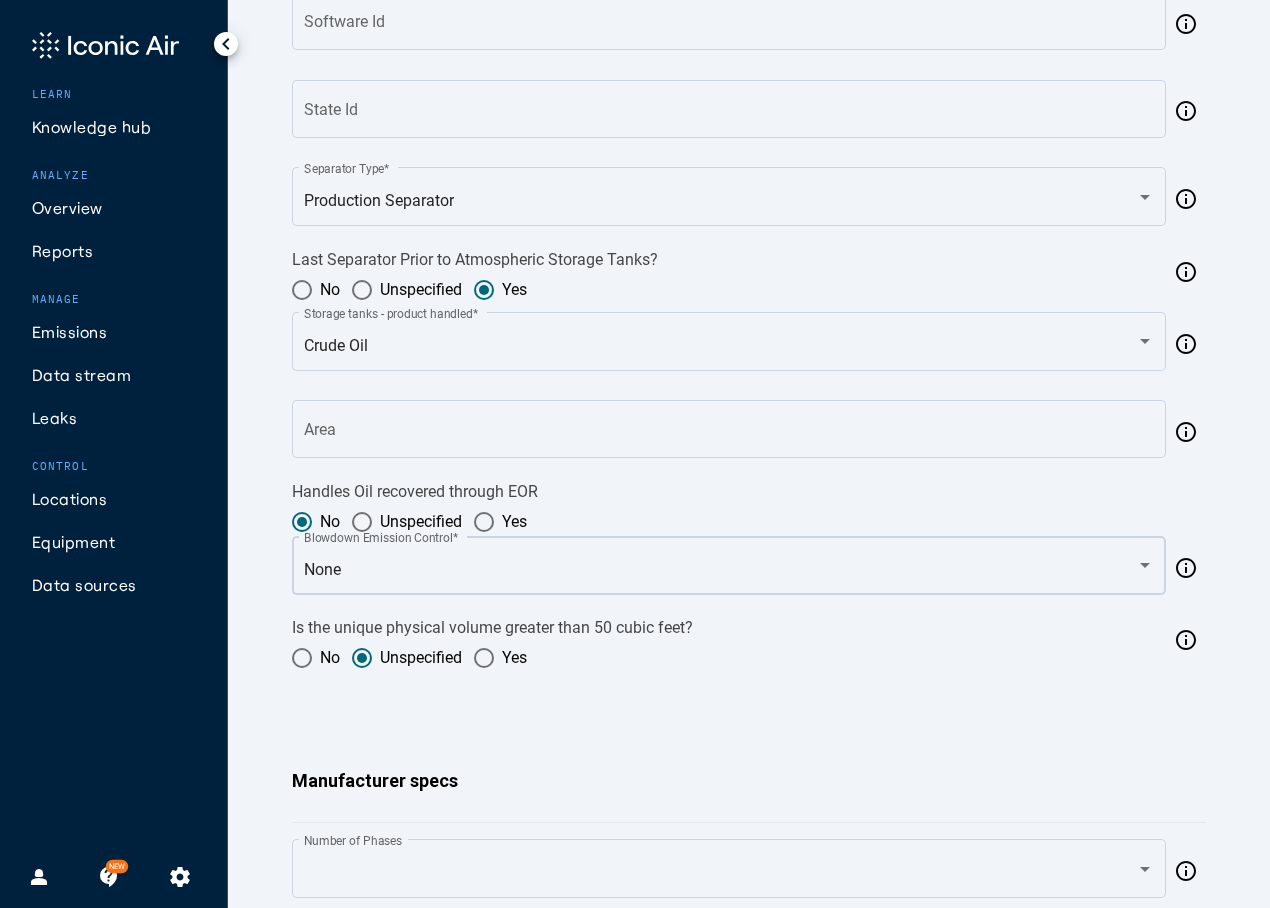 click on "None" at bounding box center (721, 570) 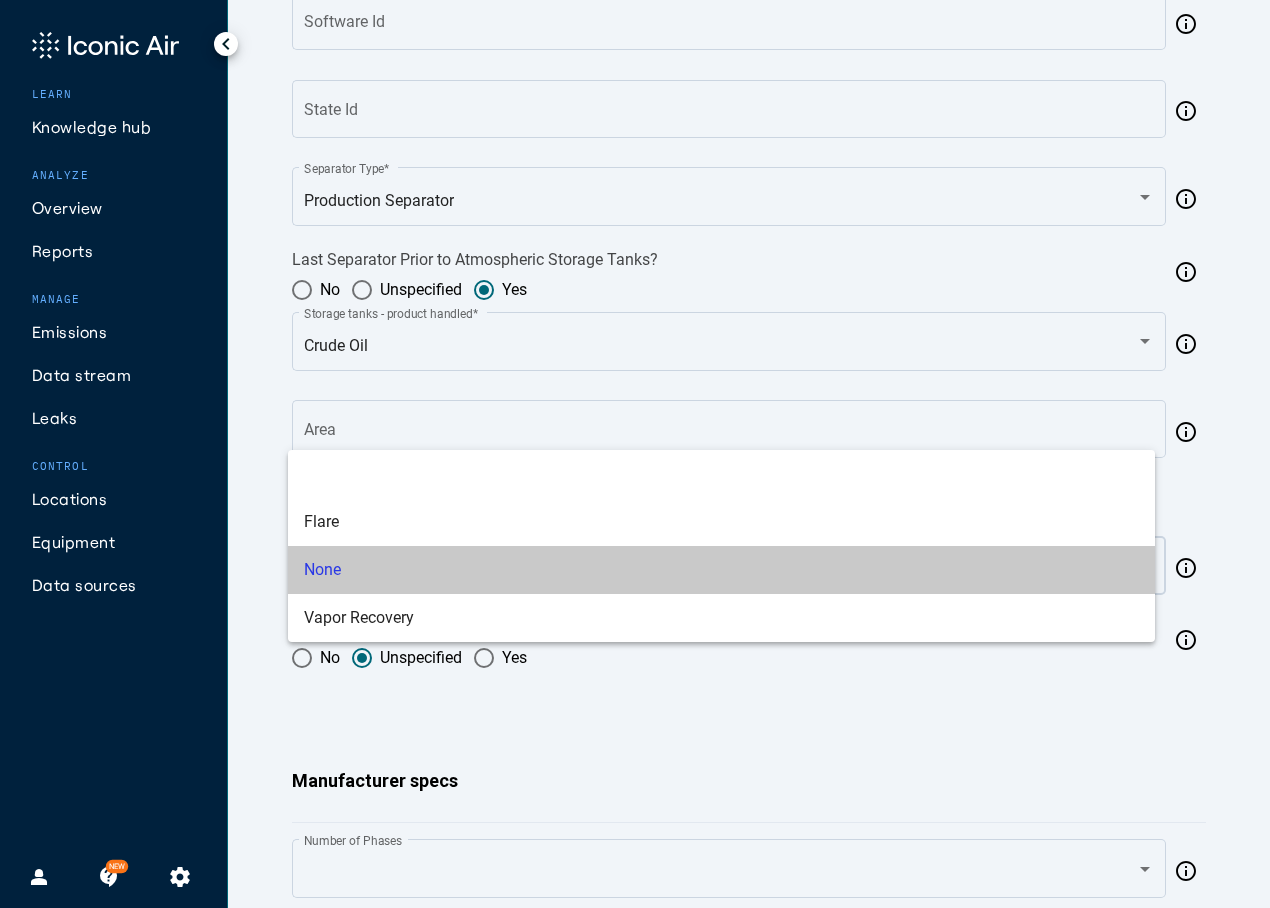 click on "None" at bounding box center [721, 570] 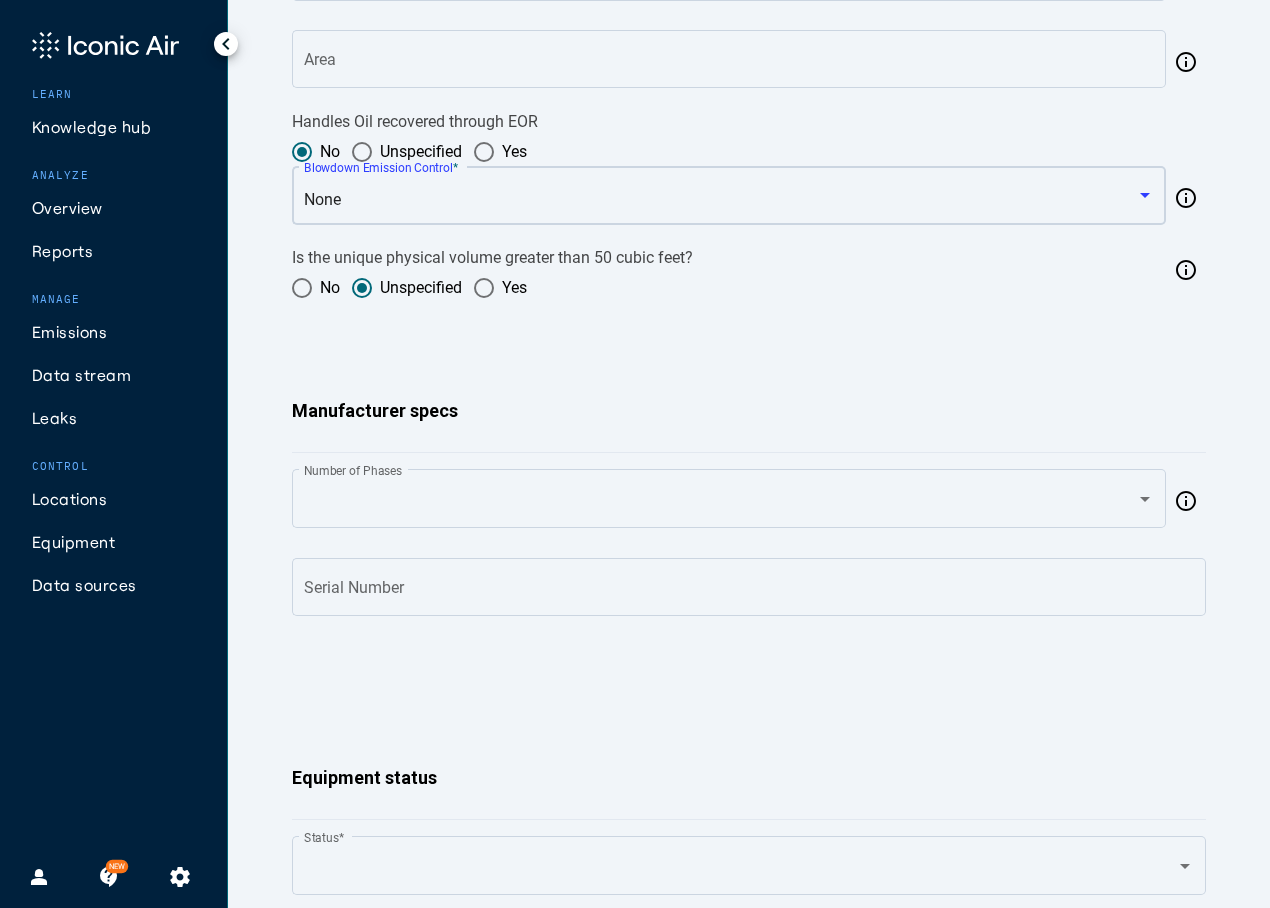 scroll, scrollTop: 1000, scrollLeft: 0, axis: vertical 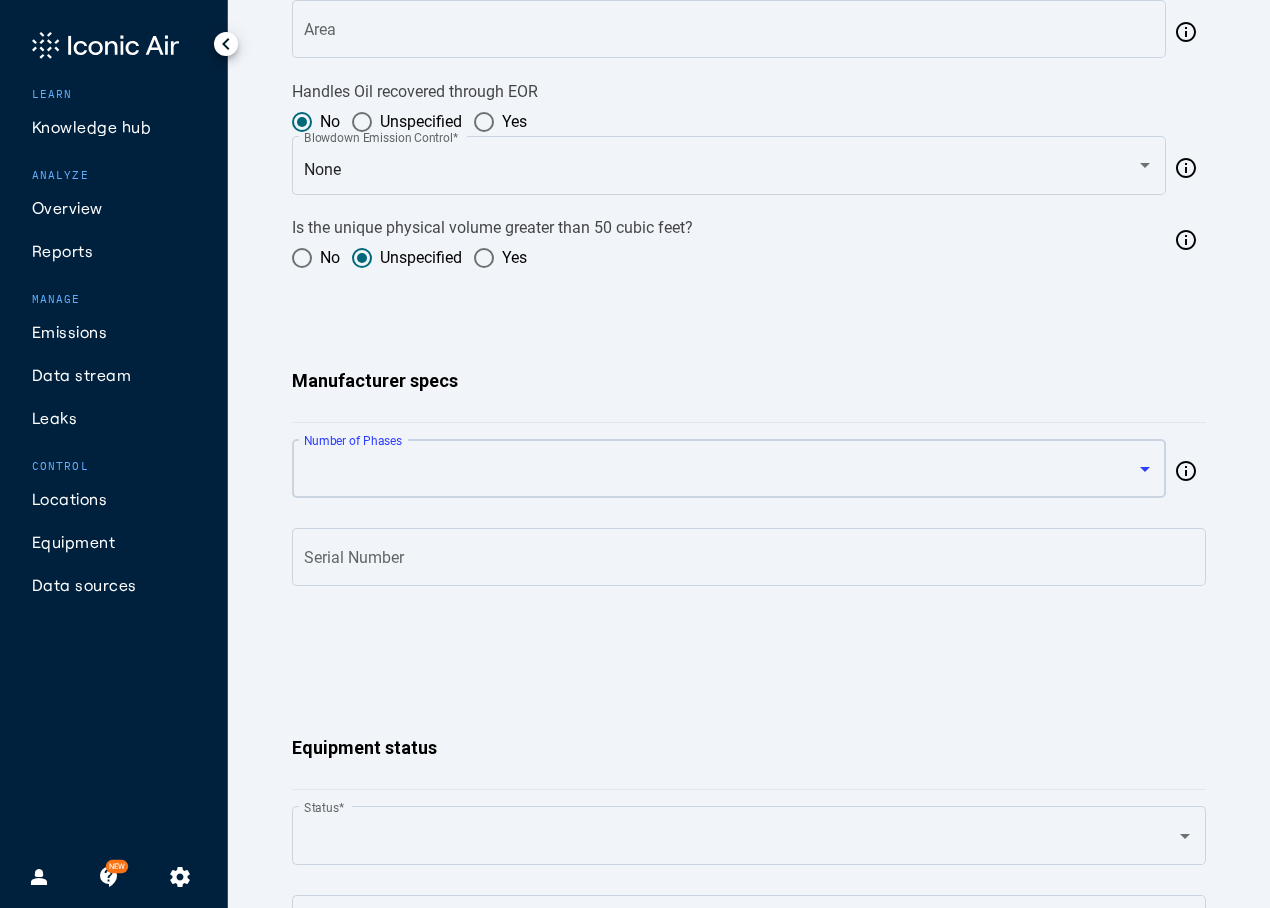 click at bounding box center (721, 473) 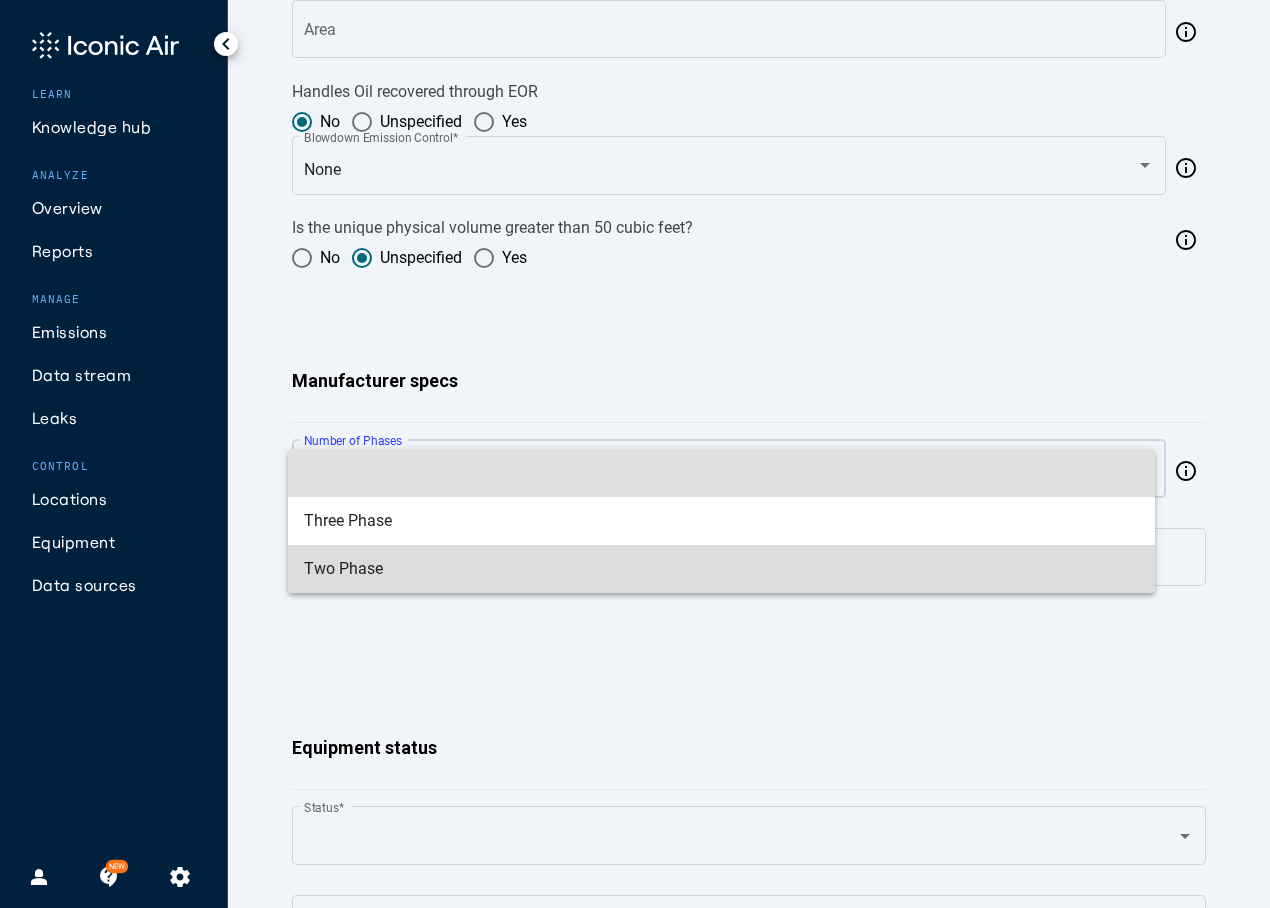 click on "Two Phase" at bounding box center (721, 569) 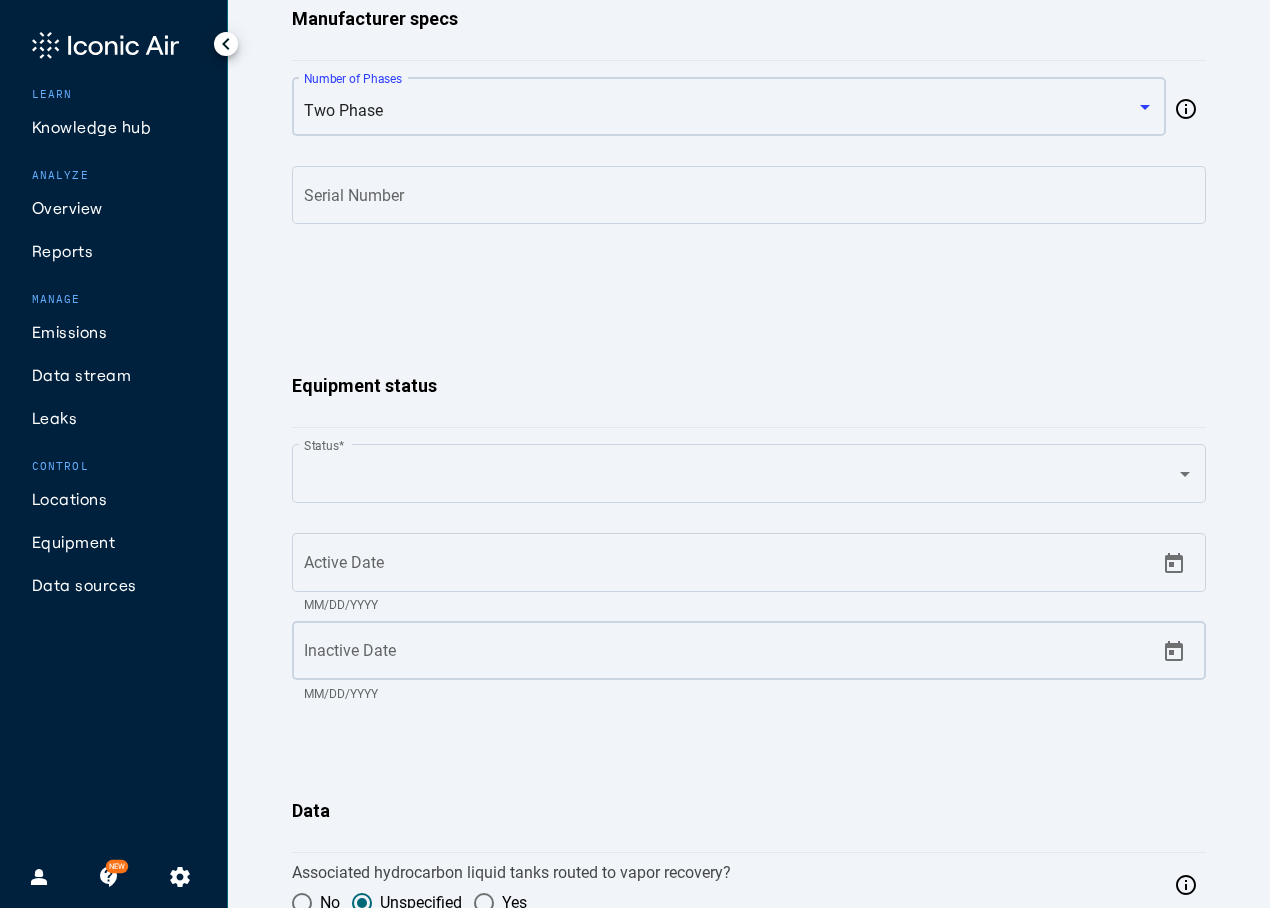 scroll, scrollTop: 1400, scrollLeft: 0, axis: vertical 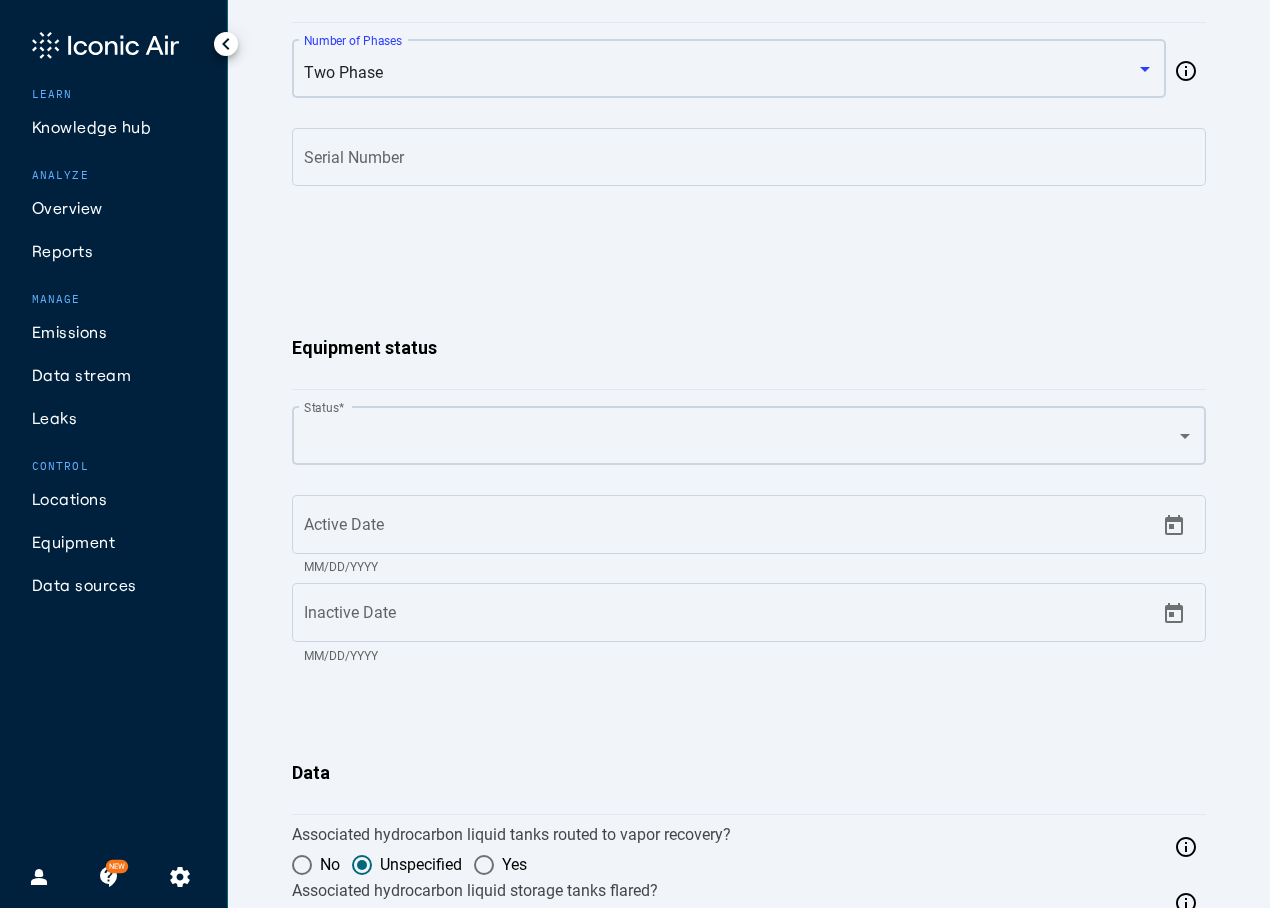 click on "Status  *" 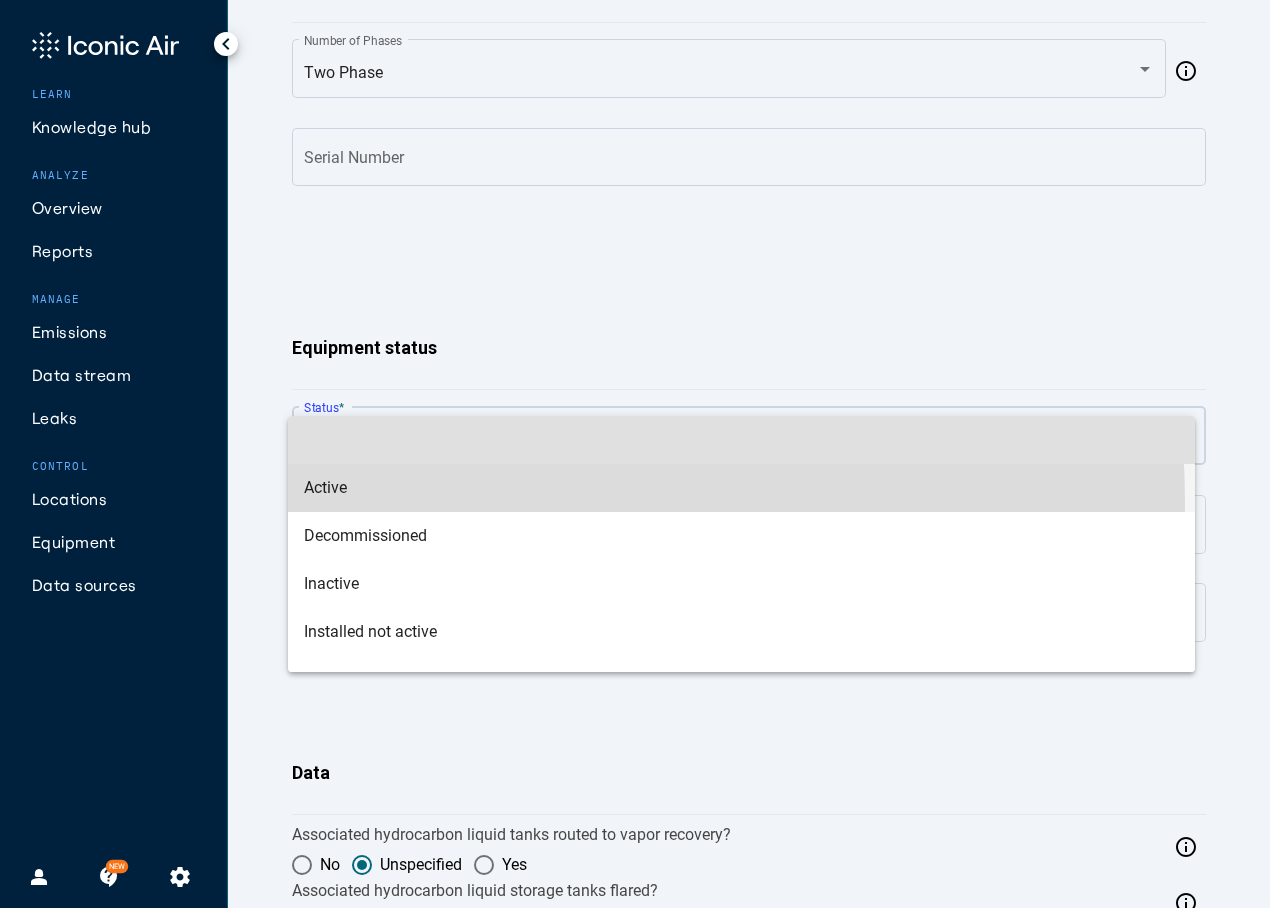 click on "Active" at bounding box center [741, 488] 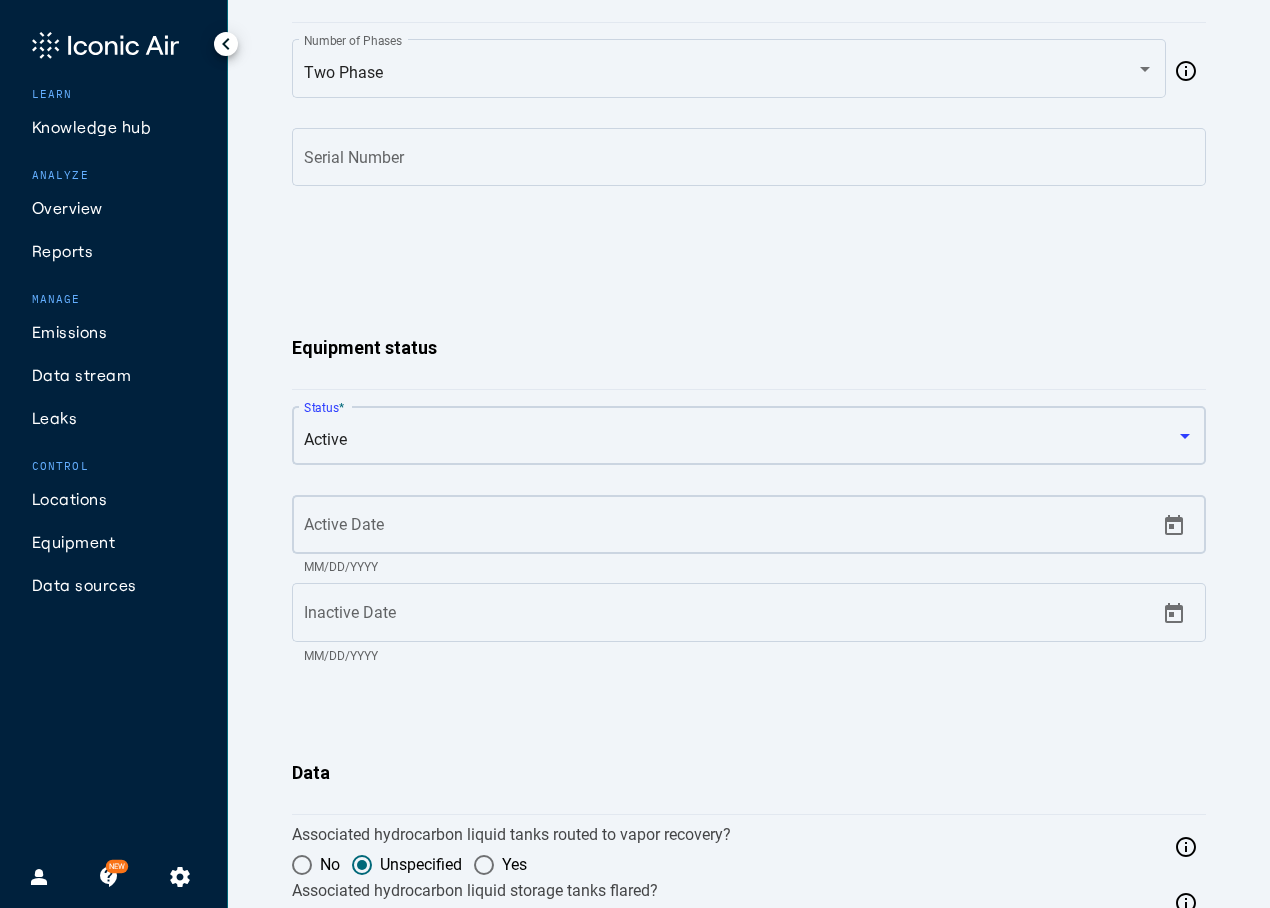 click on "Active Date" 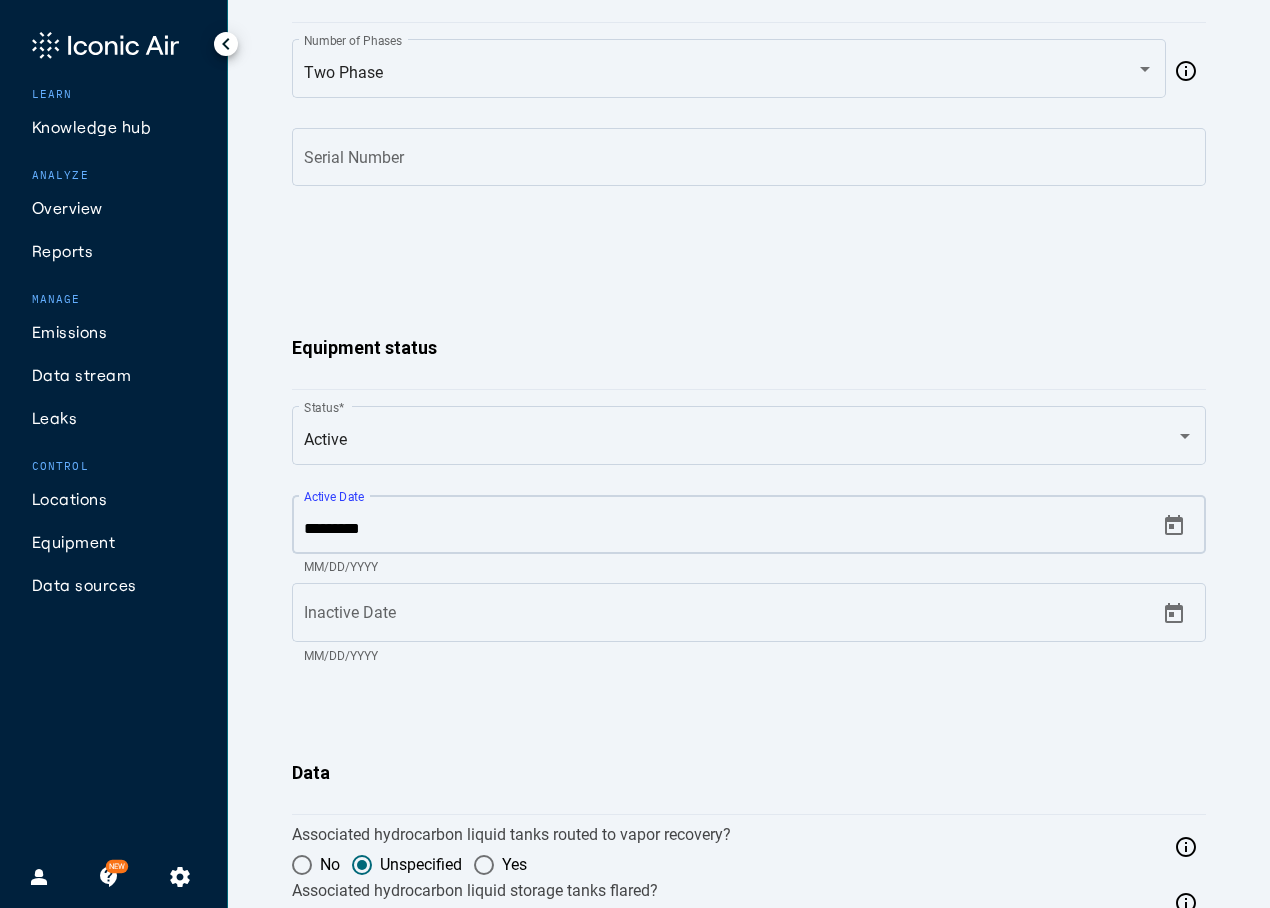 type on "*********" 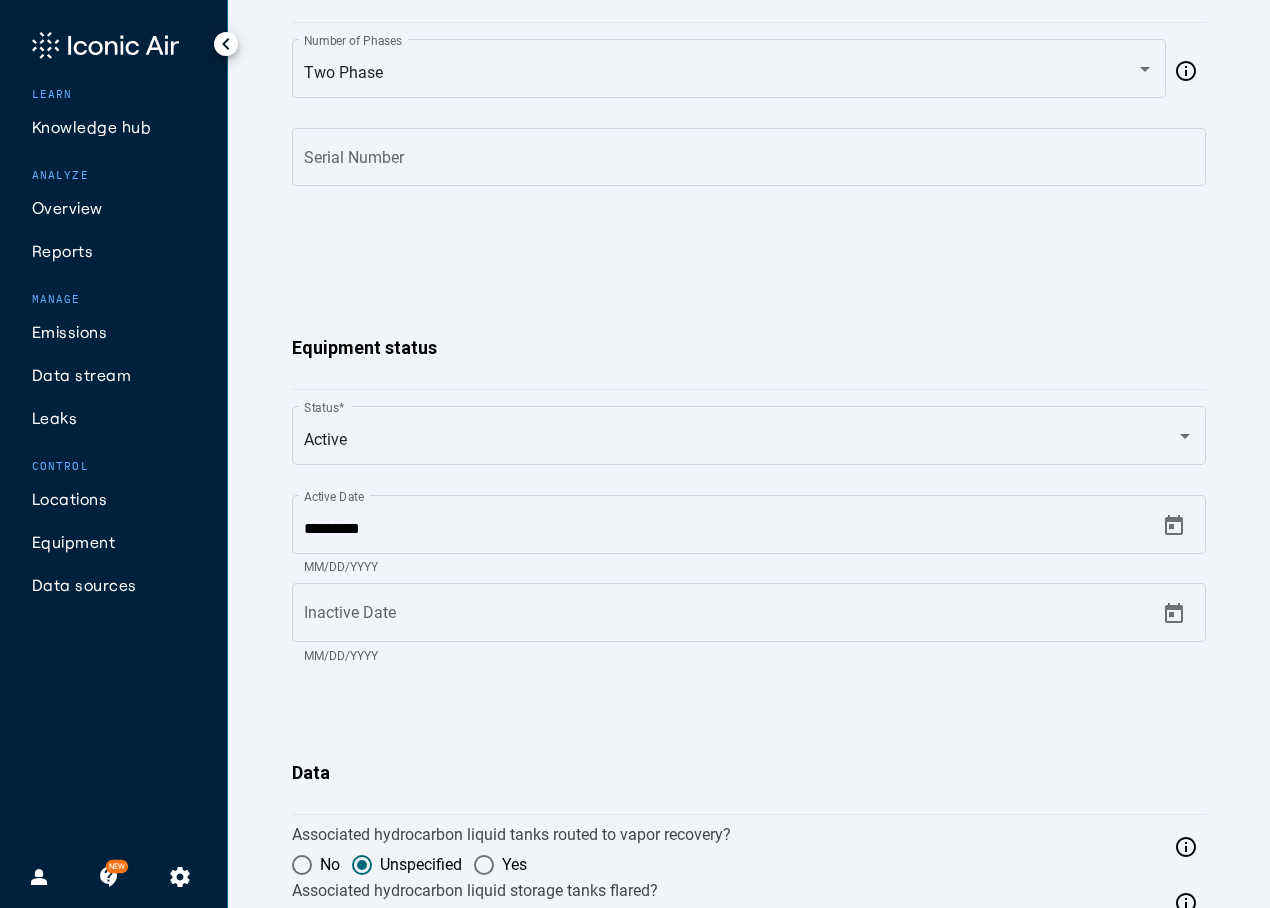 click on "Associated hydrocarbon liquid tanks routed to vapor recovery?    No     Unspecified     Yes   info  Associated hydrocarbon liquid storage tanks flared?    No     Unspecified     Yes   info   Additional info  In Vacuum Service?    No     Yes  Number of hydrocarbon liquid tanks being fed by equipment  info  Associated tanks" 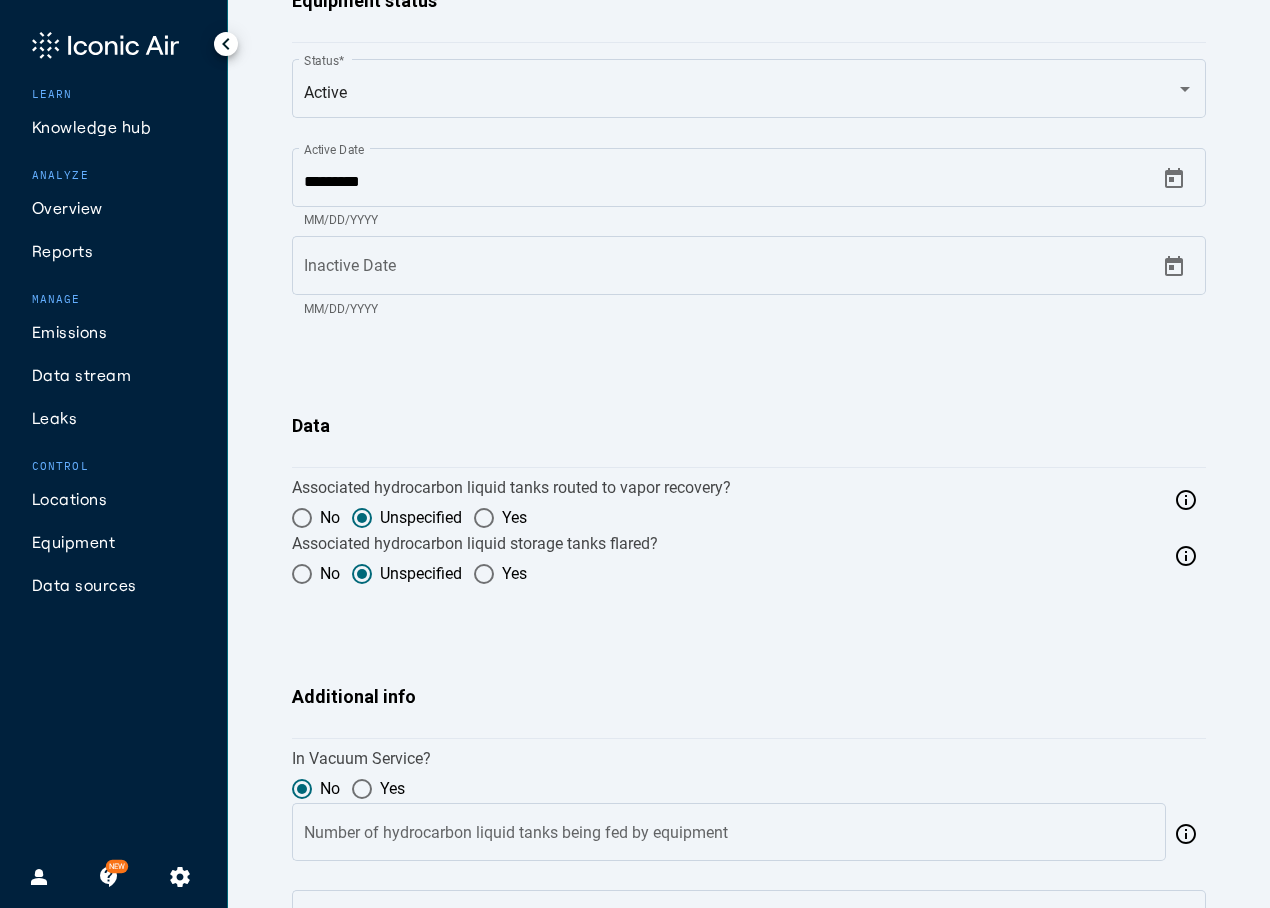 scroll, scrollTop: 1800, scrollLeft: 0, axis: vertical 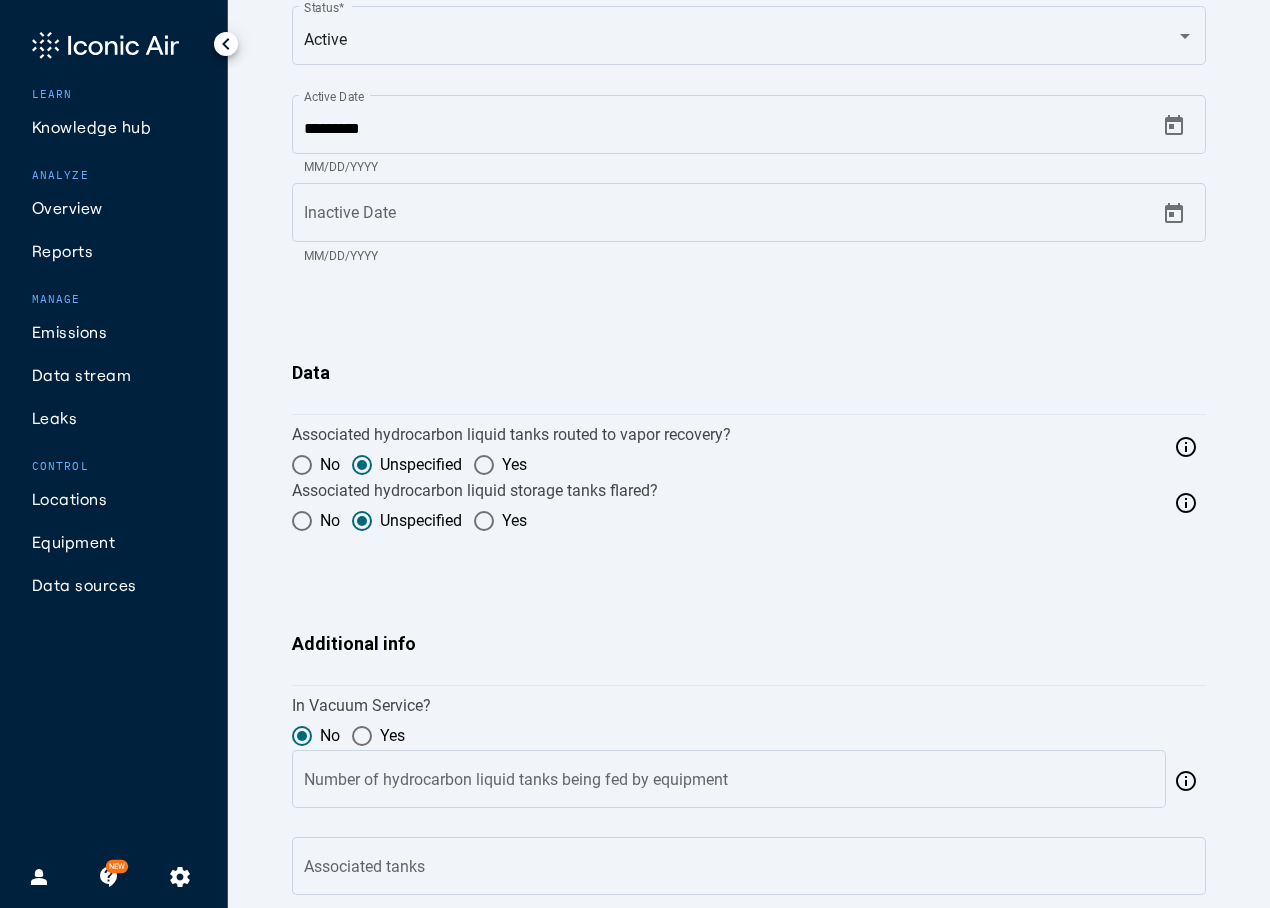 click at bounding box center [302, 465] 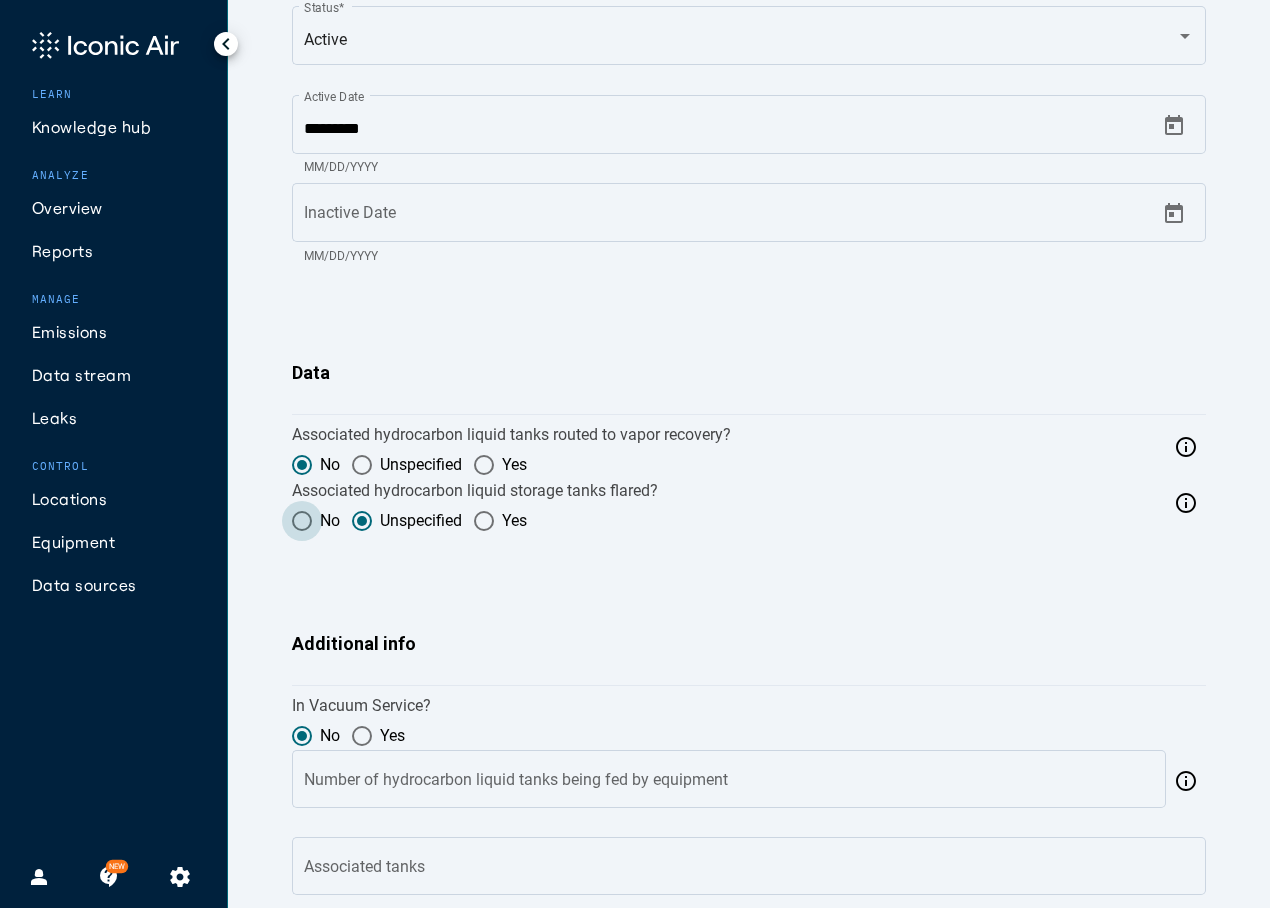 click at bounding box center (302, 521) 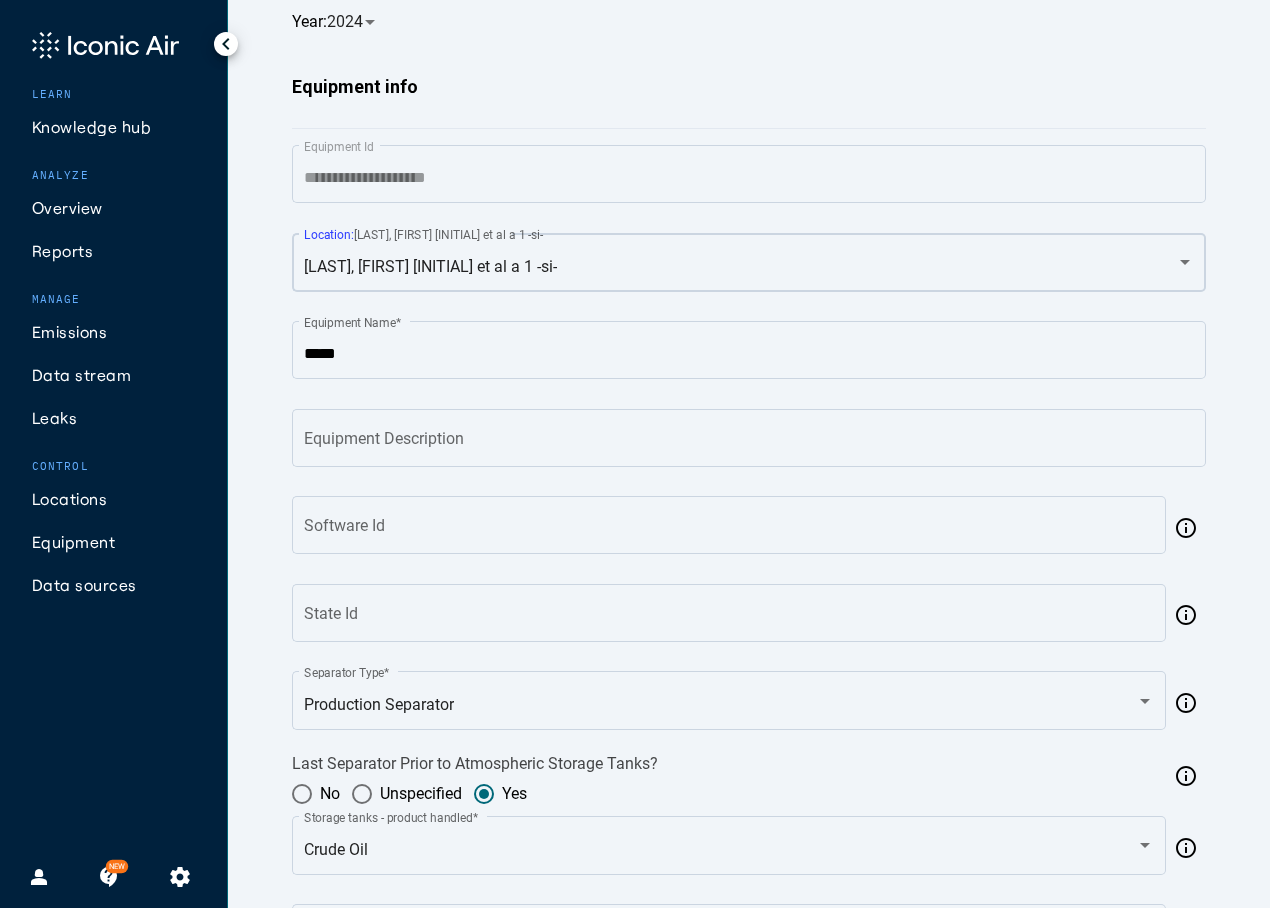 scroll, scrollTop: 0, scrollLeft: 0, axis: both 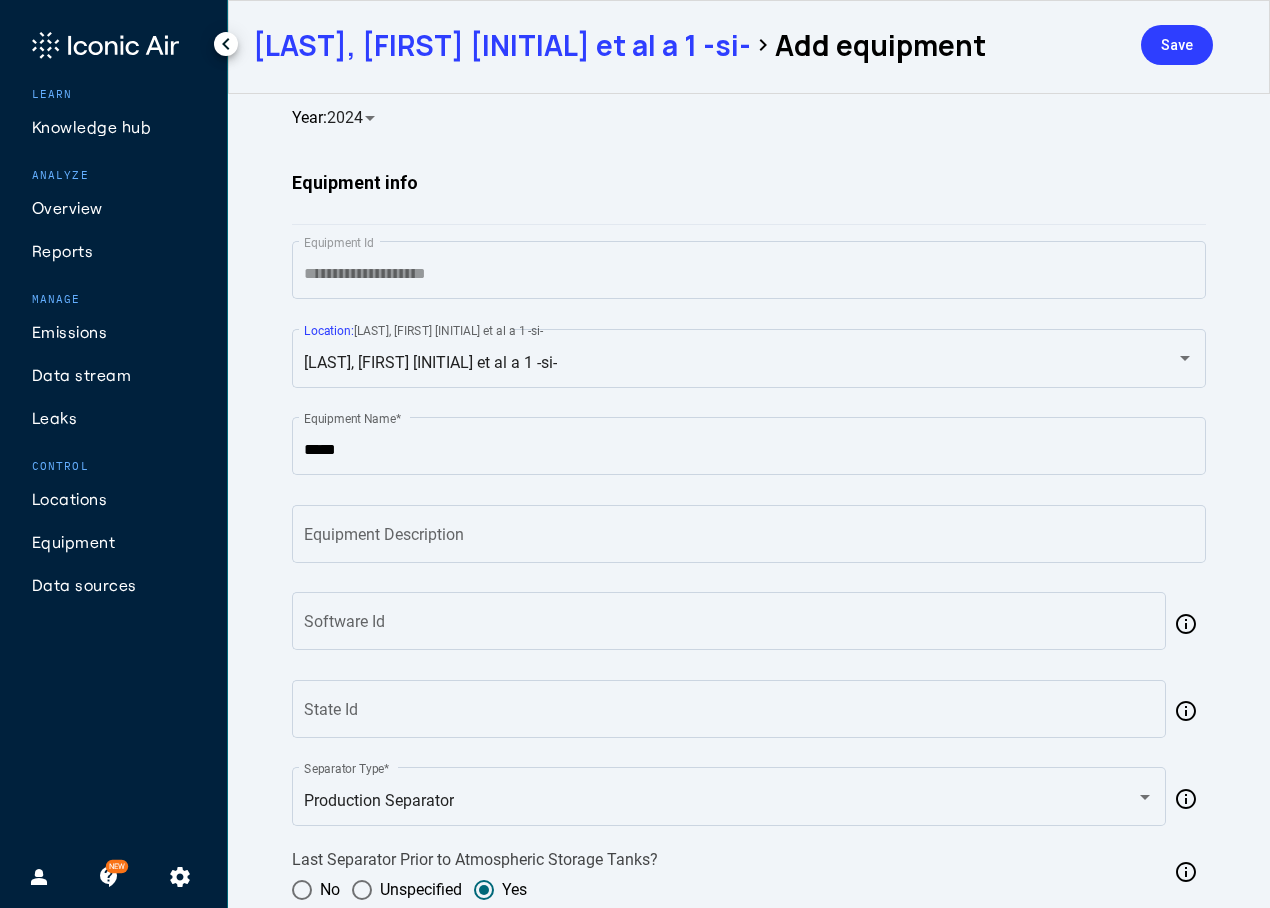 click on "Save" at bounding box center (1177, 45) 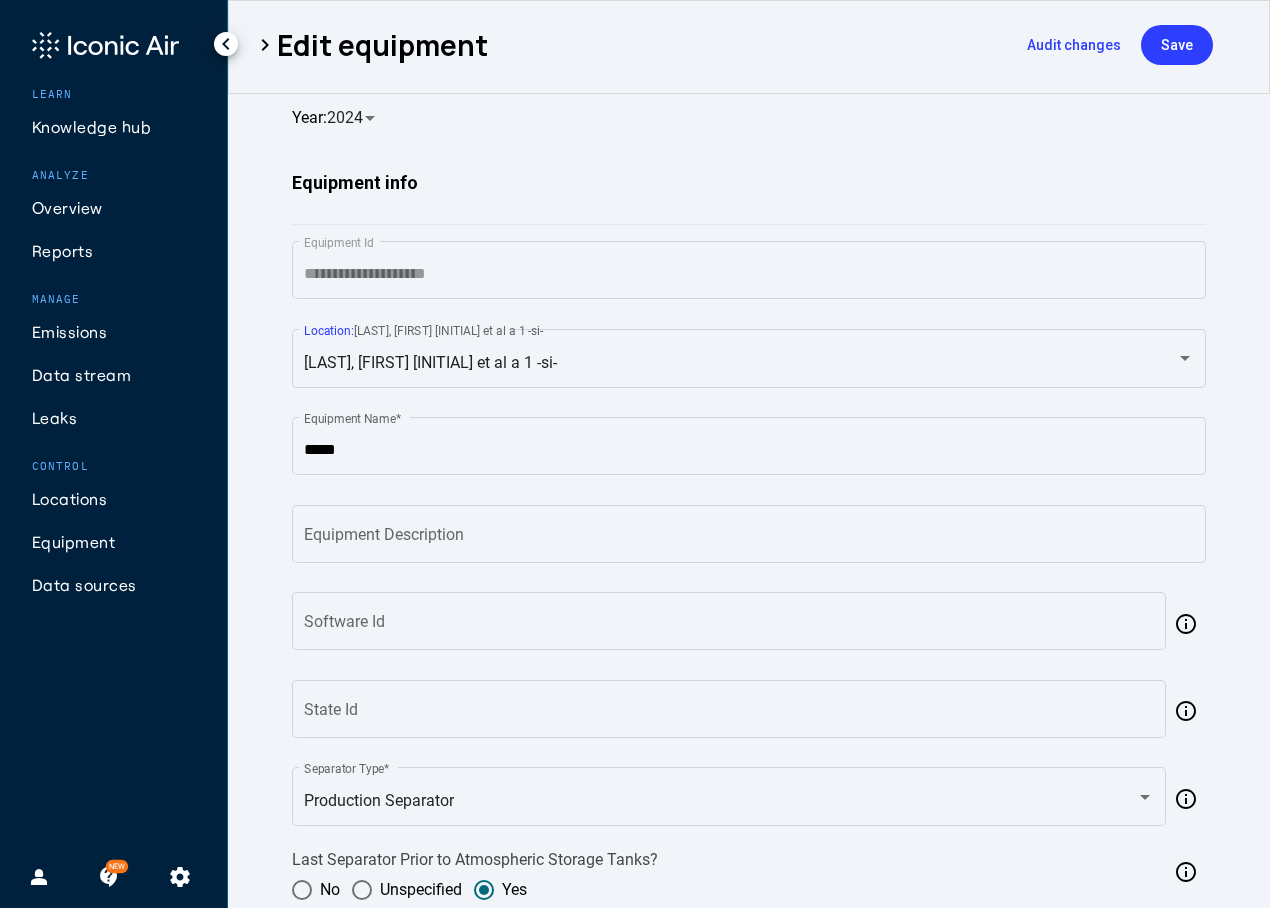 click on "chevron_left" 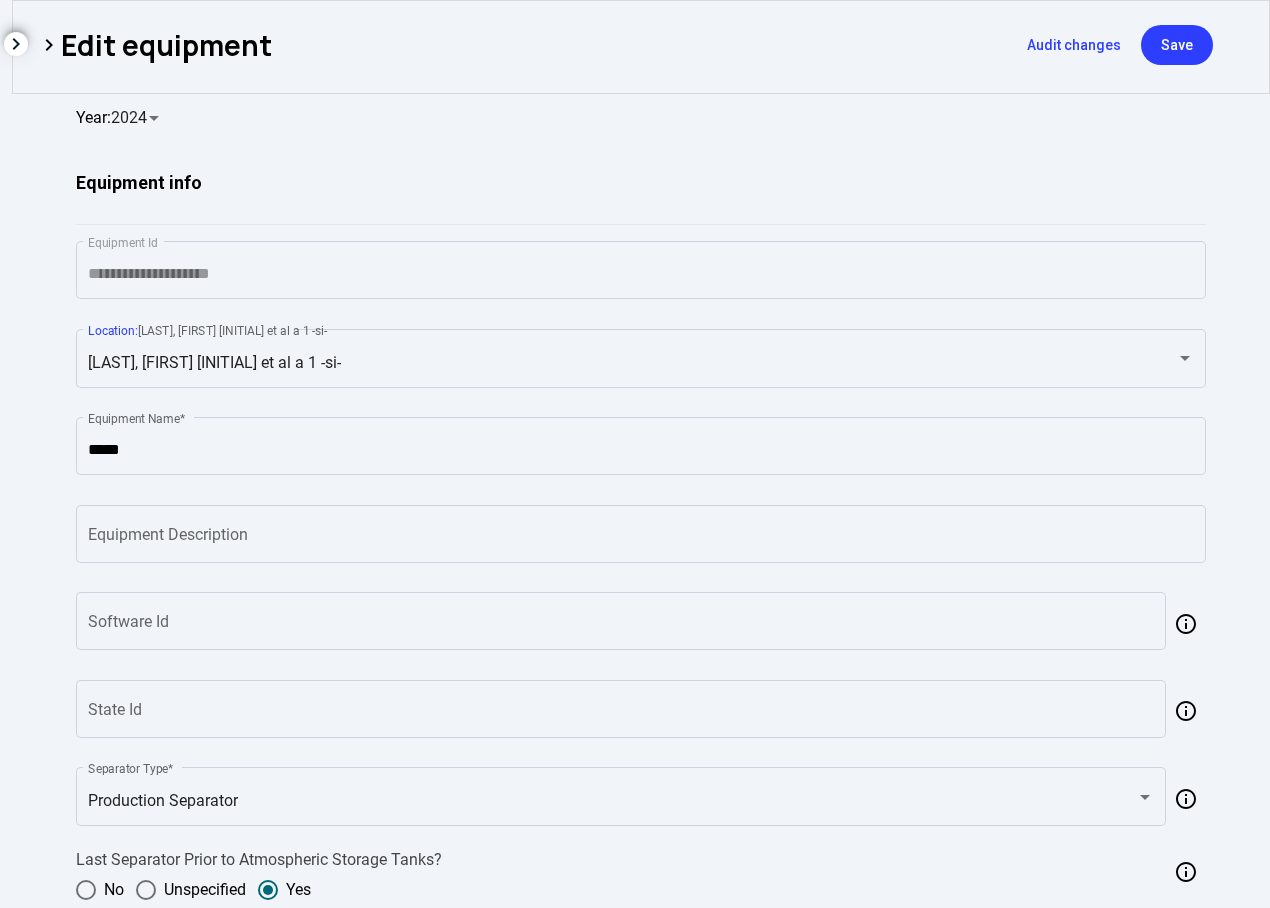 click on "chevron_left" 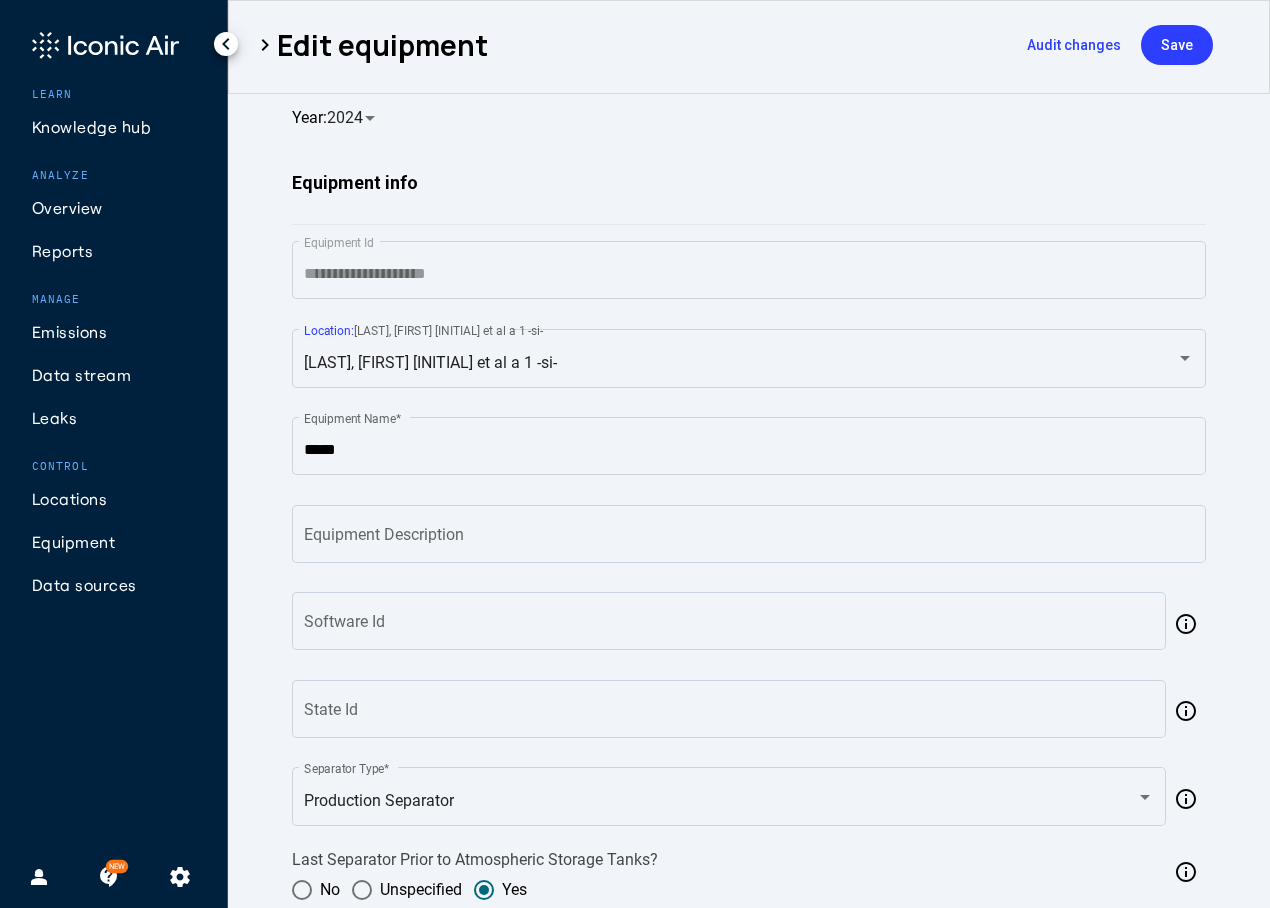 click on "Locations" 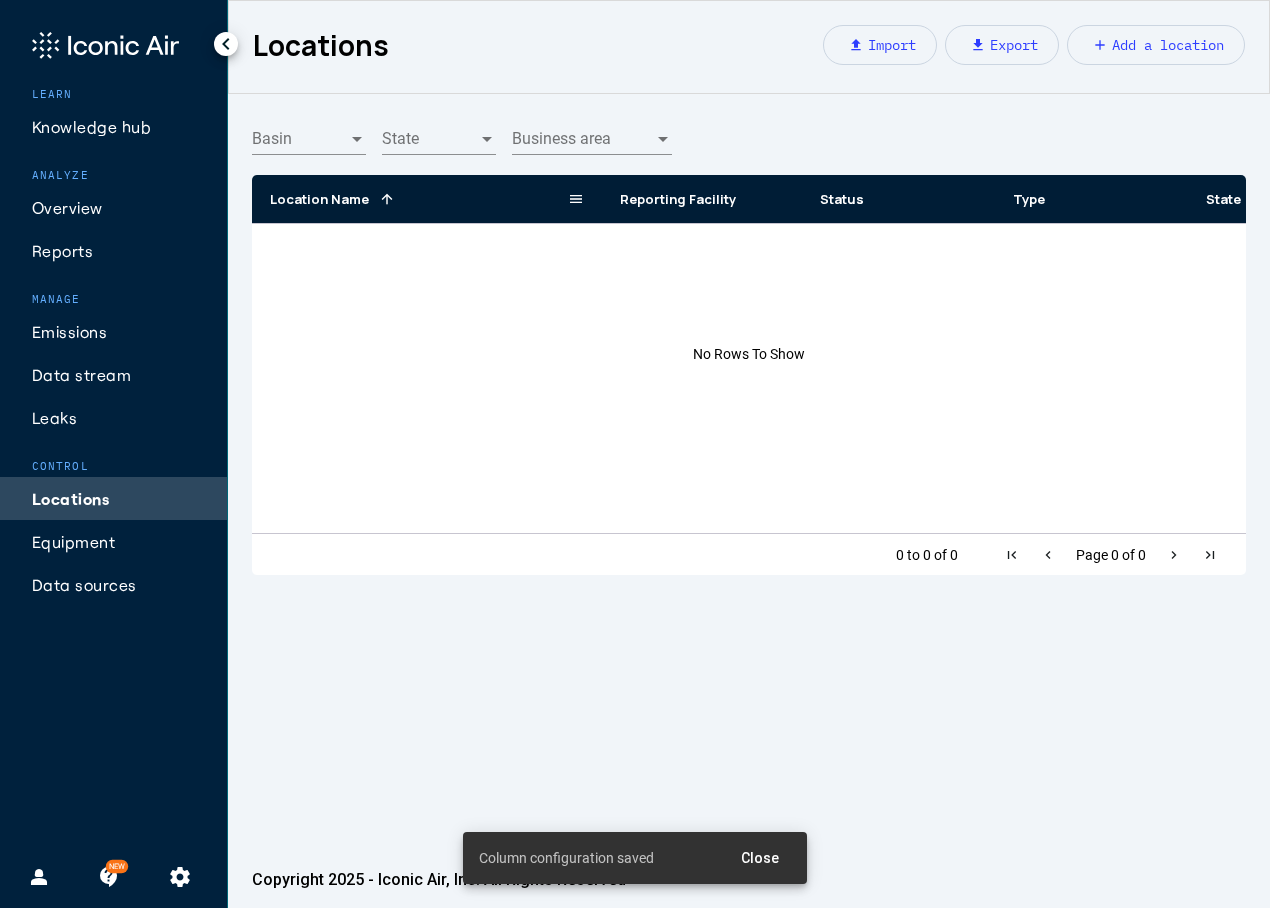 click 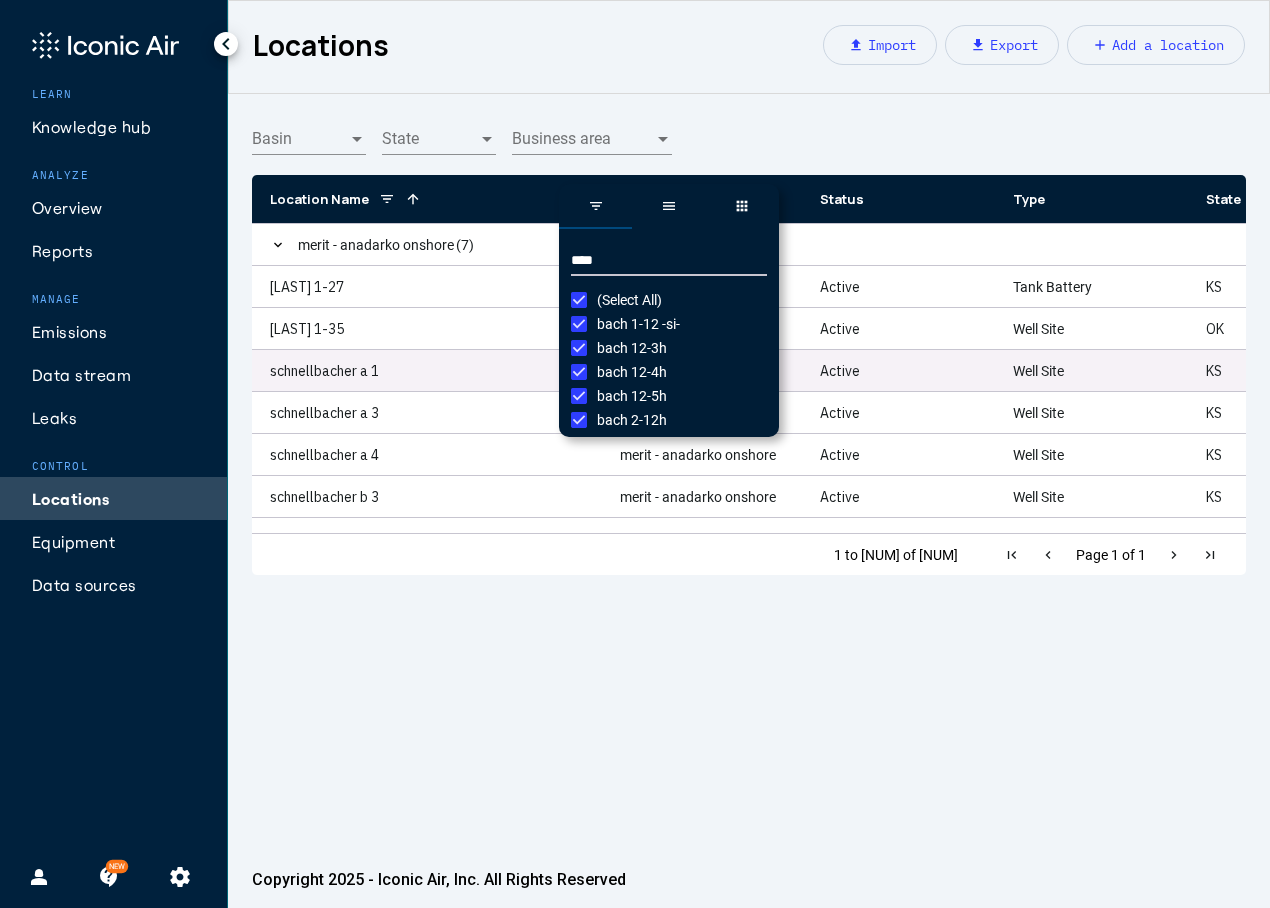 scroll, scrollTop: 100, scrollLeft: 0, axis: vertical 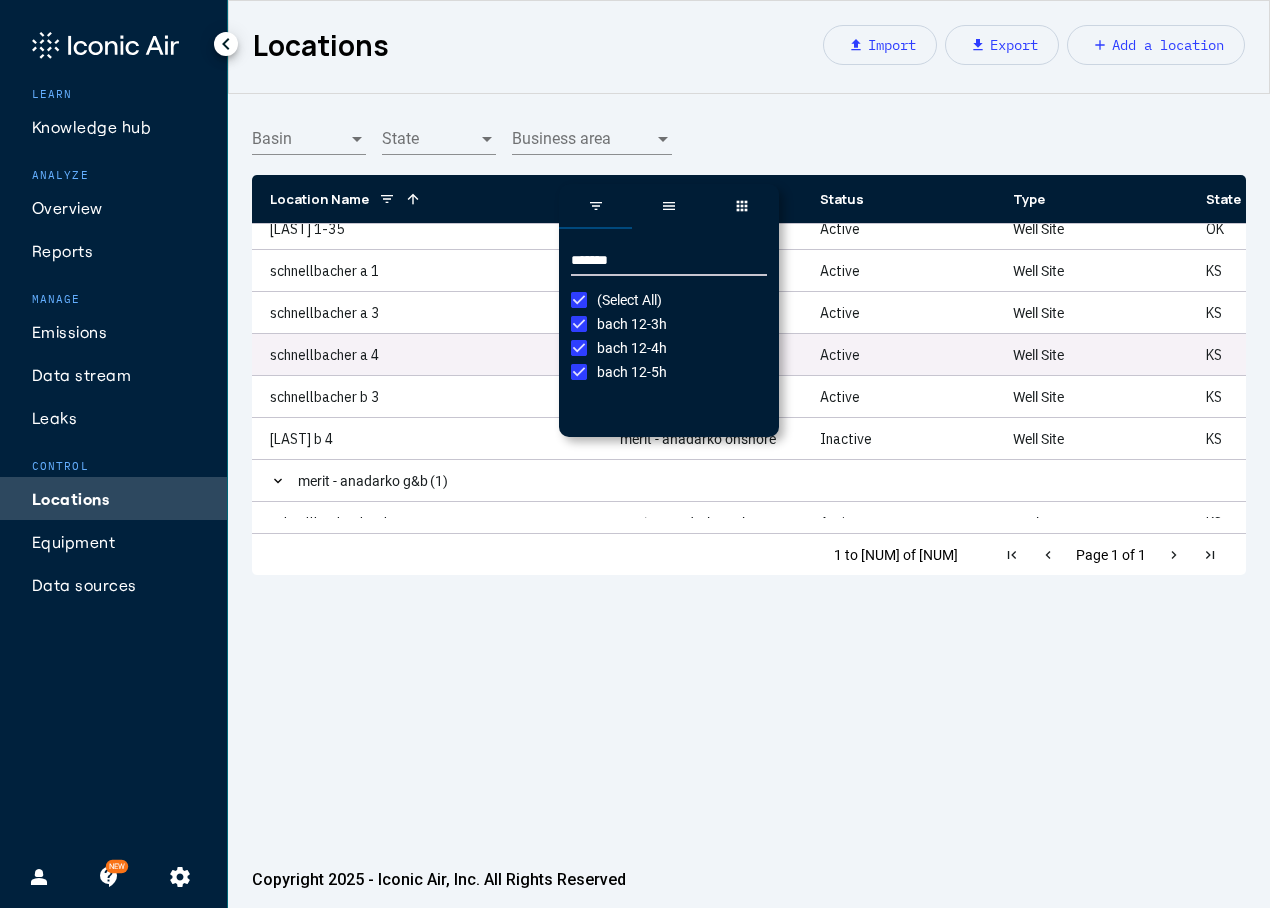 type on "*******" 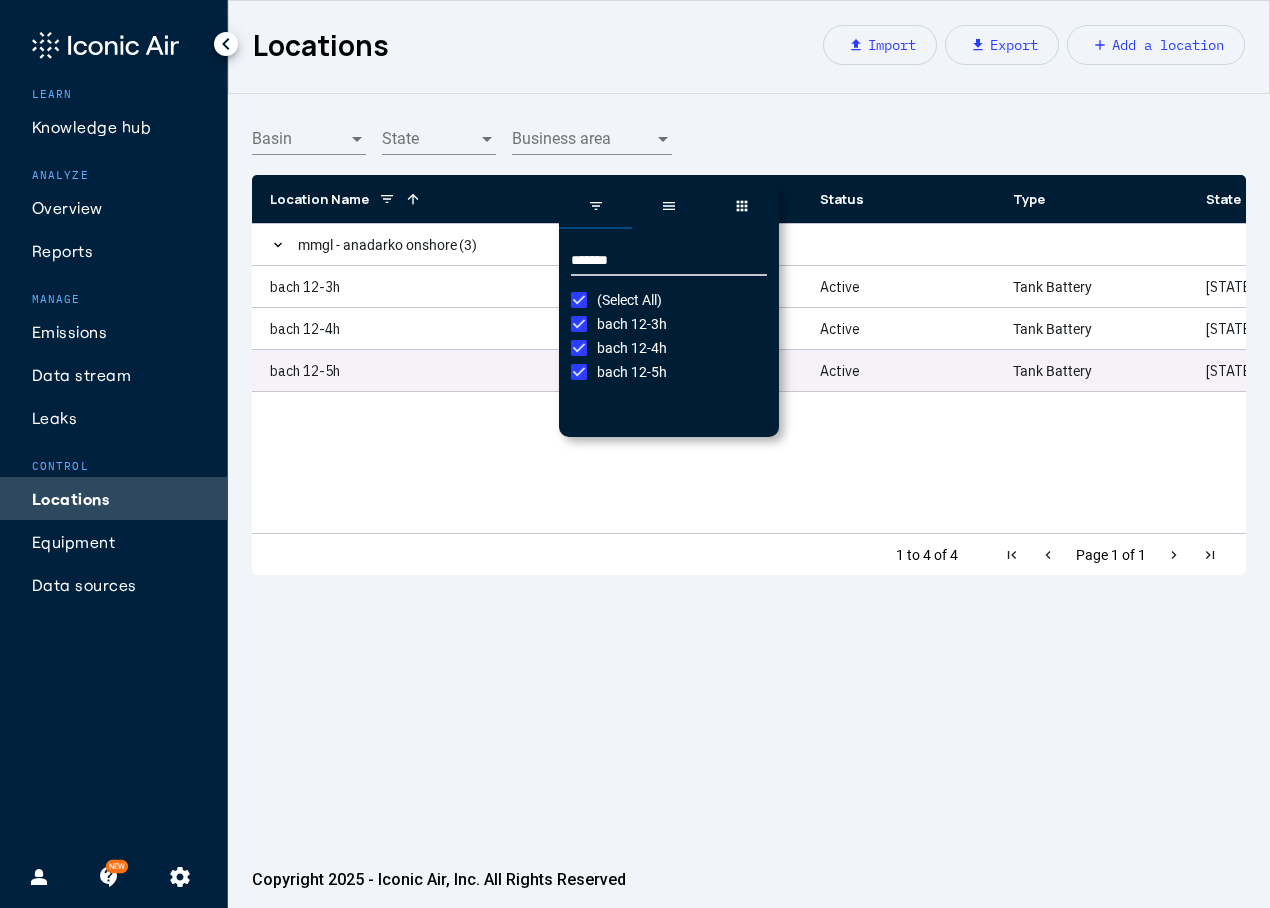 scroll, scrollTop: 0, scrollLeft: 0, axis: both 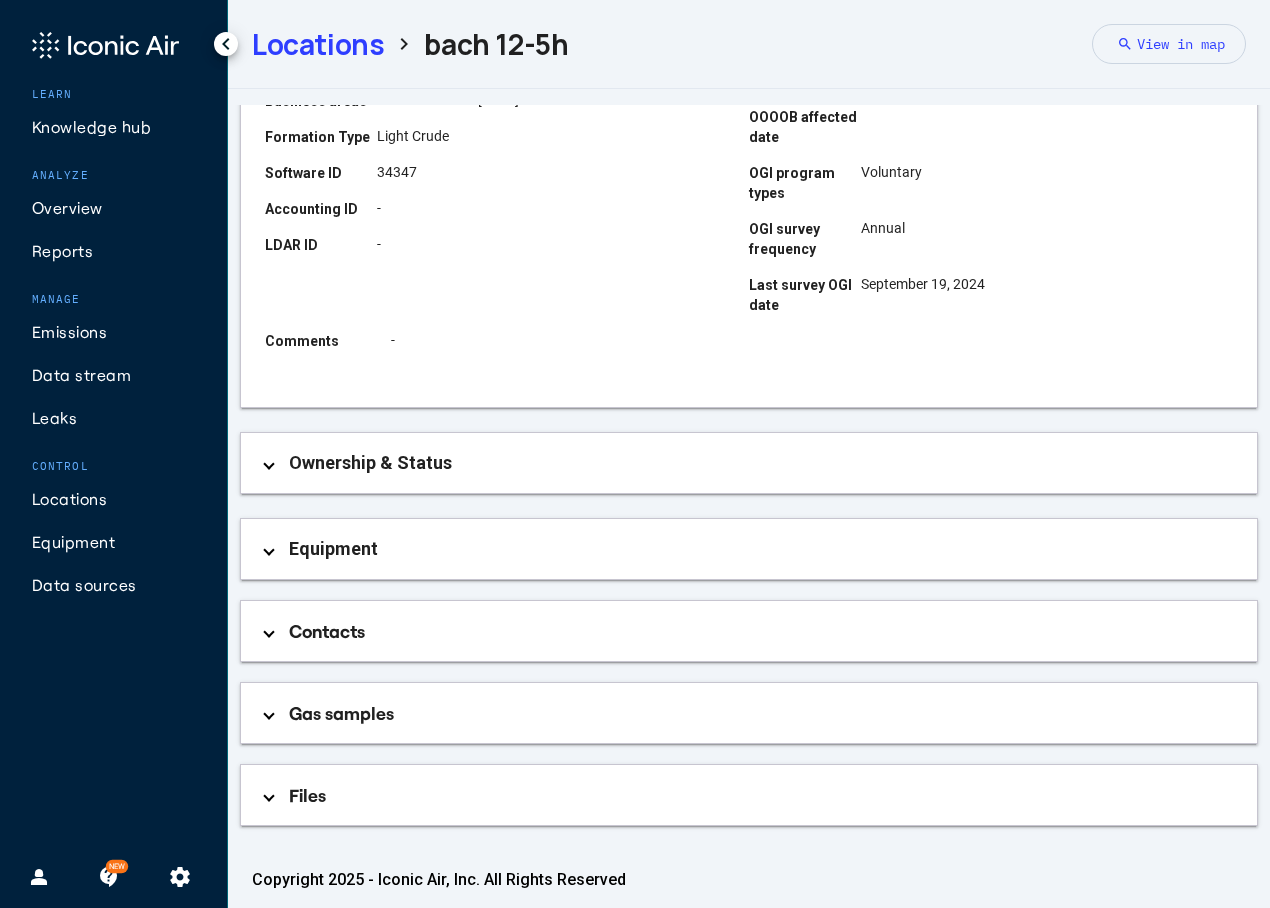 click on "Equipment" at bounding box center [753, 549] 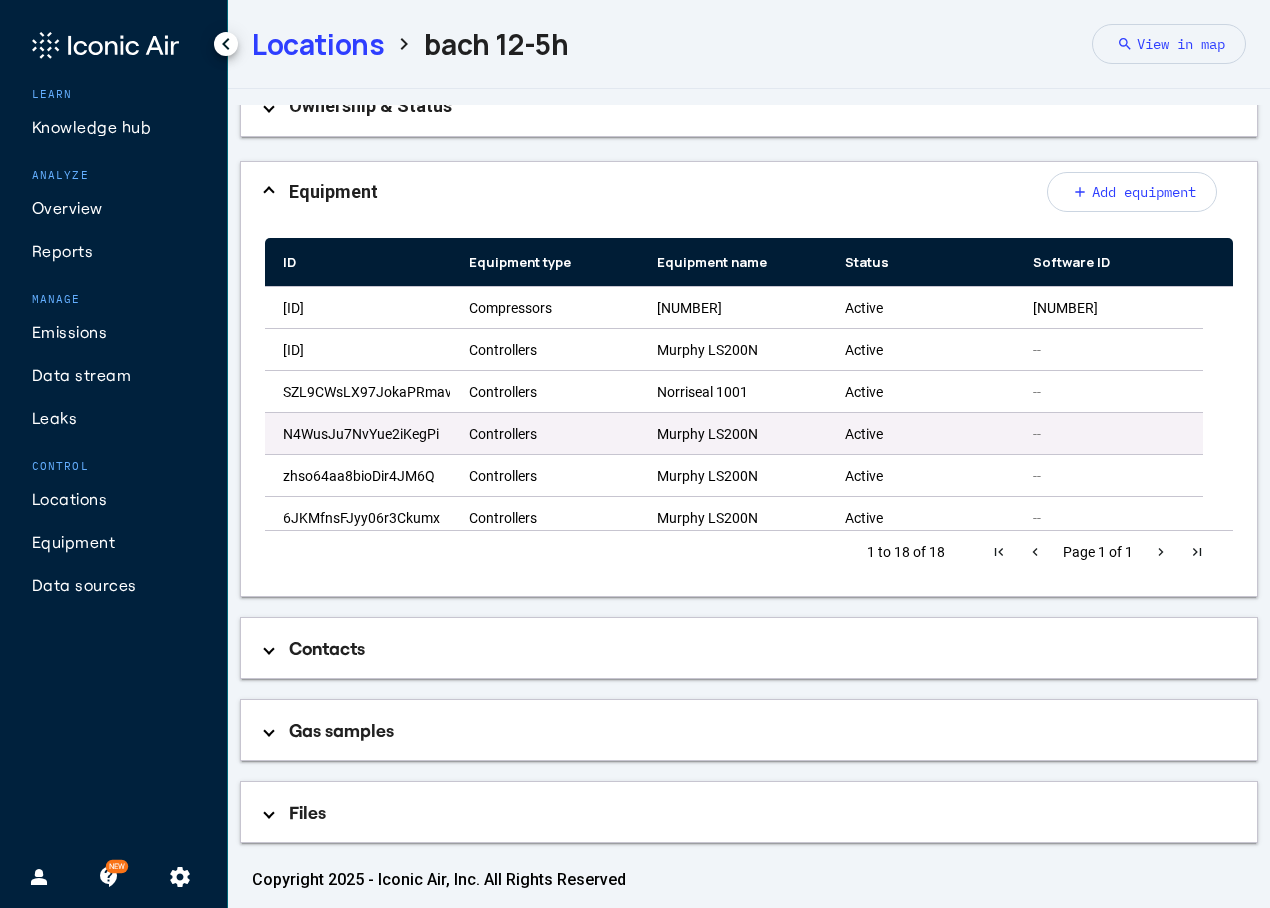 scroll, scrollTop: 737, scrollLeft: 0, axis: vertical 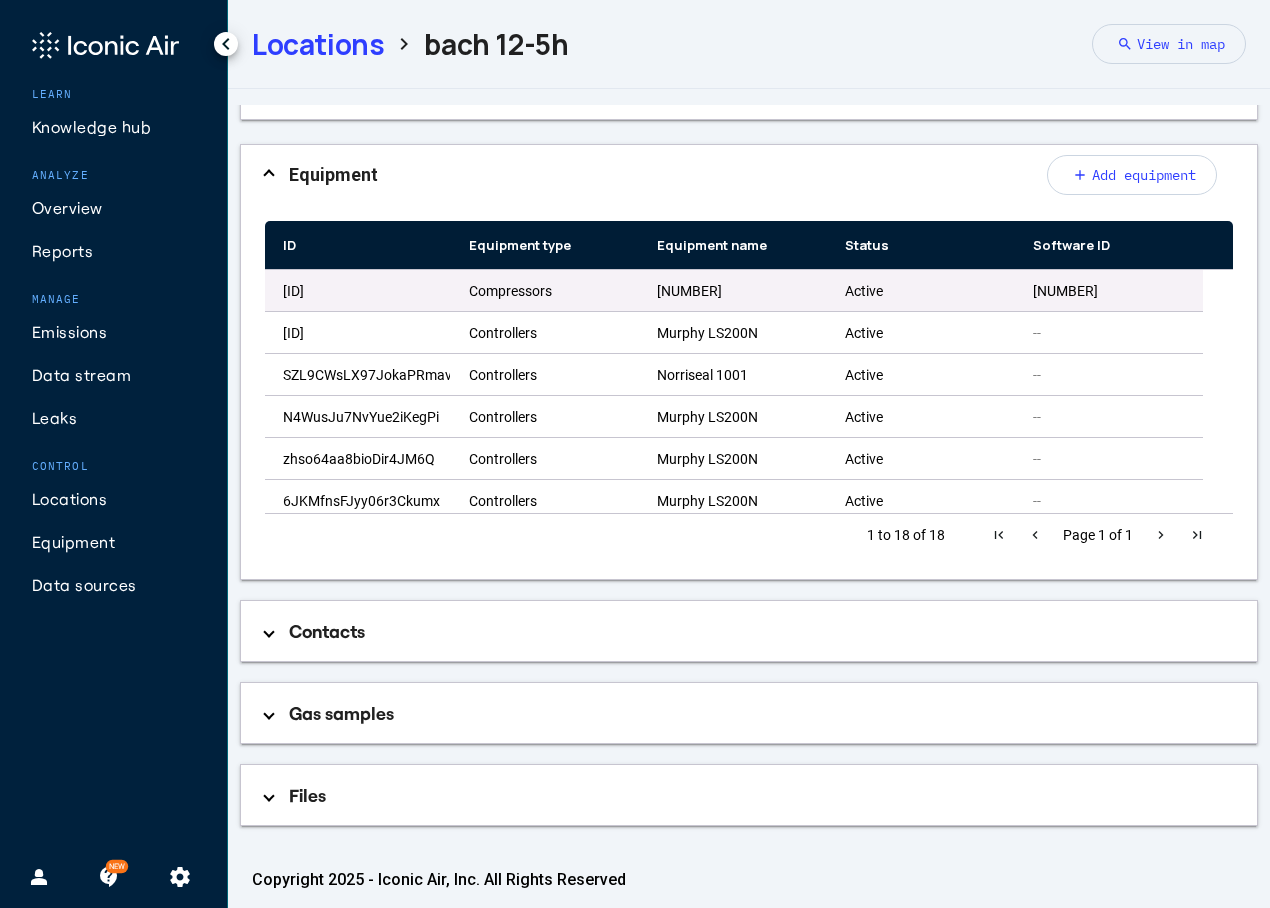 click on "[NUMBER]" at bounding box center [1109, 291] 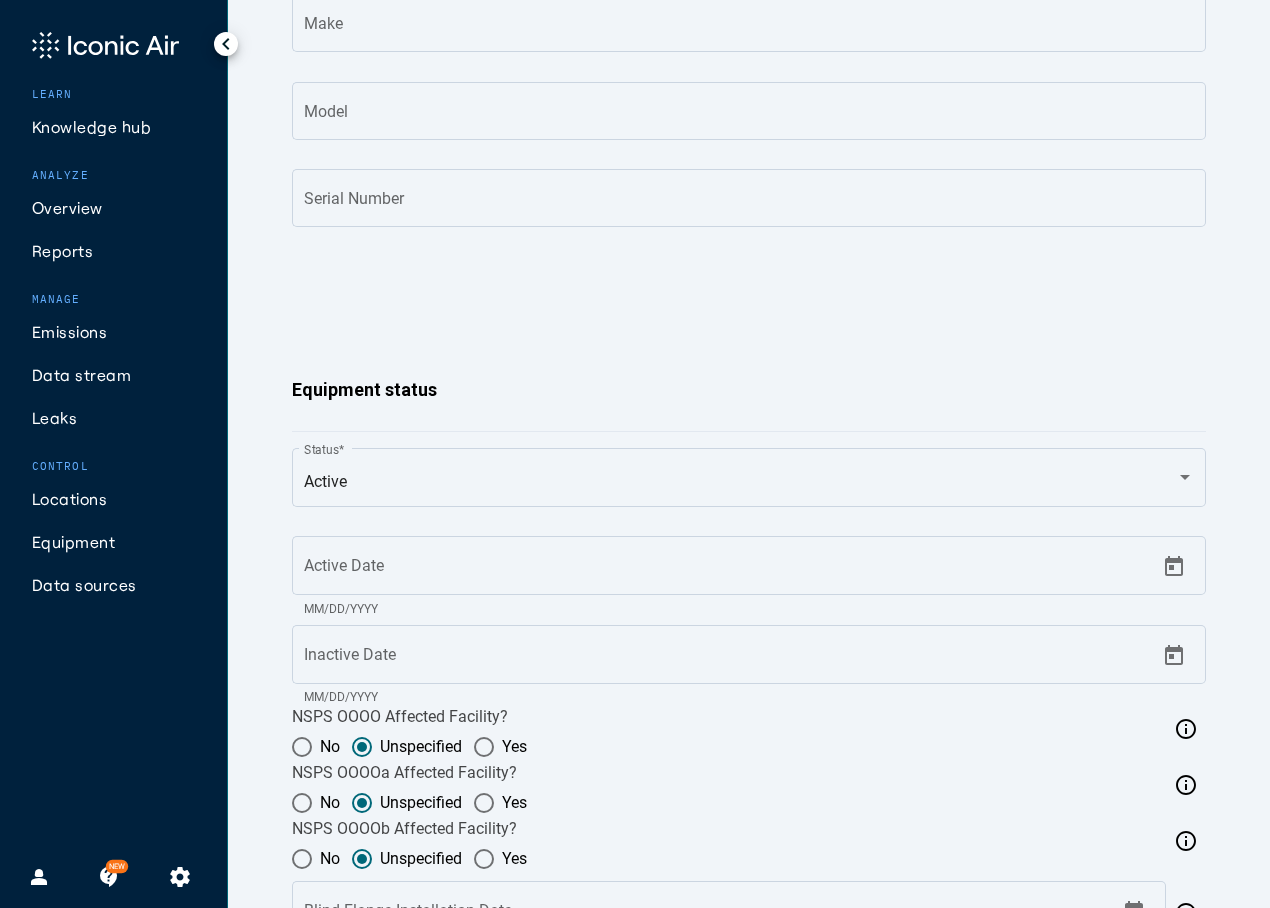 scroll, scrollTop: 1400, scrollLeft: 0, axis: vertical 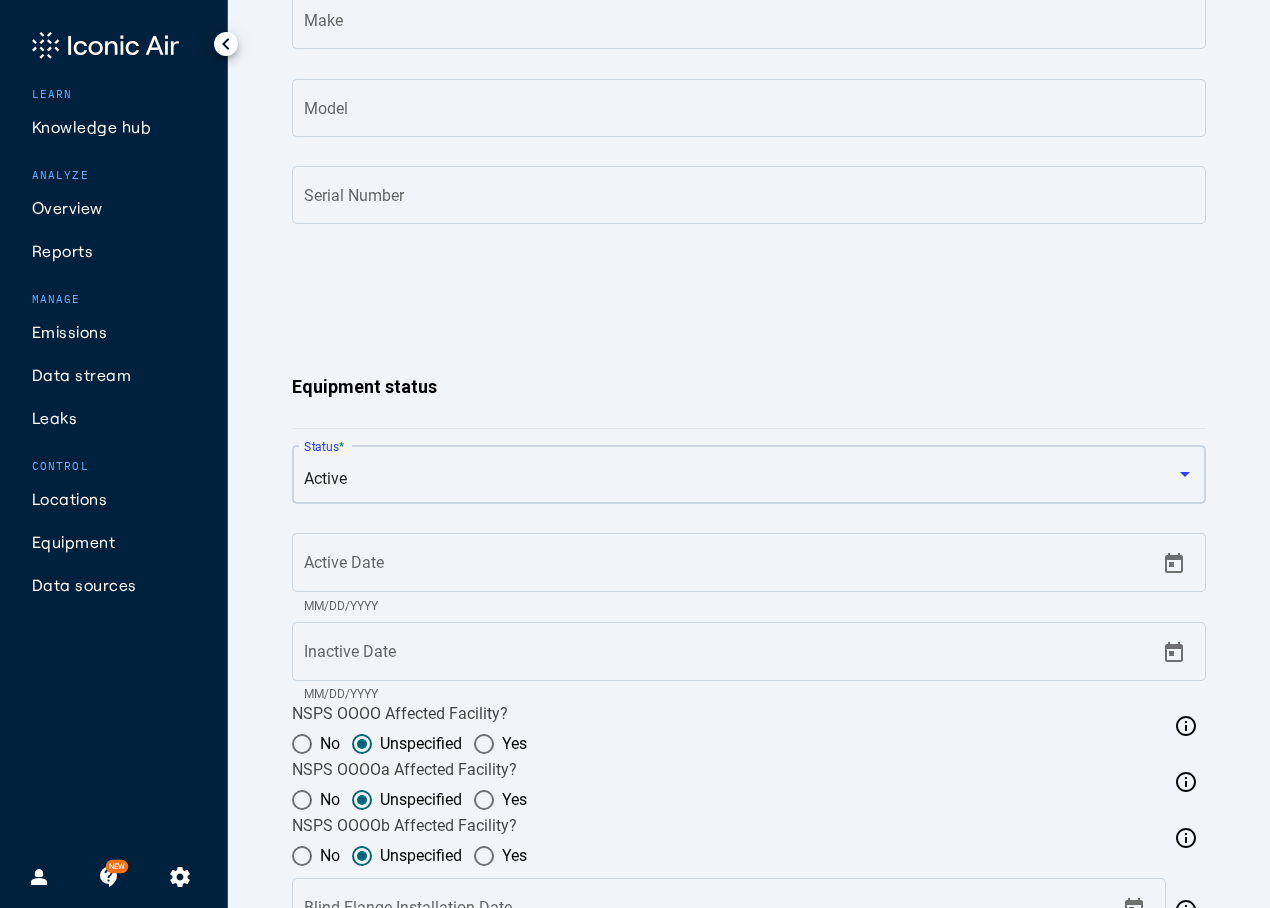 click on "Active" at bounding box center [741, 479] 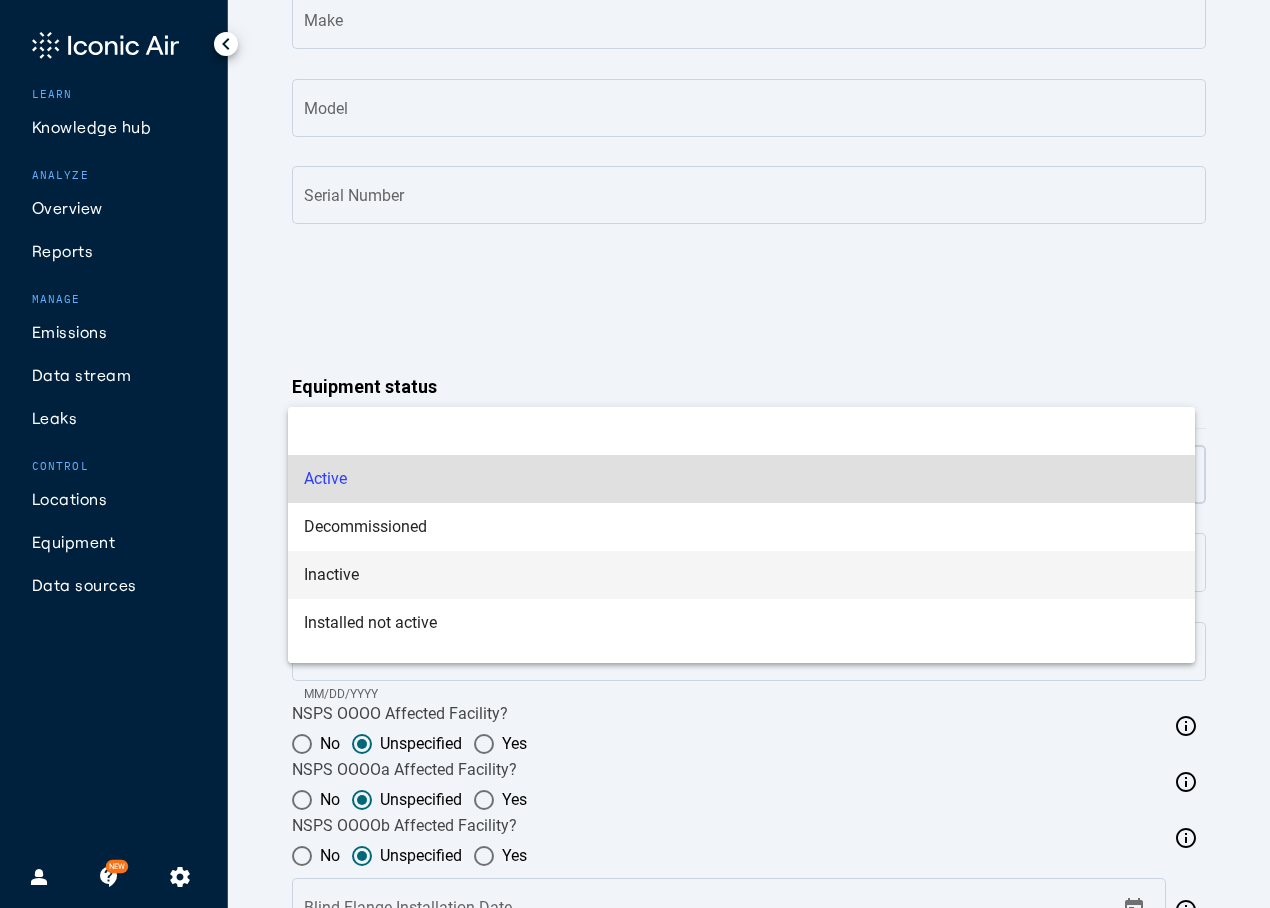 click on "Inactive" at bounding box center [741, 575] 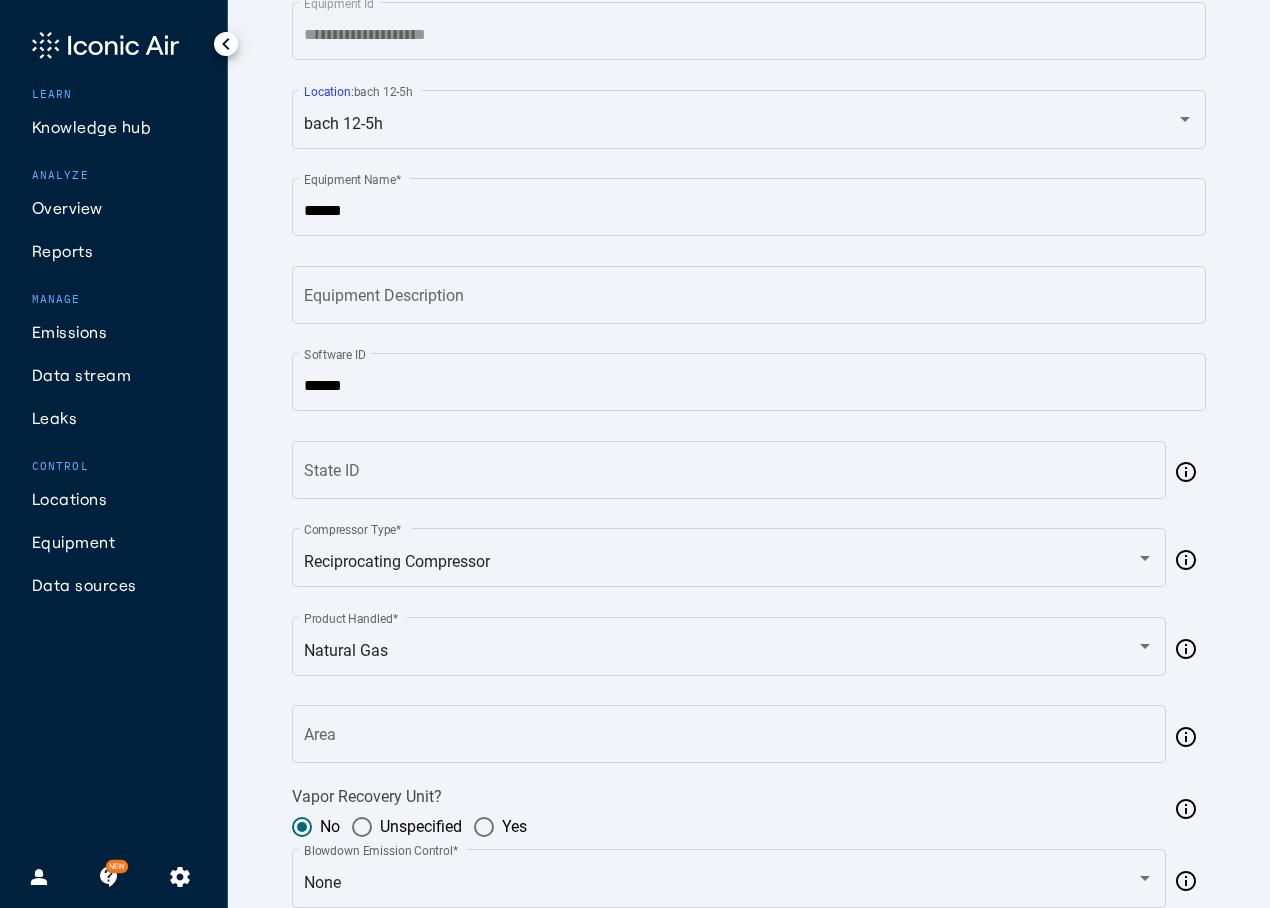 scroll, scrollTop: 0, scrollLeft: 0, axis: both 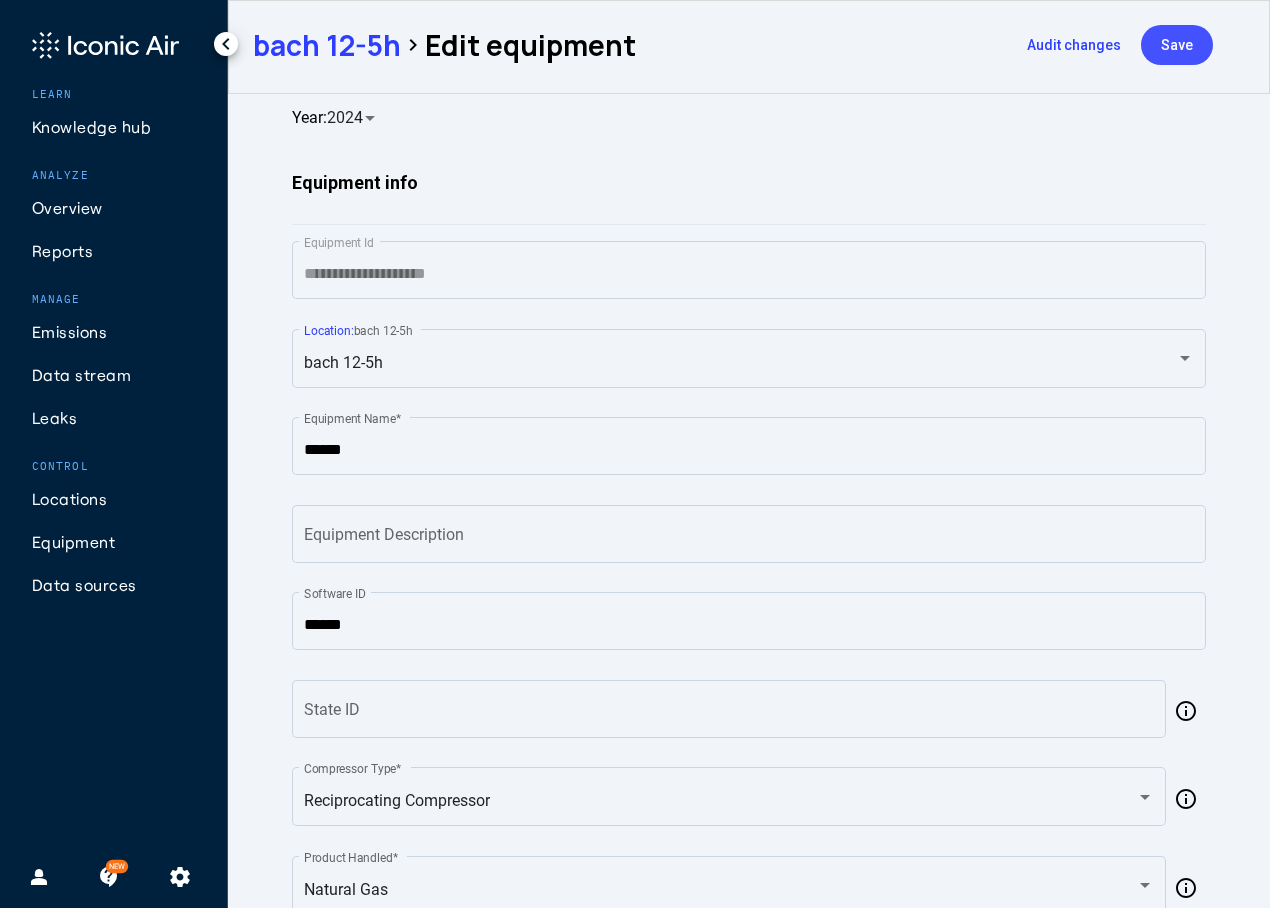 click on "Save" at bounding box center (1177, 45) 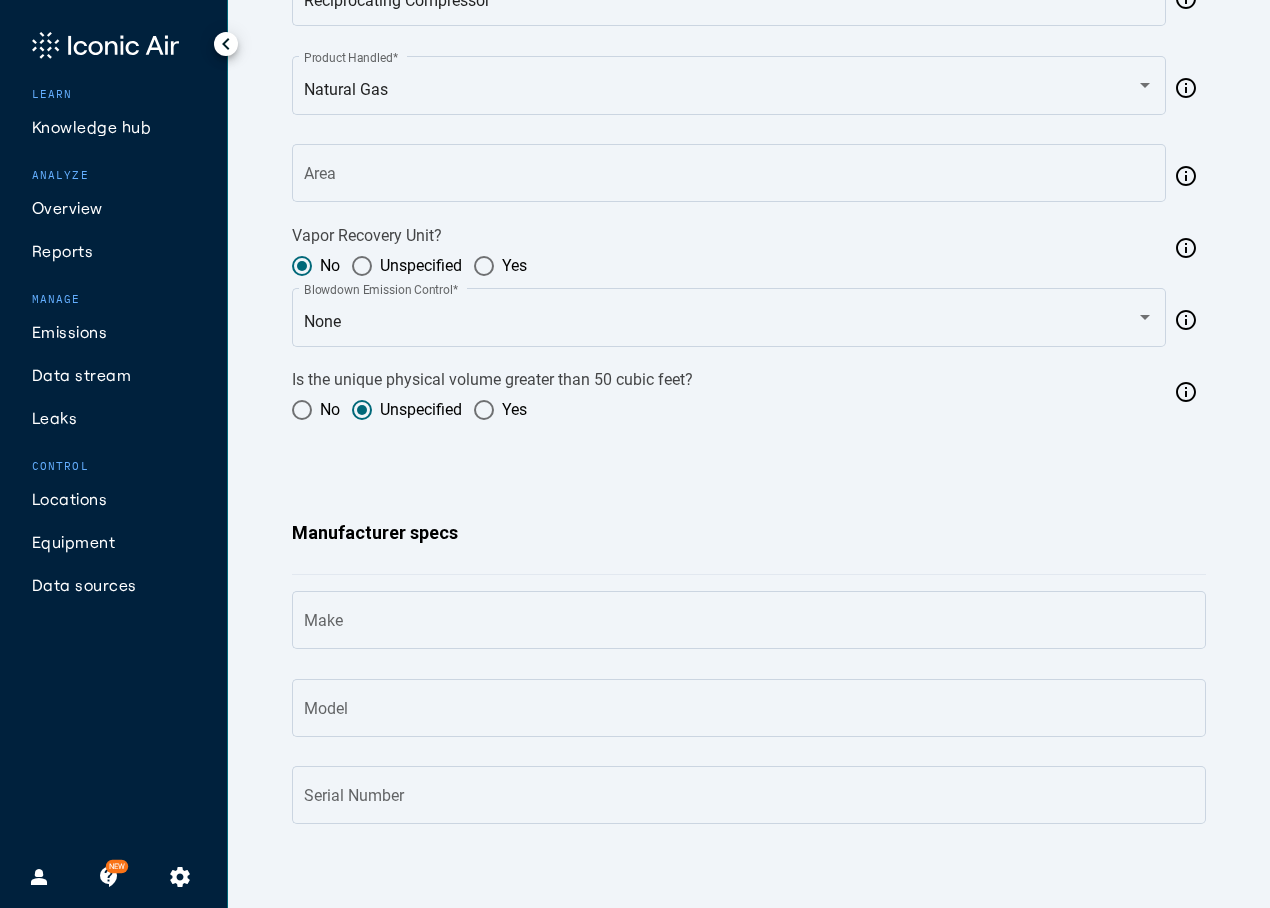 scroll, scrollTop: 1400, scrollLeft: 0, axis: vertical 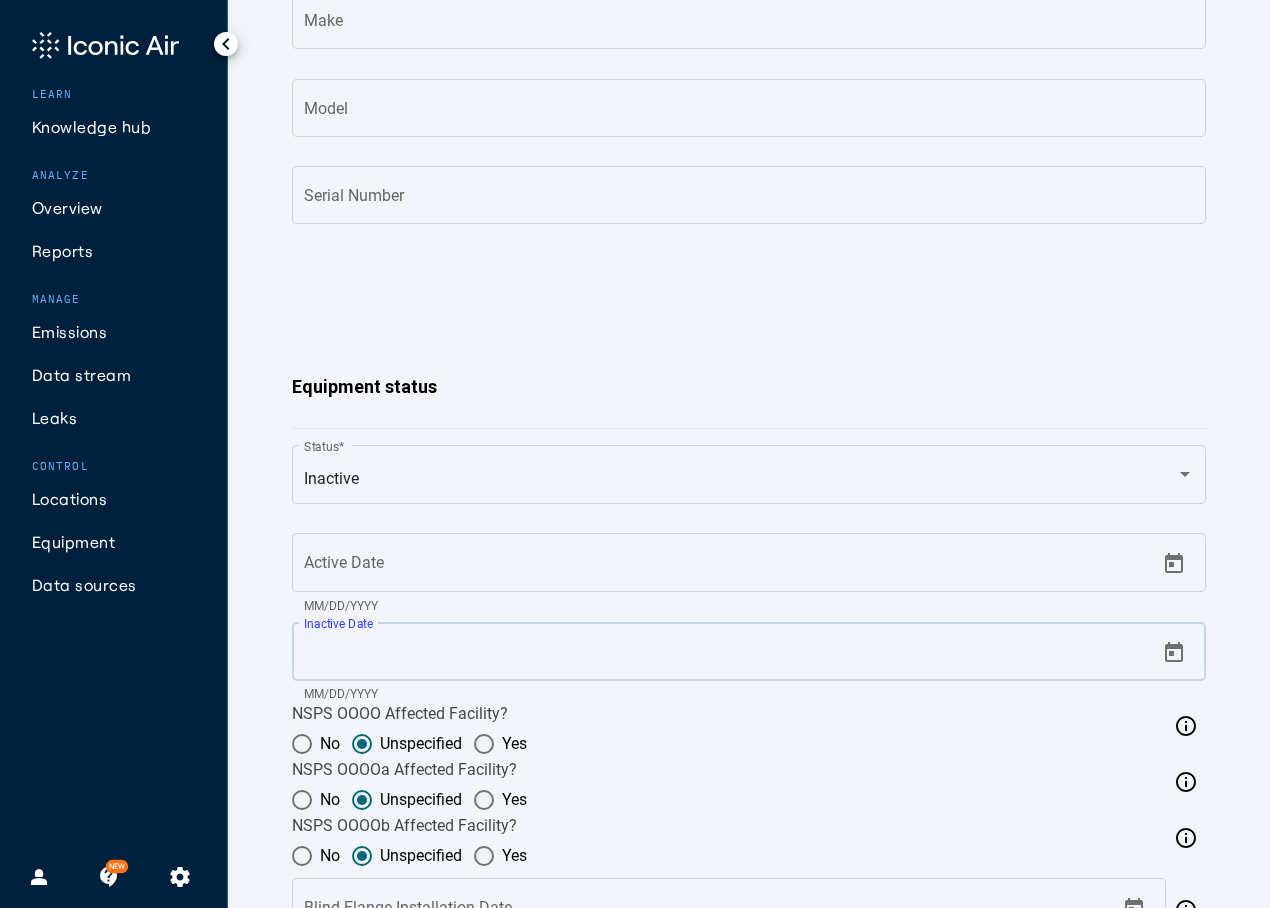 click on "Inactive Date" at bounding box center [729, 656] 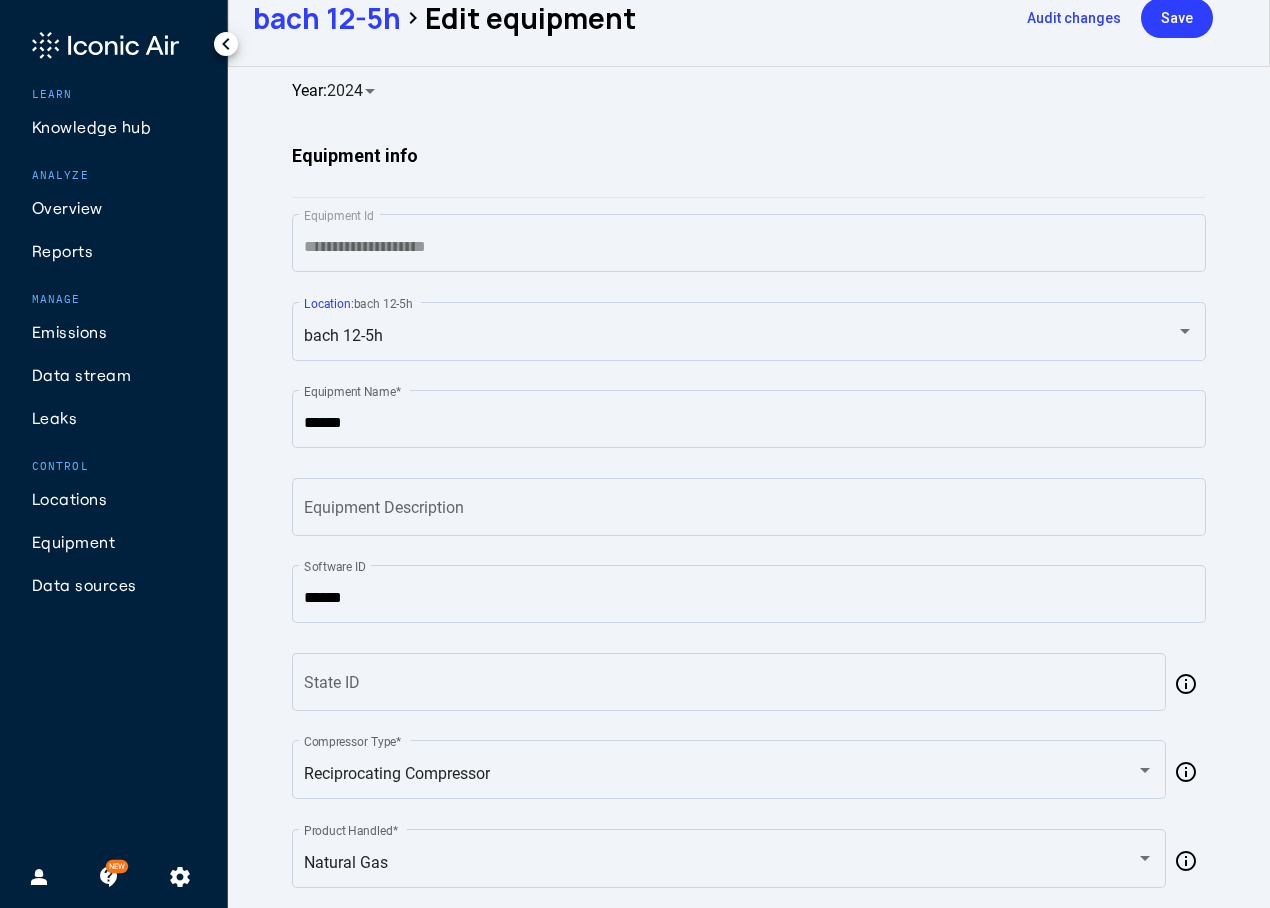 scroll, scrollTop: 0, scrollLeft: 0, axis: both 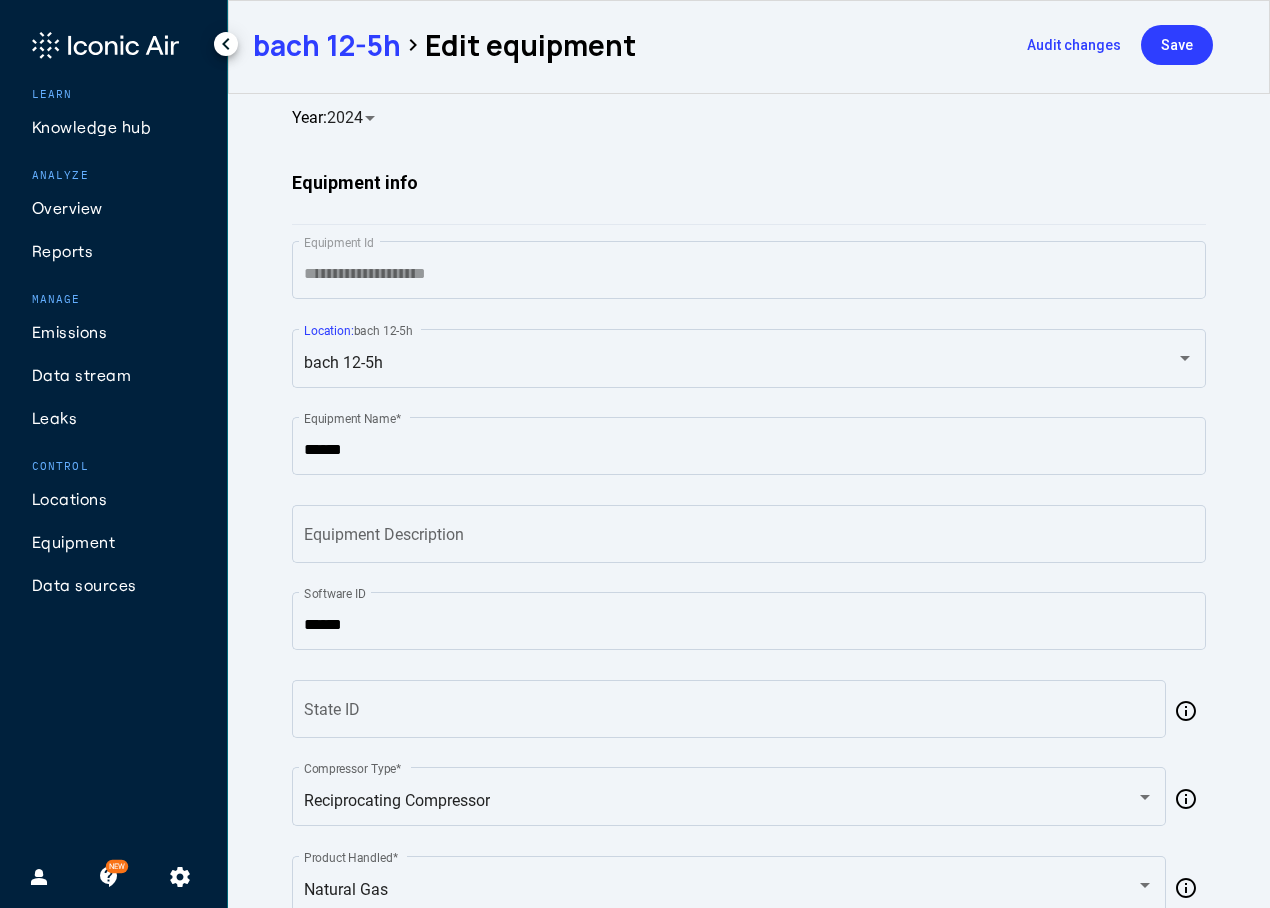 type on "********" 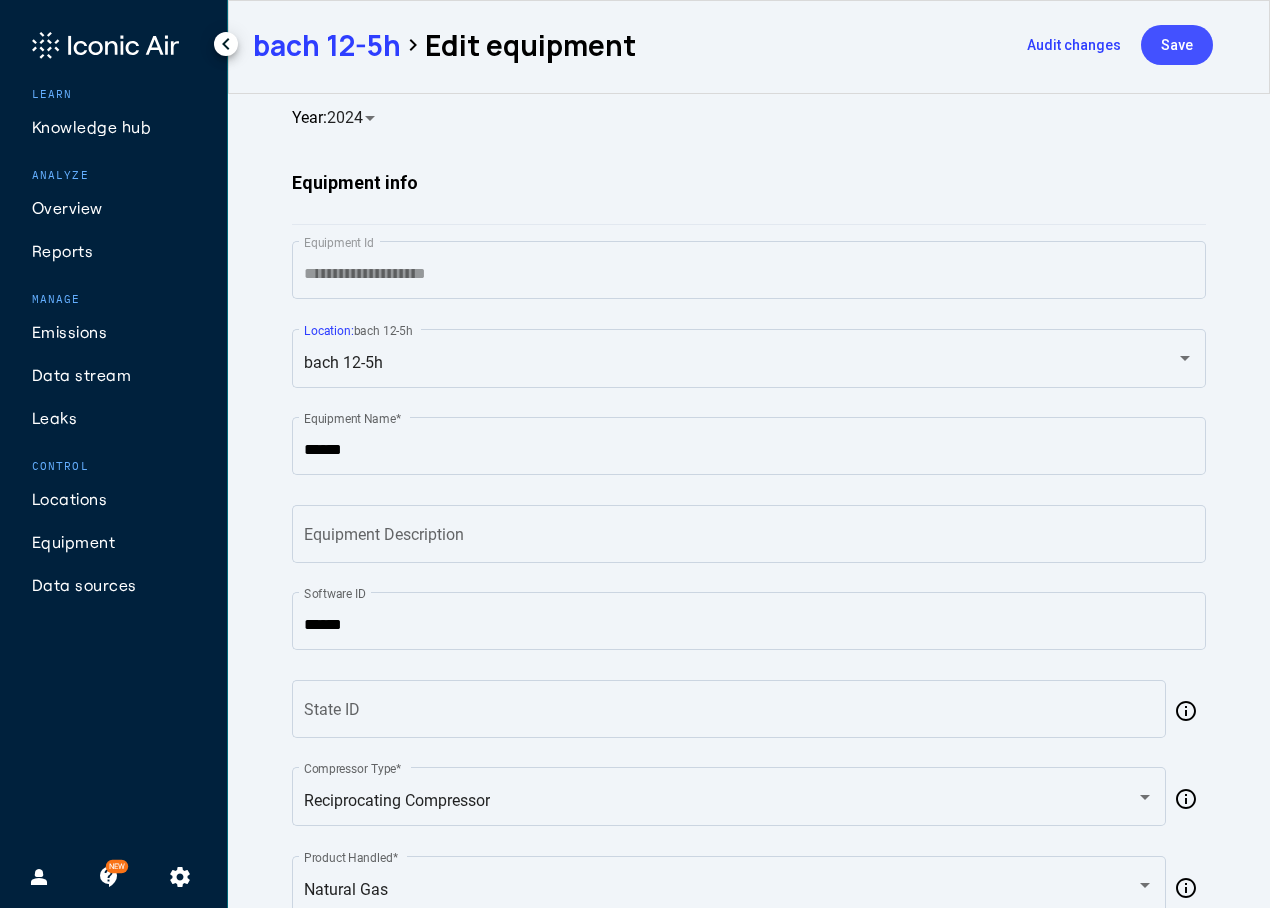 click on "Save" at bounding box center [1177, 45] 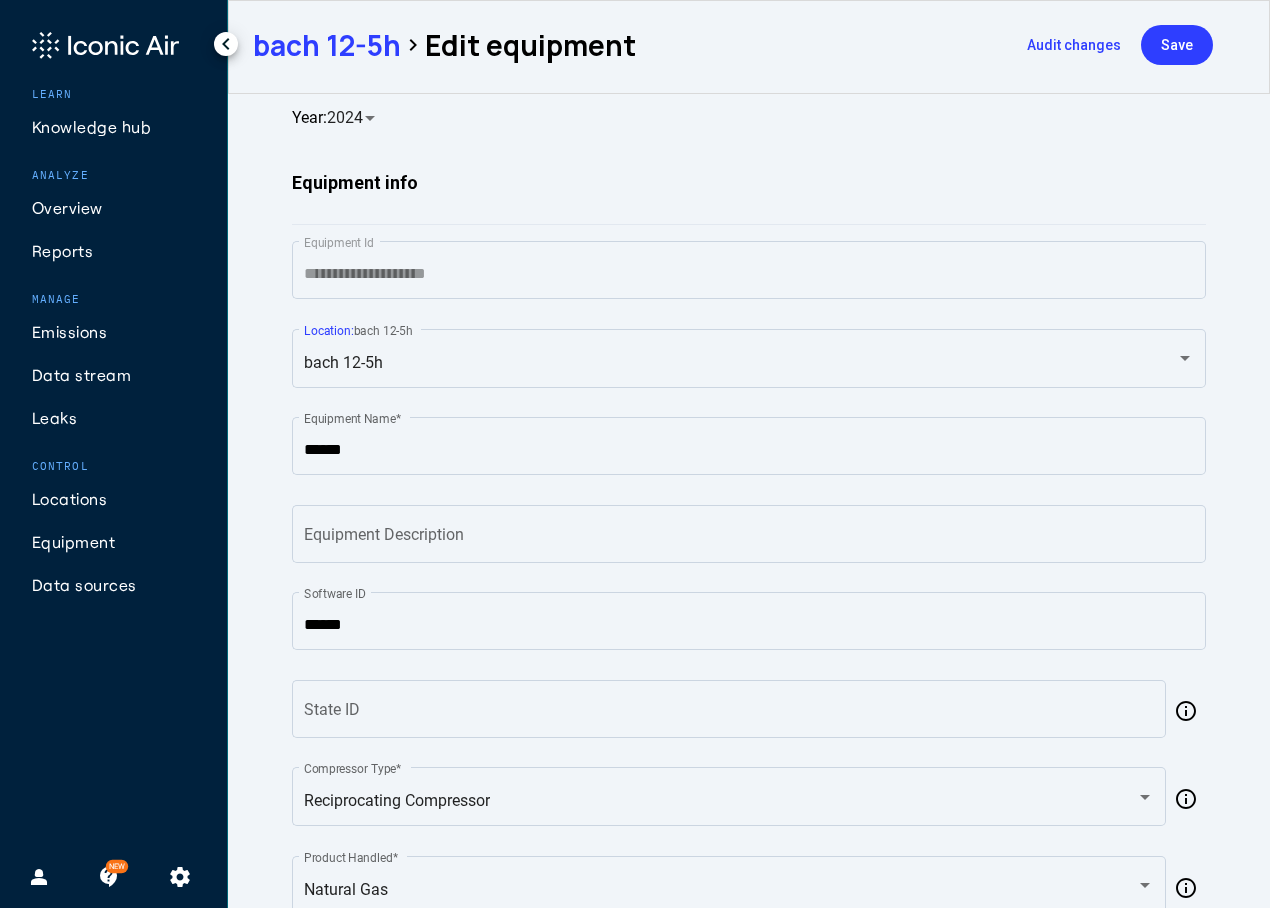 click on "bach 12-5h" at bounding box center [327, 45] 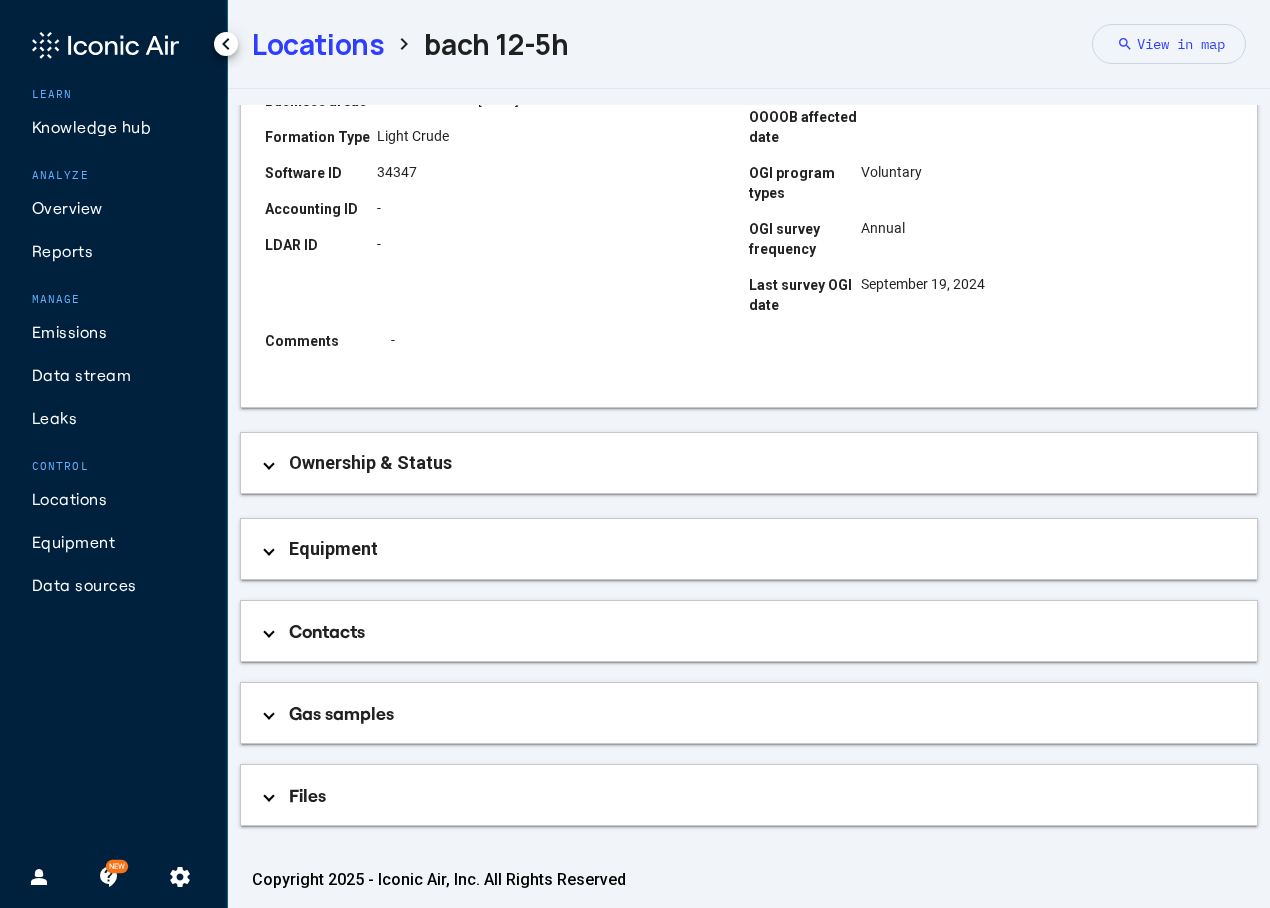 click on "Equipment" at bounding box center [753, 549] 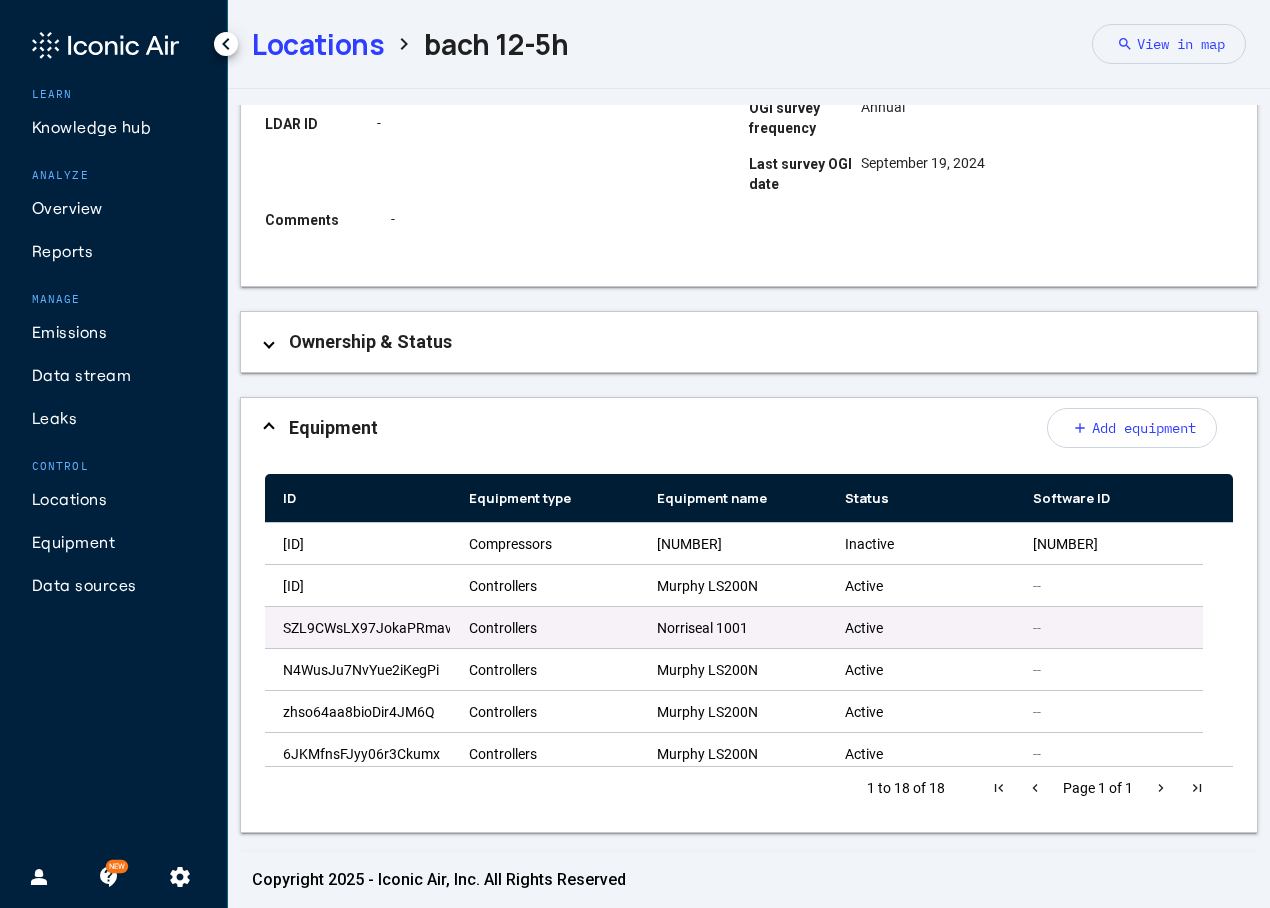 scroll, scrollTop: 663, scrollLeft: 0, axis: vertical 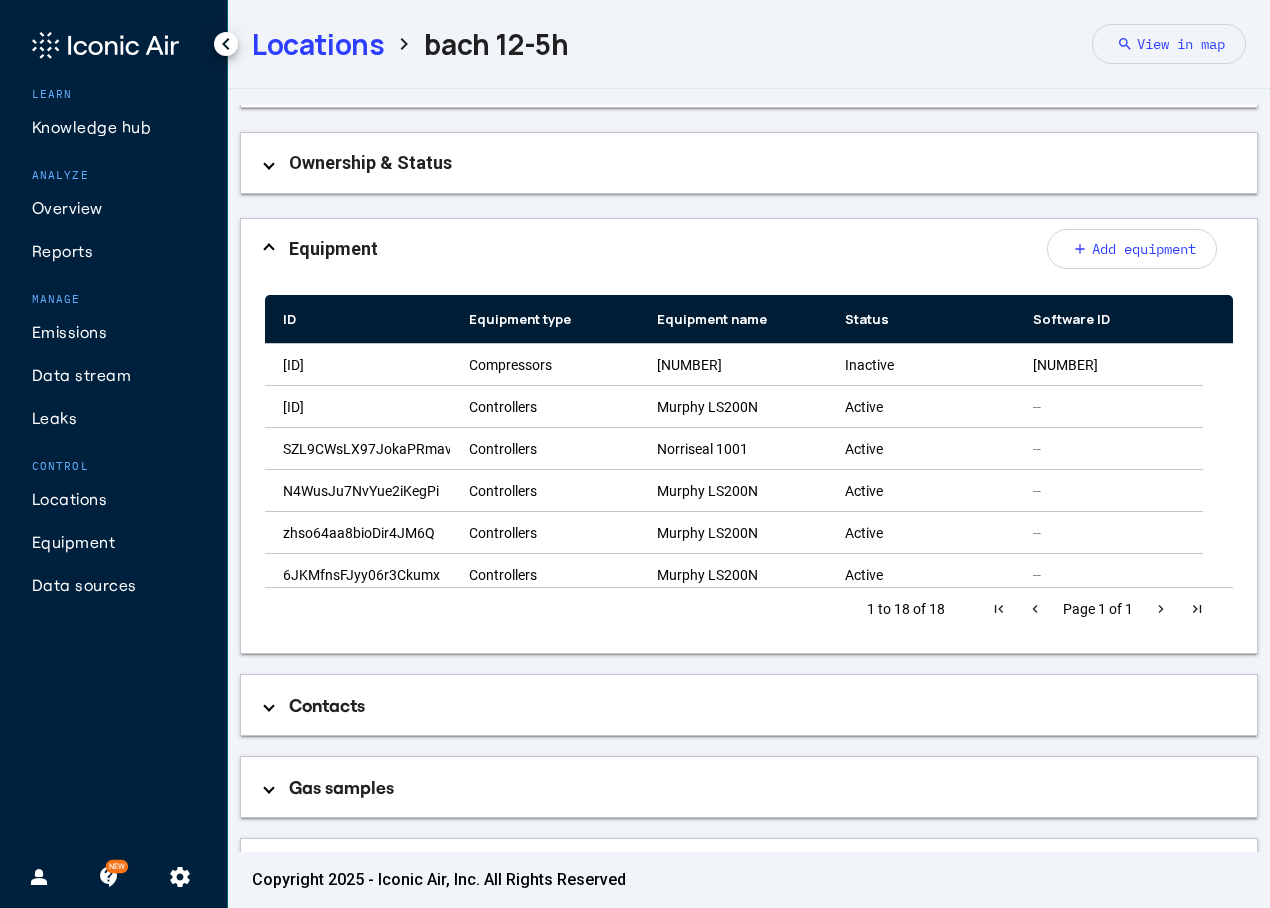 click at bounding box center [1161, 609] 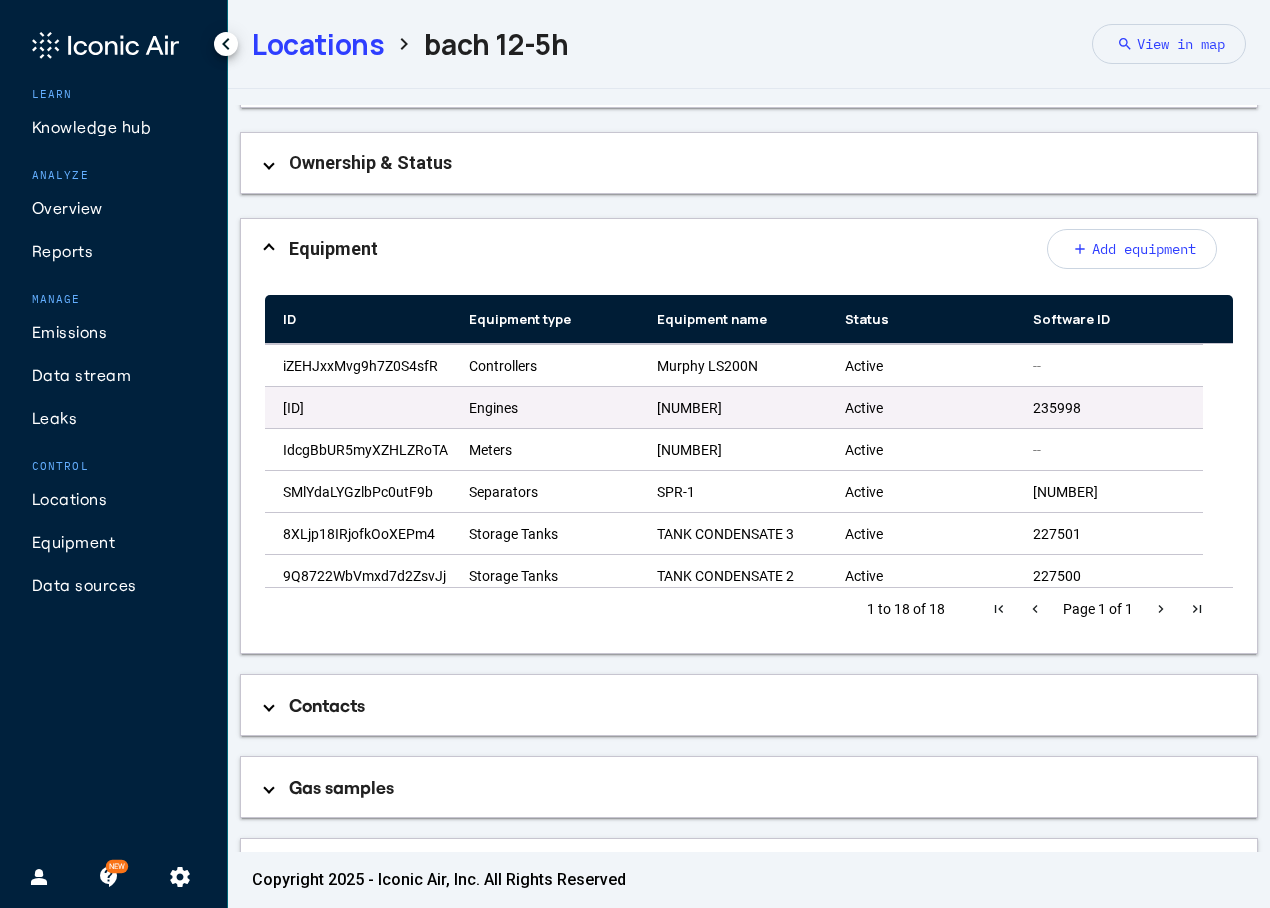 scroll, scrollTop: 300, scrollLeft: 0, axis: vertical 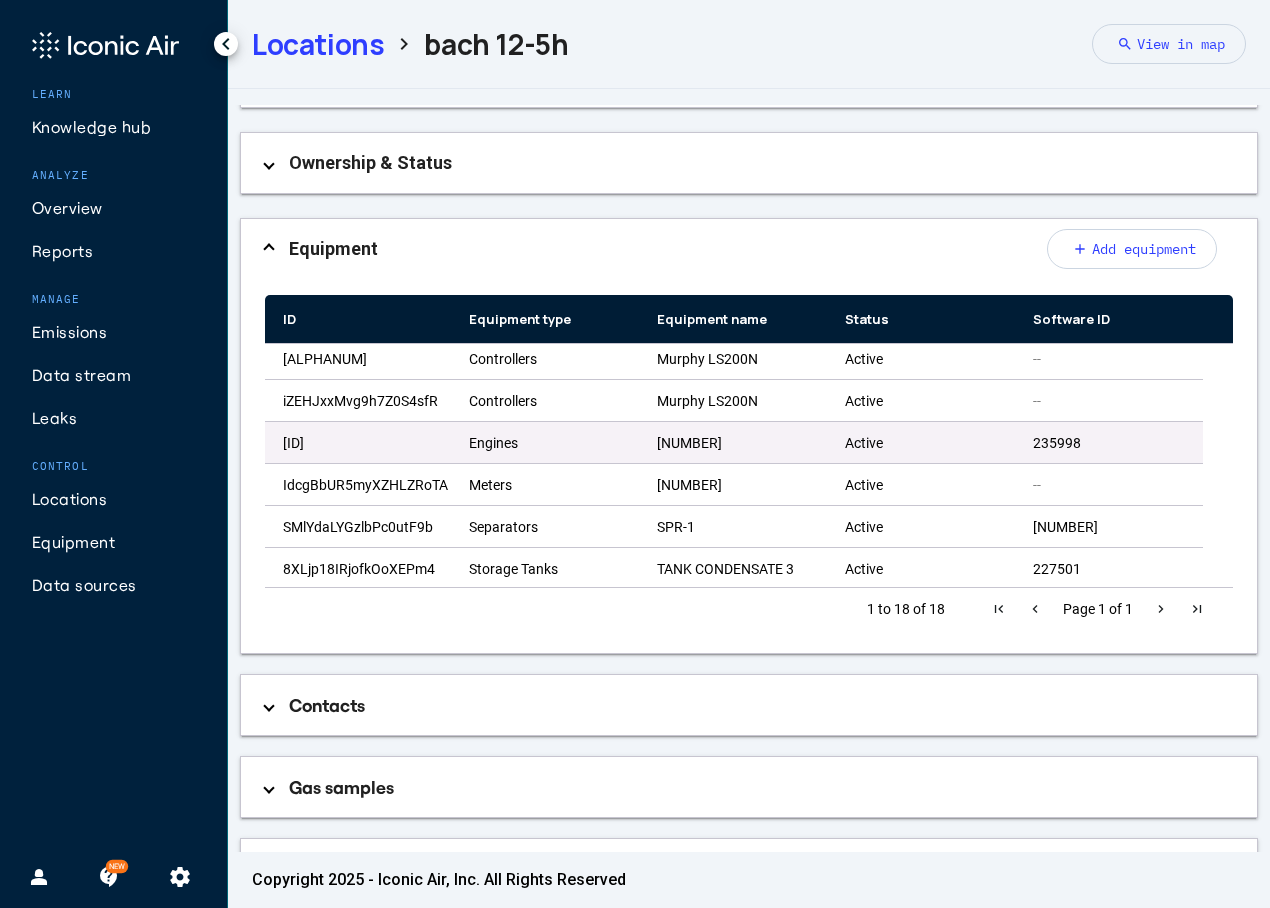 click on "Active" at bounding box center (921, 443) 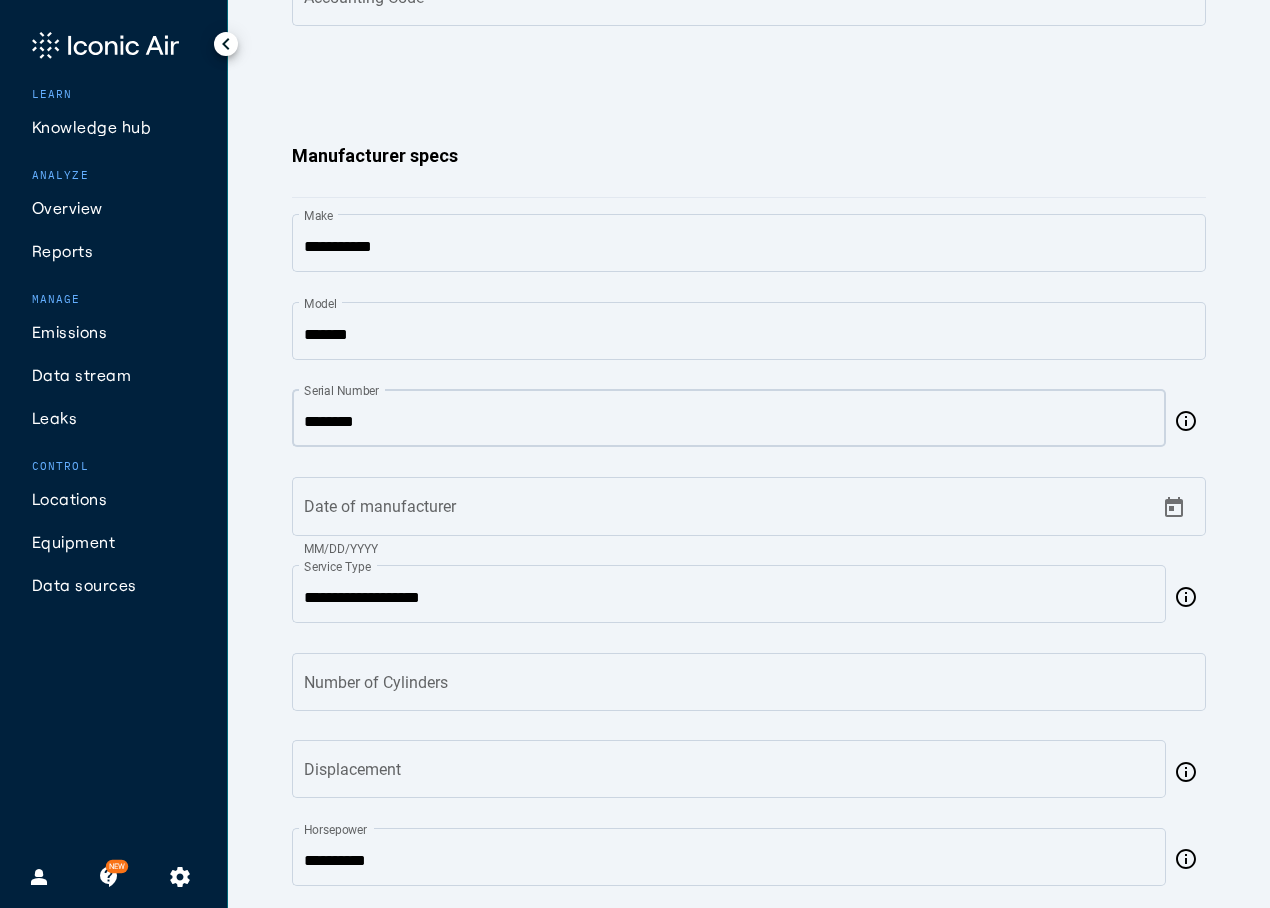 scroll, scrollTop: 900, scrollLeft: 0, axis: vertical 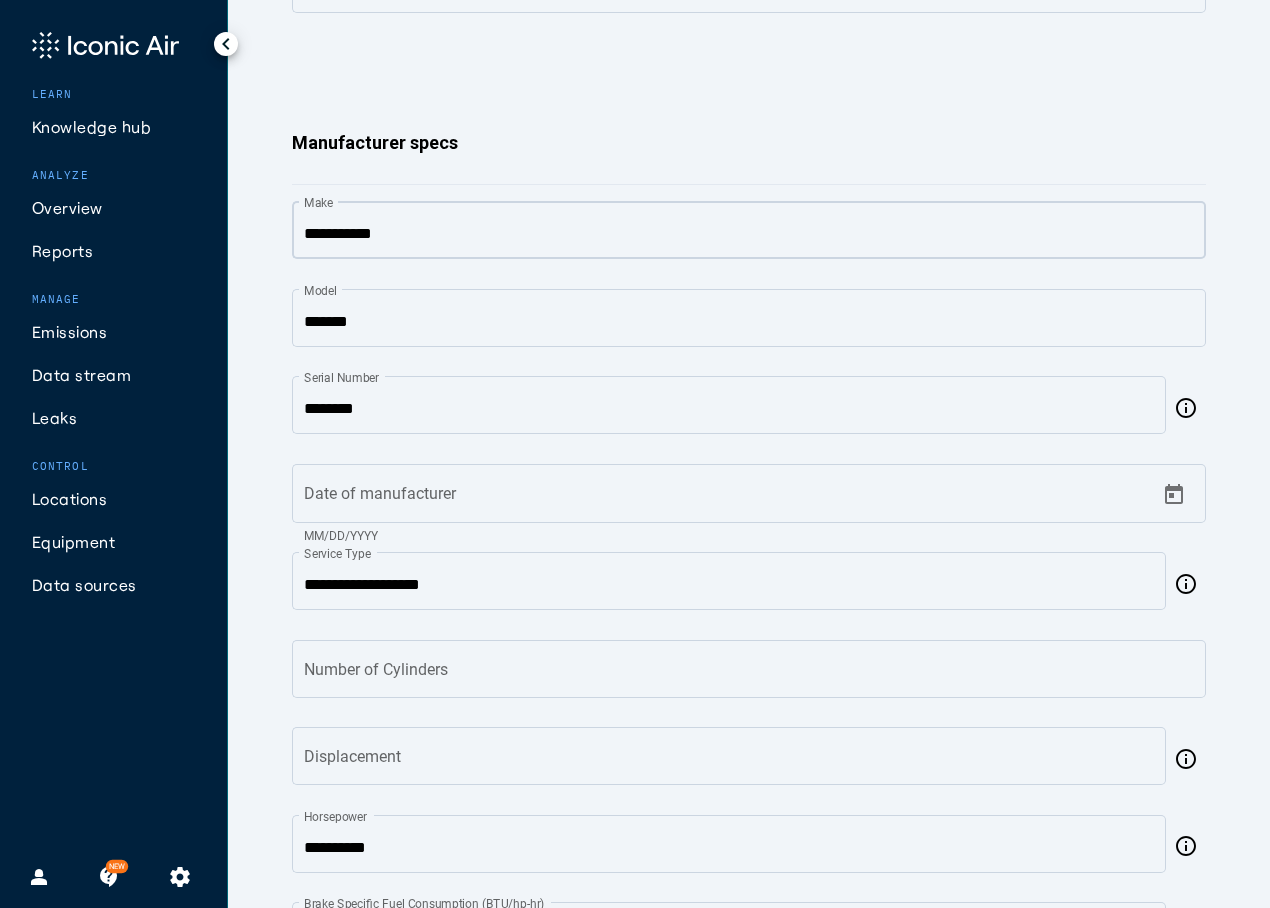 click on "**********" at bounding box center [749, 234] 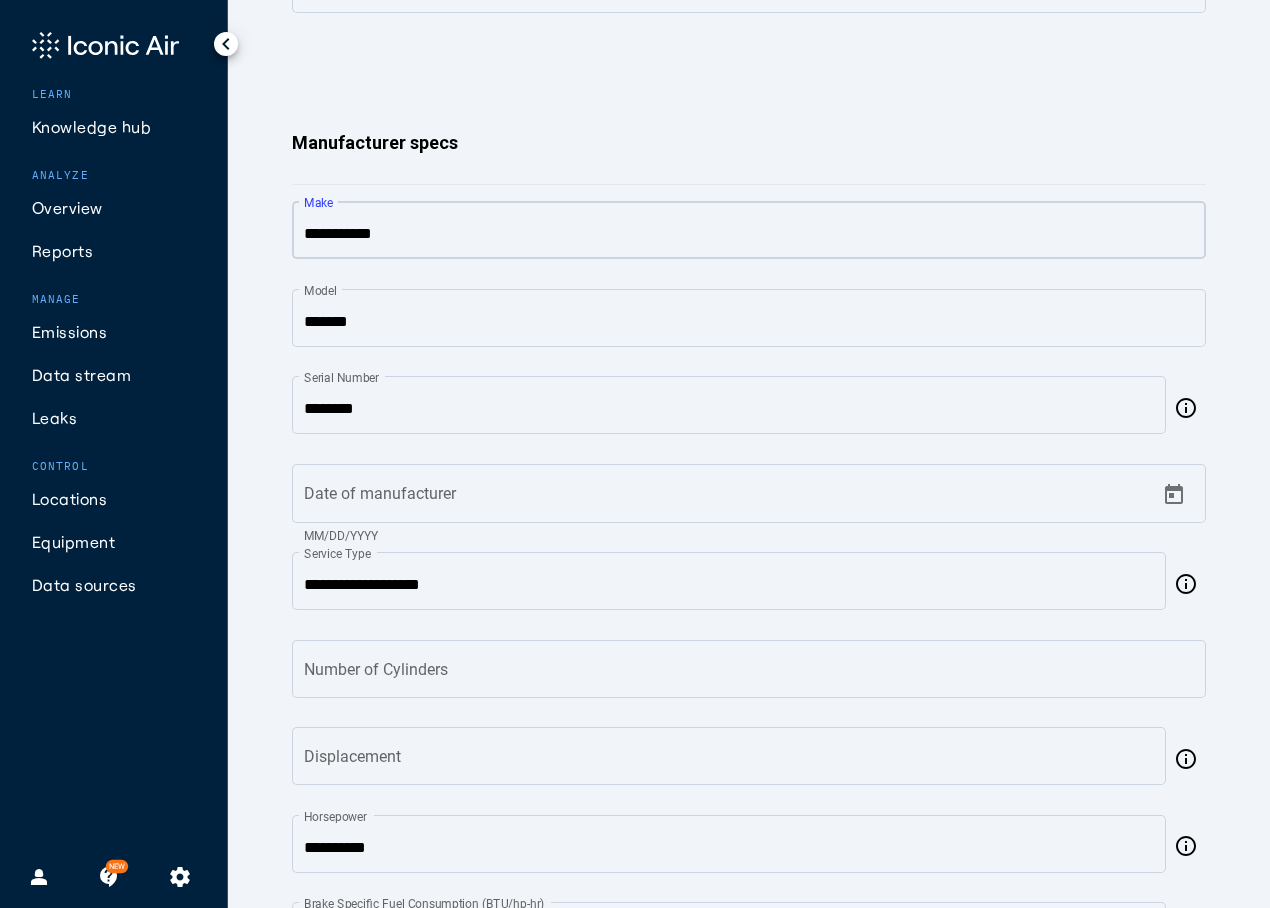 drag, startPoint x: 394, startPoint y: 235, endPoint x: 268, endPoint y: 220, distance: 126.88972 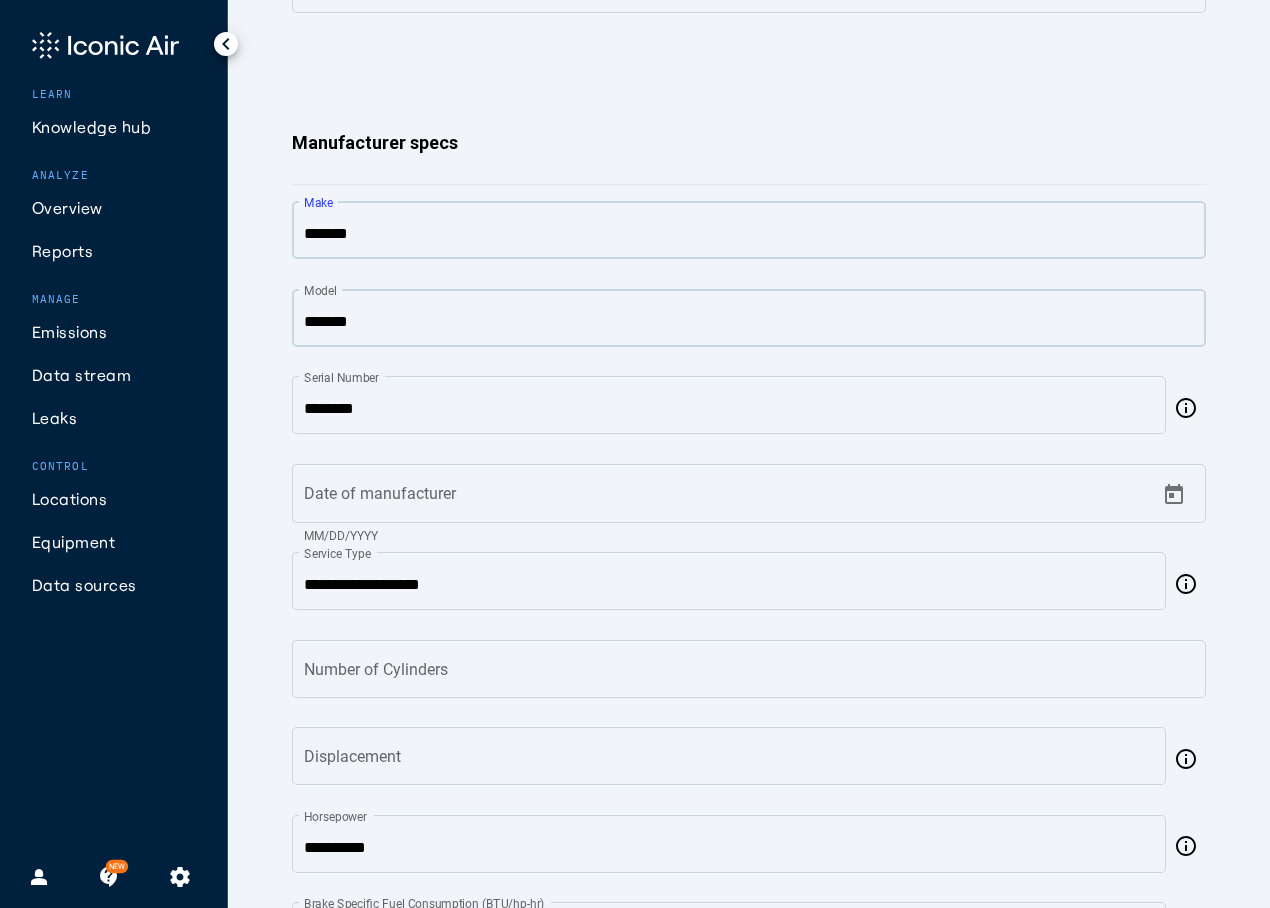 type on "*******" 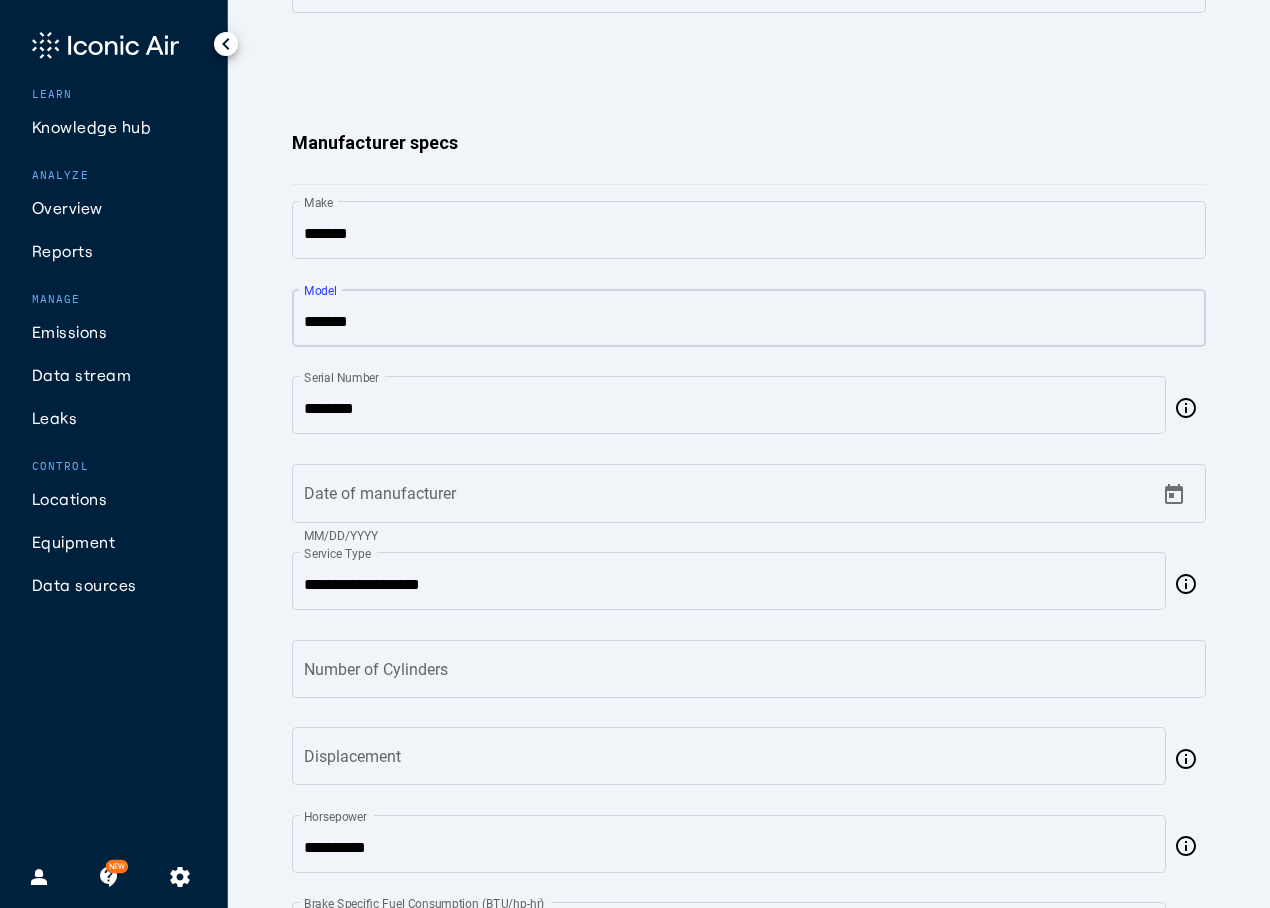 drag, startPoint x: 382, startPoint y: 322, endPoint x: 284, endPoint y: 315, distance: 98.24968 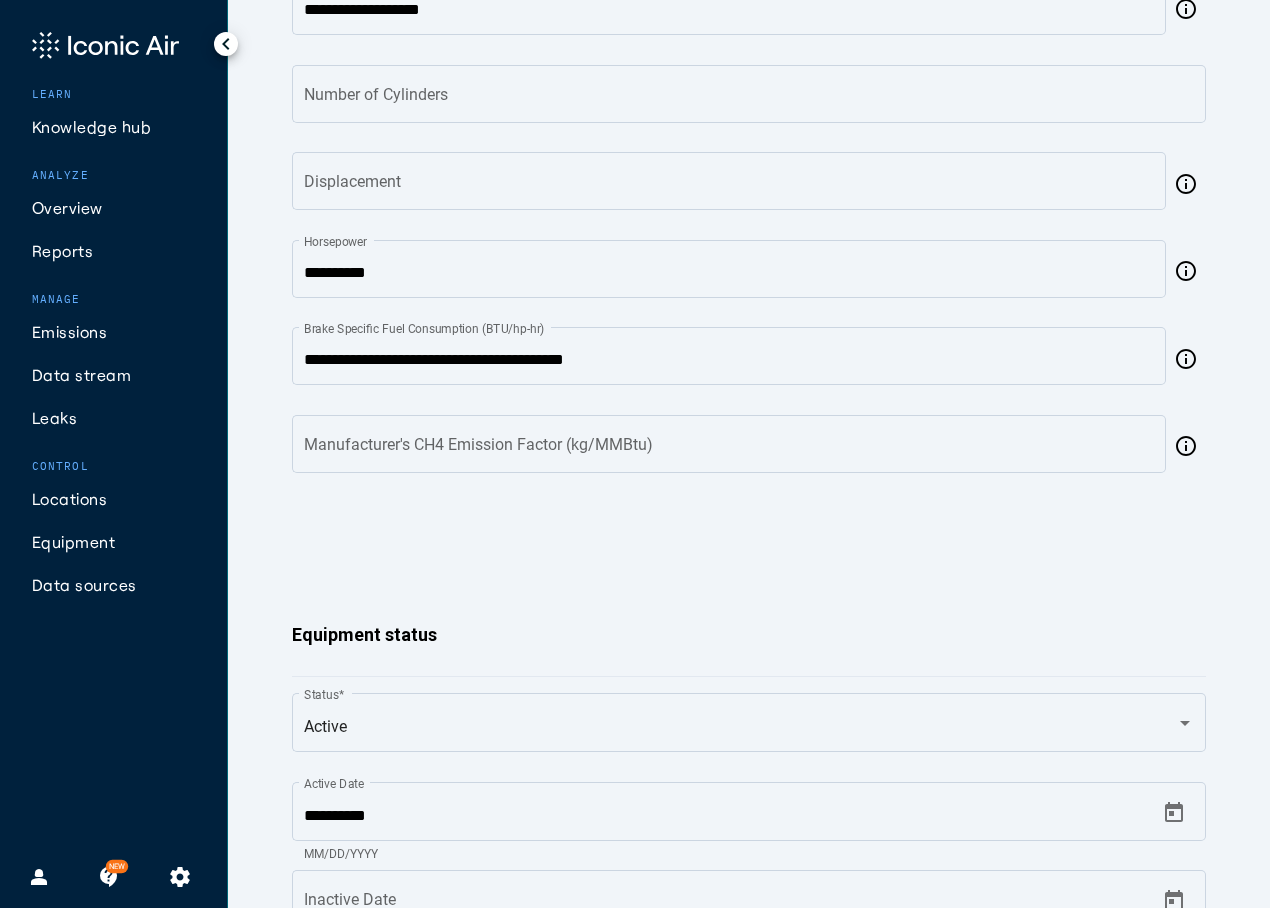 scroll, scrollTop: 1500, scrollLeft: 0, axis: vertical 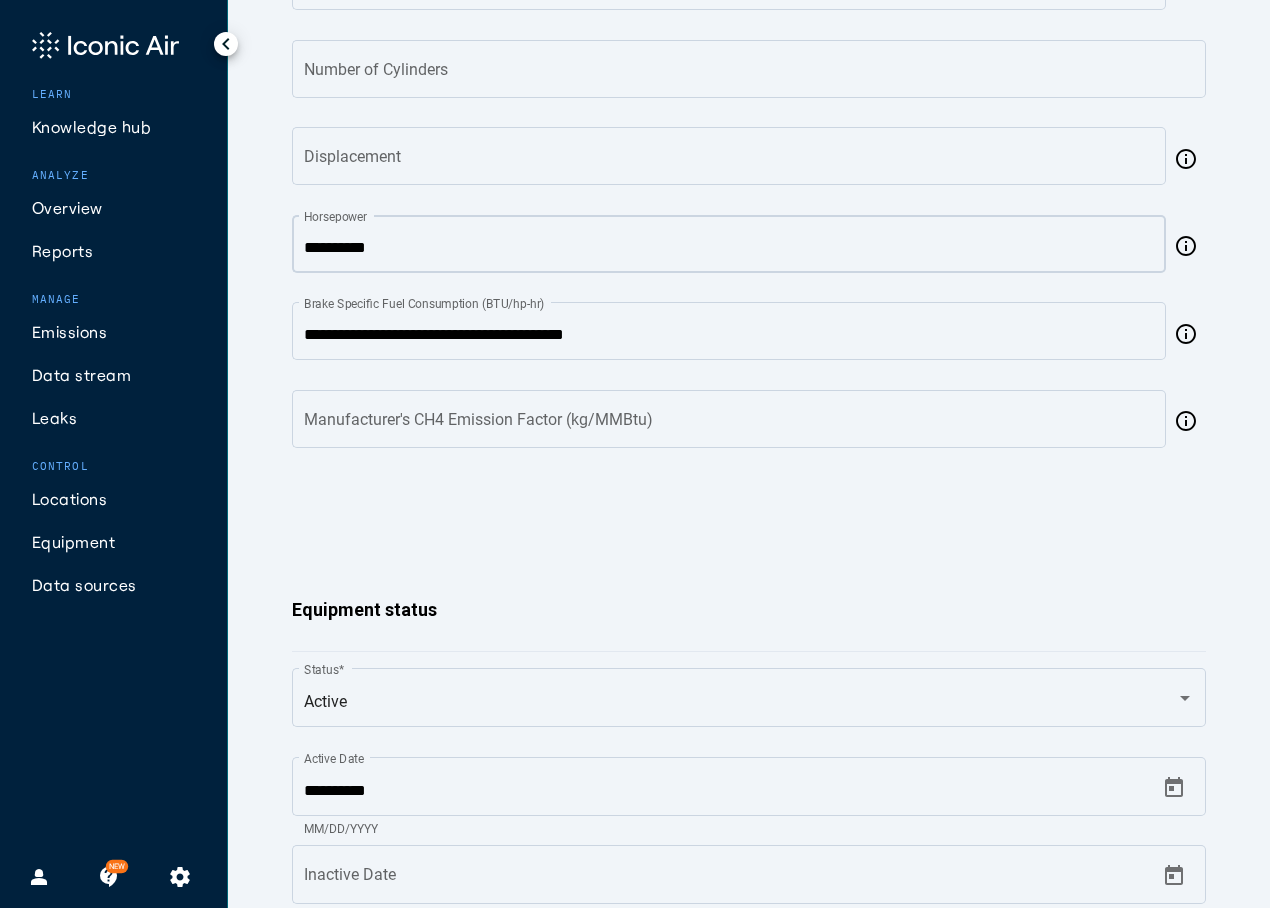 type on "*****" 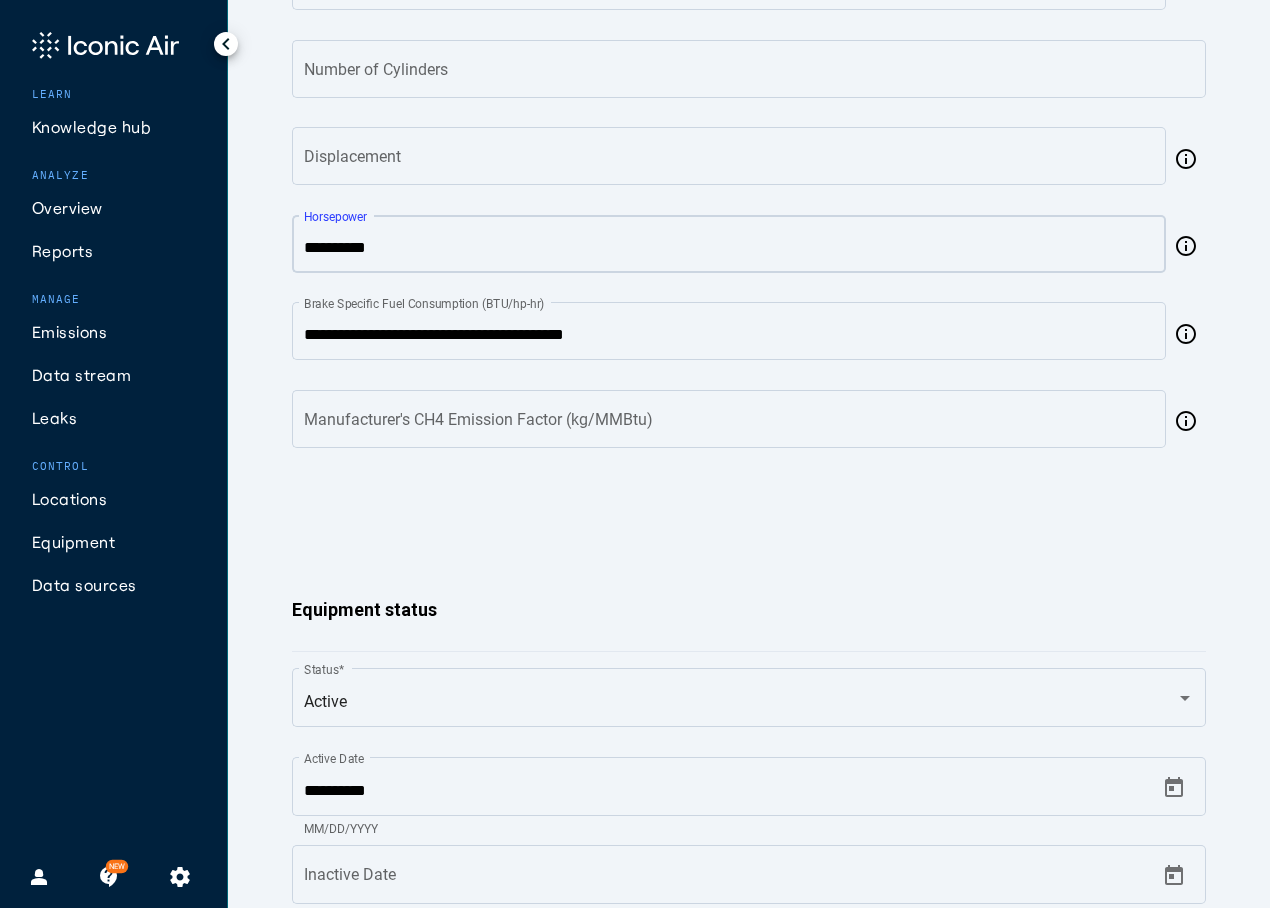 drag, startPoint x: 387, startPoint y: 253, endPoint x: 150, endPoint y: 251, distance: 237.00844 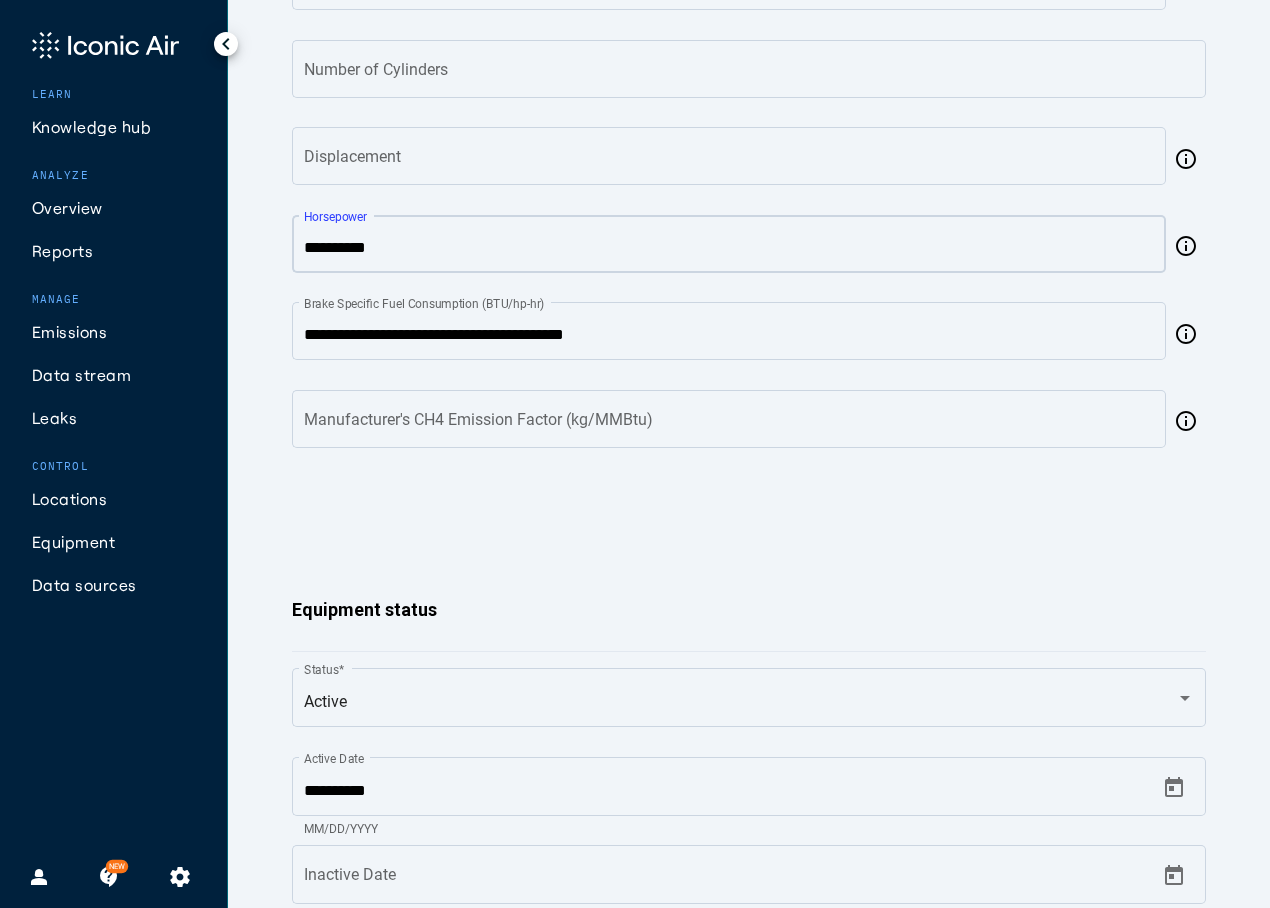 click on "**********" 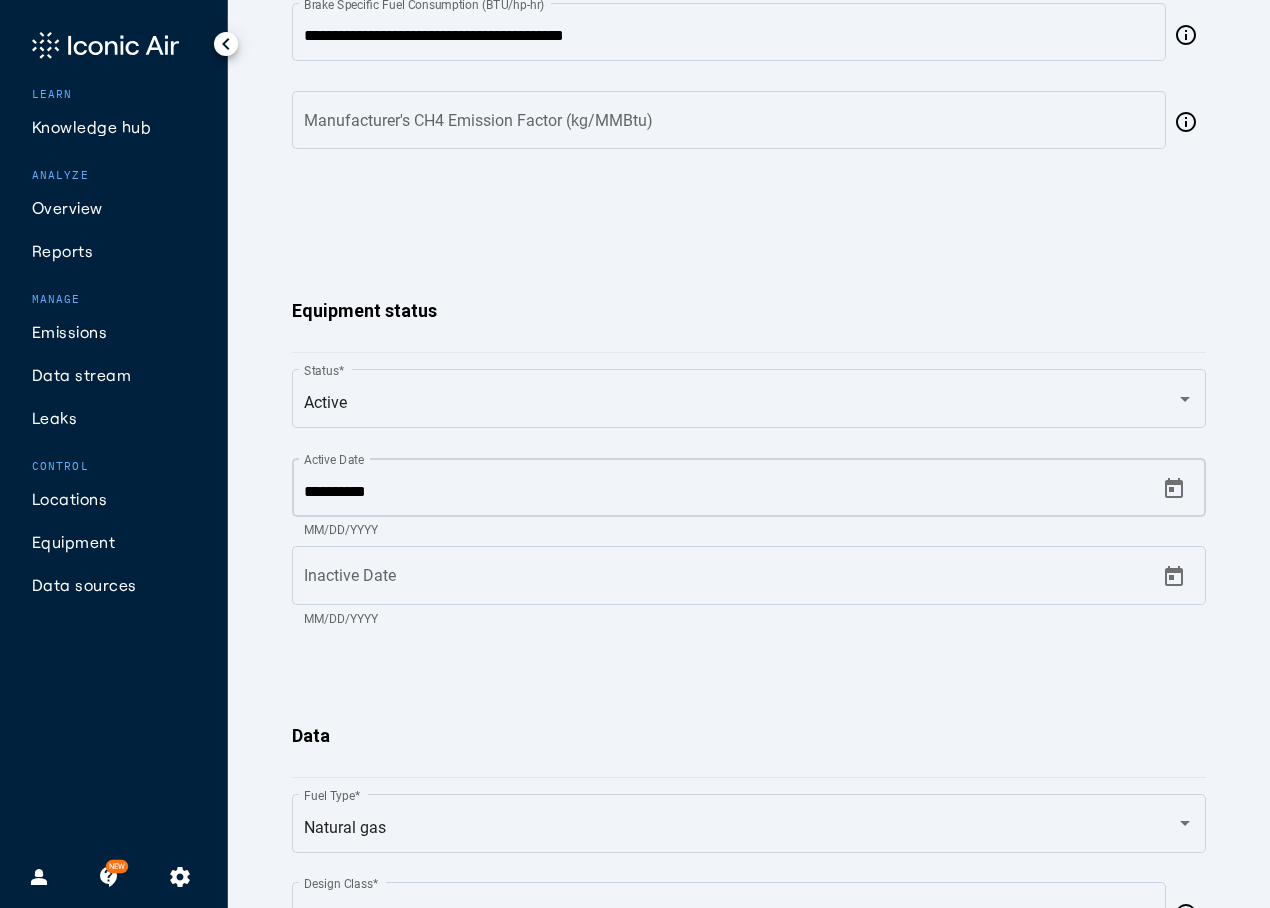 scroll, scrollTop: 1800, scrollLeft: 0, axis: vertical 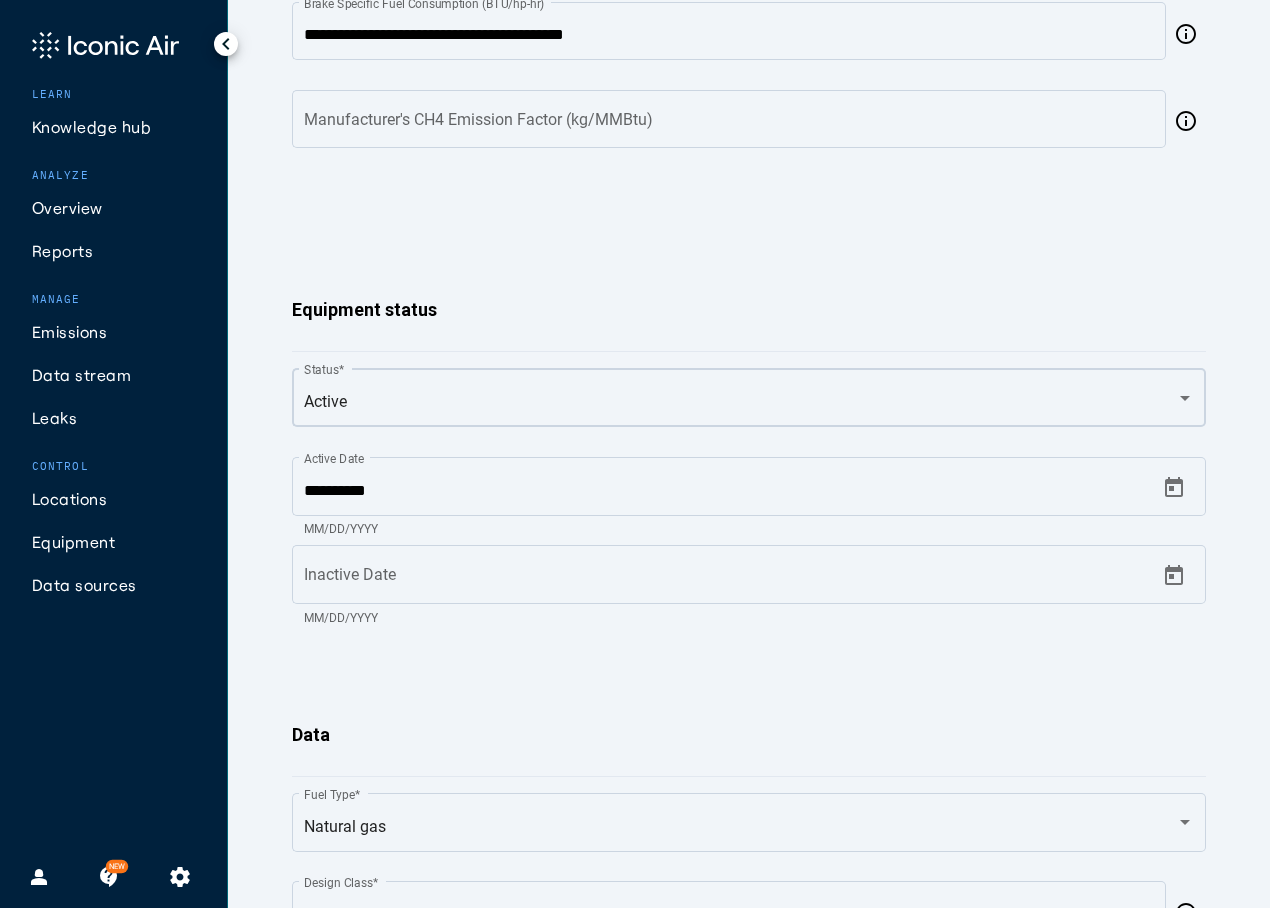 type on "***" 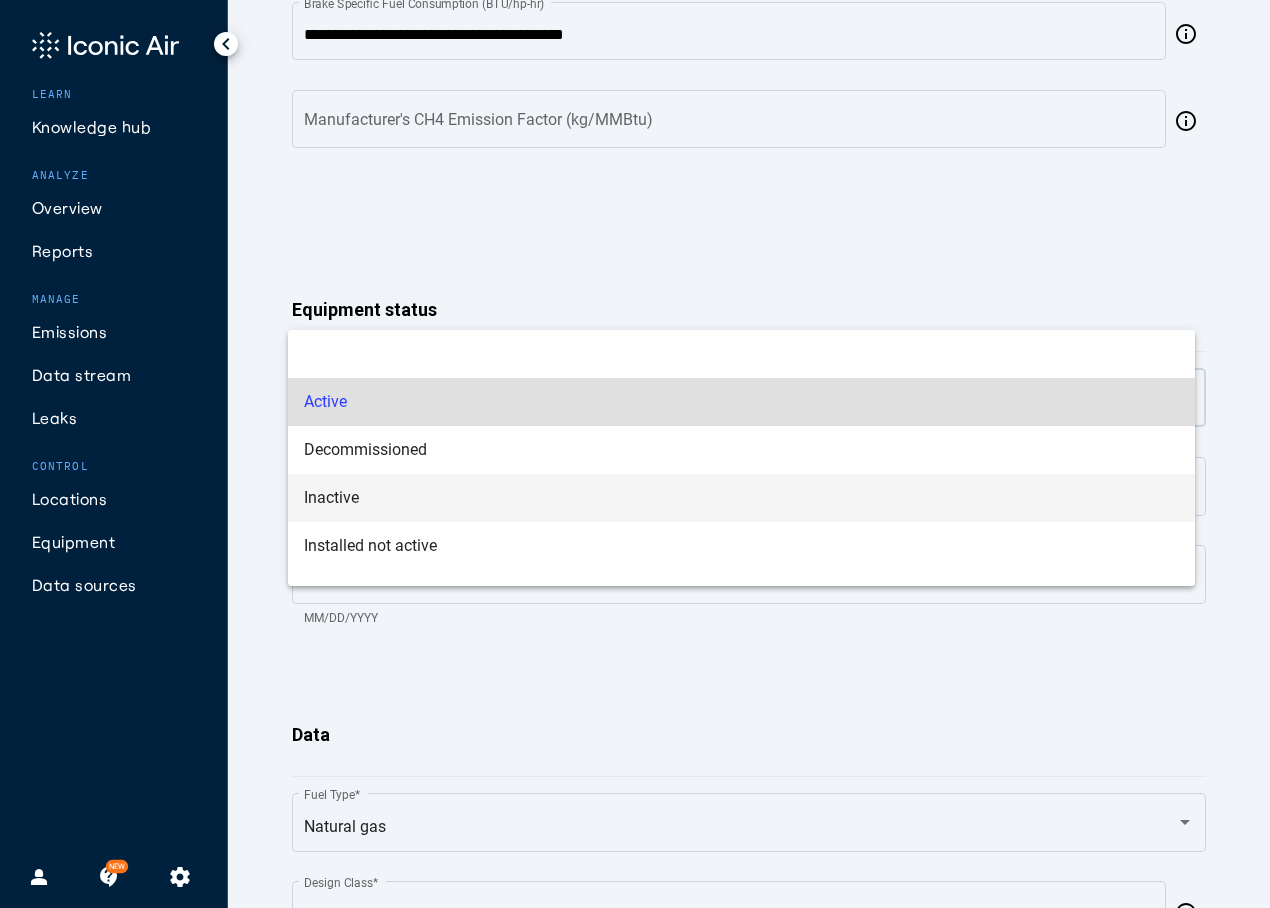click on "Inactive" at bounding box center (741, 498) 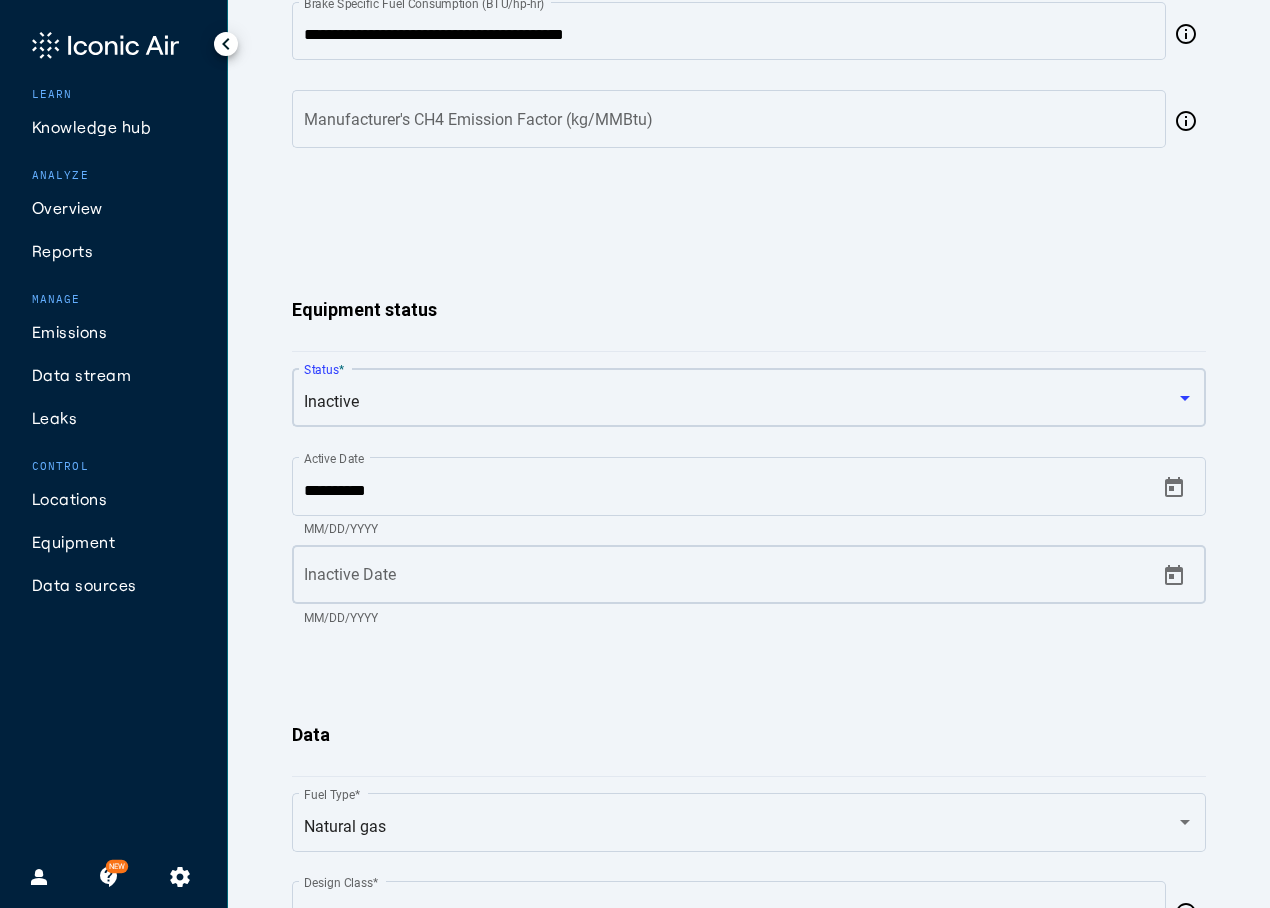 click on "Inactive Date" at bounding box center [729, 579] 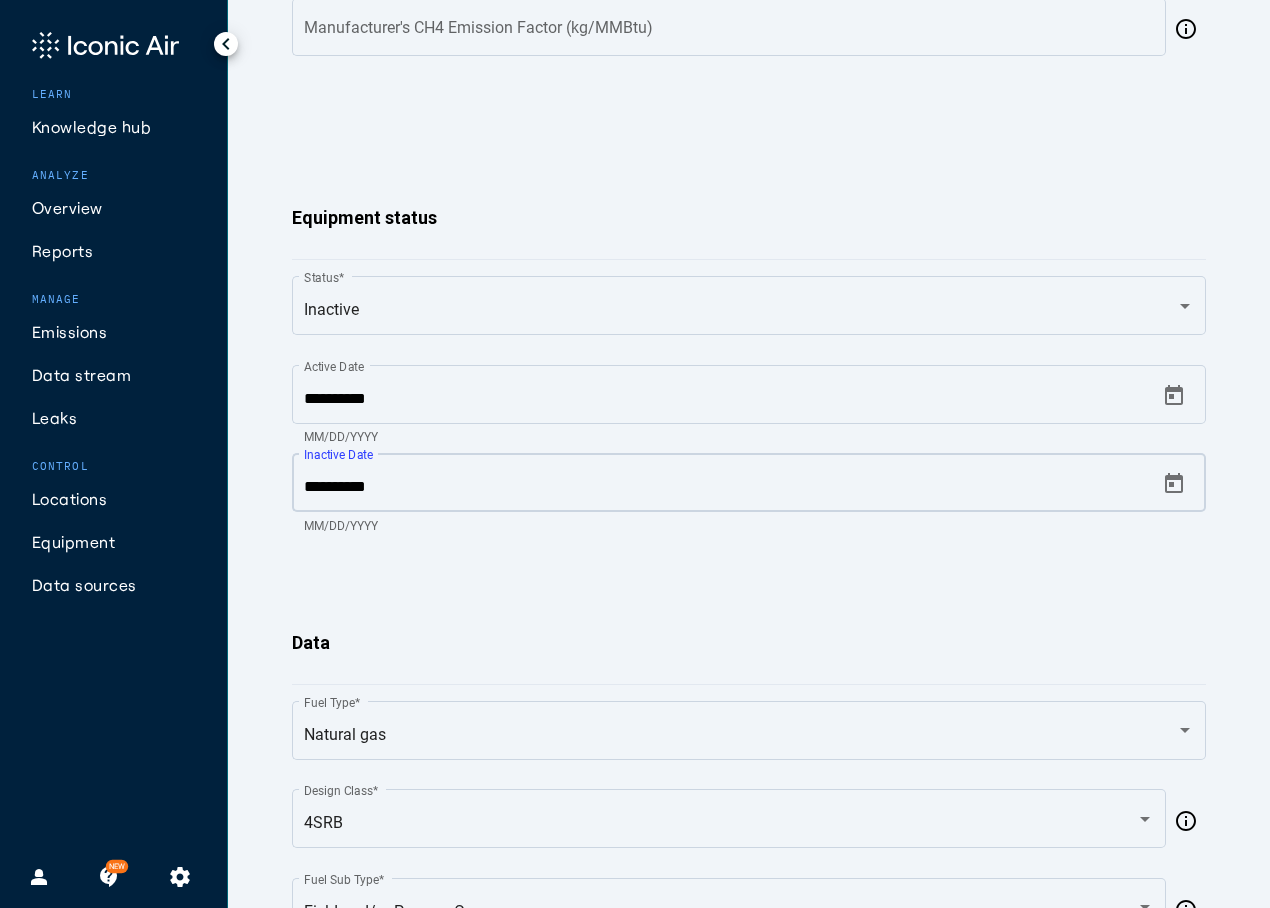 scroll, scrollTop: 2400, scrollLeft: 0, axis: vertical 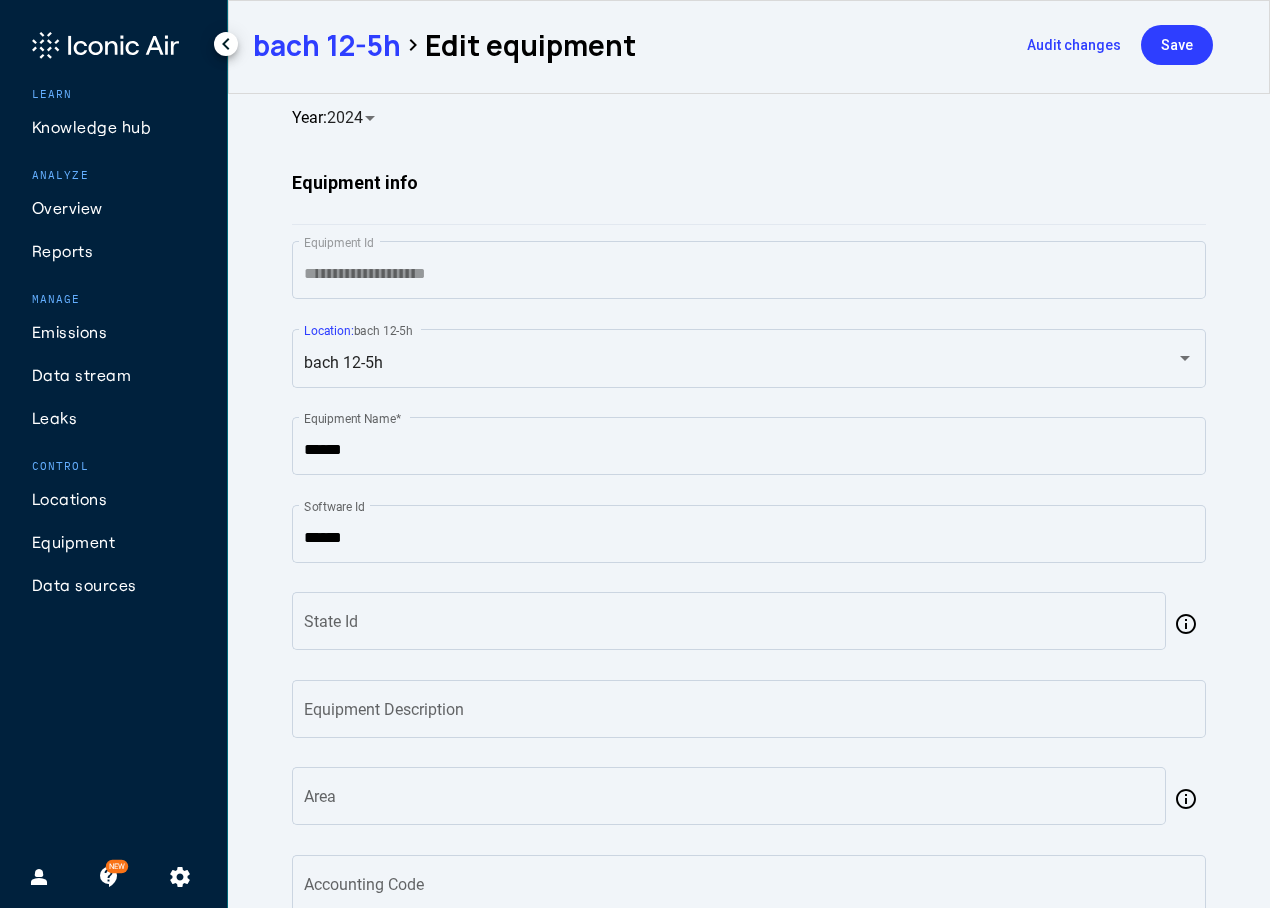 type on "********" 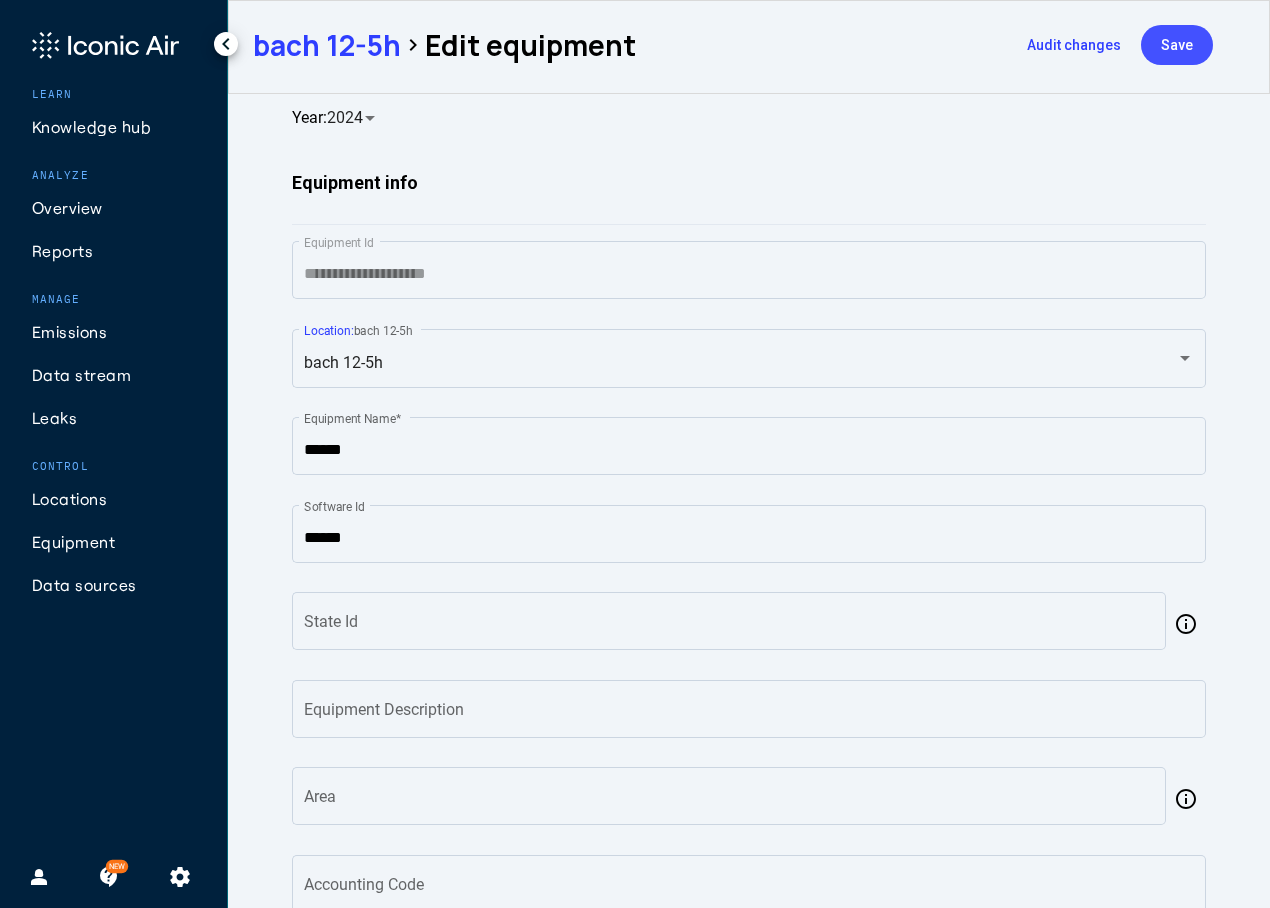 click on "Save" at bounding box center [1177, 45] 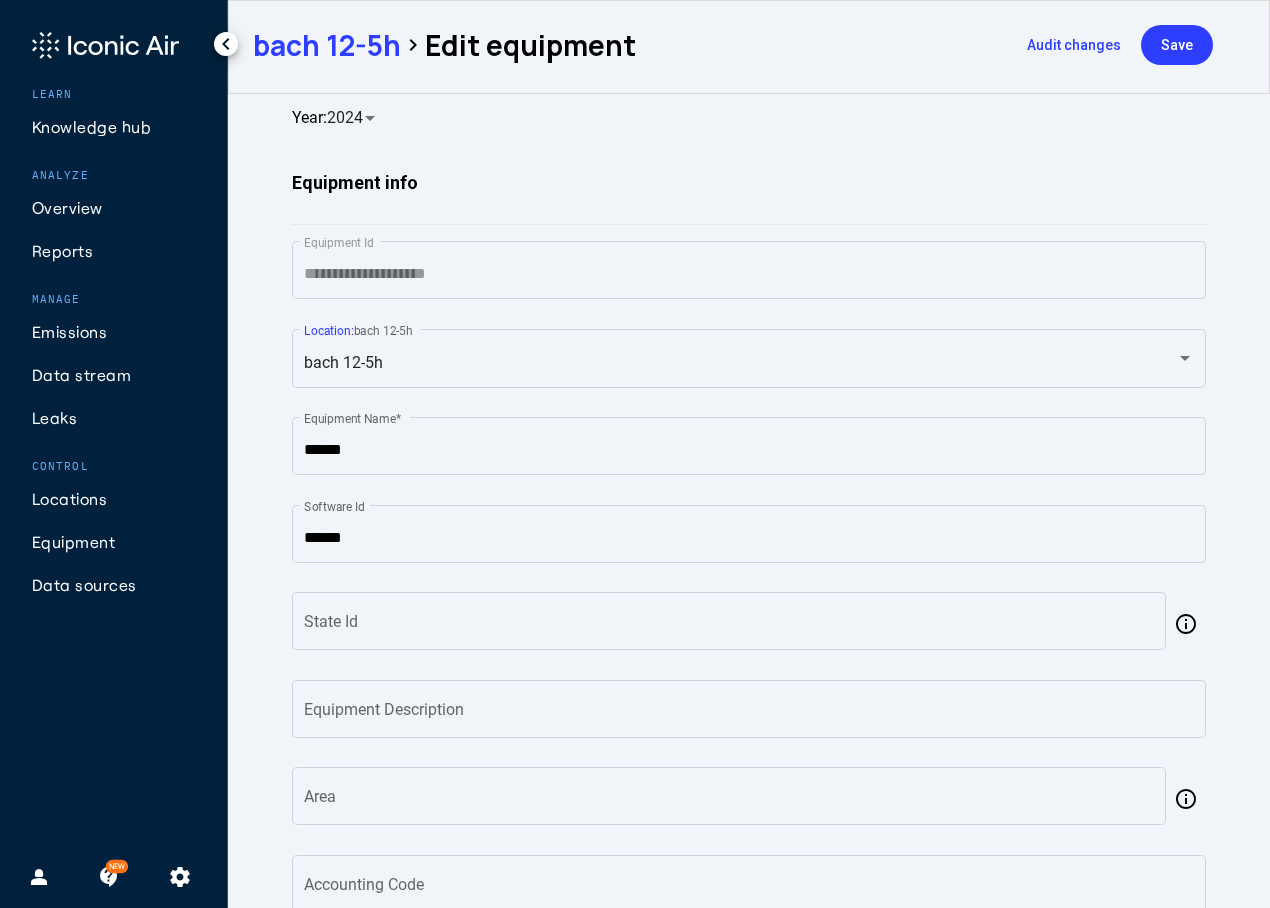 click on "bach 12-5h" at bounding box center (327, 45) 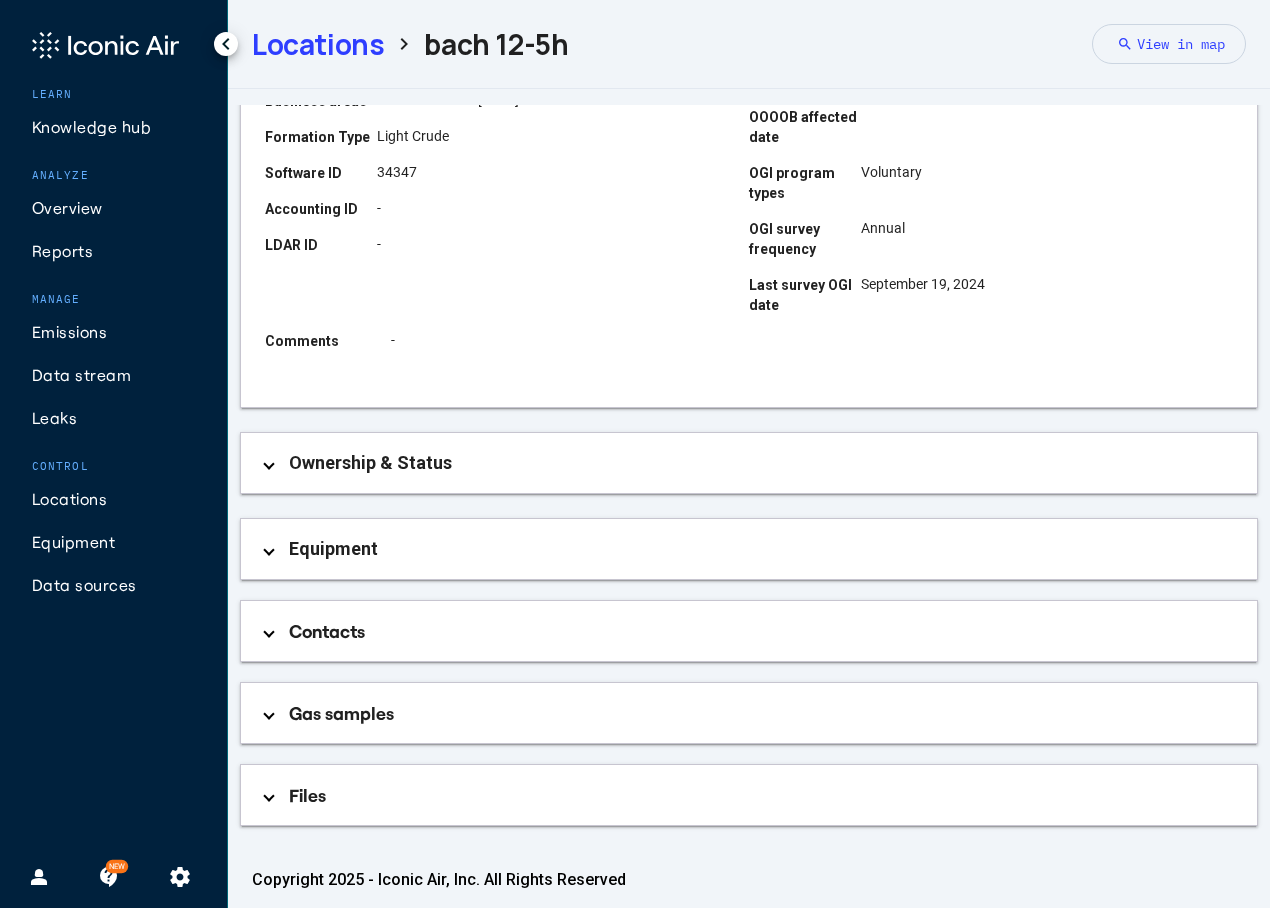 click on "Equipment" at bounding box center [749, 549] 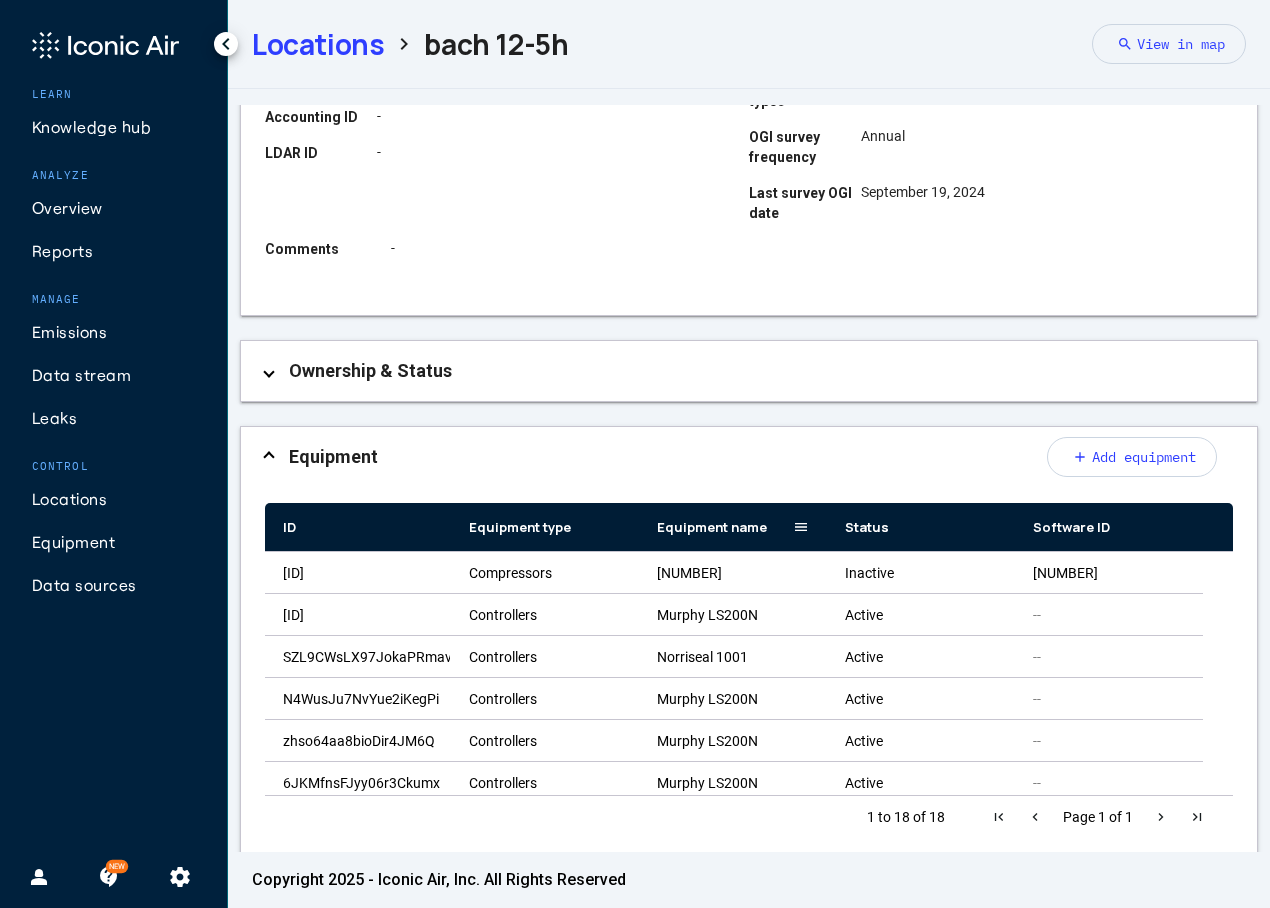 scroll, scrollTop: 737, scrollLeft: 0, axis: vertical 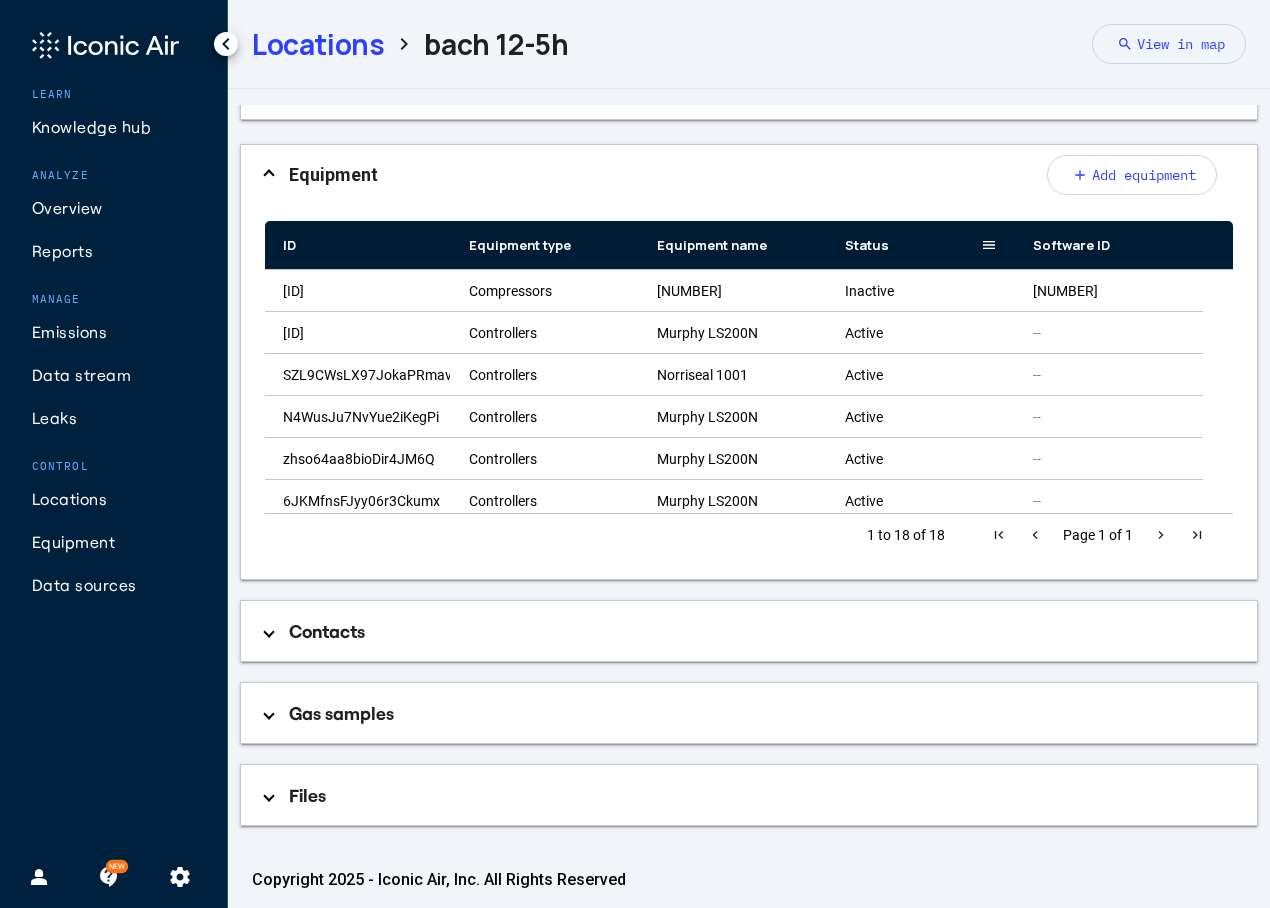 click on "Status" at bounding box center (913, 245) 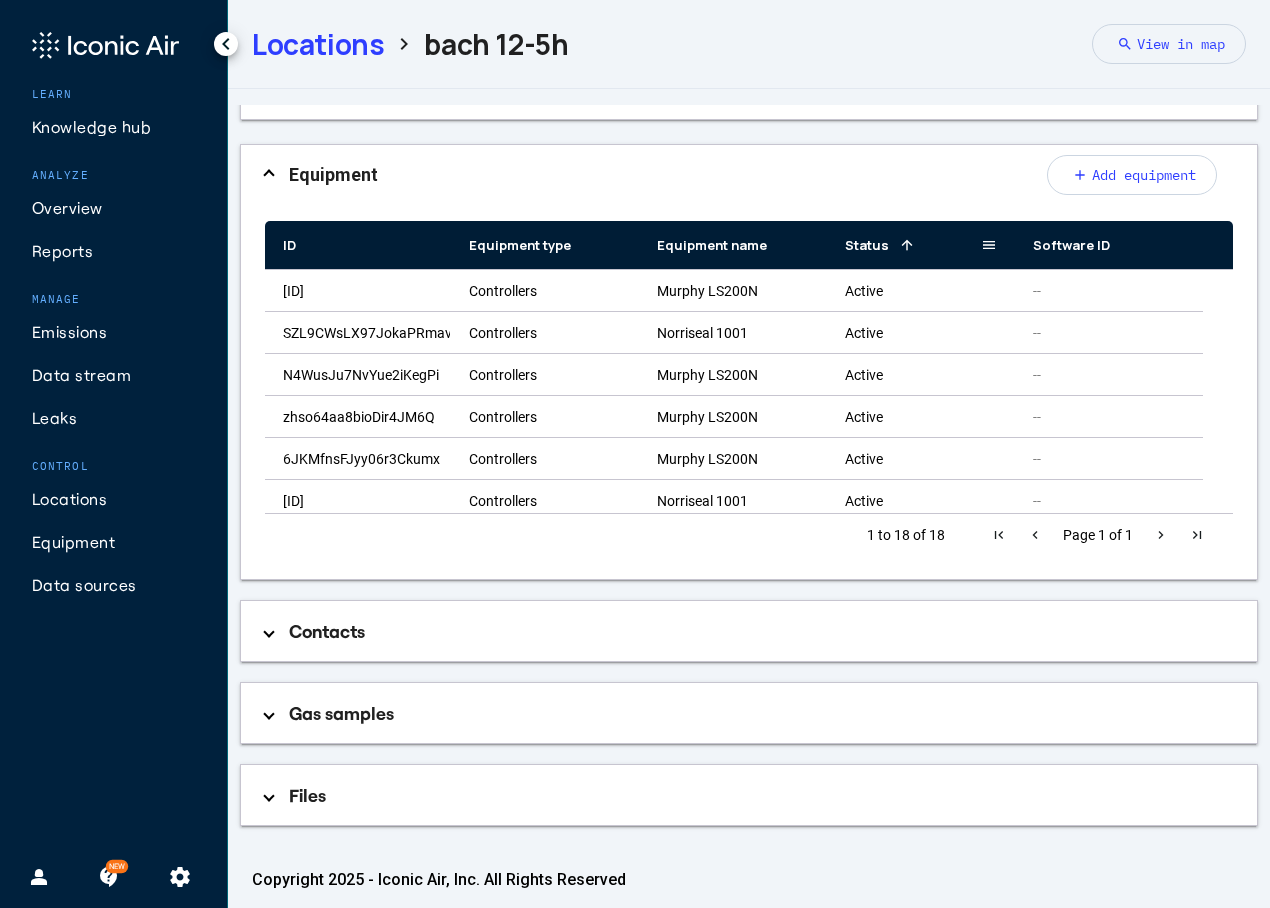 click on "Status
1" at bounding box center (913, 245) 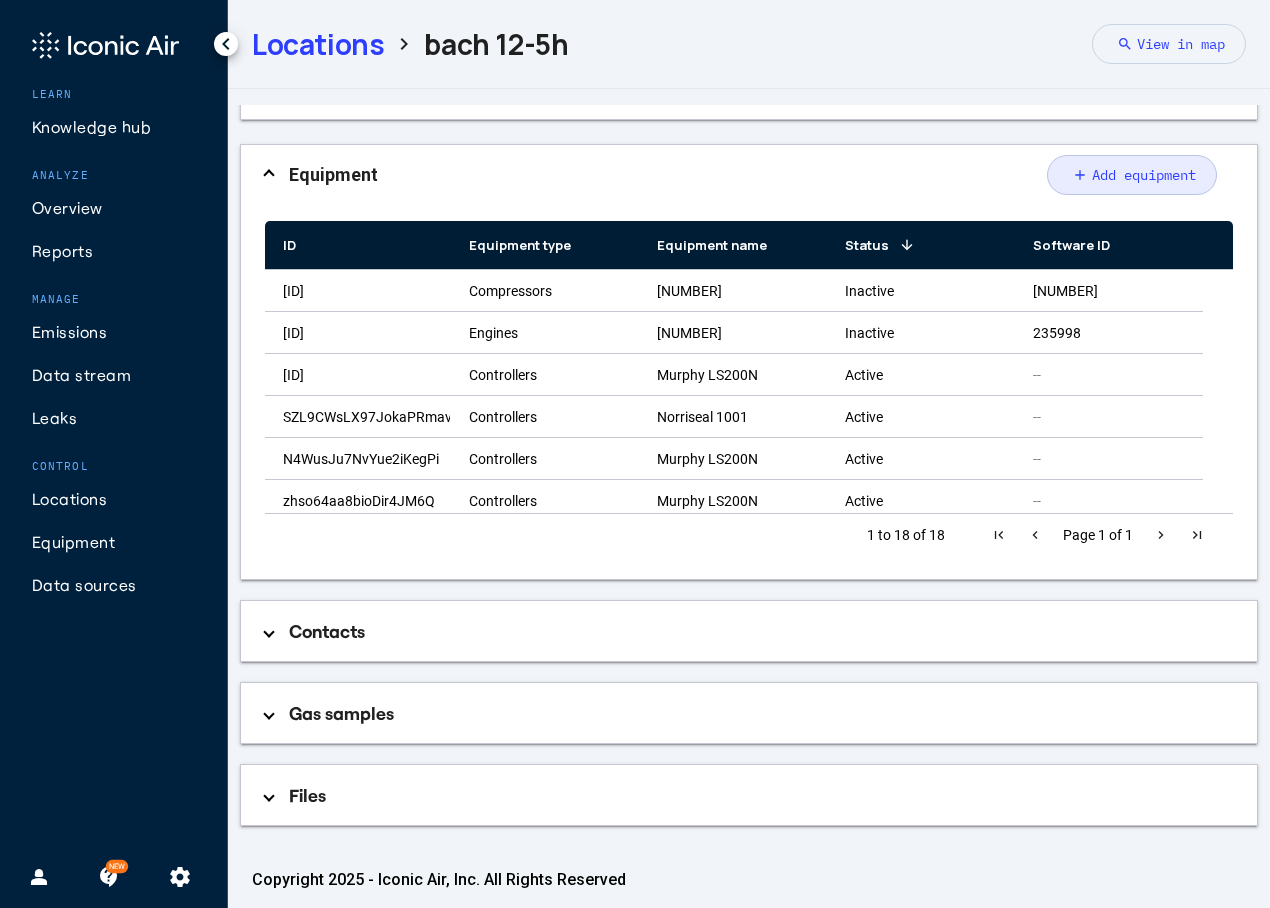 click on "add  Add equipment" at bounding box center [1132, 175] 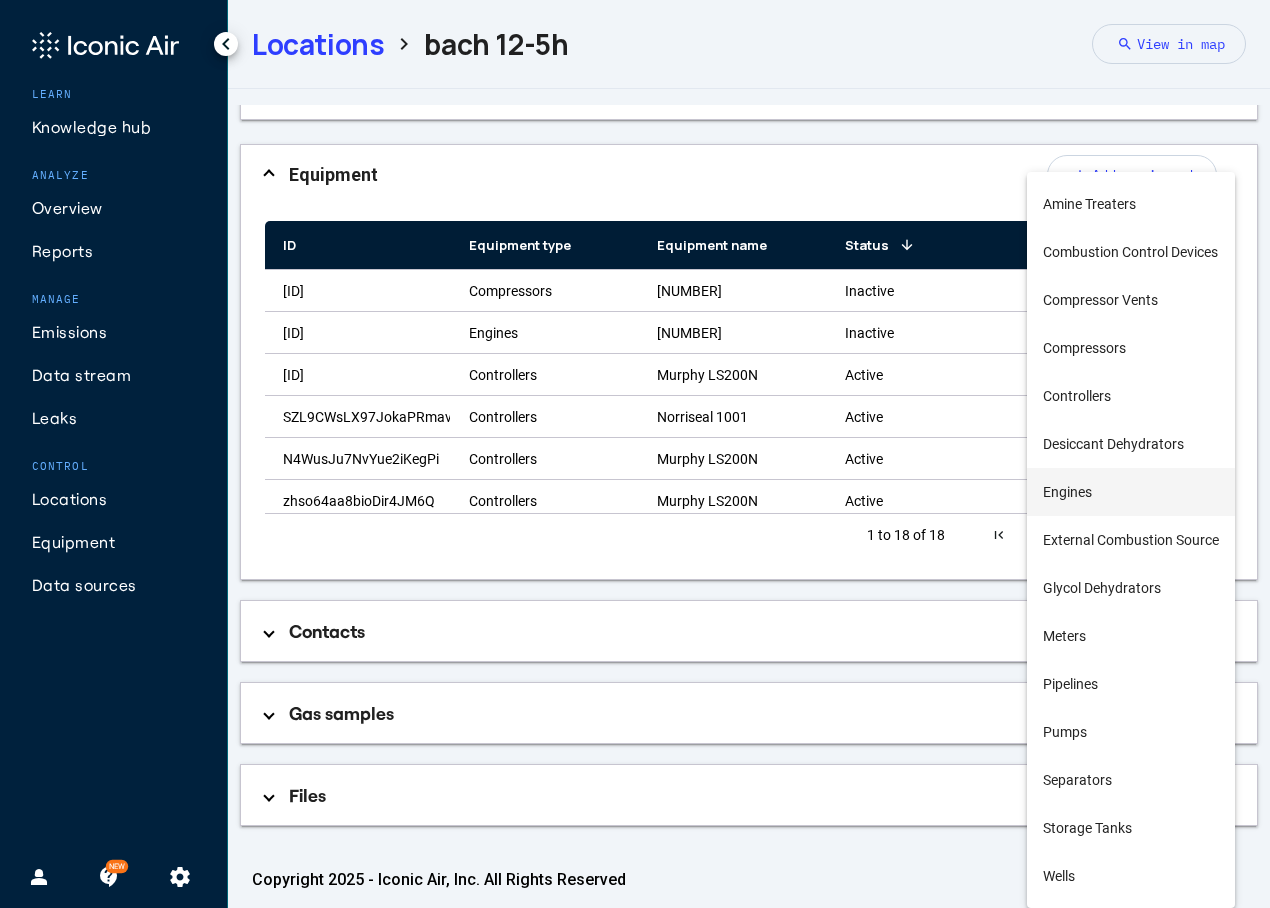 click on "Engines" at bounding box center [1131, 492] 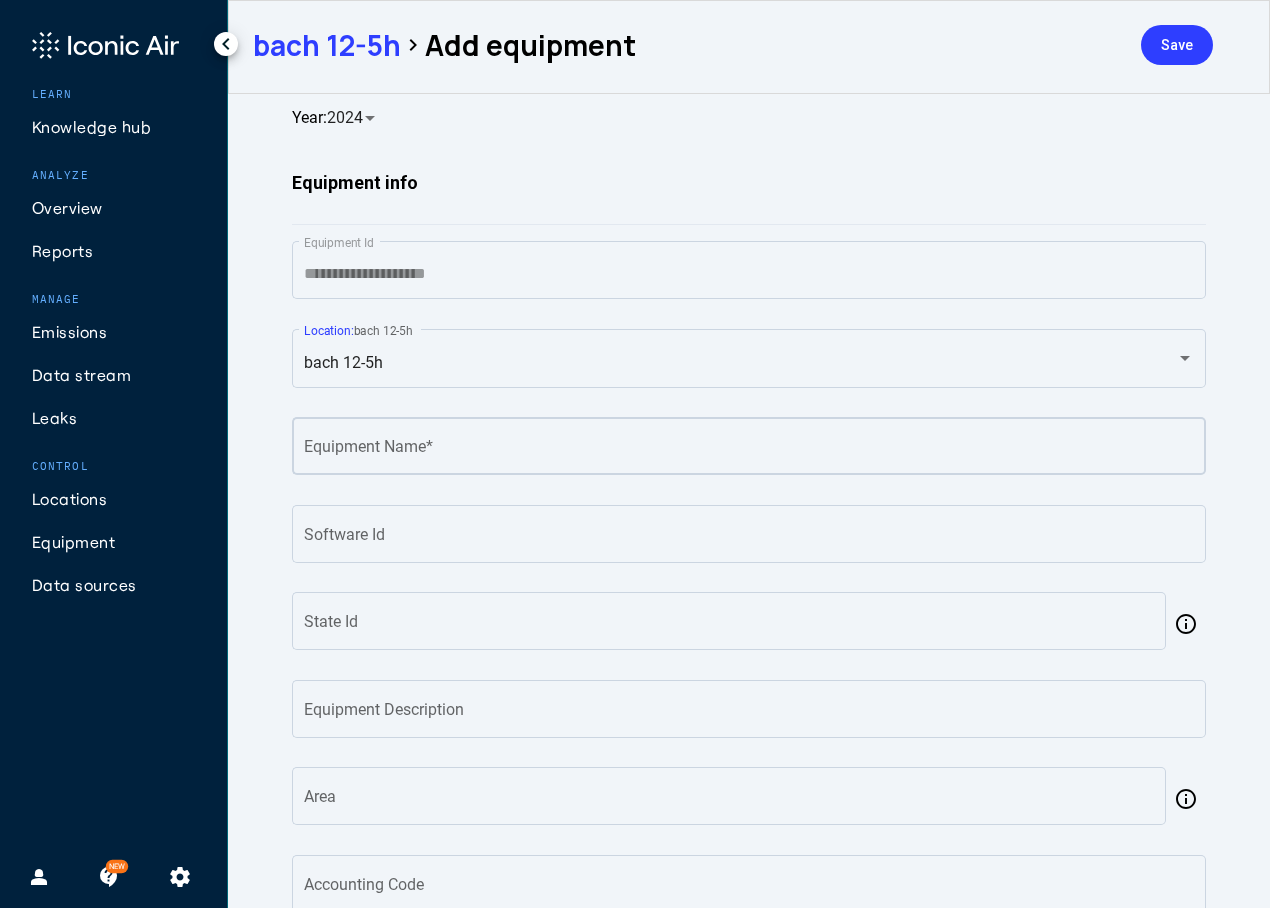click on "Equipment Name  *" at bounding box center [749, 450] 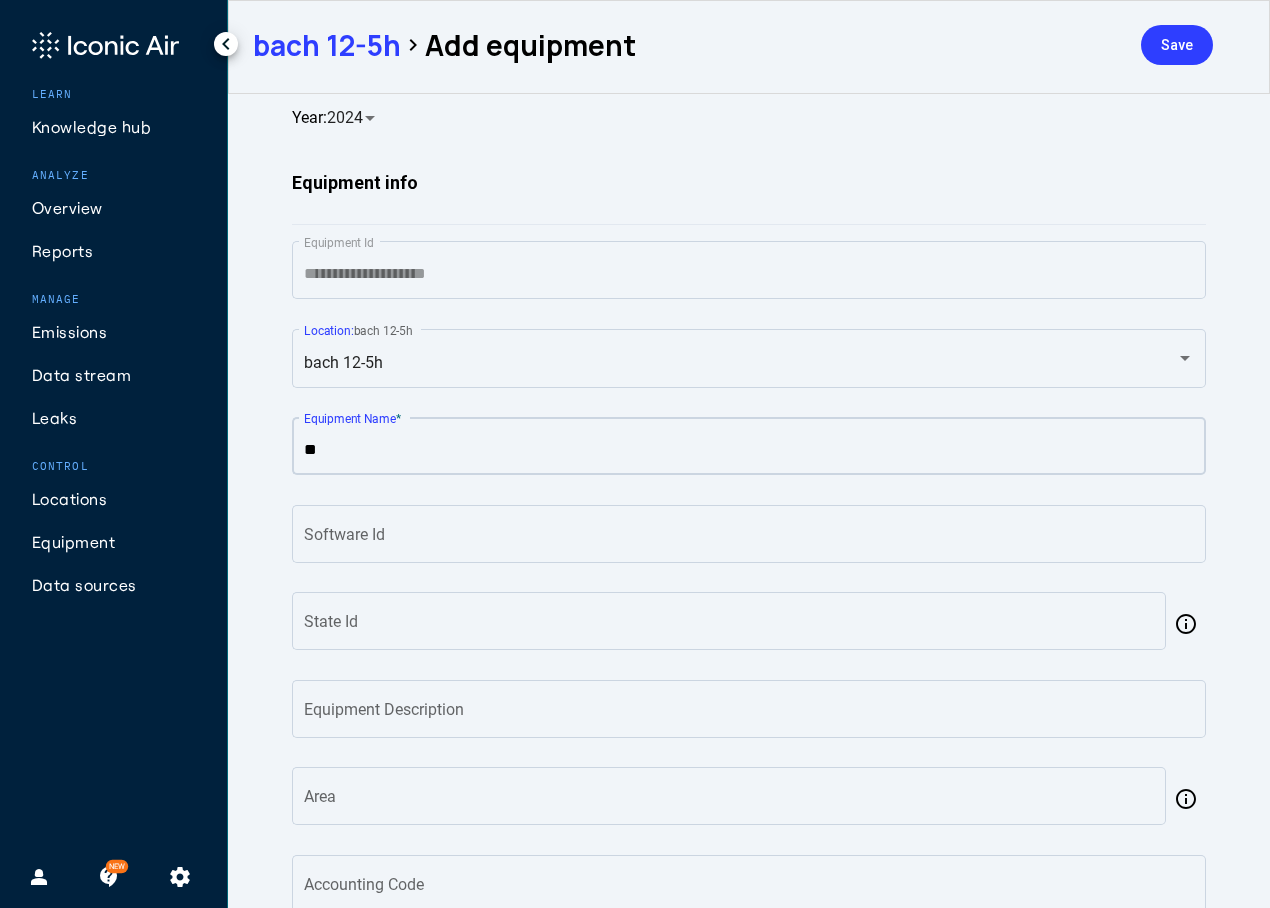 type on "*" 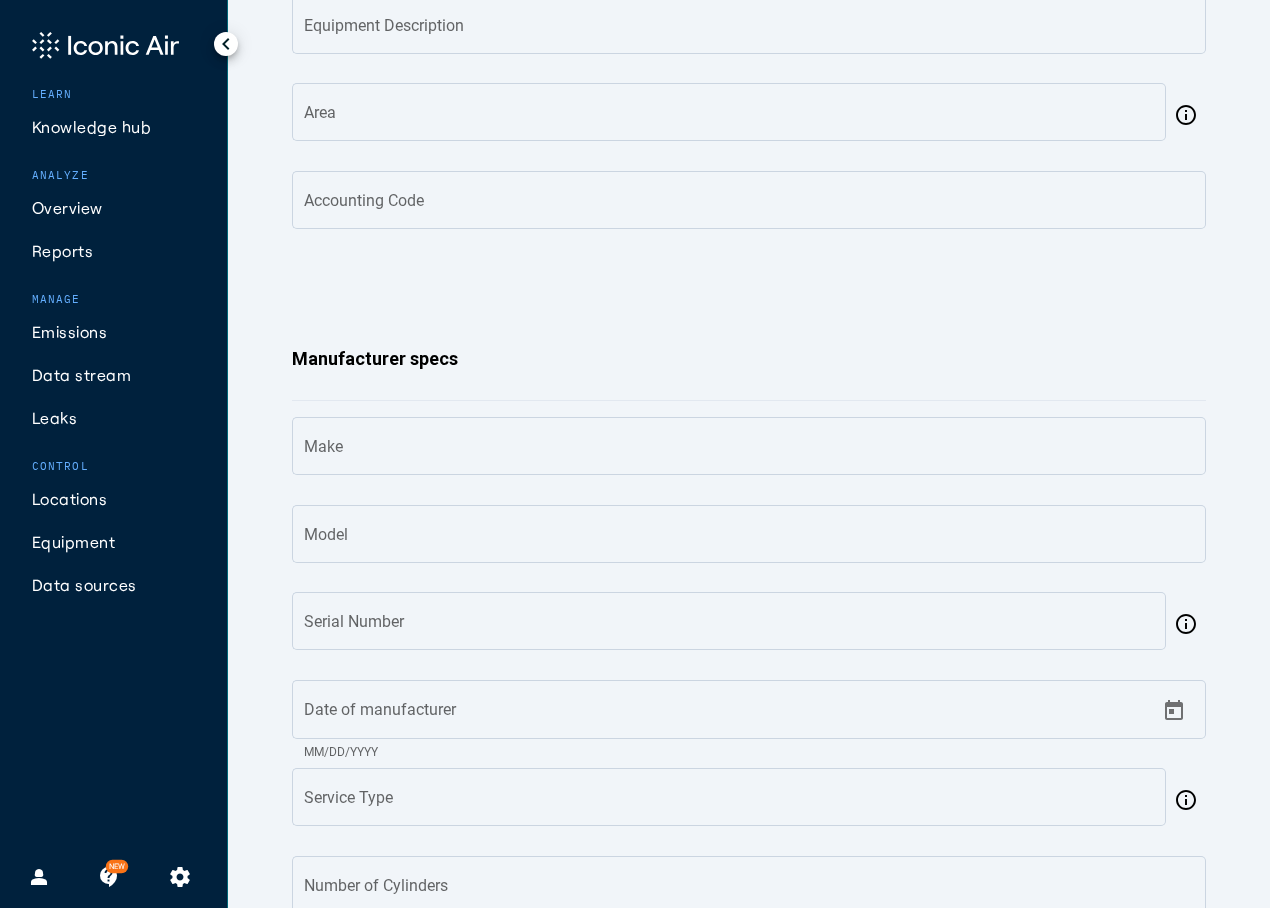 scroll, scrollTop: 700, scrollLeft: 0, axis: vertical 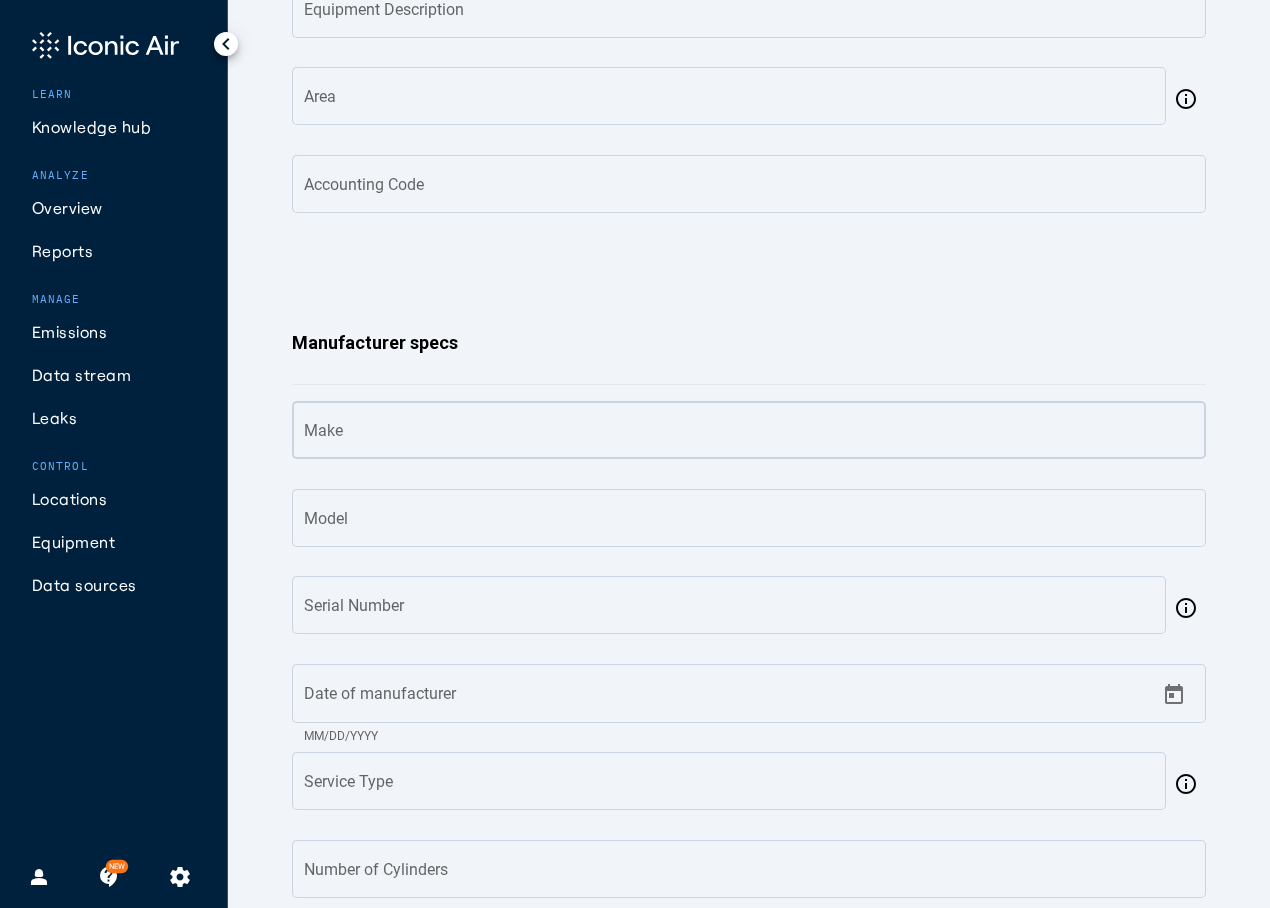 type on "***" 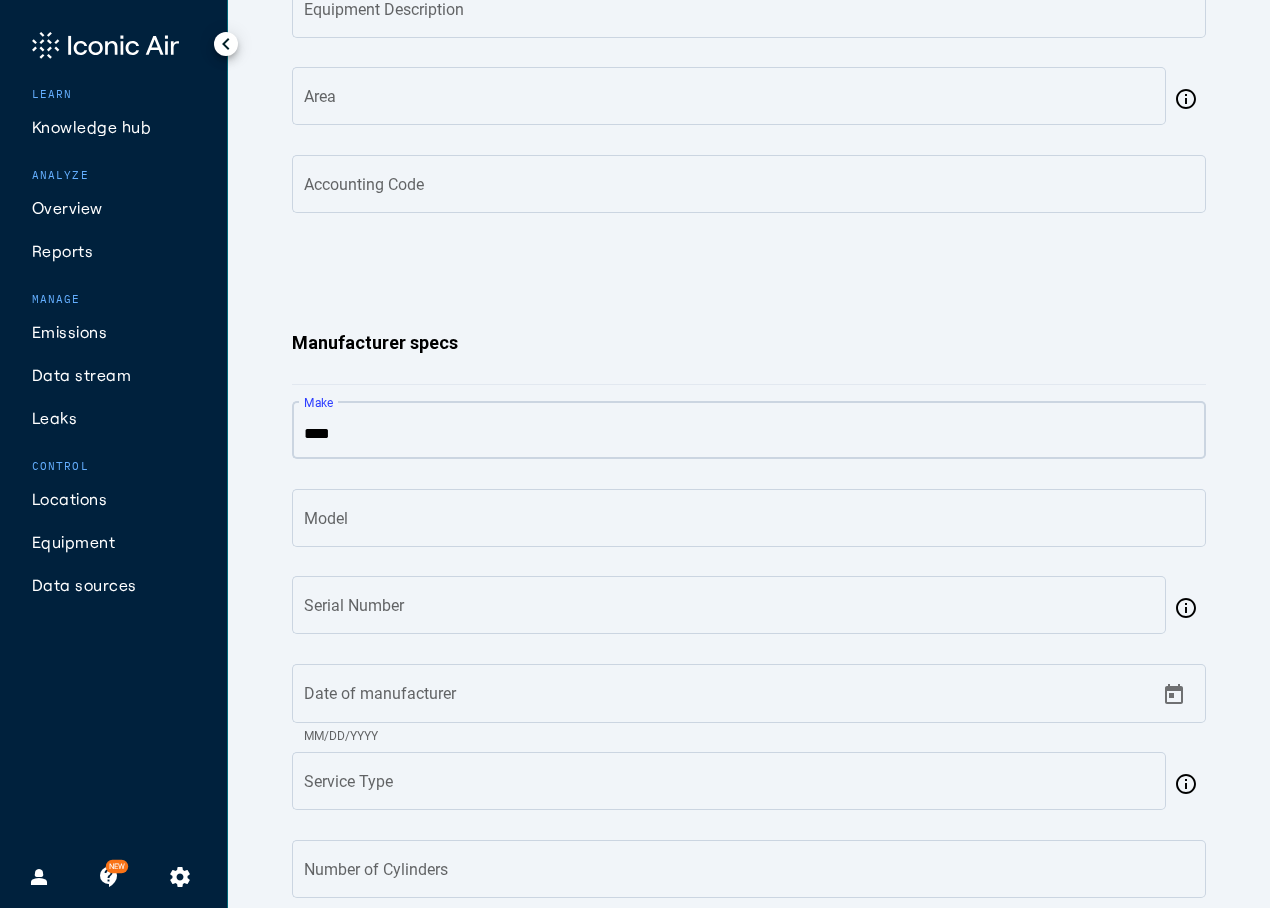 click on "Make" at bounding box center (749, 434) 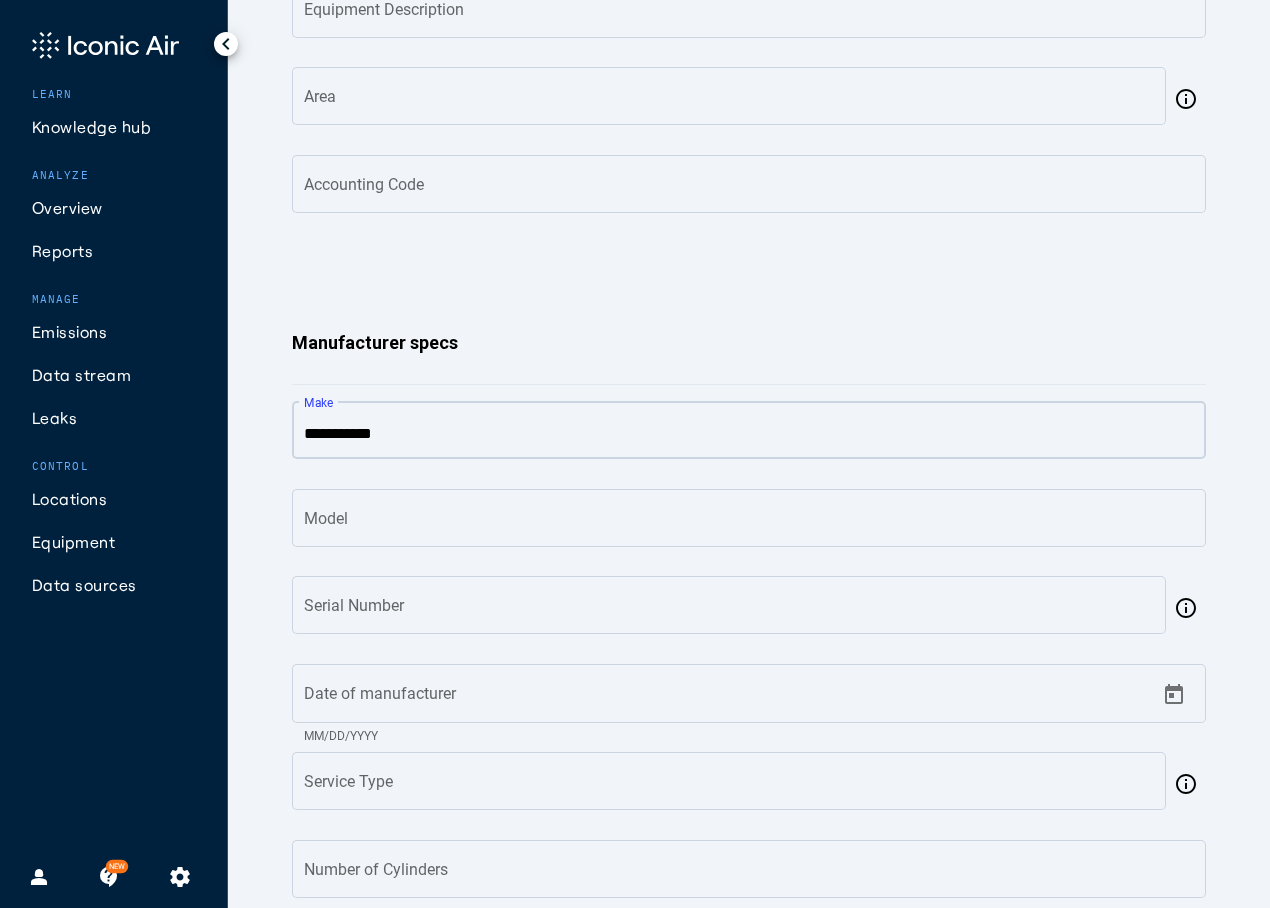 type on "**********" 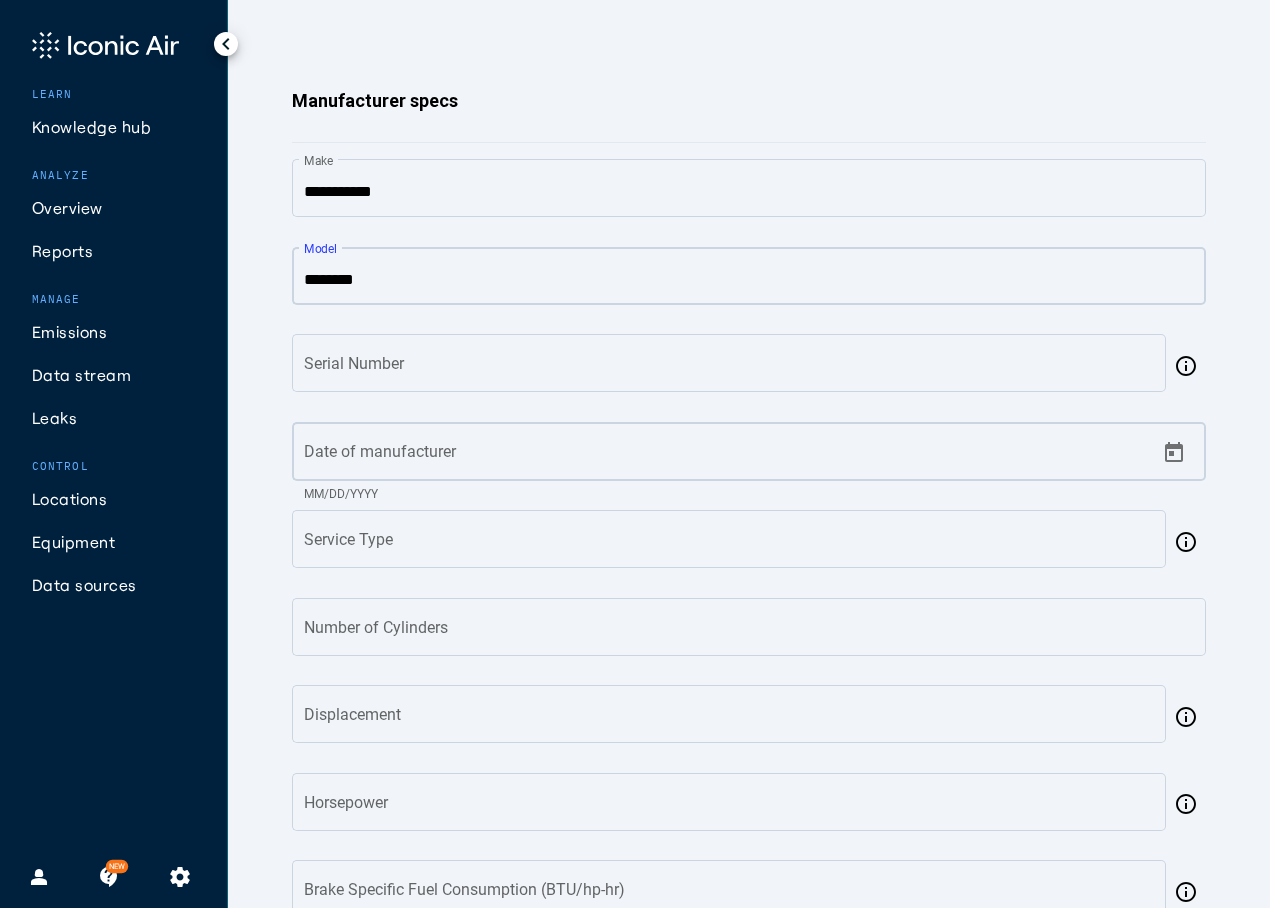 scroll, scrollTop: 1000, scrollLeft: 0, axis: vertical 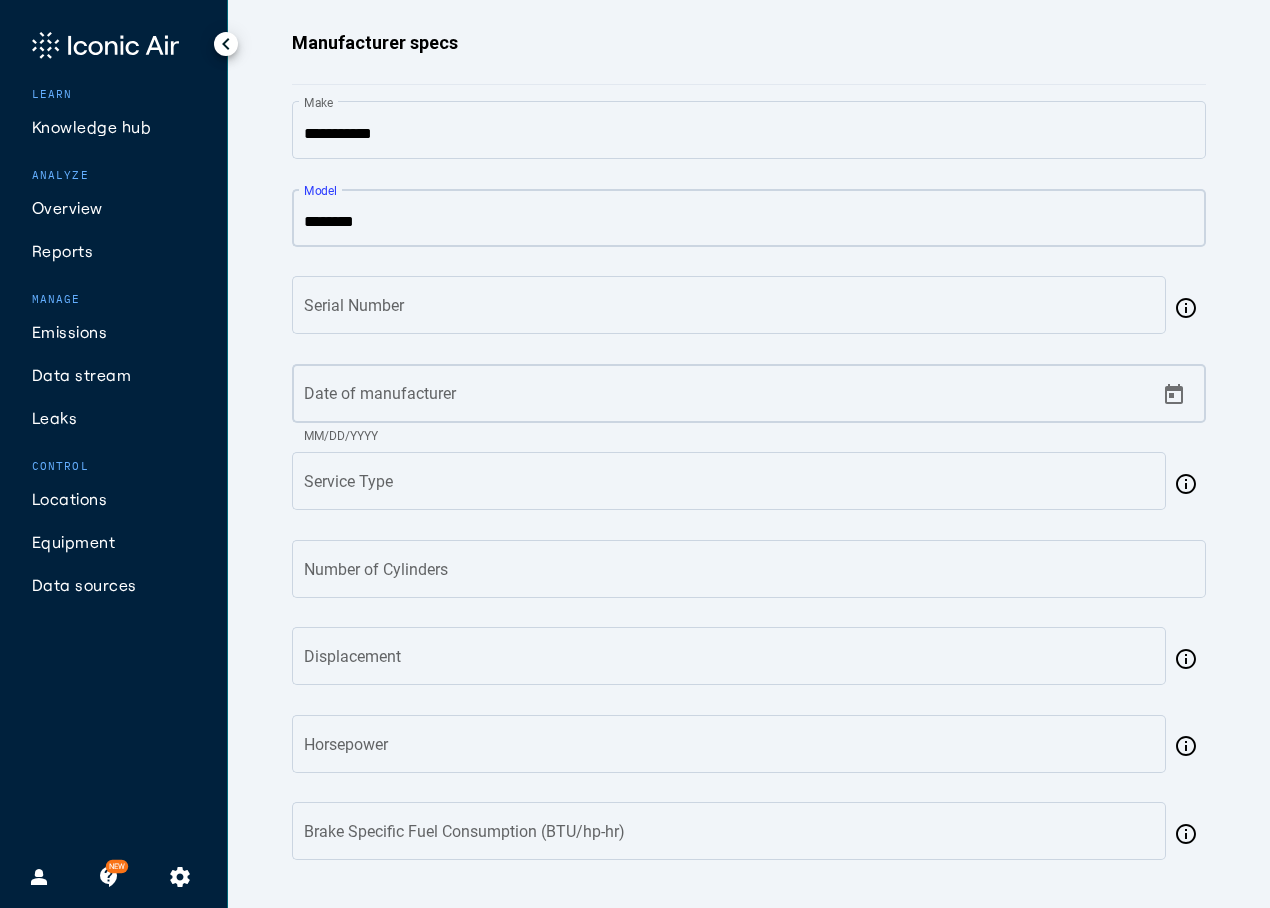 type on "********" 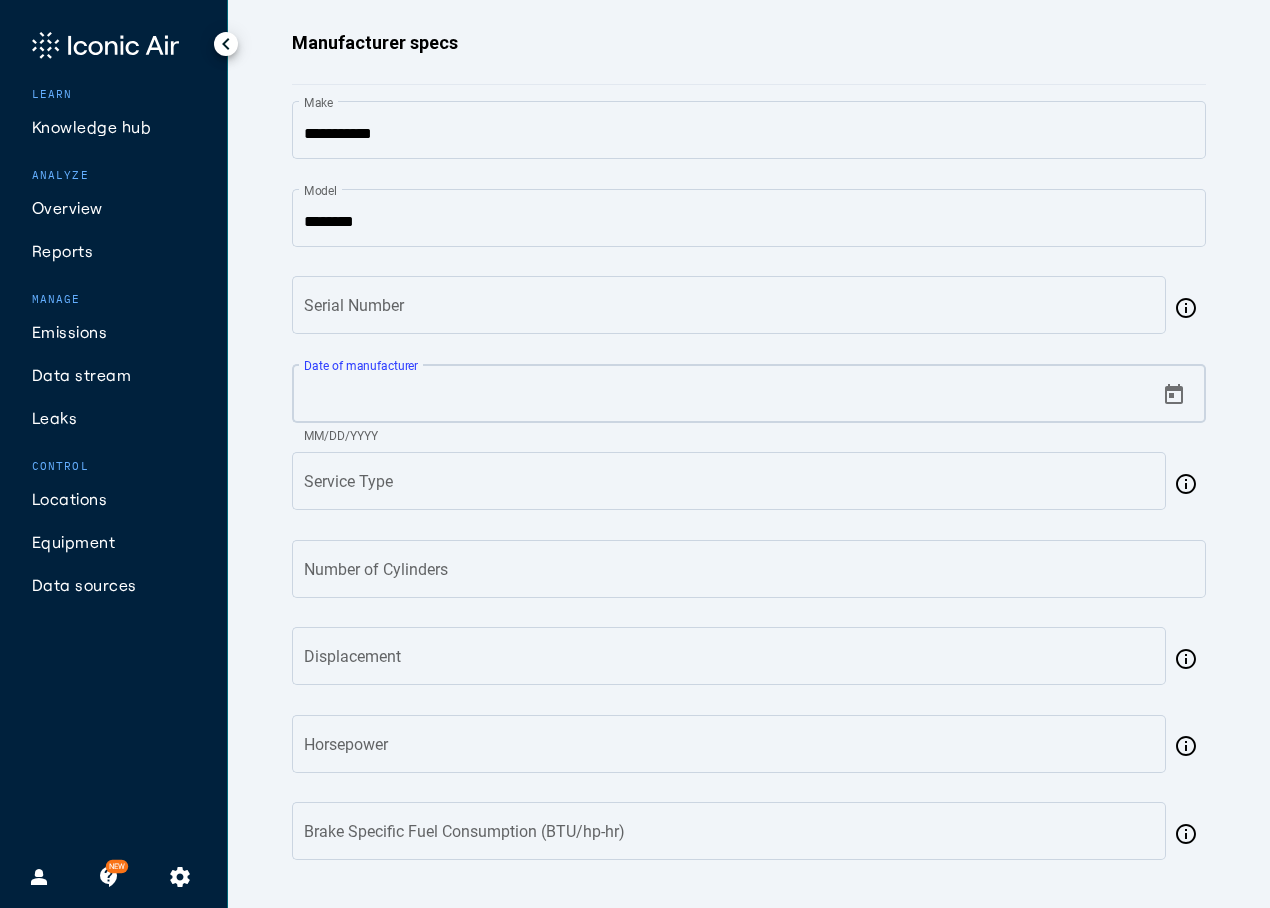 type on "*" 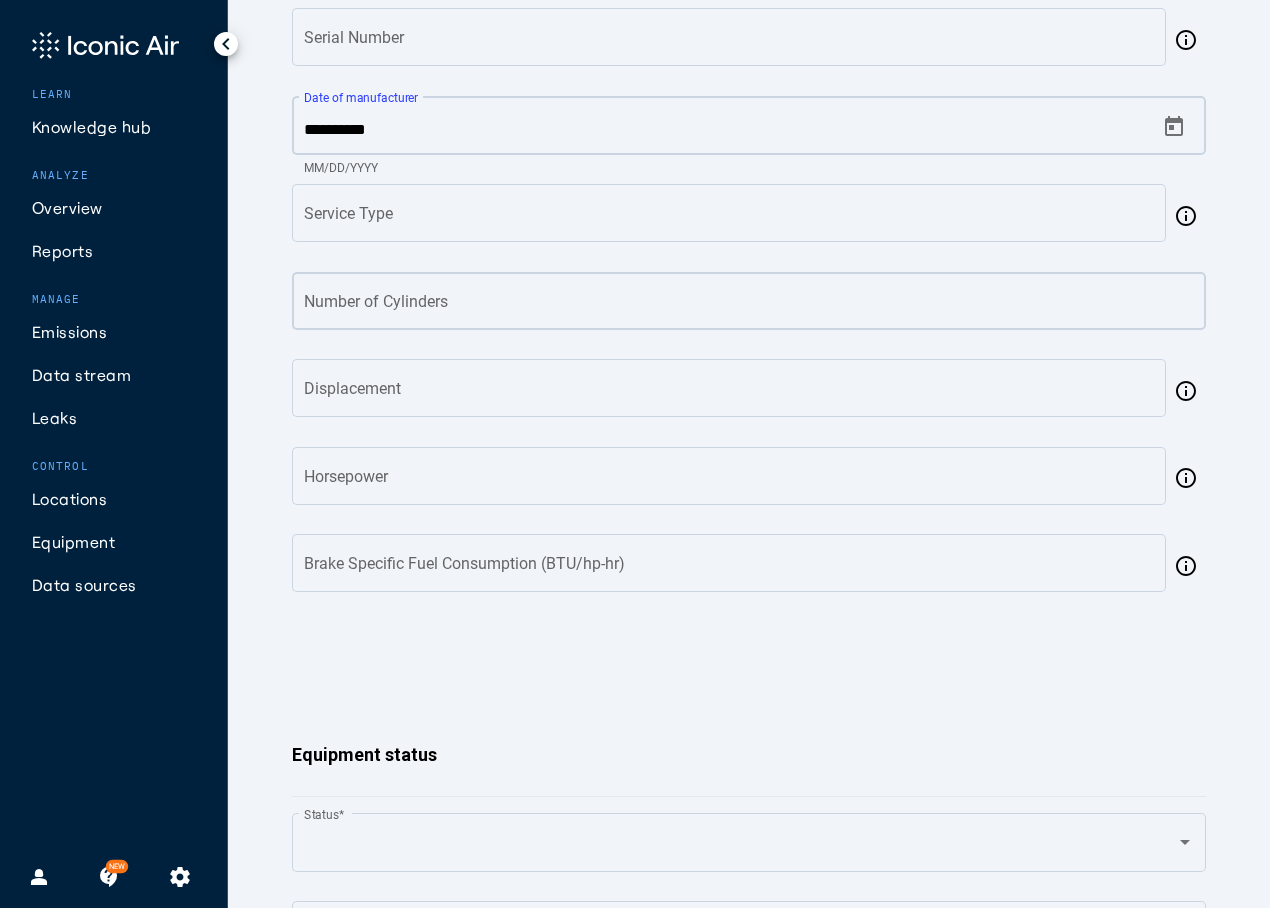 scroll, scrollTop: 1300, scrollLeft: 0, axis: vertical 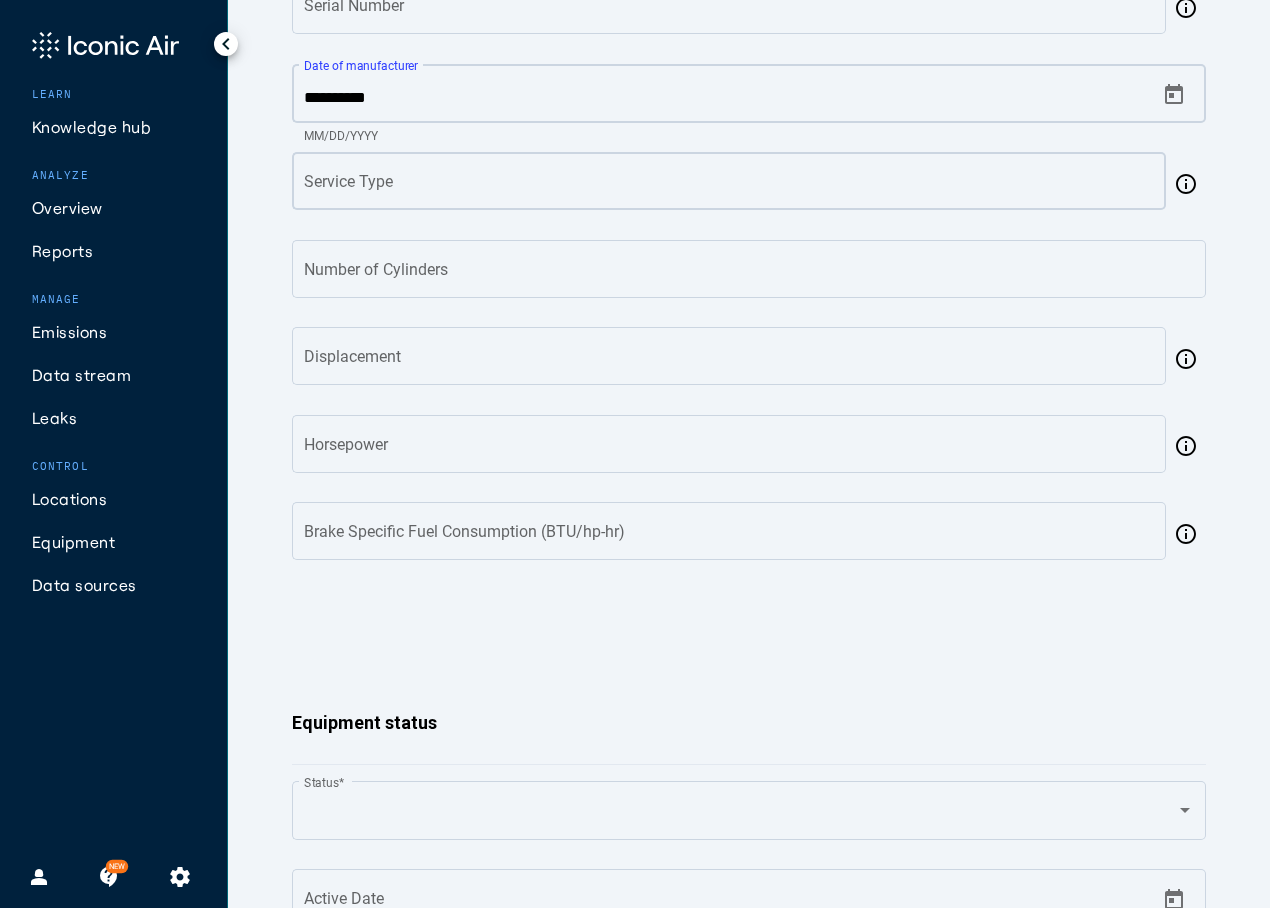 type on "********" 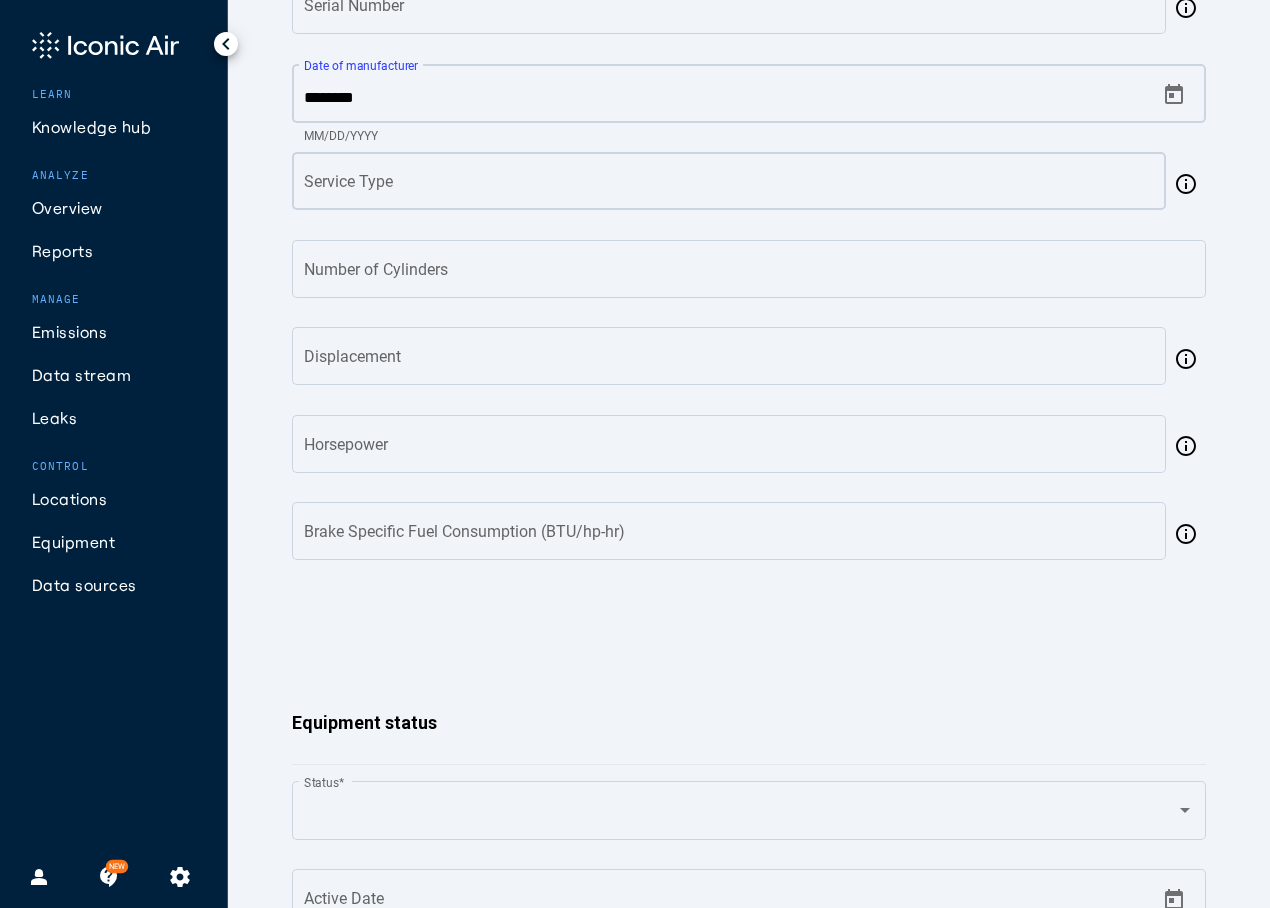 click on "Service Type" 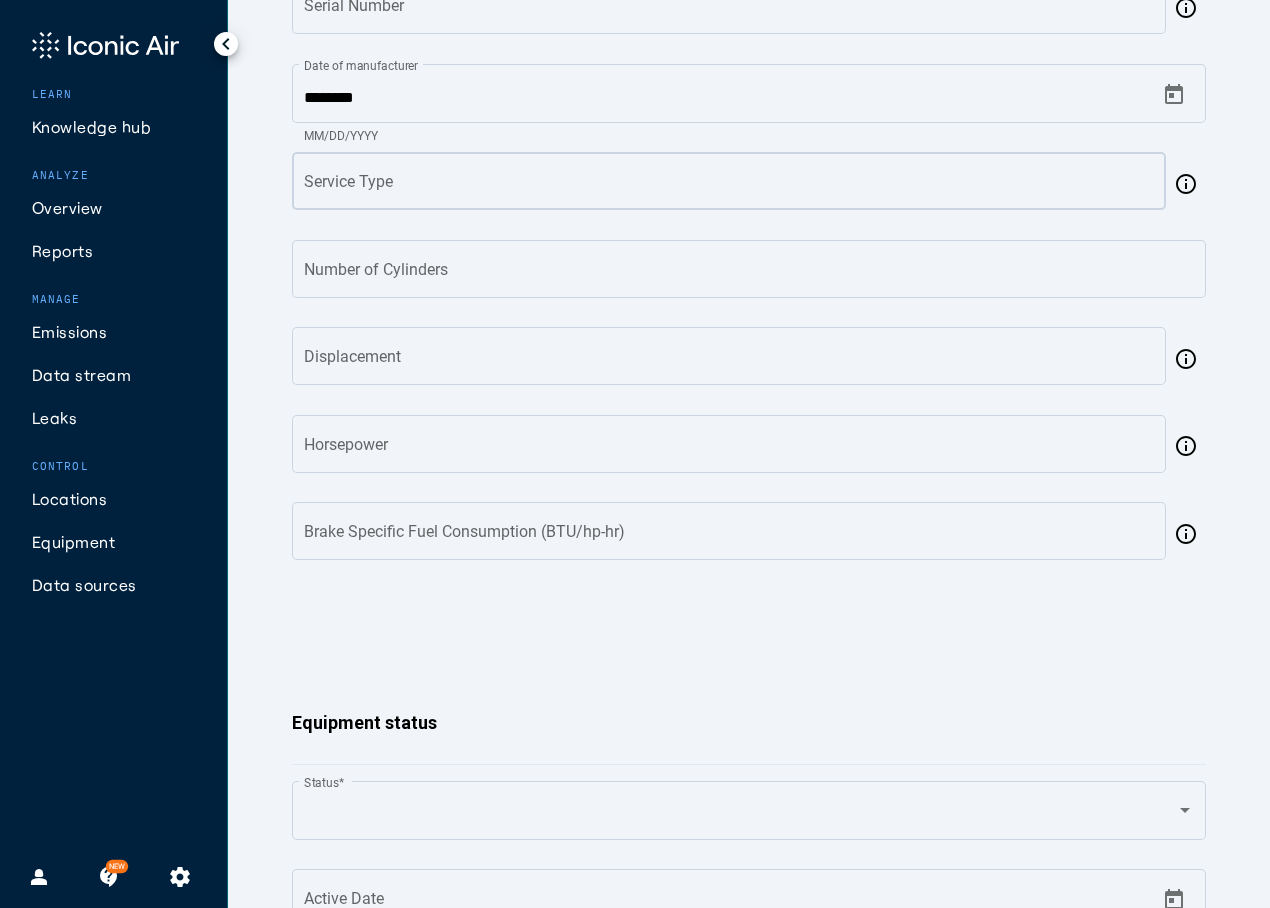 click on "Service Type" 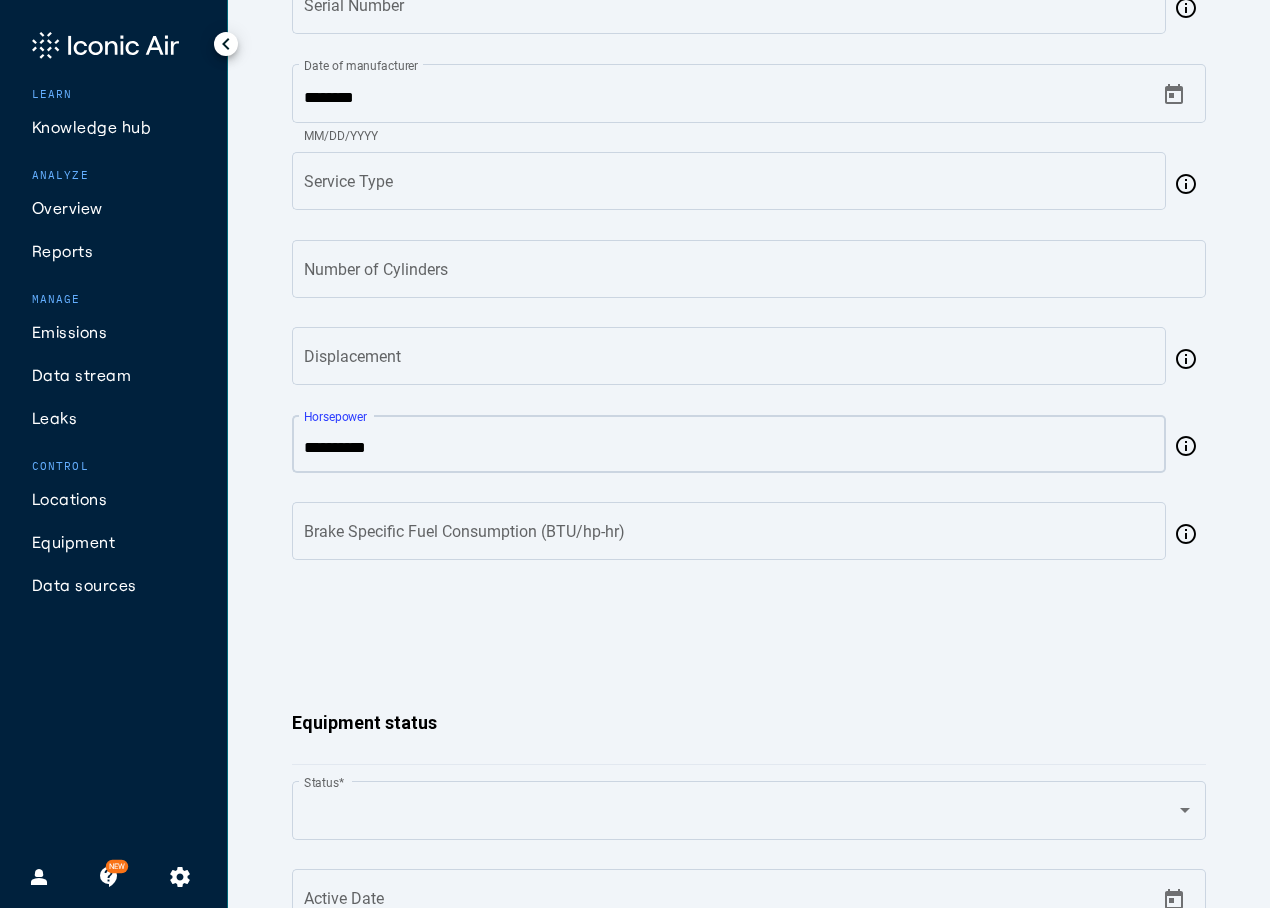 click on "Horsepower" at bounding box center [729, 448] 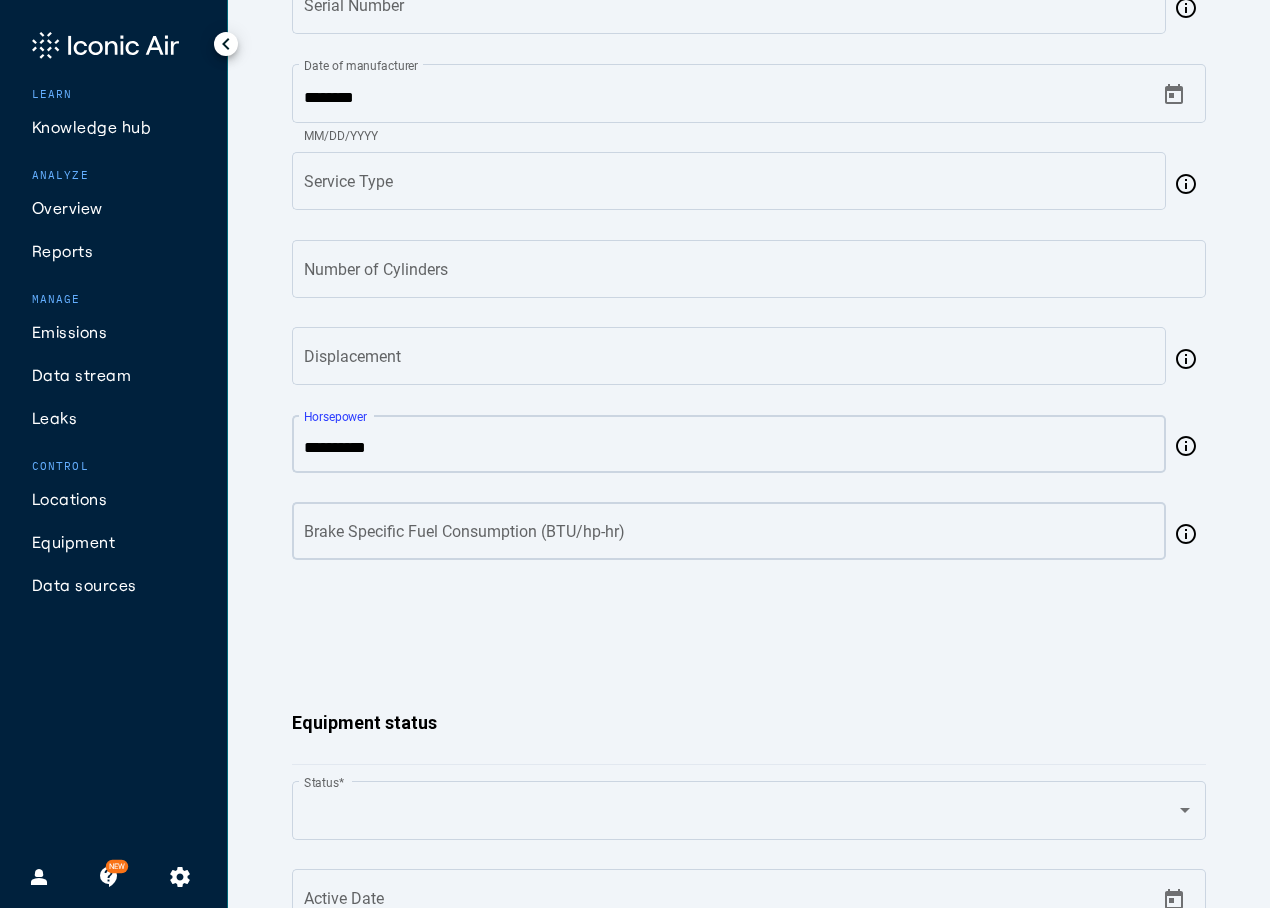 type on "***" 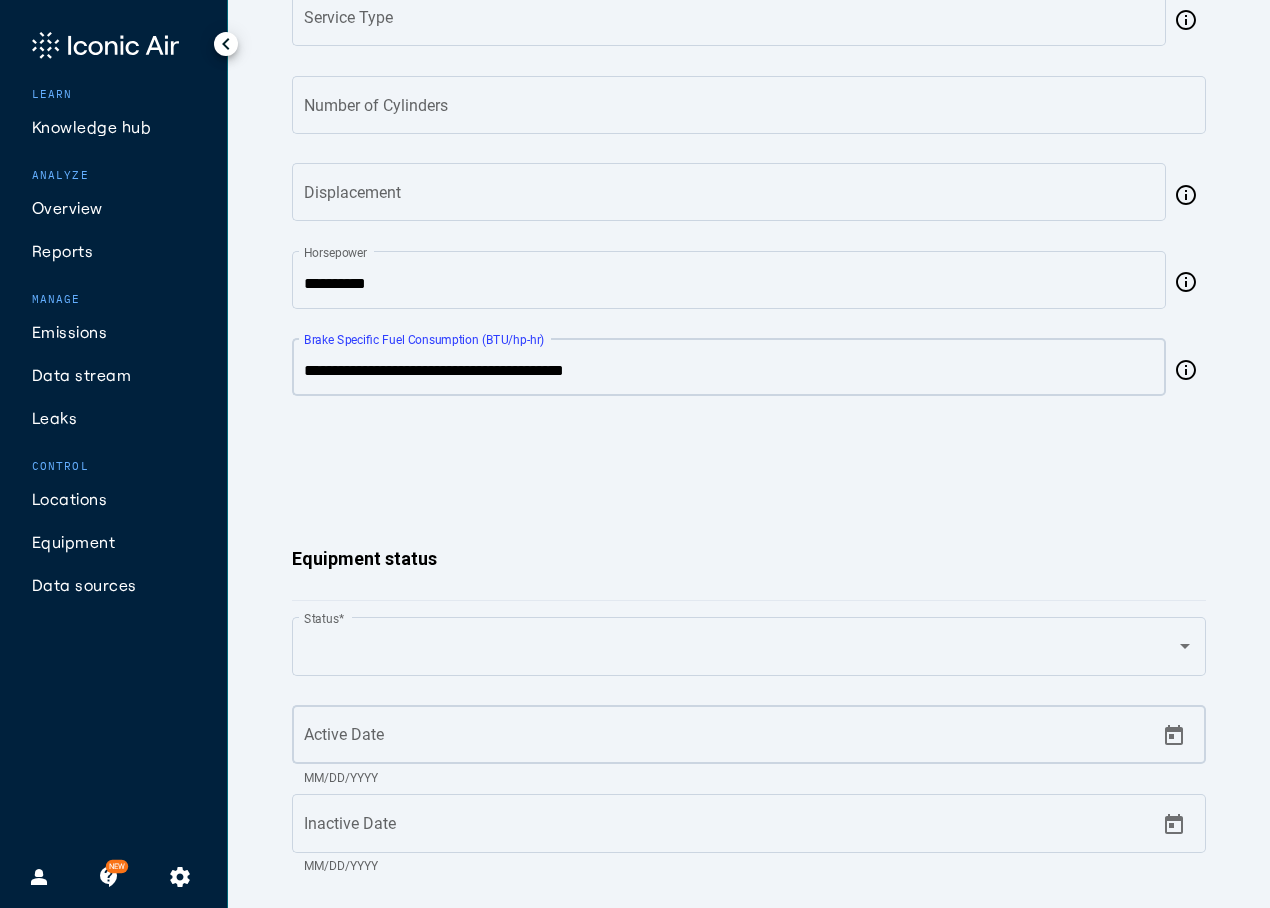 scroll, scrollTop: 1700, scrollLeft: 0, axis: vertical 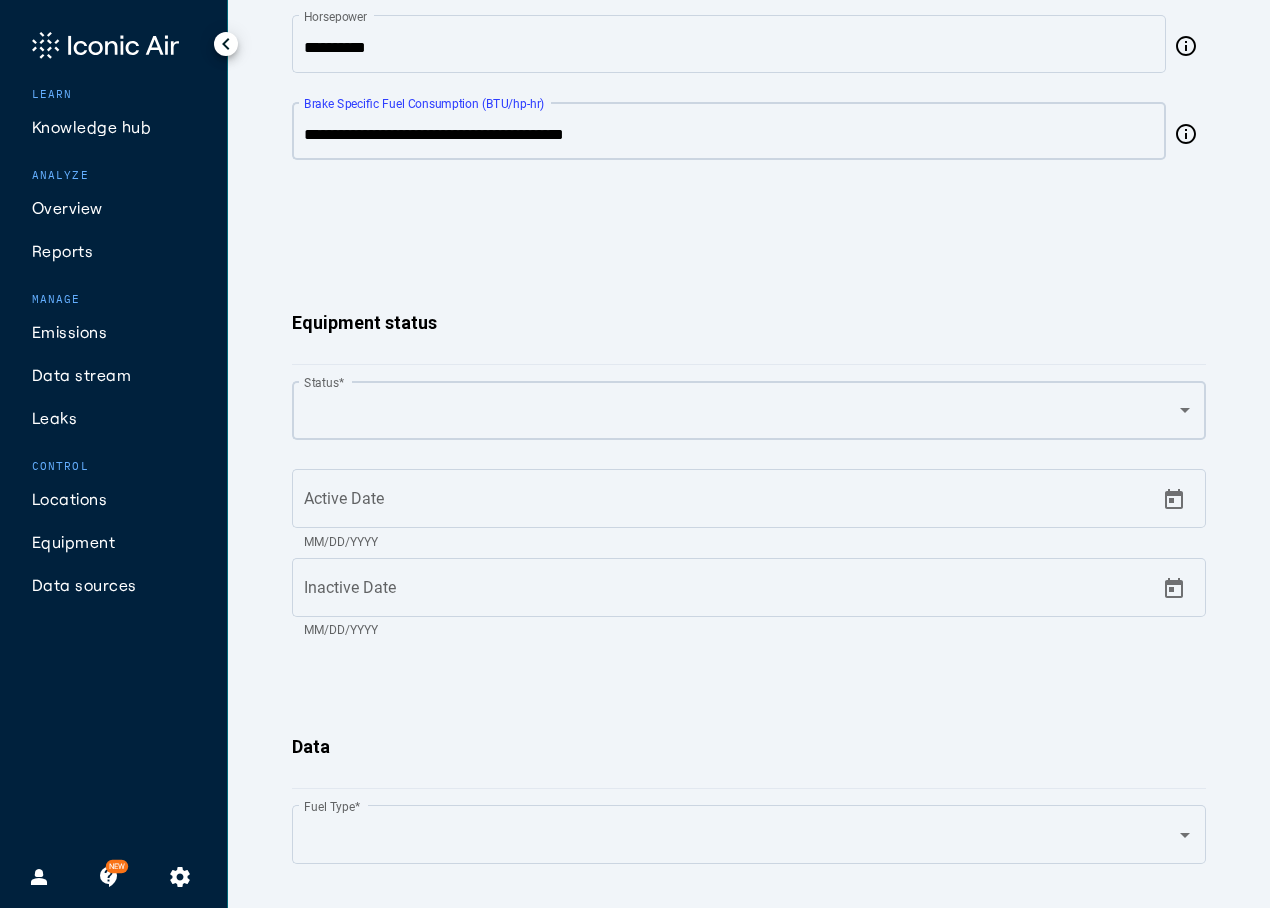 type on "****" 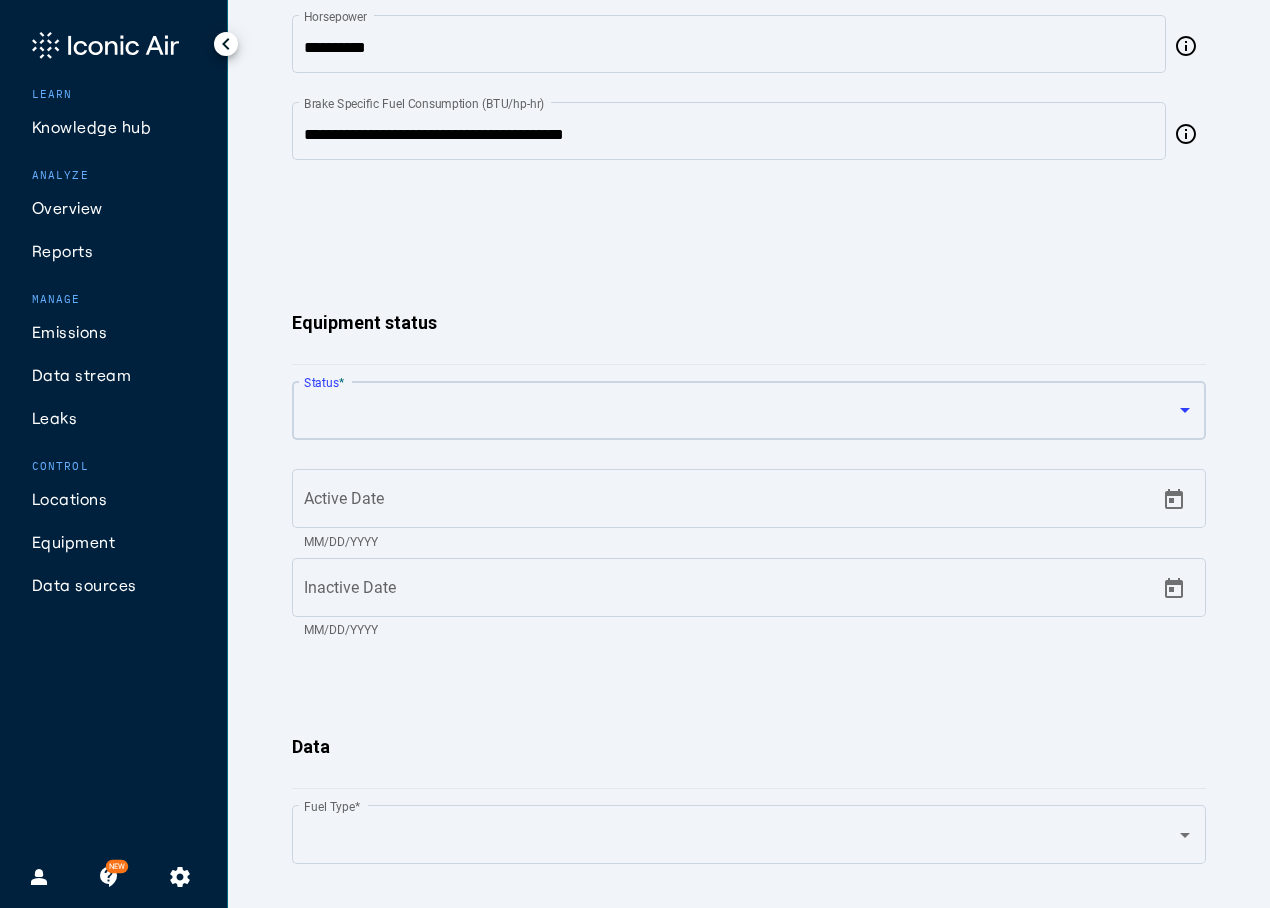 click at bounding box center [741, 415] 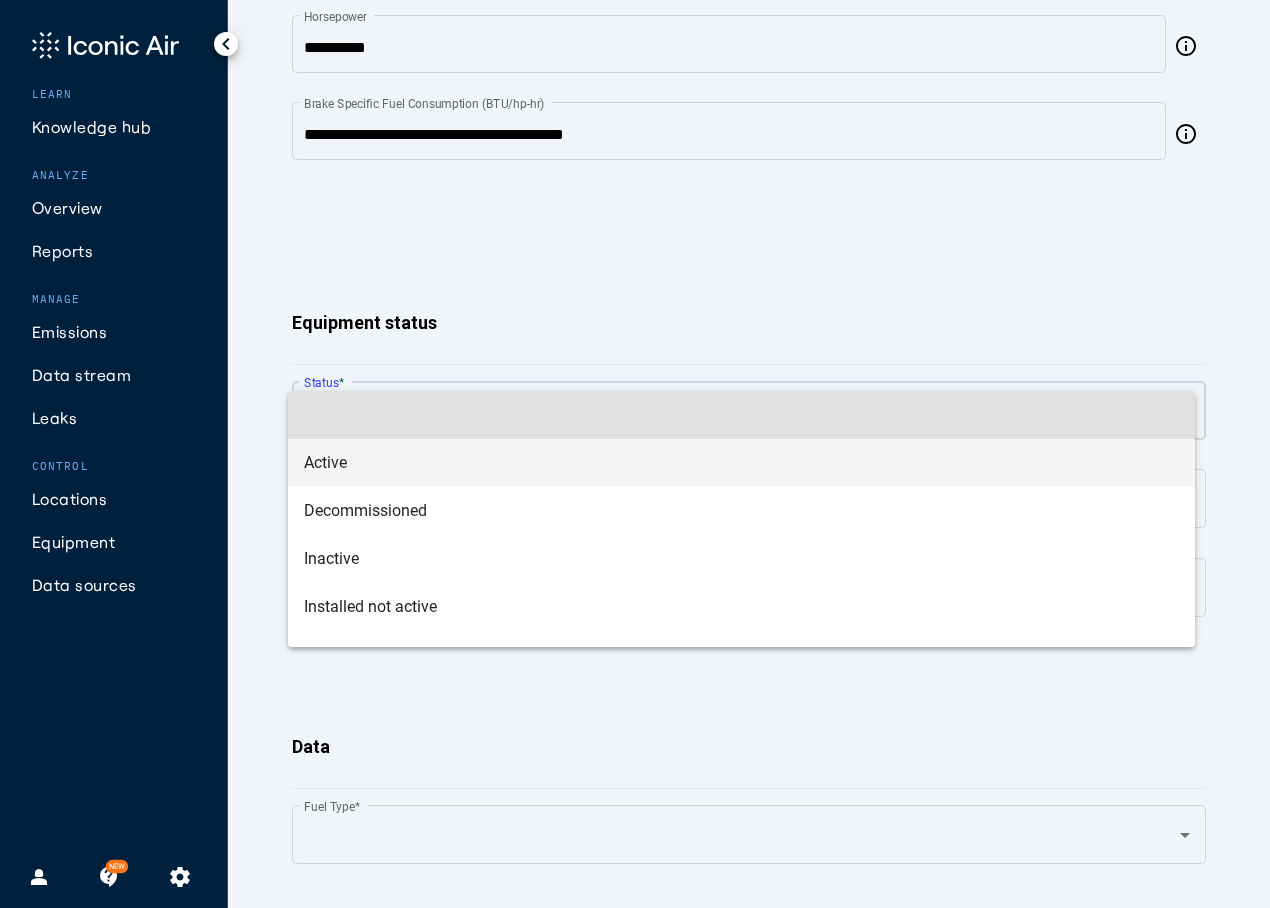 click on "Active" at bounding box center (741, 463) 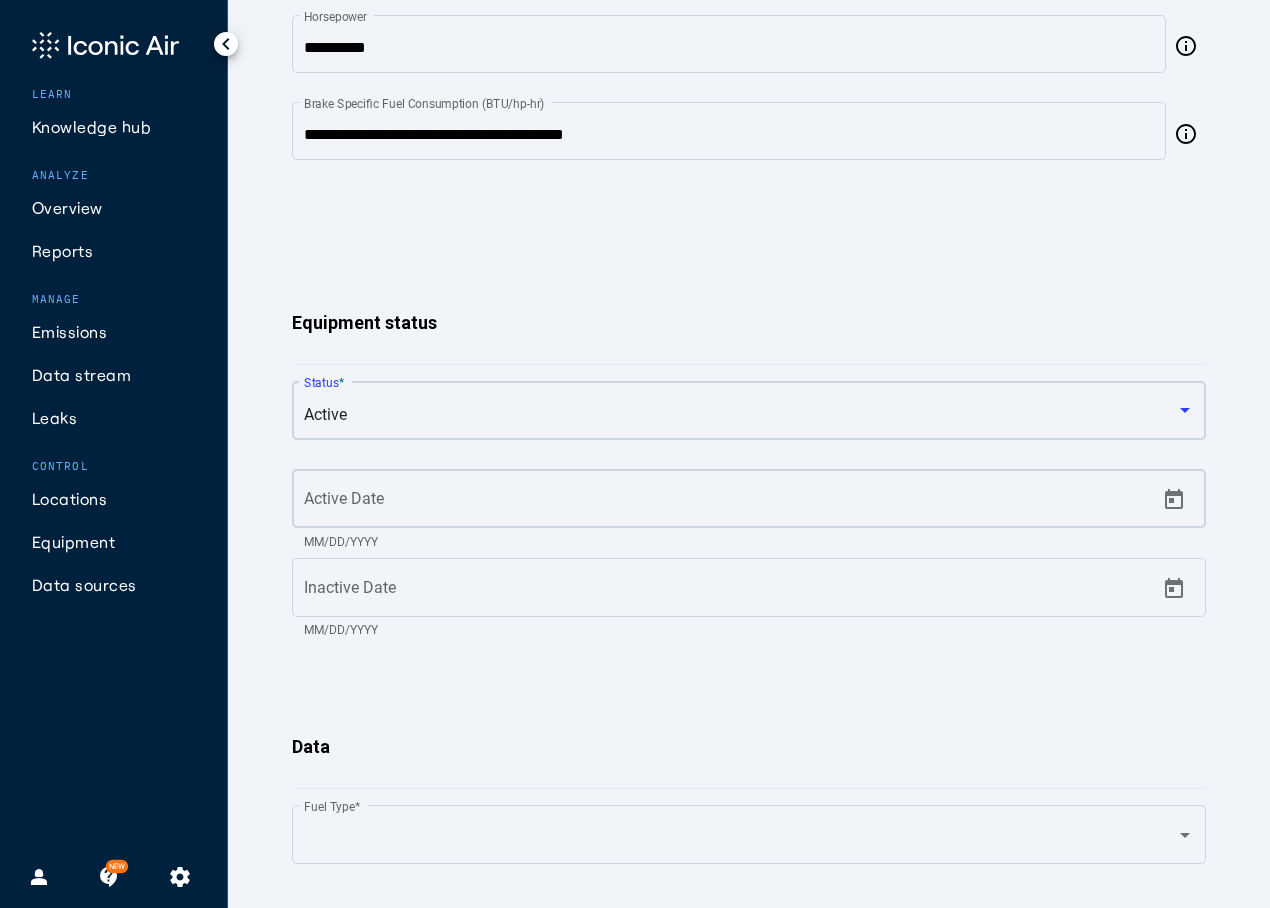click on "Active Date" 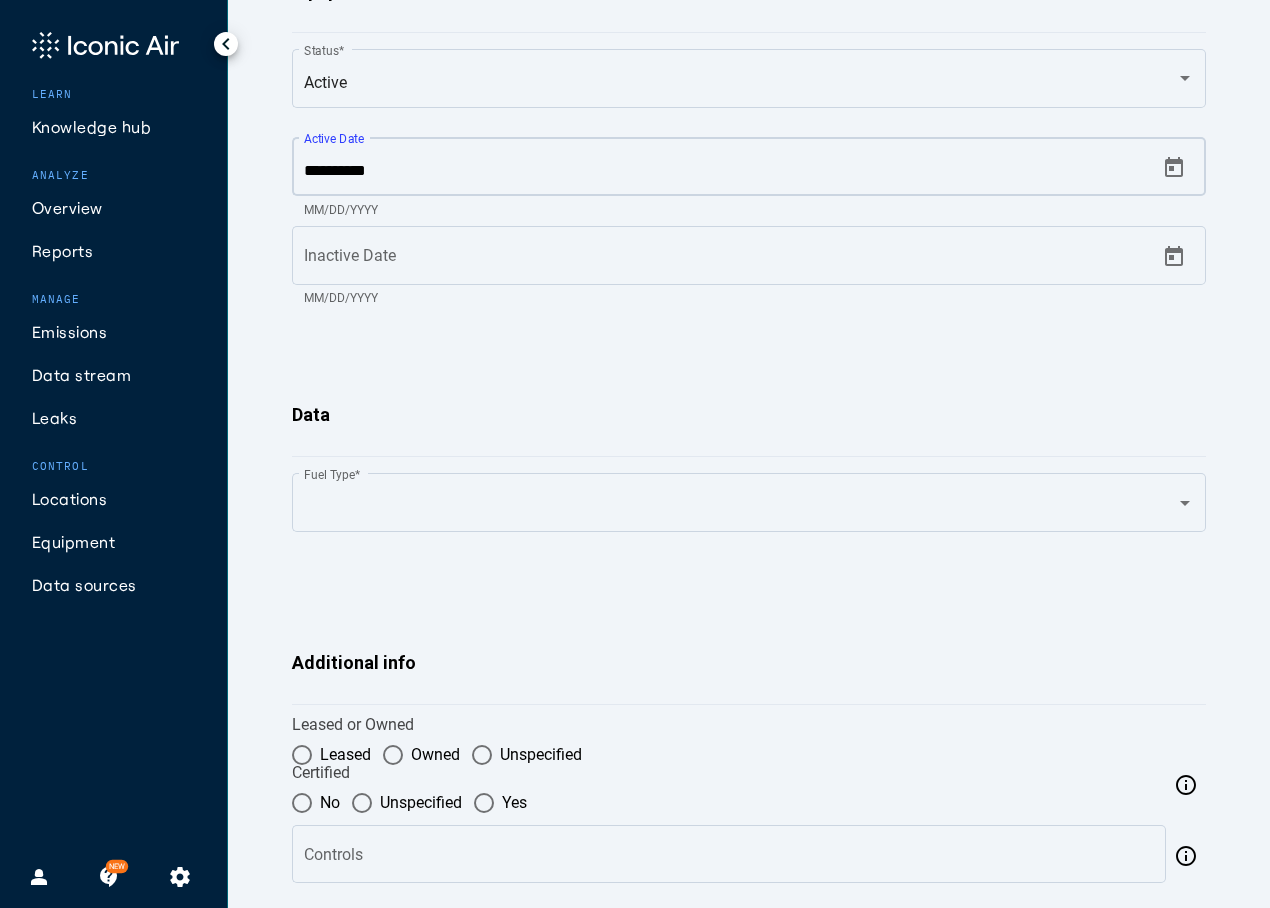 scroll, scrollTop: 2100, scrollLeft: 0, axis: vertical 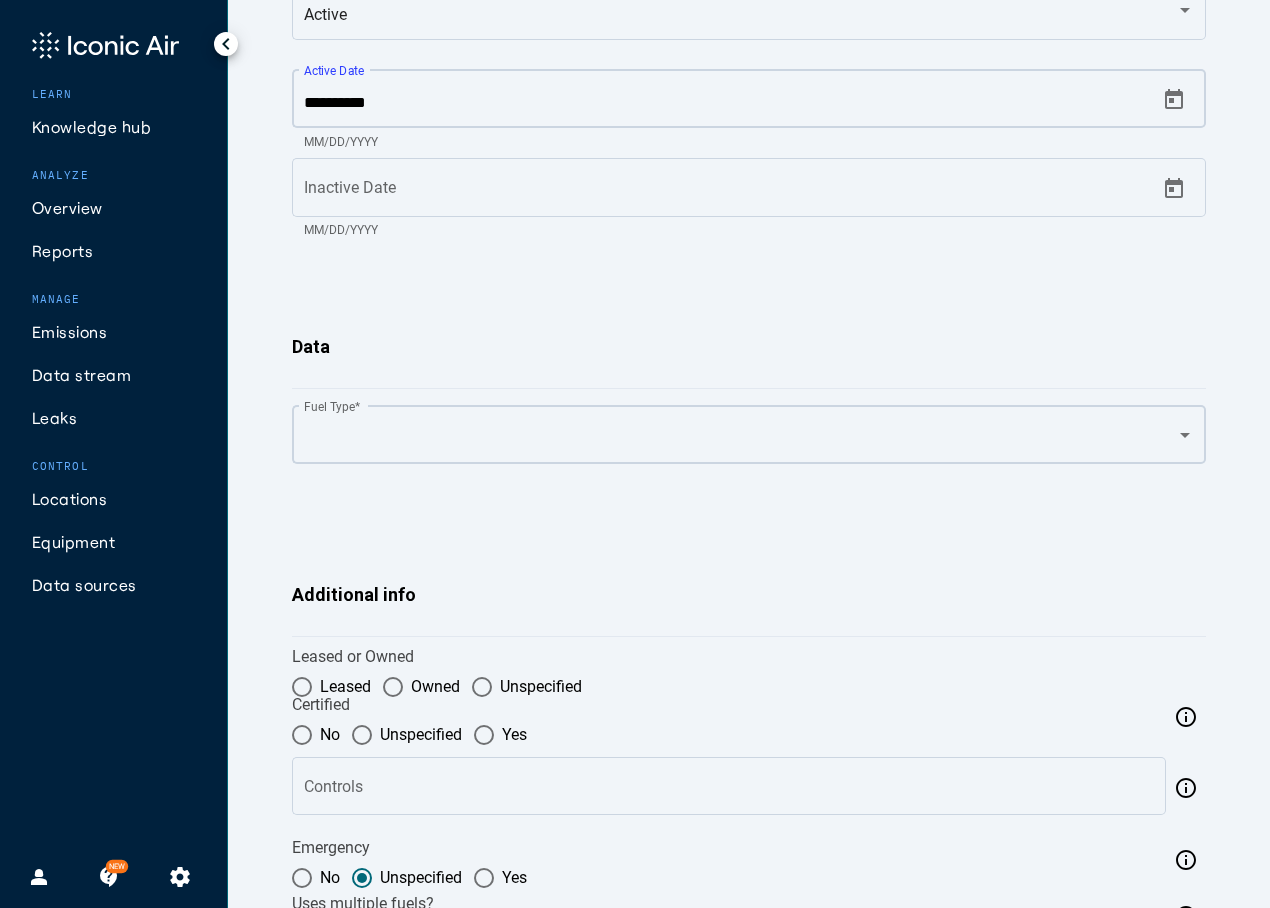 type on "********" 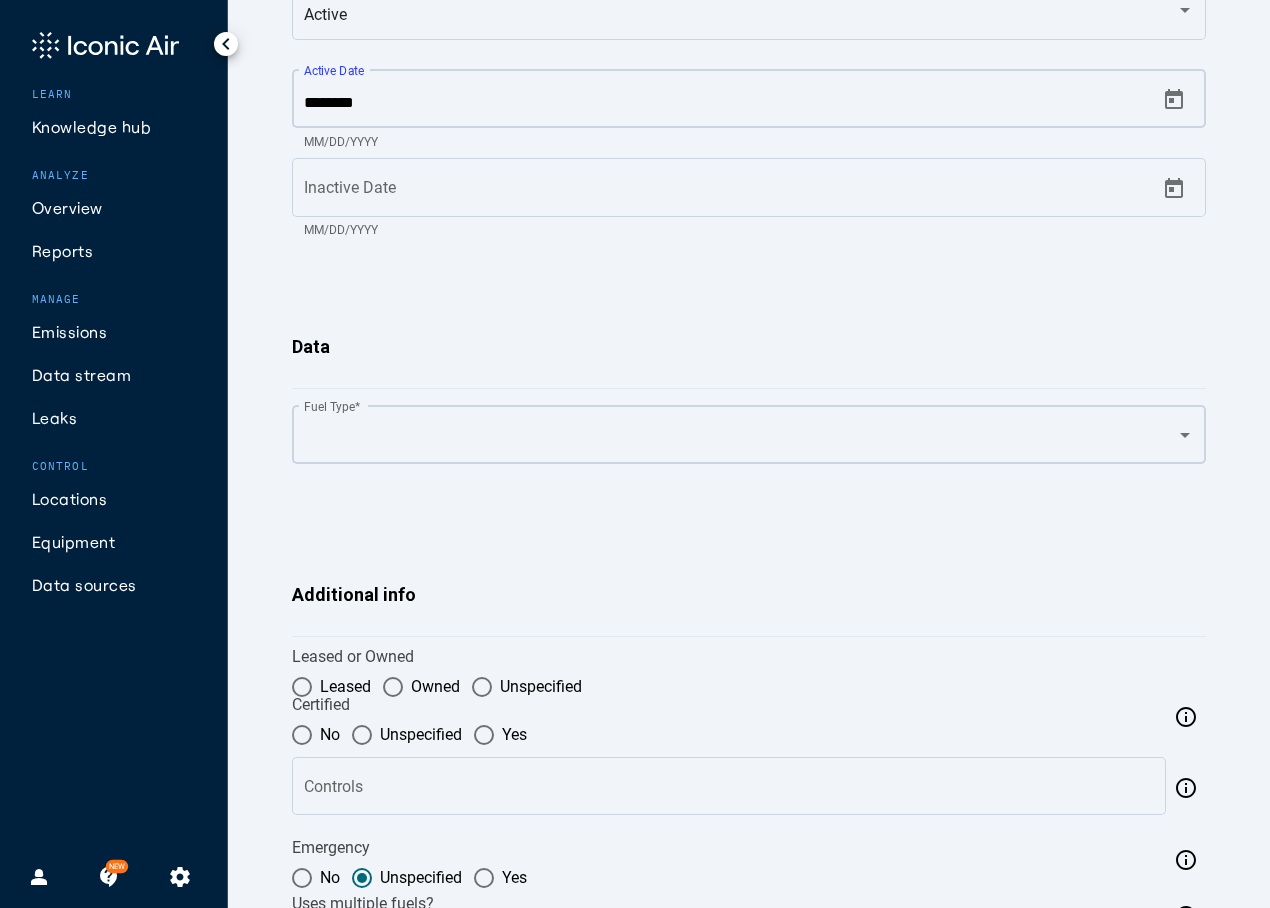 click on "Fuel Type  *" 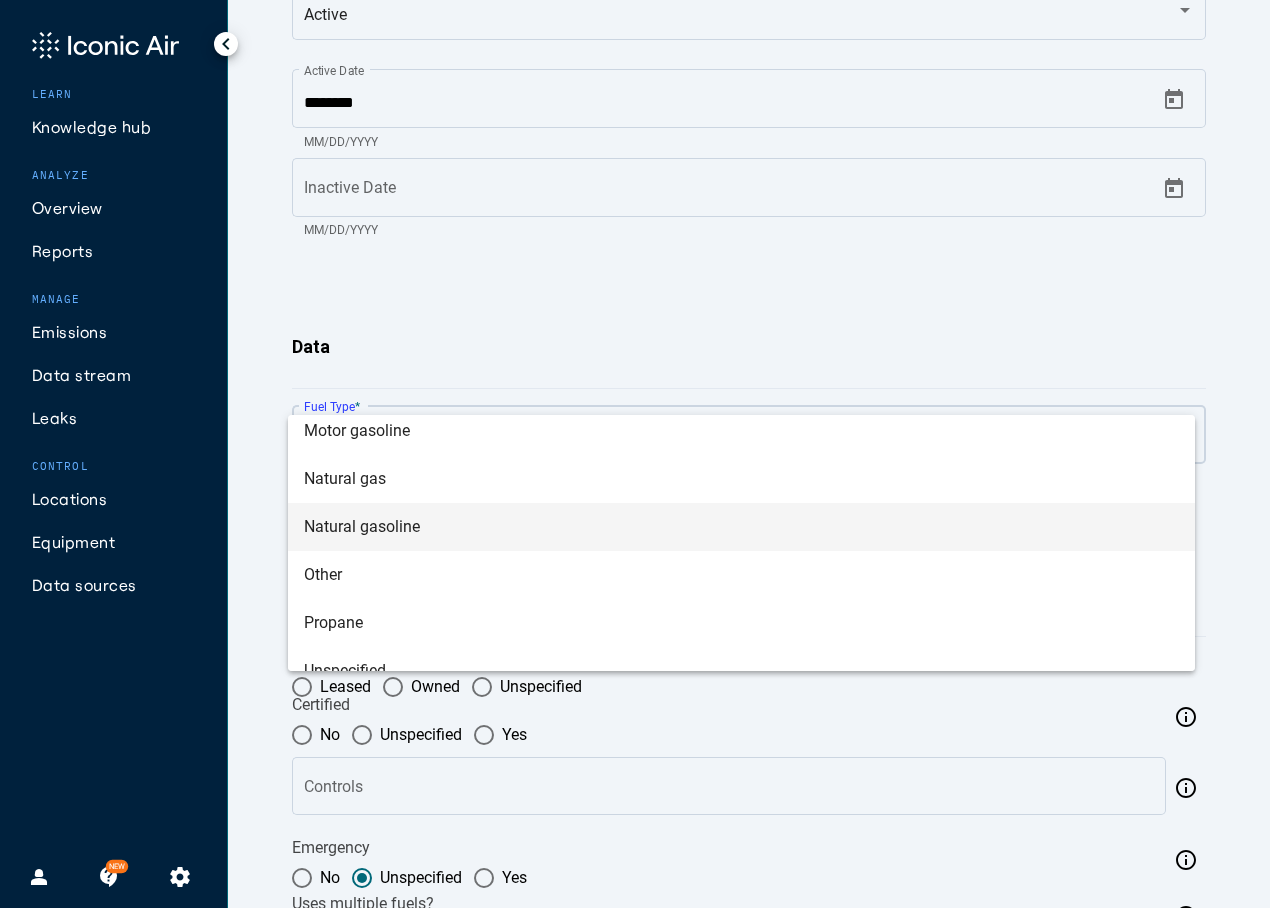 scroll, scrollTop: 272, scrollLeft: 0, axis: vertical 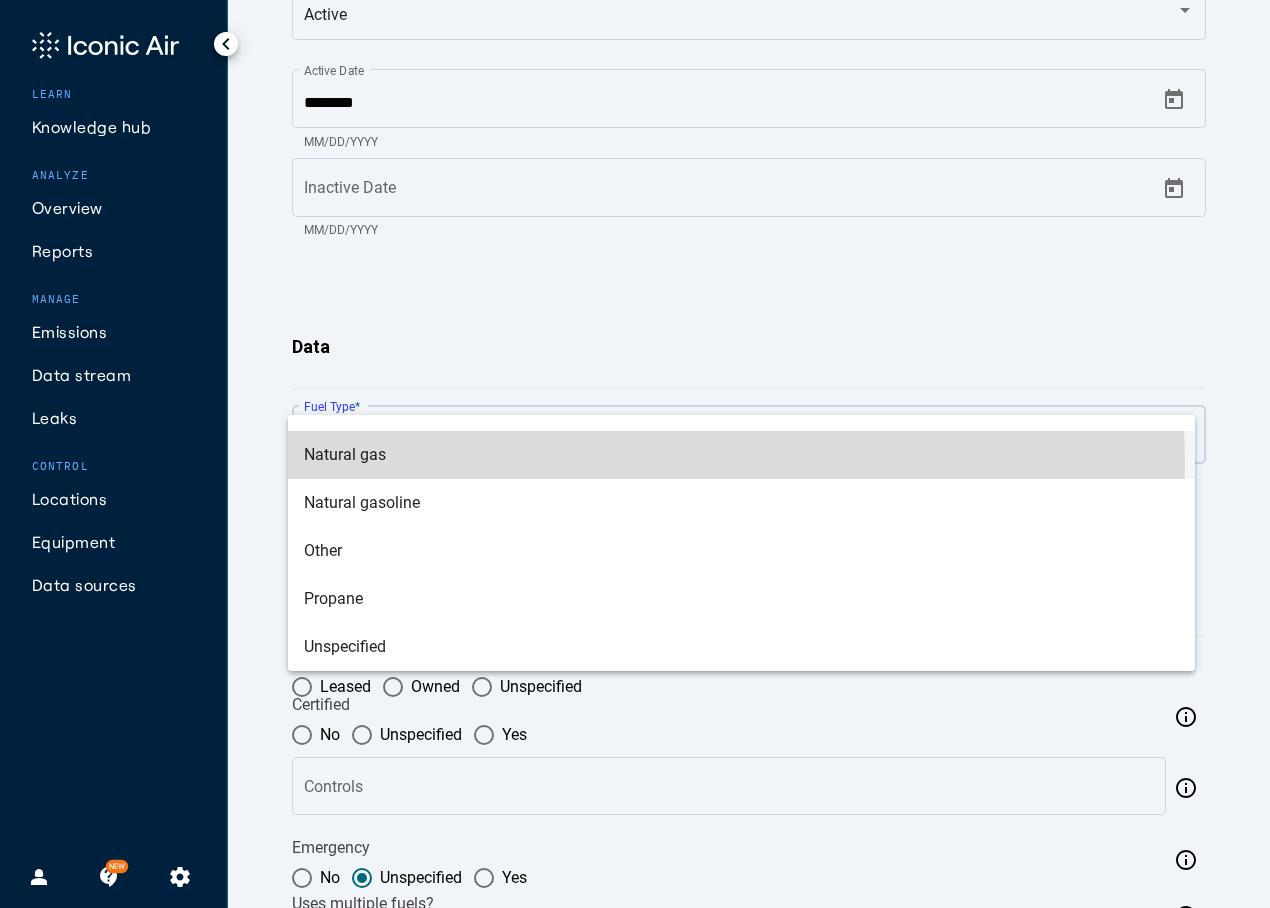 click on "Natural gas" at bounding box center (741, 455) 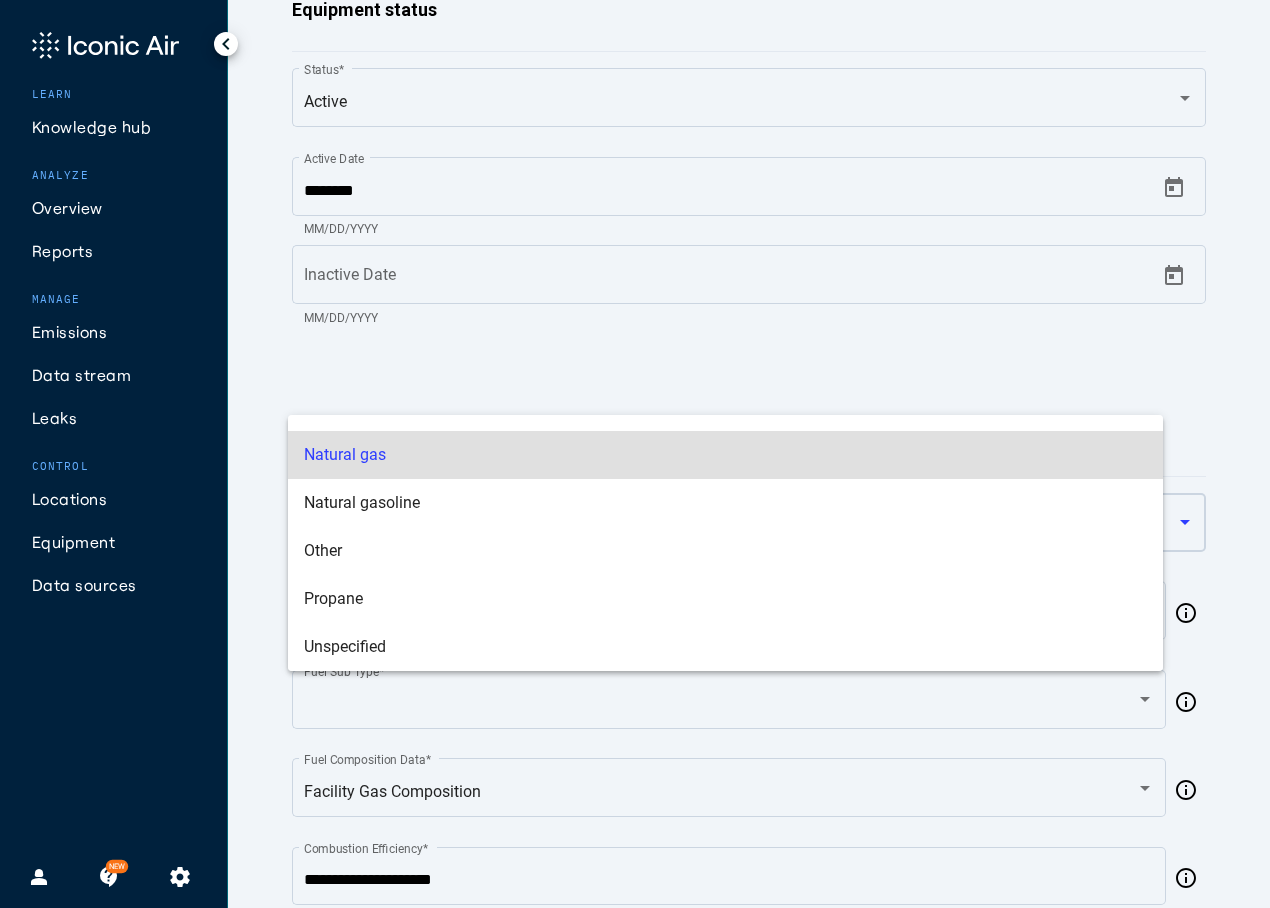scroll, scrollTop: 2187, scrollLeft: 0, axis: vertical 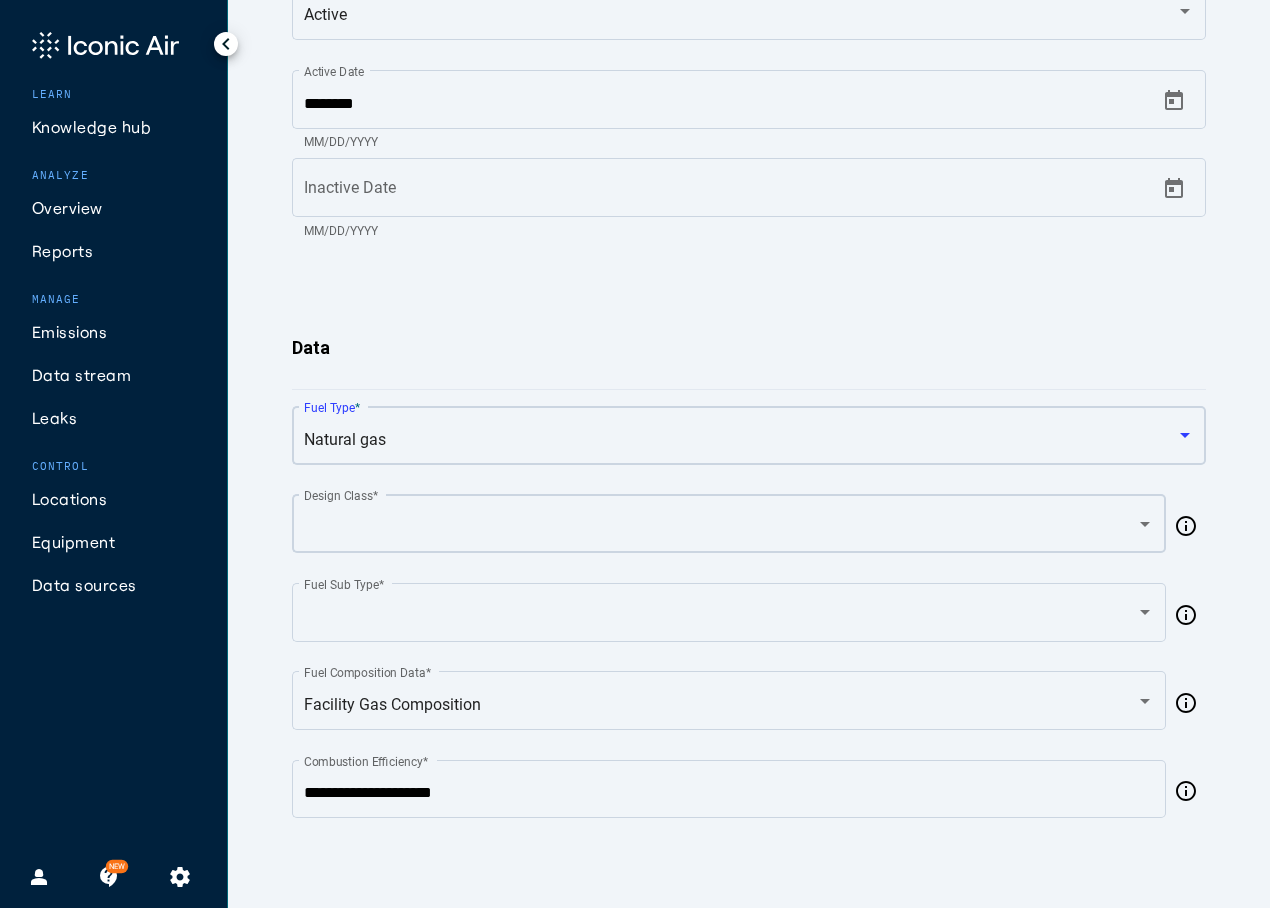 click at bounding box center [721, 528] 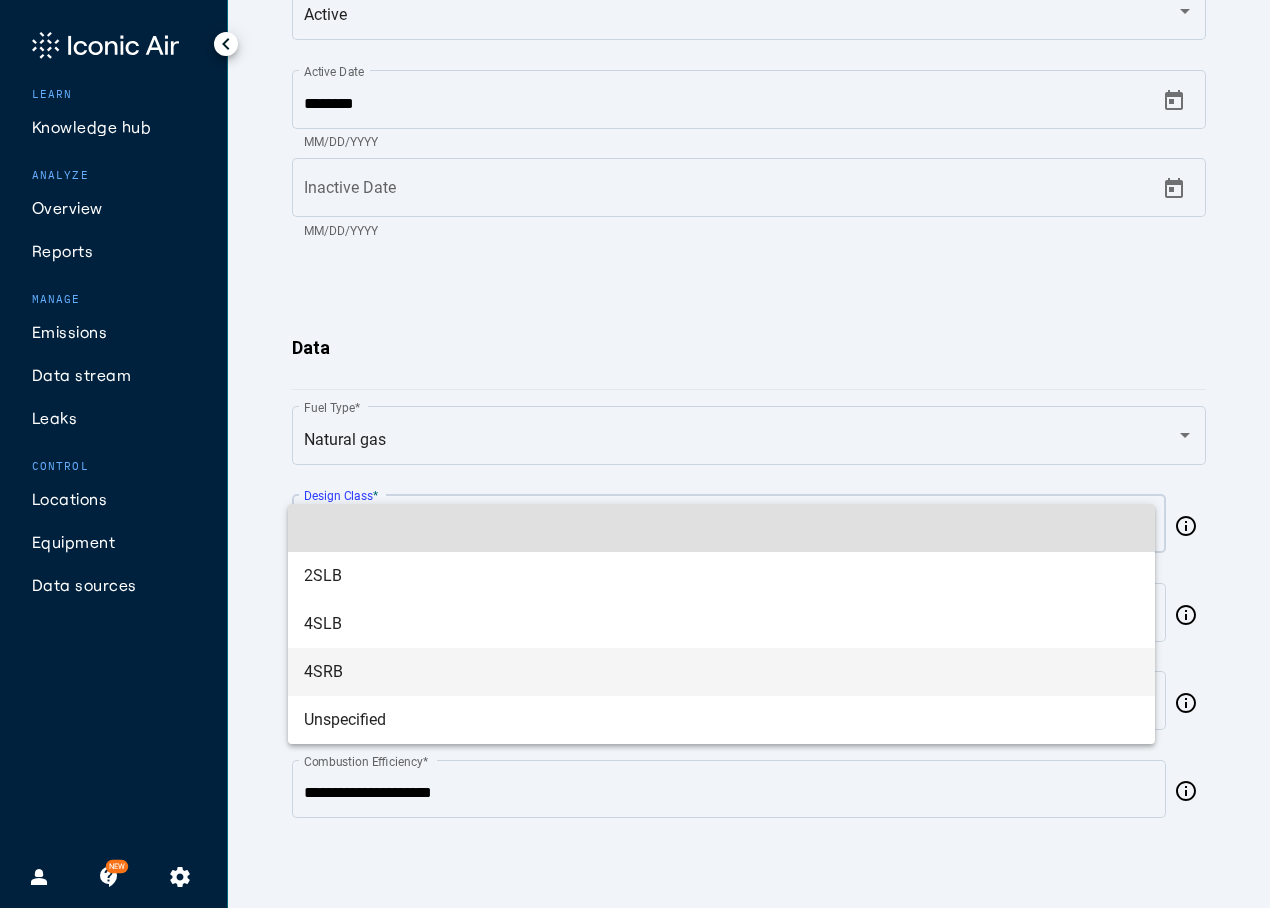 click on "4SRB" at bounding box center (721, 672) 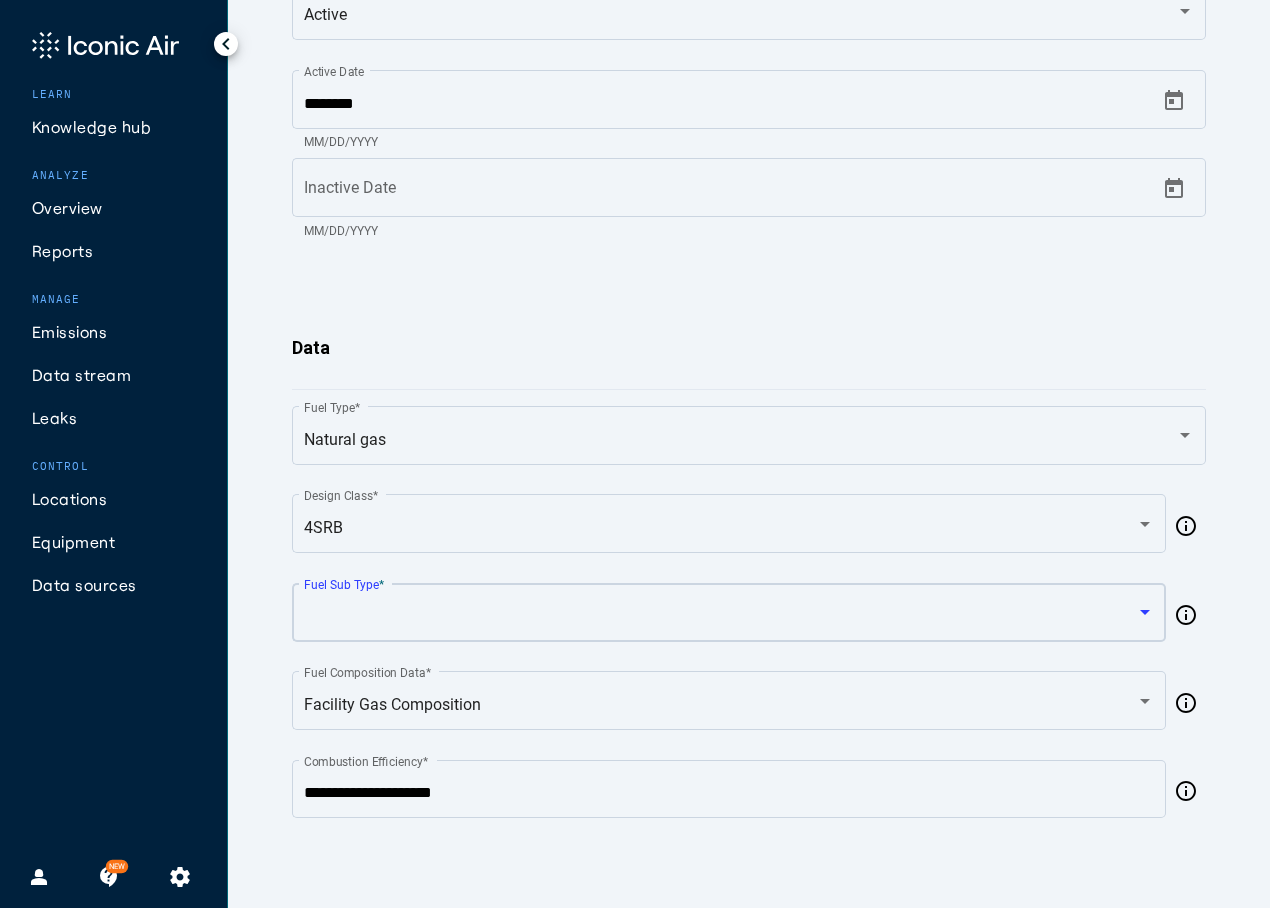 click at bounding box center (721, 617) 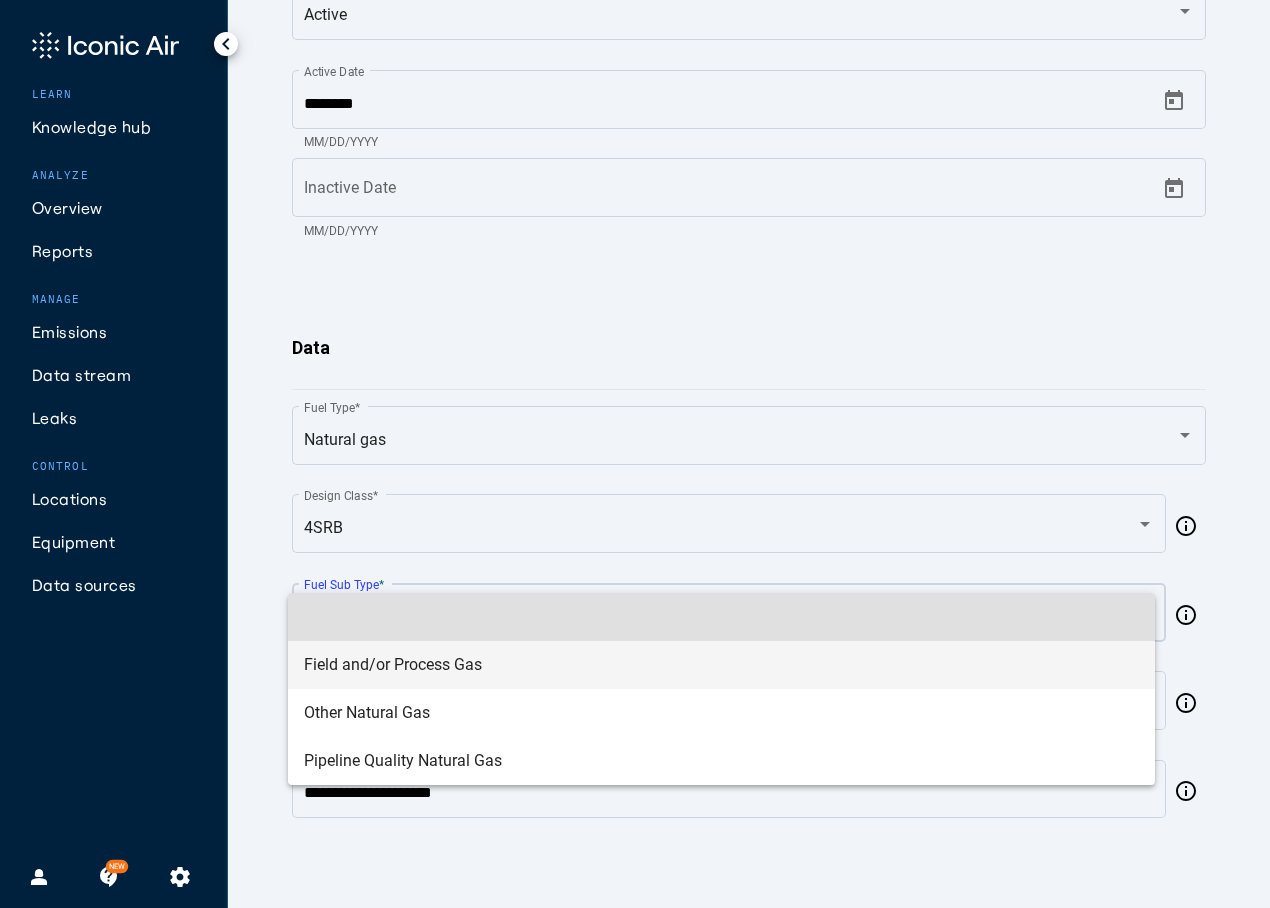 click on "Field and/or Process Gas" at bounding box center [721, 665] 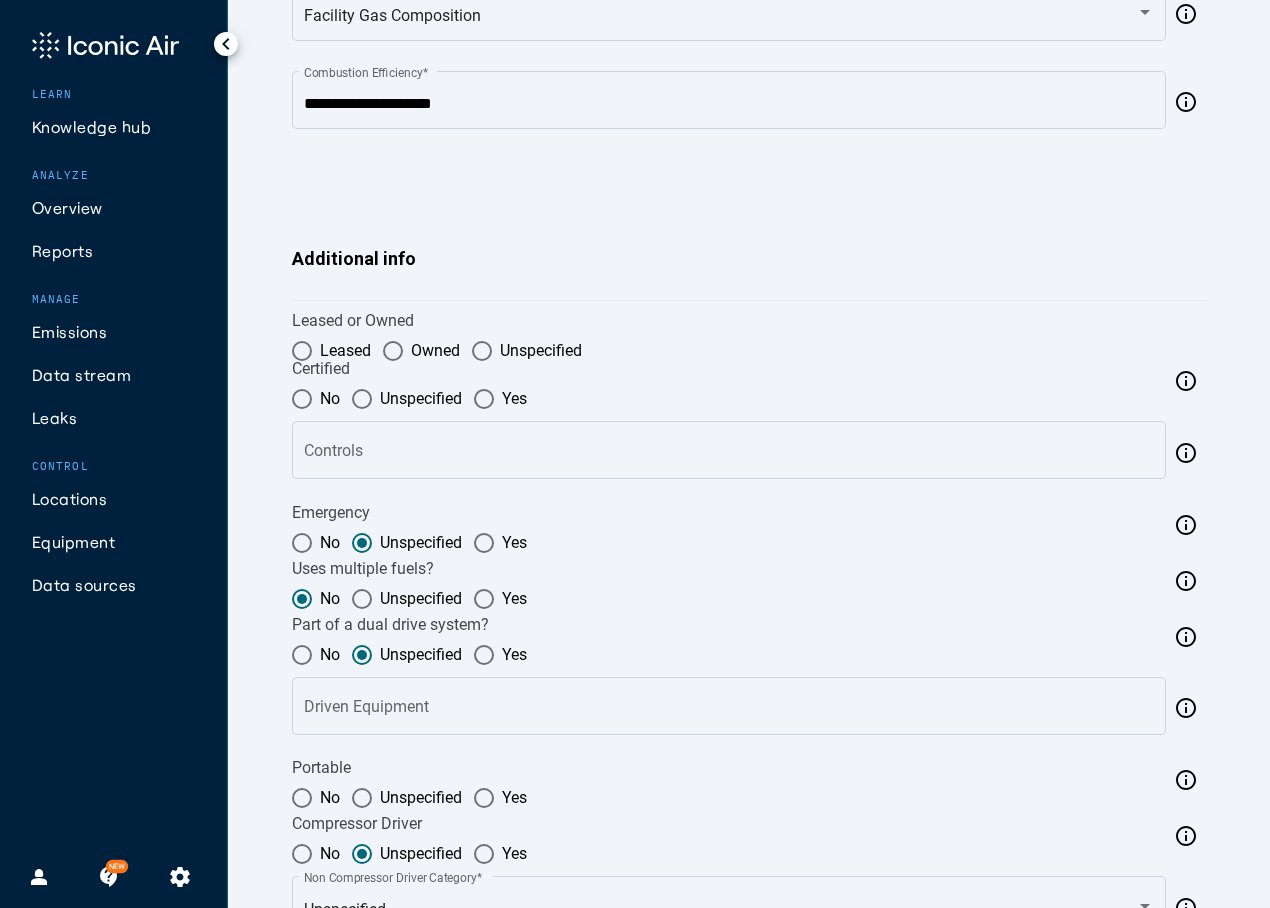 scroll, scrollTop: 2987, scrollLeft: 0, axis: vertical 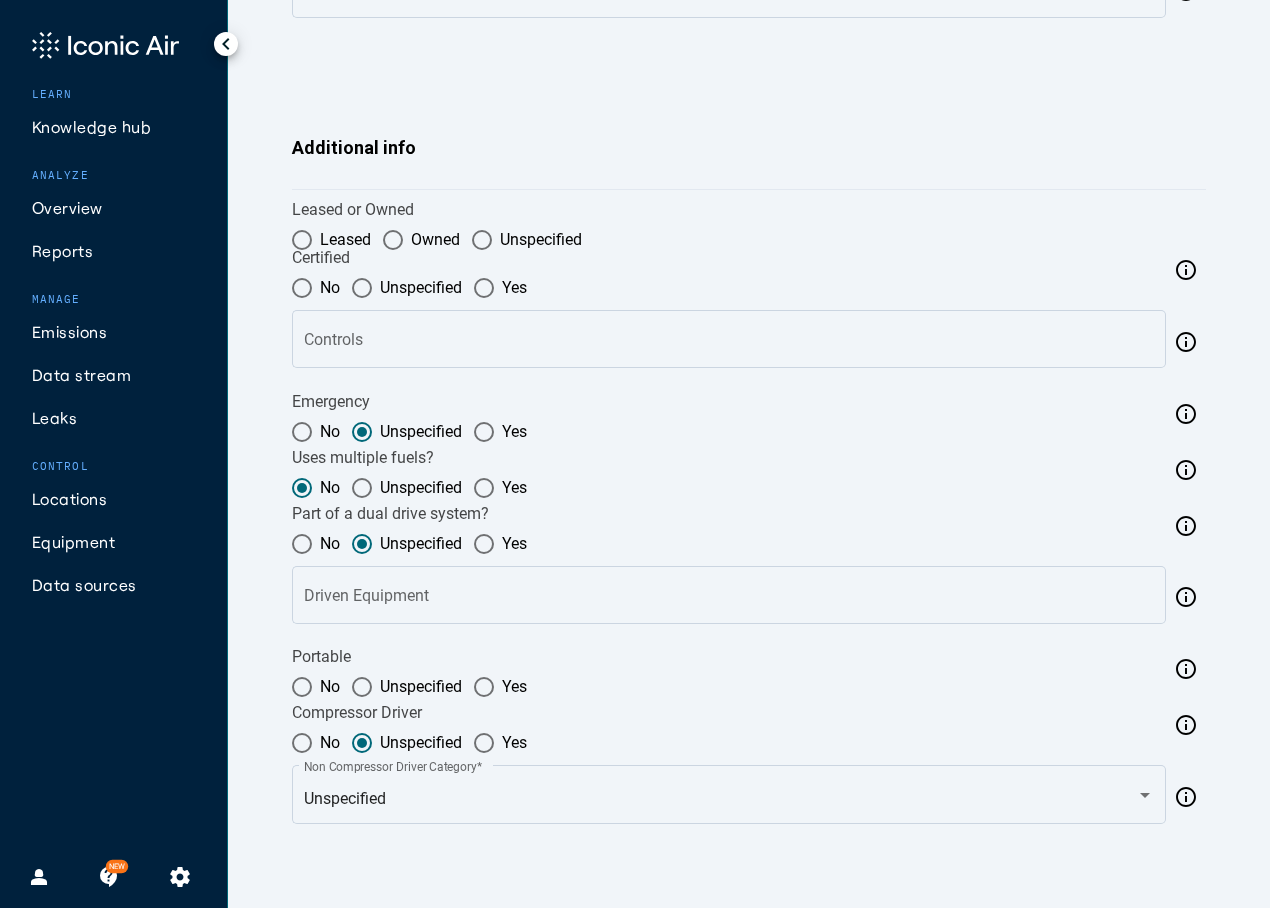 click at bounding box center (302, 432) 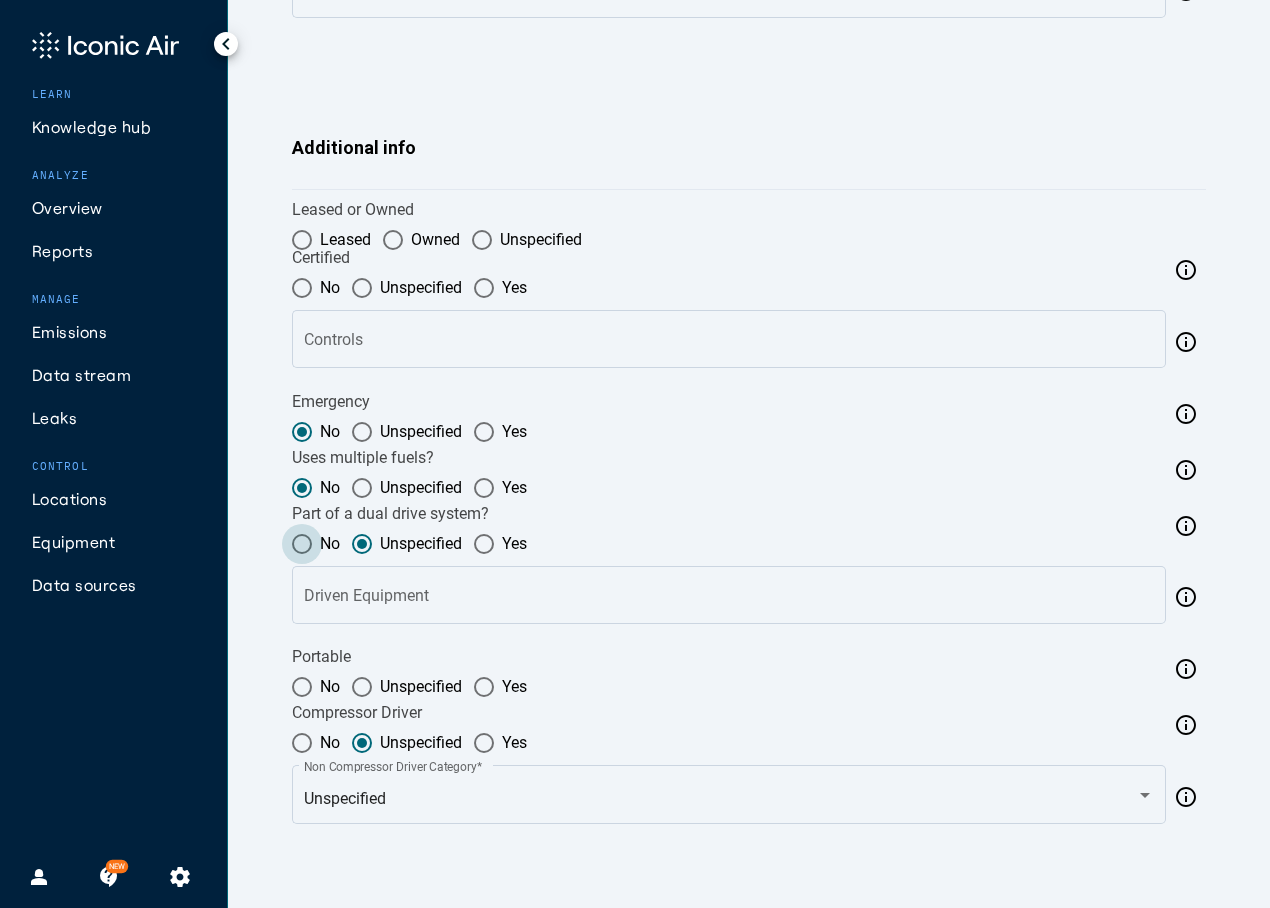 click at bounding box center [302, 544] 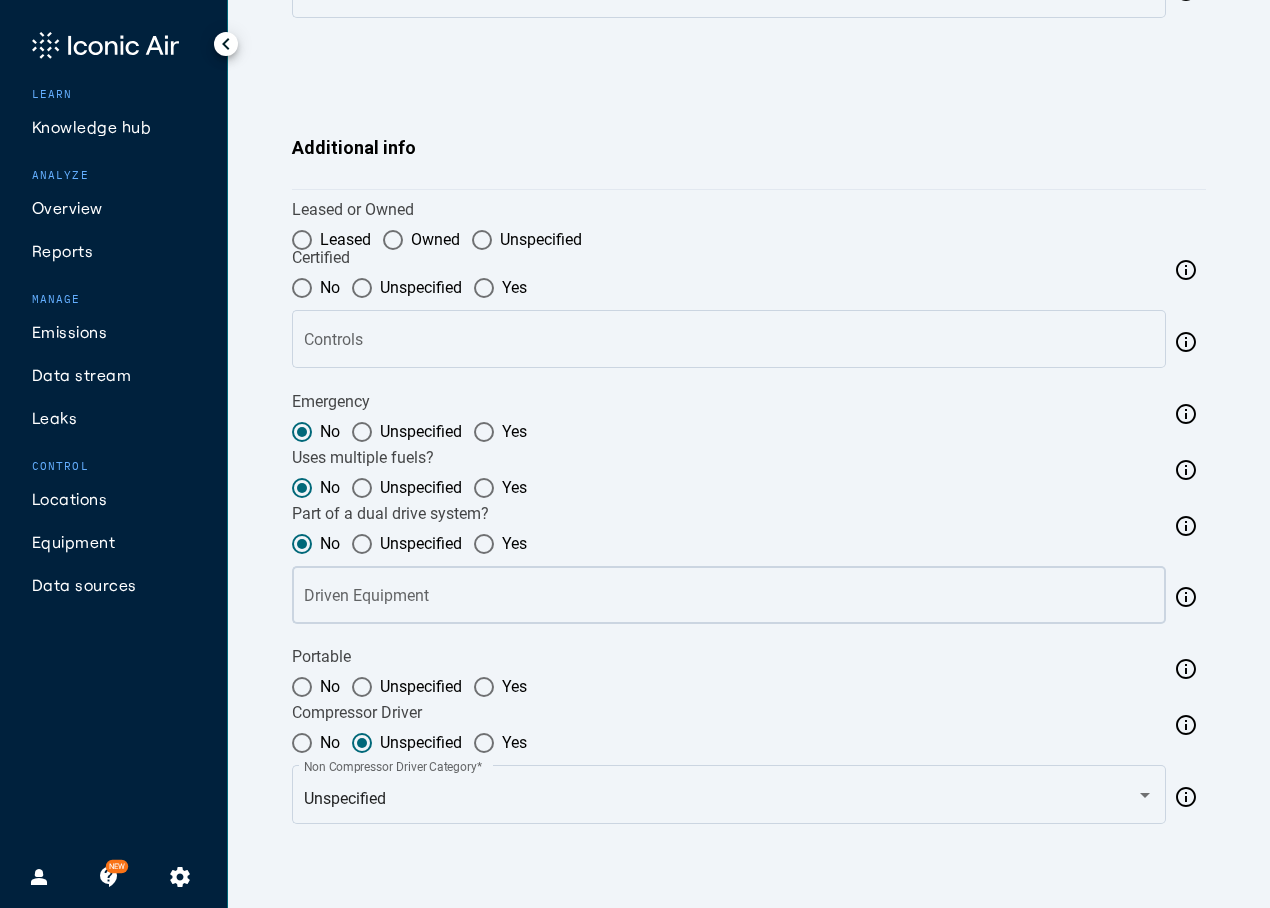 click on "Driven Equipment" at bounding box center [729, 599] 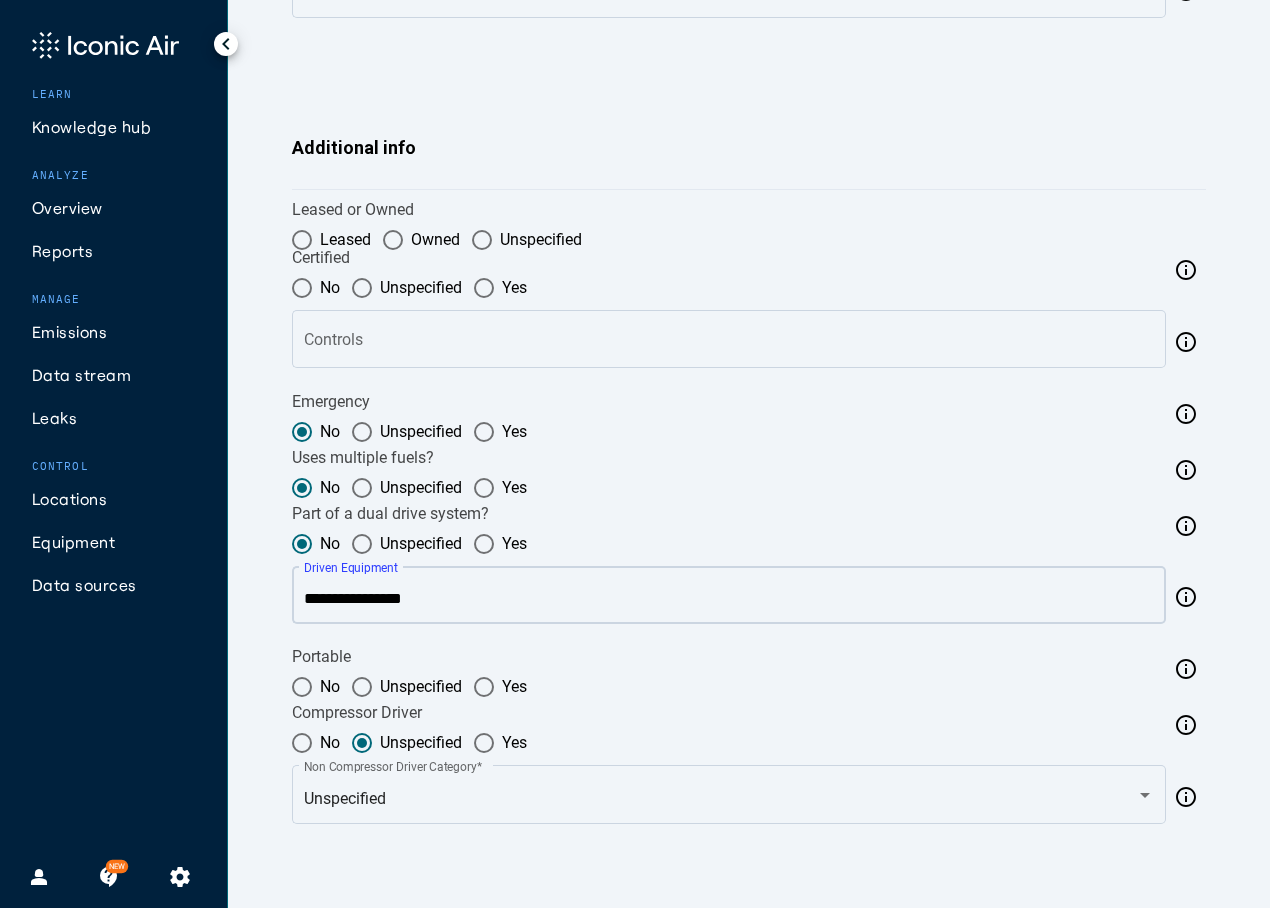 click at bounding box center [302, 687] 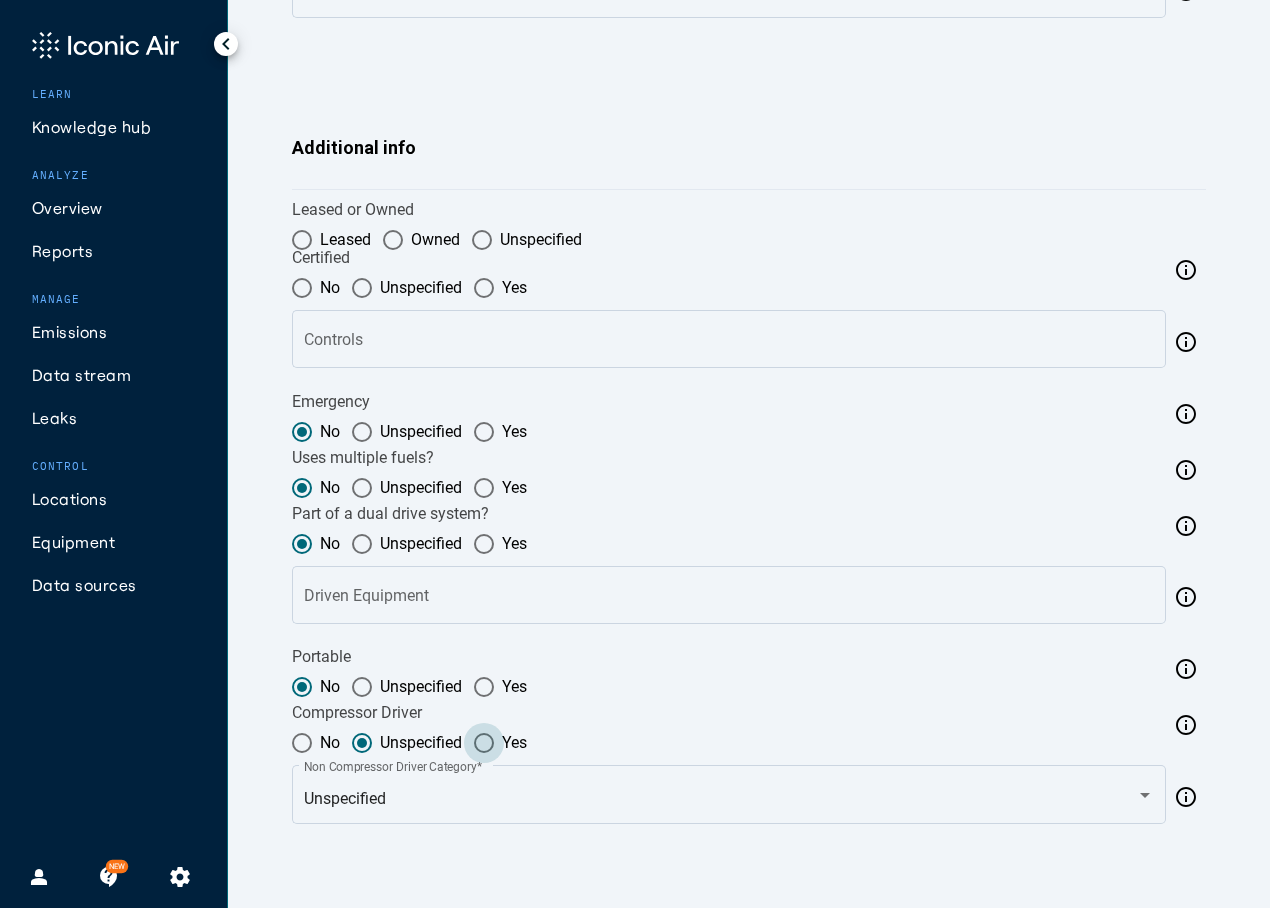 drag, startPoint x: 483, startPoint y: 743, endPoint x: 488, endPoint y: 755, distance: 13 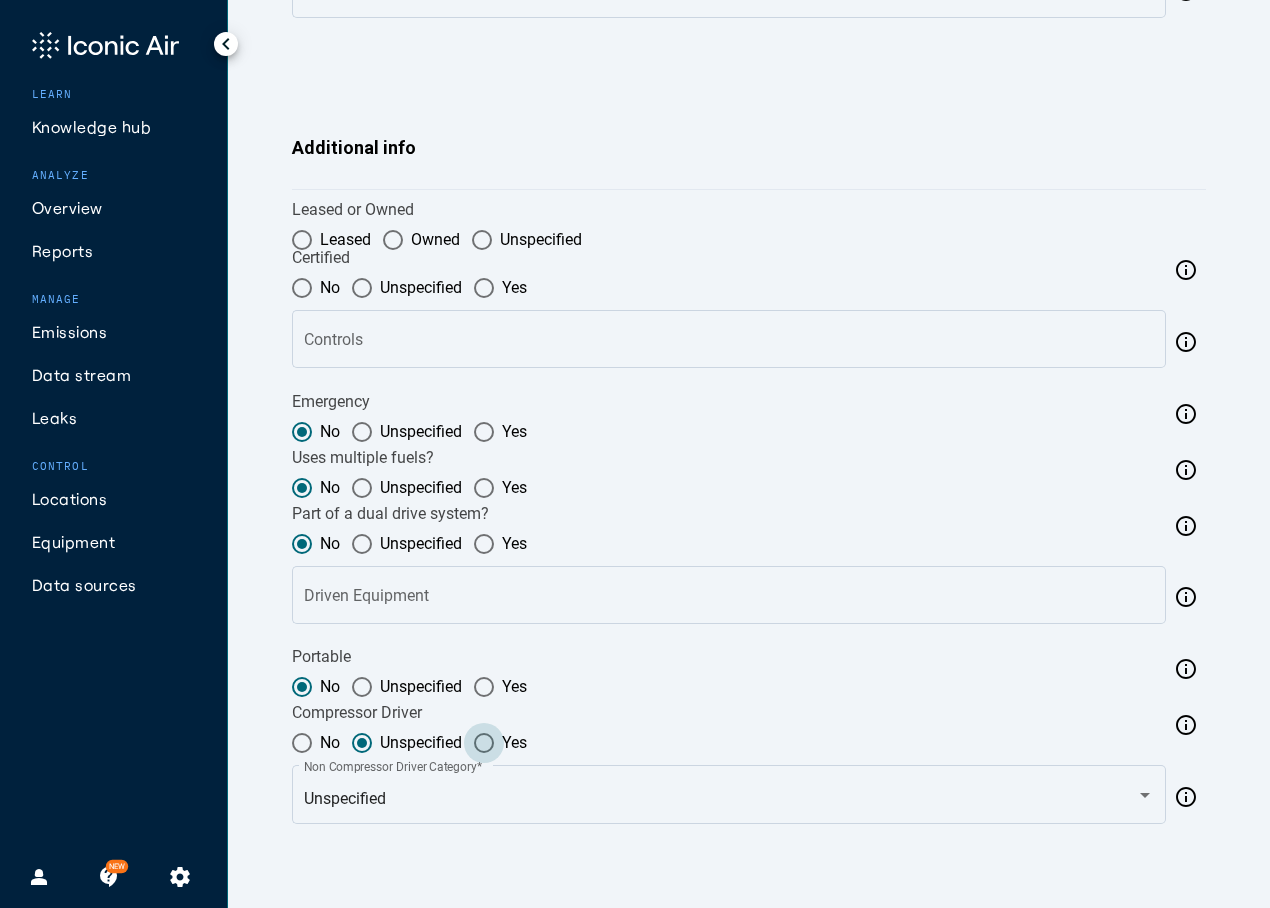 click at bounding box center [484, 743] 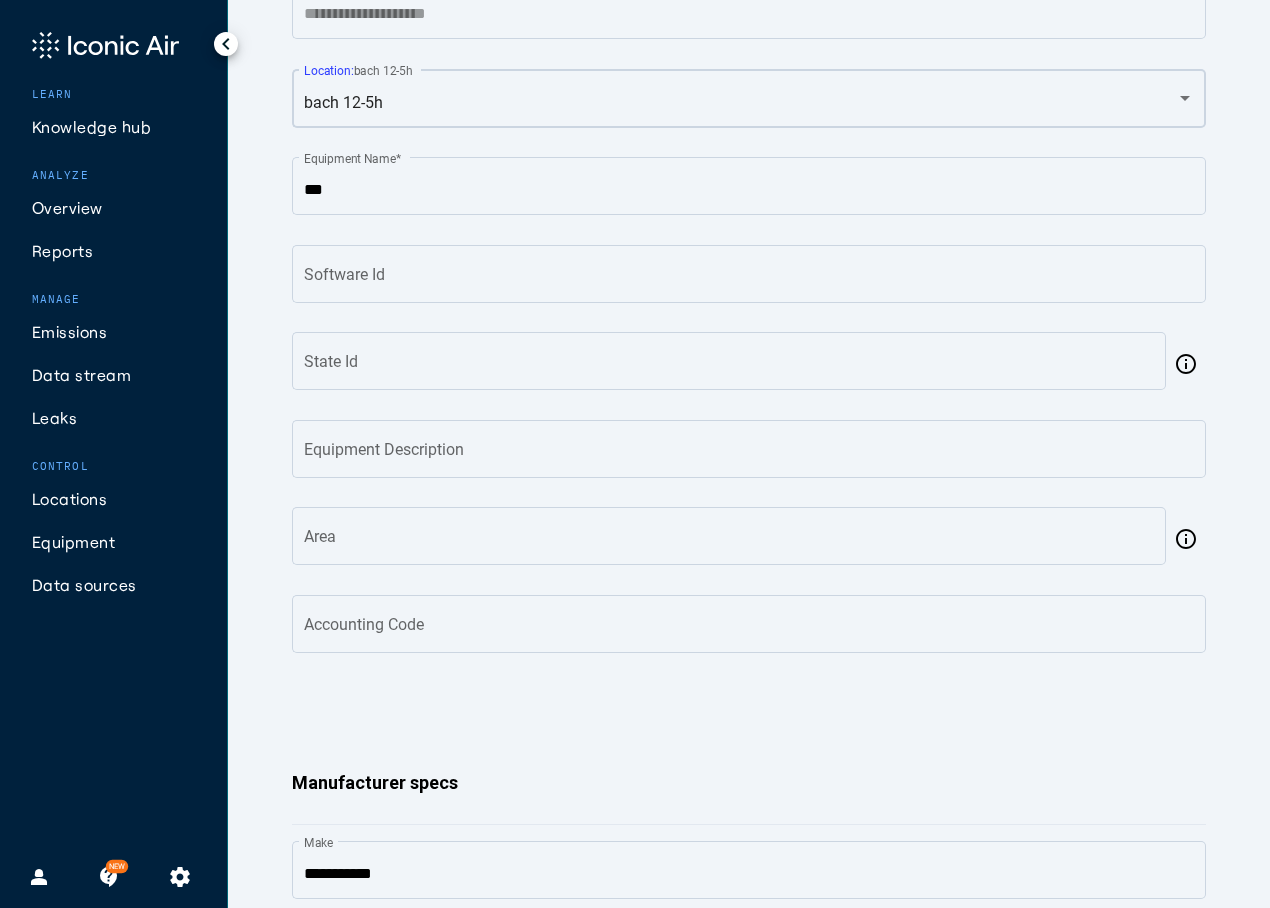 scroll, scrollTop: 0, scrollLeft: 0, axis: both 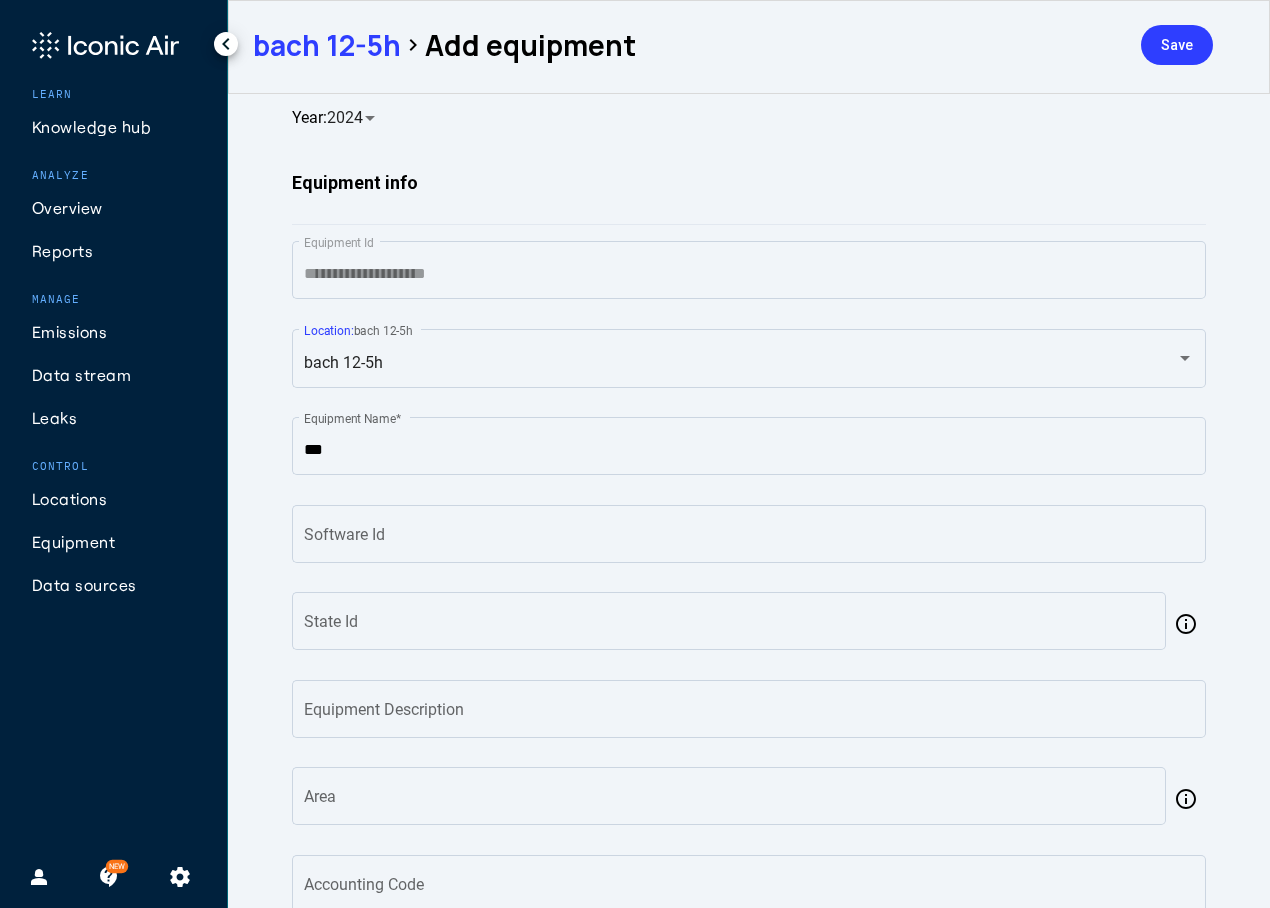 click on "Save" at bounding box center [1177, 45] 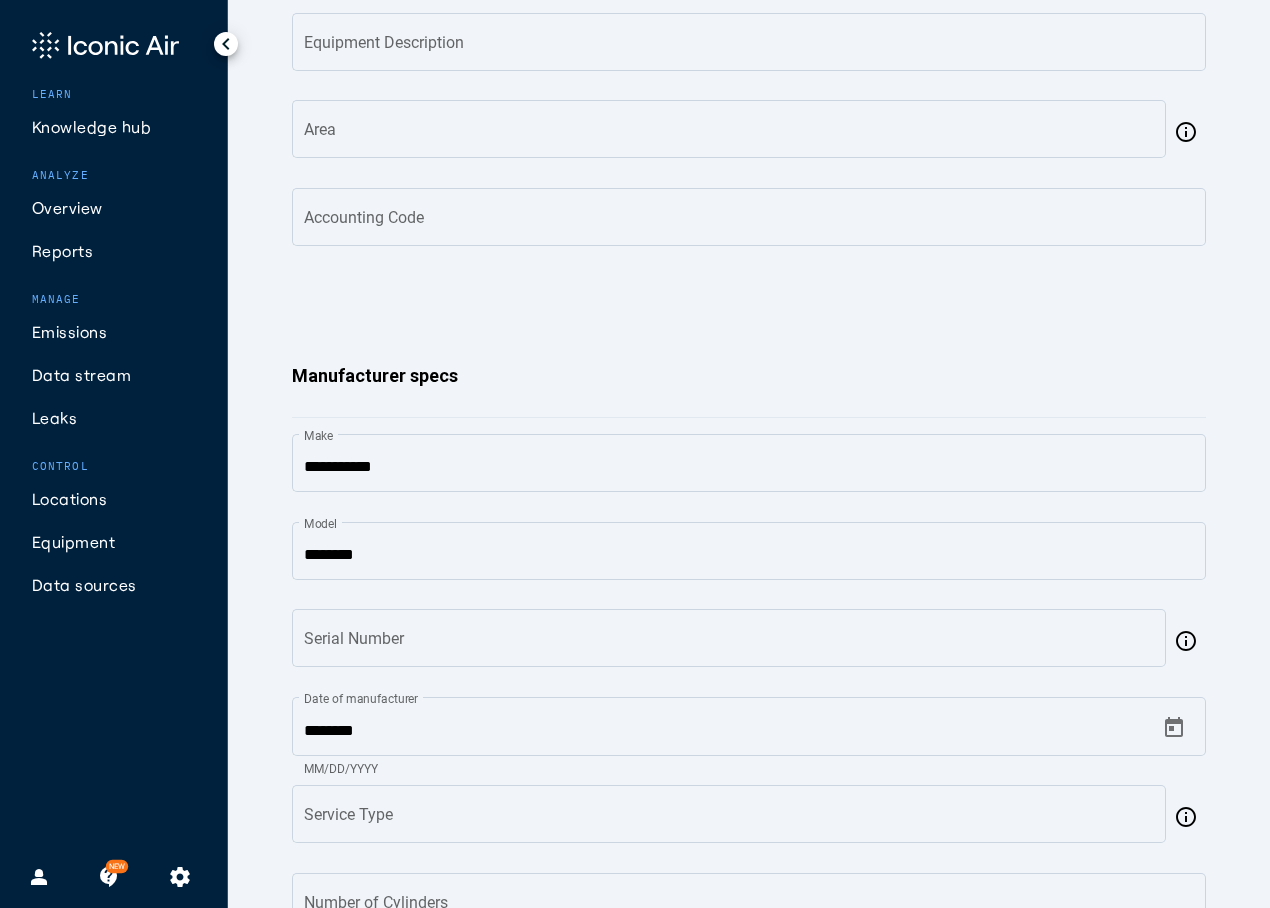 scroll, scrollTop: 400, scrollLeft: 0, axis: vertical 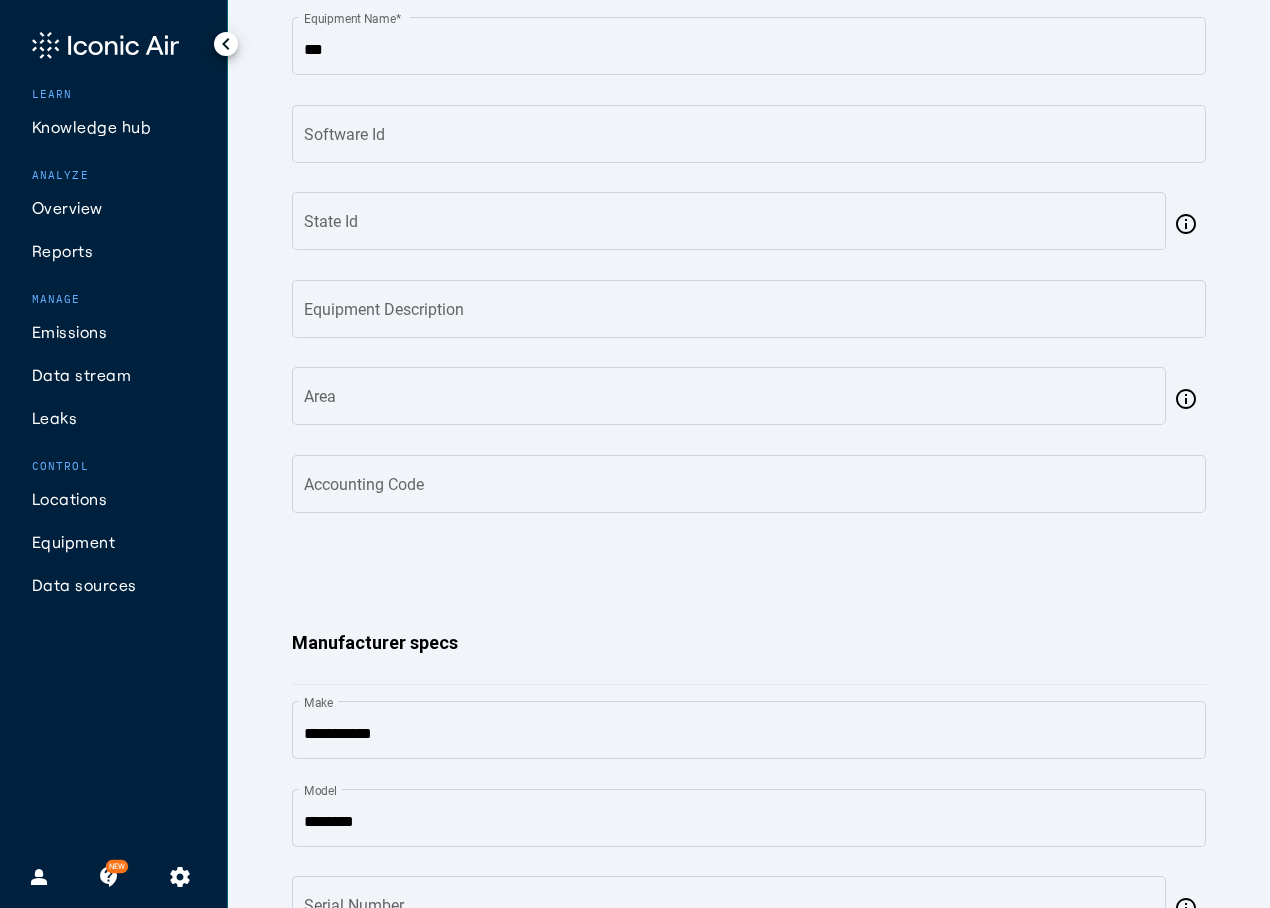 click on "chevron_left" 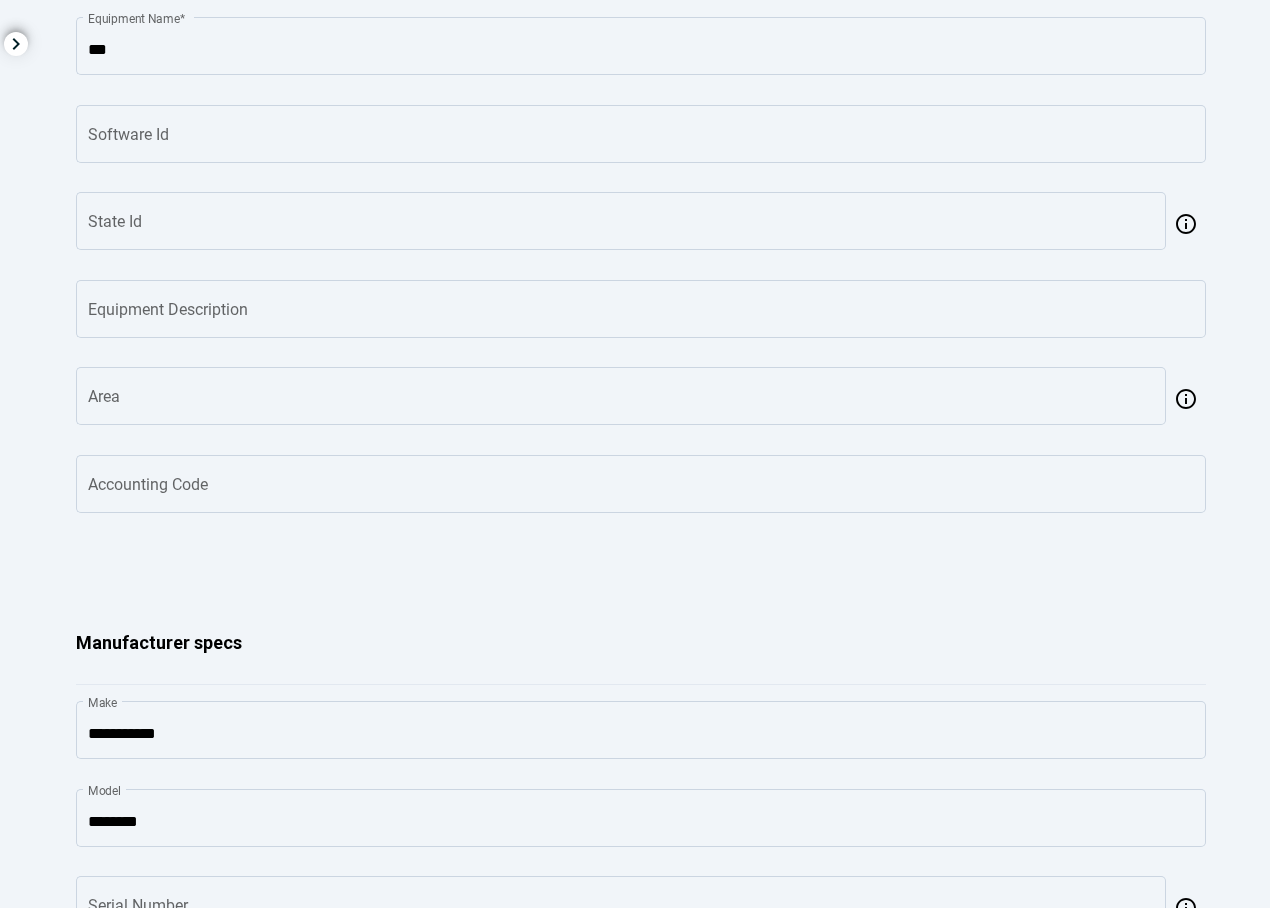 click on "chevron_left" 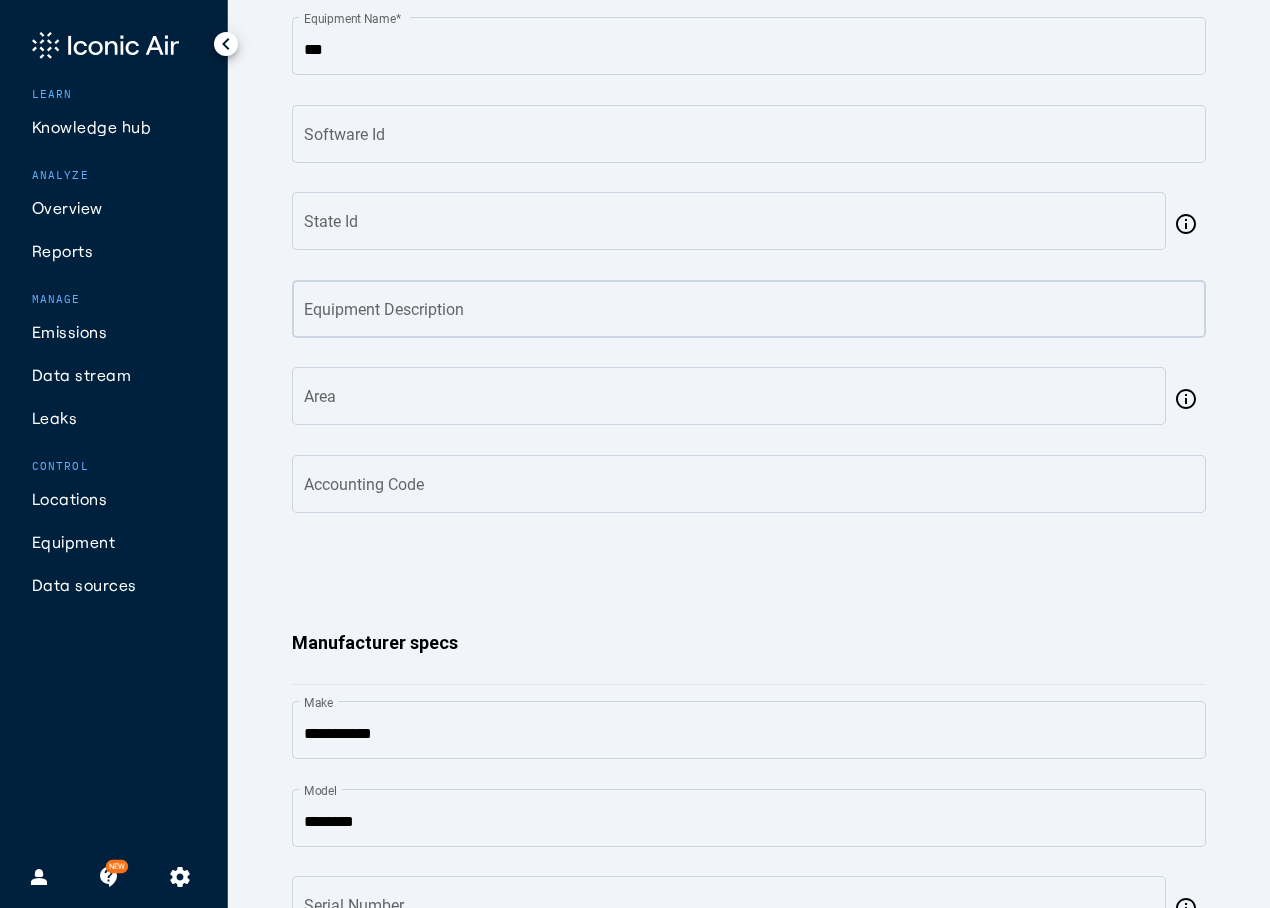 scroll, scrollTop: 0, scrollLeft: 0, axis: both 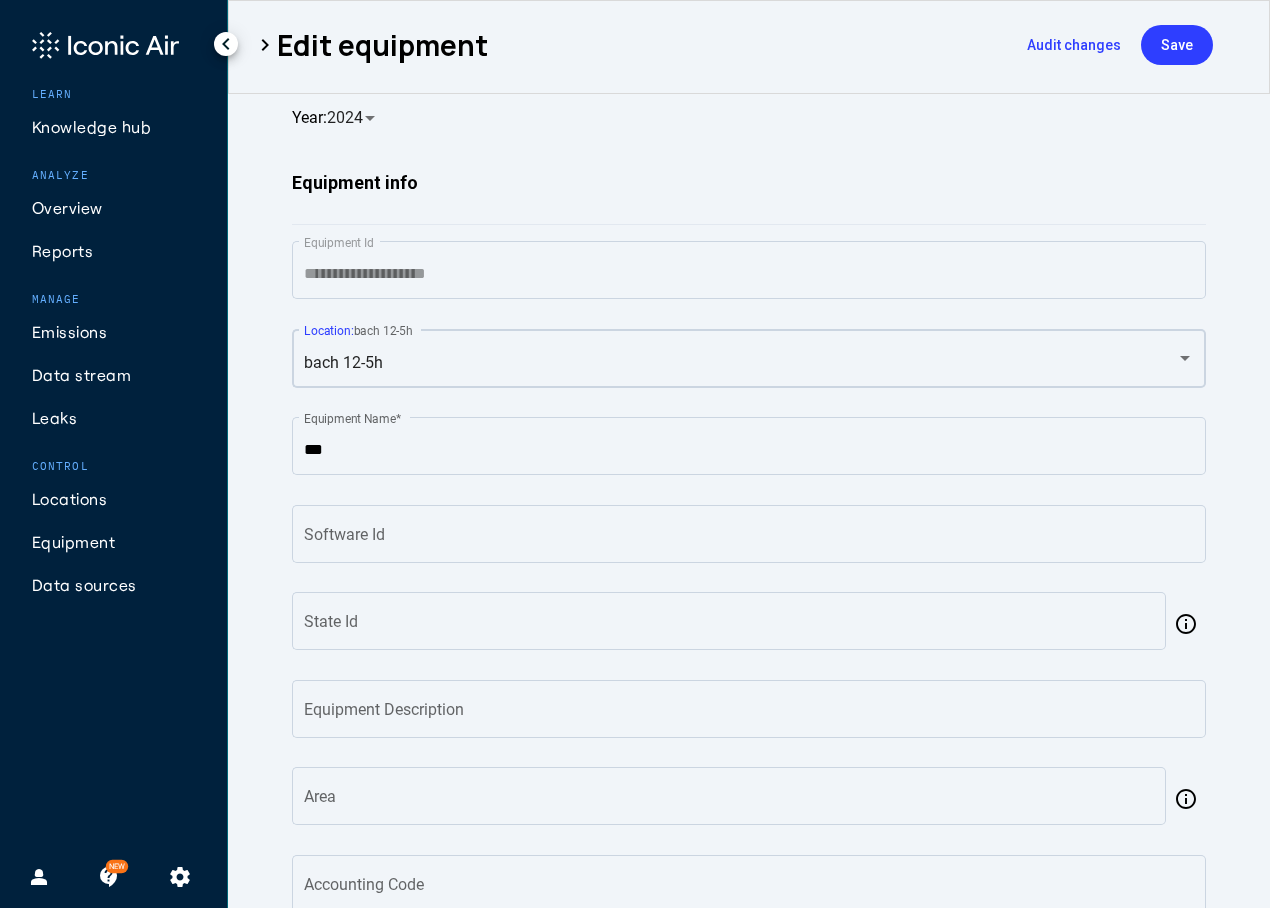 click on "bach 12-5h Location:  bach 12-5h" 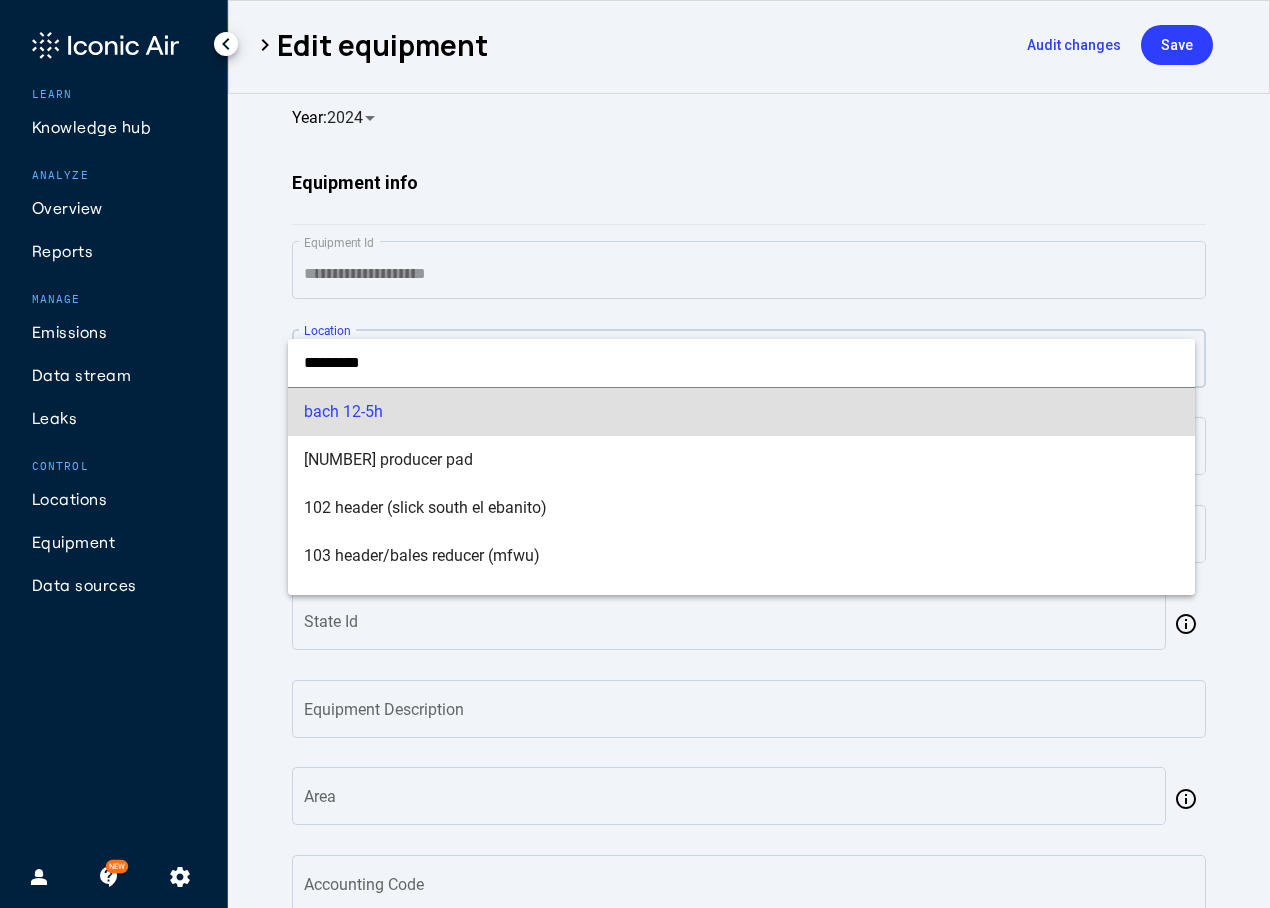 click at bounding box center [635, 454] 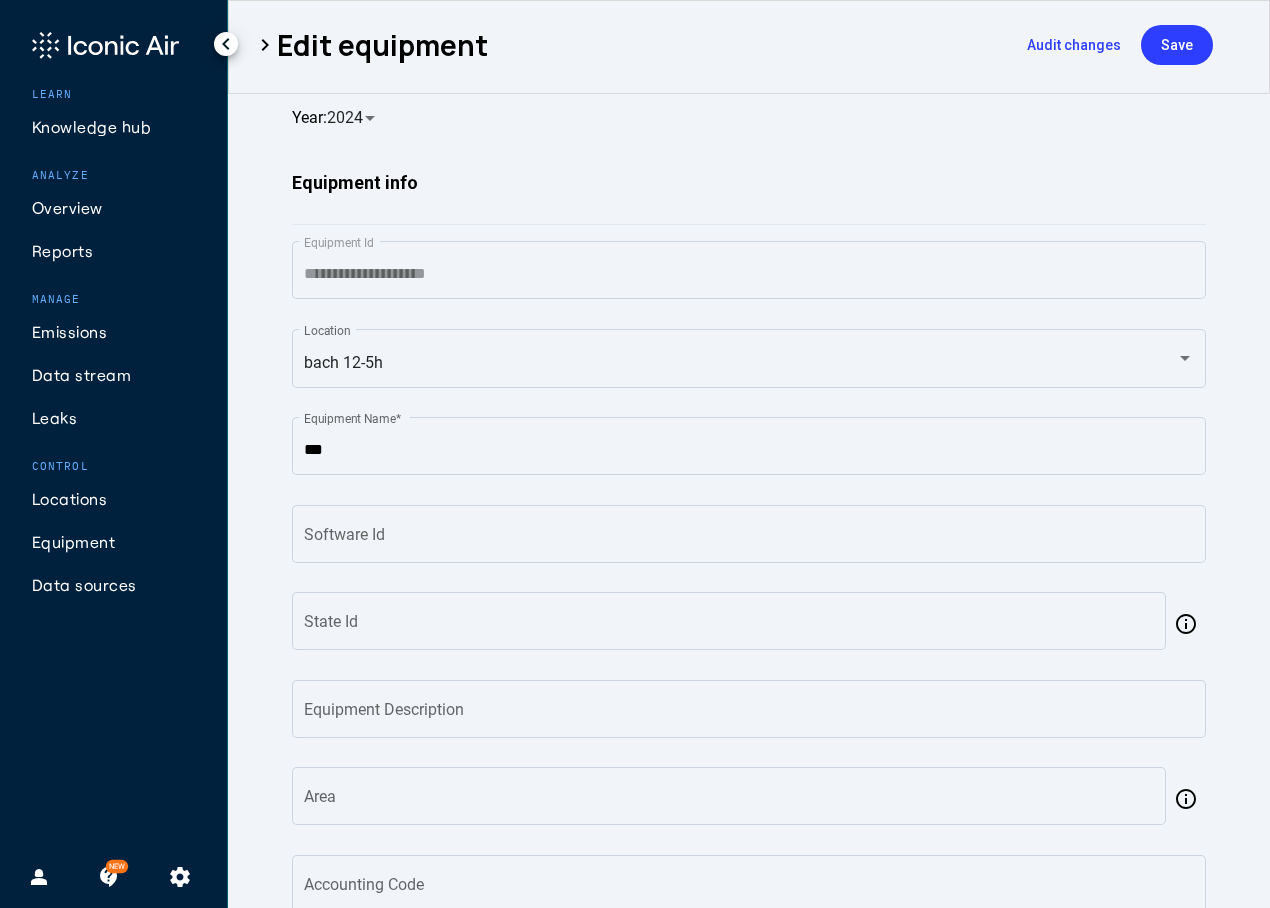 click on "chevron_right" at bounding box center (265, 45) 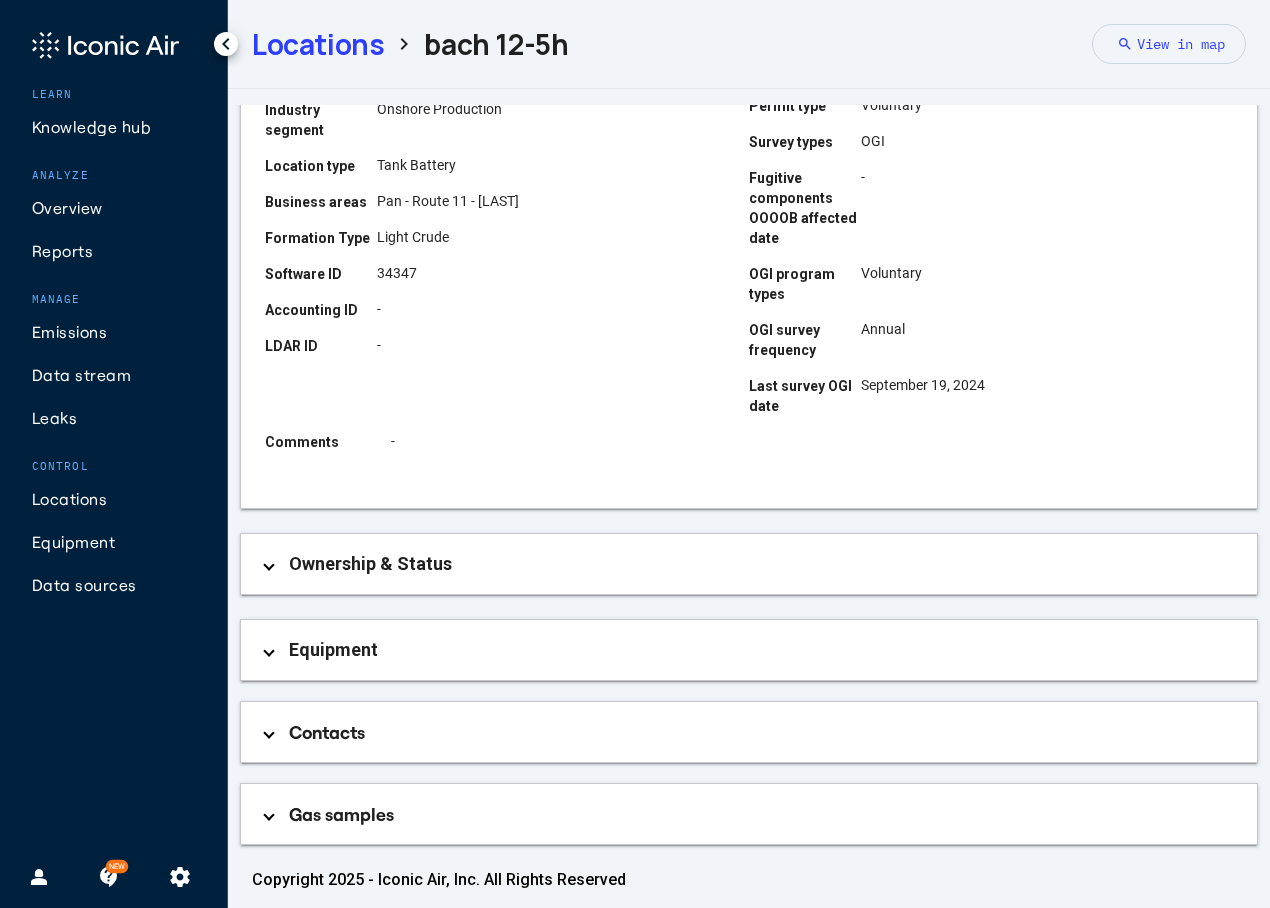 scroll, scrollTop: 363, scrollLeft: 0, axis: vertical 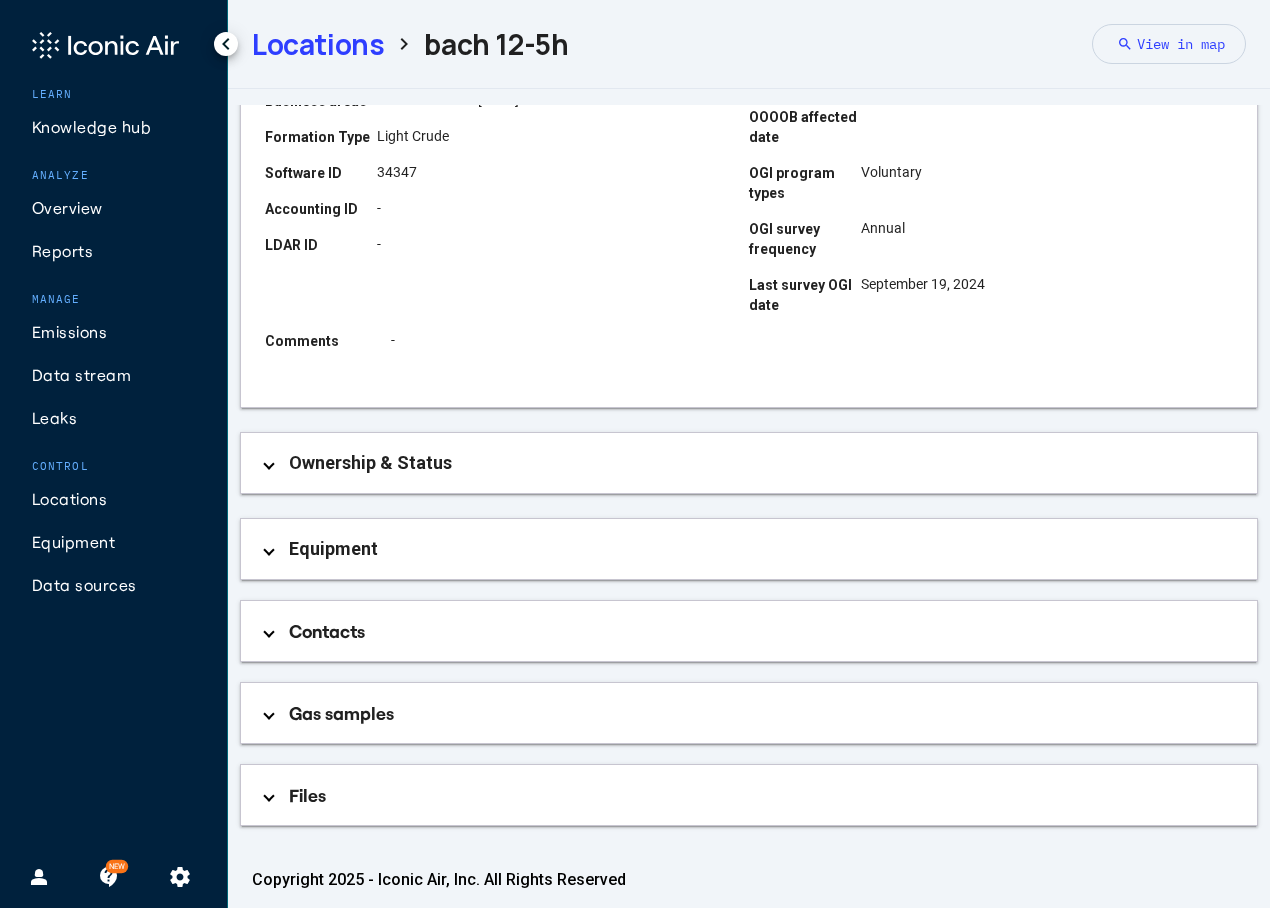 click on "Equipment" at bounding box center [753, 549] 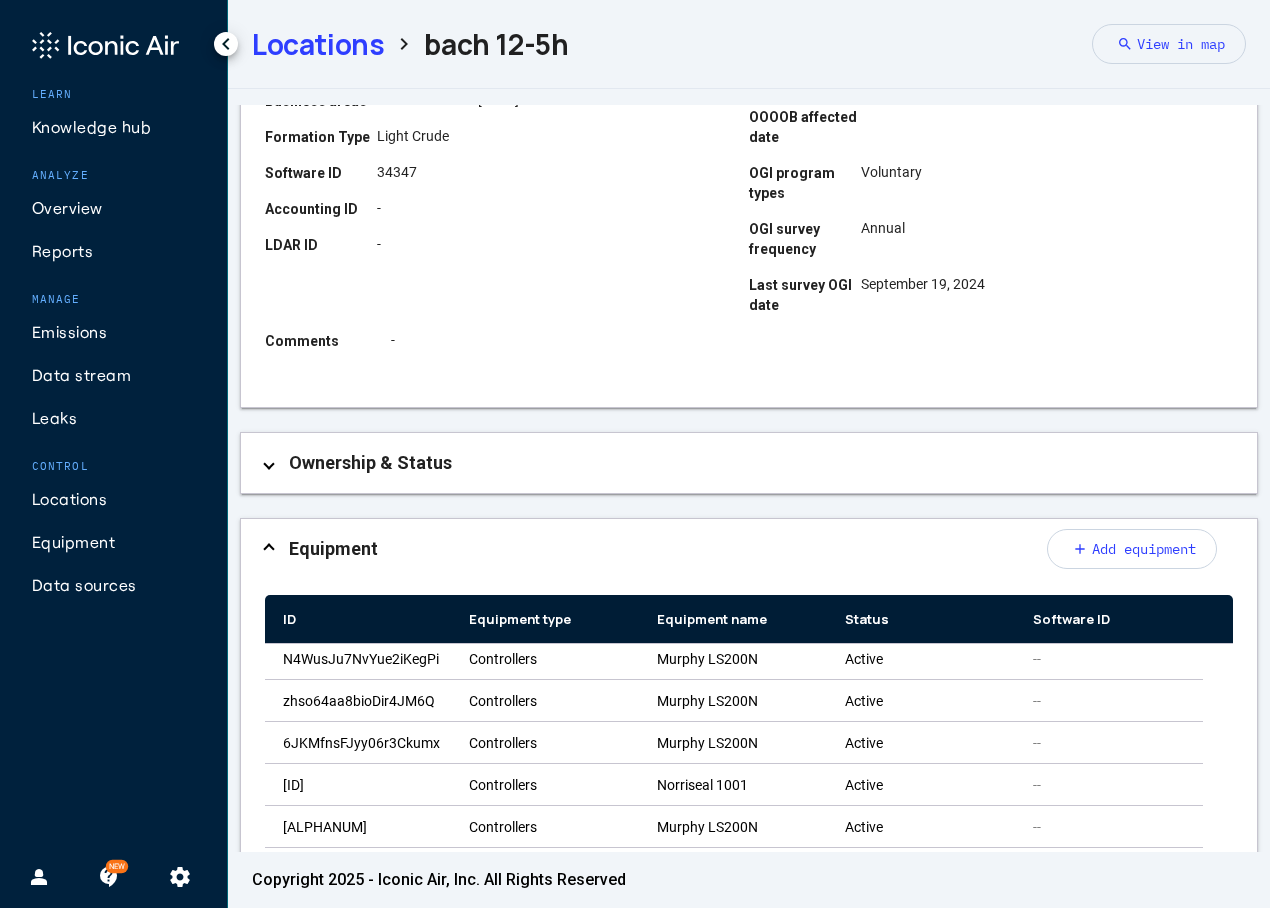 scroll, scrollTop: 0, scrollLeft: 0, axis: both 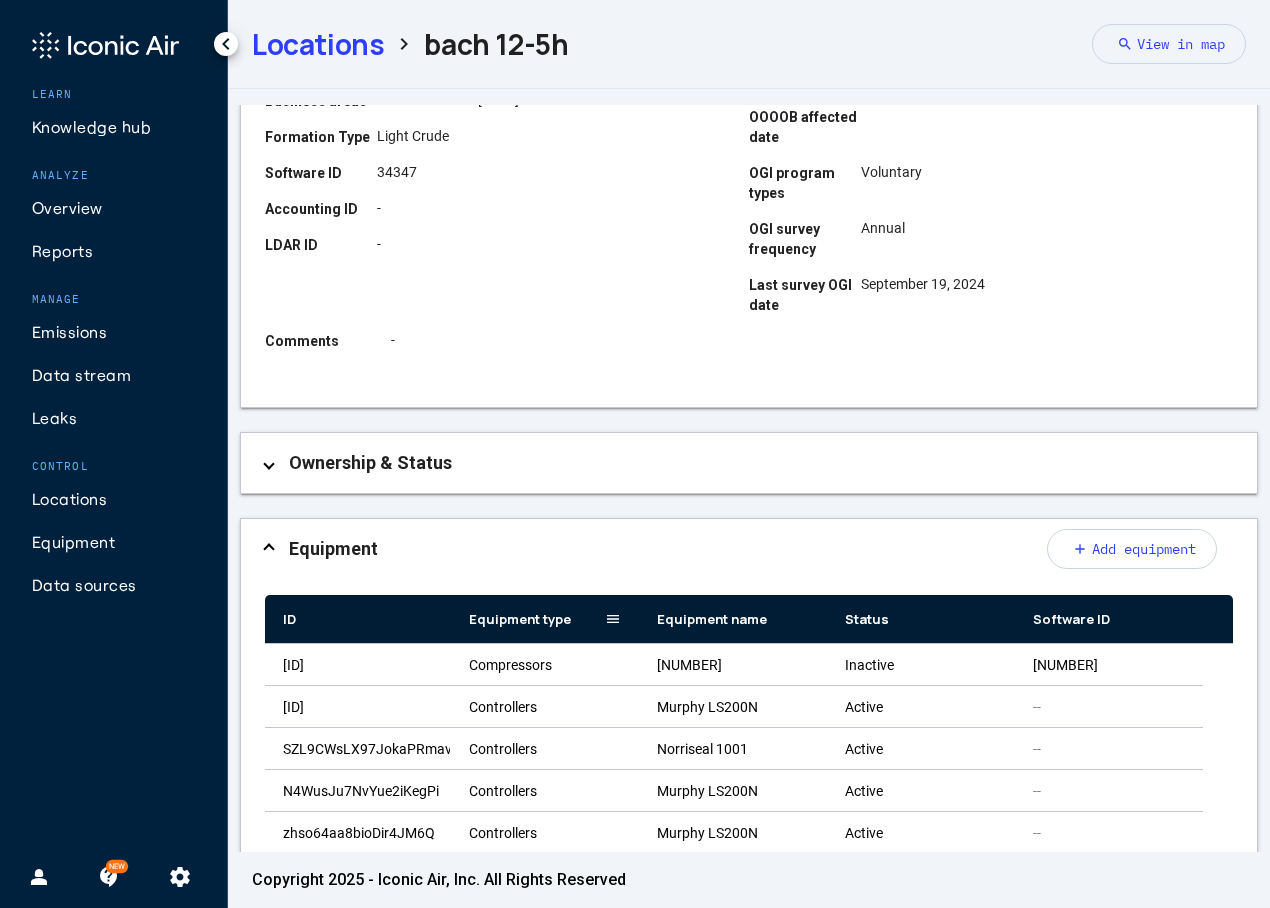 click on "Equipment type" at bounding box center [520, 619] 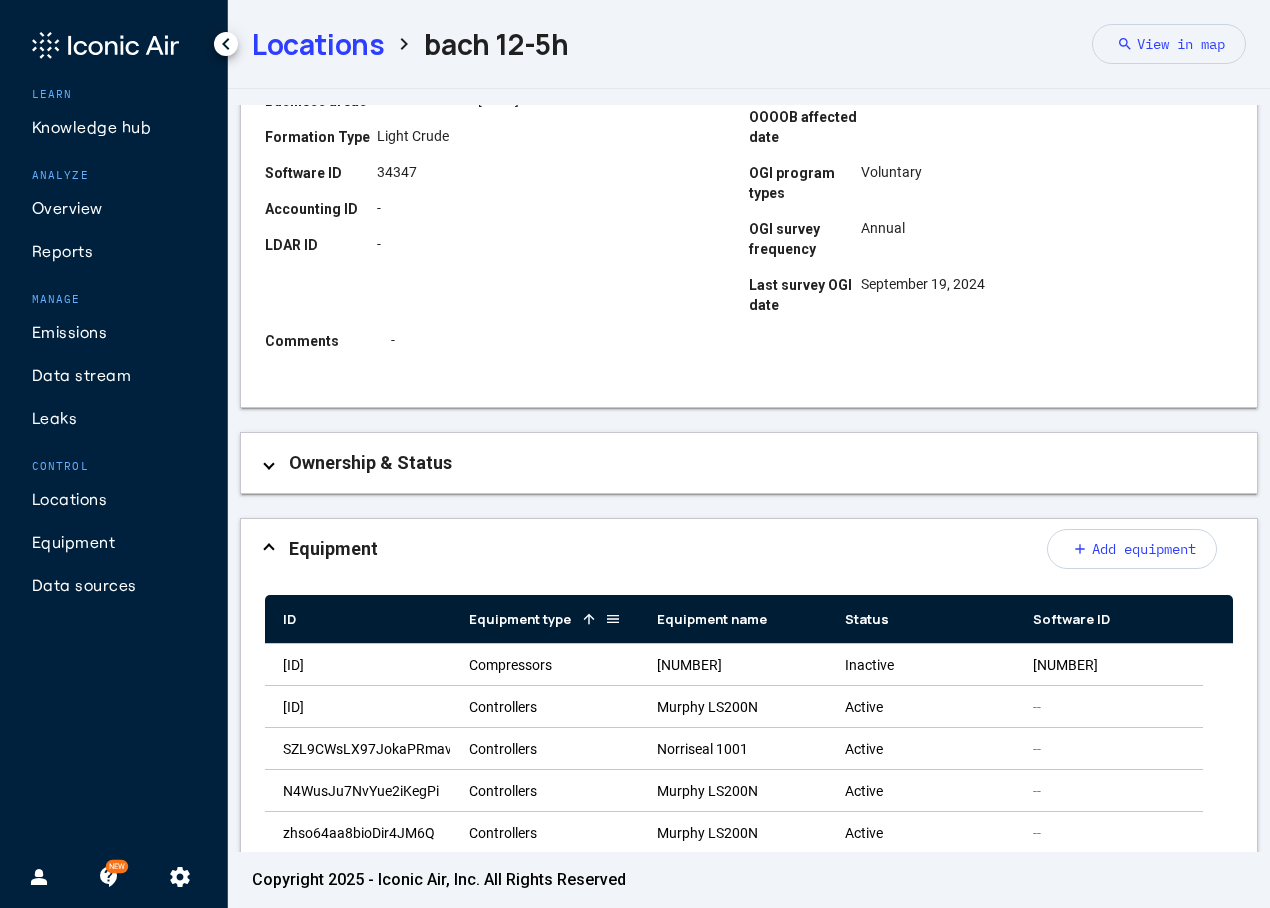 click on "Equipment type" at bounding box center (520, 619) 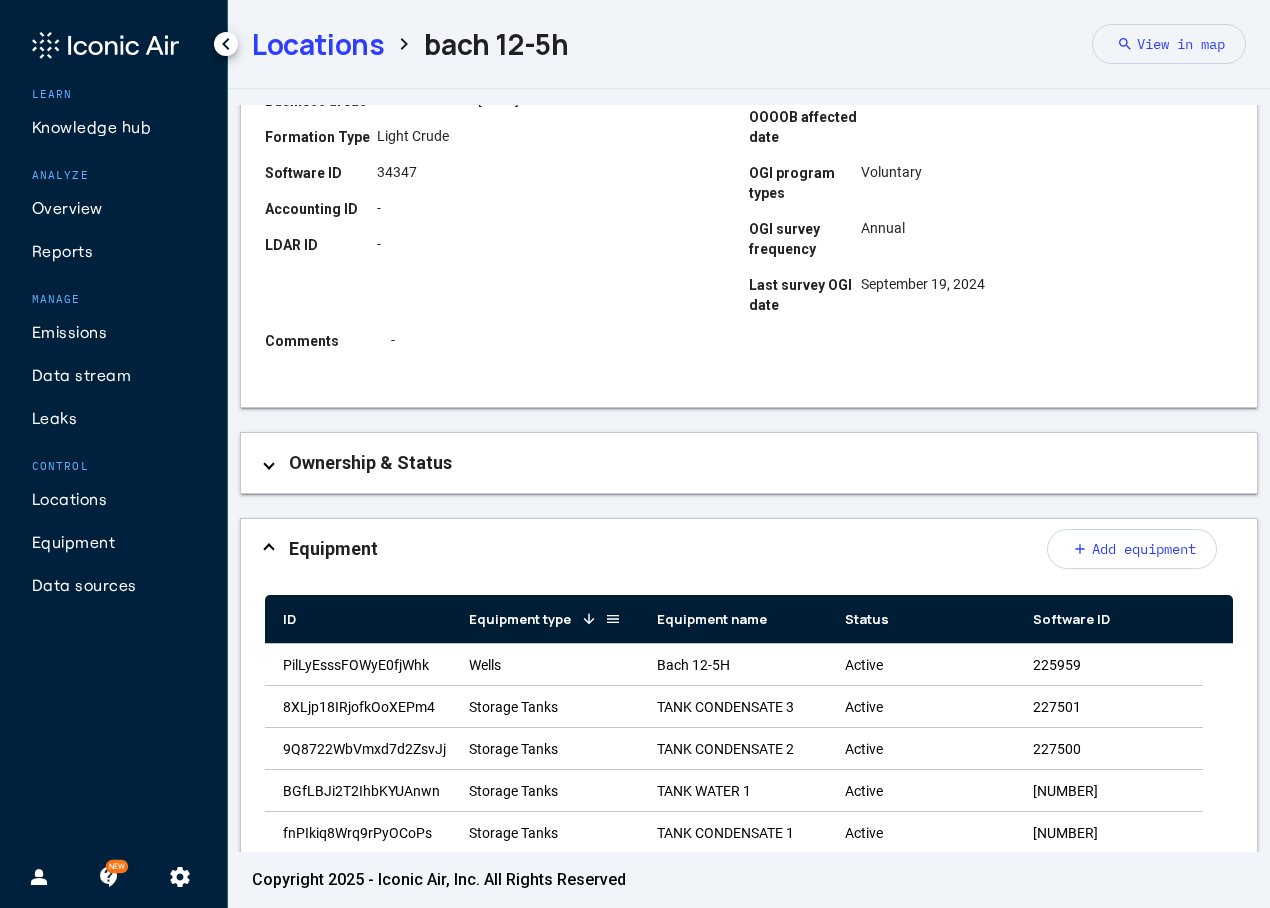 click on "Equipment type" at bounding box center (520, 619) 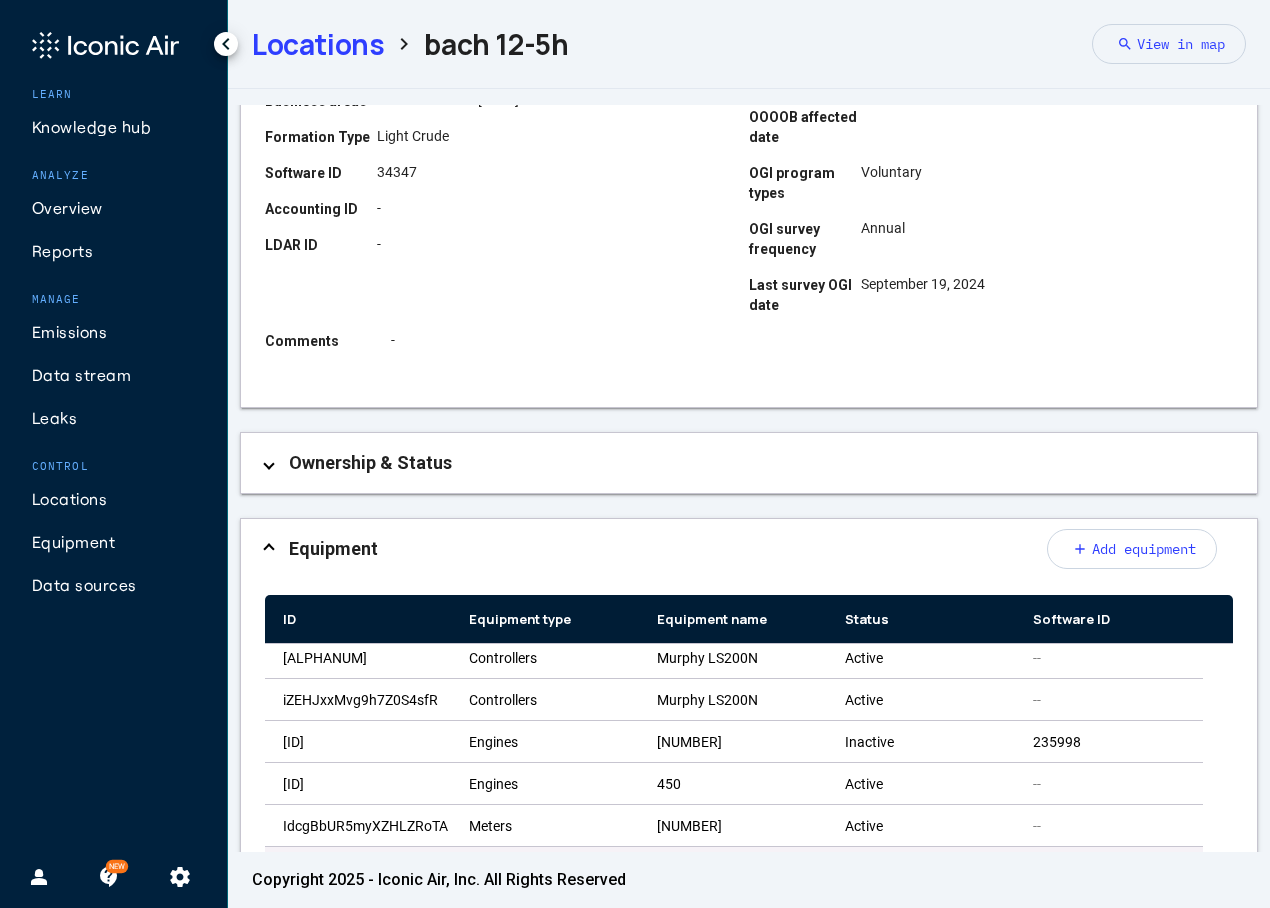 scroll, scrollTop: 300, scrollLeft: 0, axis: vertical 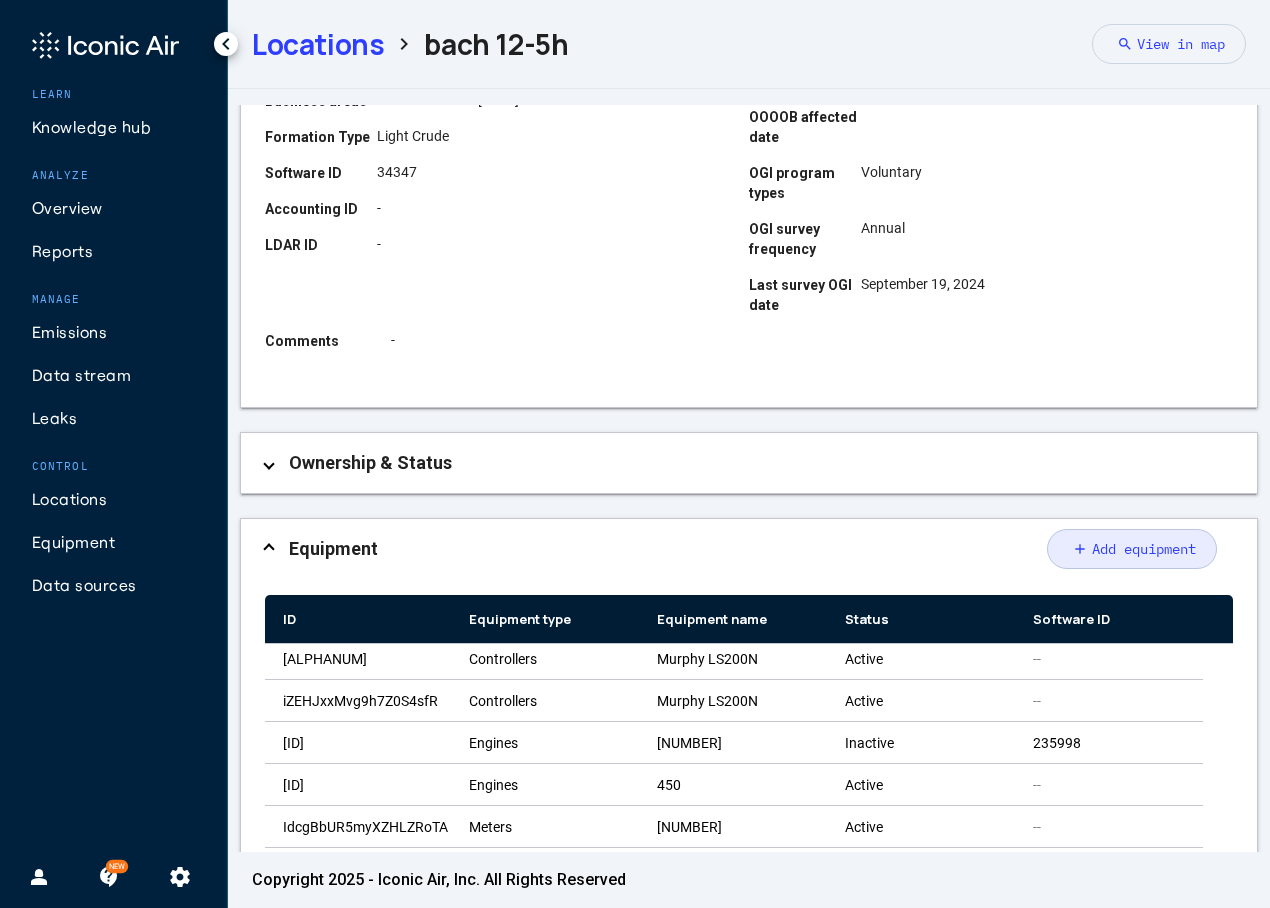 click on "add  Add equipment" at bounding box center (1132, 549) 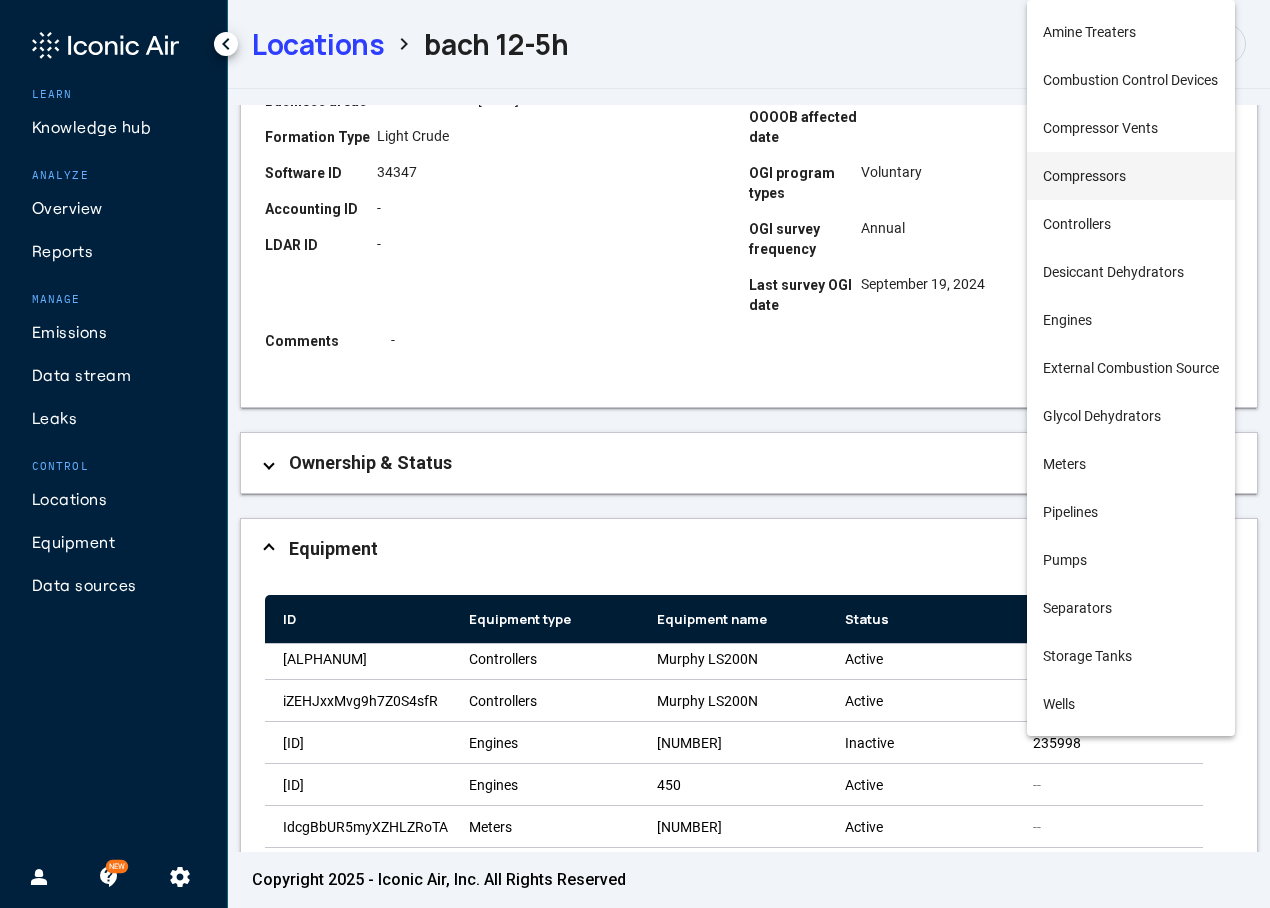 click on "Compressors" at bounding box center [1131, 176] 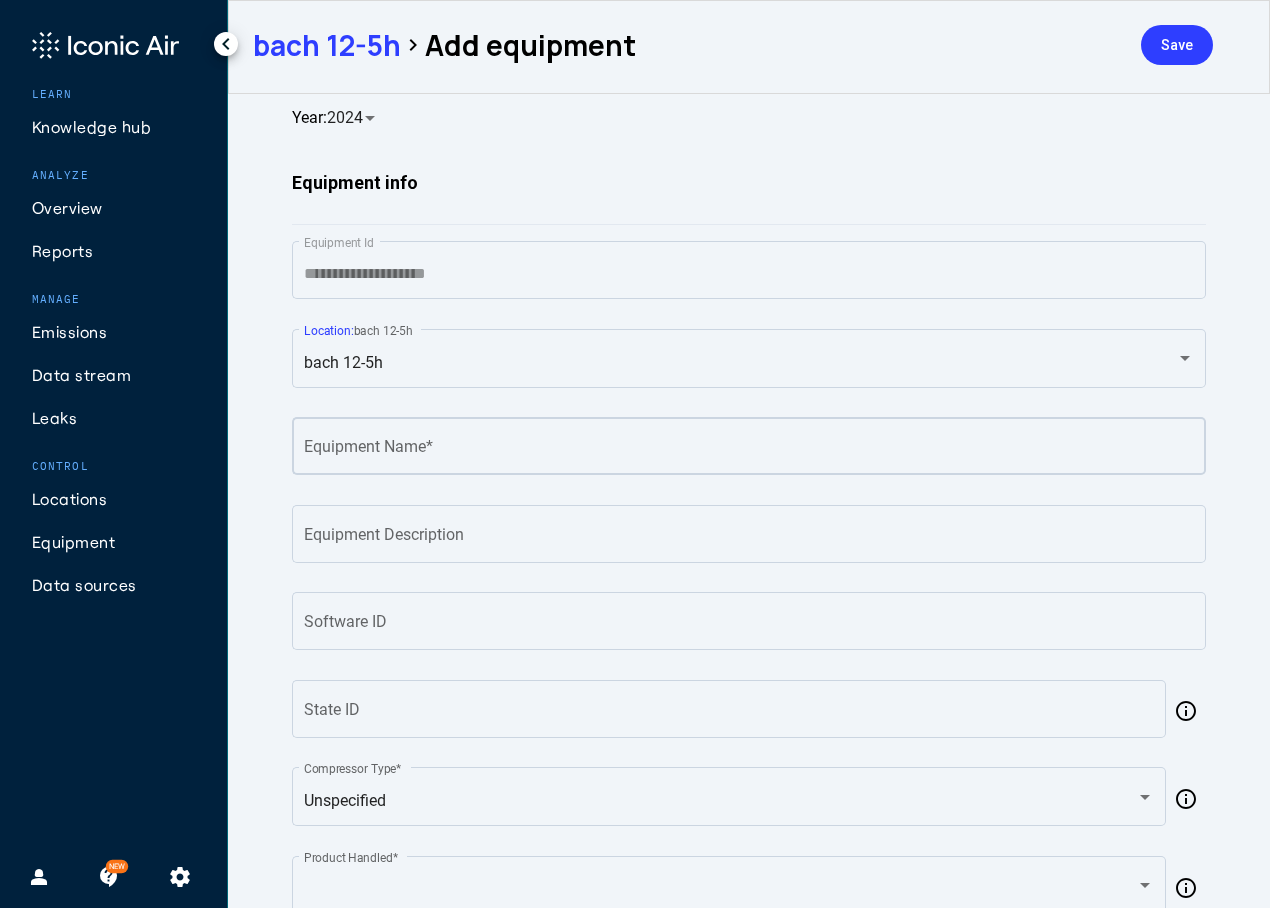 click on "Equipment Name  *" at bounding box center (749, 450) 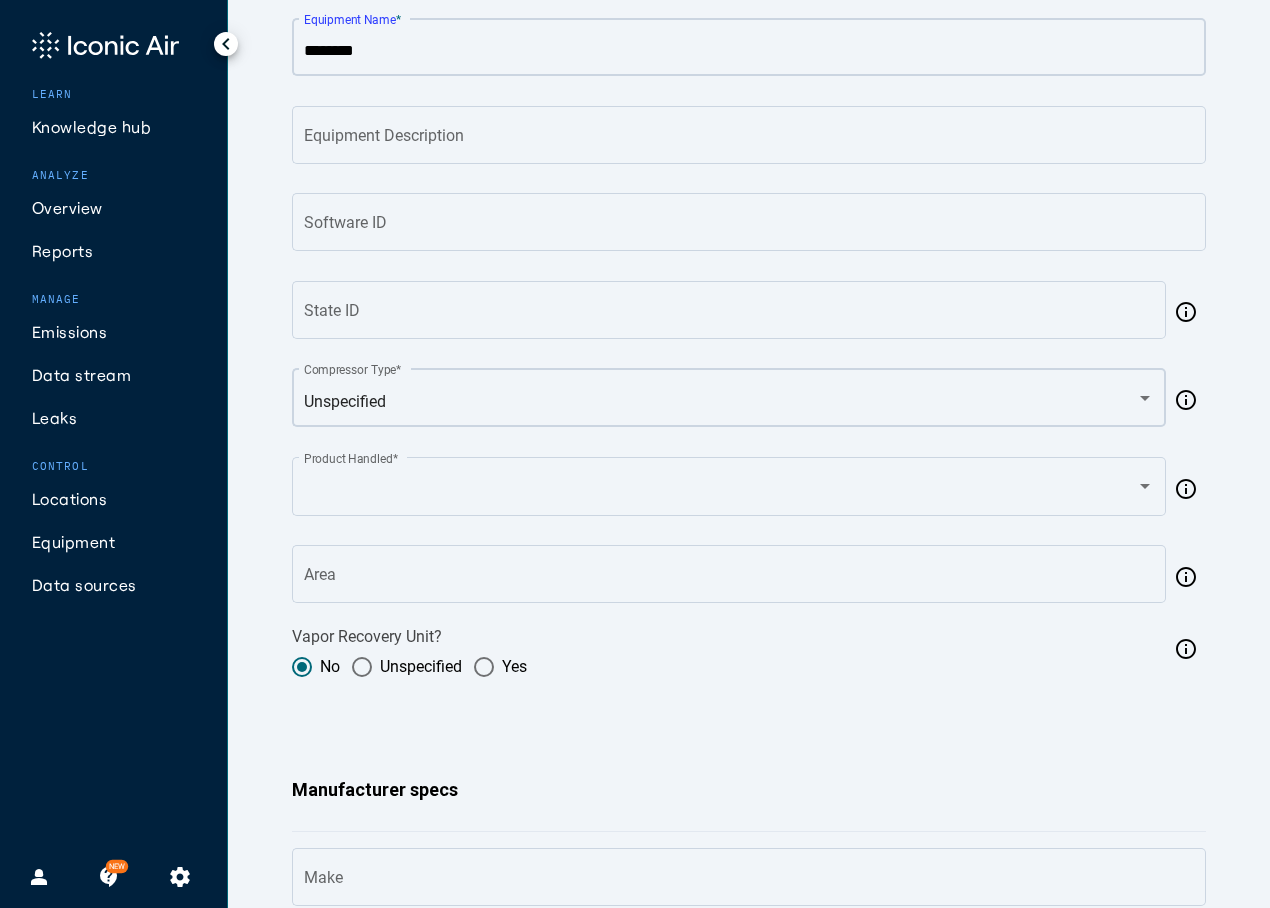 scroll, scrollTop: 400, scrollLeft: 0, axis: vertical 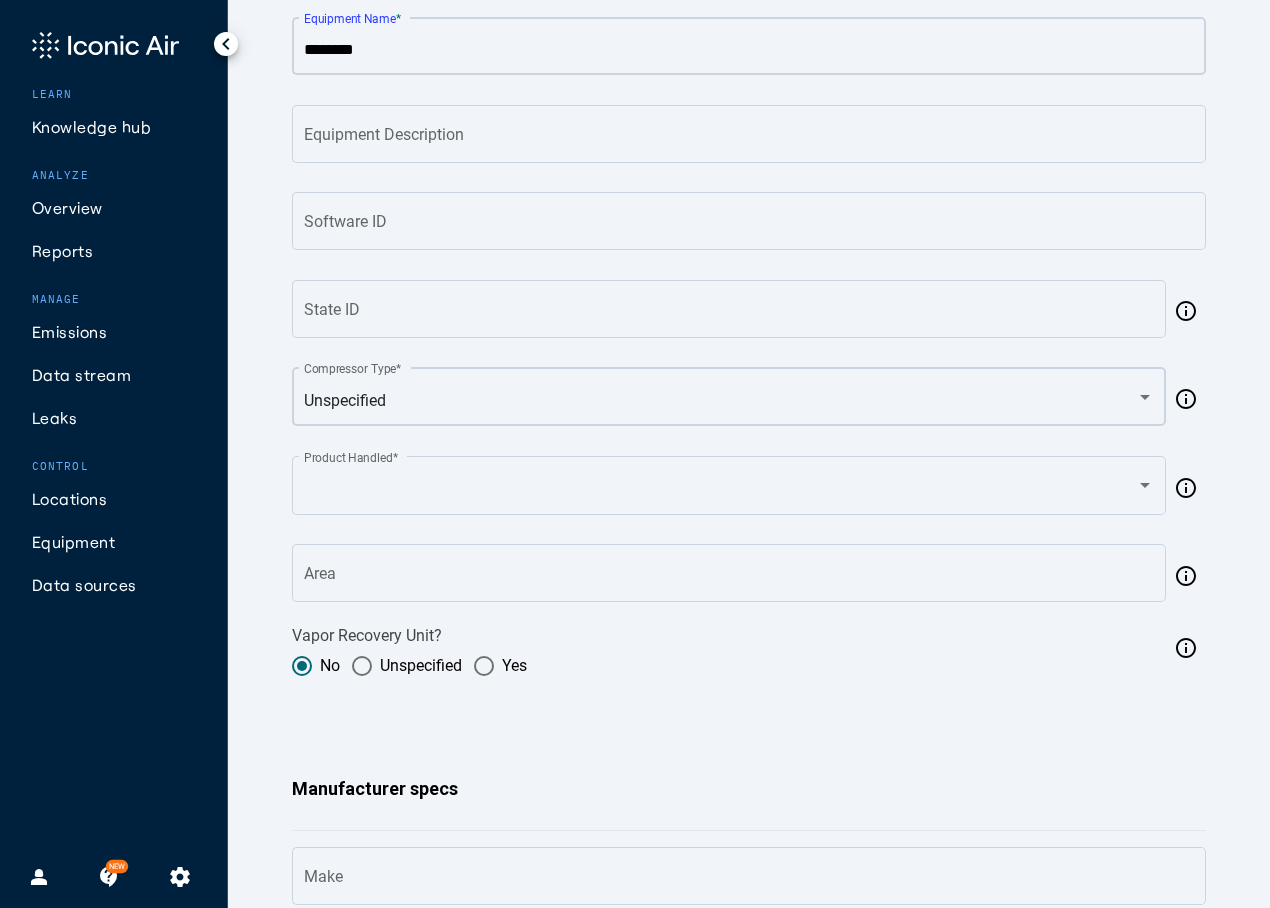 type on "********" 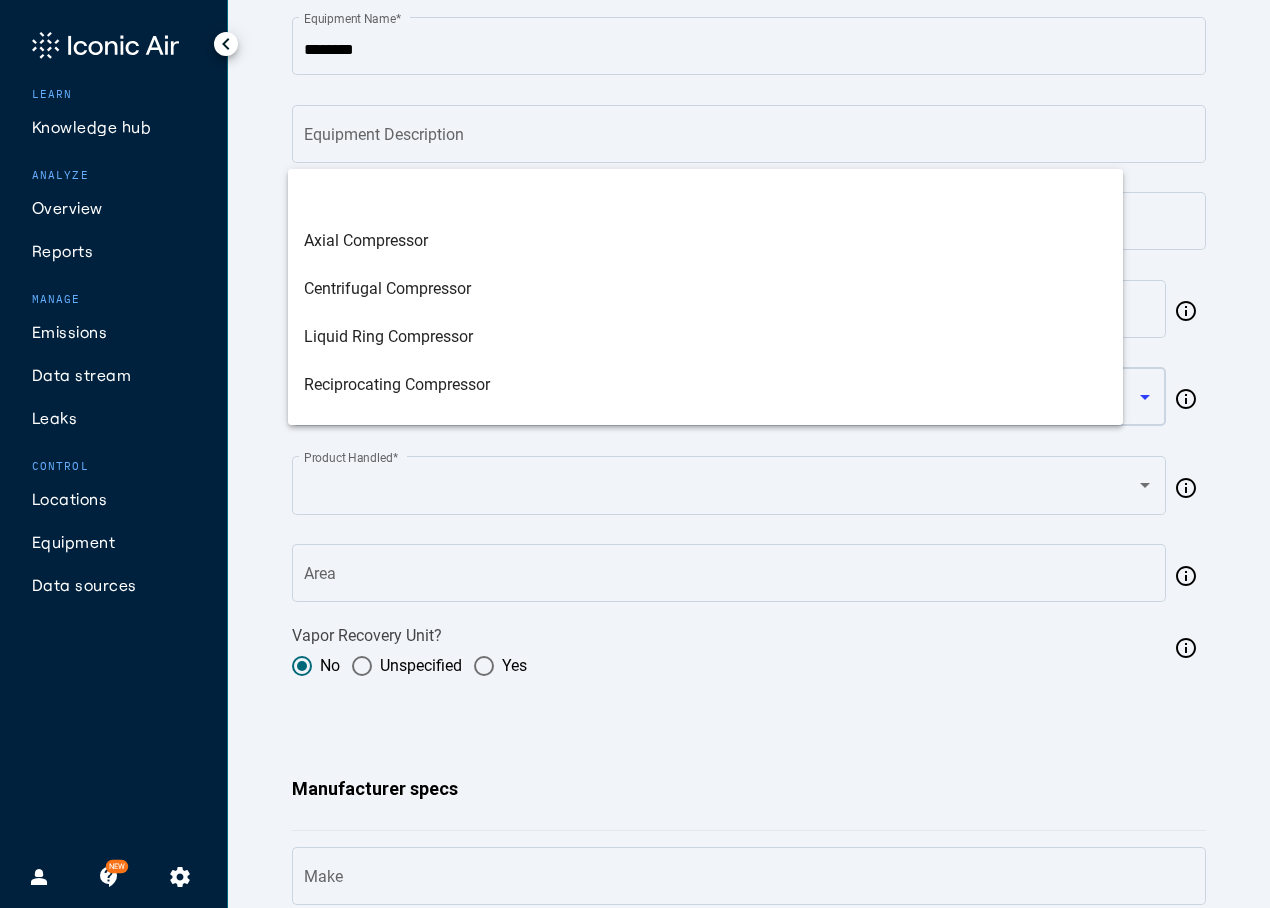scroll, scrollTop: 176, scrollLeft: 0, axis: vertical 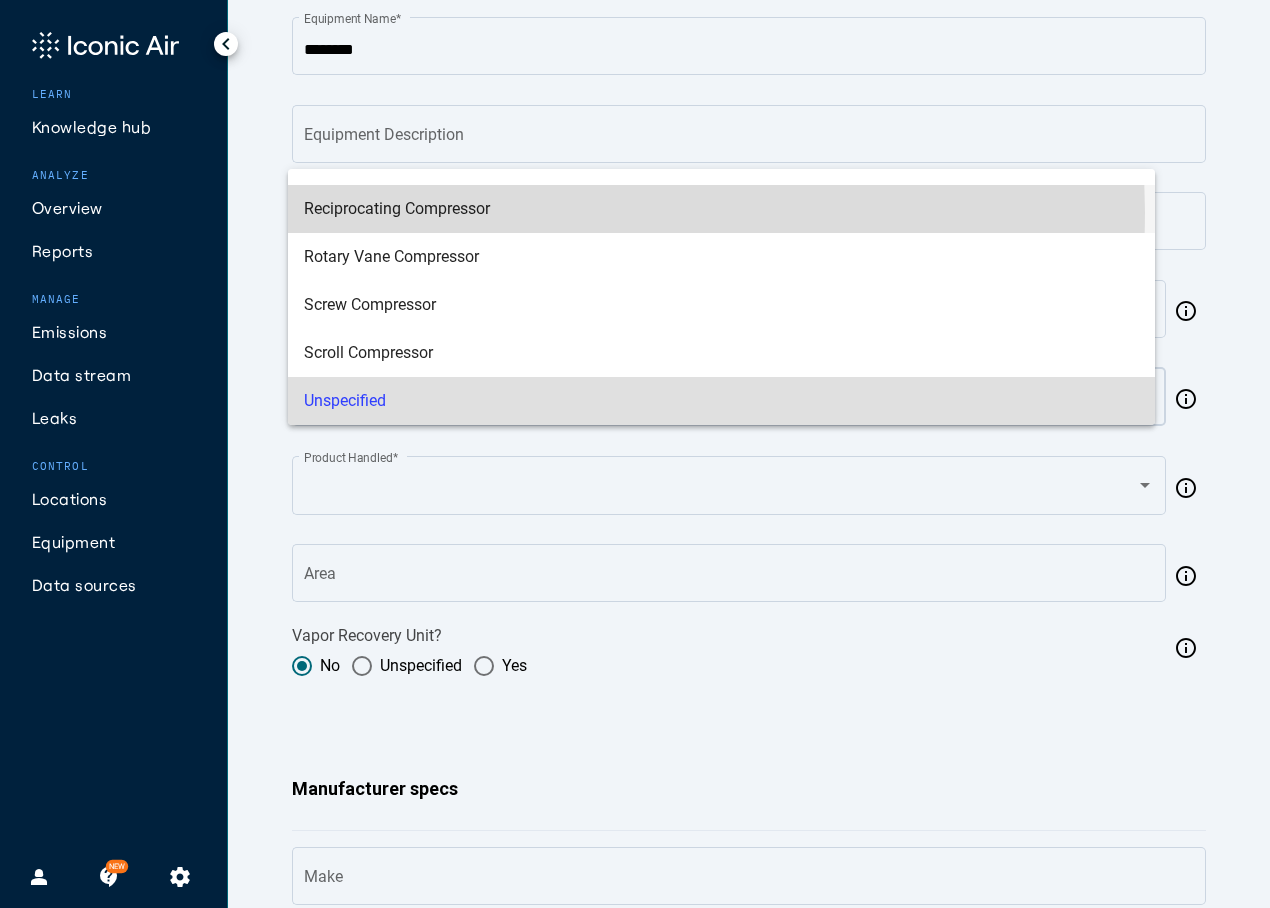 click on "Reciprocating Compressor" at bounding box center [721, 209] 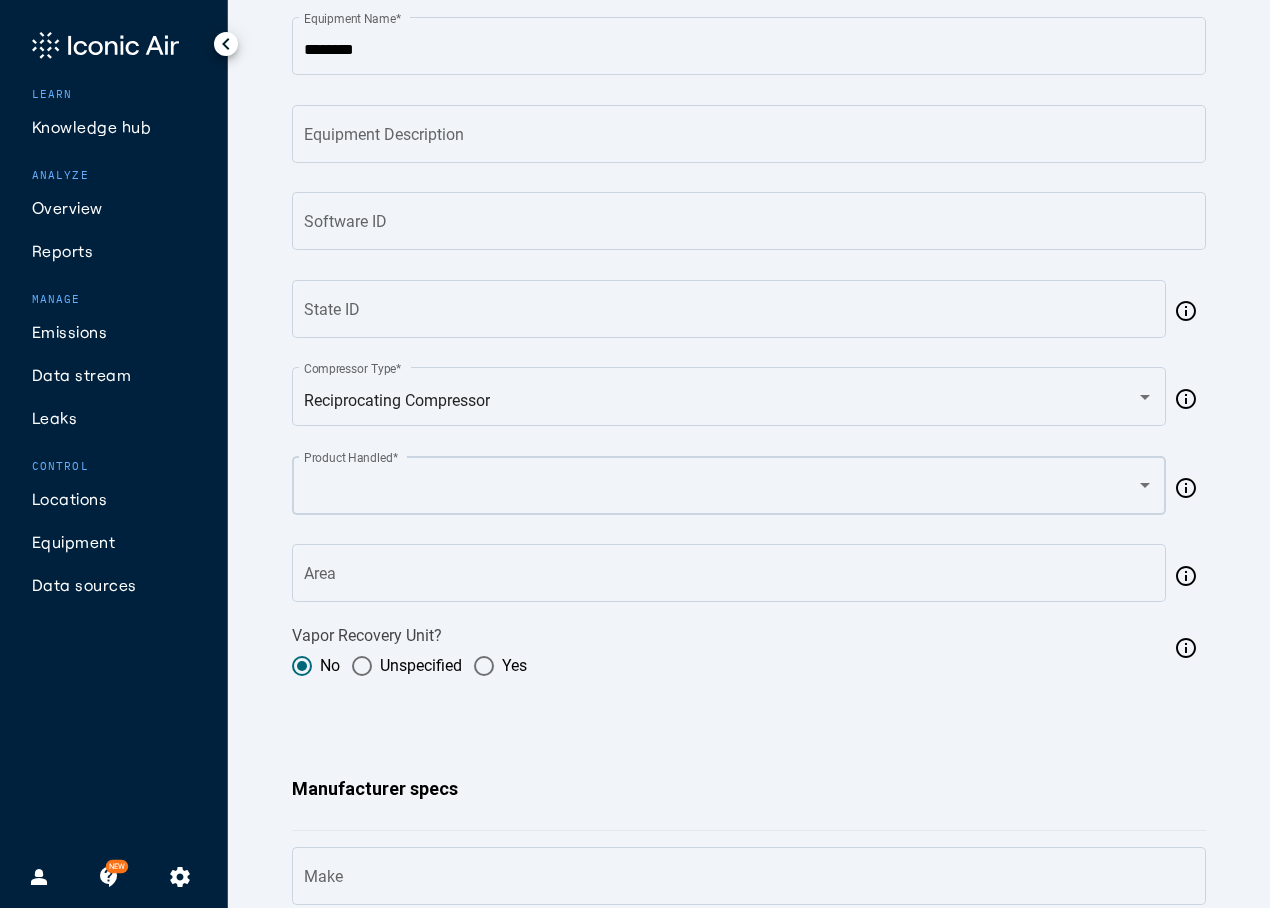 click on "Product Handled  *" 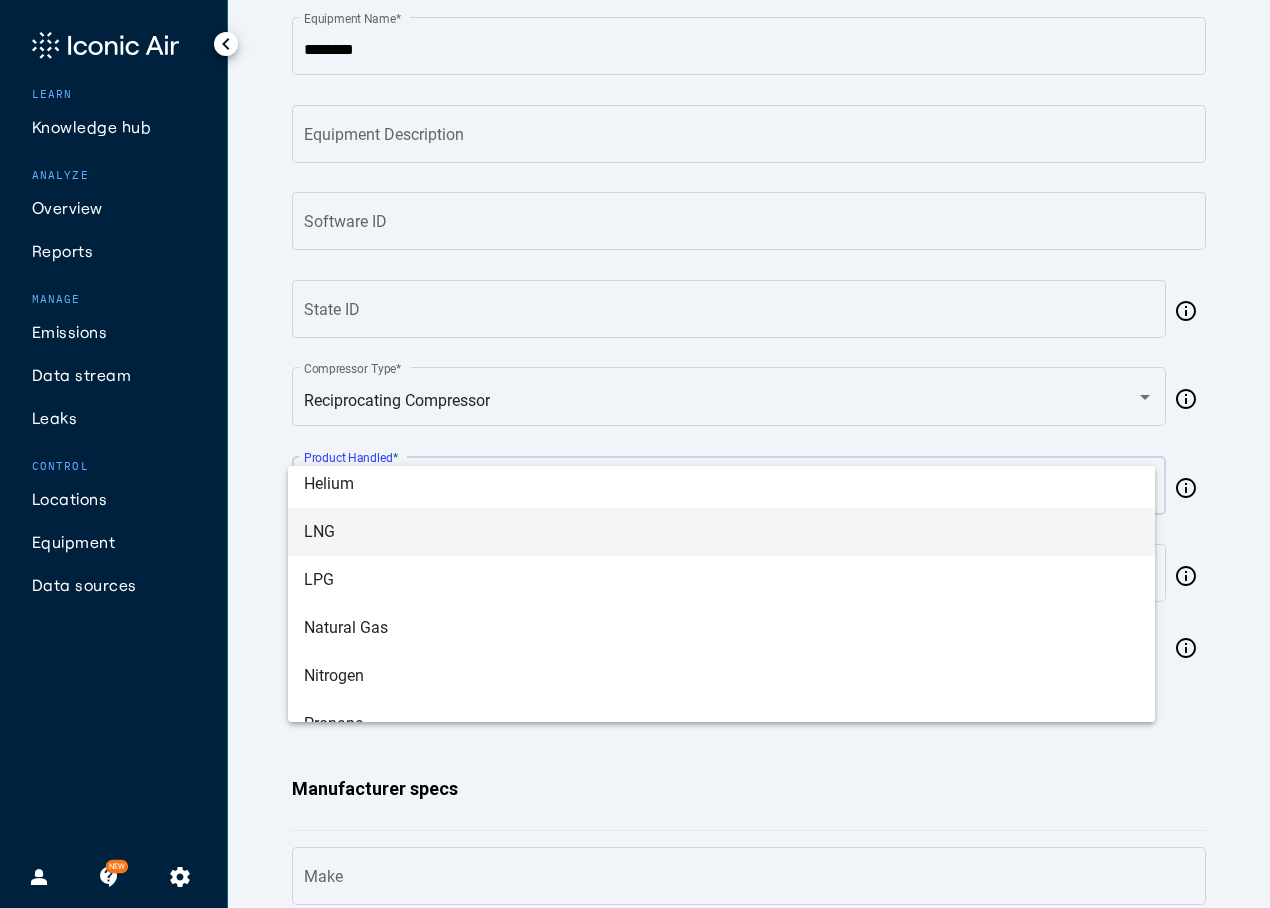 scroll, scrollTop: 272, scrollLeft: 0, axis: vertical 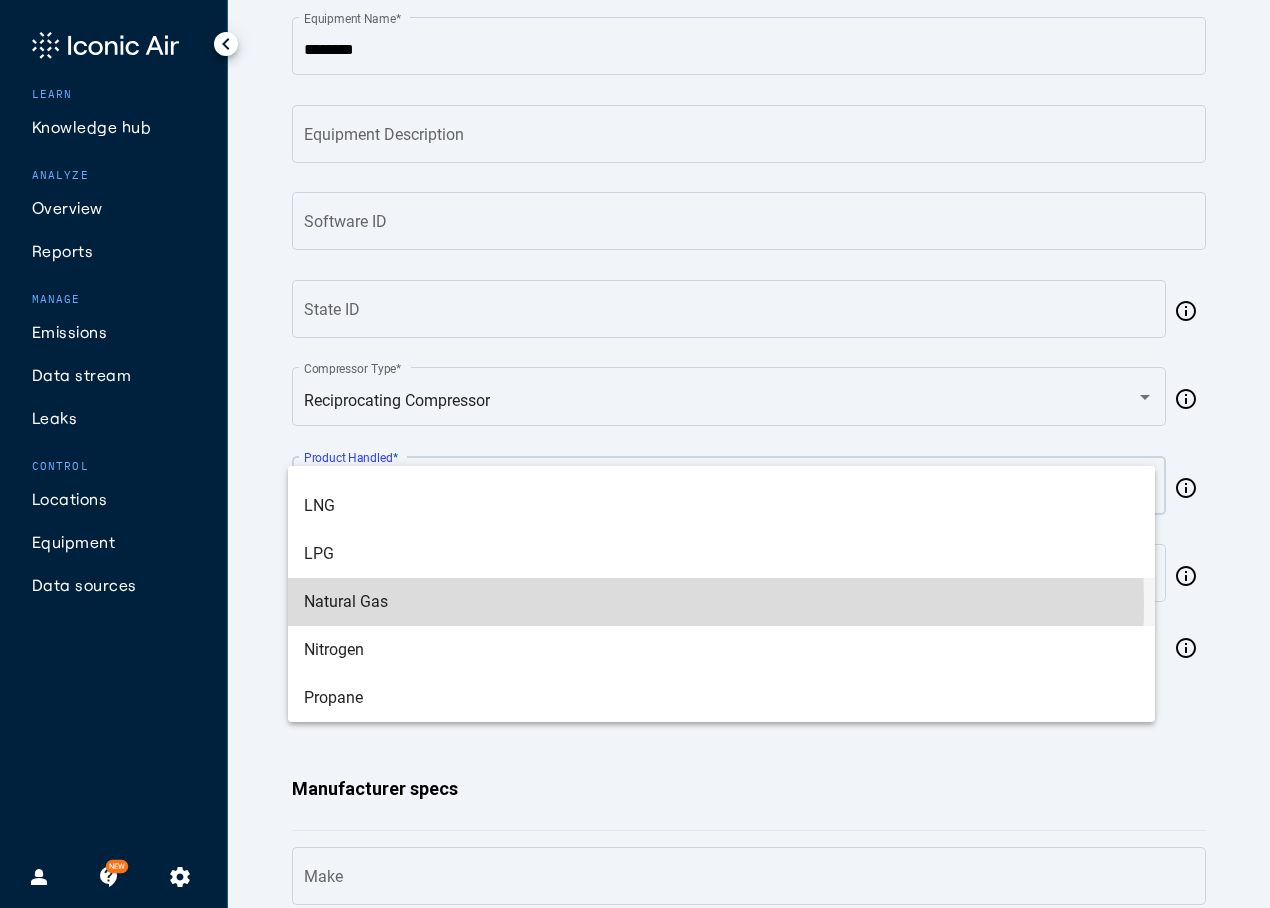 click on "Natural Gas" at bounding box center (721, 602) 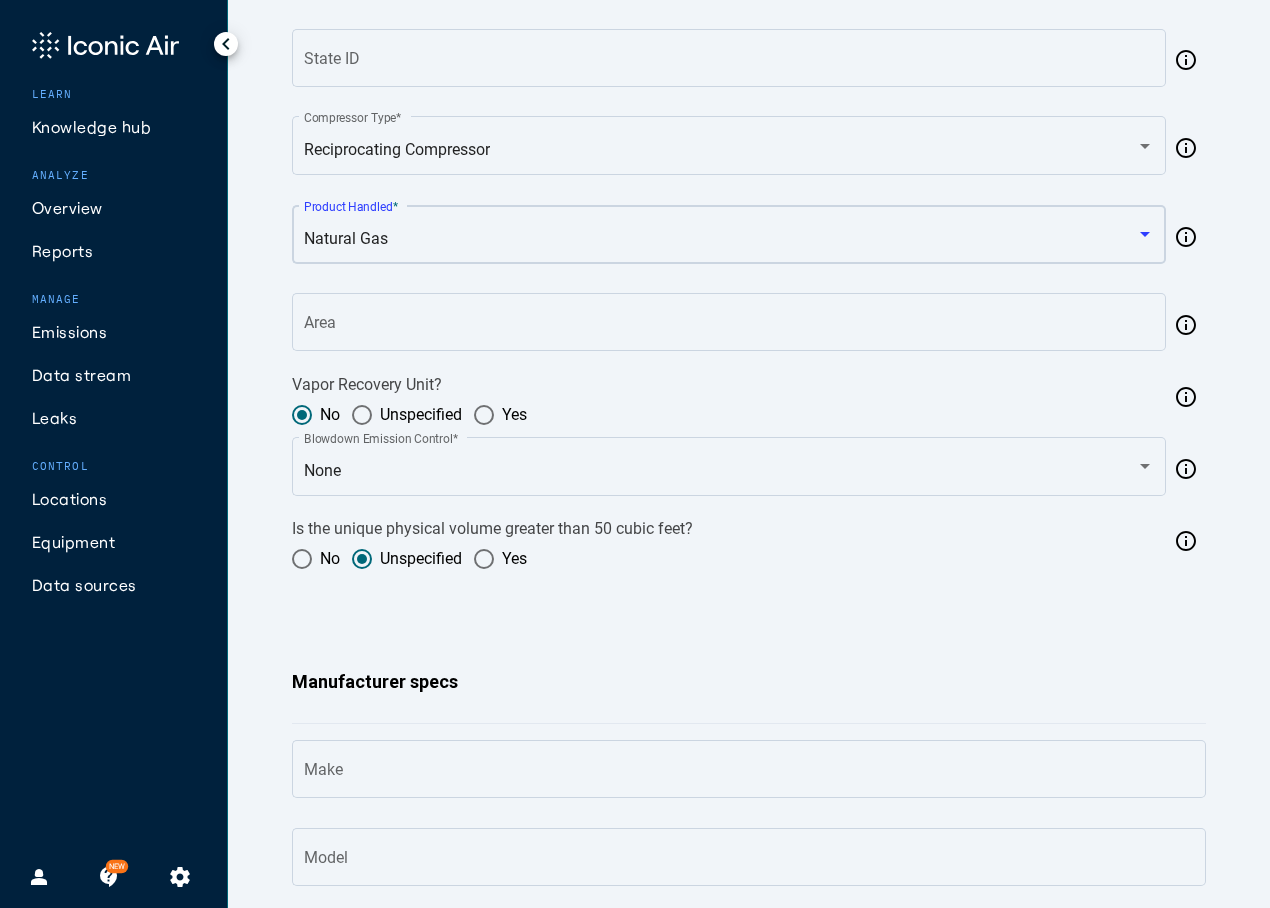 scroll, scrollTop: 700, scrollLeft: 0, axis: vertical 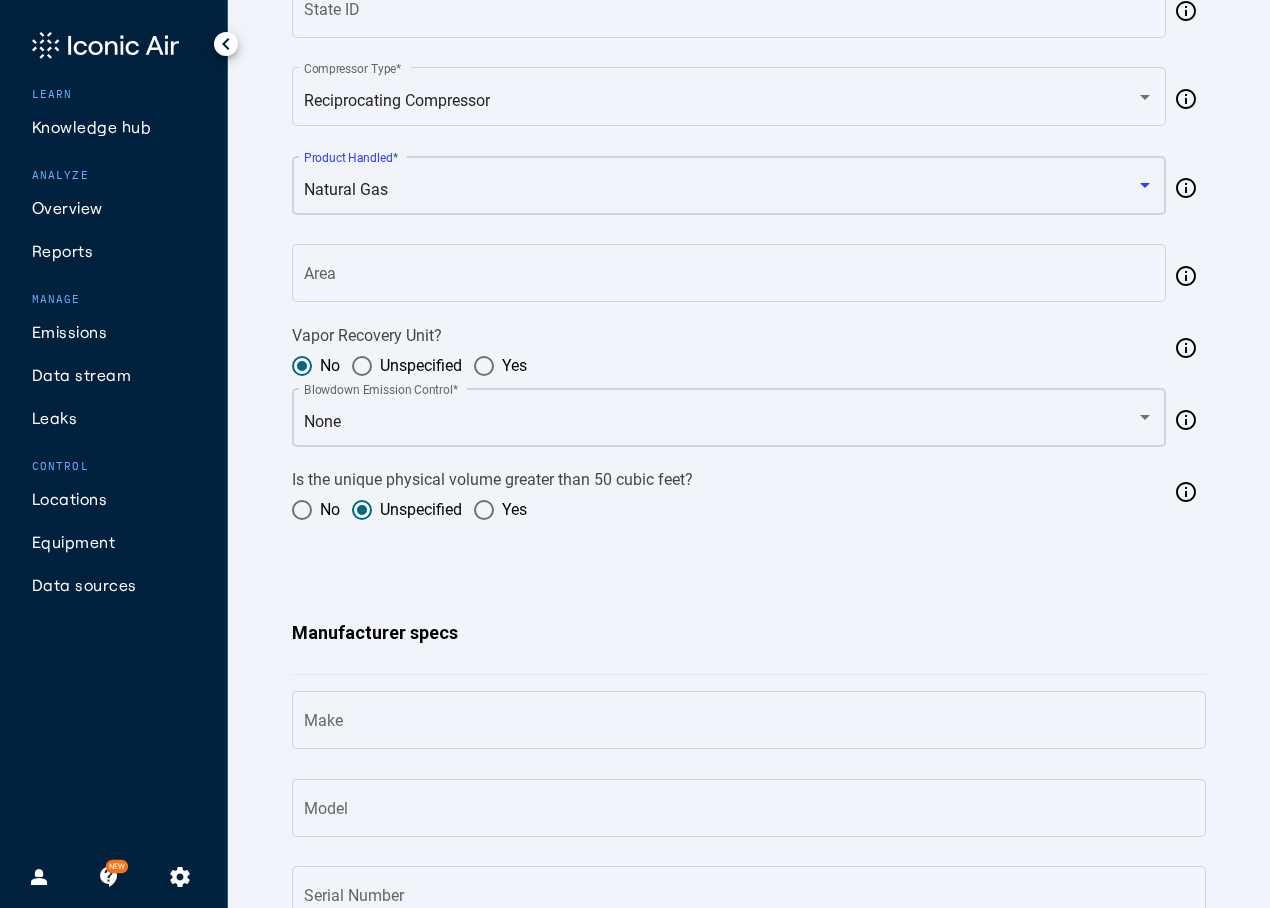 click on "None Blowdown Emission Control  *" 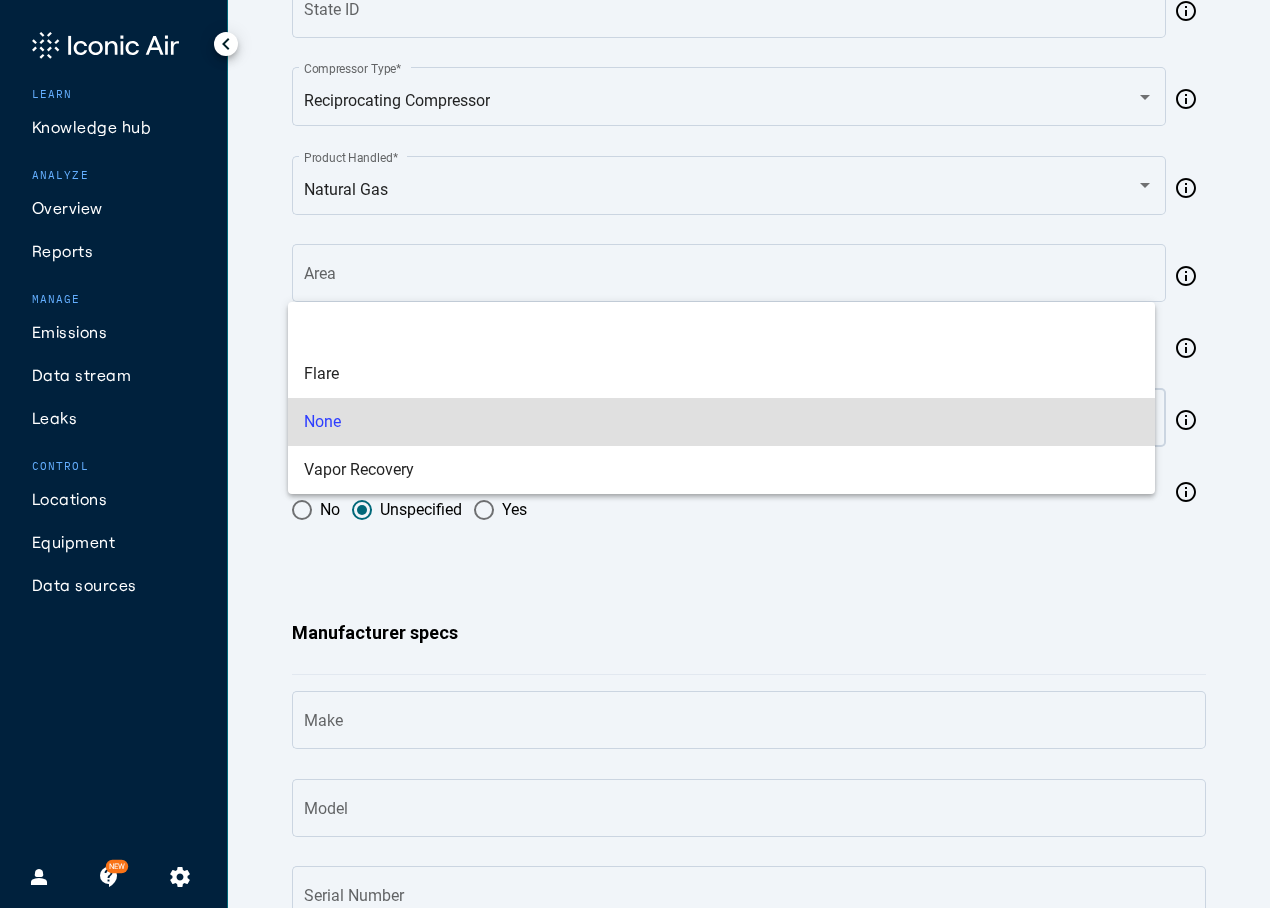 click on "None" at bounding box center [721, 422] 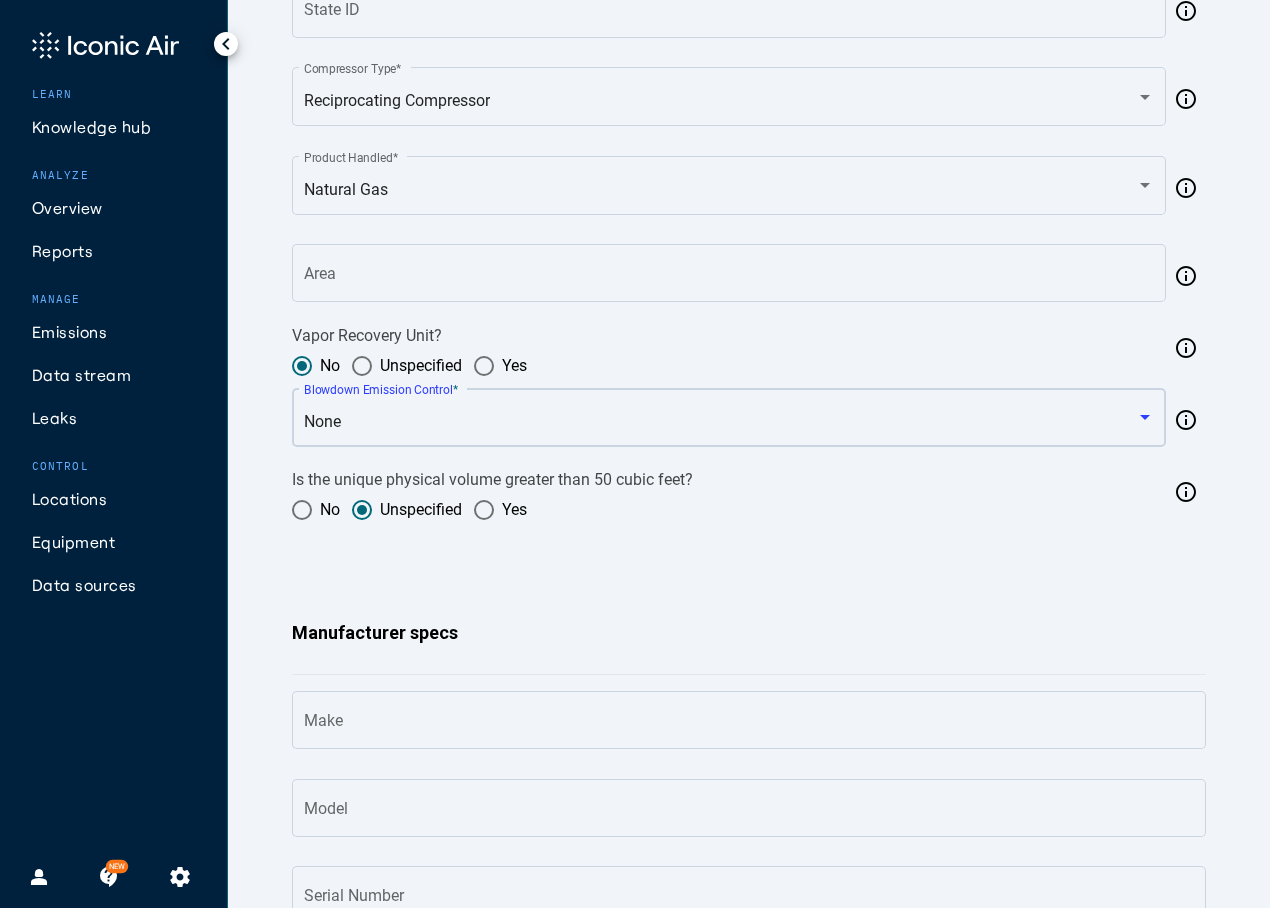 click at bounding box center [484, 510] 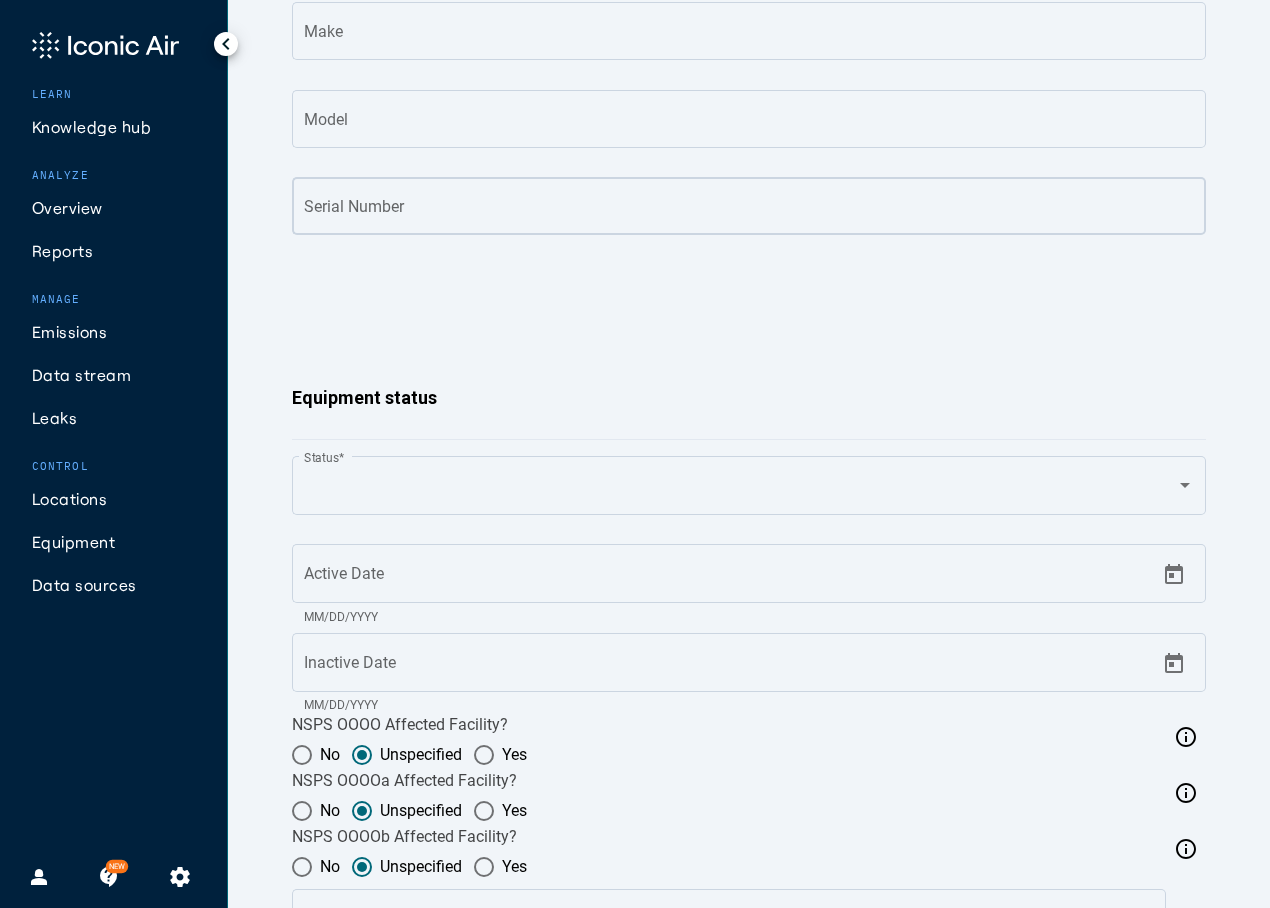 scroll, scrollTop: 1400, scrollLeft: 0, axis: vertical 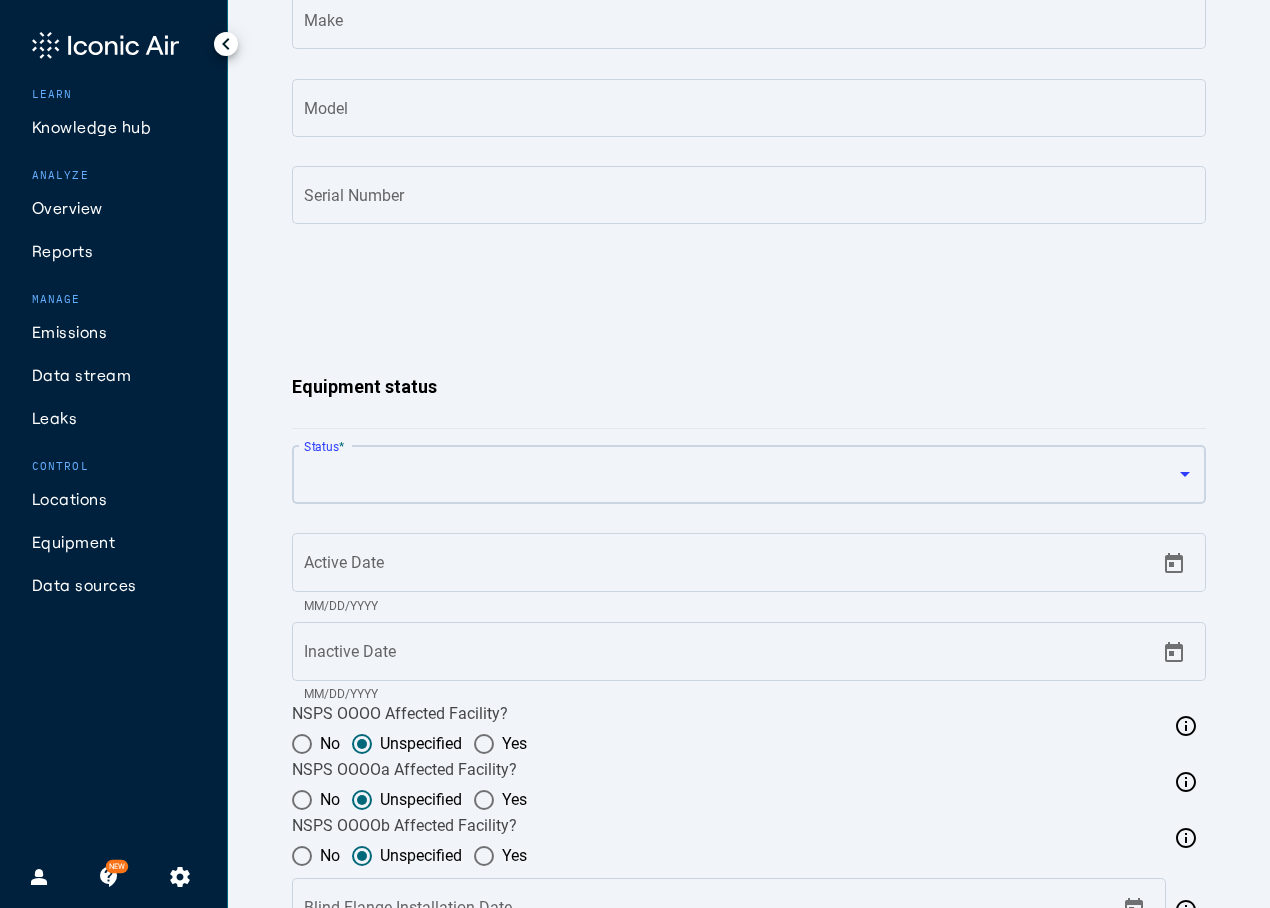 click at bounding box center [741, 479] 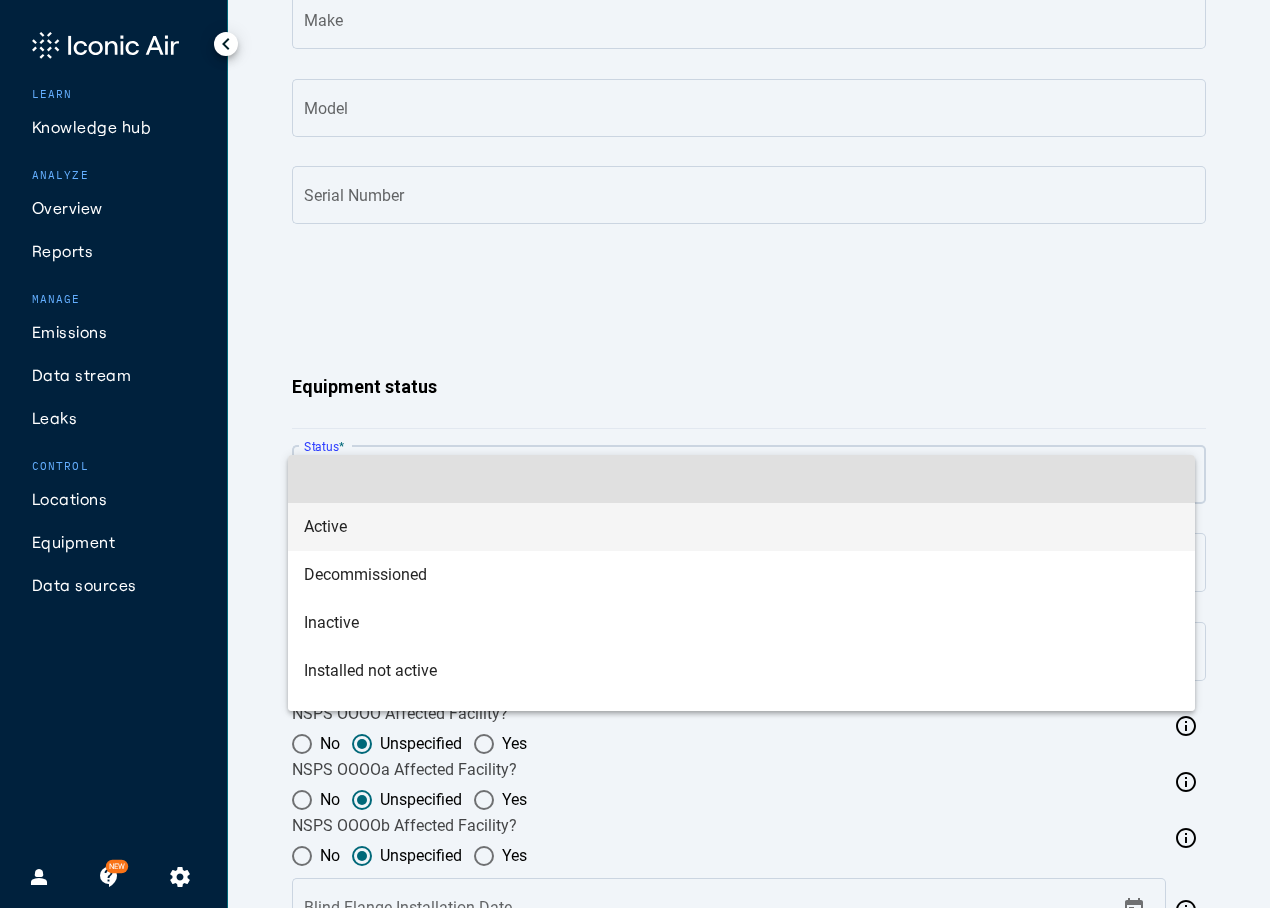 click on "Active" at bounding box center (741, 527) 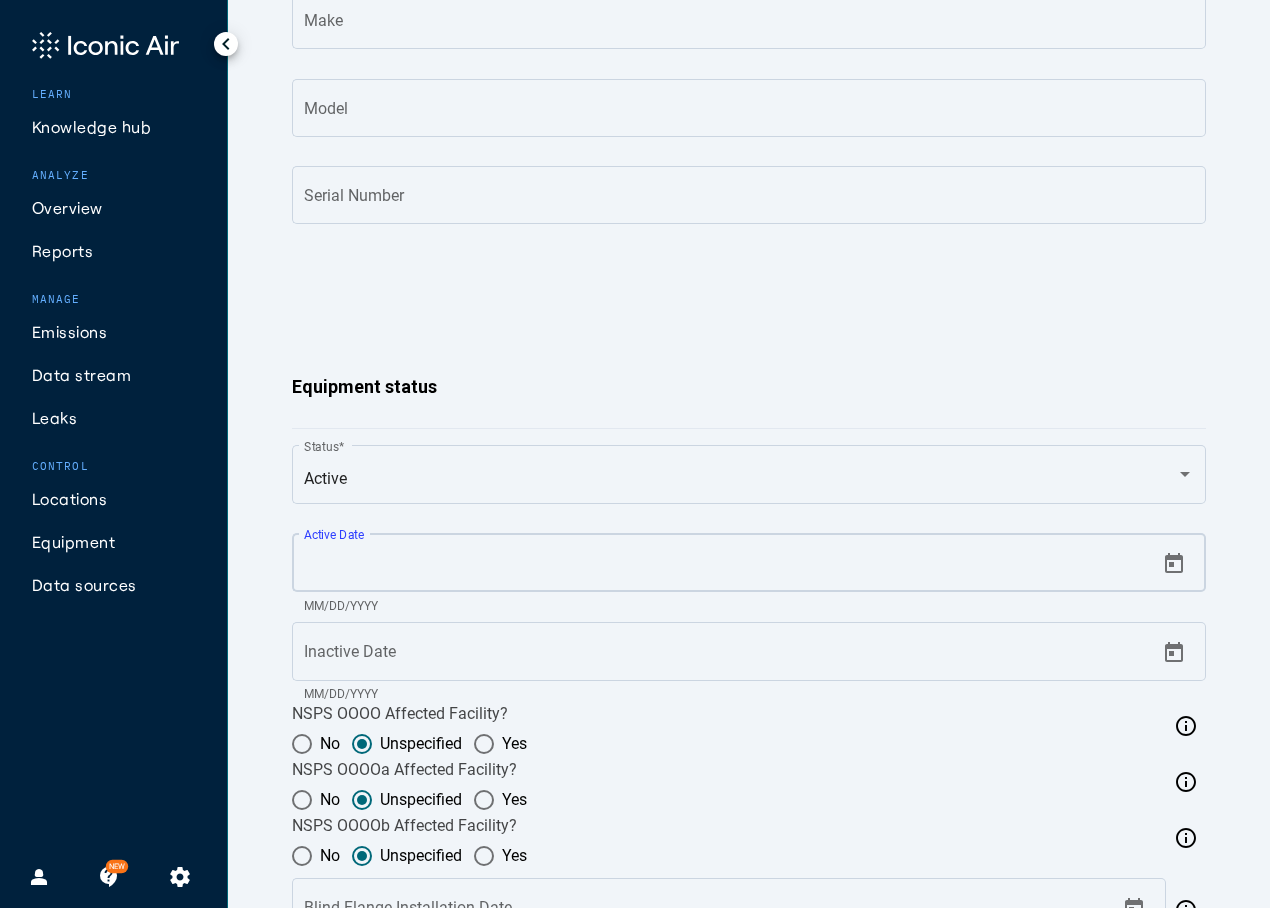 click on "Active Date" at bounding box center [729, 567] 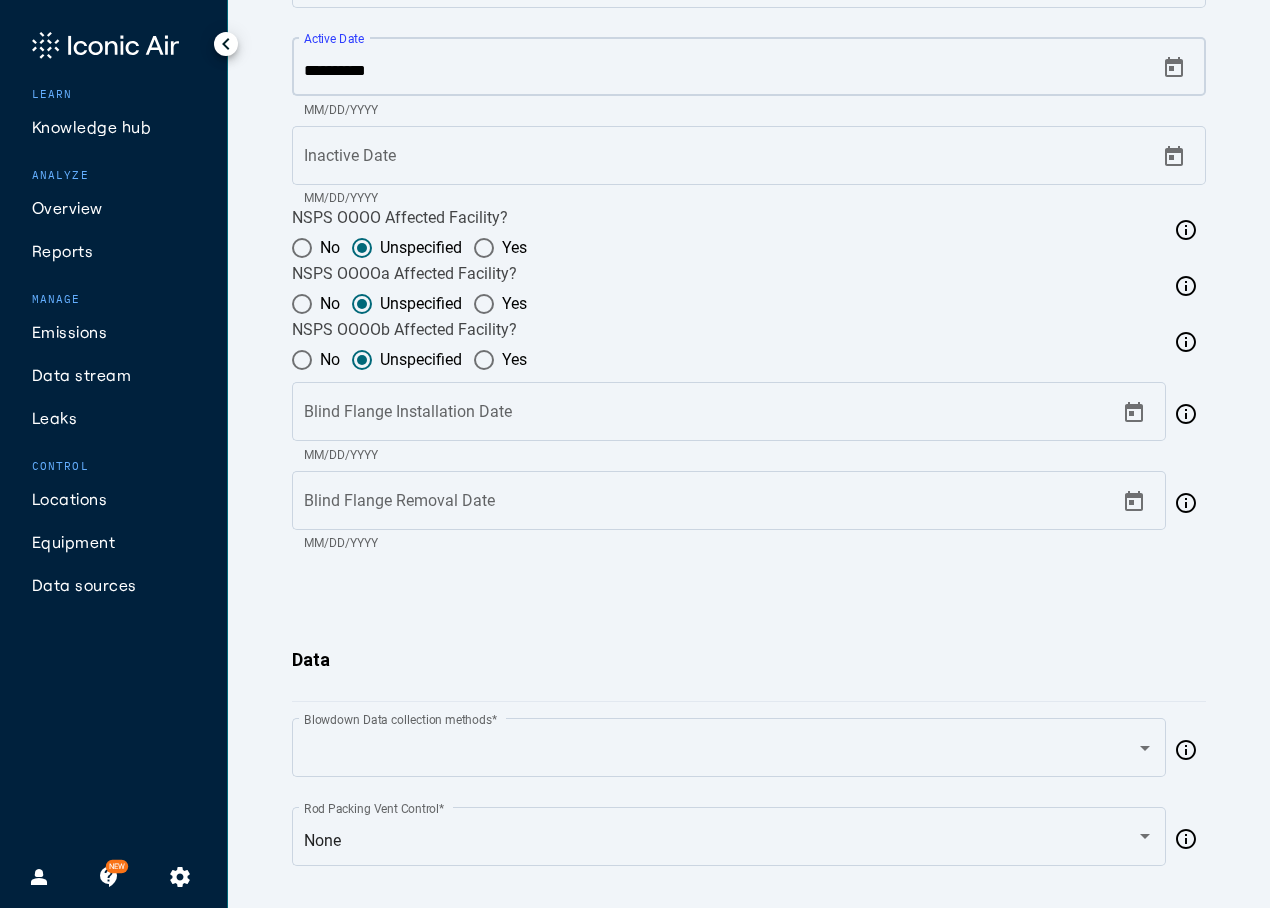 scroll, scrollTop: 1900, scrollLeft: 0, axis: vertical 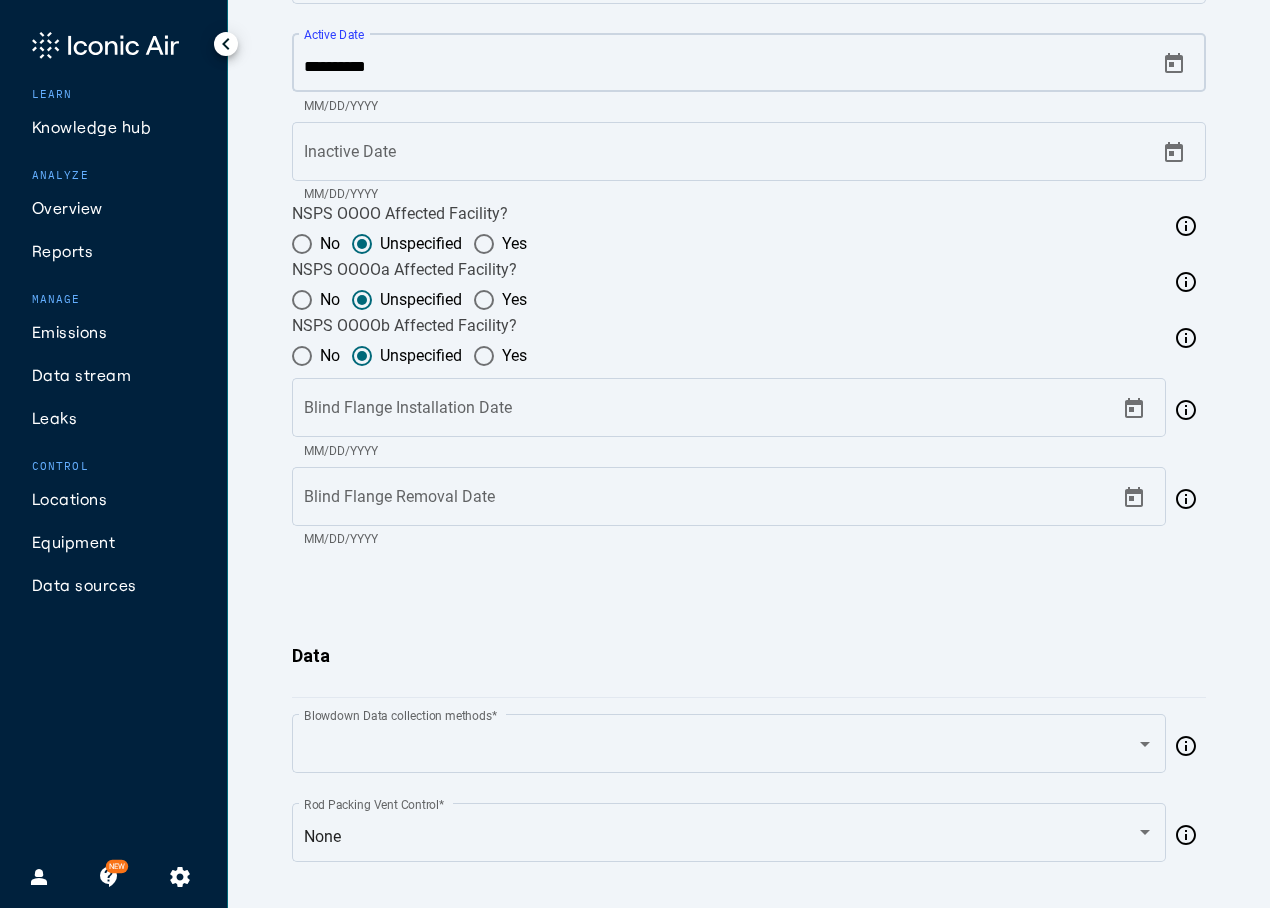 type on "********" 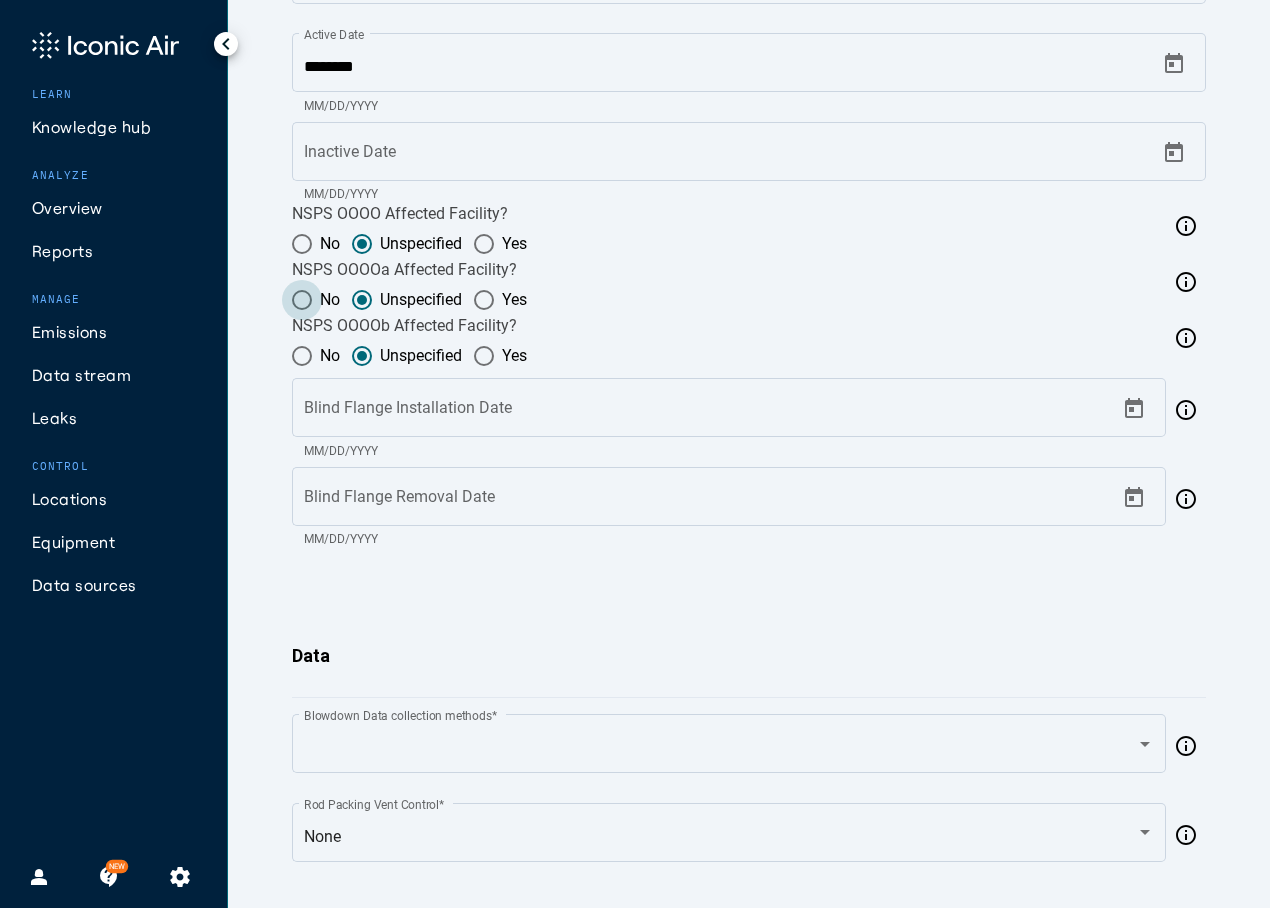 click at bounding box center (302, 300) 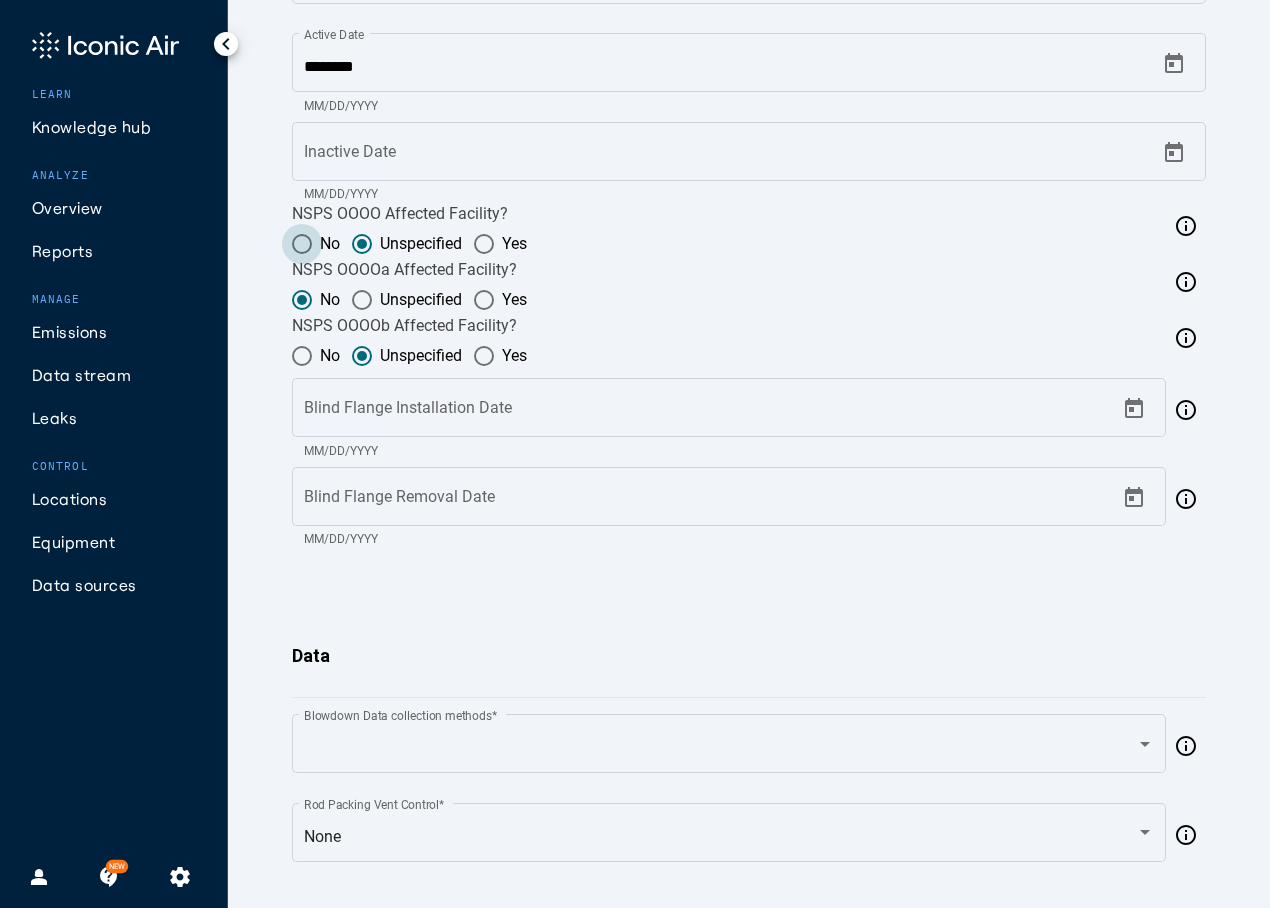 click at bounding box center (302, 244) 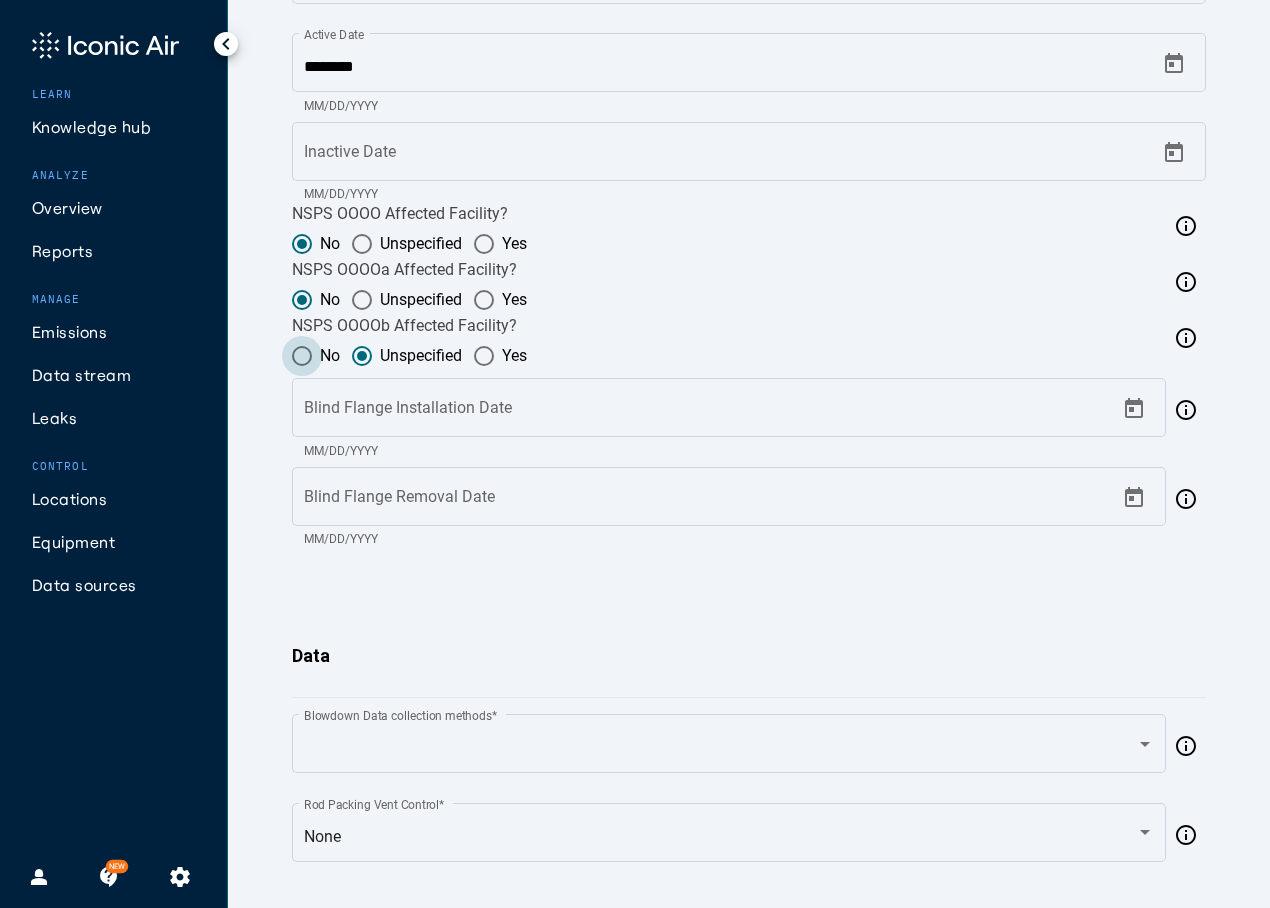 click at bounding box center [302, 356] 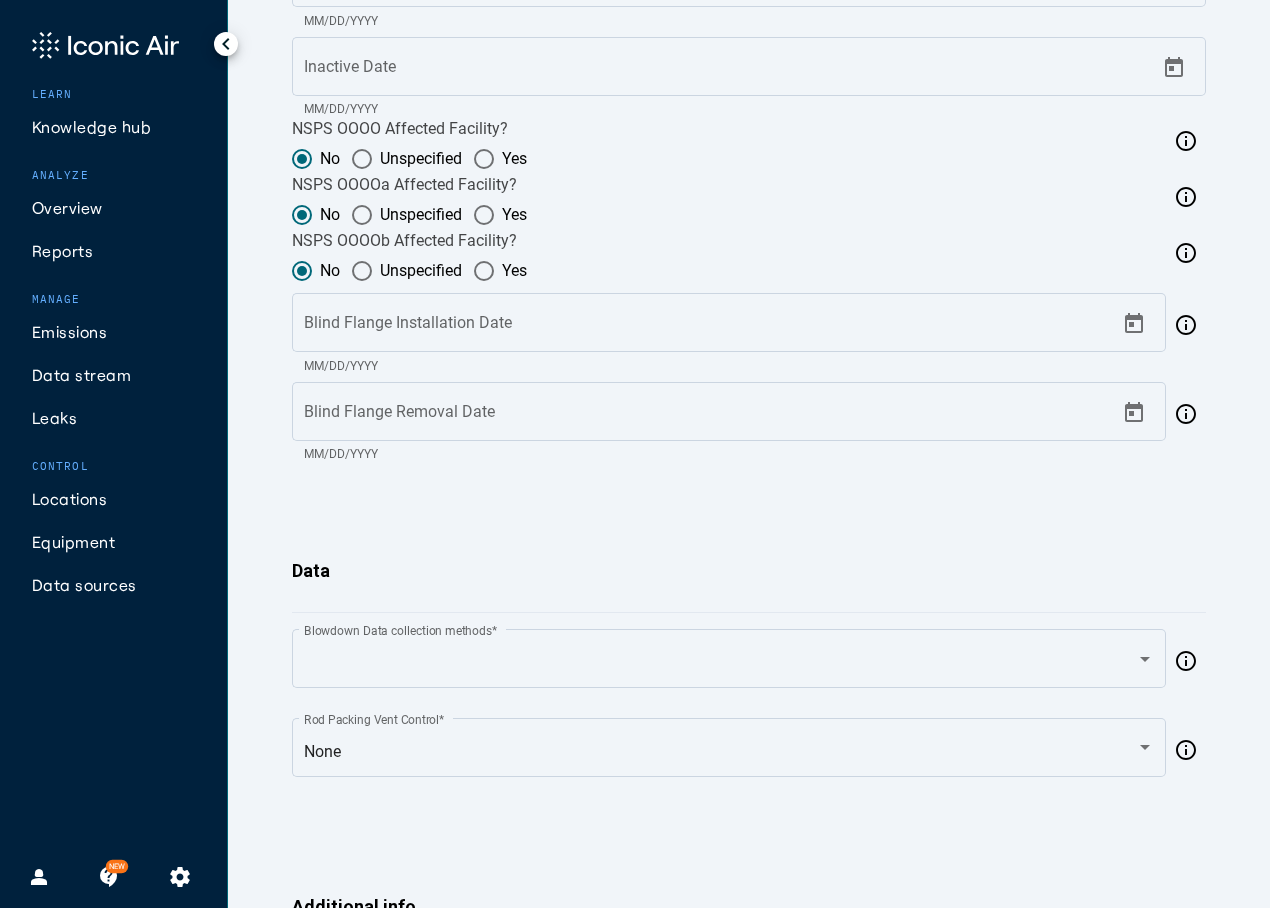 scroll, scrollTop: 2214, scrollLeft: 0, axis: vertical 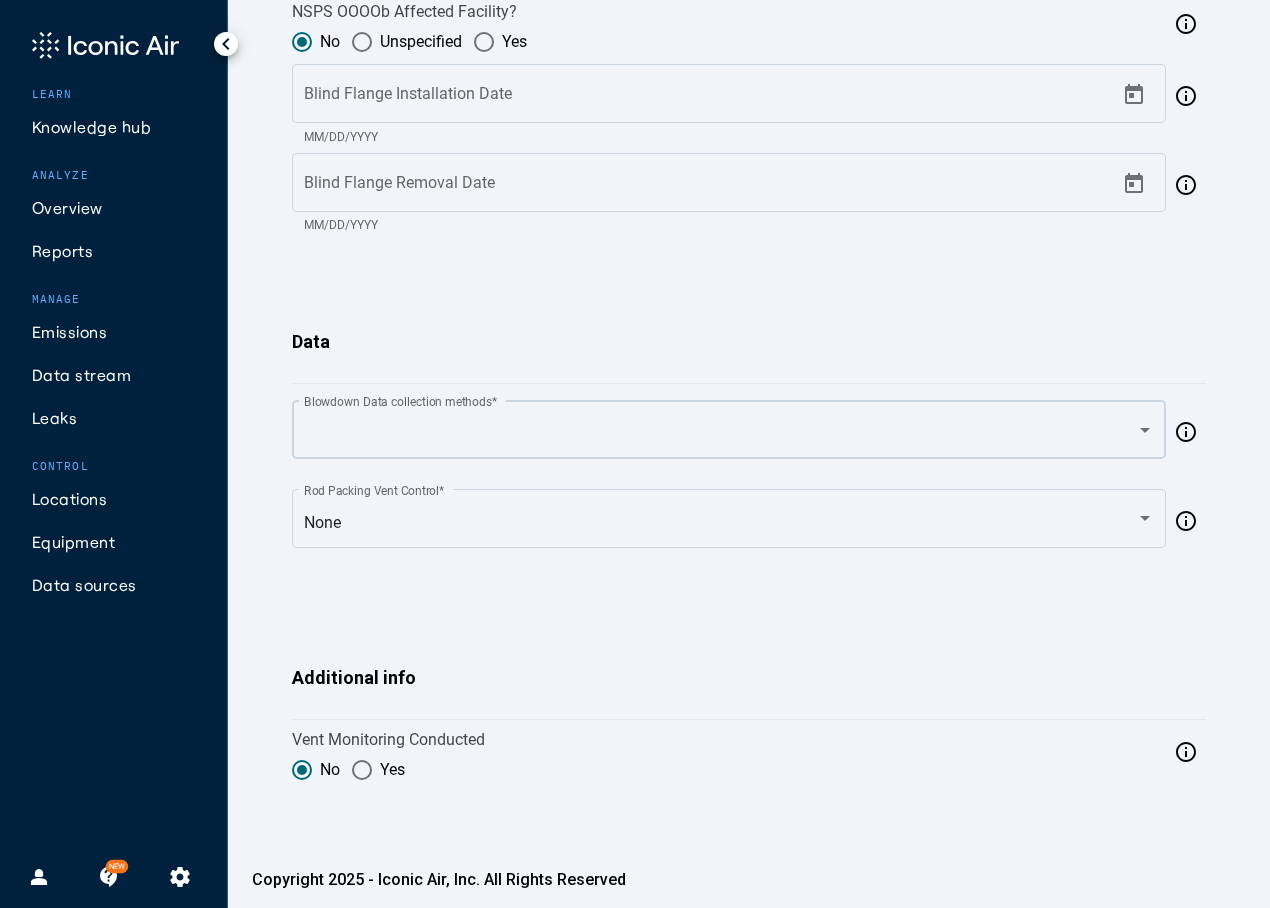 click on "Blowdown Data collection methods  *" 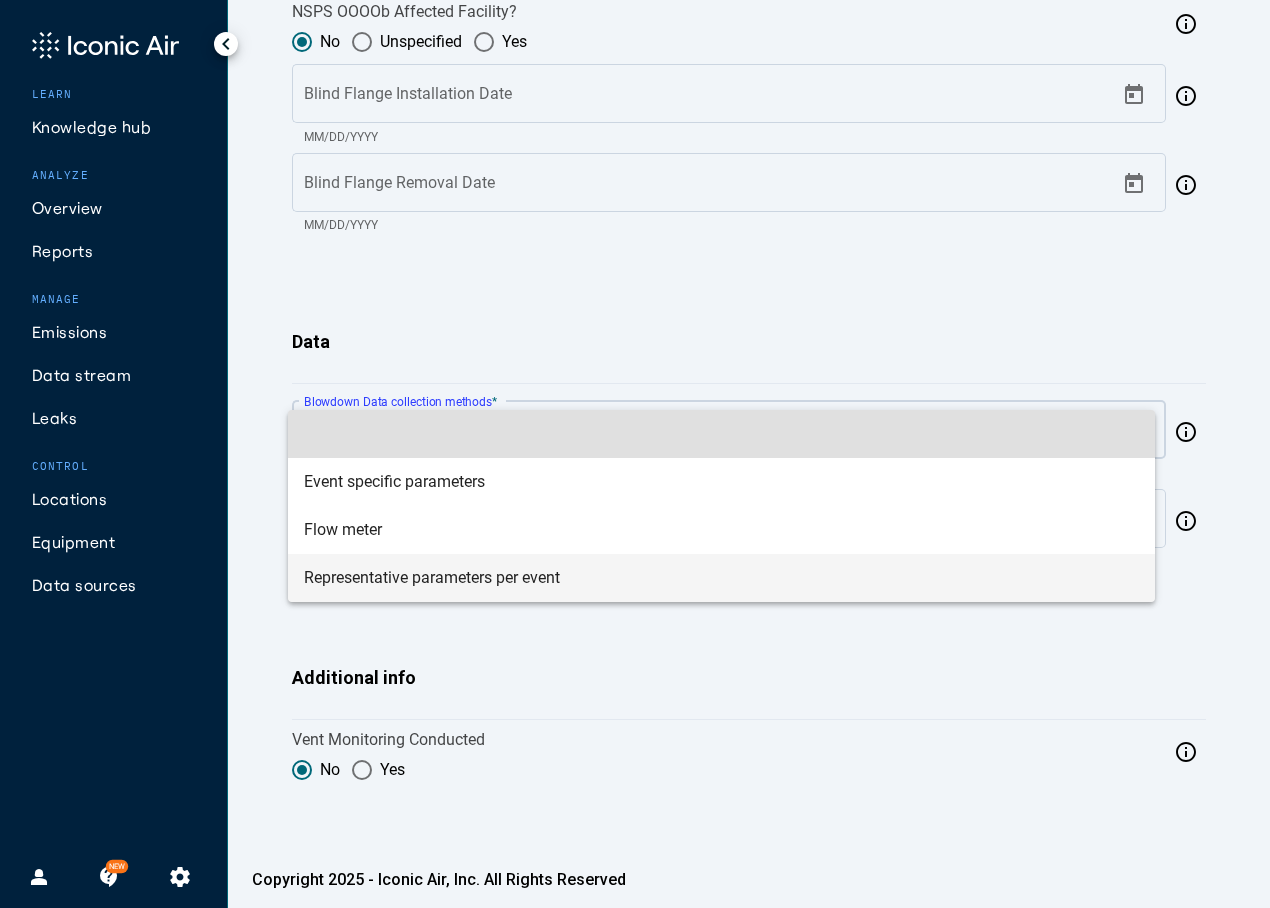 click on "Representative parameters per event" at bounding box center [721, 578] 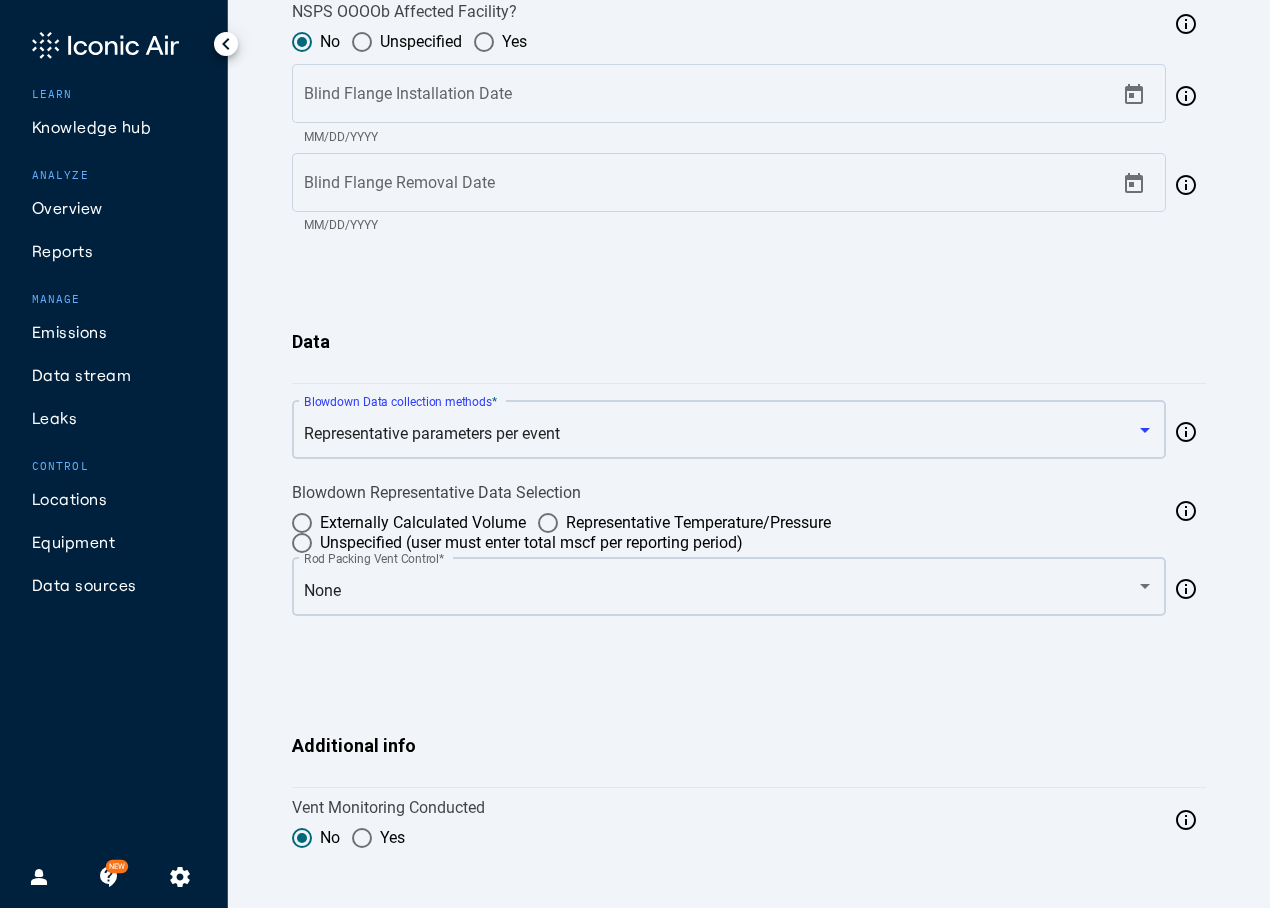 click on "None" at bounding box center (721, 591) 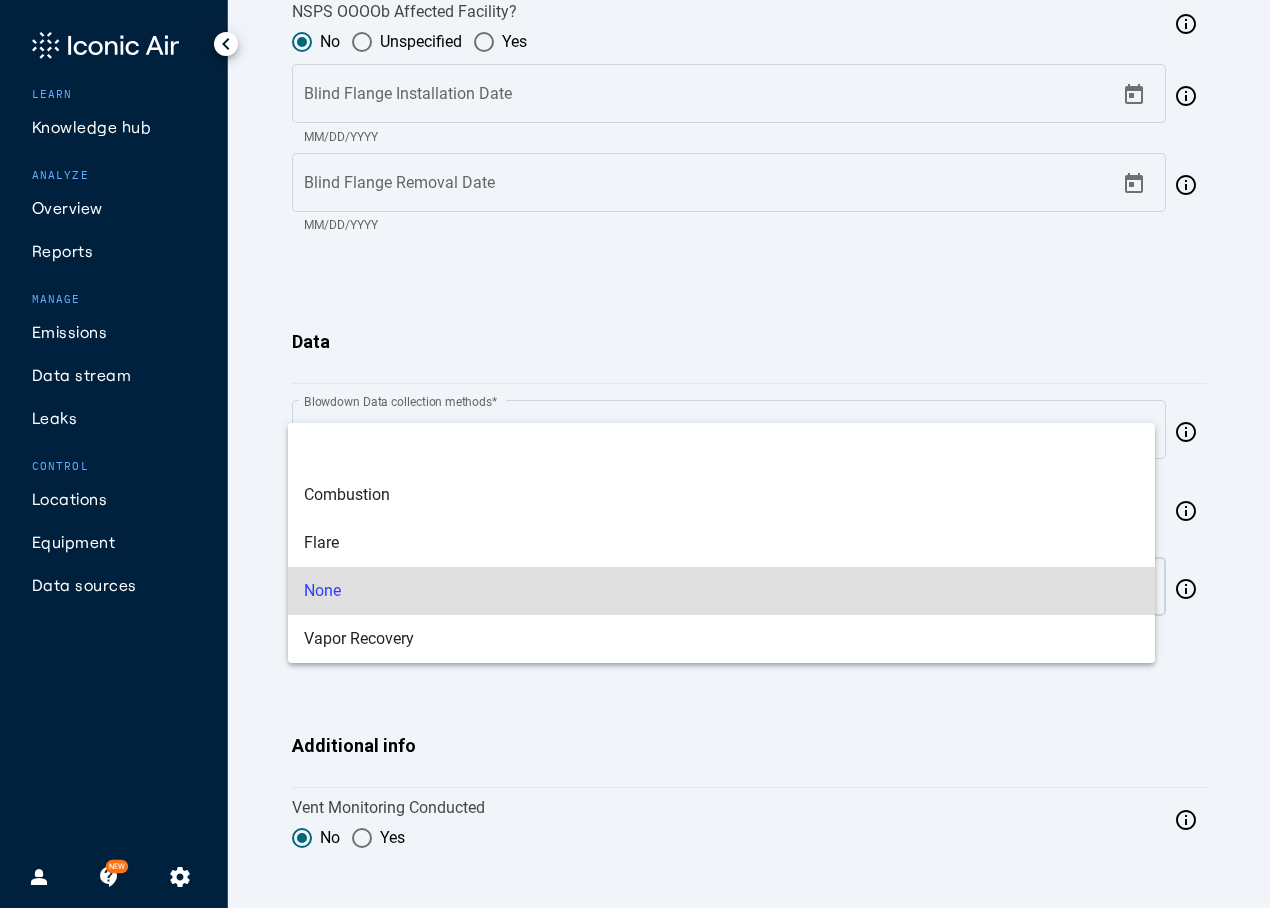 click on "None" at bounding box center [721, 591] 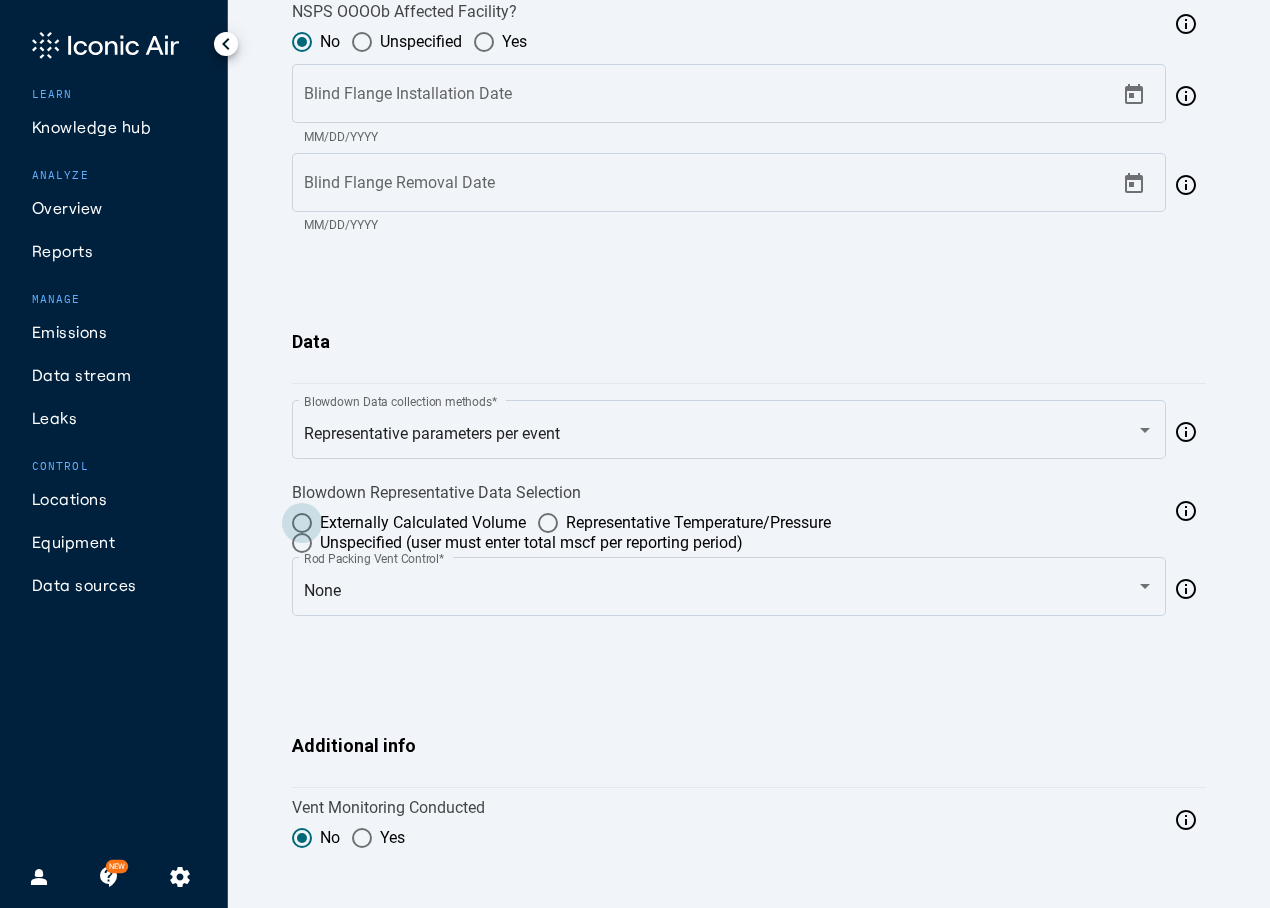 click at bounding box center (302, 523) 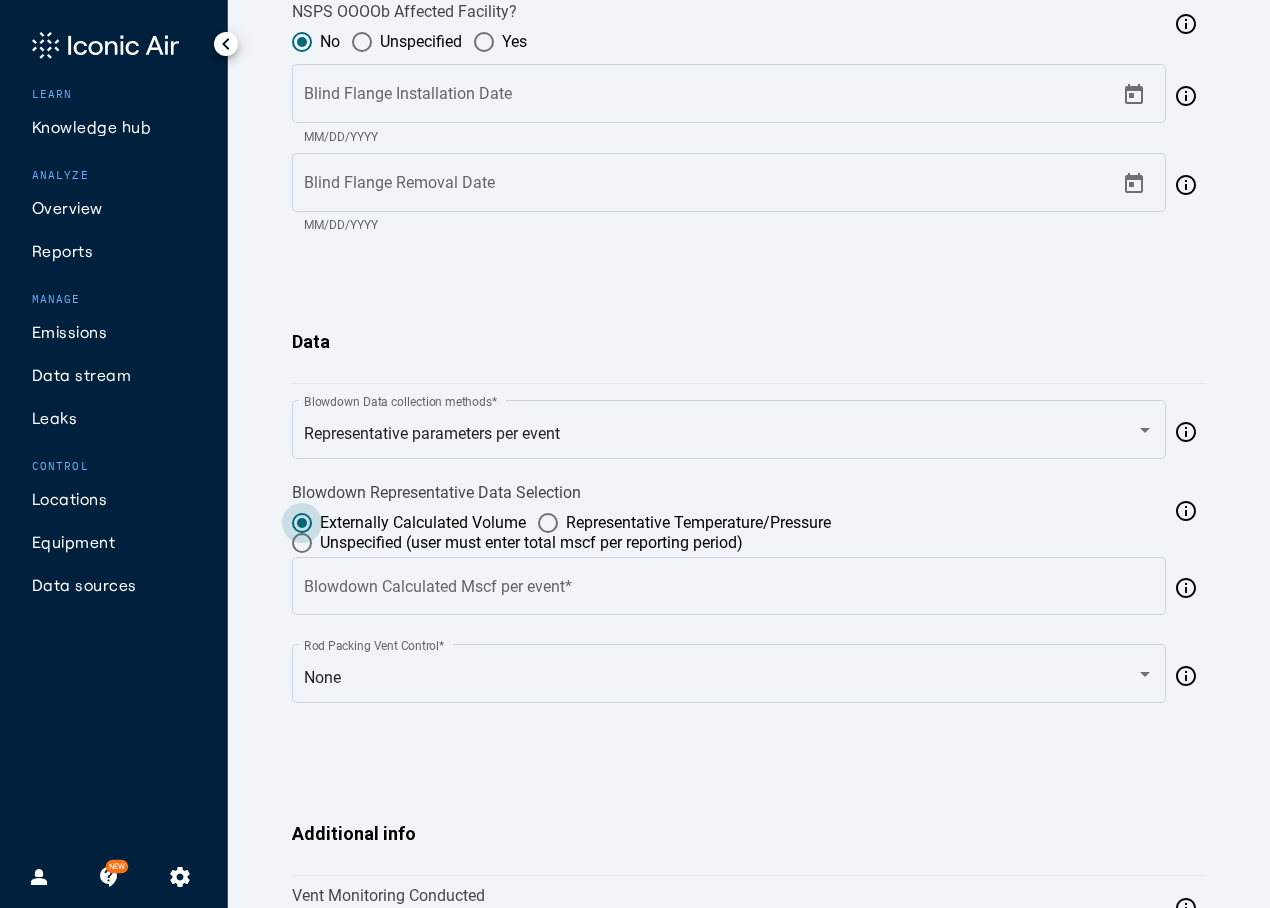 click at bounding box center (302, 523) 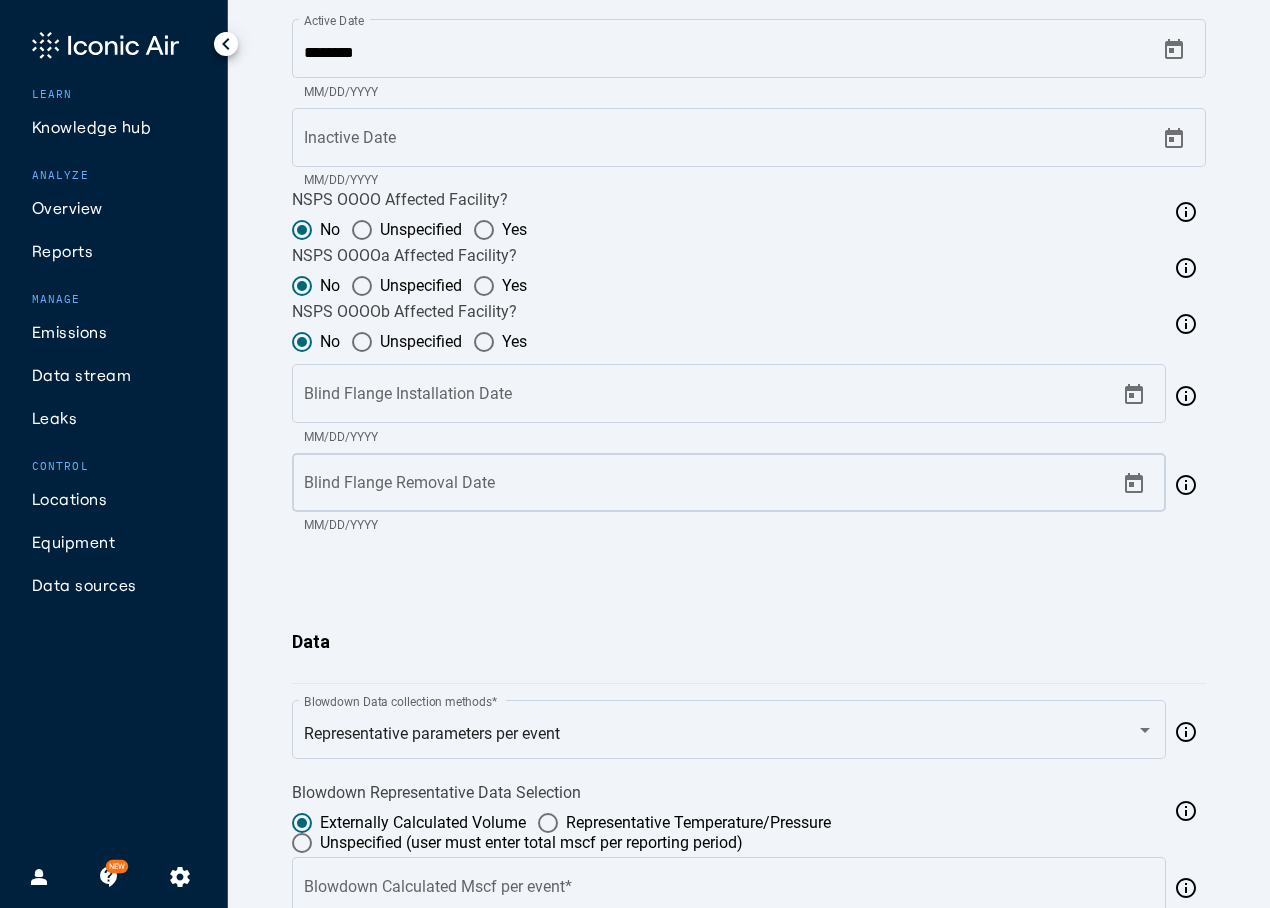 scroll, scrollTop: 1114, scrollLeft: 0, axis: vertical 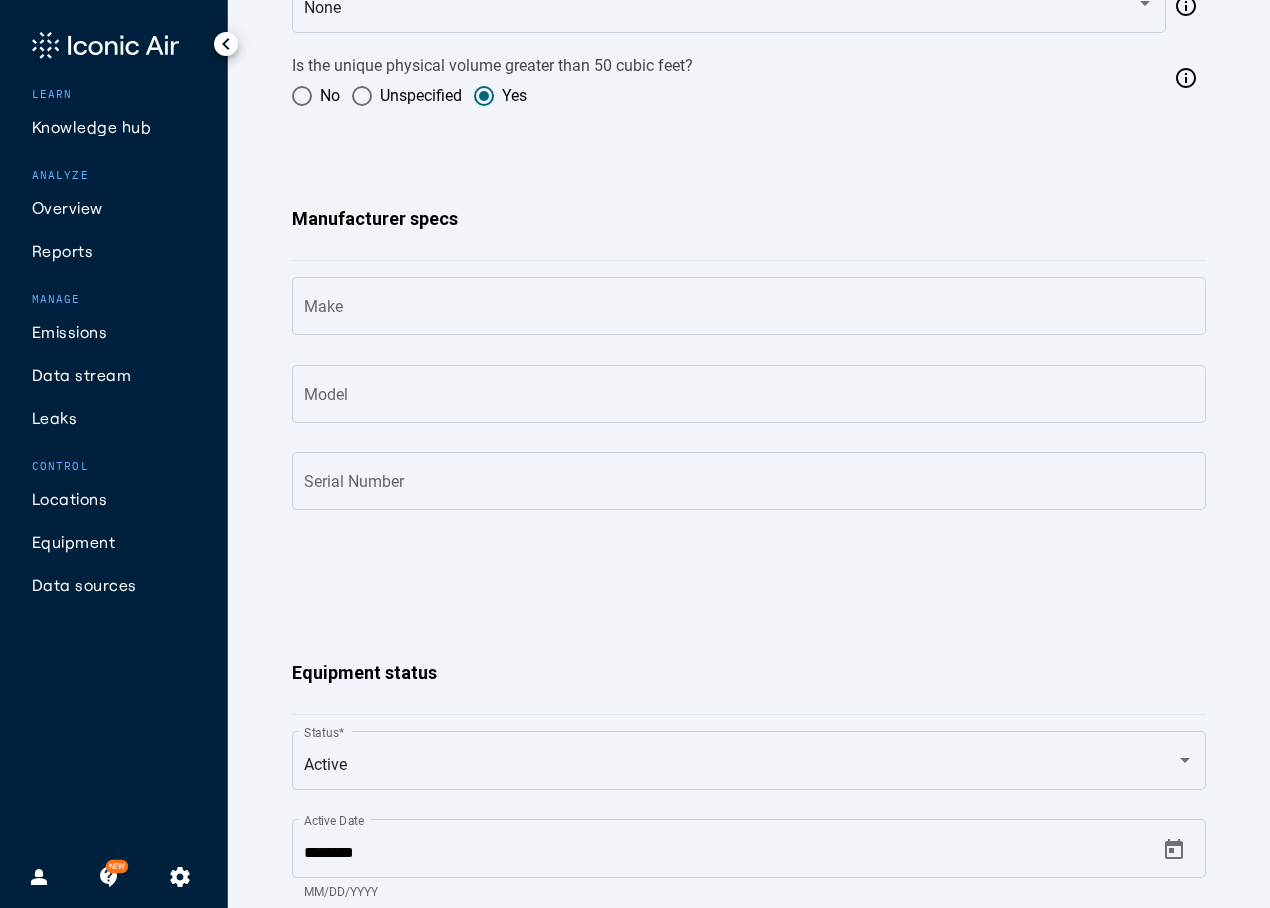 click at bounding box center (362, 96) 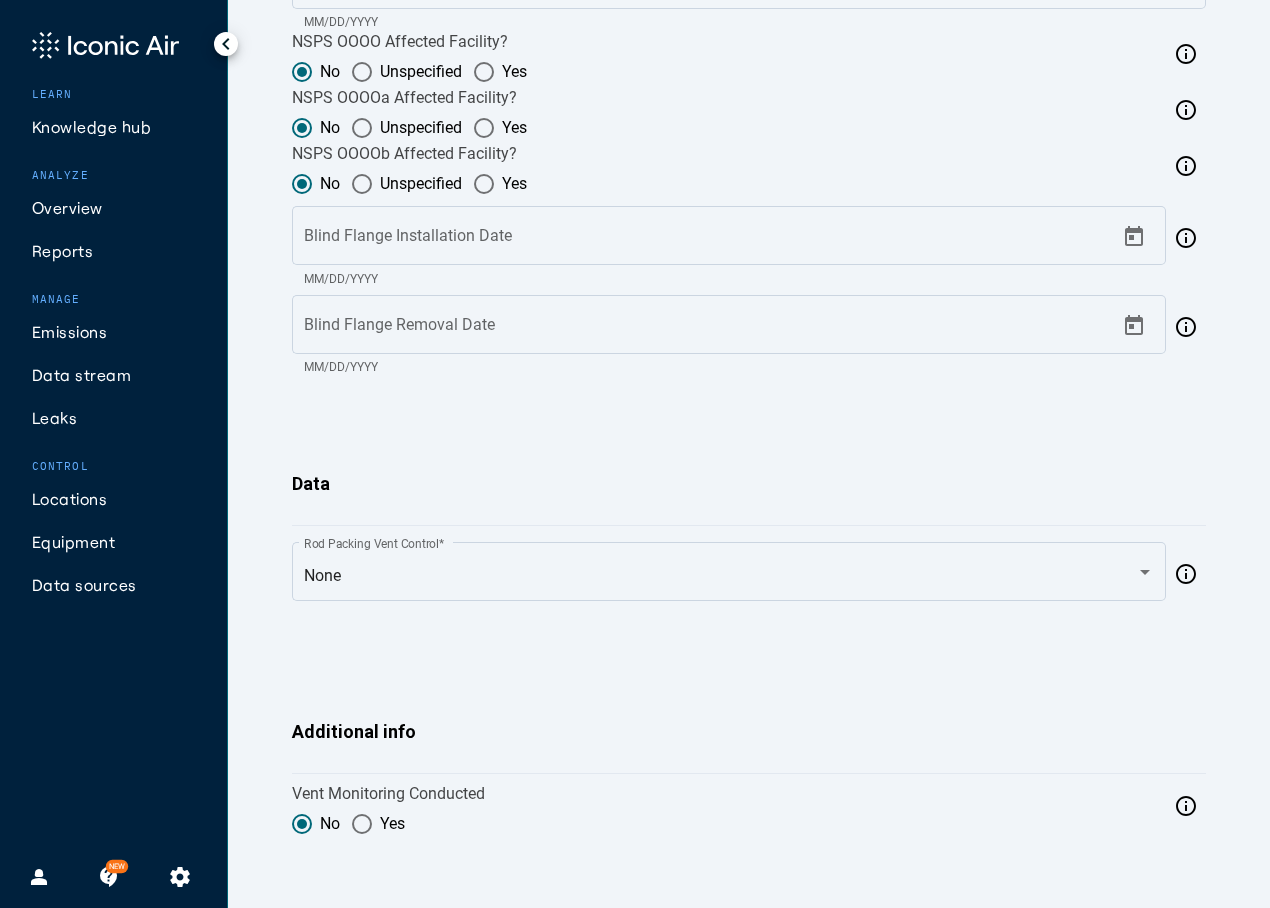 scroll, scrollTop: 2126, scrollLeft: 0, axis: vertical 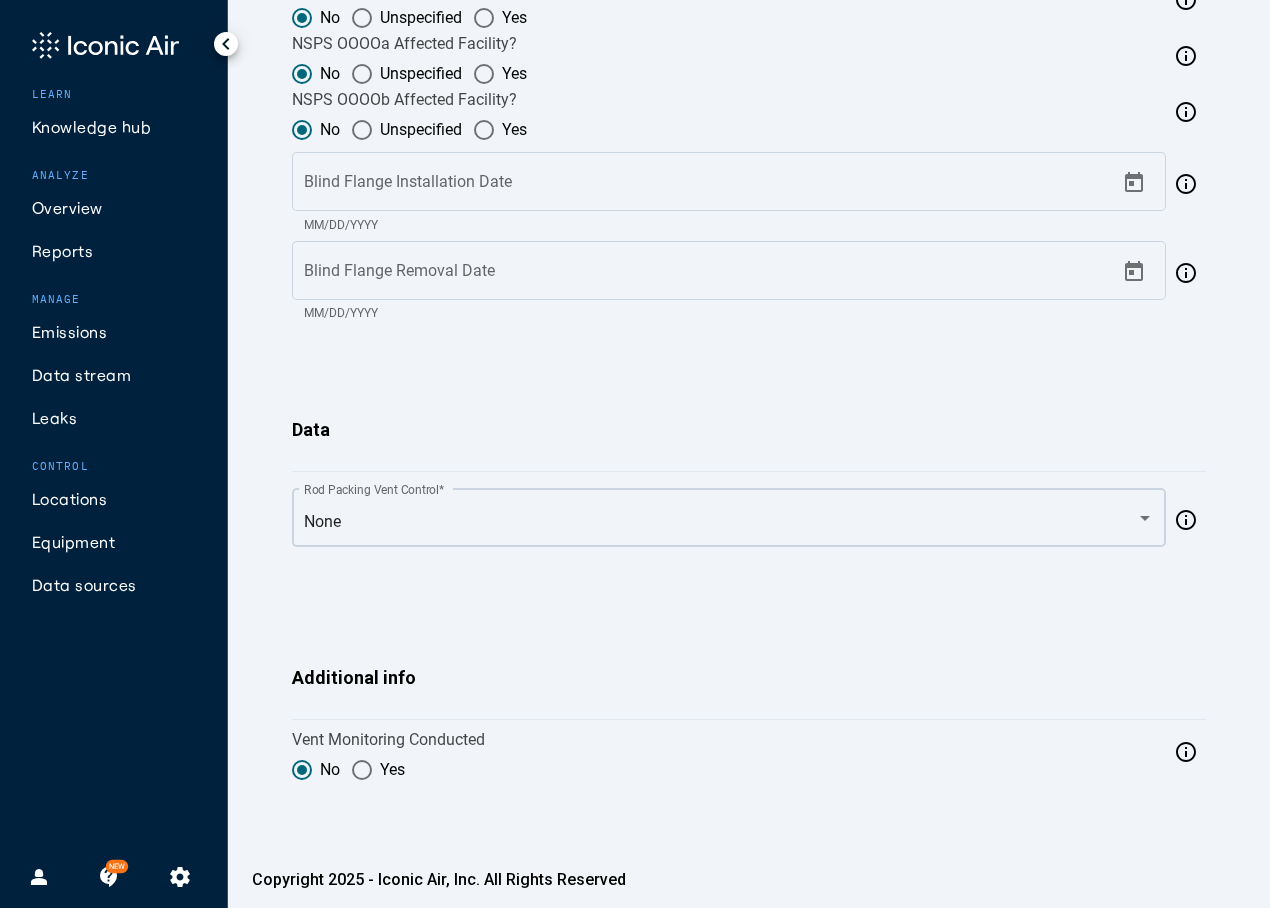 click on "None Rod Packing Vent Control  *" 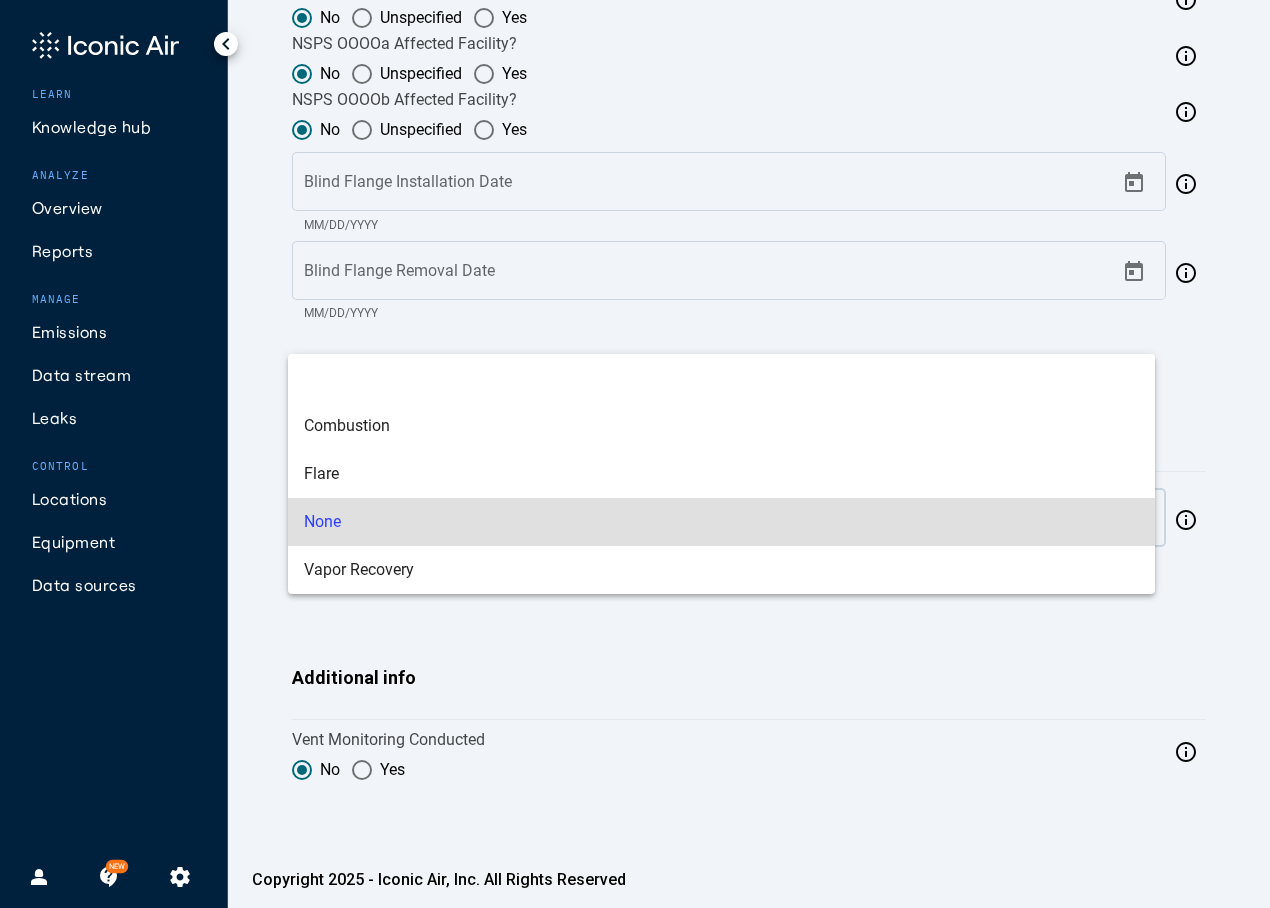 click on "None" at bounding box center (721, 522) 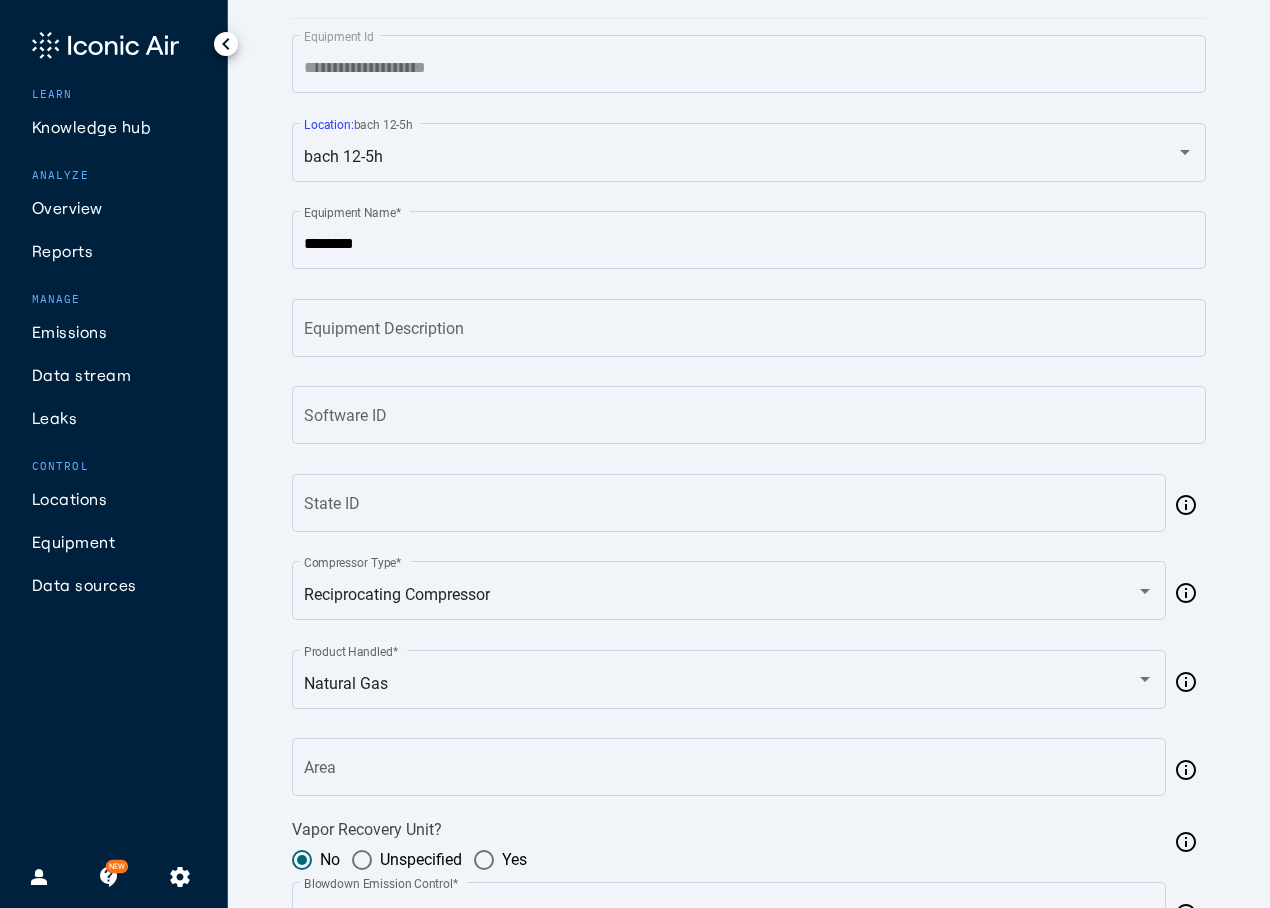 scroll, scrollTop: 0, scrollLeft: 0, axis: both 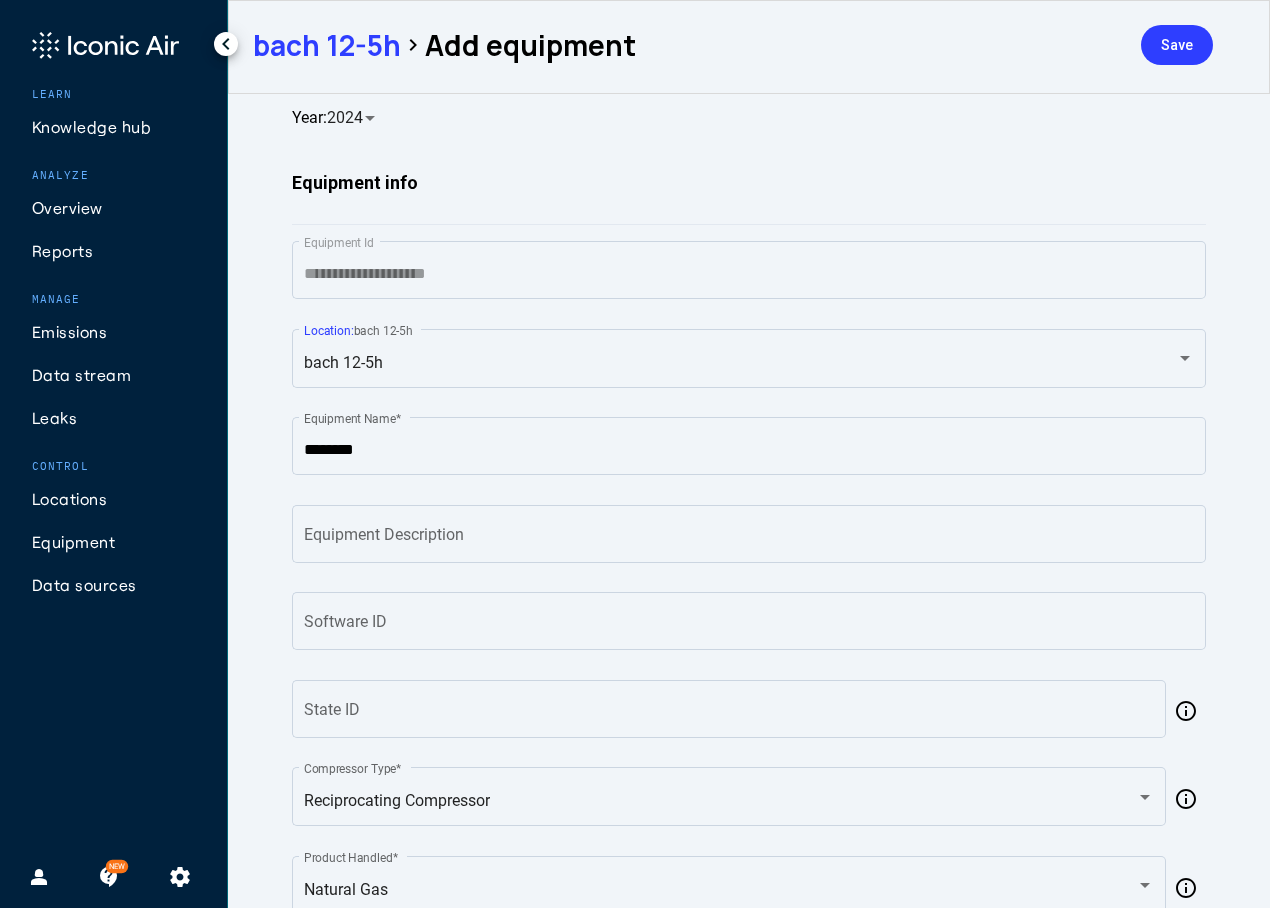 click on "Save" at bounding box center [1177, 45] 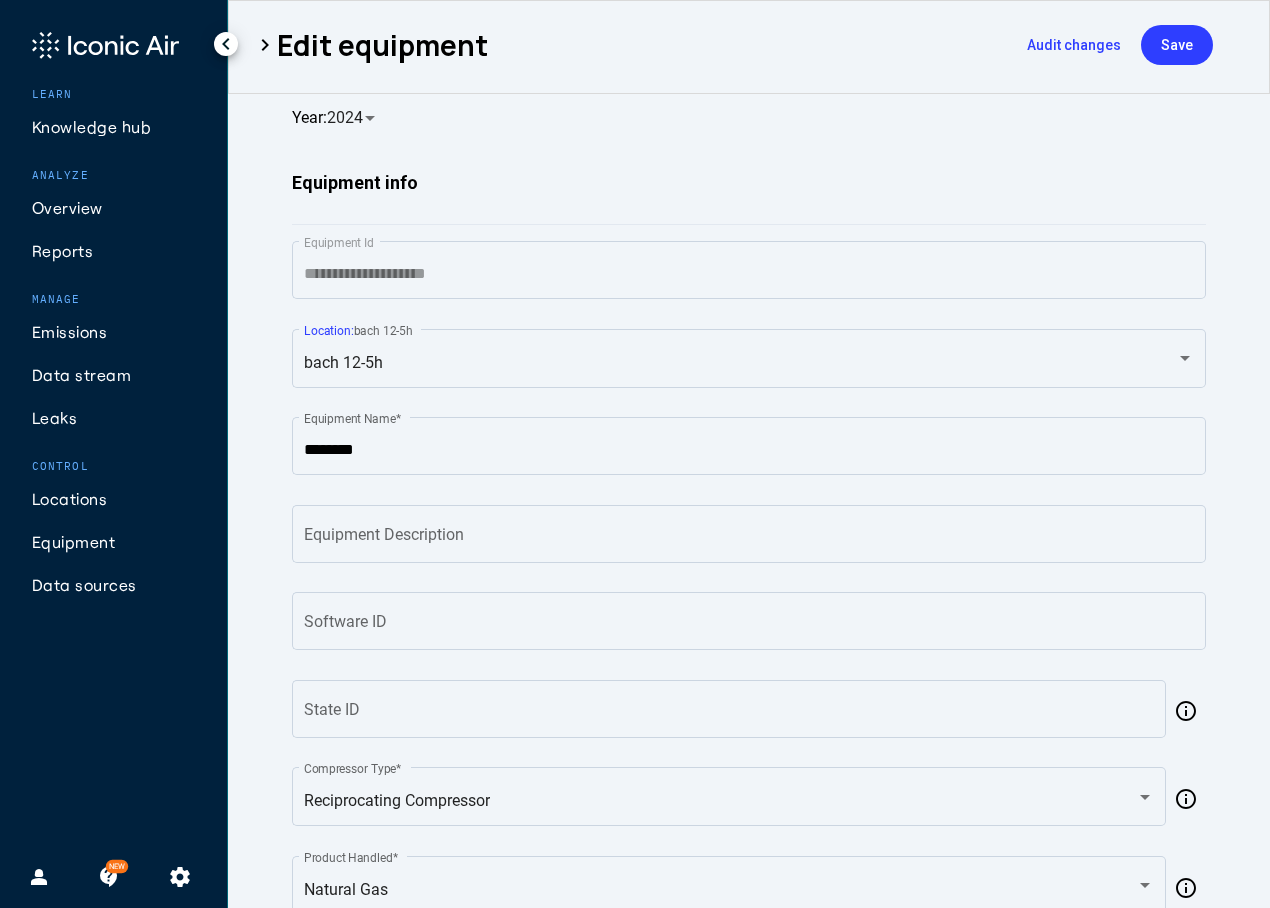 click on "Locations" 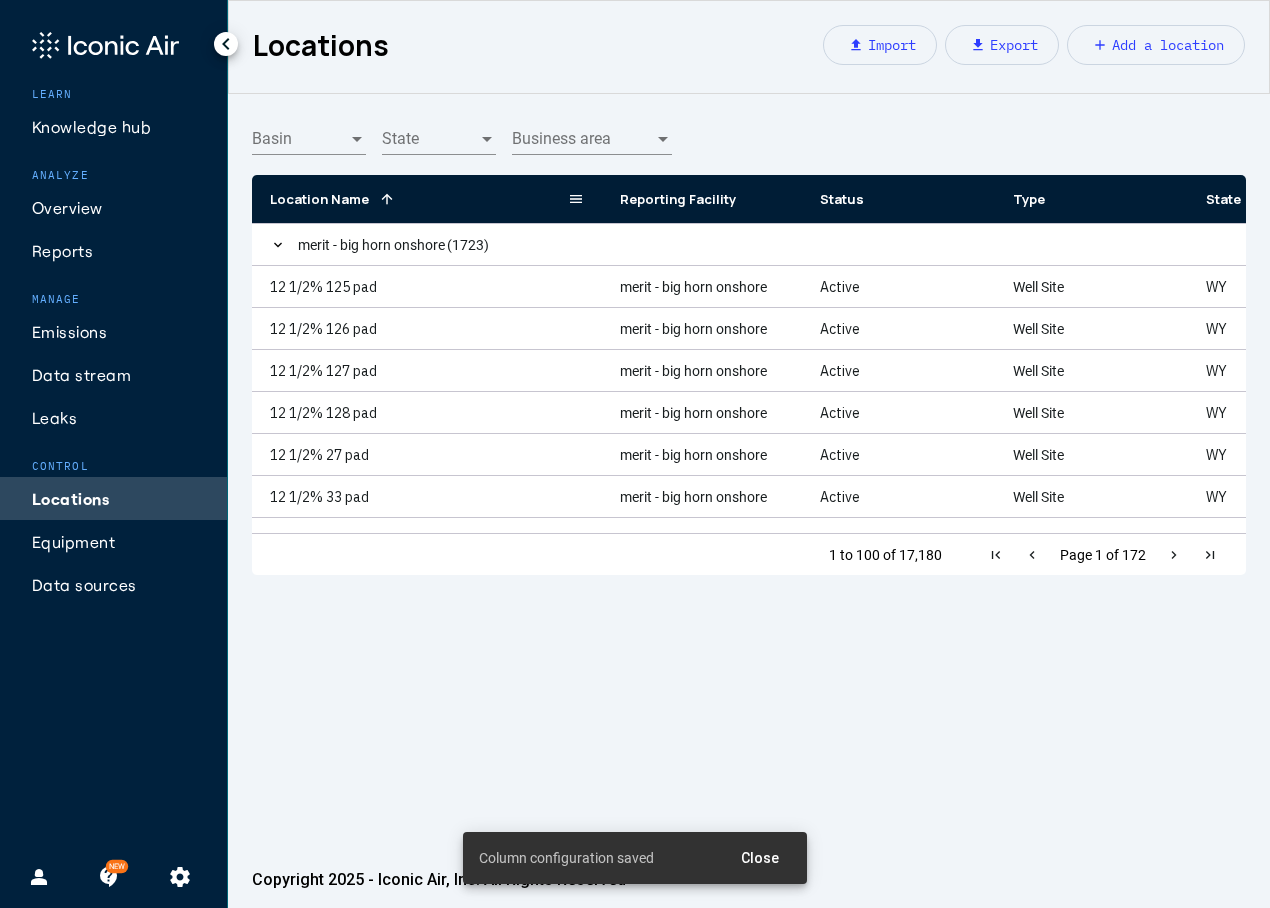 click 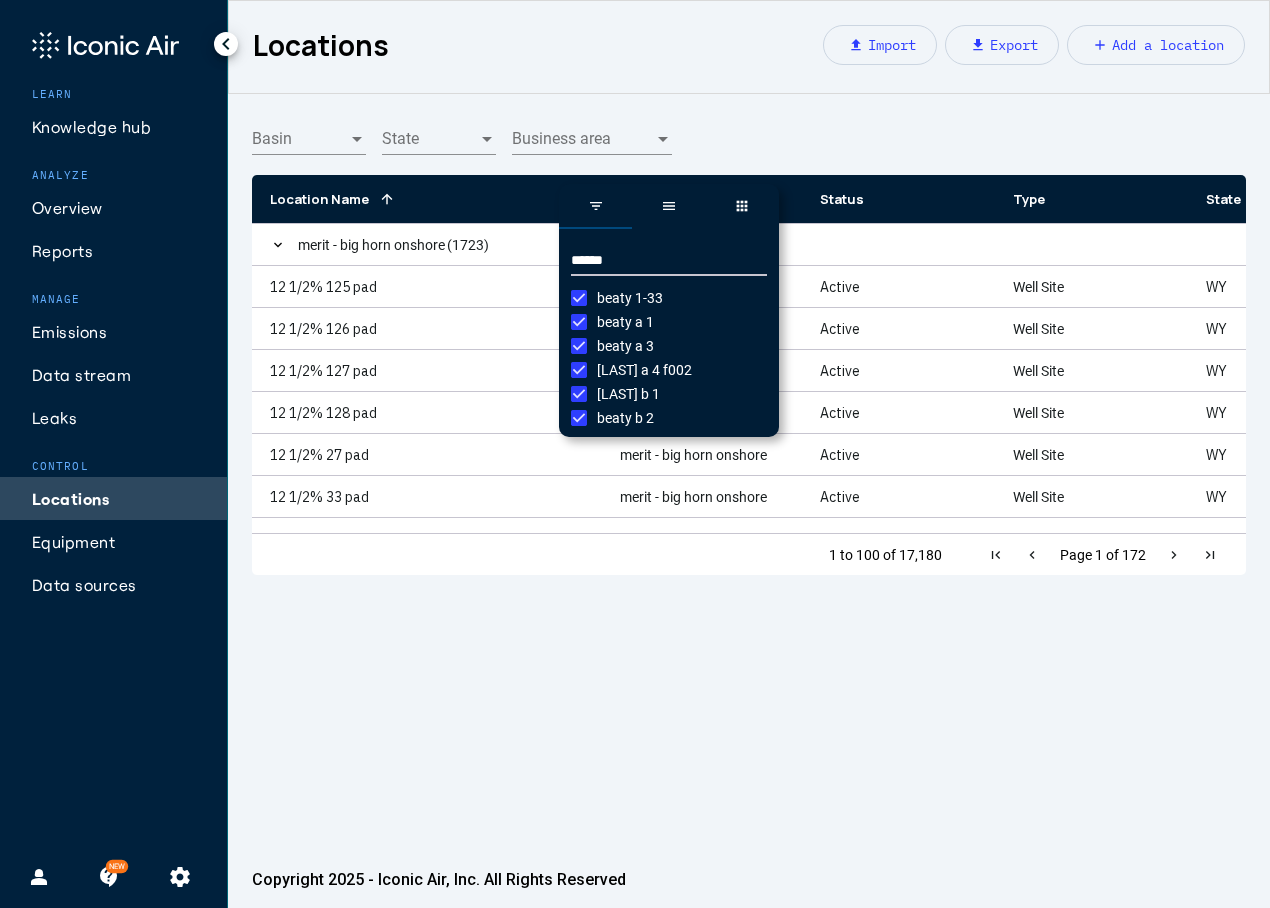 scroll, scrollTop: 0, scrollLeft: 0, axis: both 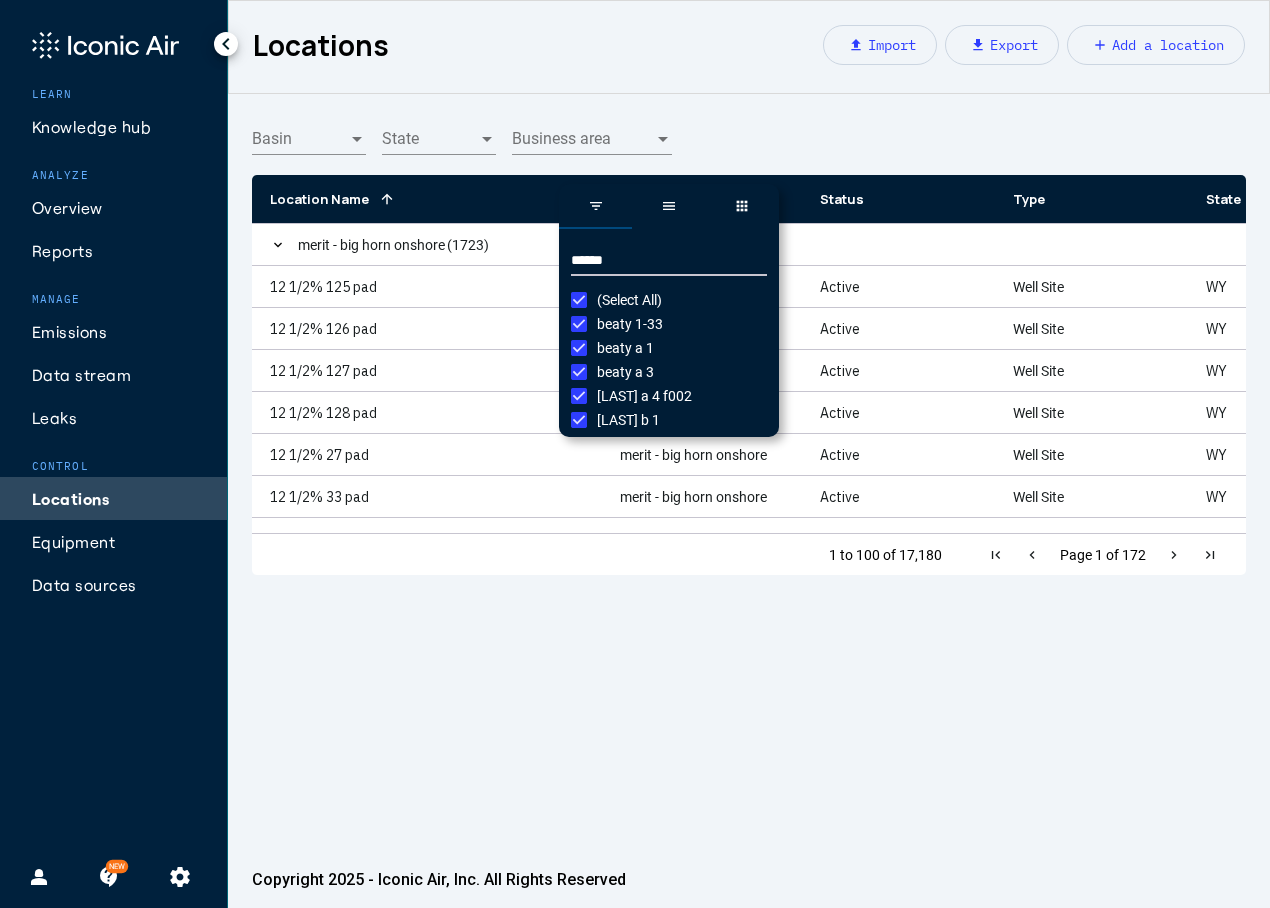 type on "*****" 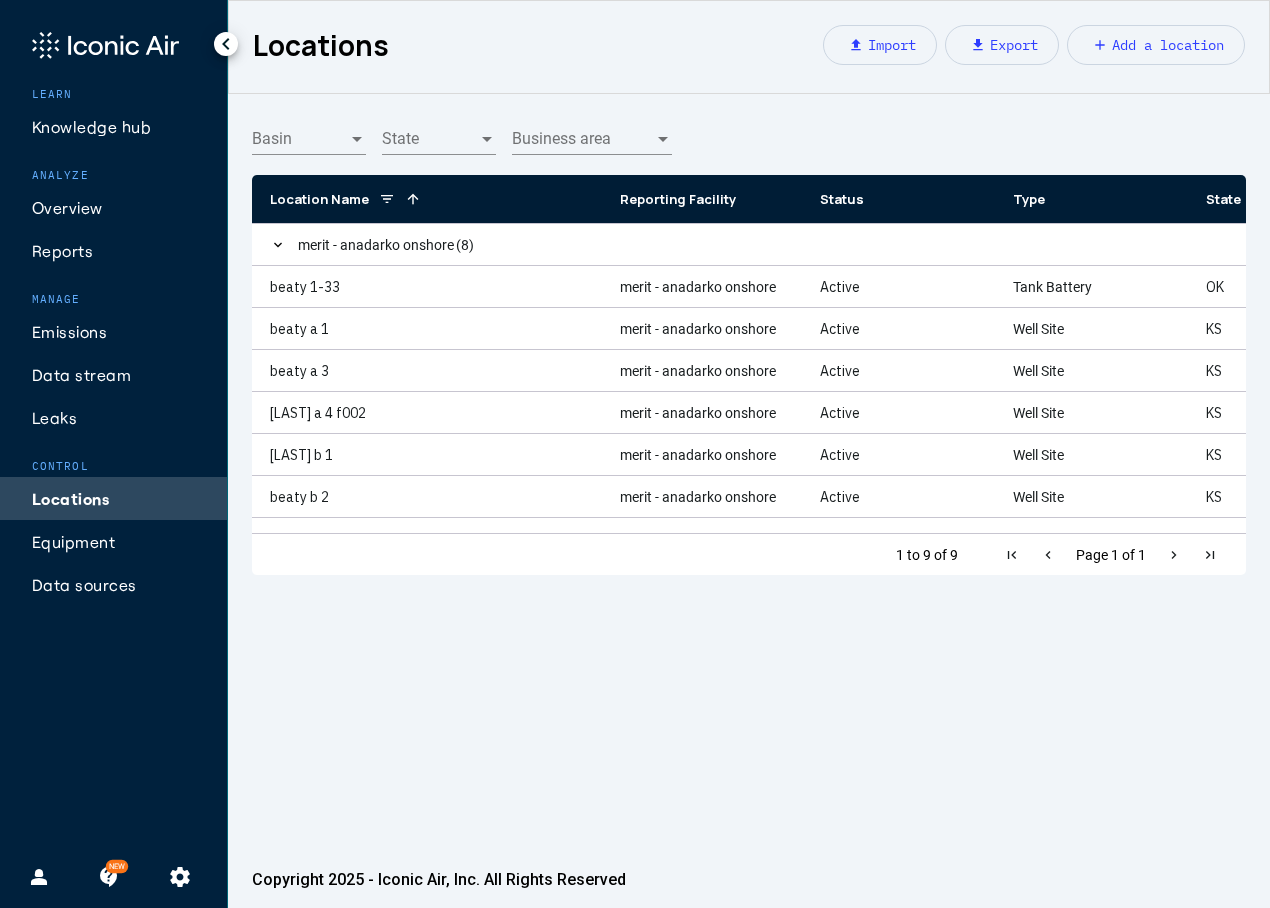click on "Basin Basin State State Business area Business area
Reporting Facility
Drag here to set column labels
Type
State OK" 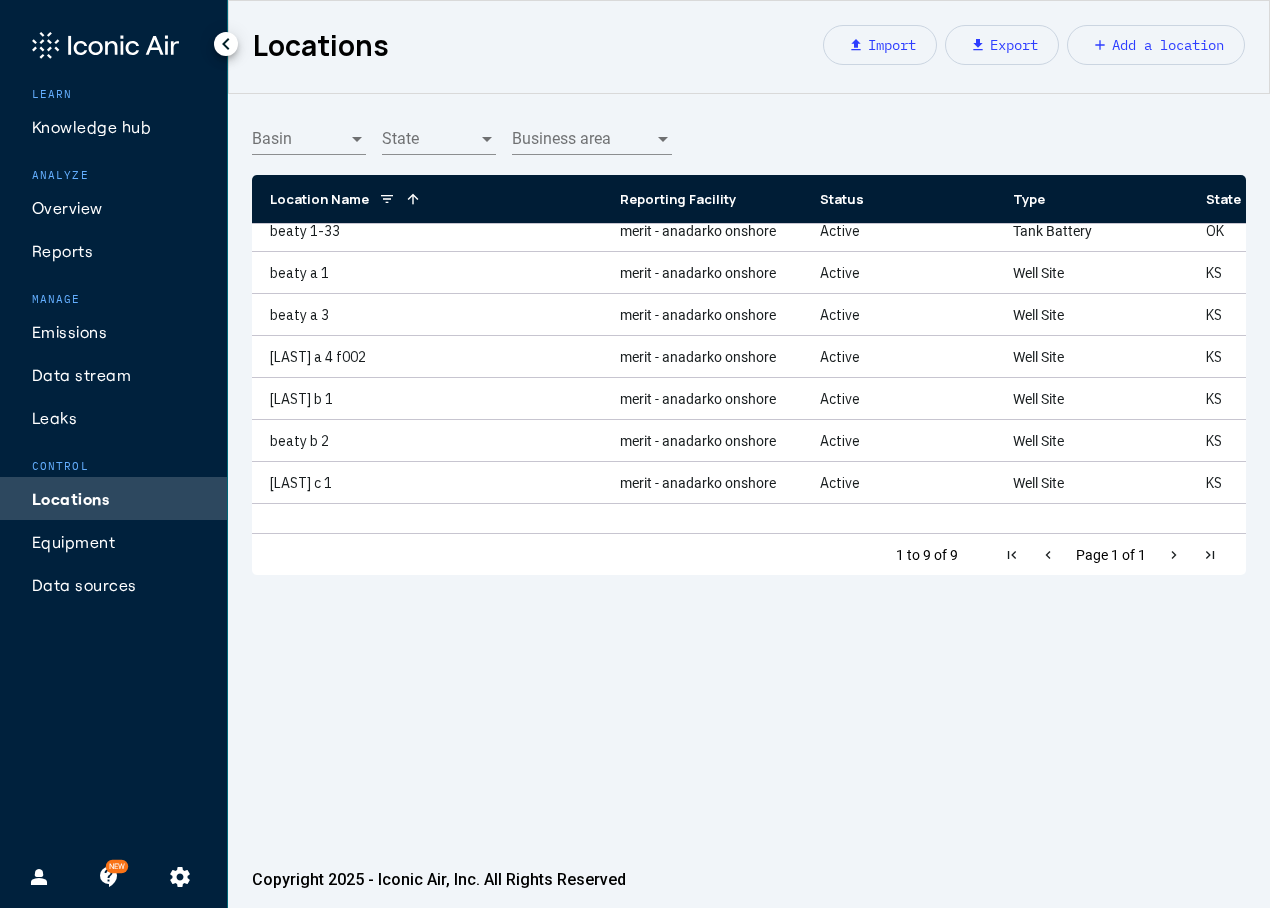 scroll, scrollTop: 84, scrollLeft: 0, axis: vertical 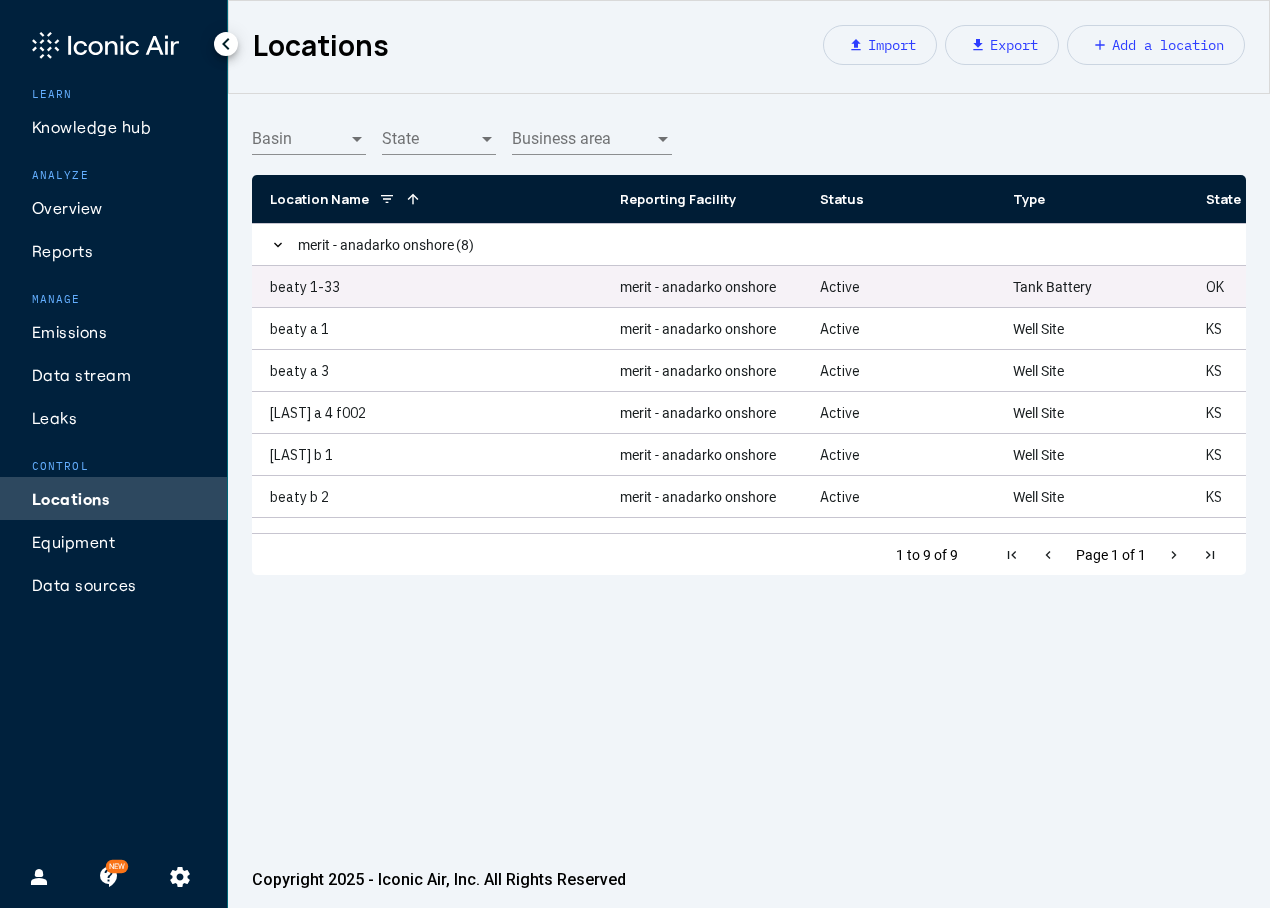 click on "beaty 1-33" 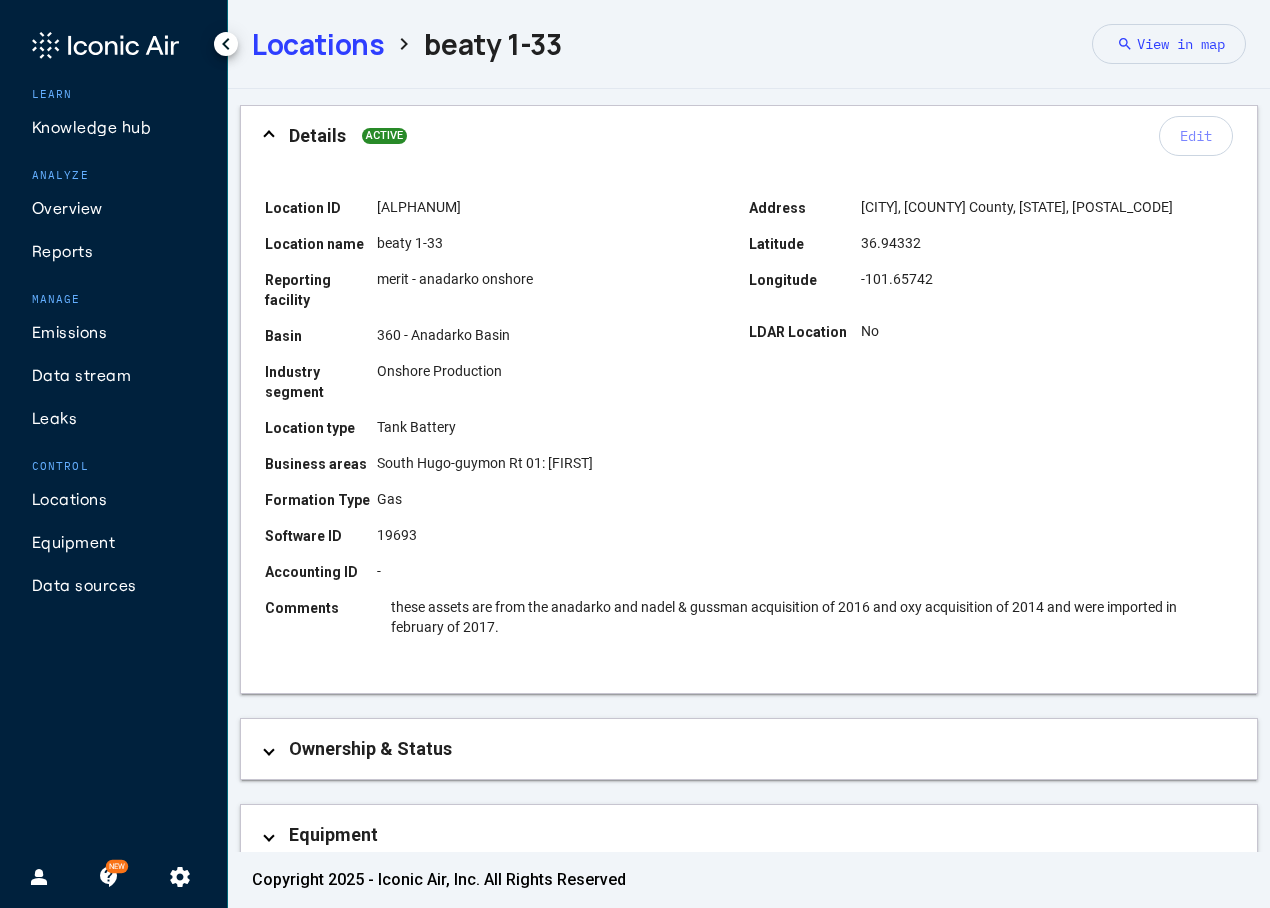 click on "Equipment" at bounding box center [753, 835] 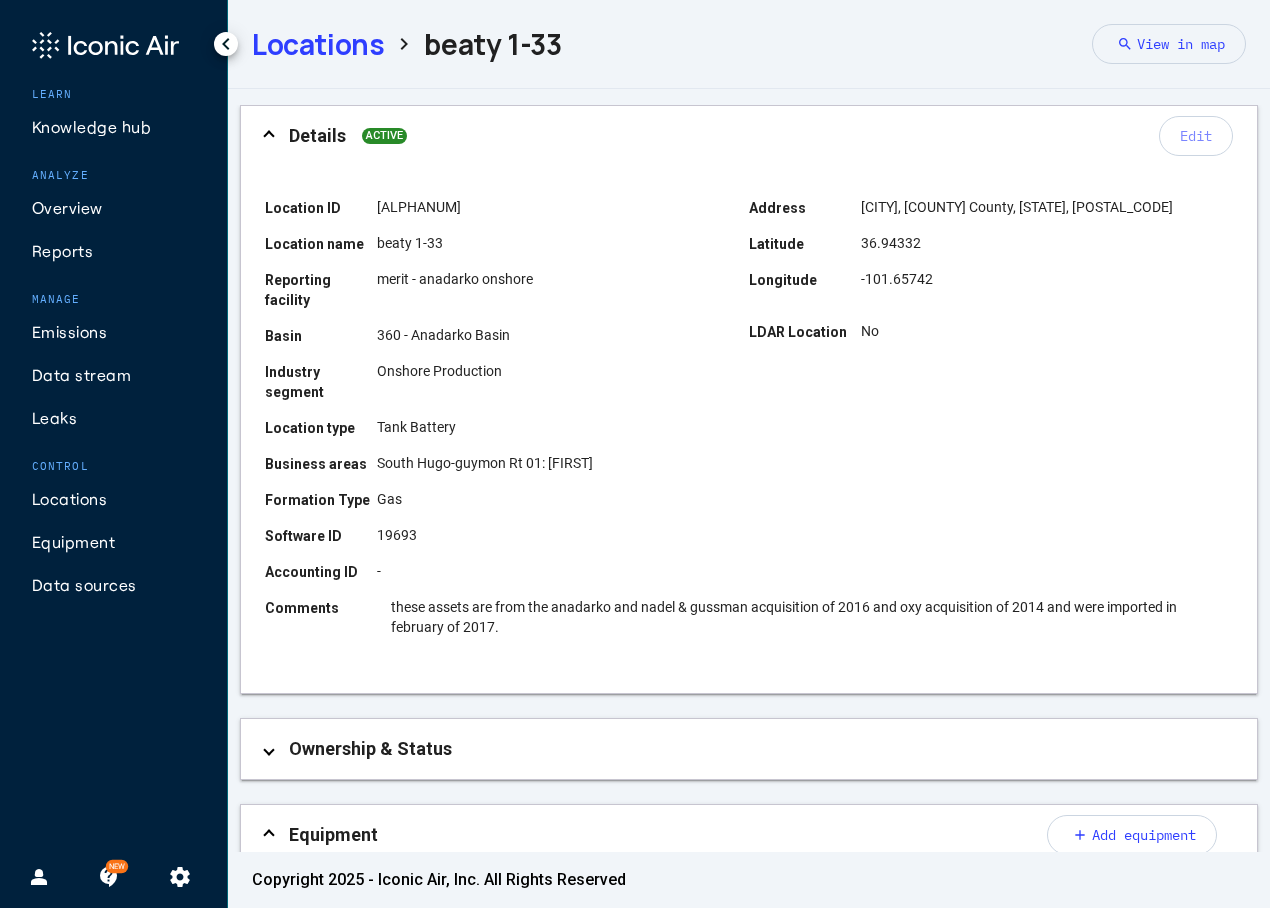 scroll, scrollTop: 640, scrollLeft: 0, axis: vertical 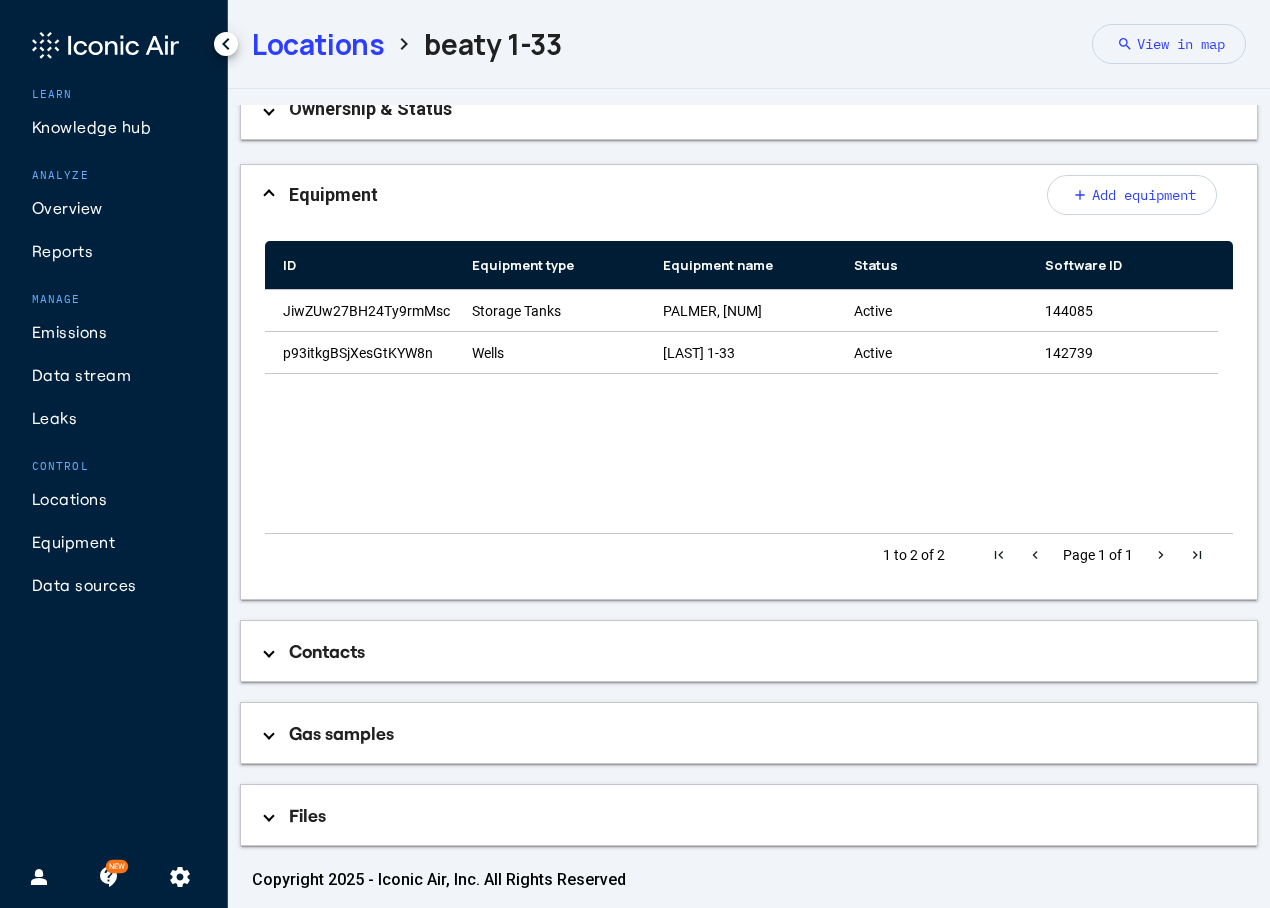 click on "Locations" at bounding box center (318, 44) 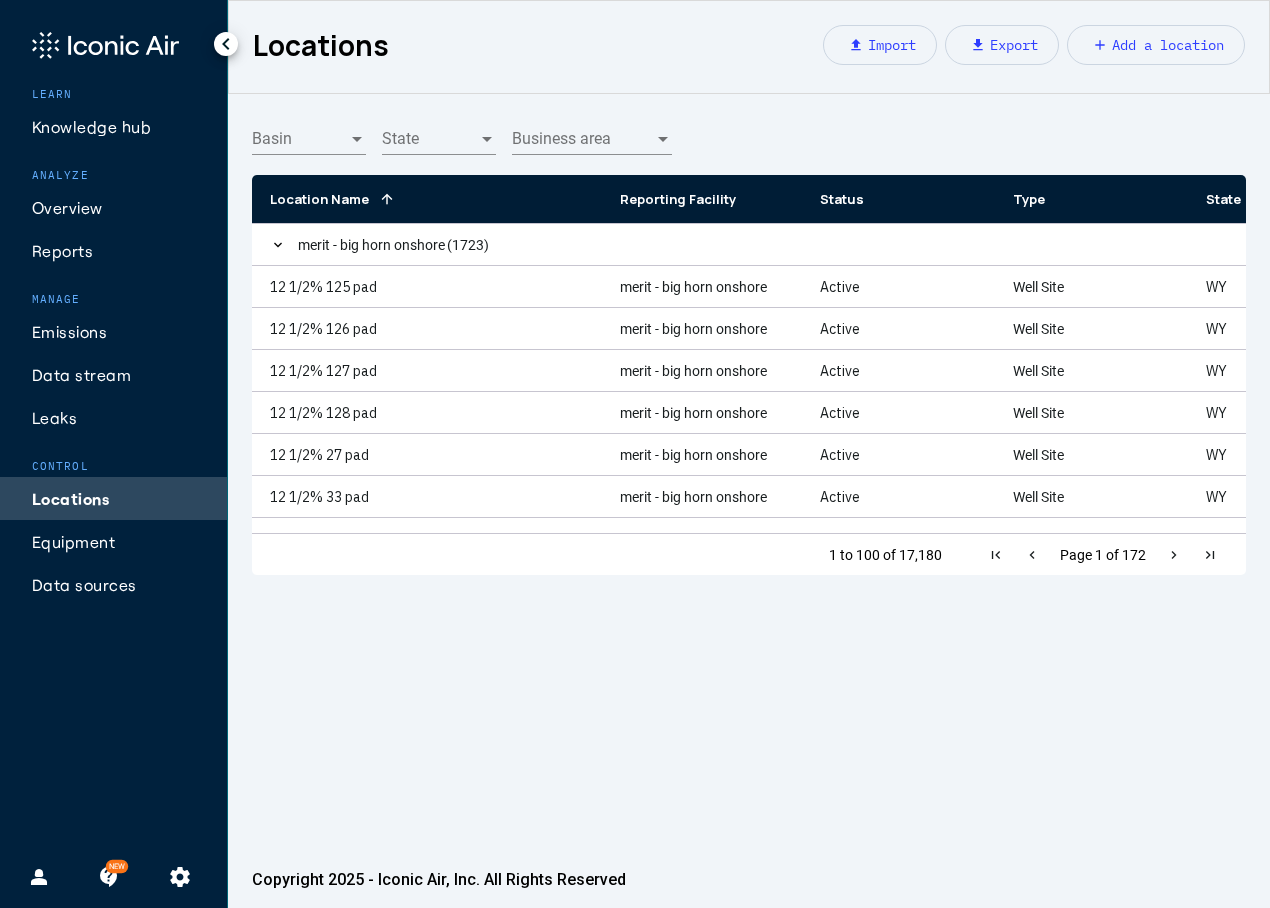 click on "Equipment" 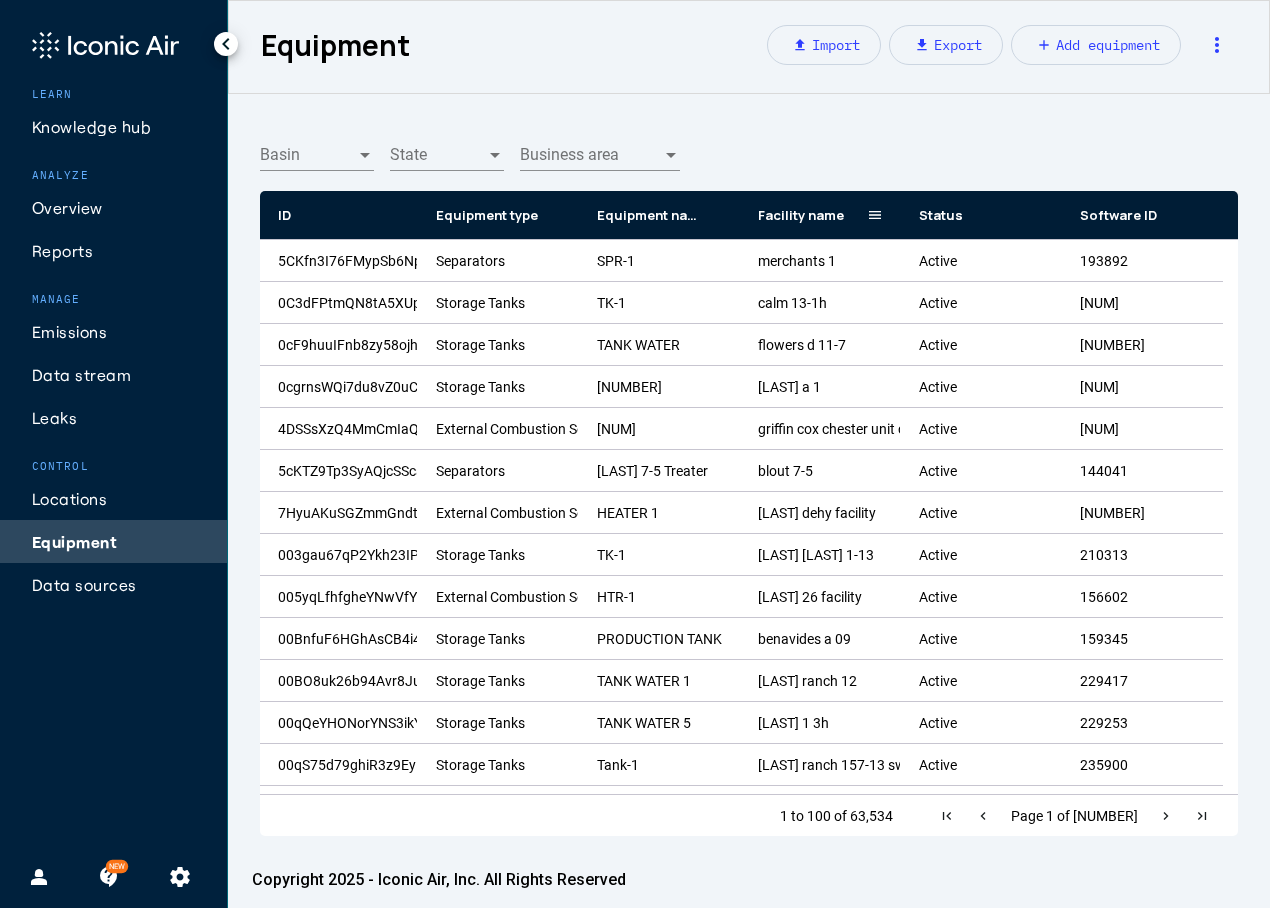 click 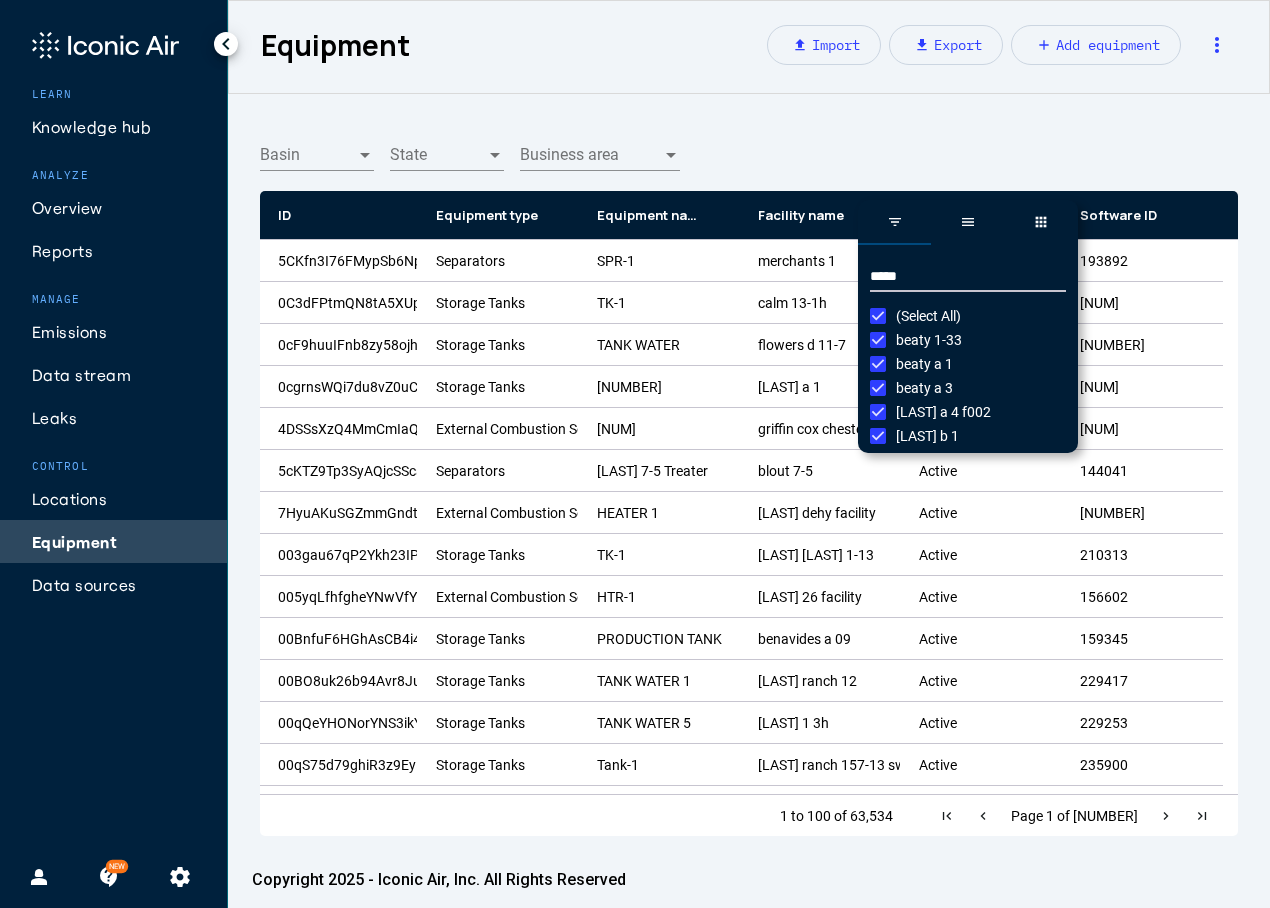 type on "*****" 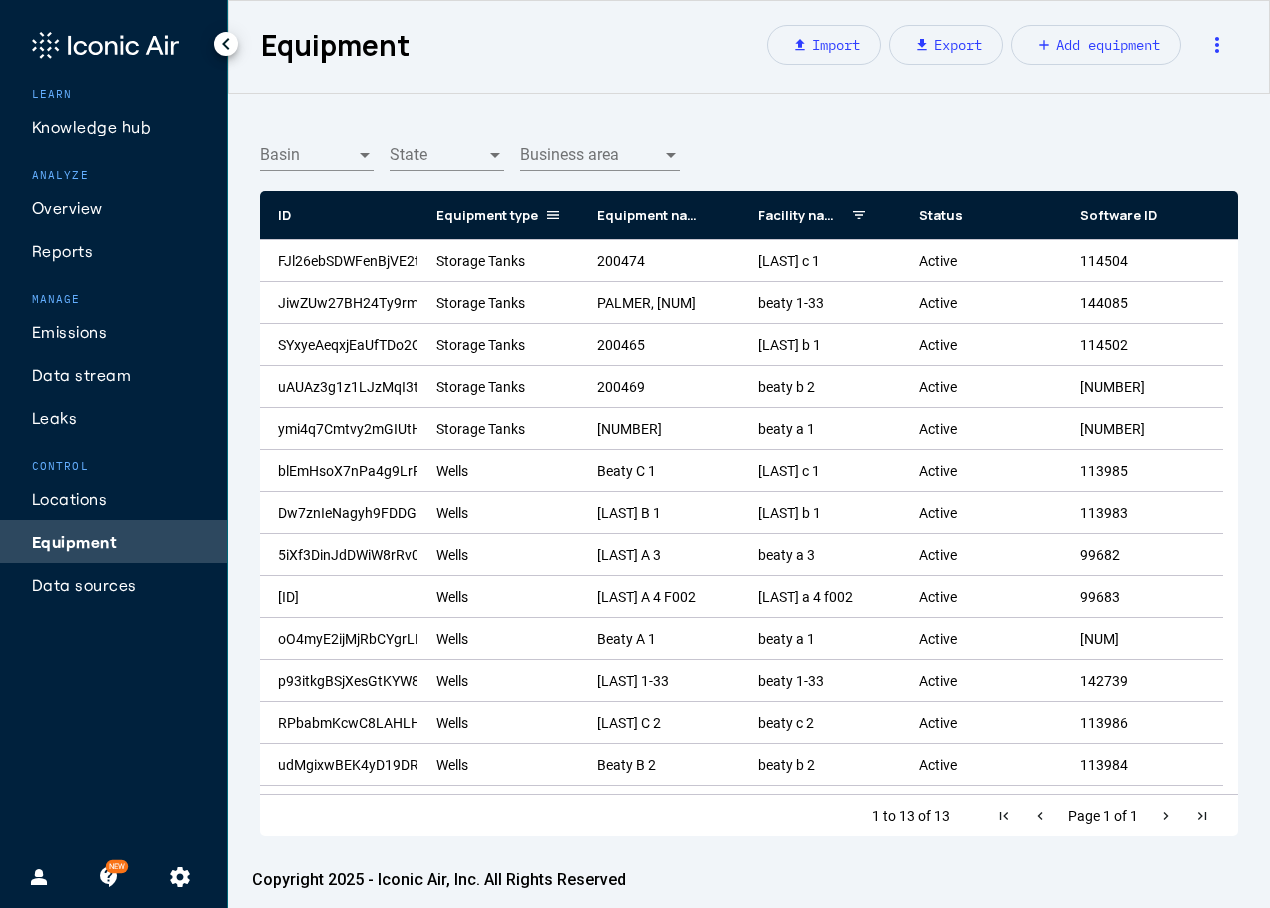 click 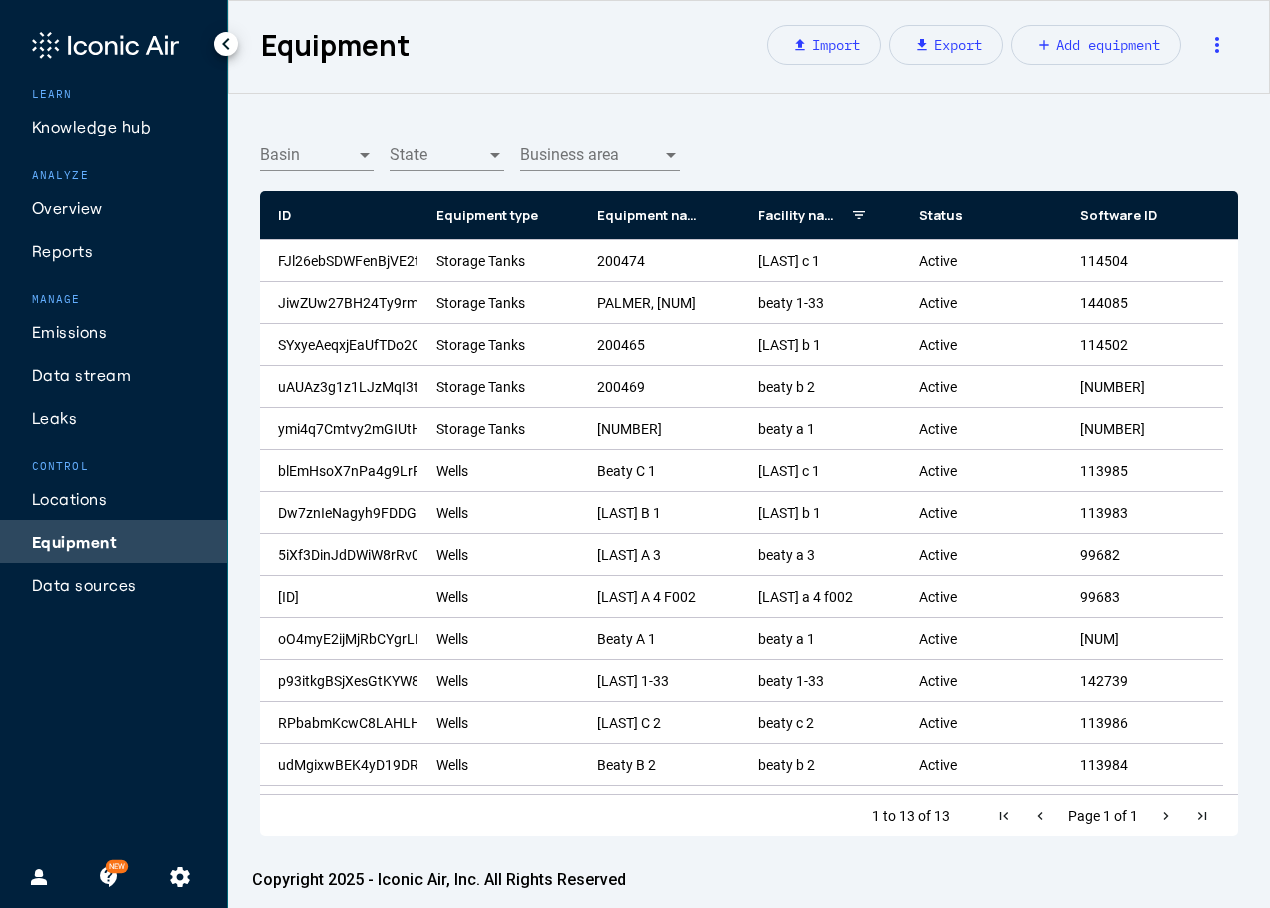 click on "Basin Basin State State Business area Business area
Drag here to set row groups Drag here to set column labels
ID
Equipment type
Equipment name
1" 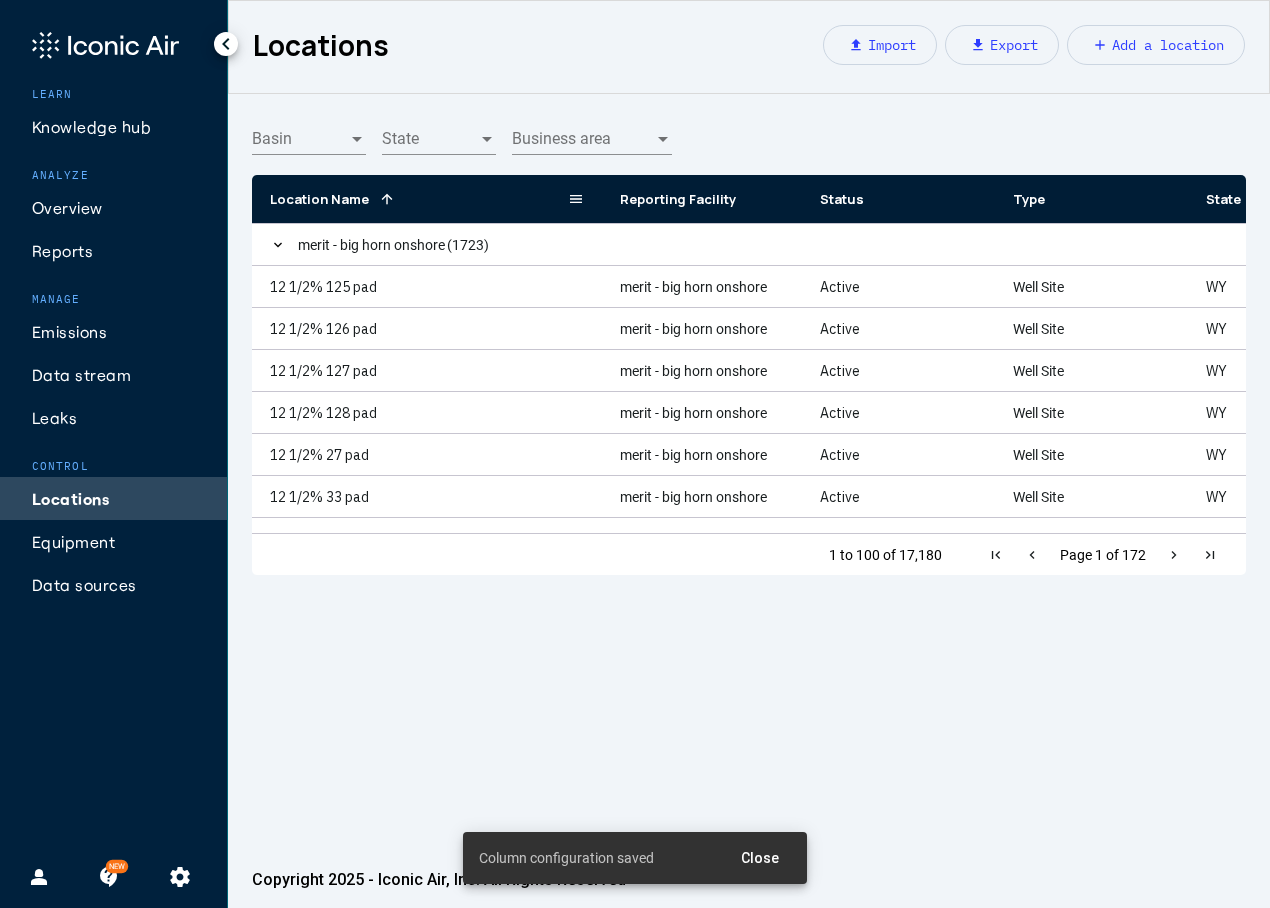 click 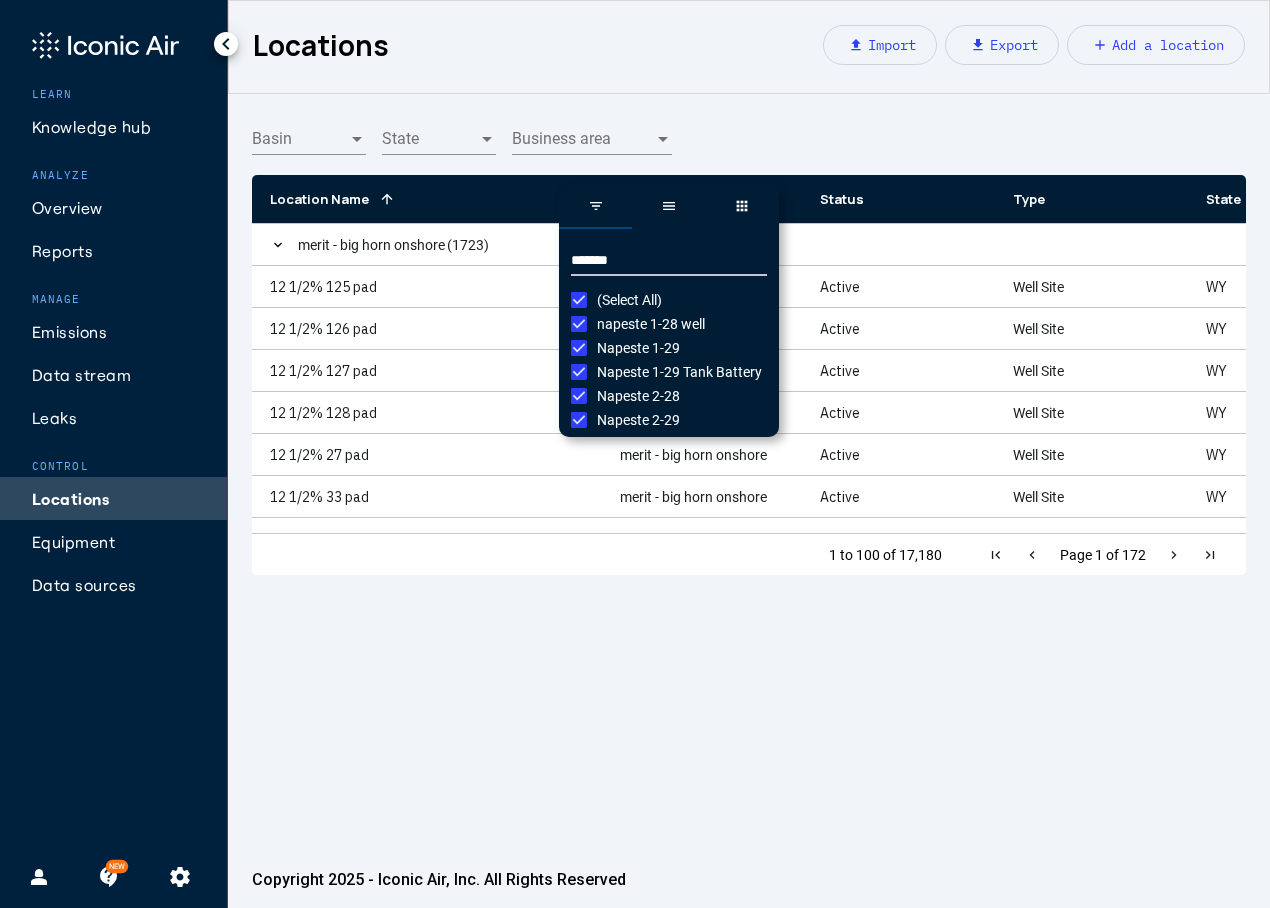 type on "*******" 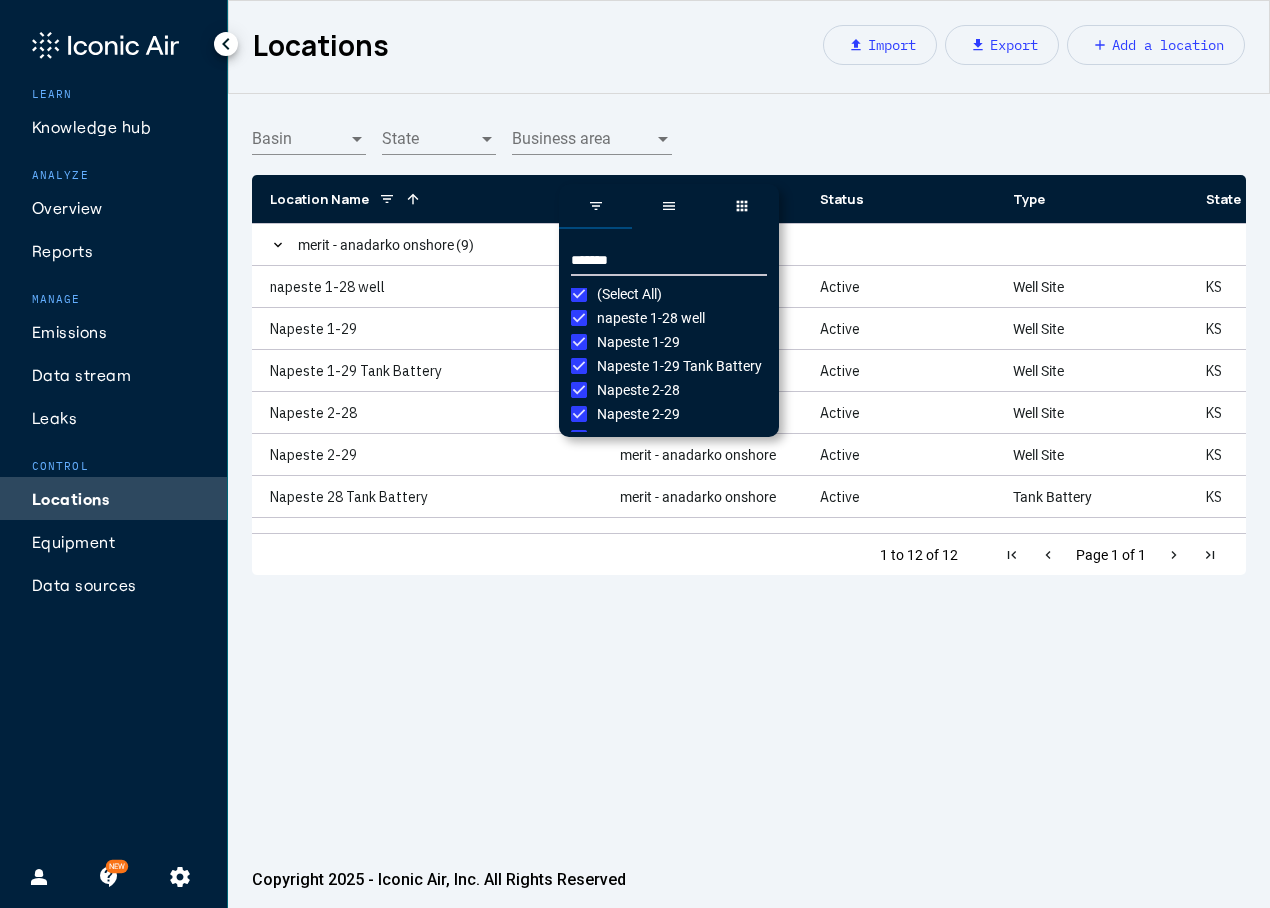 scroll, scrollTop: 0, scrollLeft: 0, axis: both 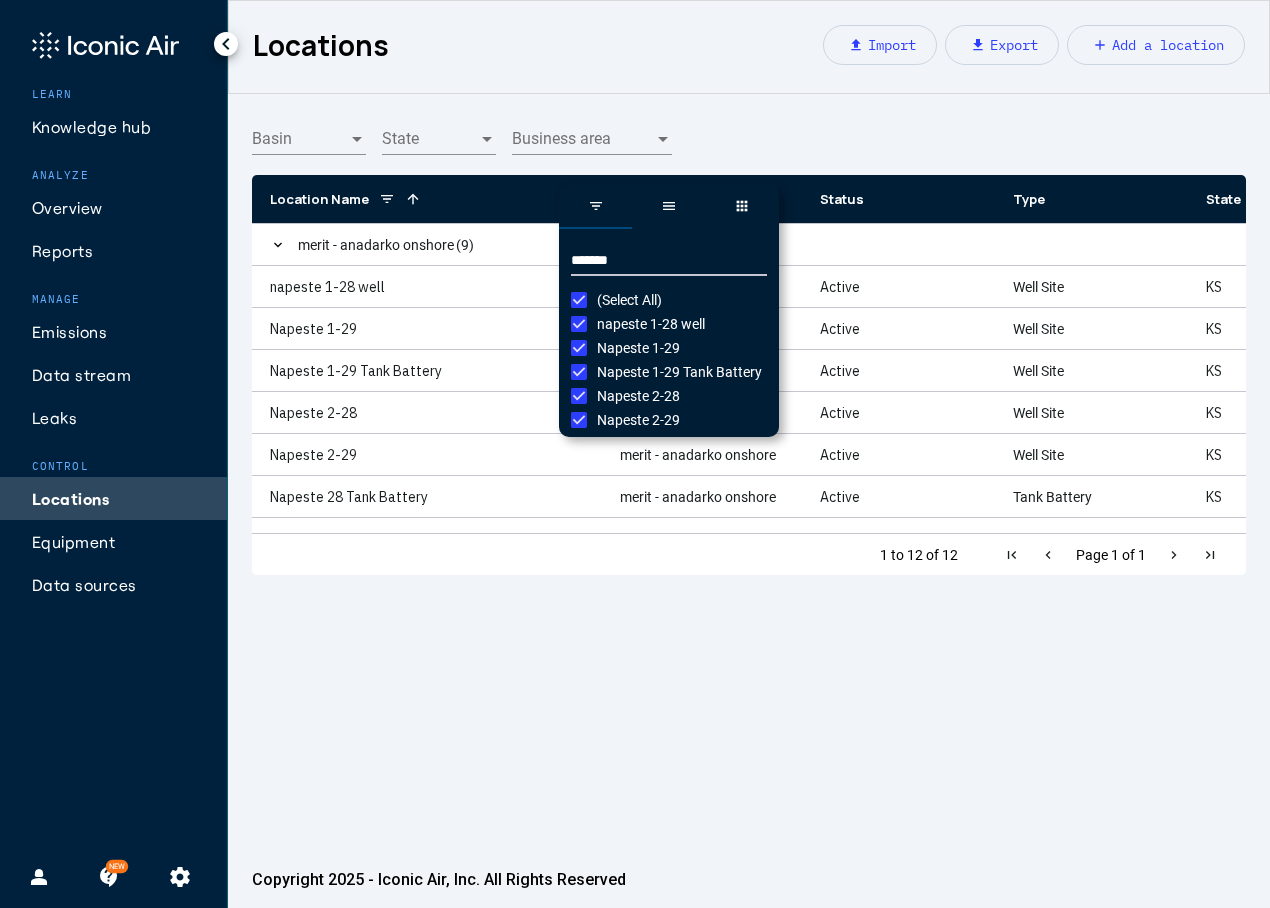 click on "Basin Basin State State Business area Business area
Reporting Facility
Drag here to set column labels
Location Name
1
Type
State KS" 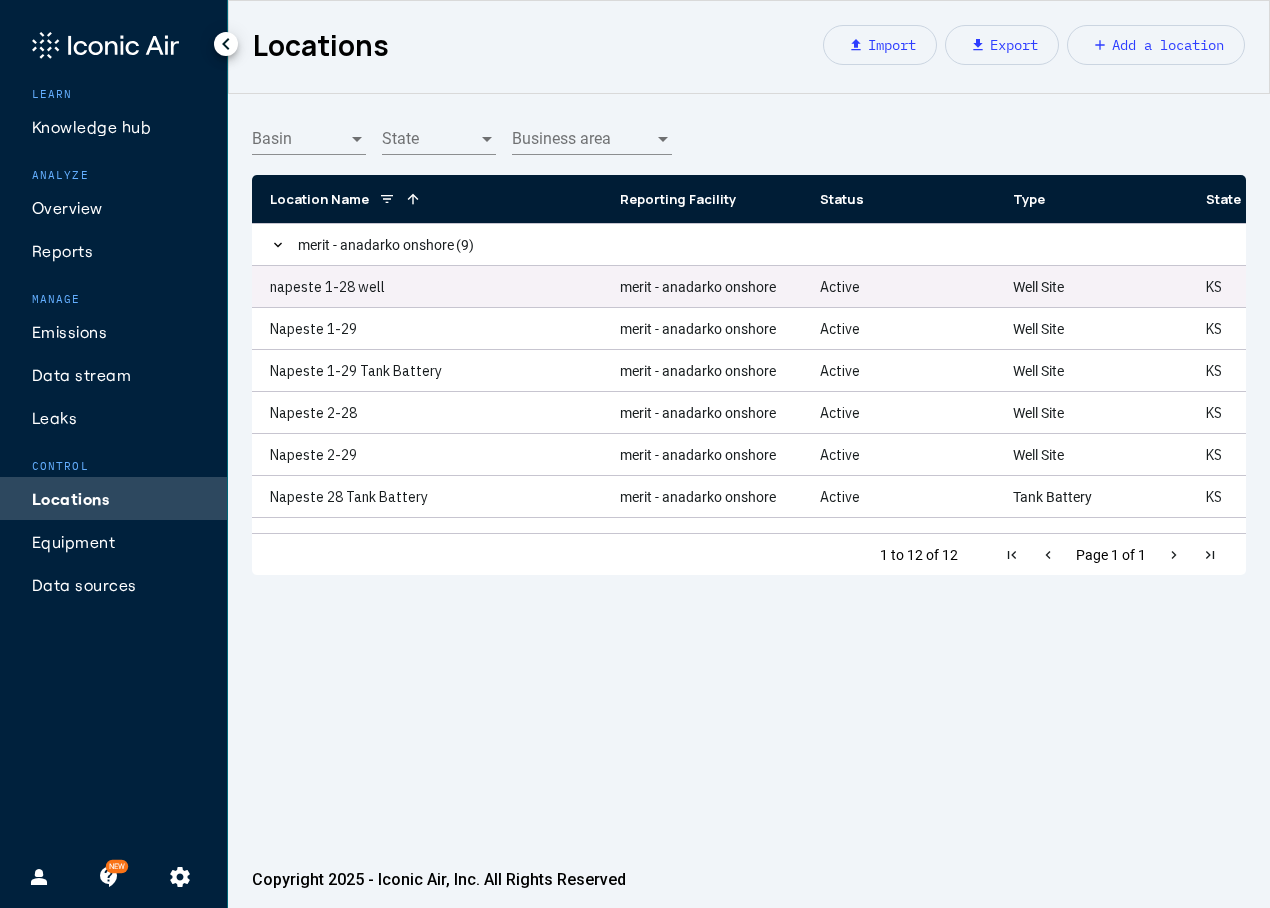 click on "napeste 1-28 well" 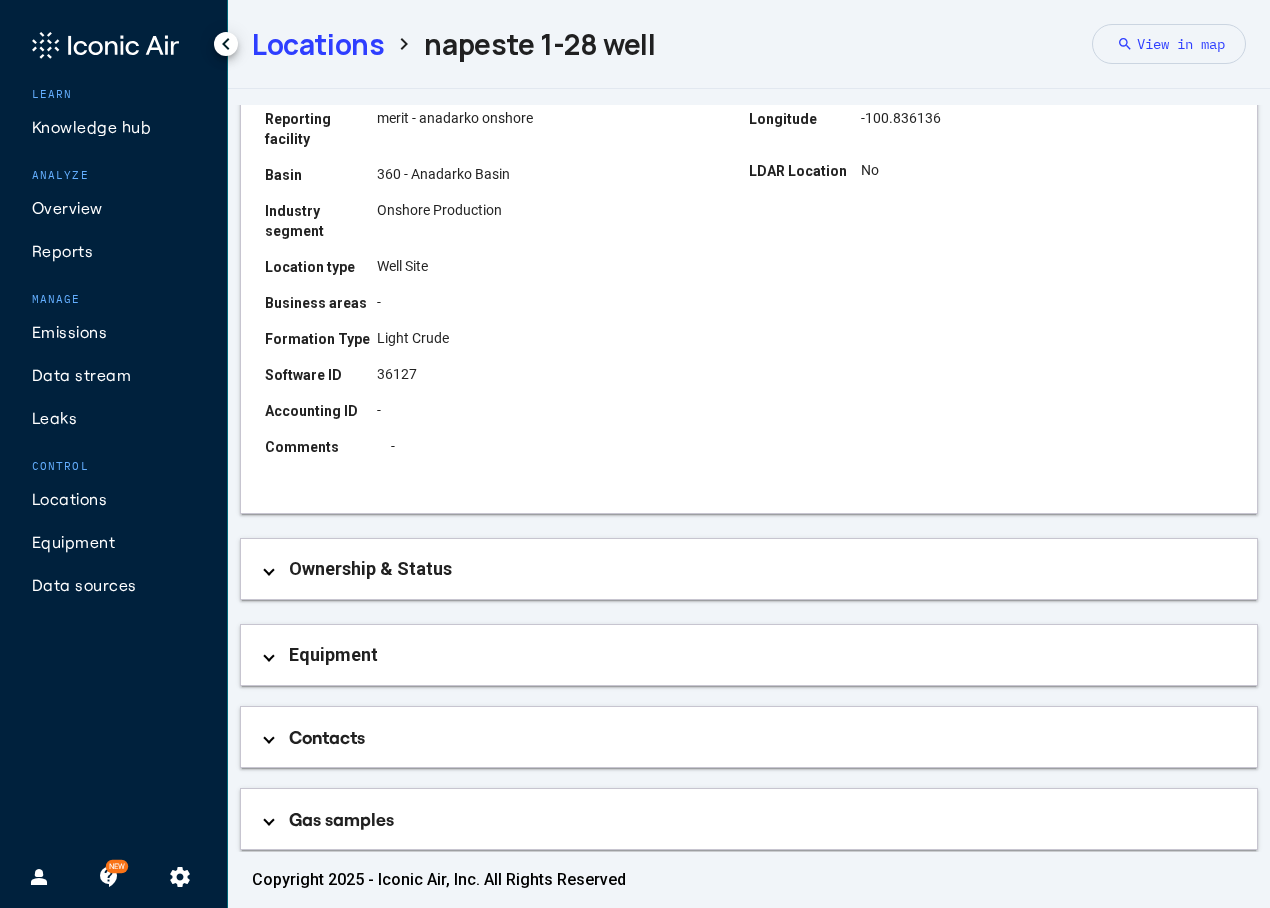 click on "Equipment" at bounding box center [753, 655] 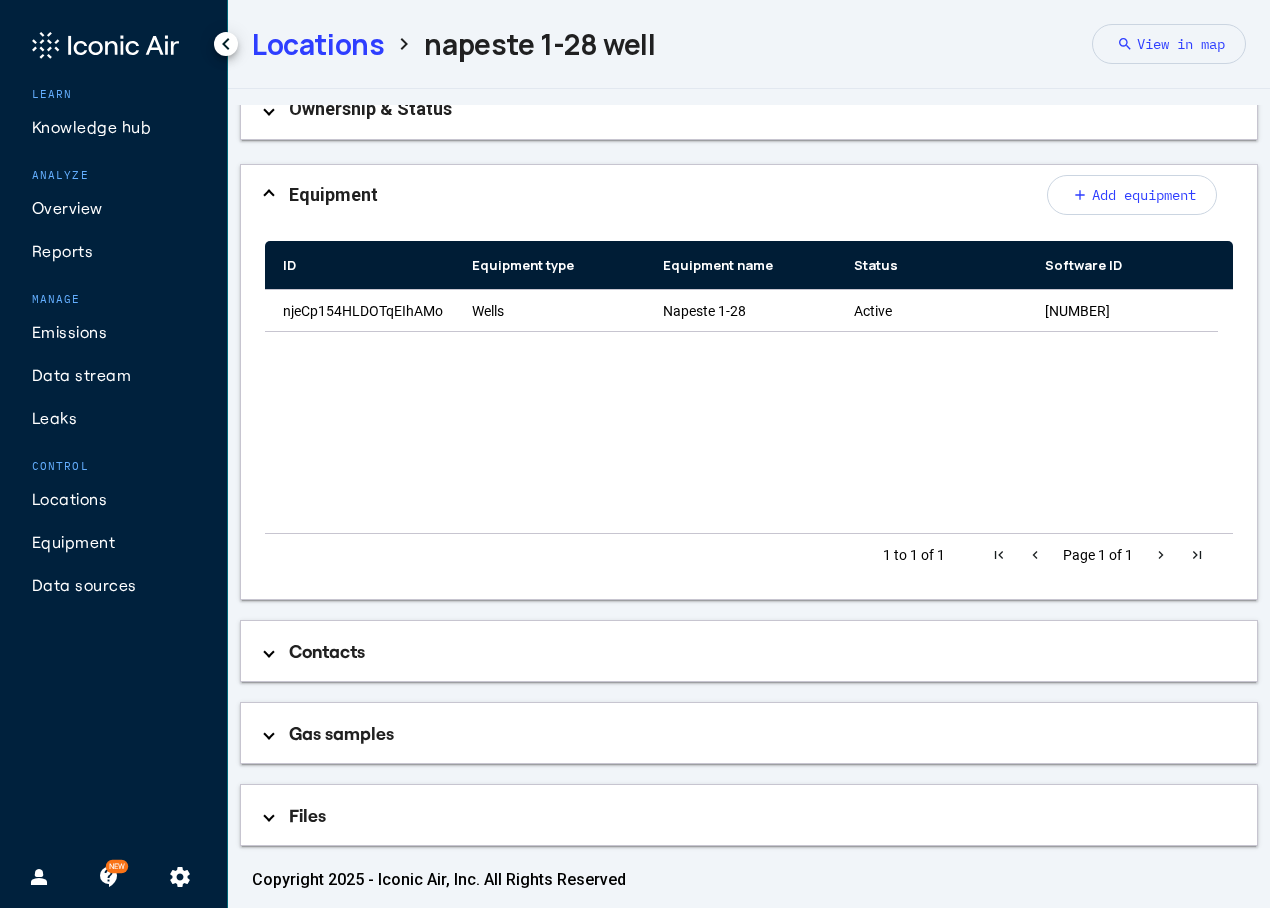 scroll, scrollTop: 21, scrollLeft: 0, axis: vertical 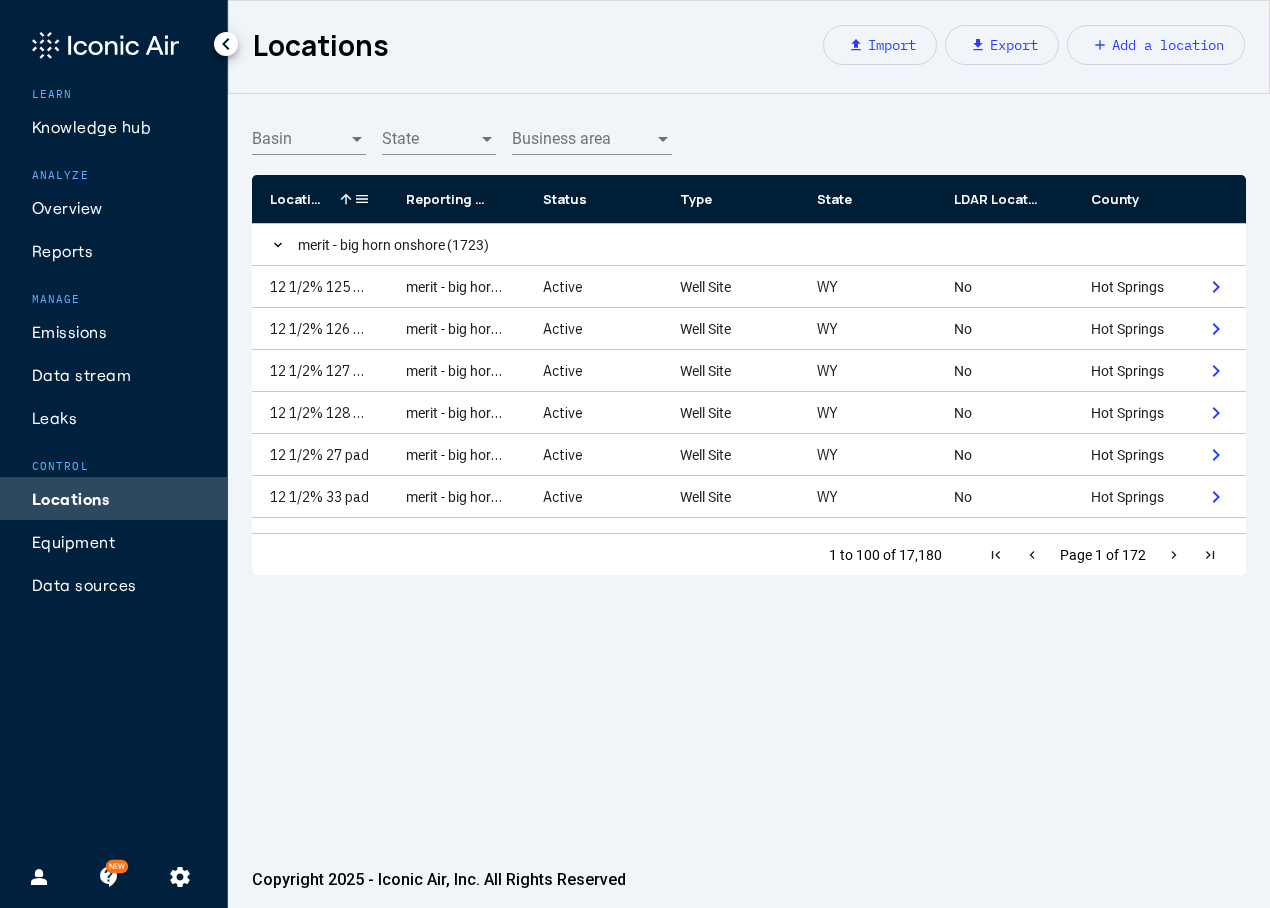 click 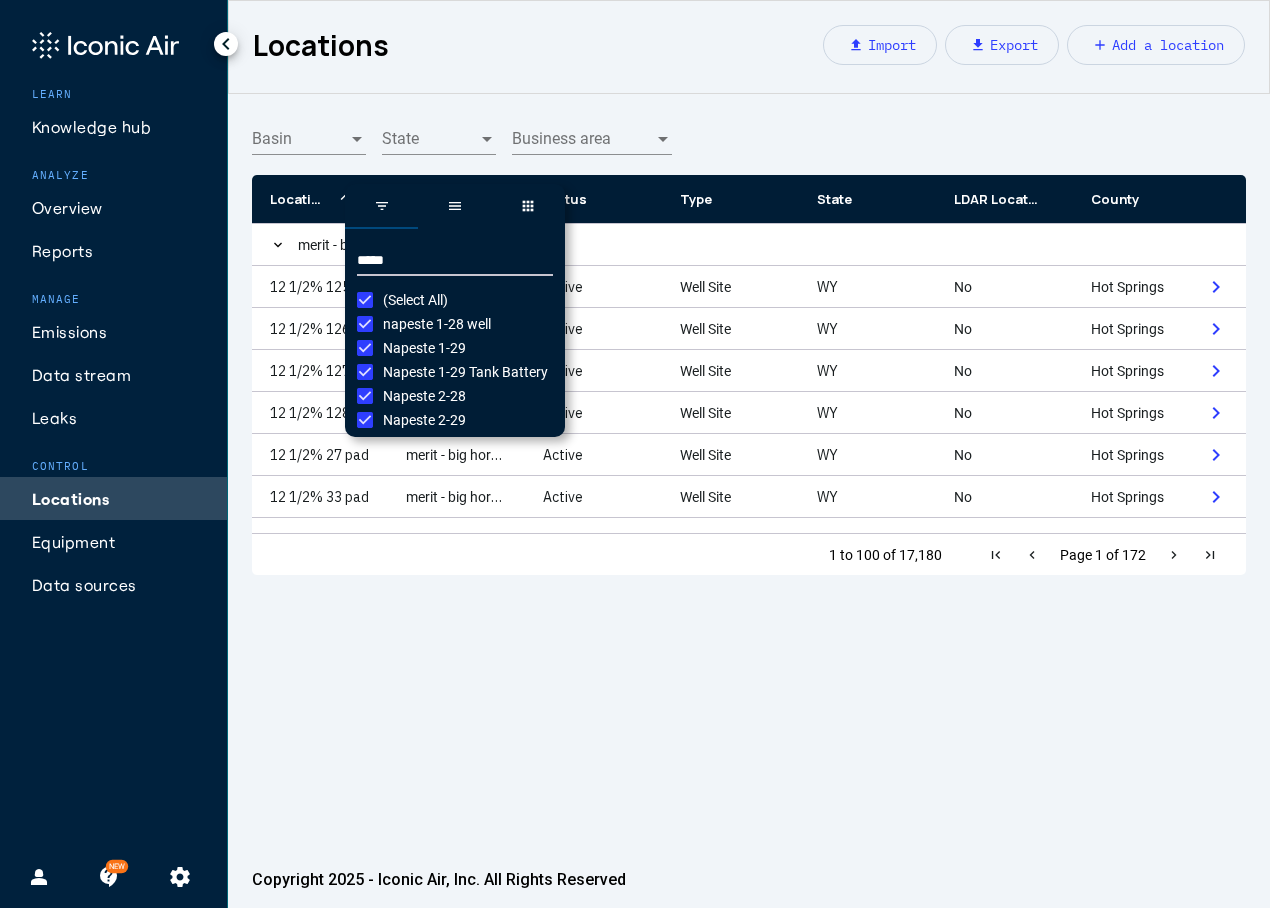 type on "*****" 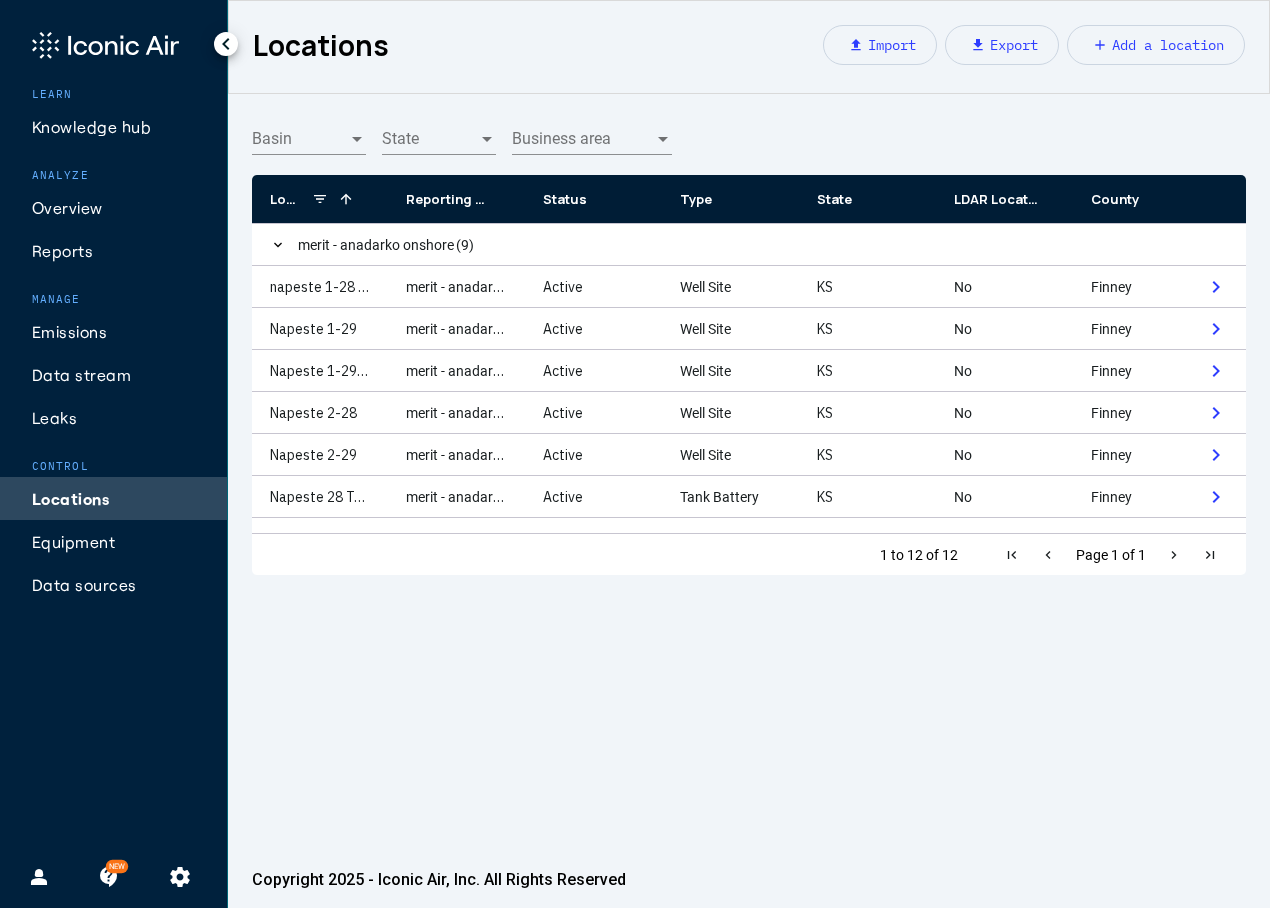 click on "Basin Basin State State Business area Business area
Reporting Facility
Drag here to set column labels
Location Name
1
Type
State KS" 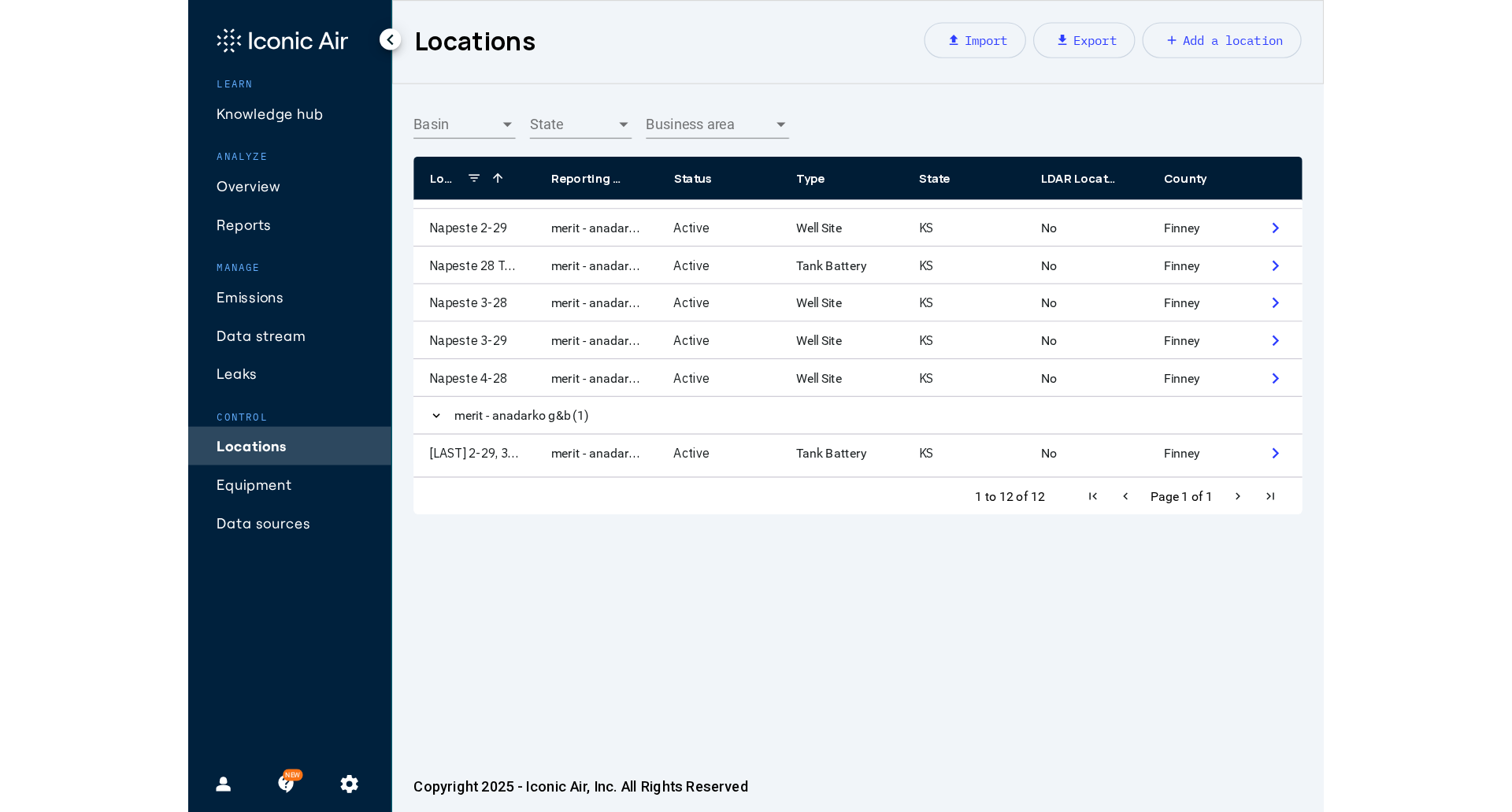 scroll, scrollTop: 0, scrollLeft: 0, axis: both 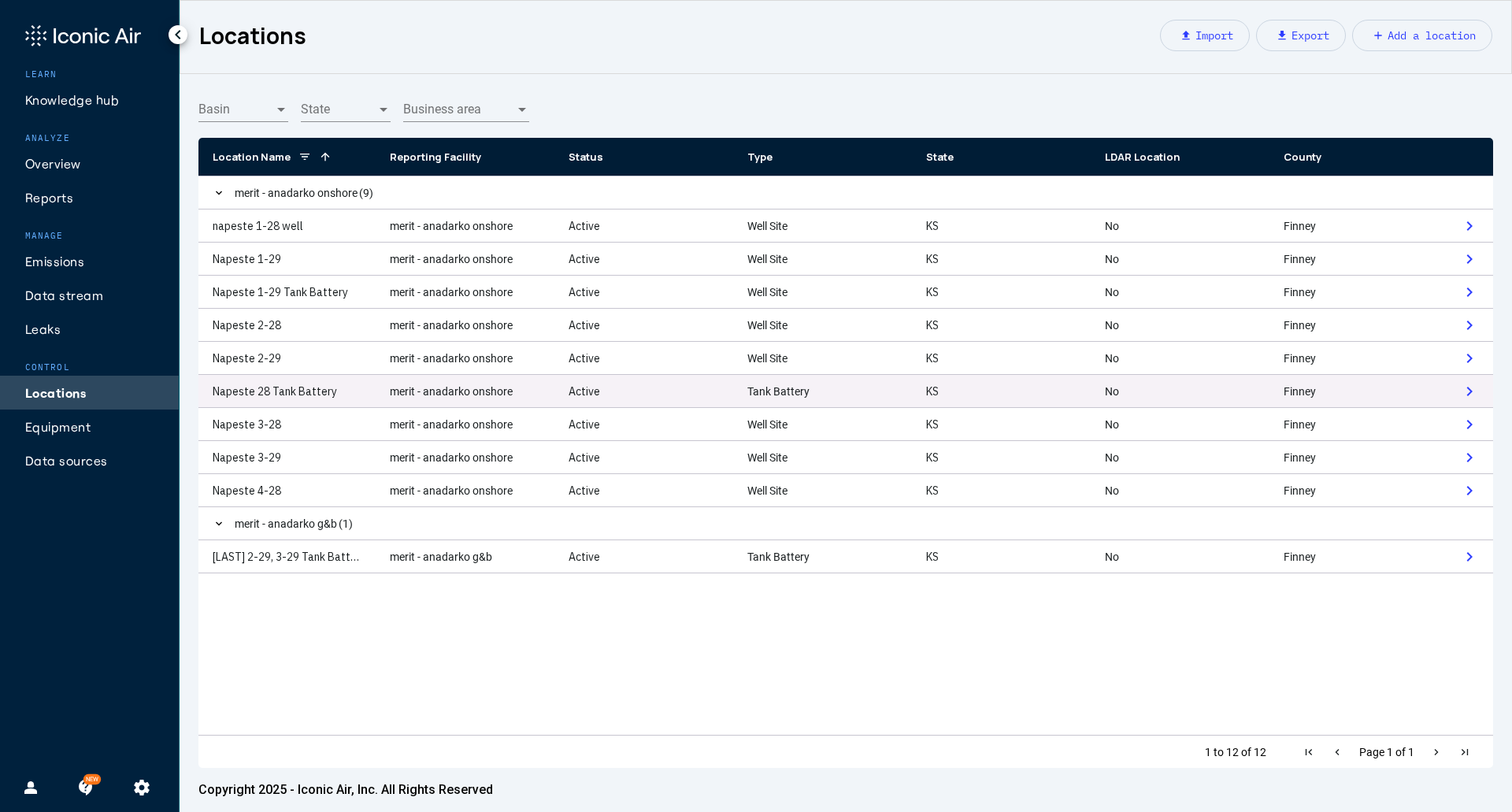 click on "Napeste 28 Tank Battery" 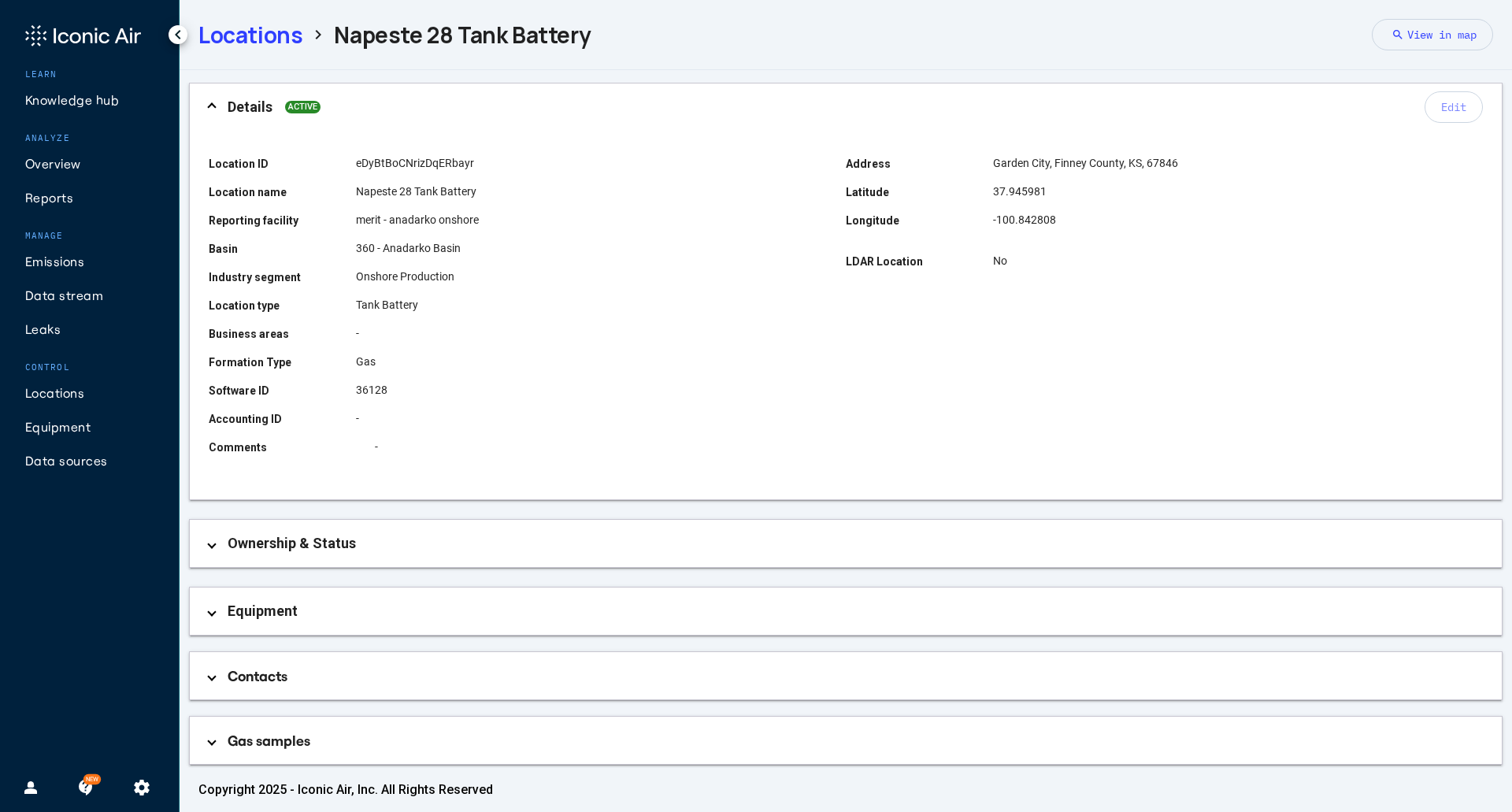 click on "Equipment" at bounding box center [849, 611] 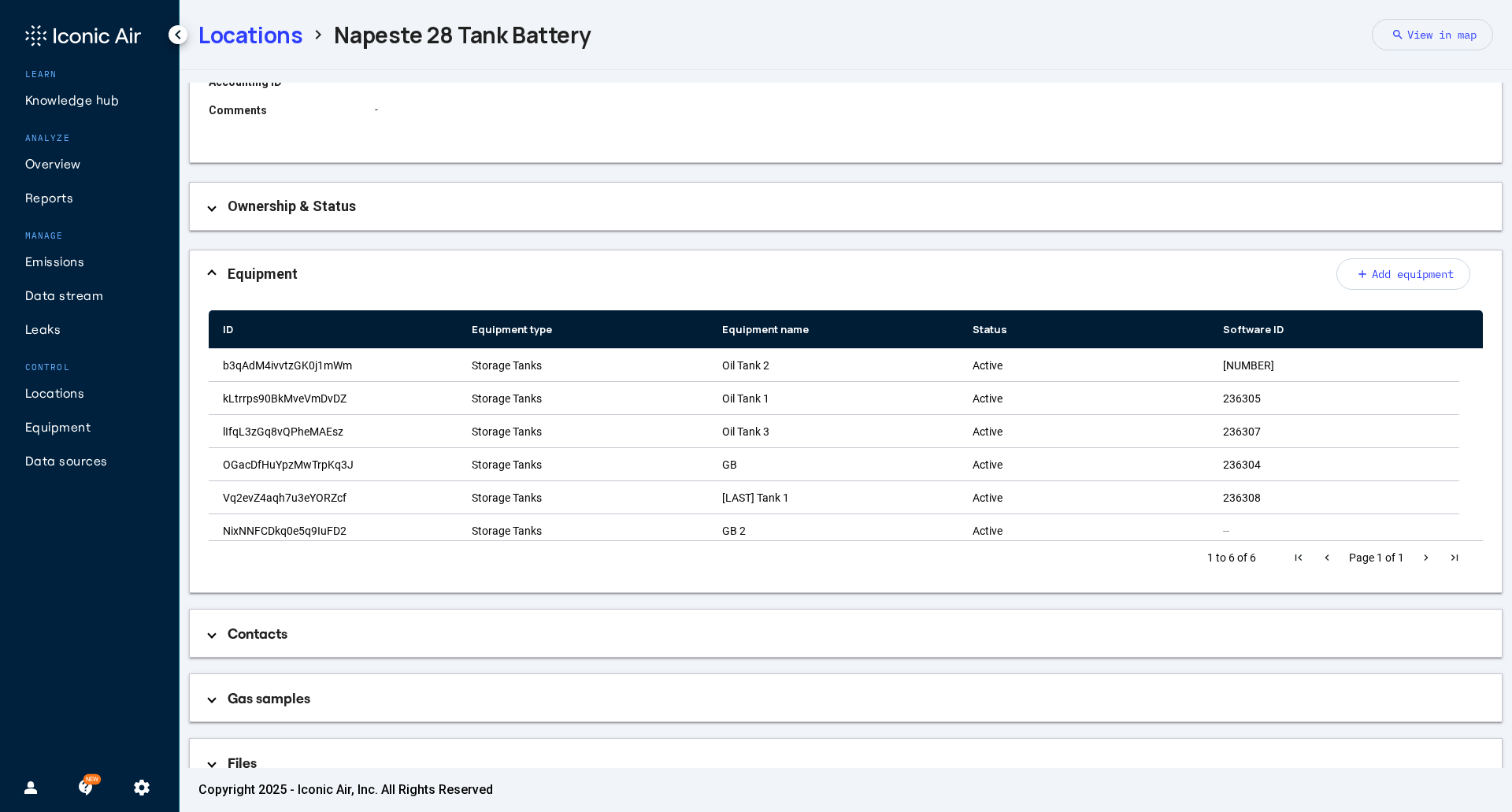 scroll, scrollTop: 376, scrollLeft: 0, axis: vertical 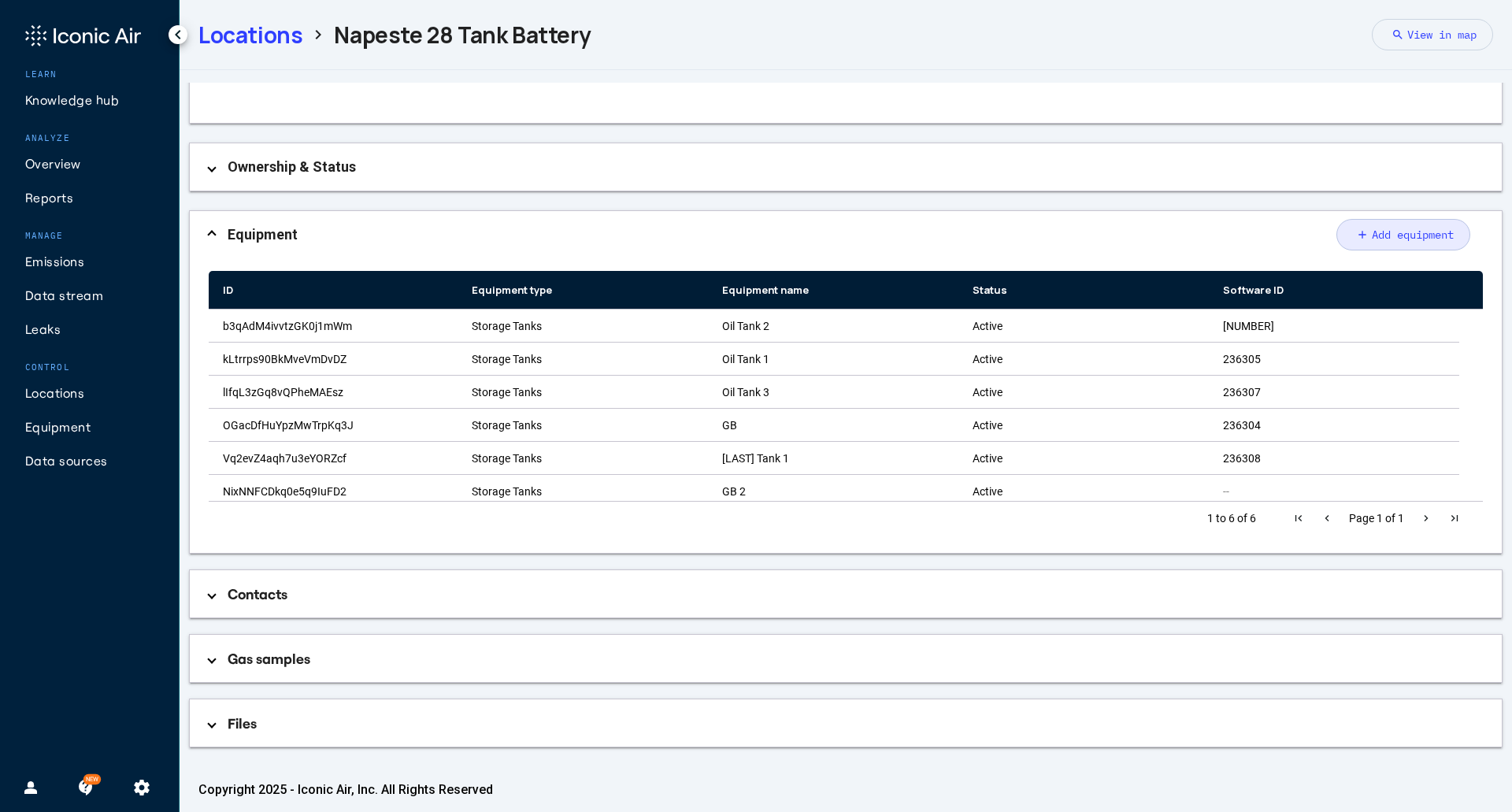 click on "add  Add equipment" at bounding box center [1403, 235] 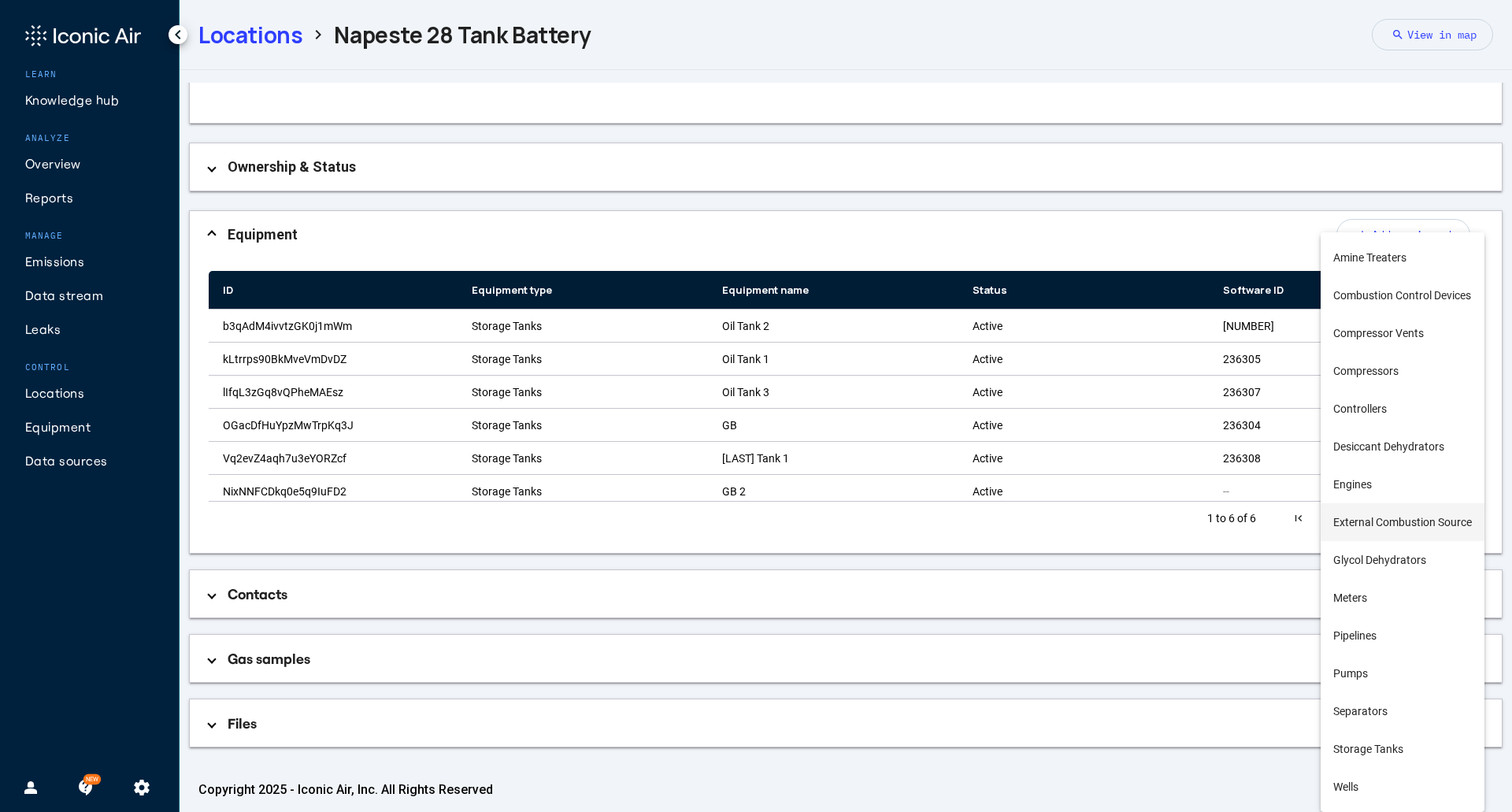 click on "External Combustion Source" at bounding box center (1403, 522) 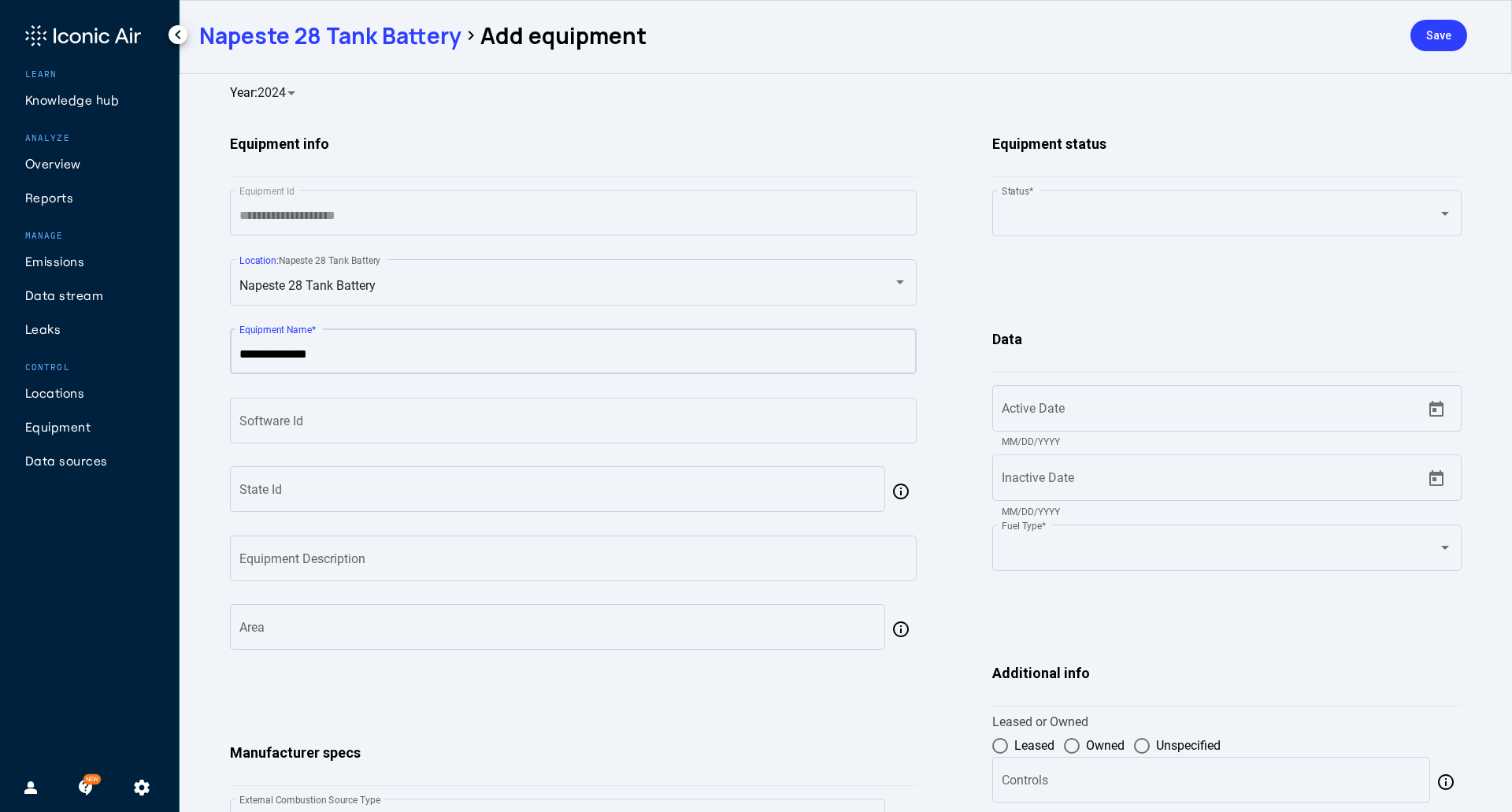 click on "Equipment Name  *" at bounding box center [573, 354] 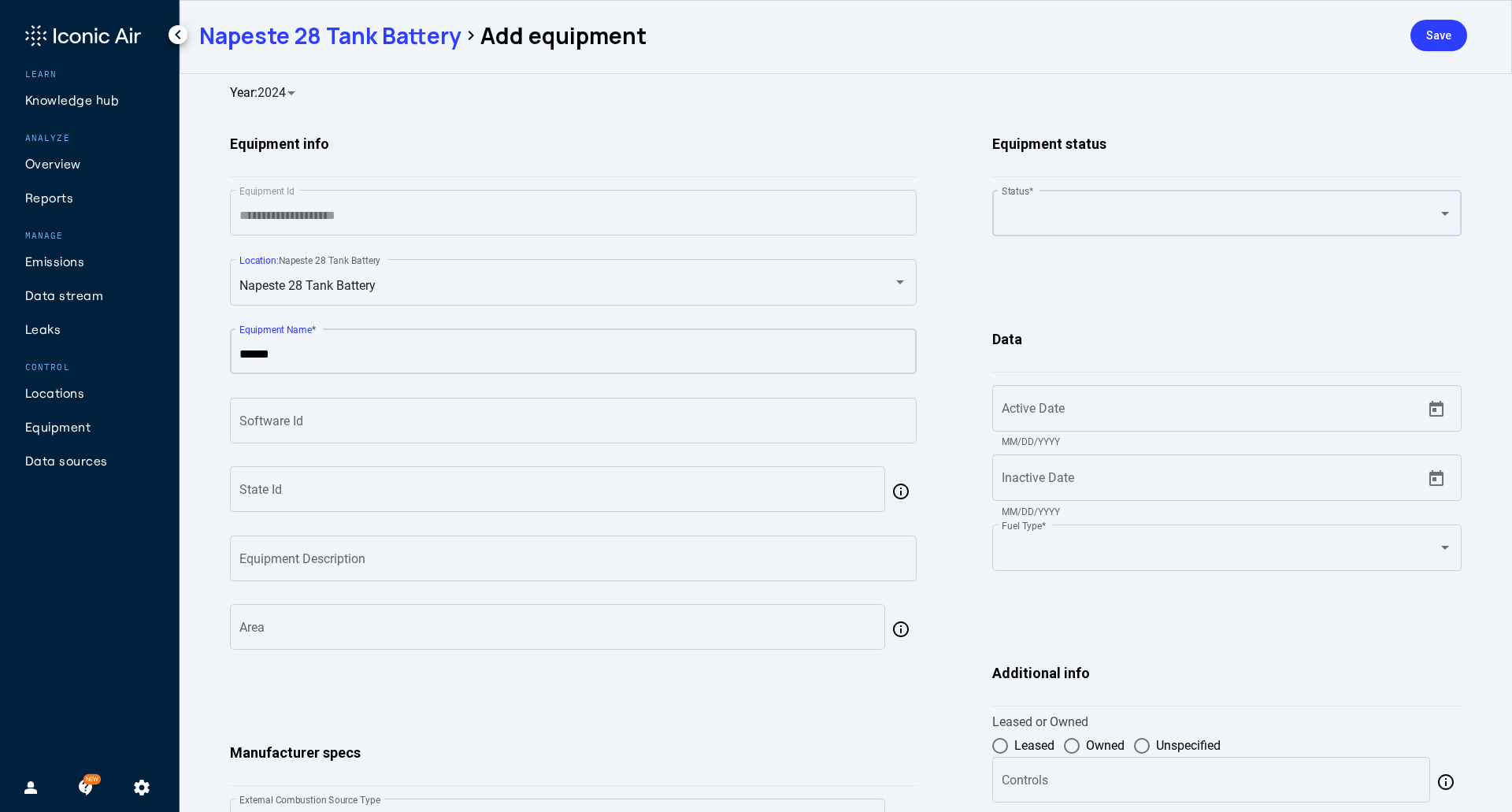 type on "******" 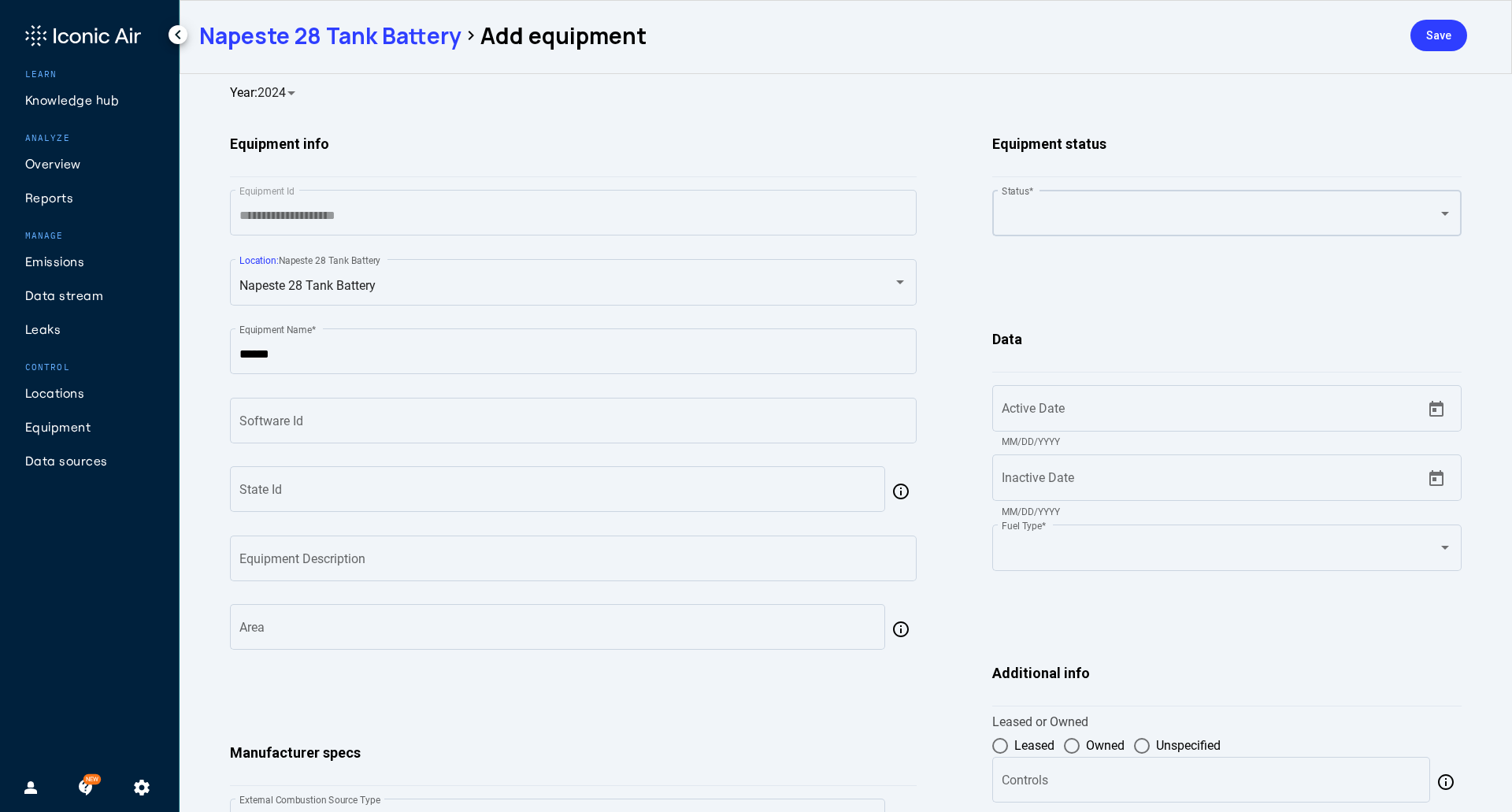 click on "Status  *" 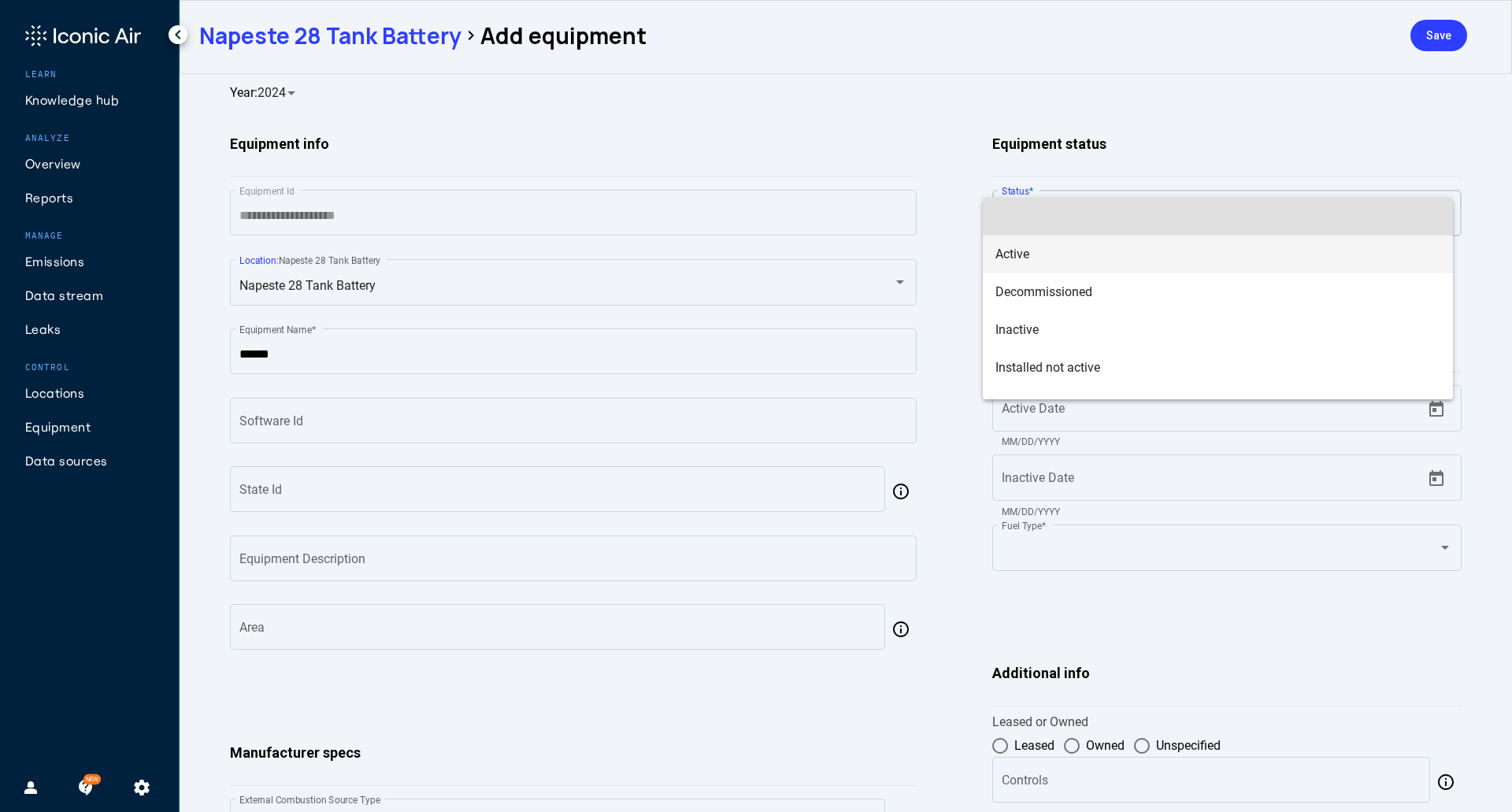 click on "Active" at bounding box center [1217, 254] 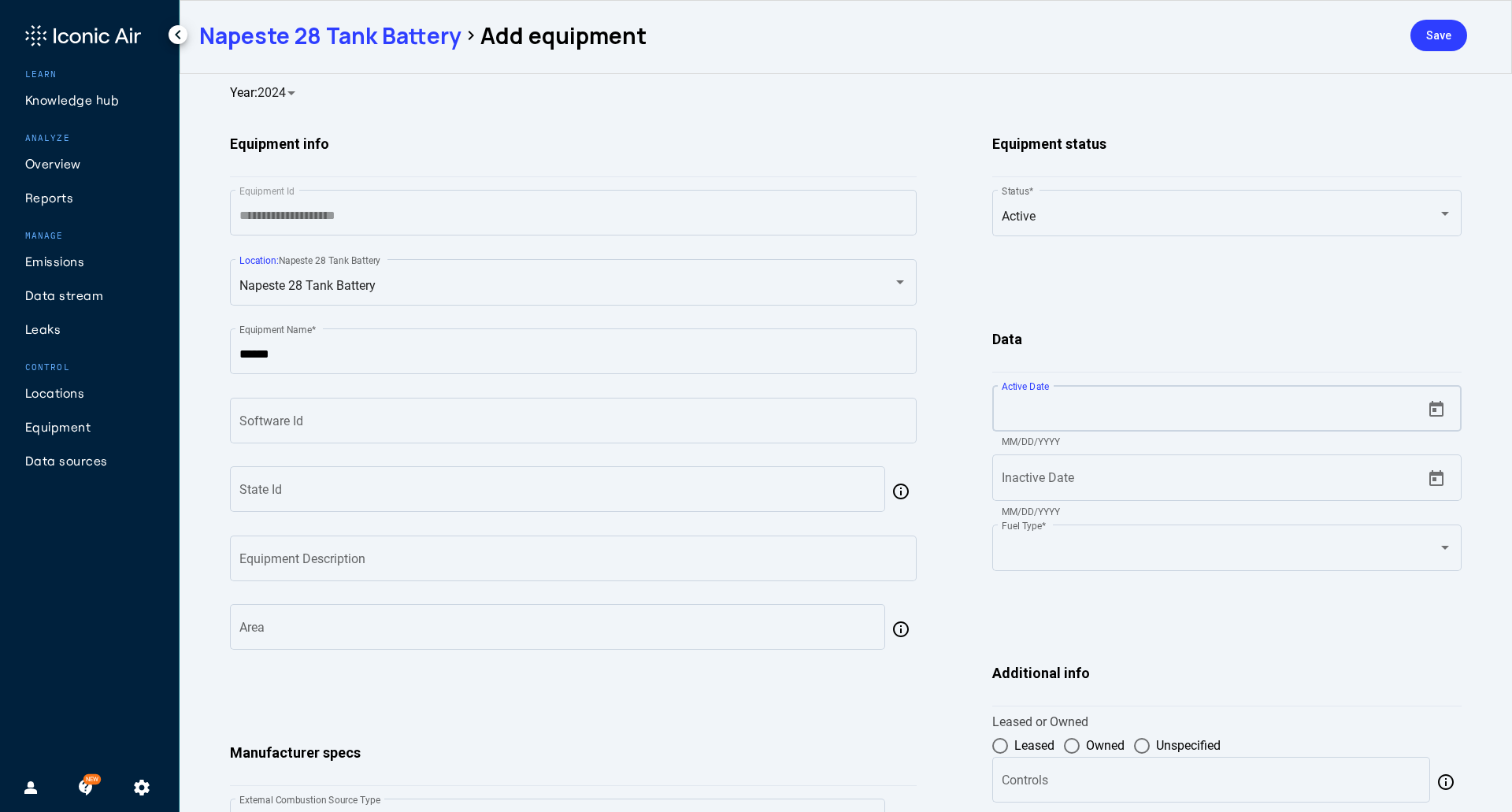 click on "Active Date" at bounding box center (1211, 412) 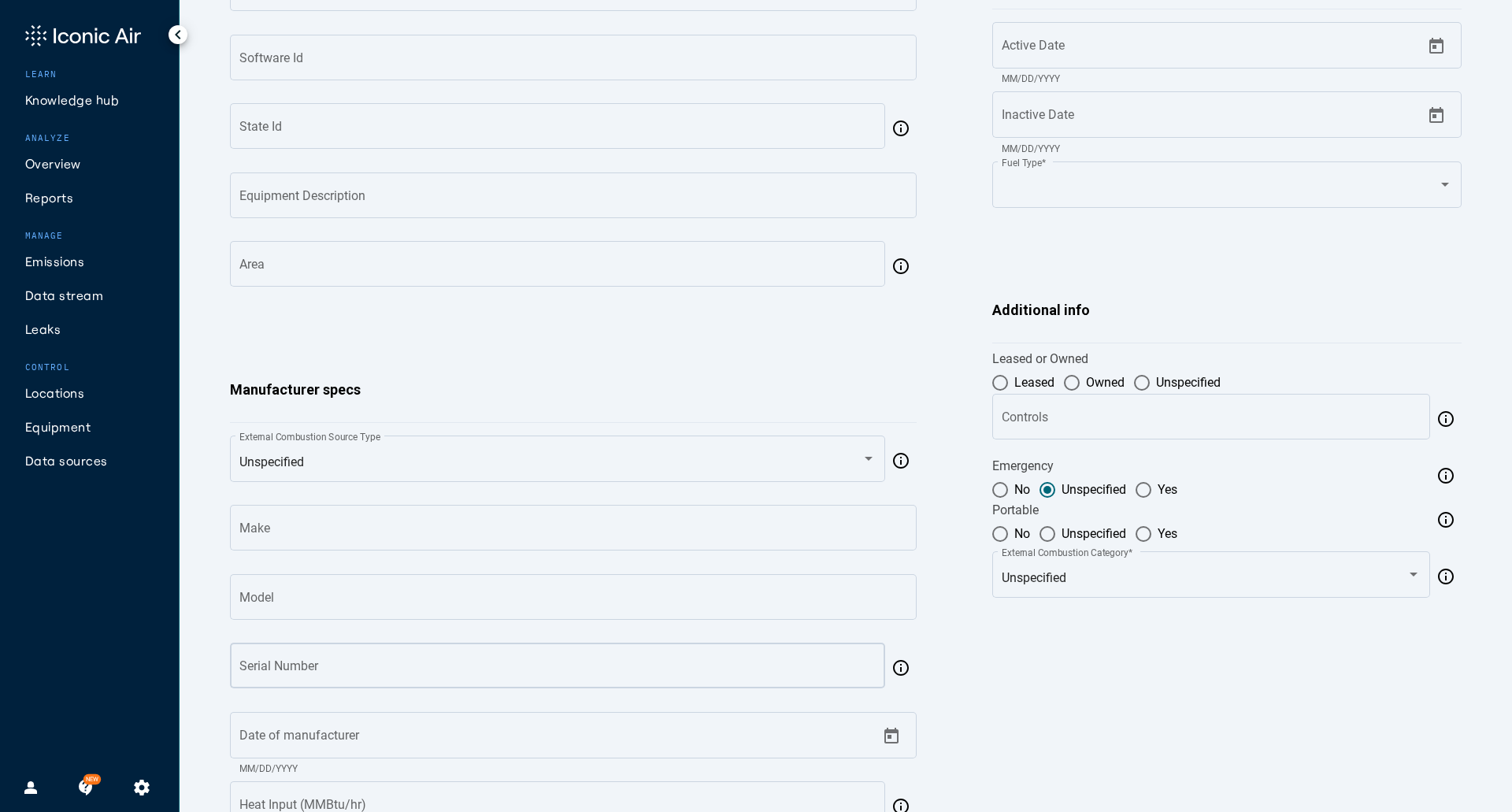 scroll, scrollTop: 493, scrollLeft: 0, axis: vertical 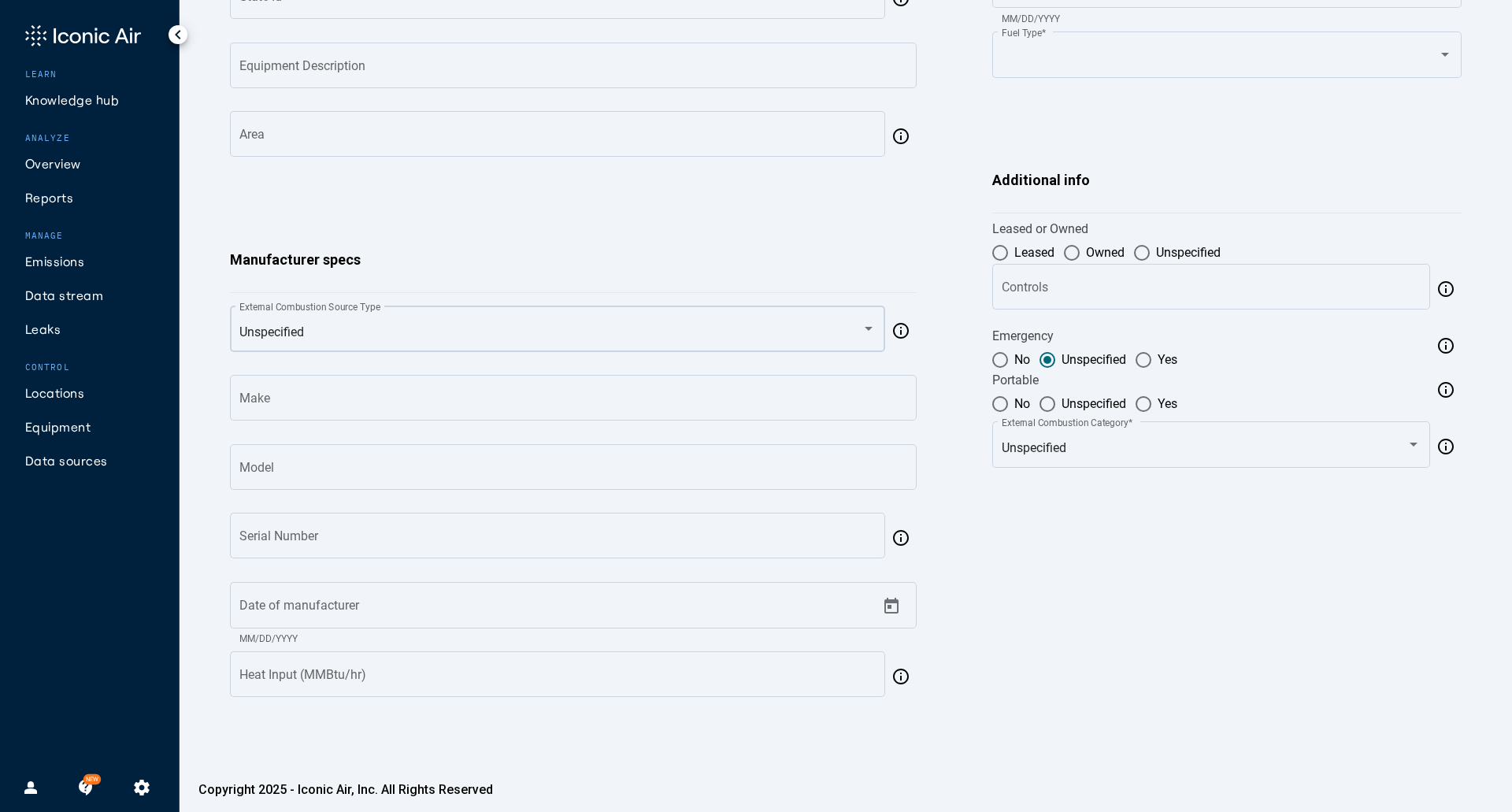 click on "Unspecified External Combustion Source Type" 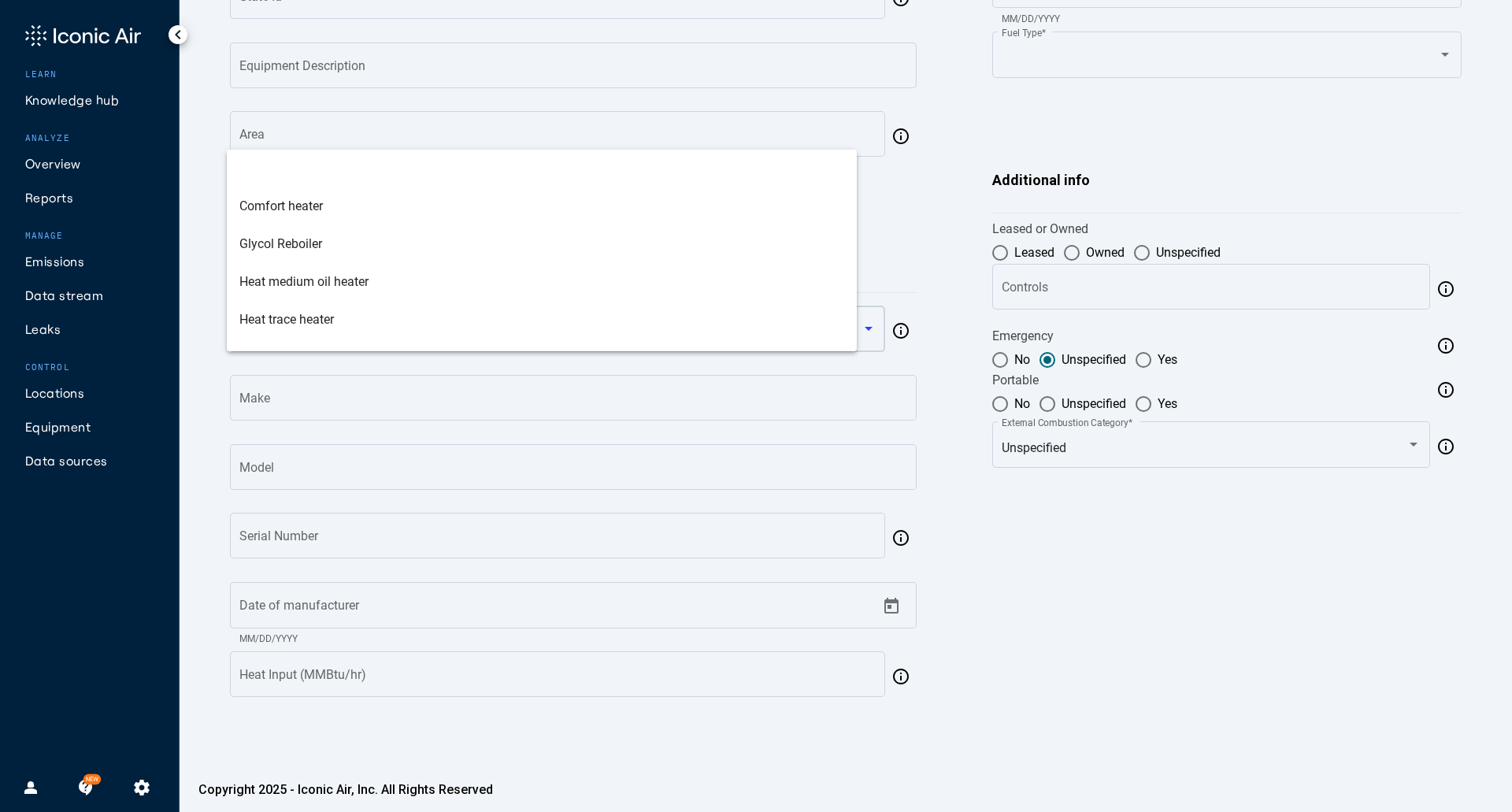 scroll, scrollTop: 252, scrollLeft: 0, axis: vertical 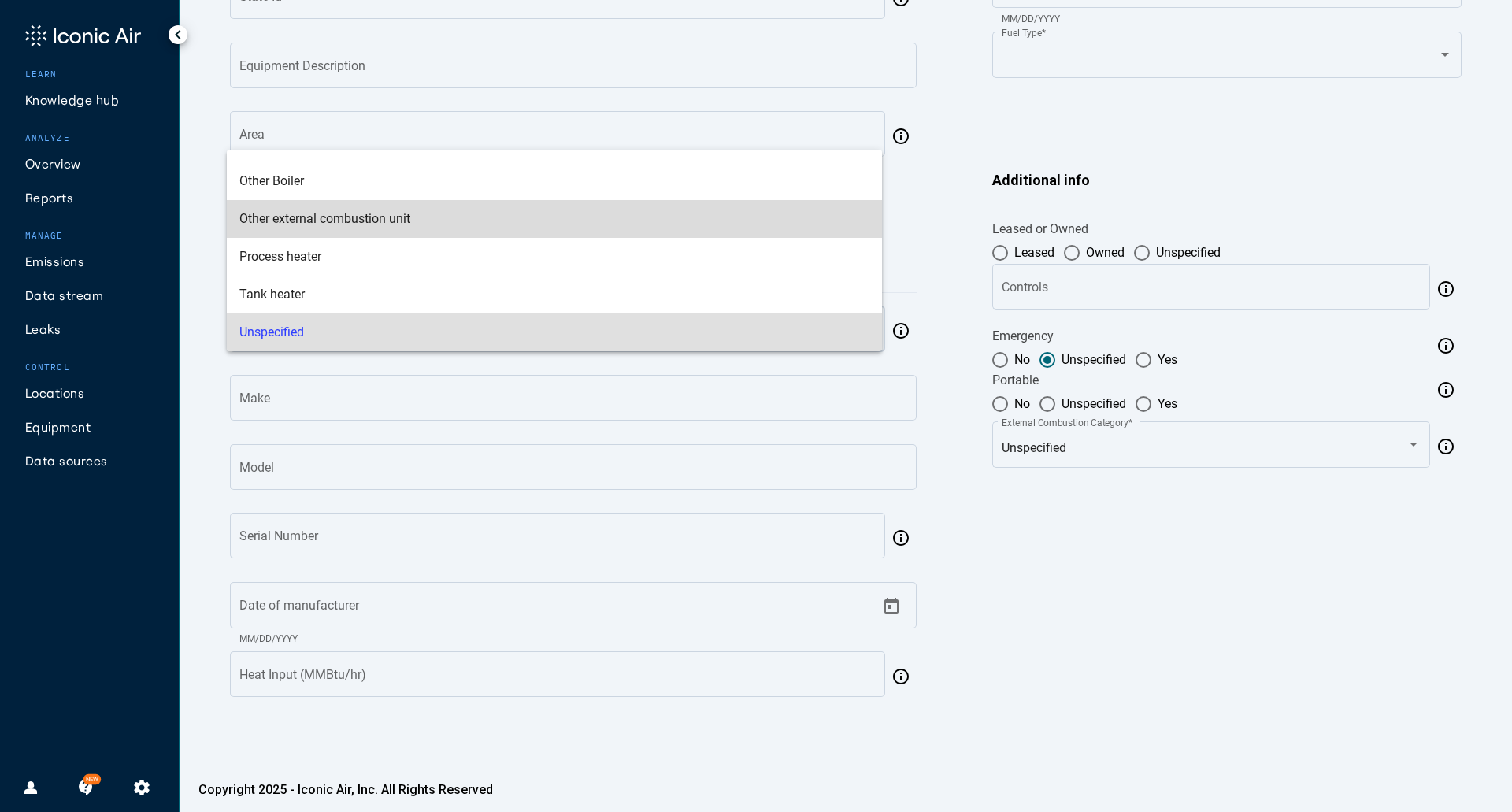 click on "Other external combustion unit" at bounding box center (554, 219) 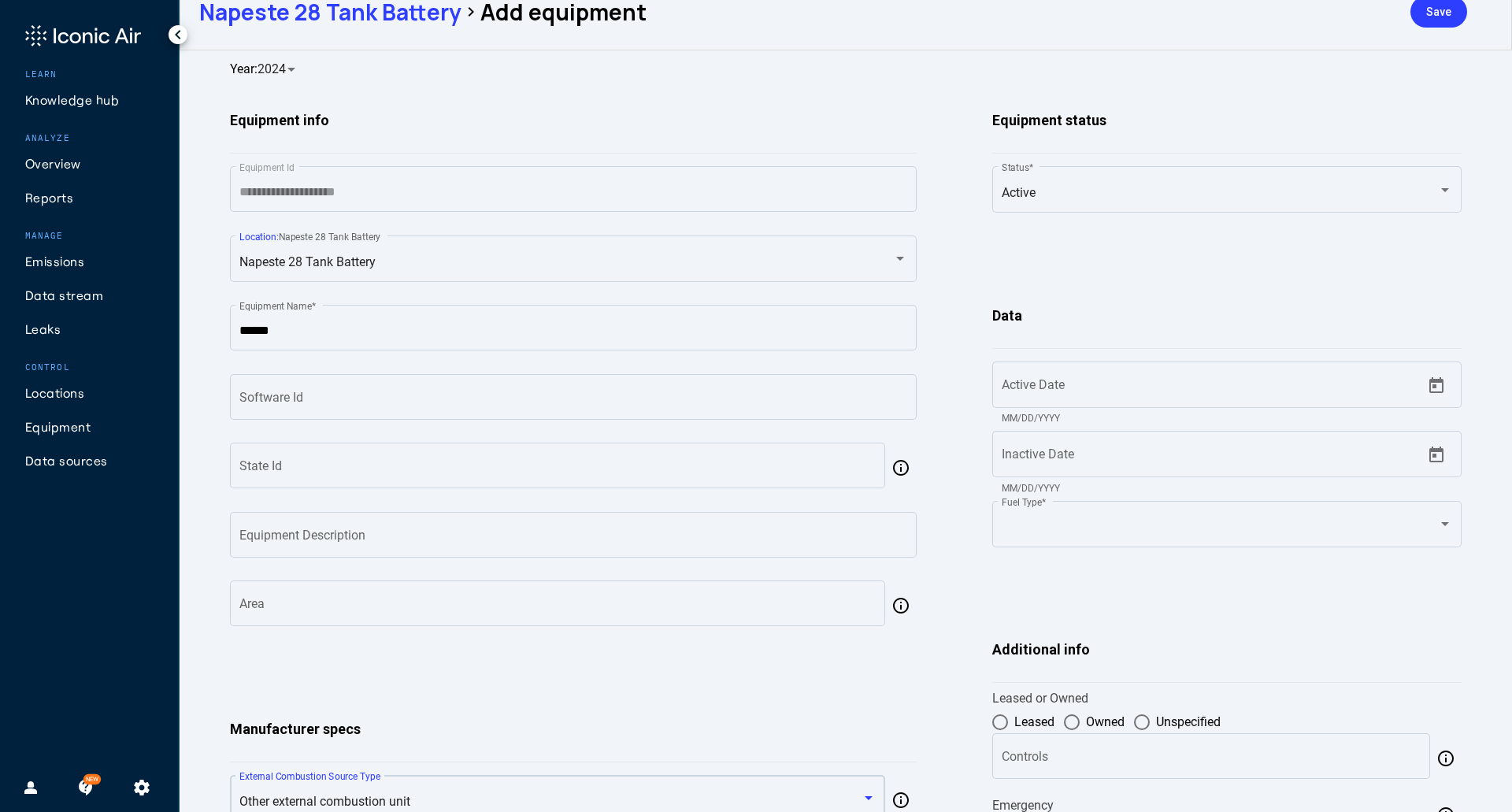 scroll, scrollTop: 20, scrollLeft: 0, axis: vertical 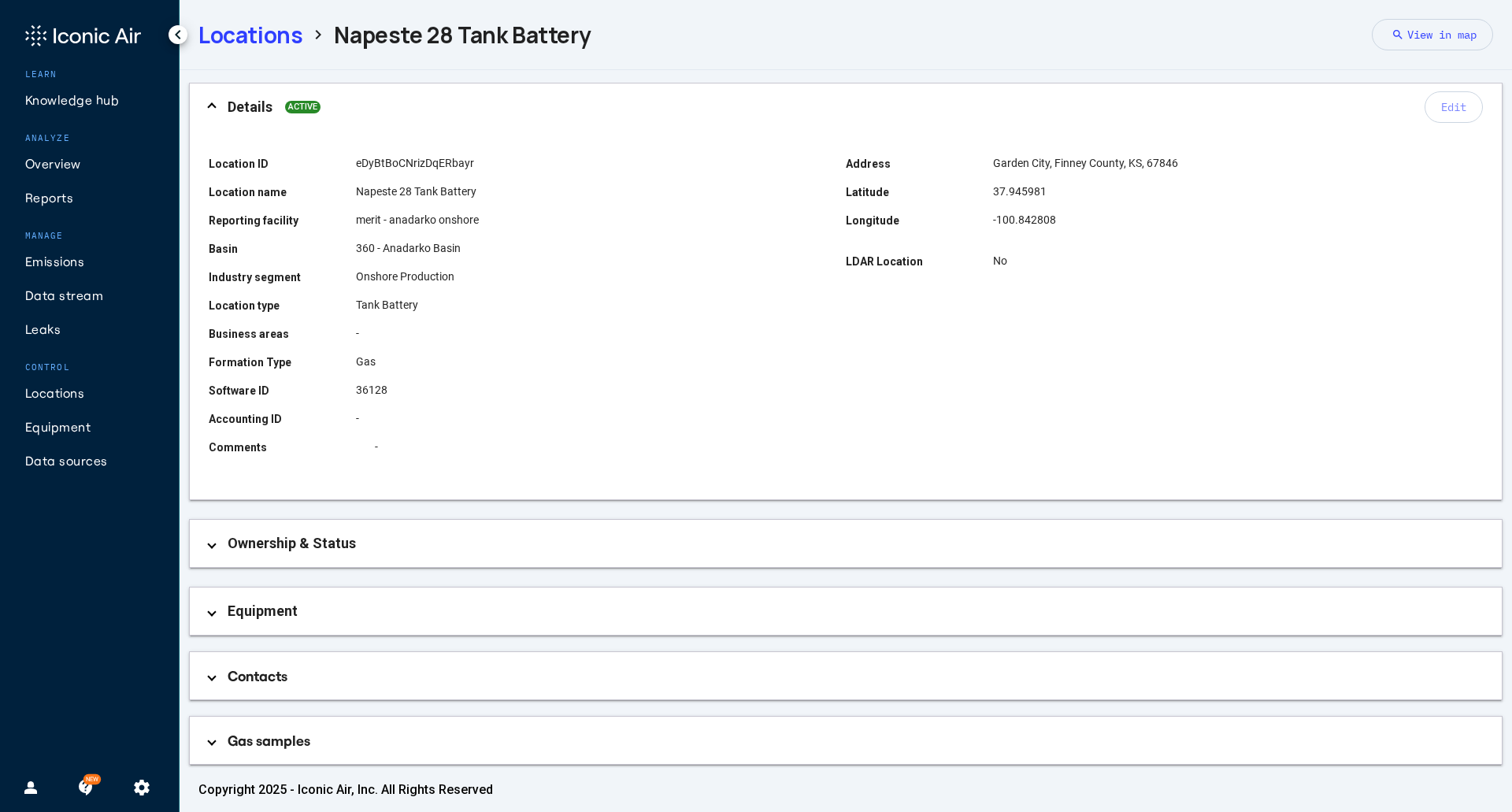 click on "Equipment" at bounding box center [849, 611] 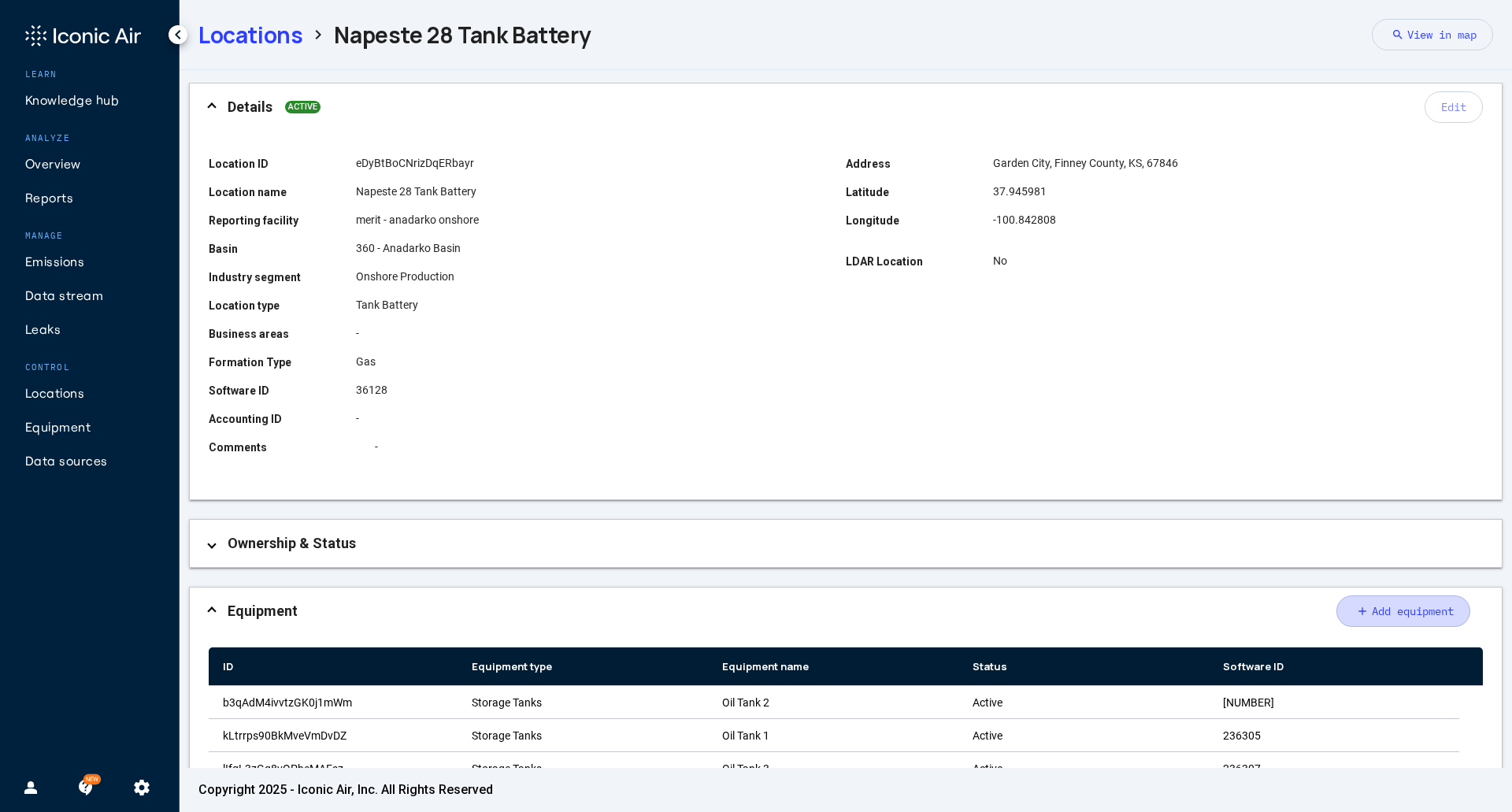 click on "add  Add equipment" at bounding box center (1403, 611) 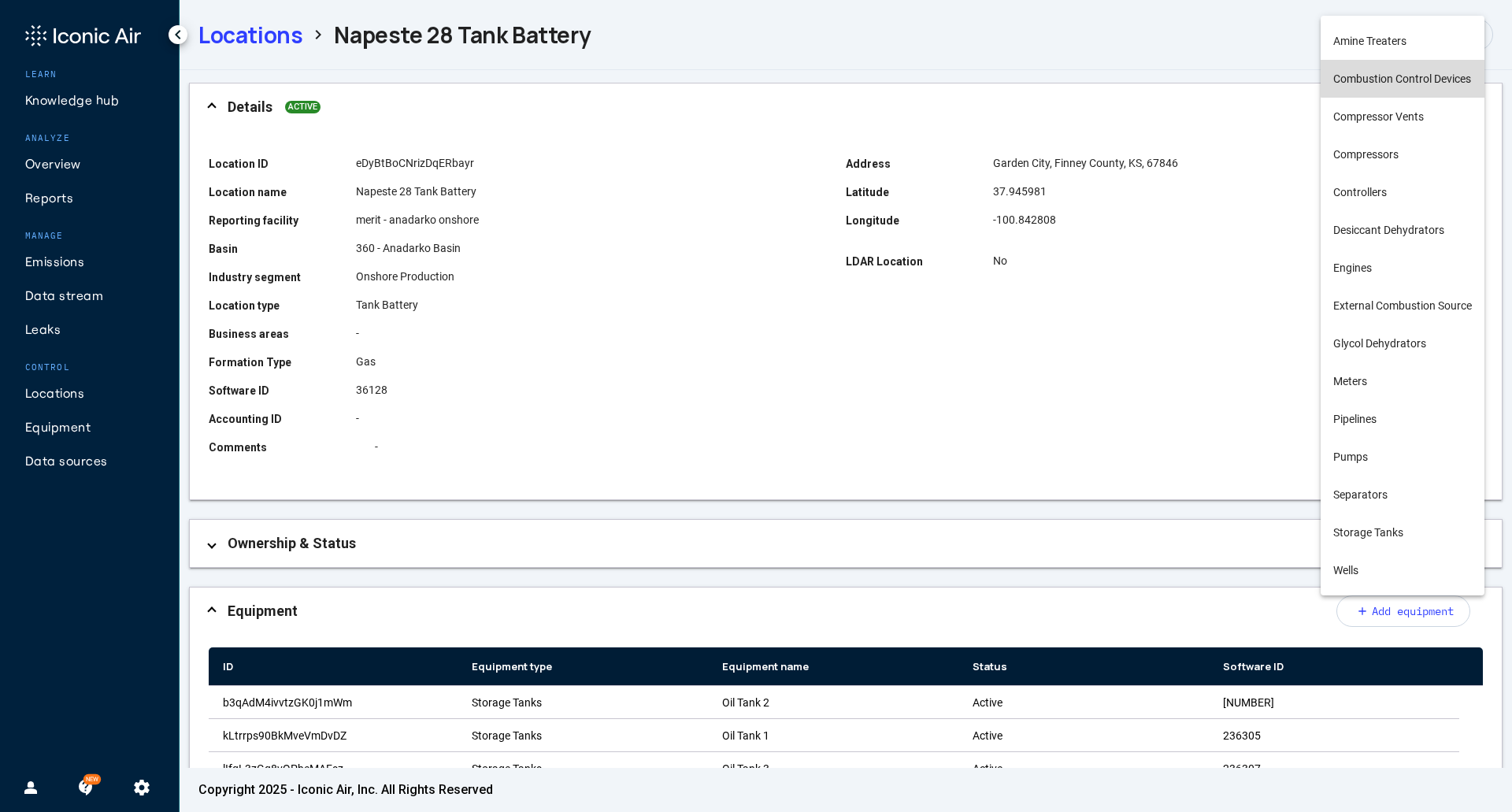 click on "Combustion Control Devices" at bounding box center (1403, 79) 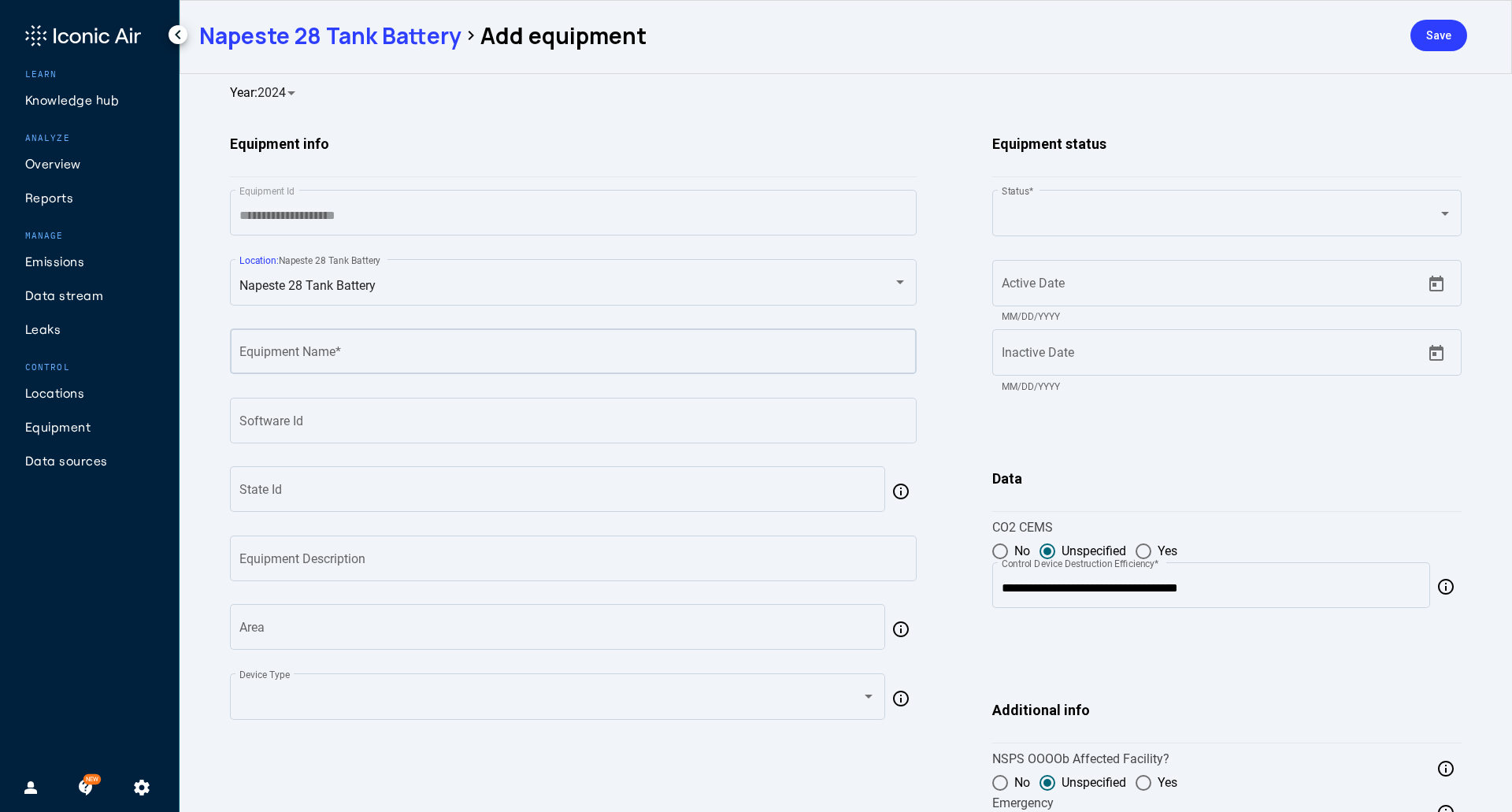 click on "Equipment Name  *" 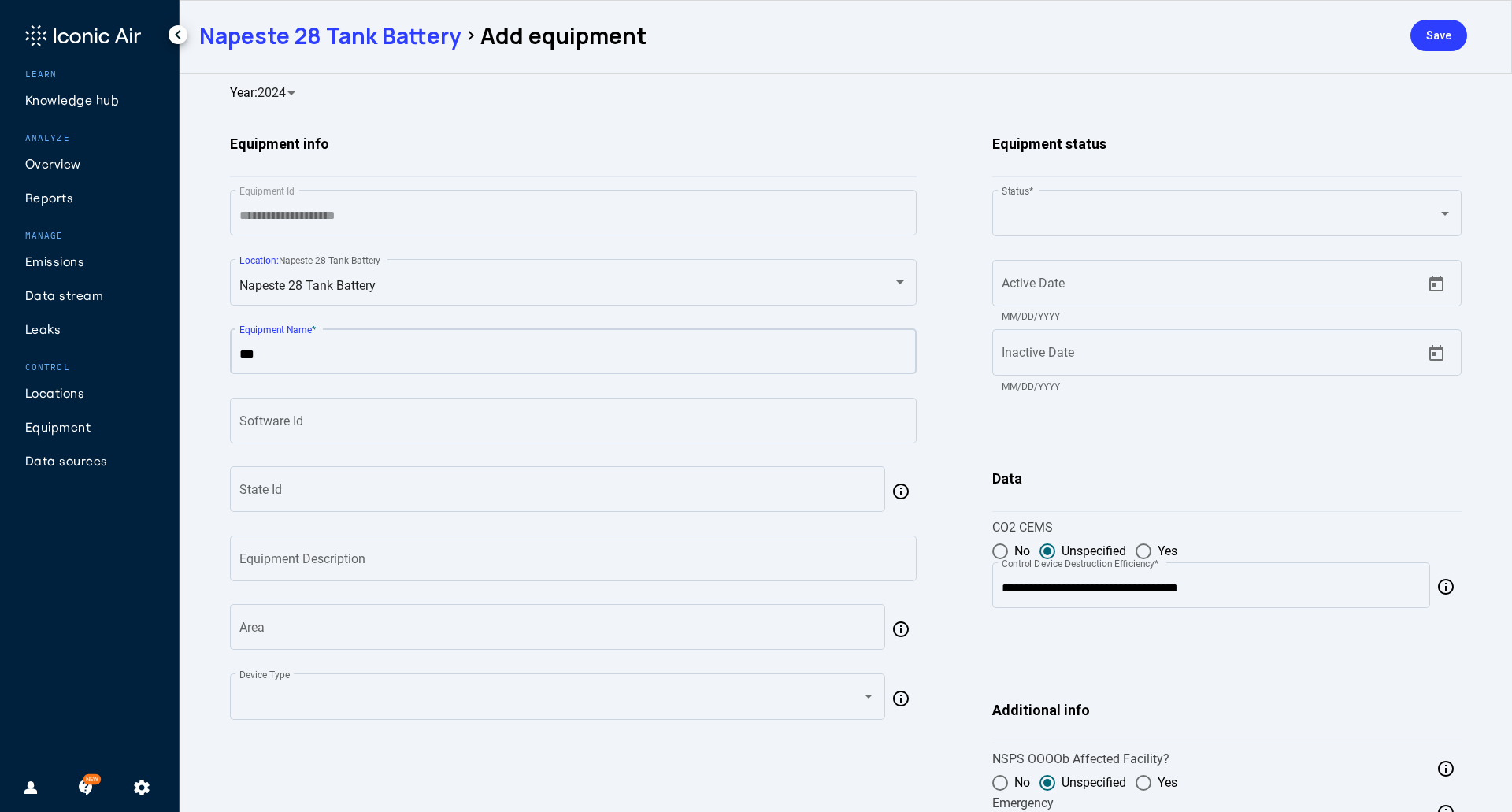 type on "****" 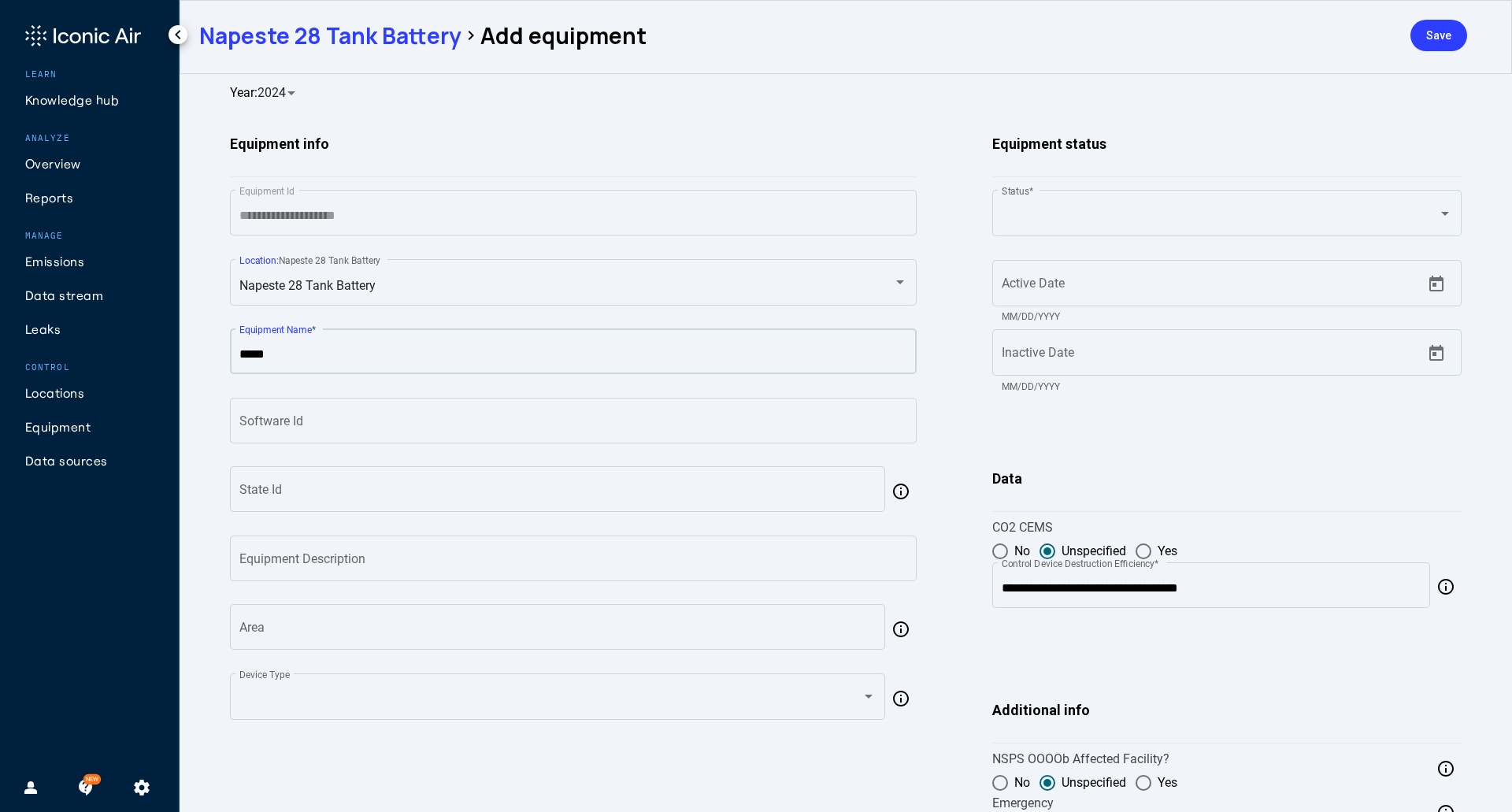 scroll, scrollTop: 0, scrollLeft: 0, axis: both 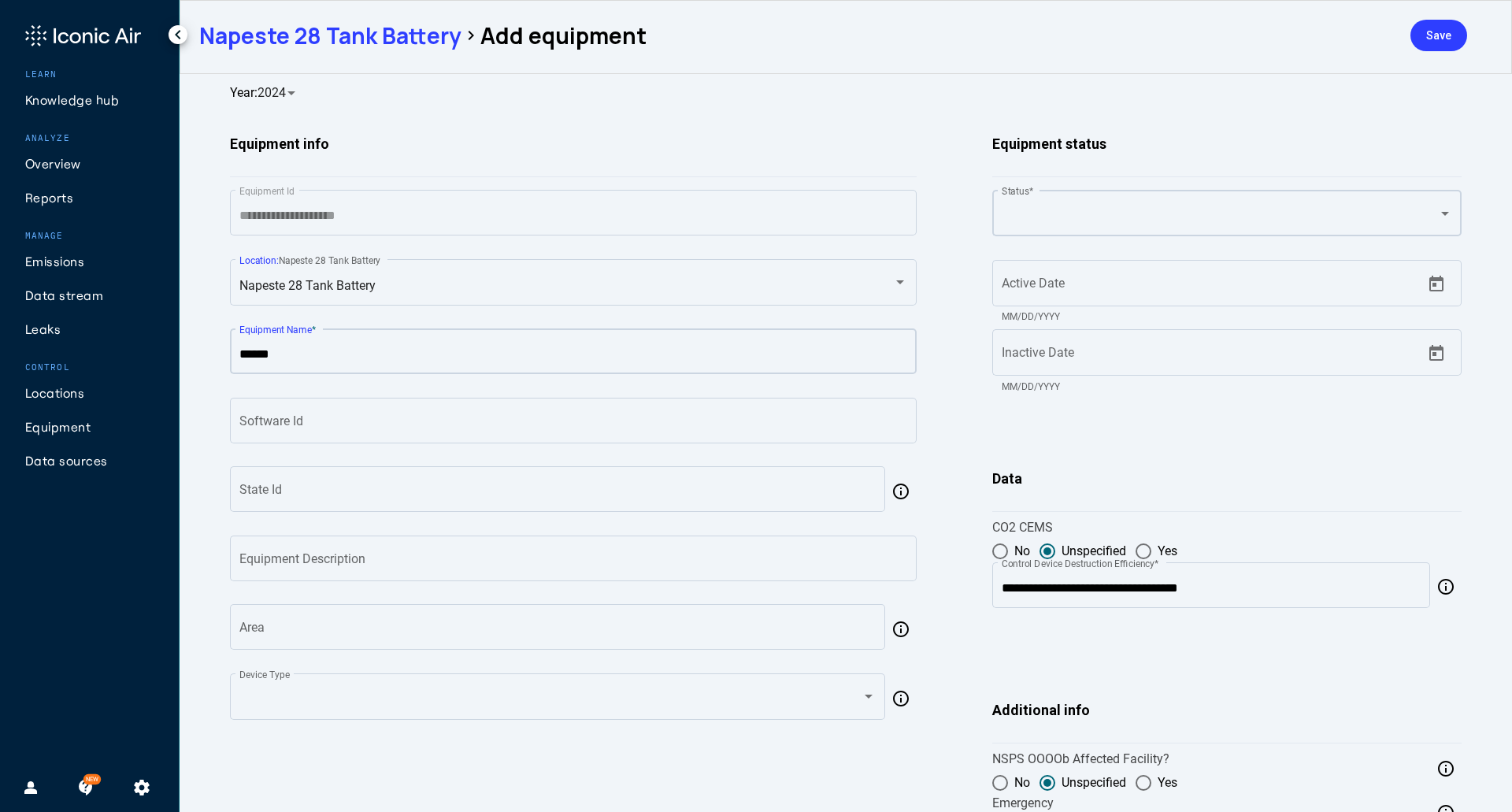 type on "******" 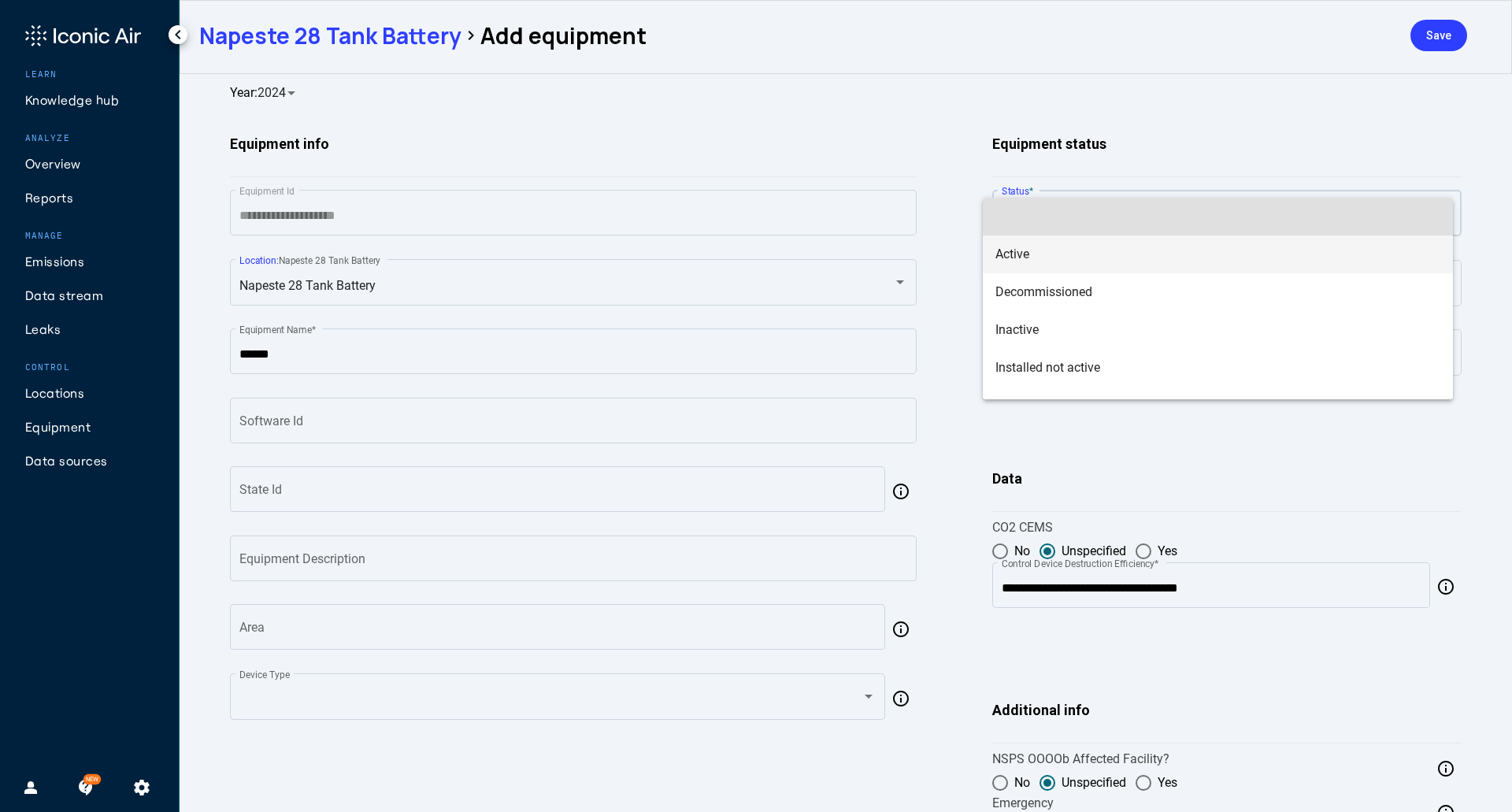click on "Active" at bounding box center (1217, 254) 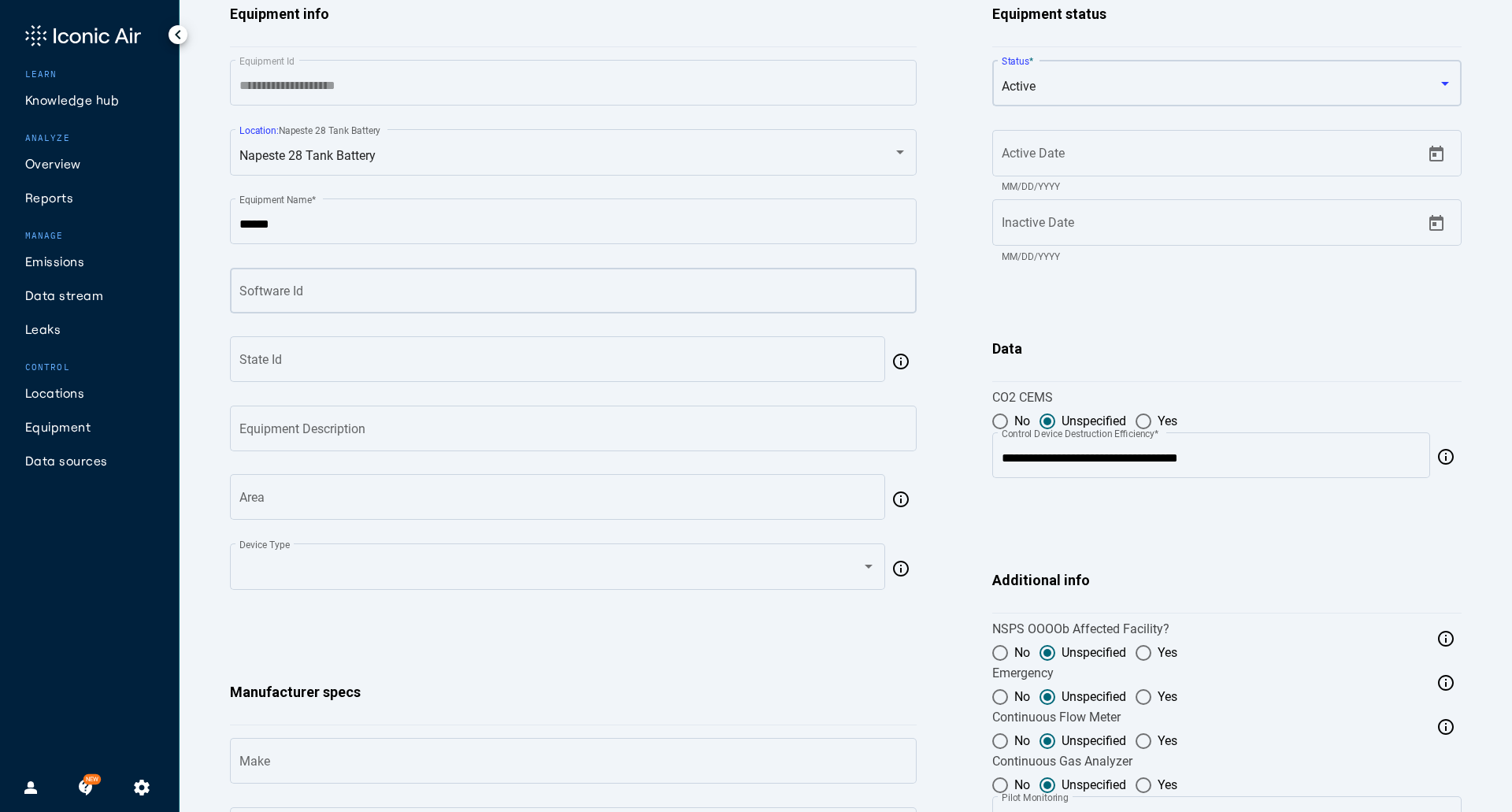 scroll, scrollTop: 236, scrollLeft: 0, axis: vertical 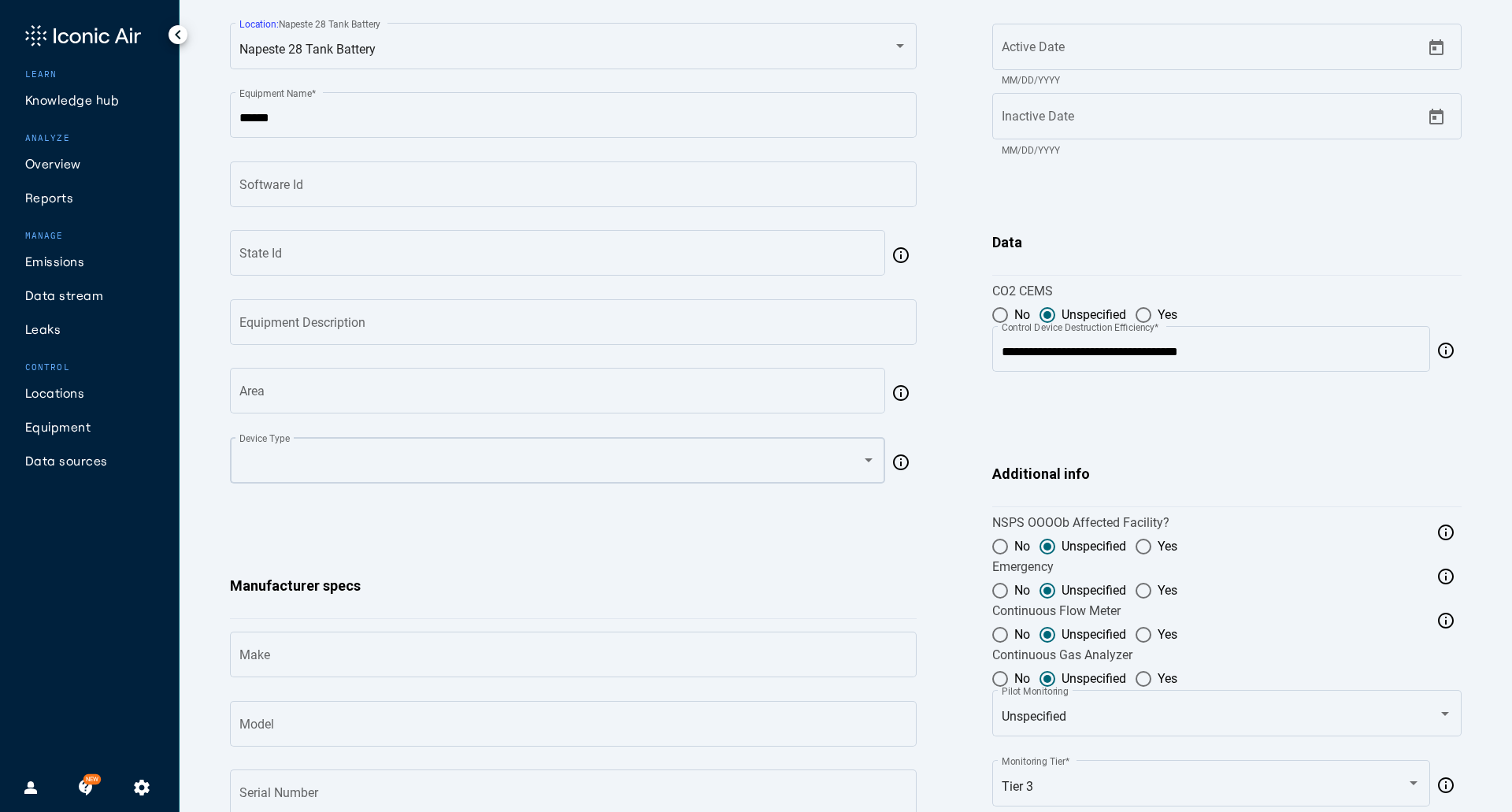 click on "Device Type" 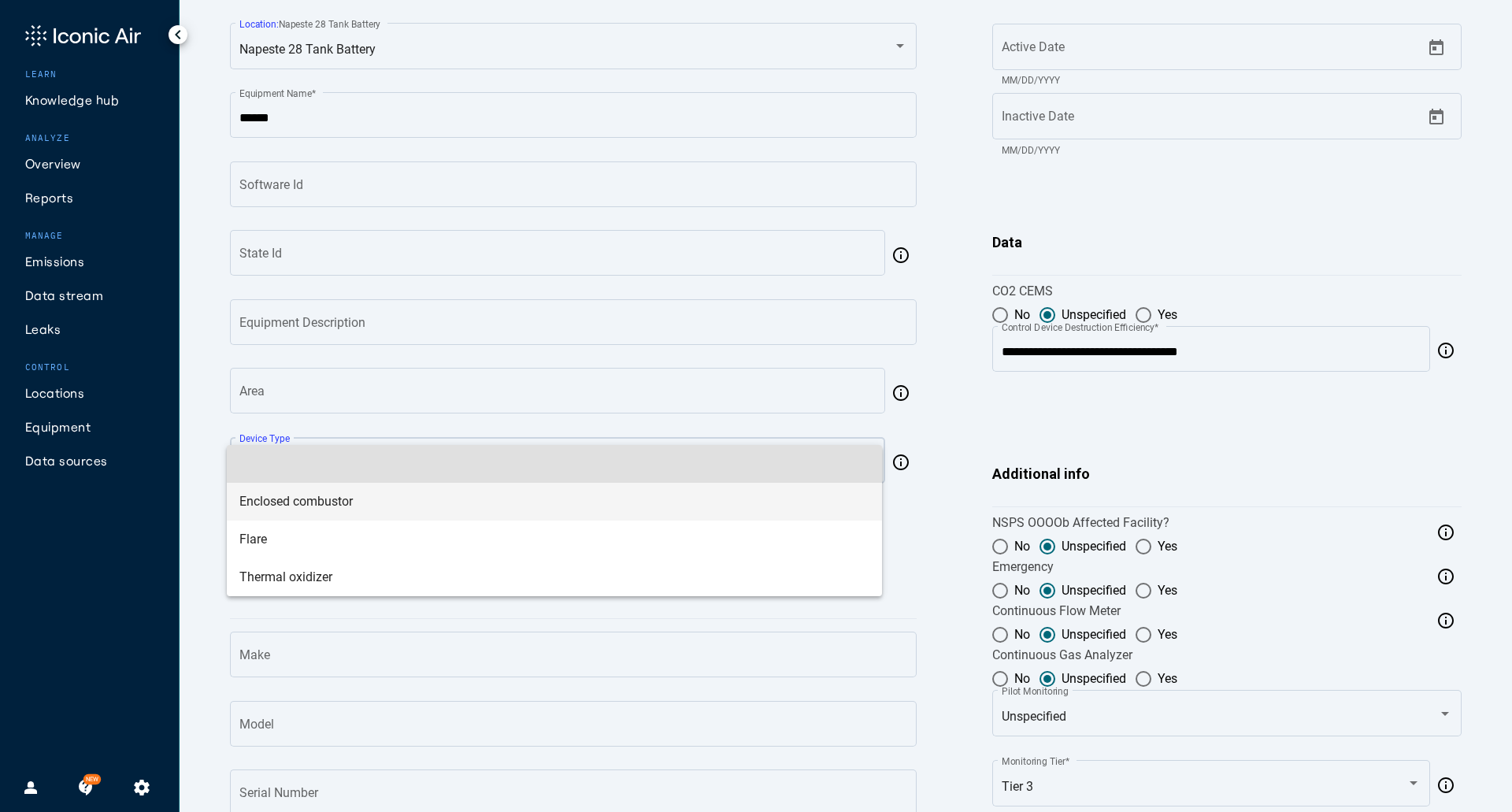 click on "Enclosed combustor" at bounding box center [554, 502] 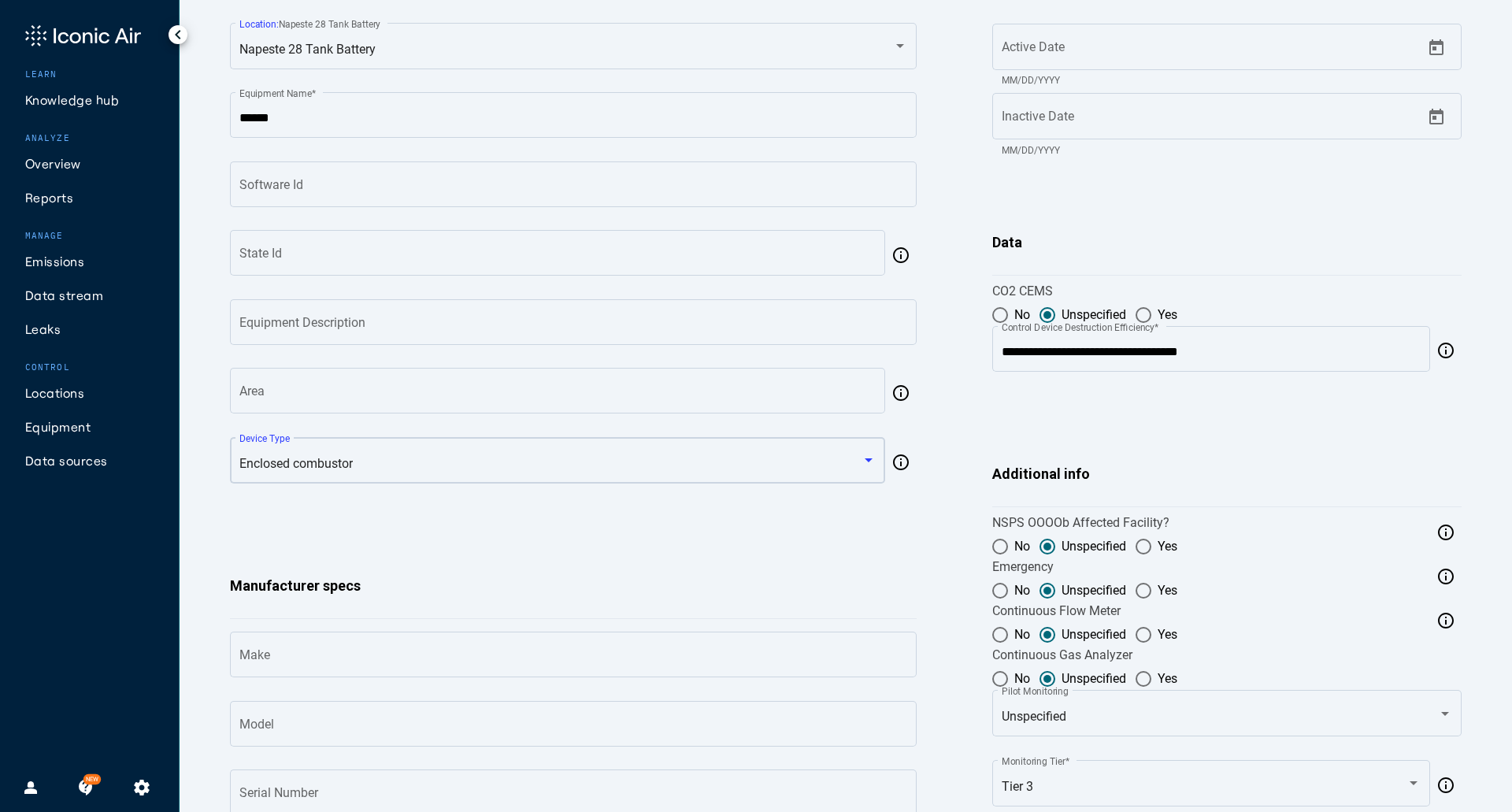 click at bounding box center (1000, 315) 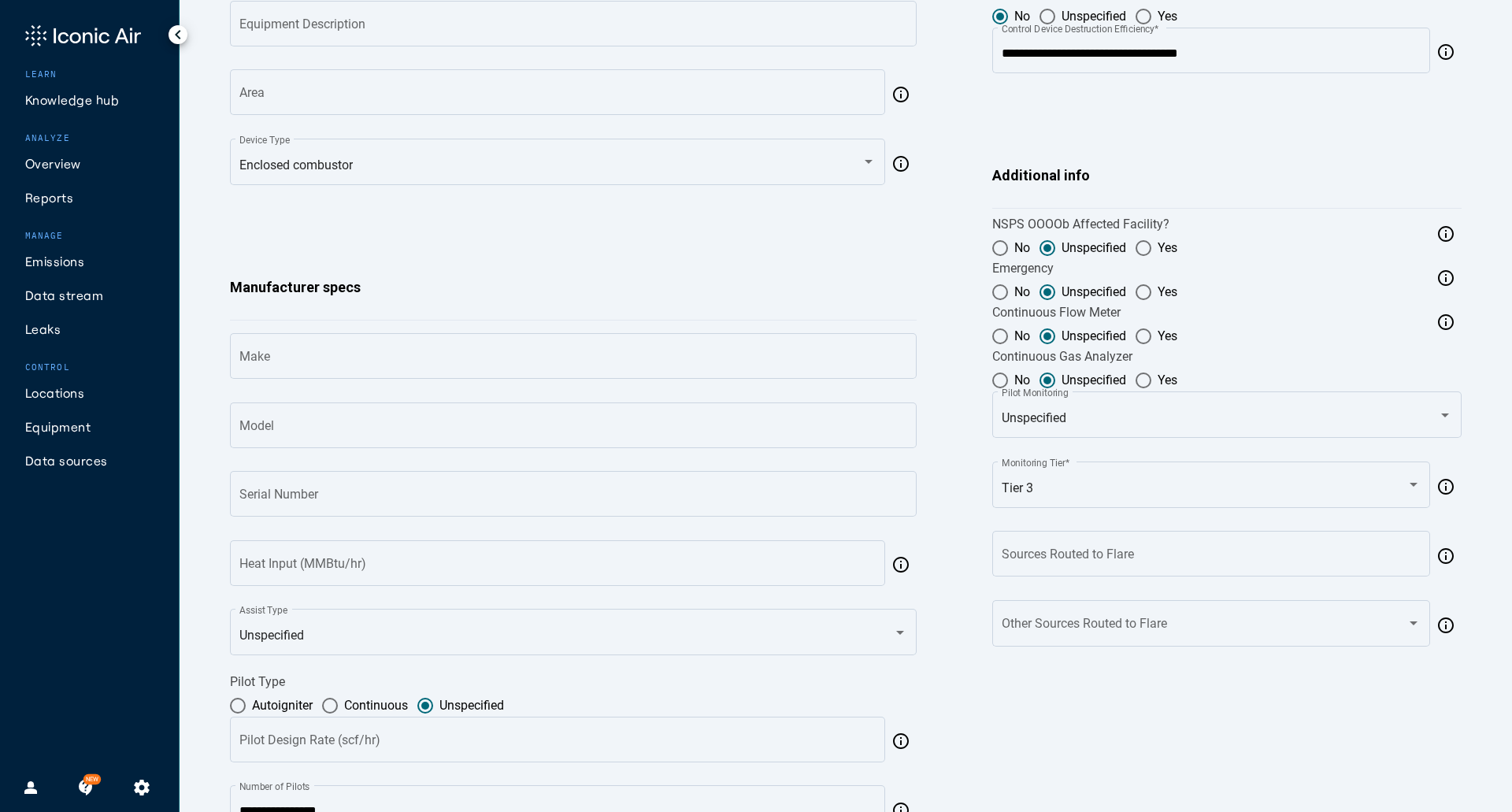 scroll, scrollTop: 551, scrollLeft: 0, axis: vertical 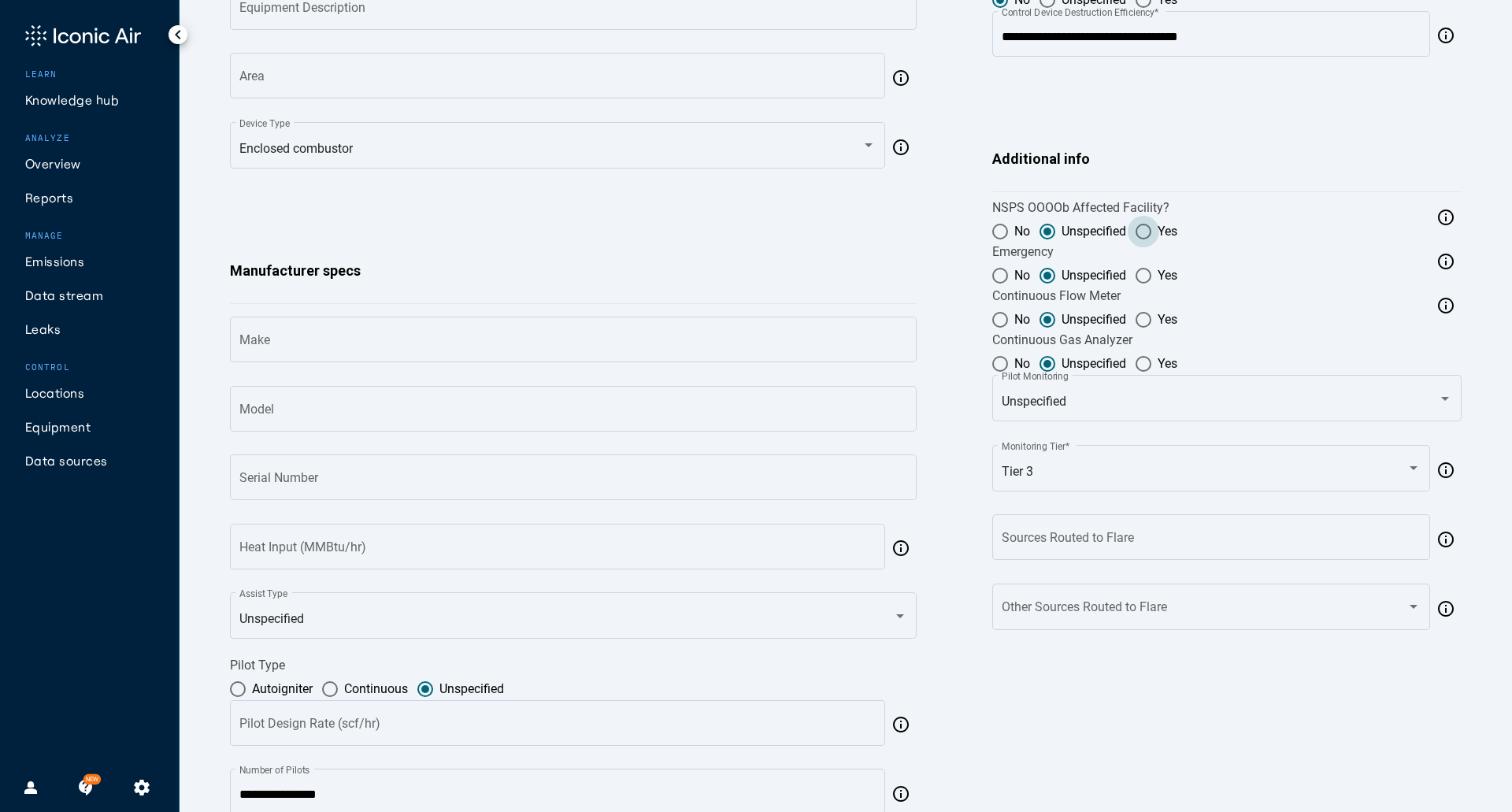 drag, startPoint x: 1140, startPoint y: 232, endPoint x: 1147, endPoint y: 288, distance: 56.435804 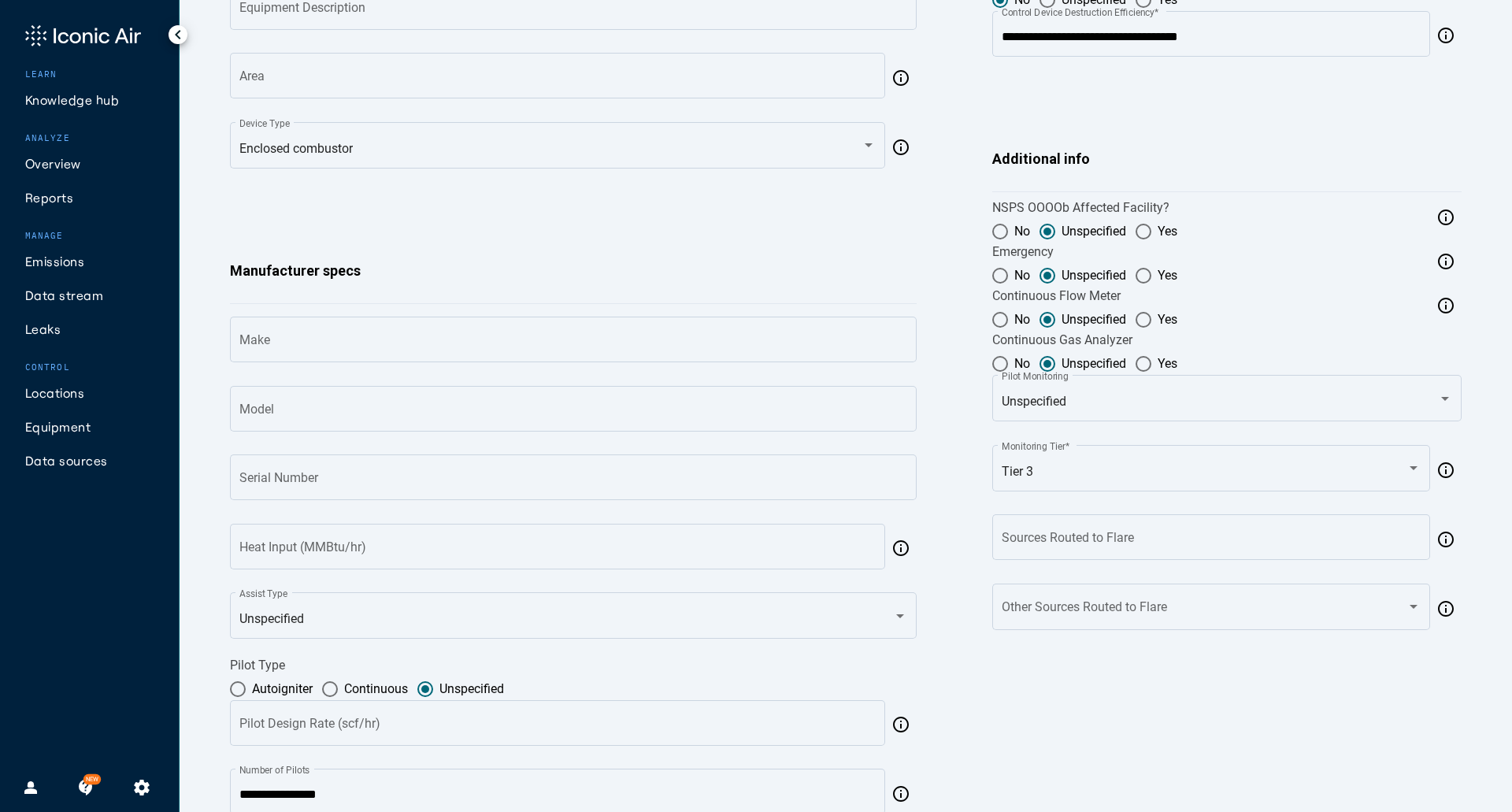 click at bounding box center (1143, 232) 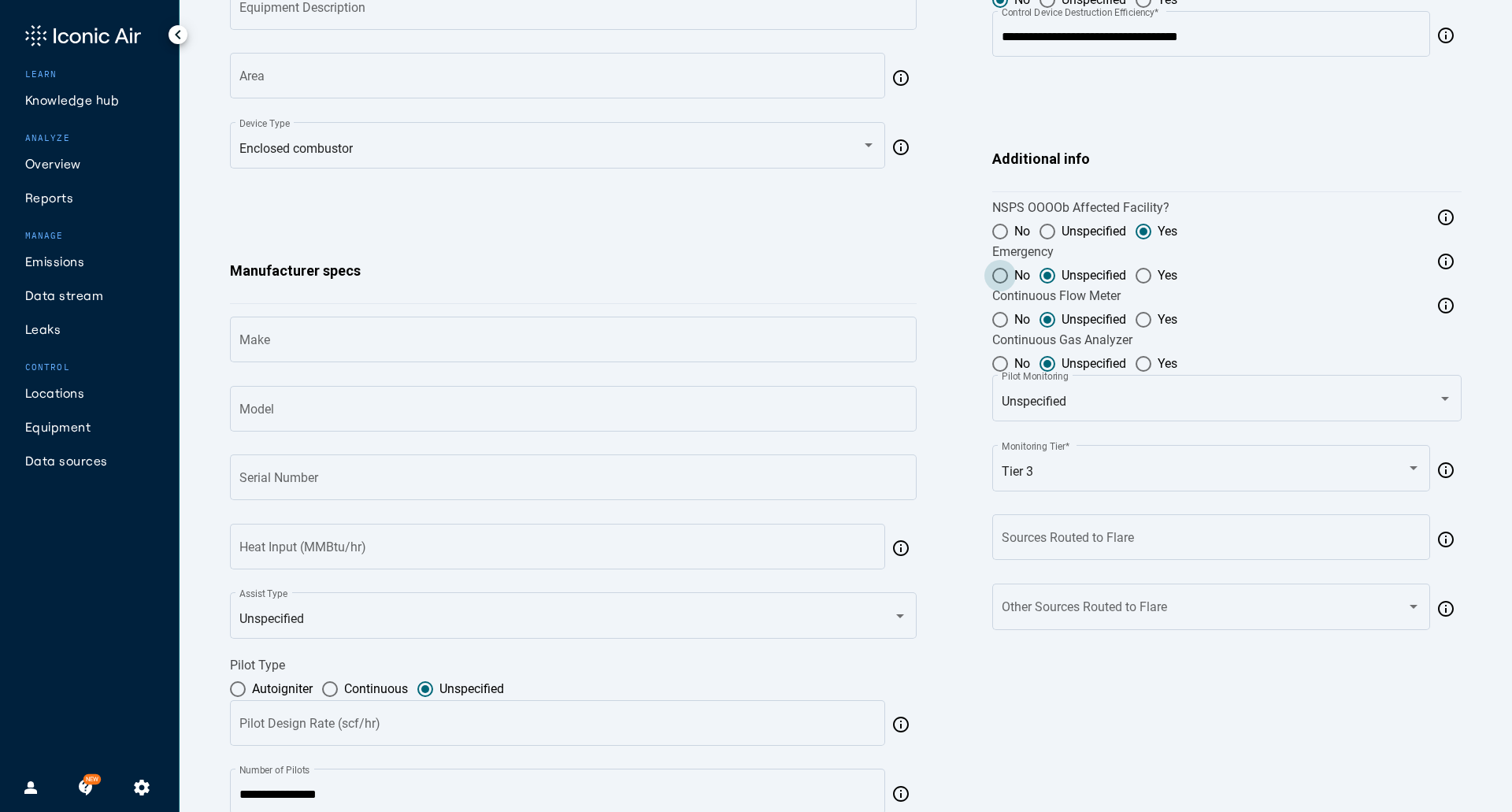 click at bounding box center [1000, 276] 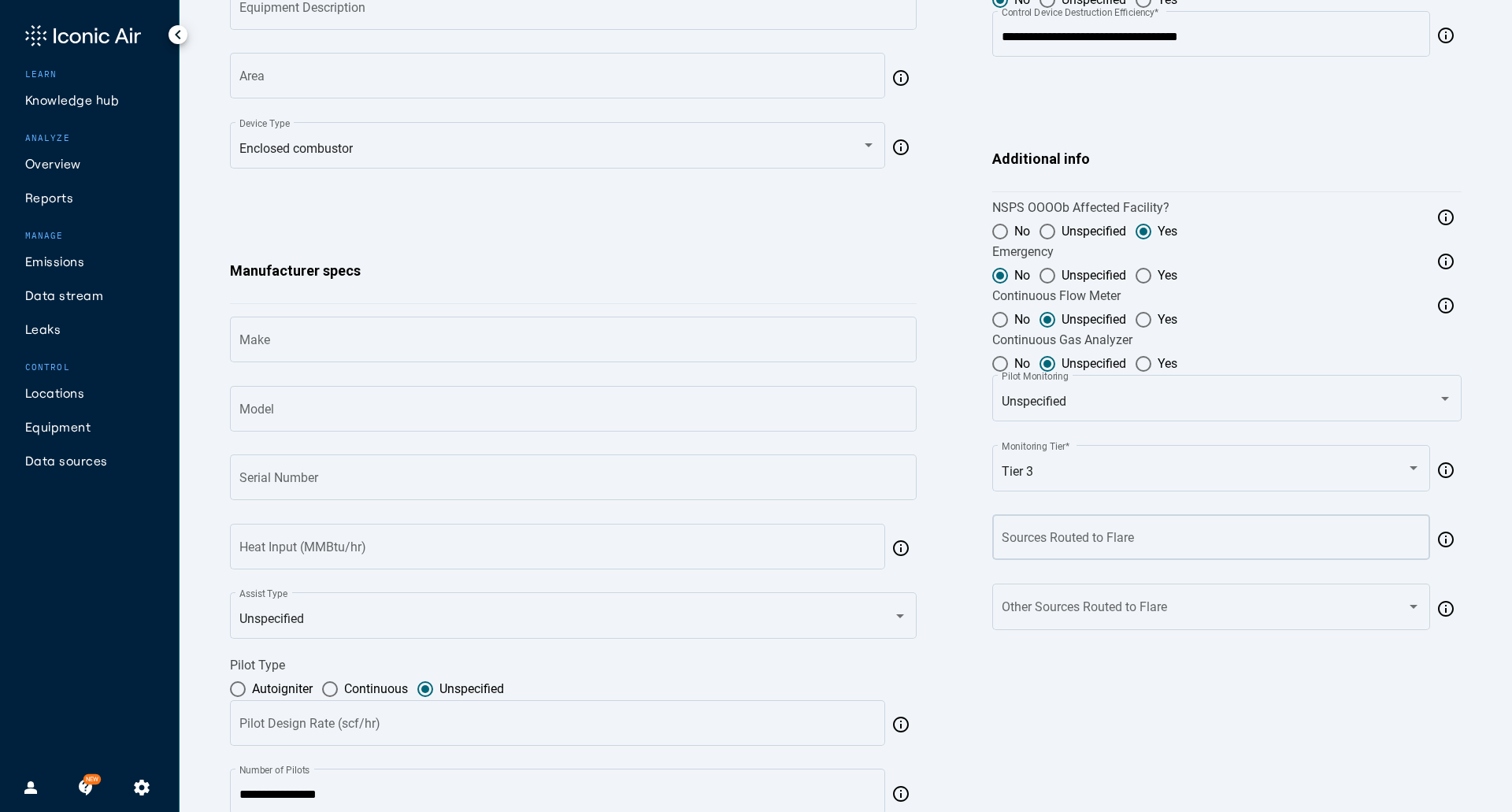 click on "Sources Routed to Flare" at bounding box center [1211, 540] 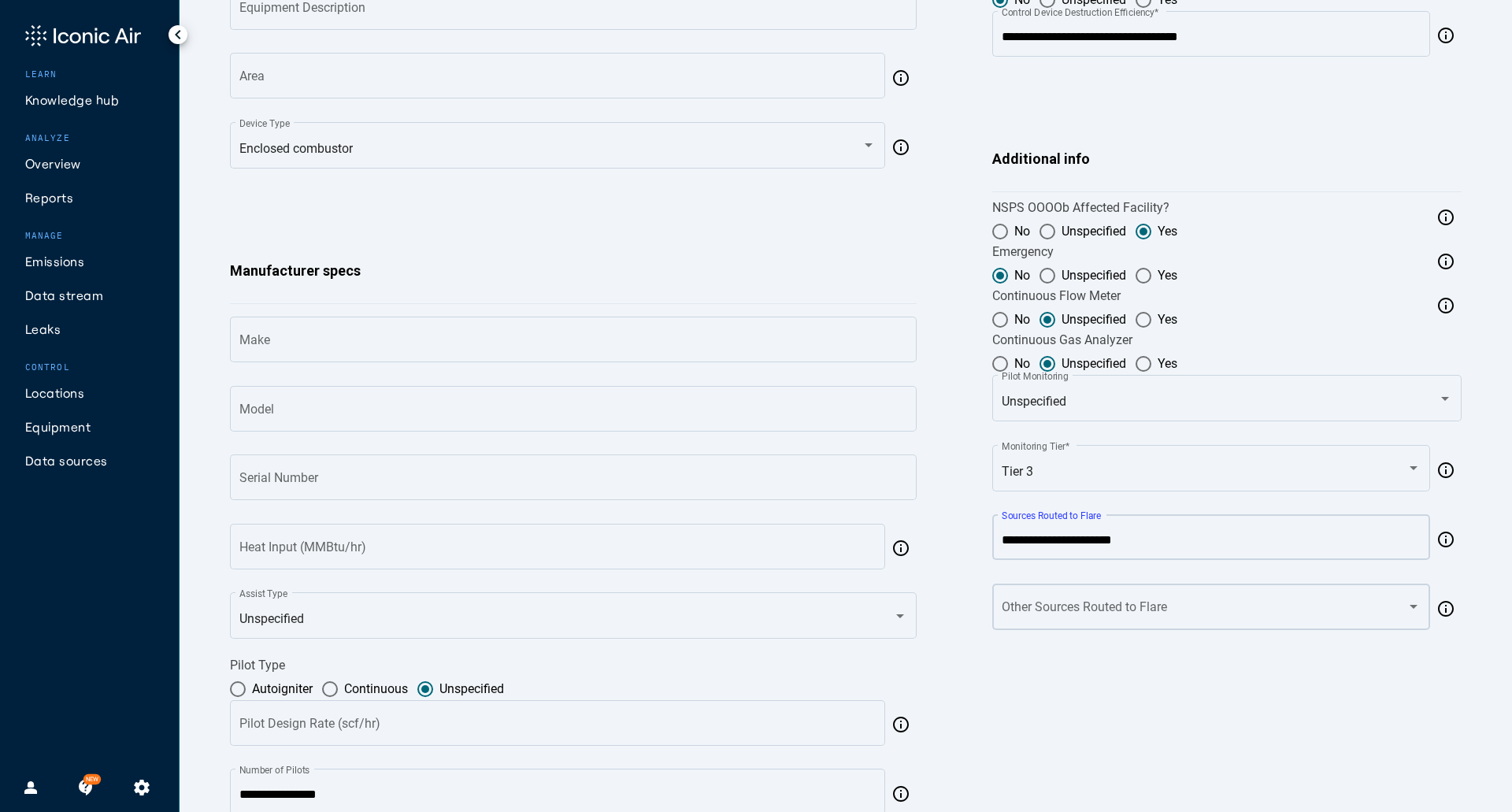 click at bounding box center [1205, 610] 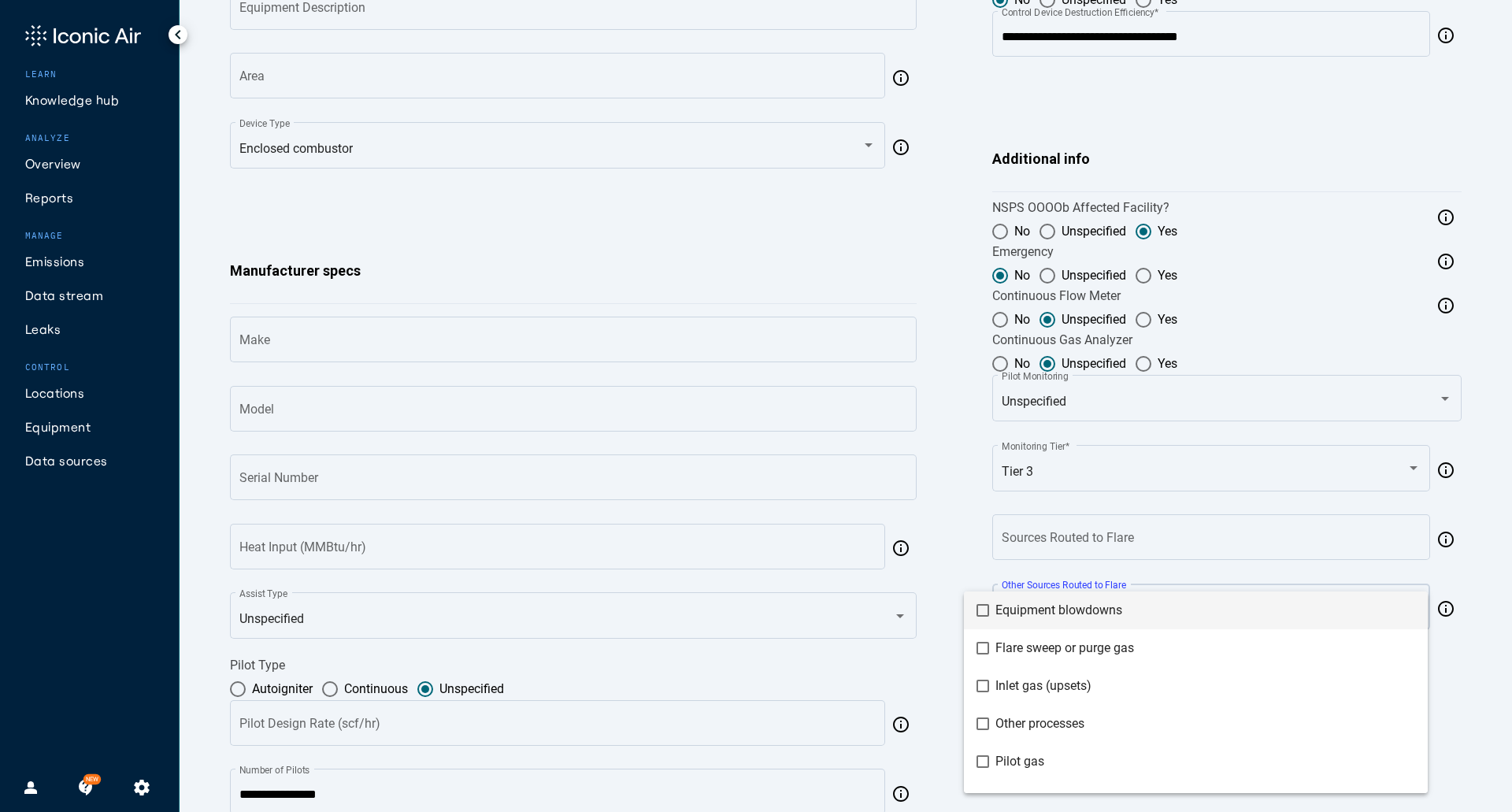 click at bounding box center (756, 406) 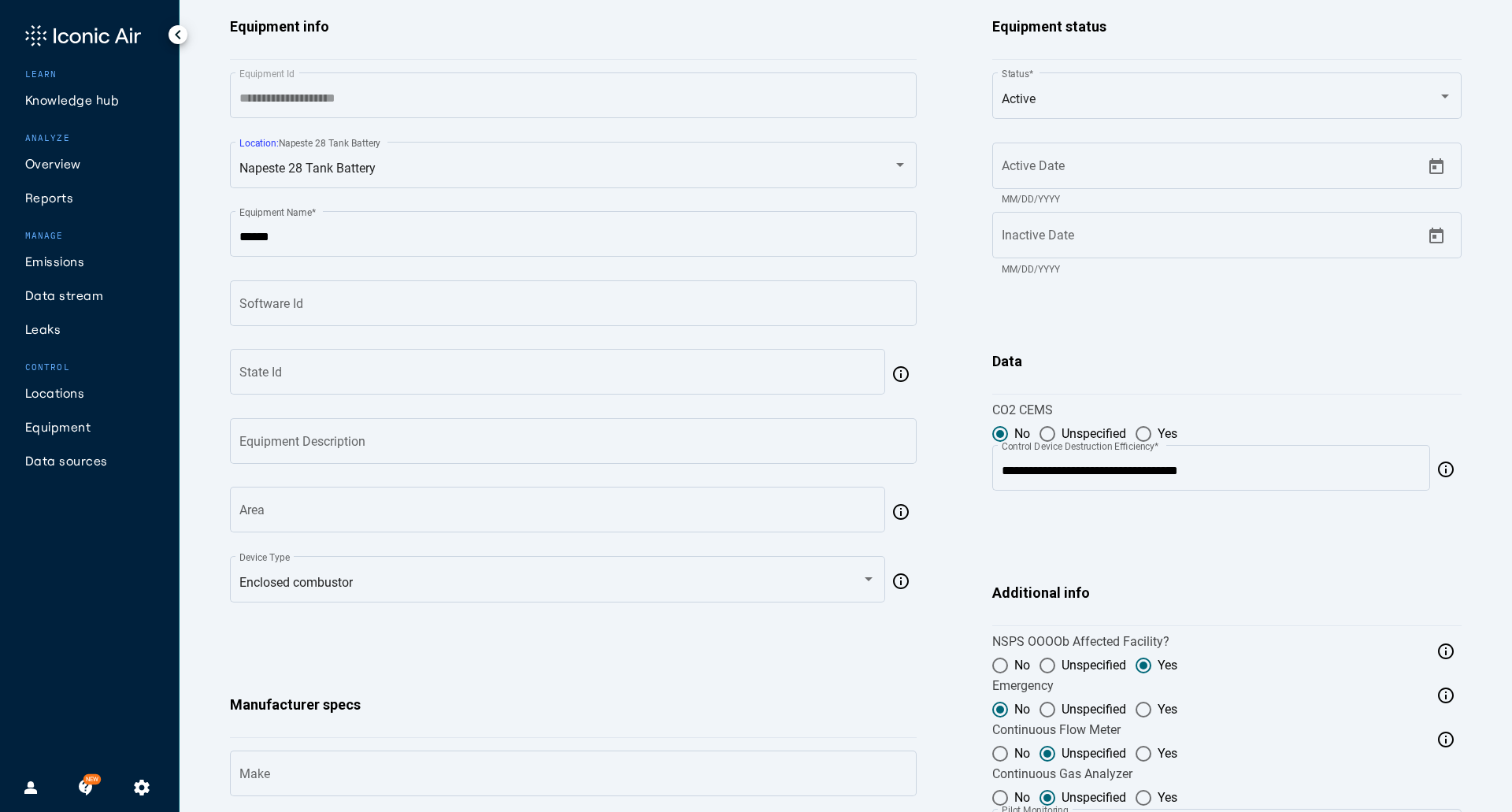 scroll, scrollTop: 0, scrollLeft: 0, axis: both 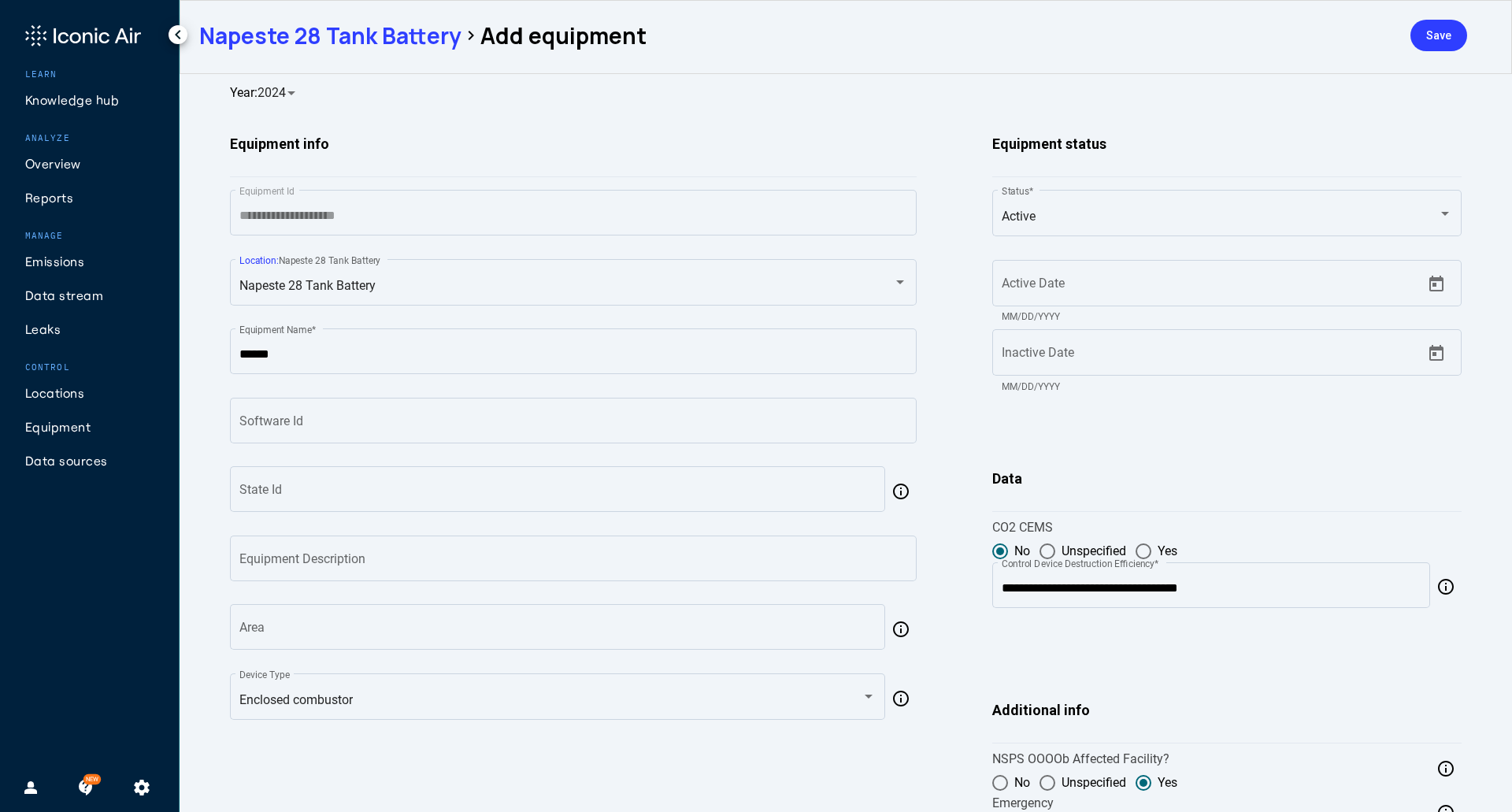 click on "Save" at bounding box center (1439, 35) 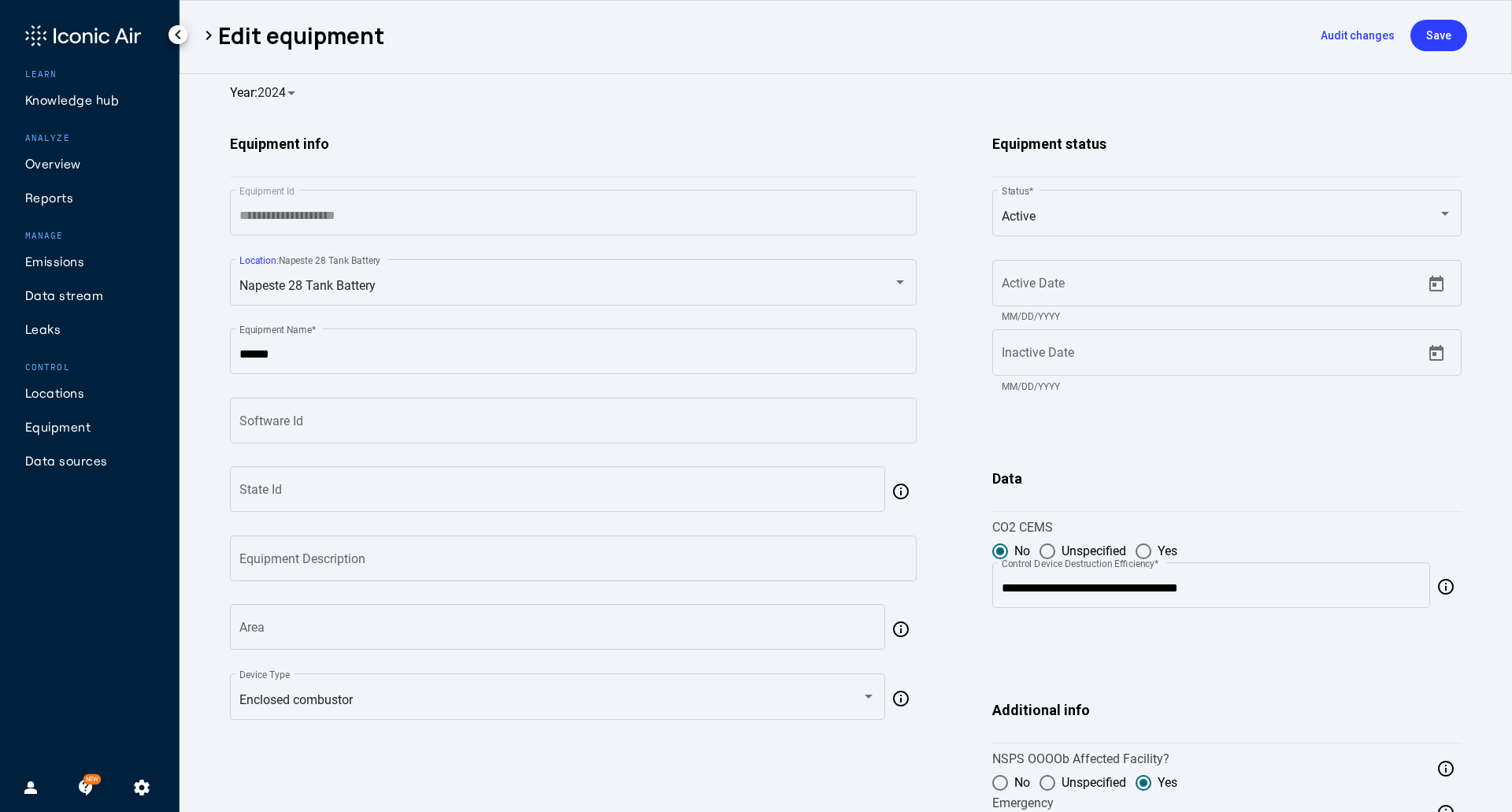 click on "chevron_right" at bounding box center [209, 35] 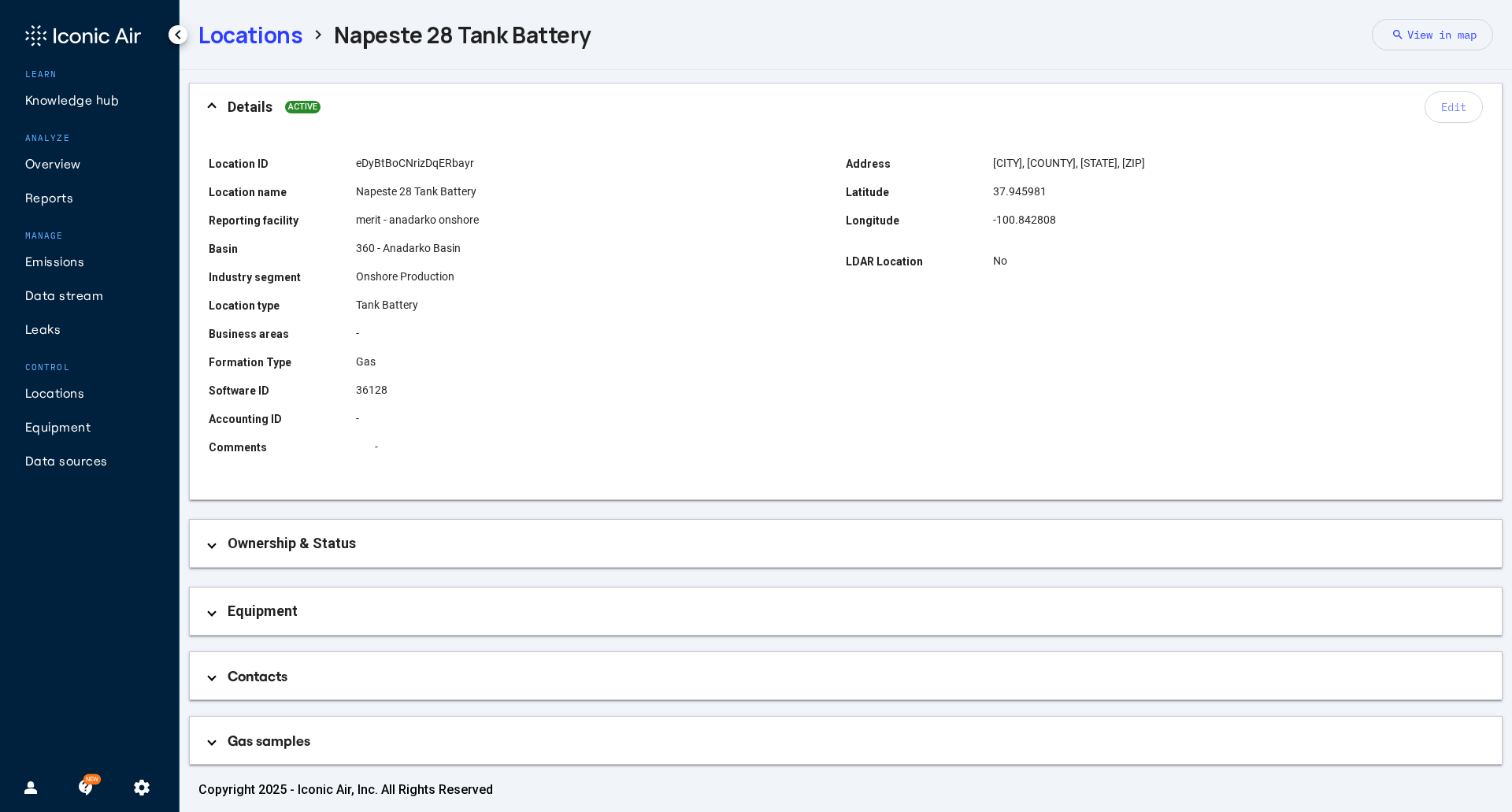 click on "Locations" at bounding box center [250, 35] 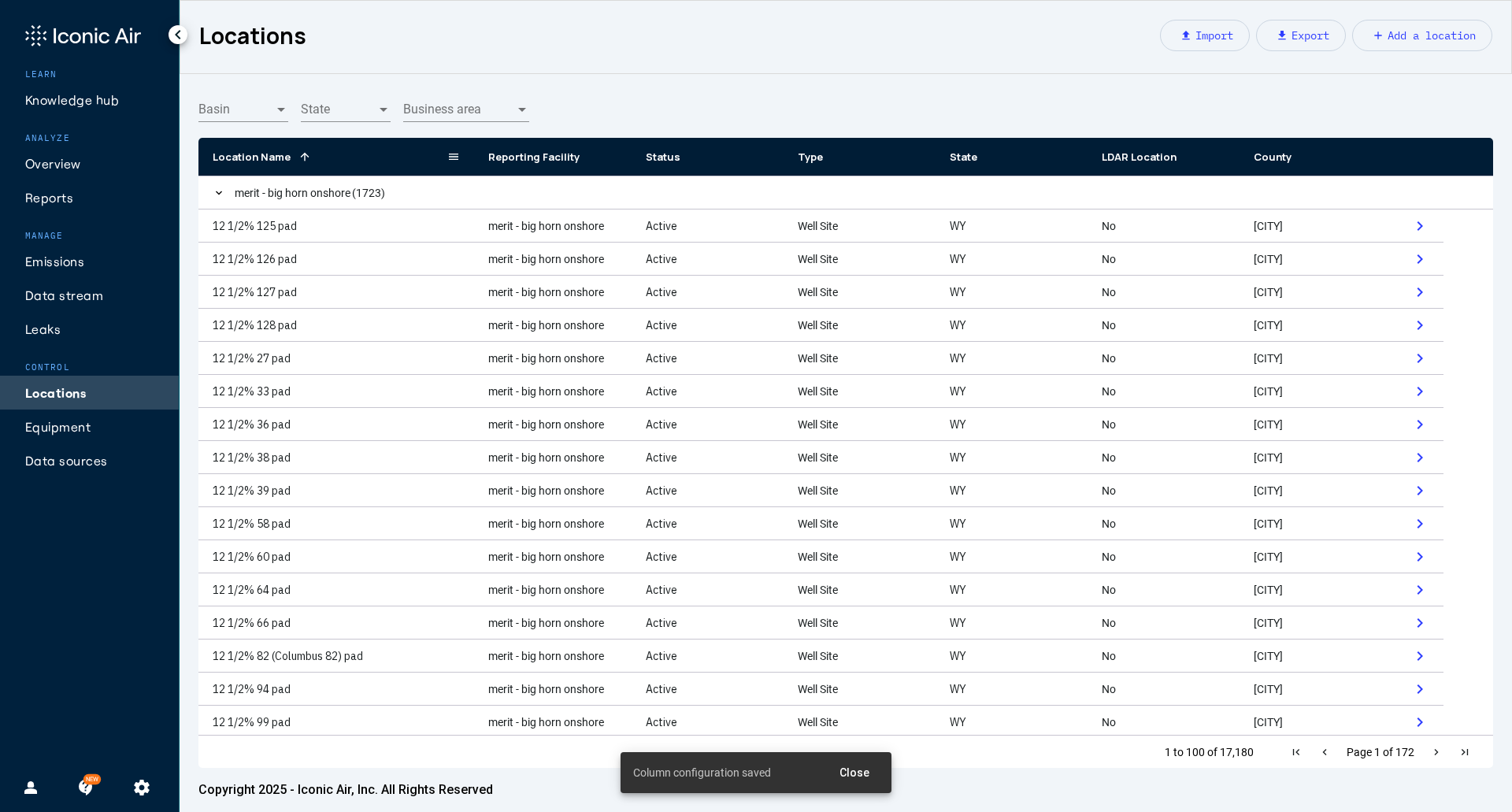 click 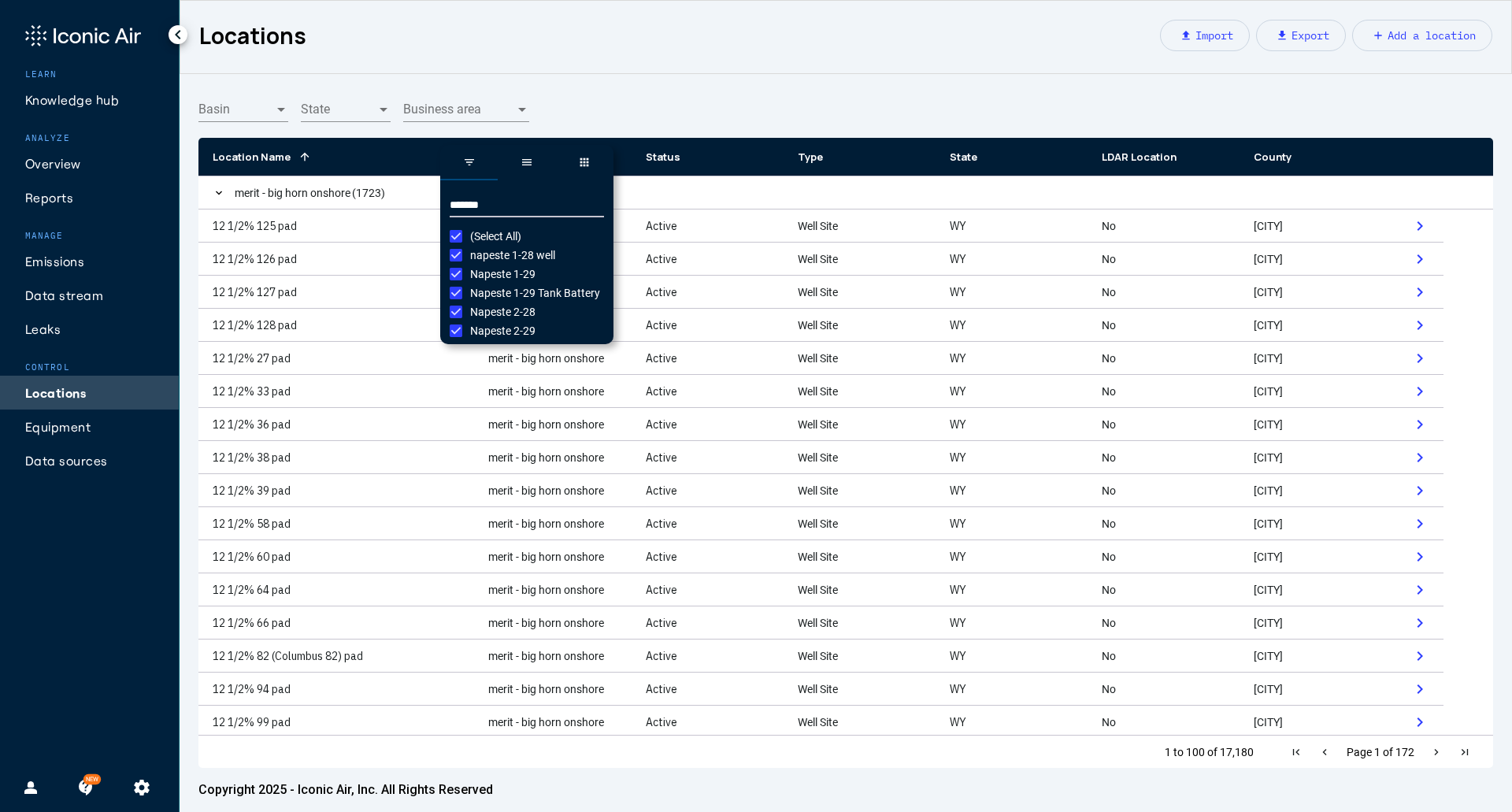 type on "*******" 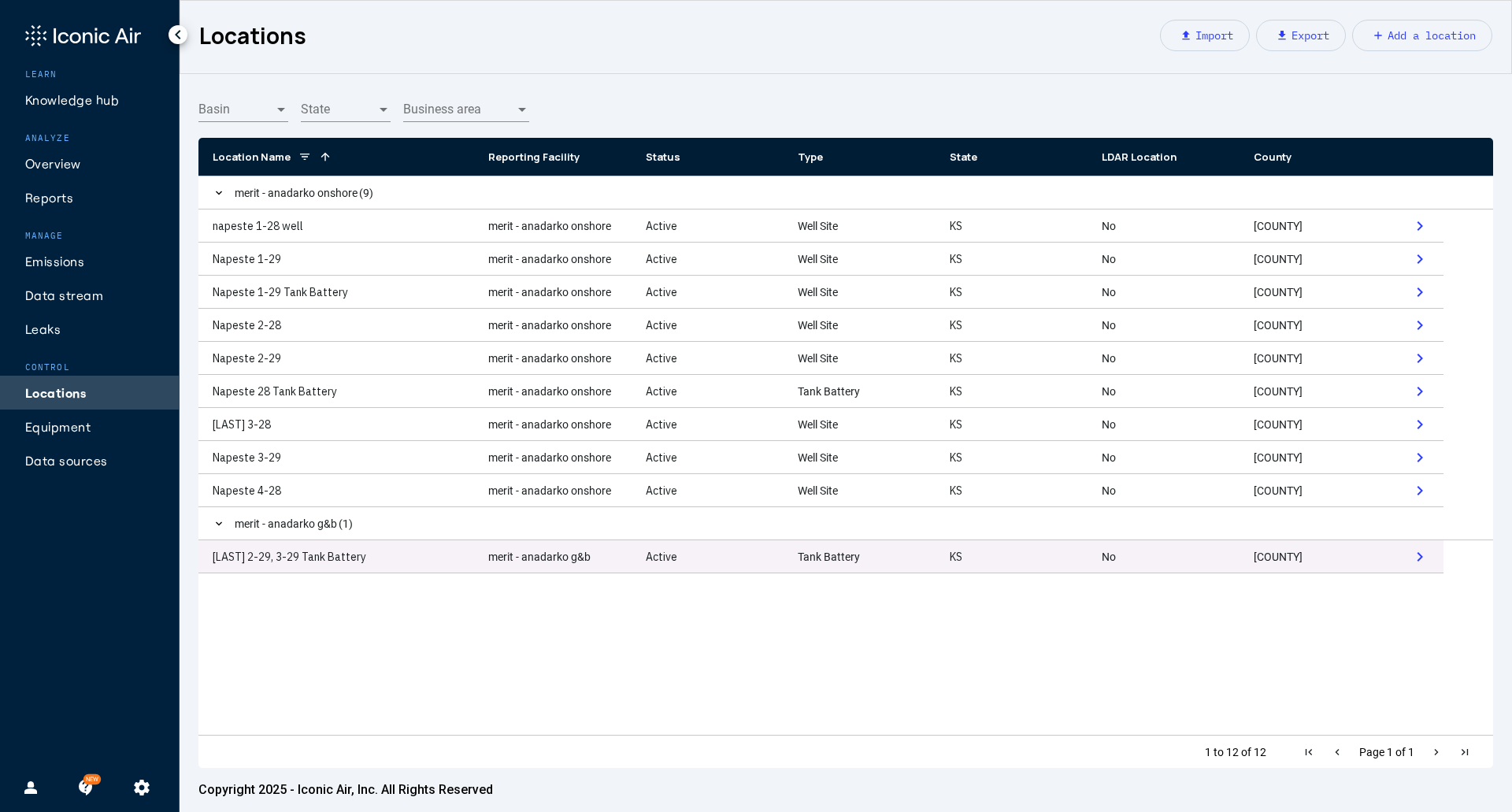 click on "[LAST] 2-29, 3-29 Tank Battery" 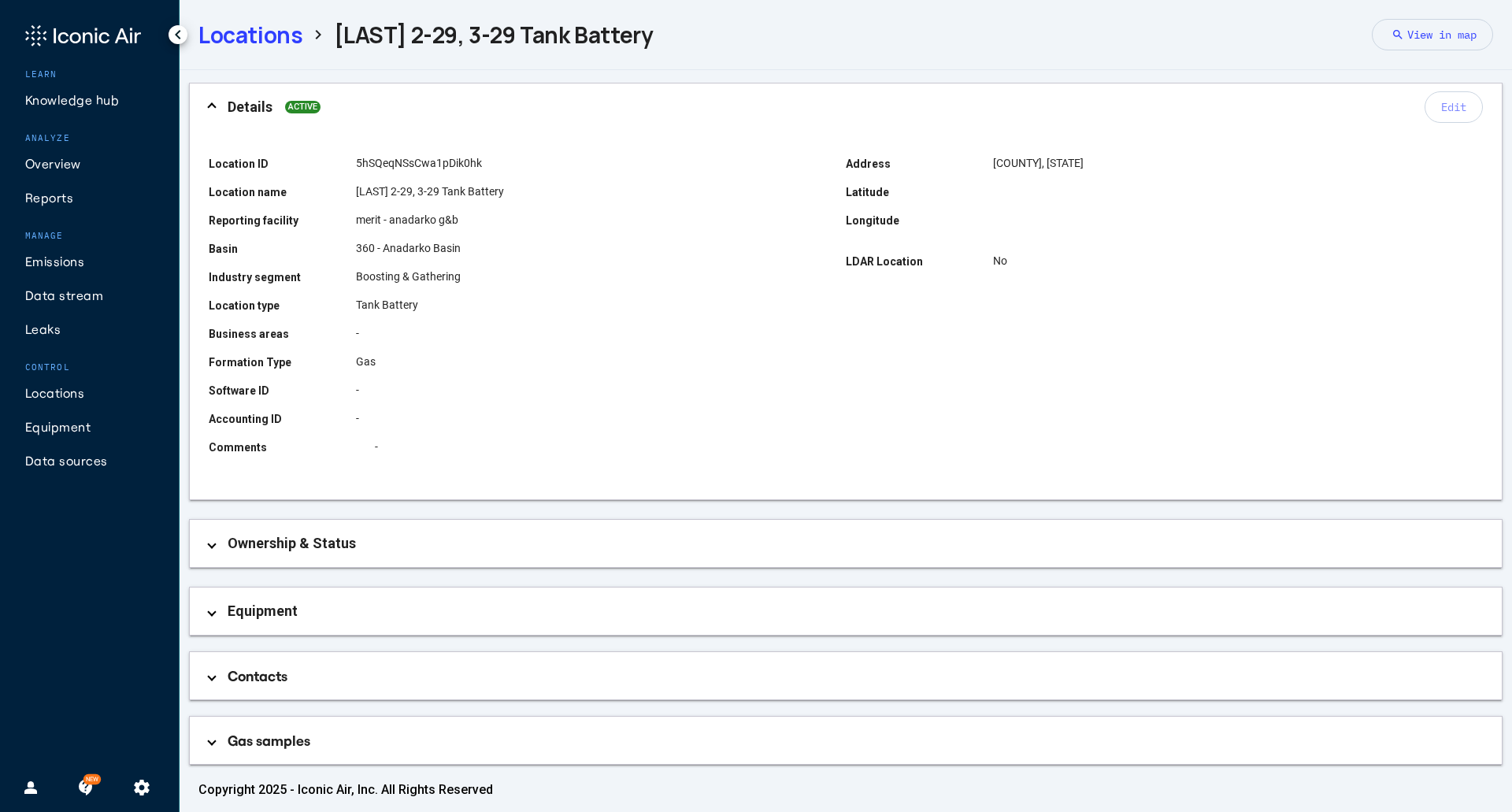 click on "Details  ACTIVE  Edit Location ID 5hSQeqNSsCwa1pDik0hk Location name Napeste 2-29, 3-29 Tank Battery Reporting facility merit - anadarko g&b Basin 360 - Anadarko Basin Industry segment Boosting & Gathering Location type Tank Battery Business areas  -  Formation Type  Gas  Software ID - Accounting ID - Address  Finney County, KS  Latitude Longitude LDAR Location No Comments - Ownership & Status Facility owner  -  Previous owner  2014 occidental  Ownership percentage  -  Date acquired  -  Date of sale  -  Active date  -  Inactive date  -  Equipment
Drag here to set row groups Drag here to set column labels
ID
Status" at bounding box center (846, 456) 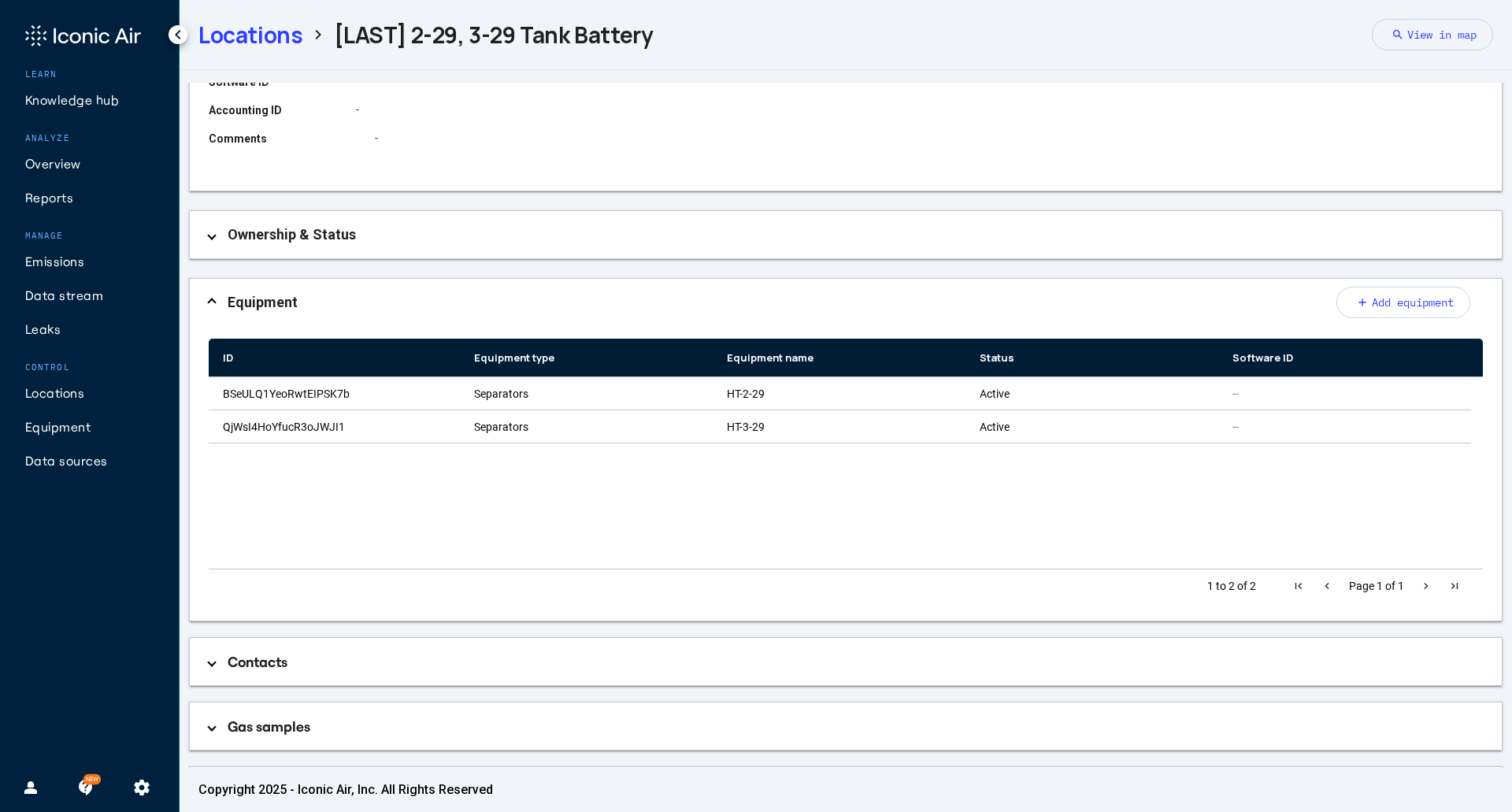 scroll, scrollTop: 315, scrollLeft: 0, axis: vertical 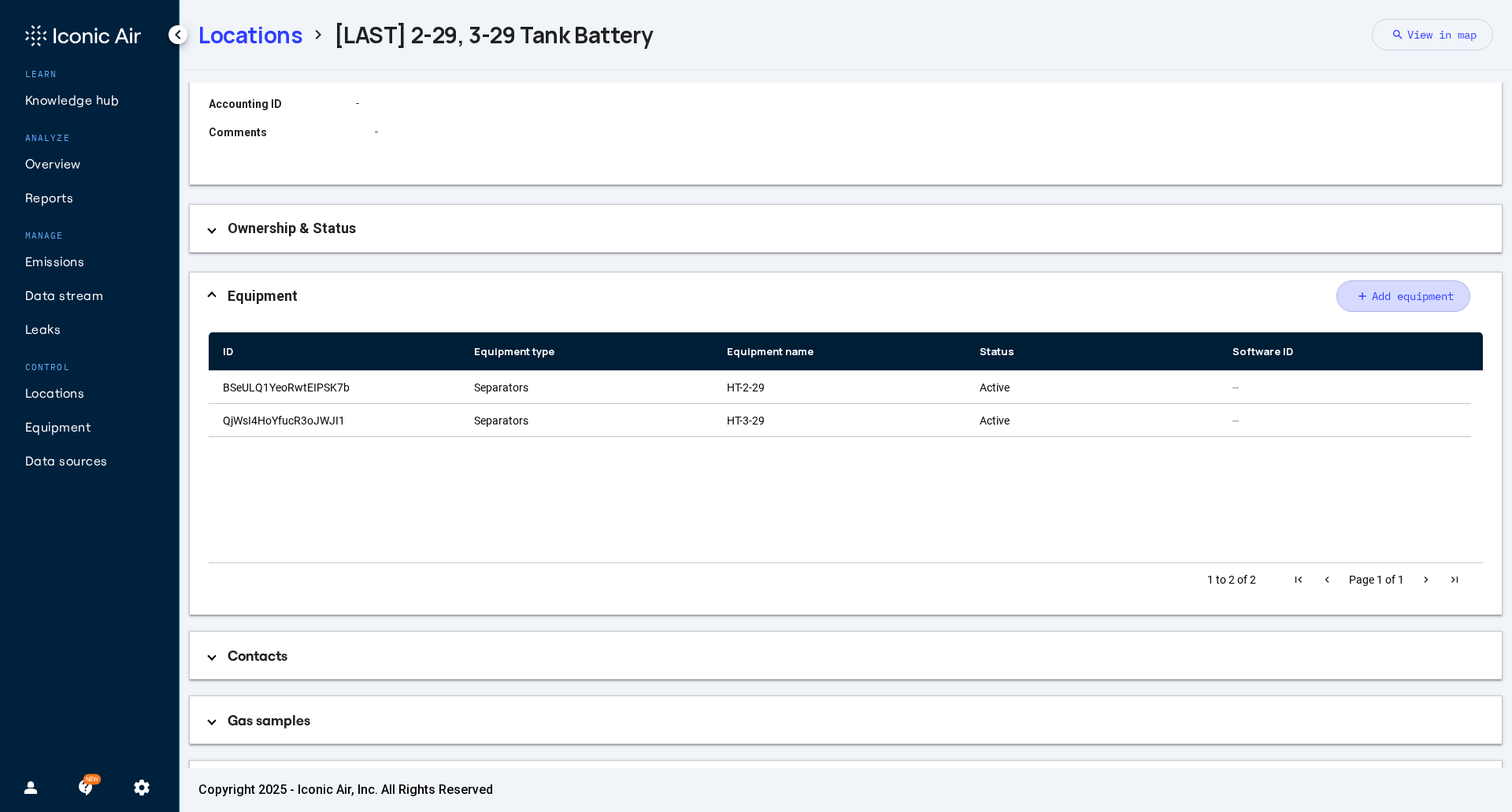 click on "add  Add equipment" at bounding box center [1403, 296] 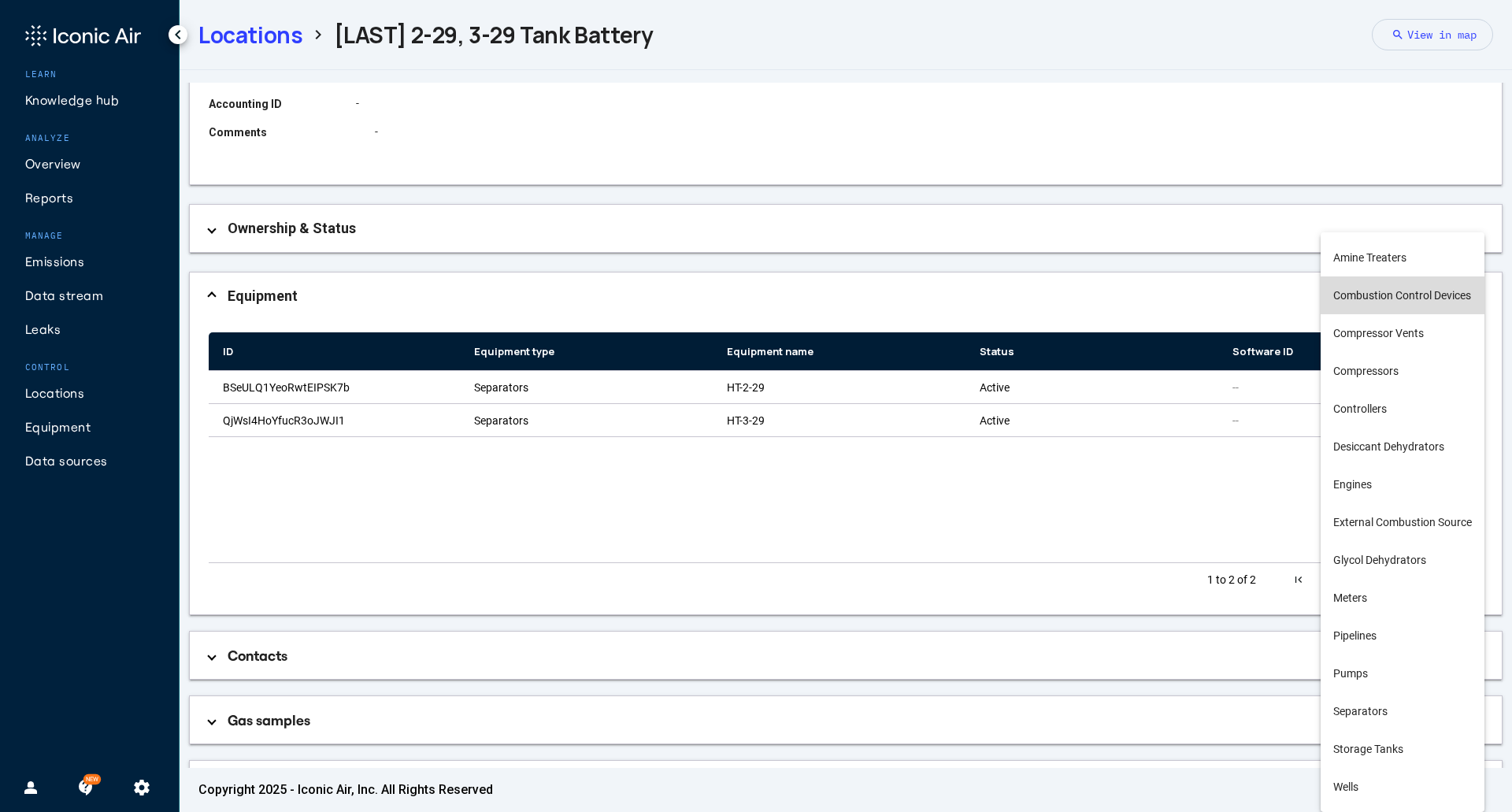 click on "Combustion Control Devices" at bounding box center (1403, 295) 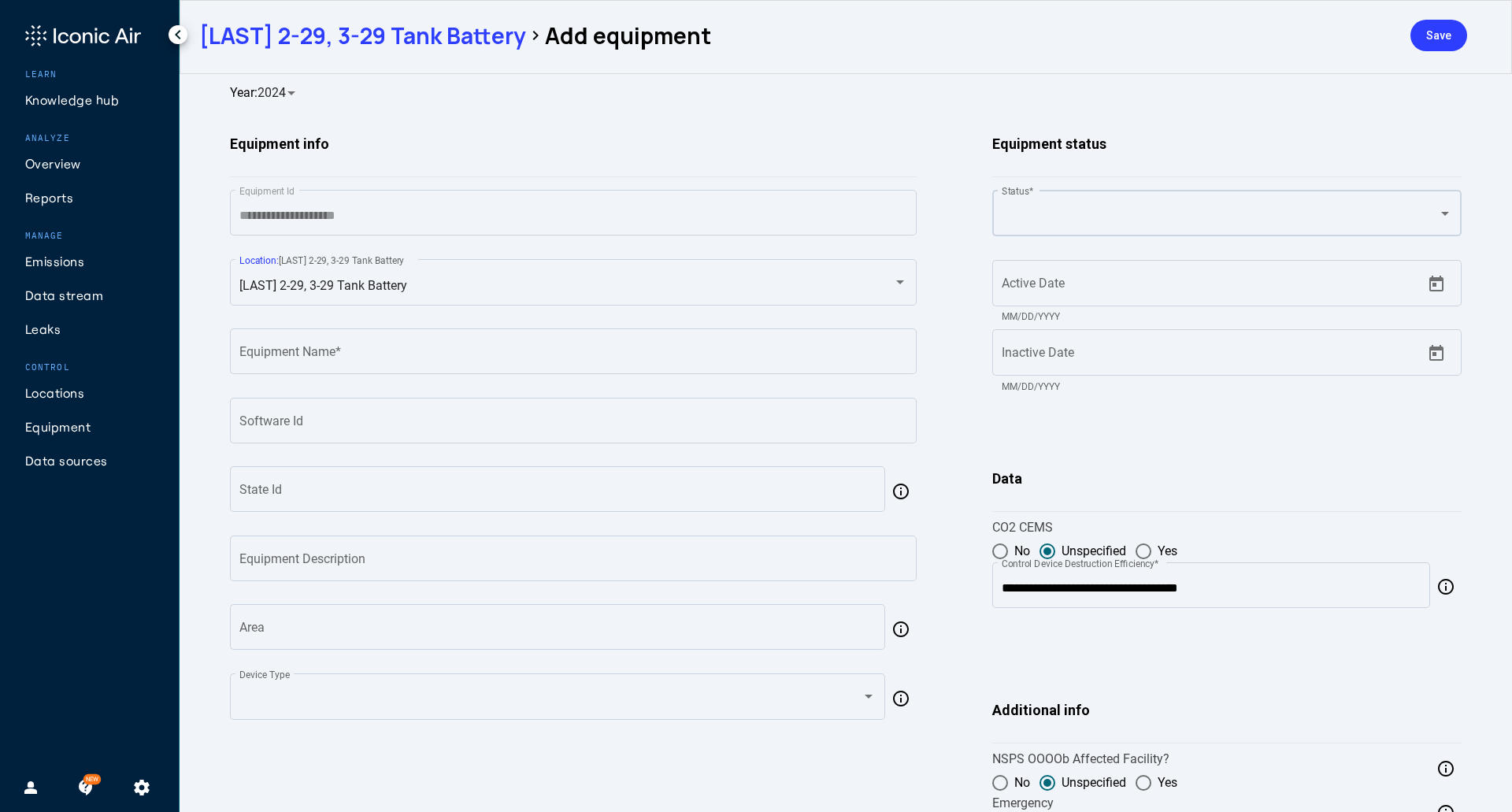 click at bounding box center [1221, 217] 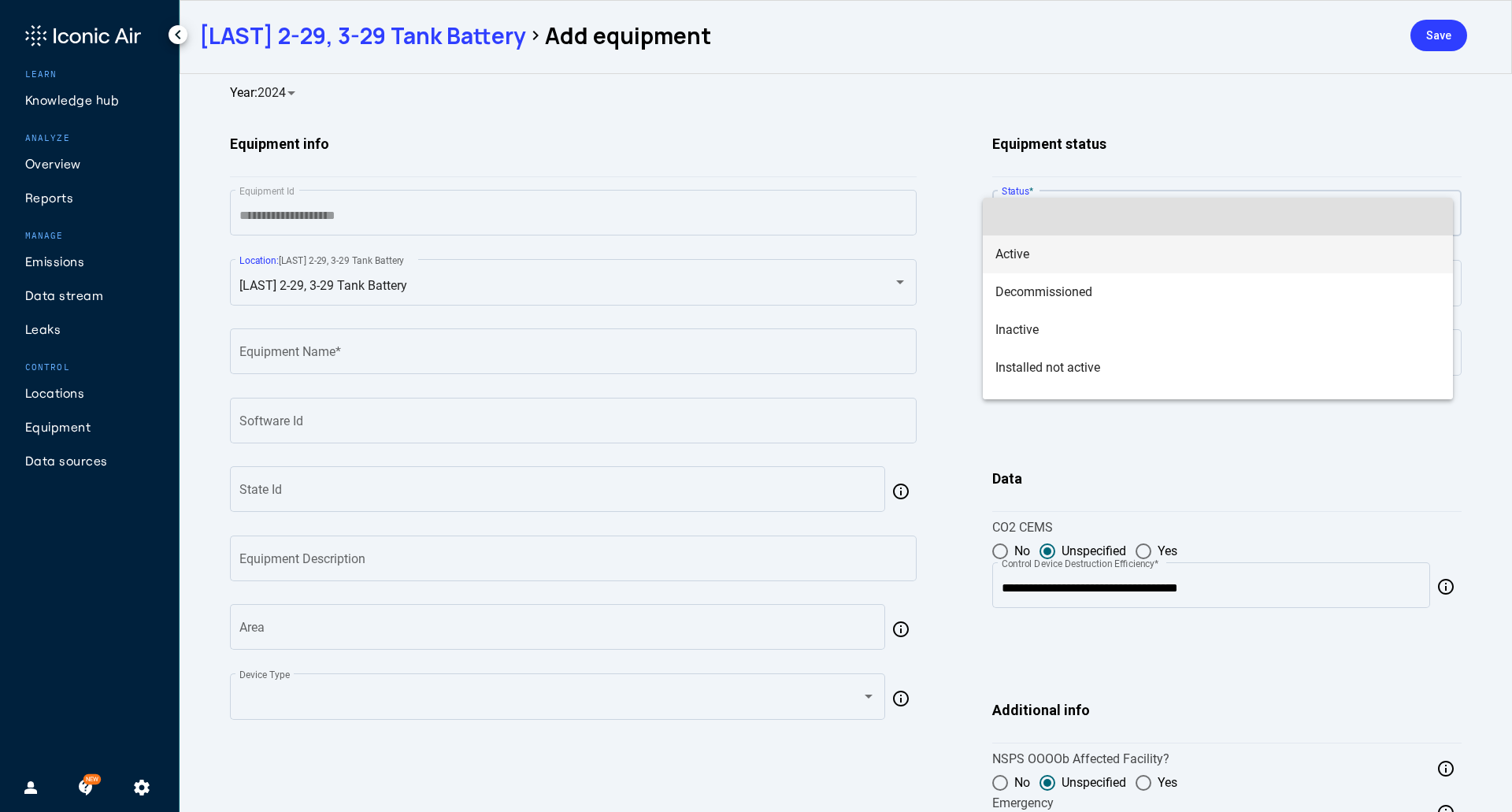 click on "Active" at bounding box center [1217, 254] 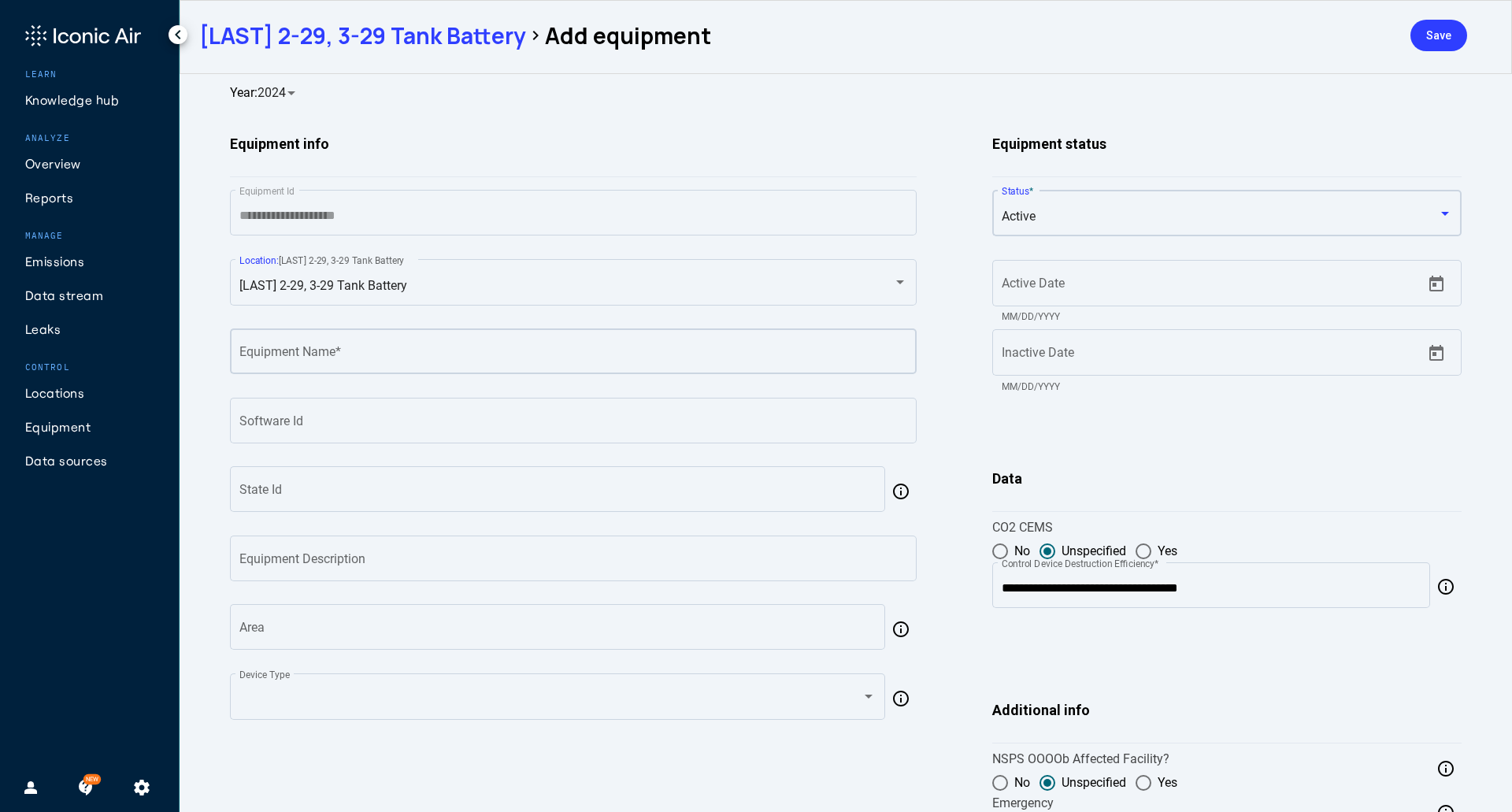 click on "Equipment Name  *" at bounding box center [573, 354] 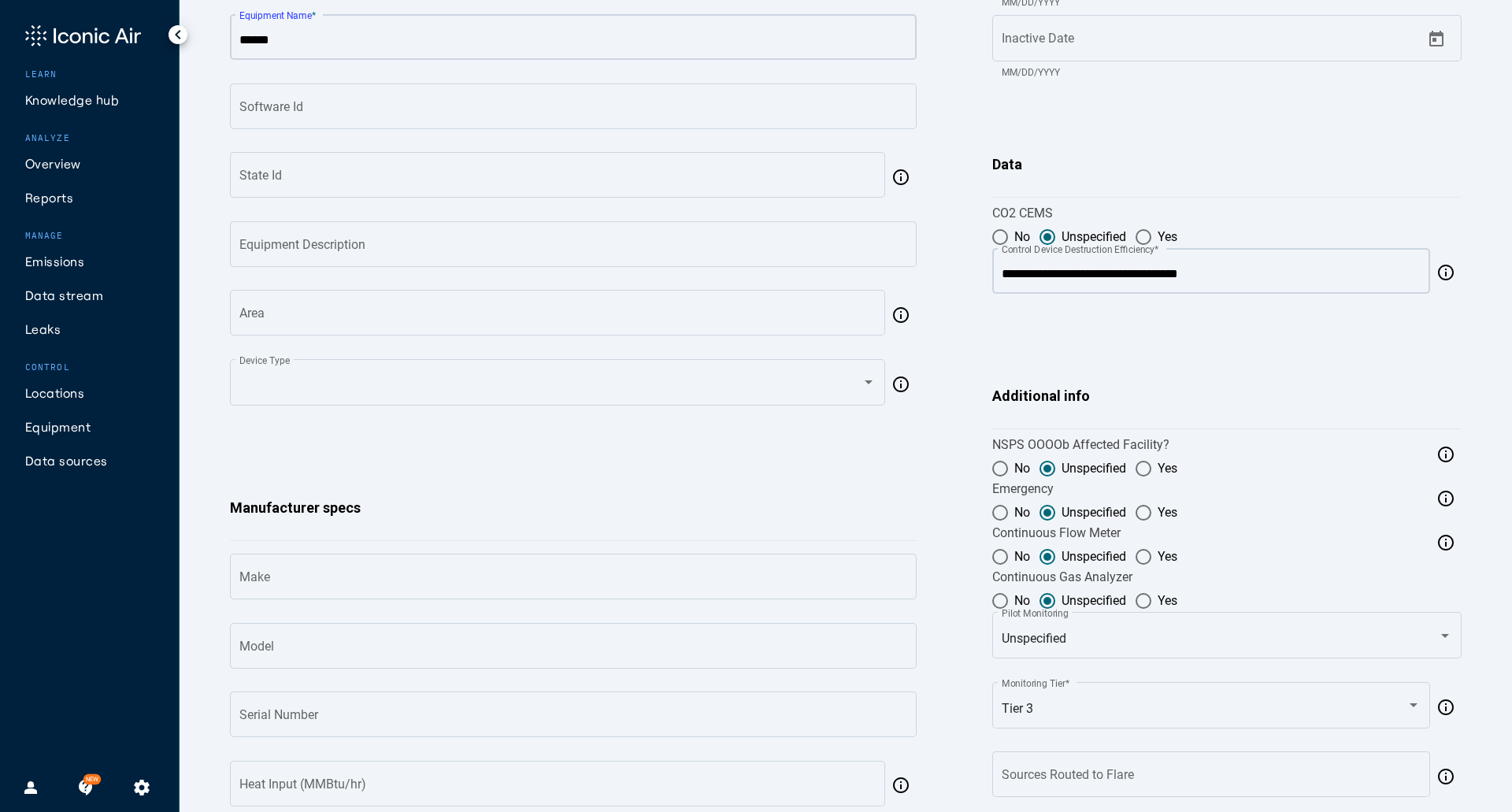 scroll, scrollTop: 315, scrollLeft: 0, axis: vertical 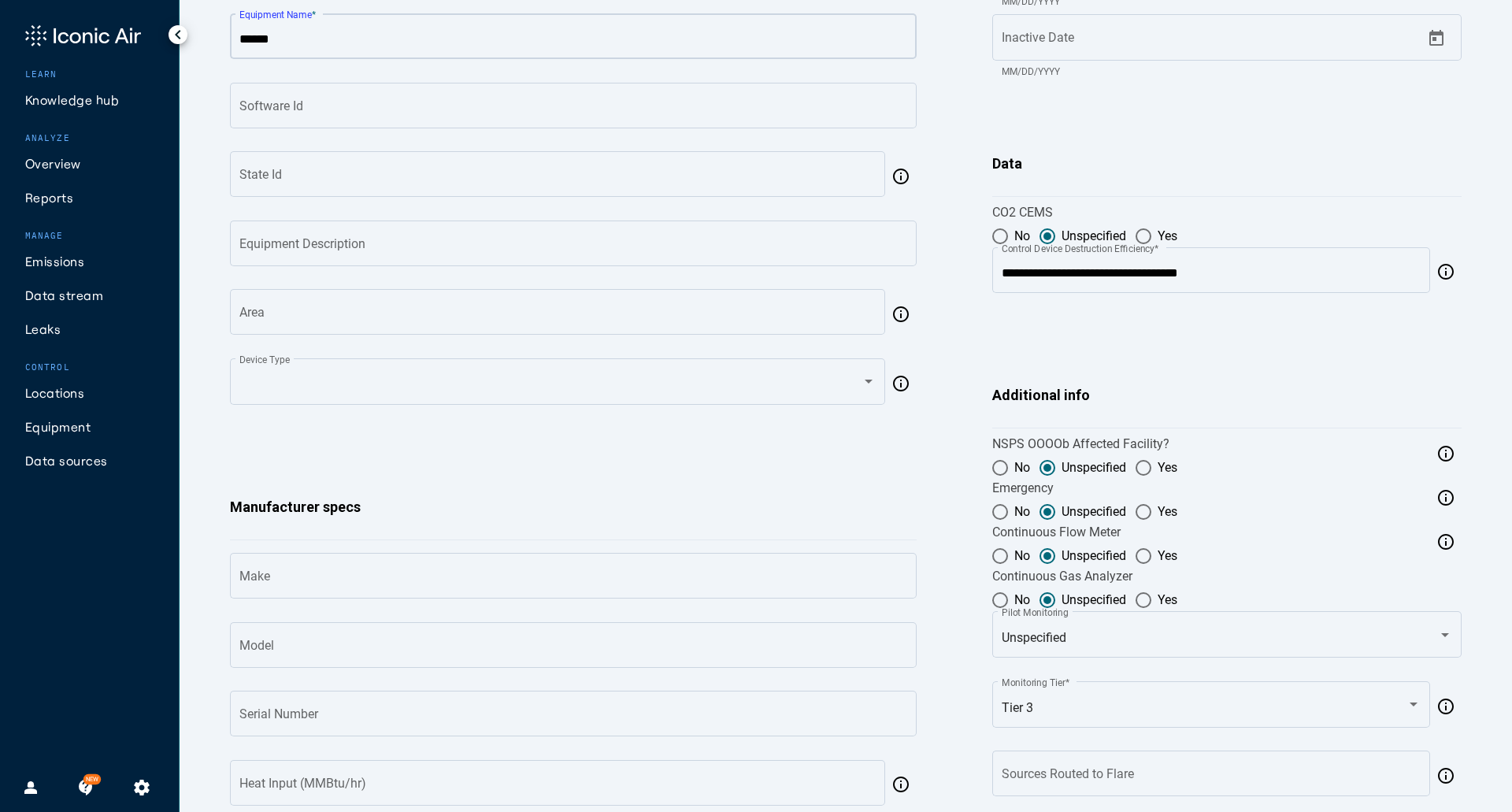 type on "******" 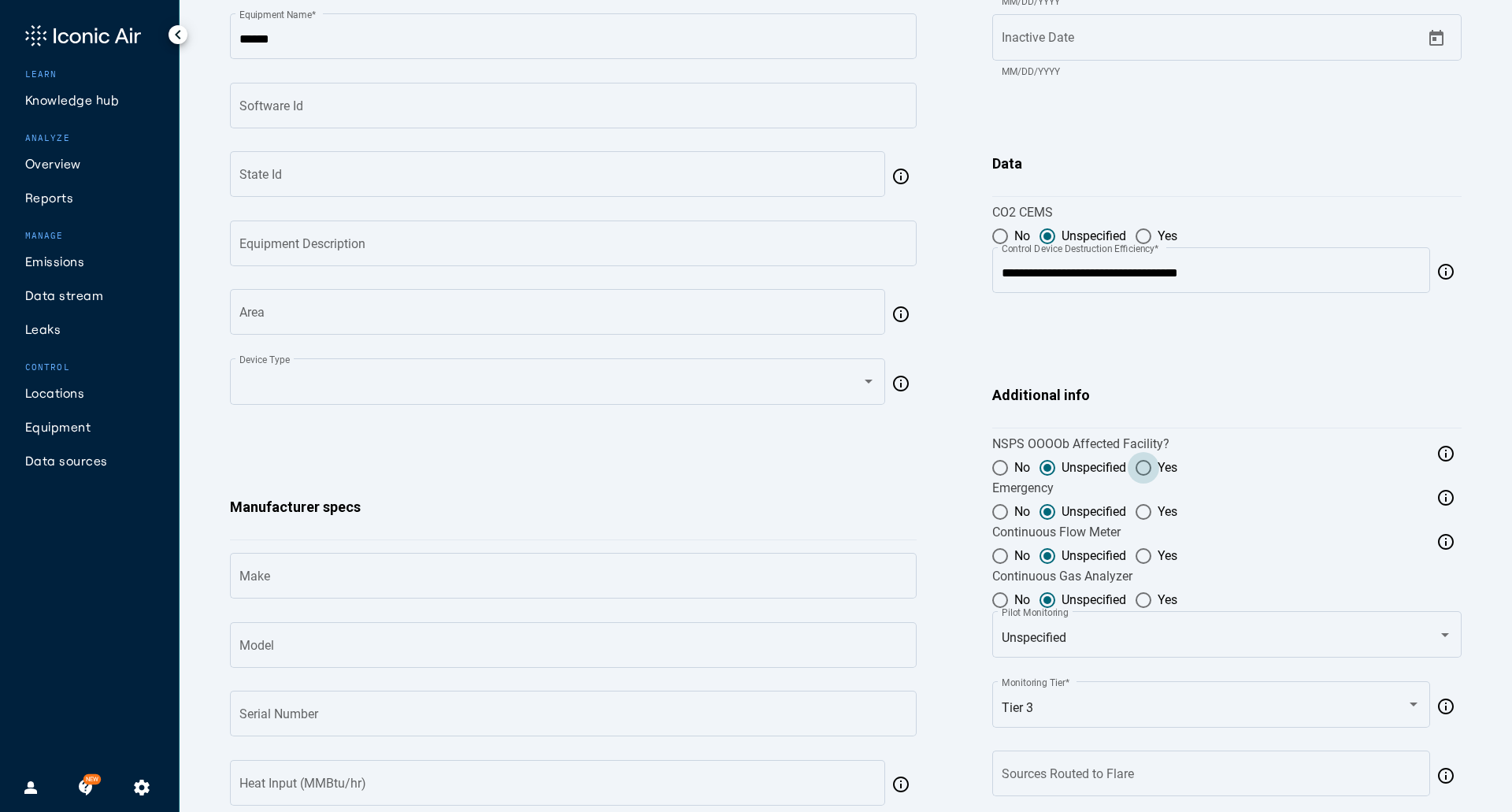 click at bounding box center (1143, 468) 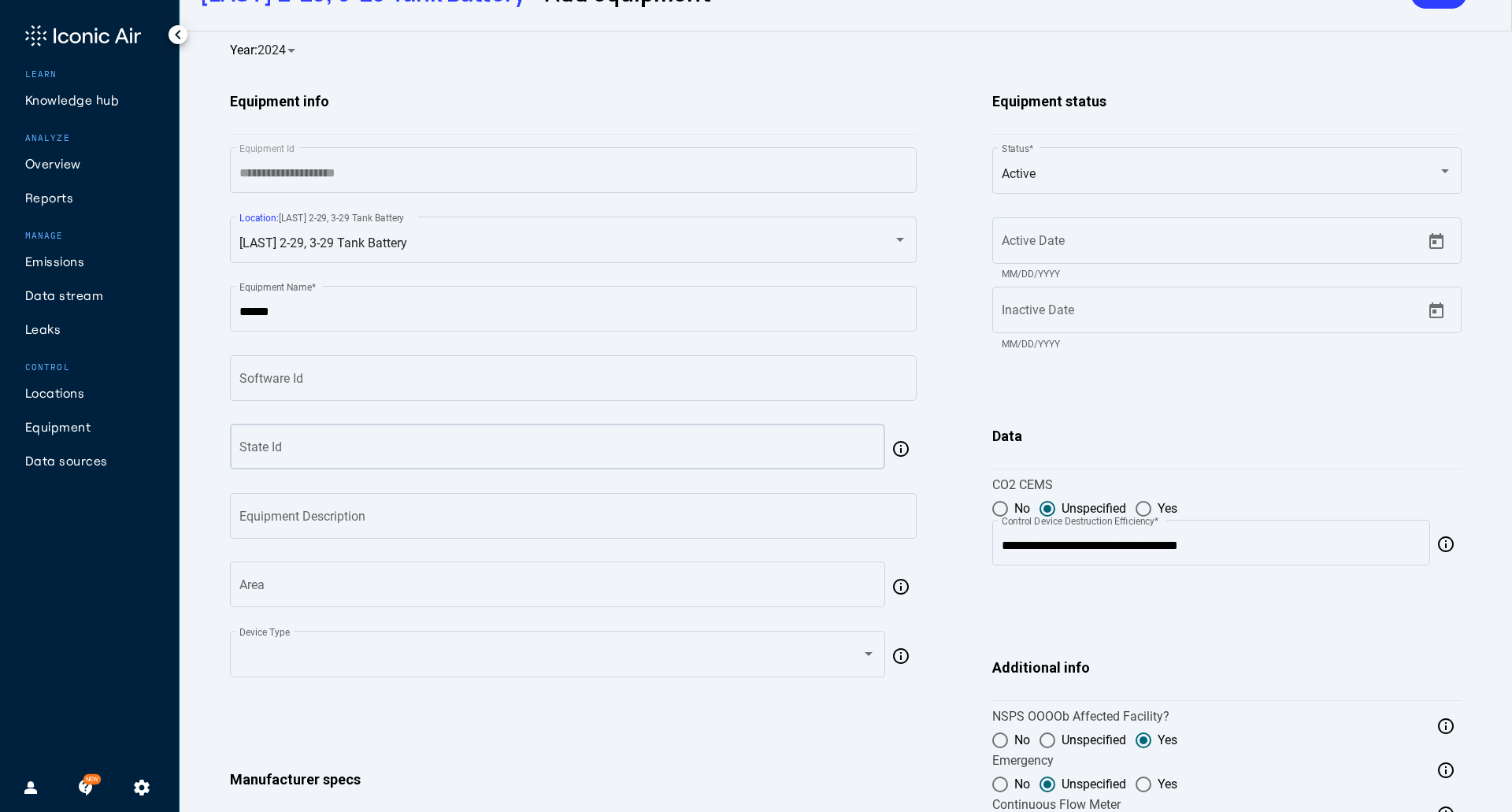 scroll, scrollTop: 39, scrollLeft: 0, axis: vertical 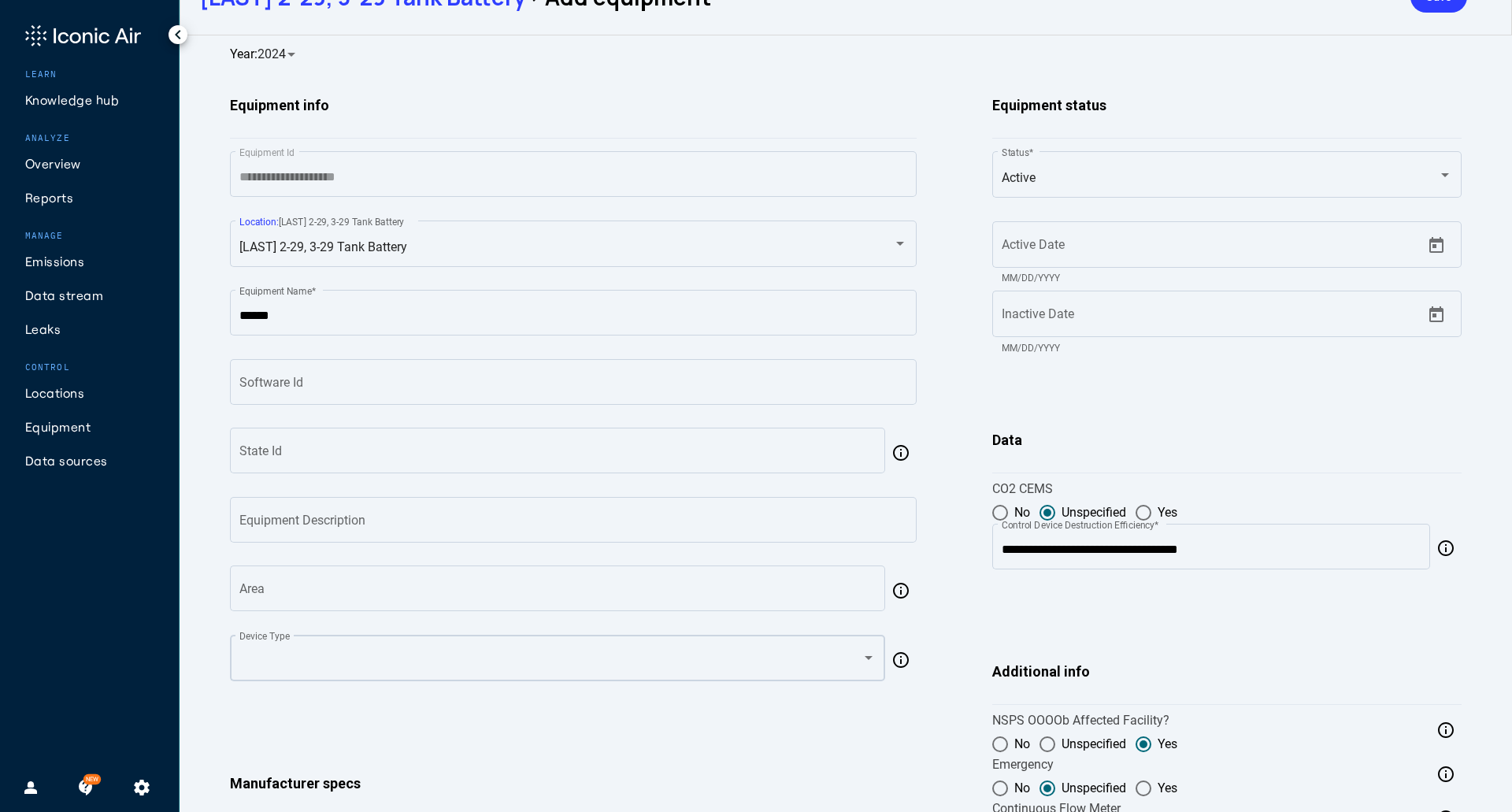 click on "Device Type" 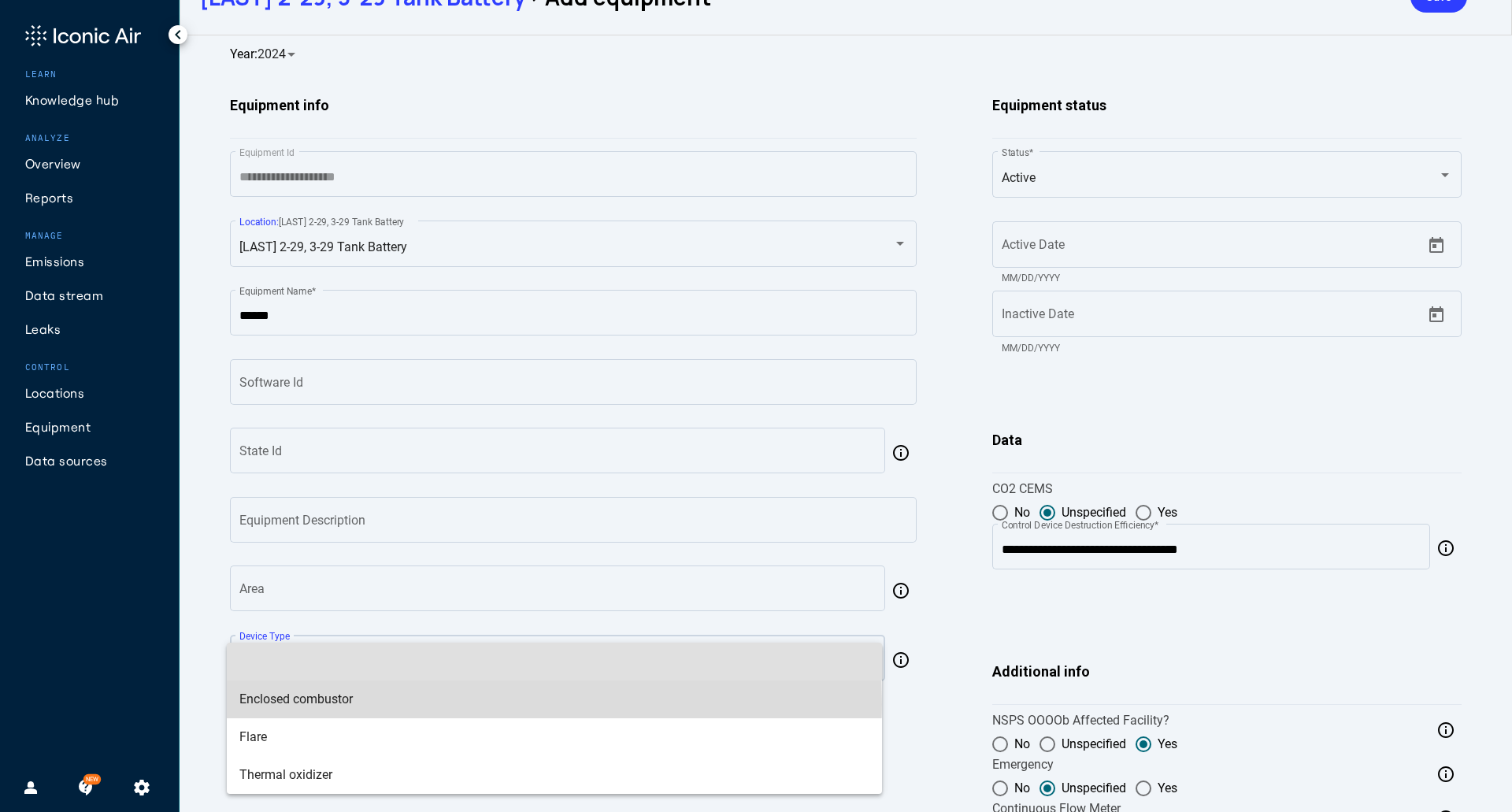click on "Enclosed combustor" at bounding box center [554, 699] 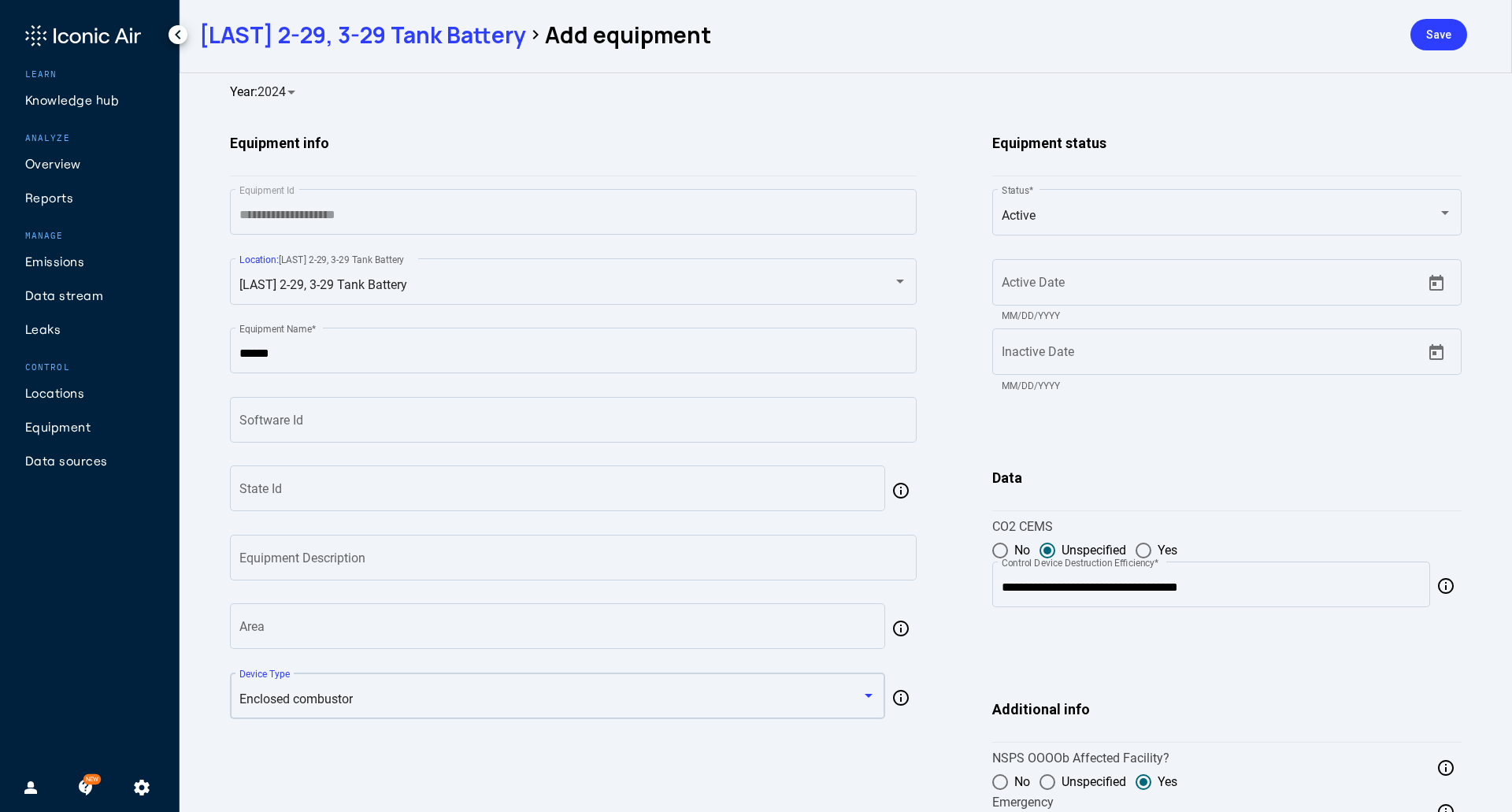 scroll, scrollTop: 0, scrollLeft: 0, axis: both 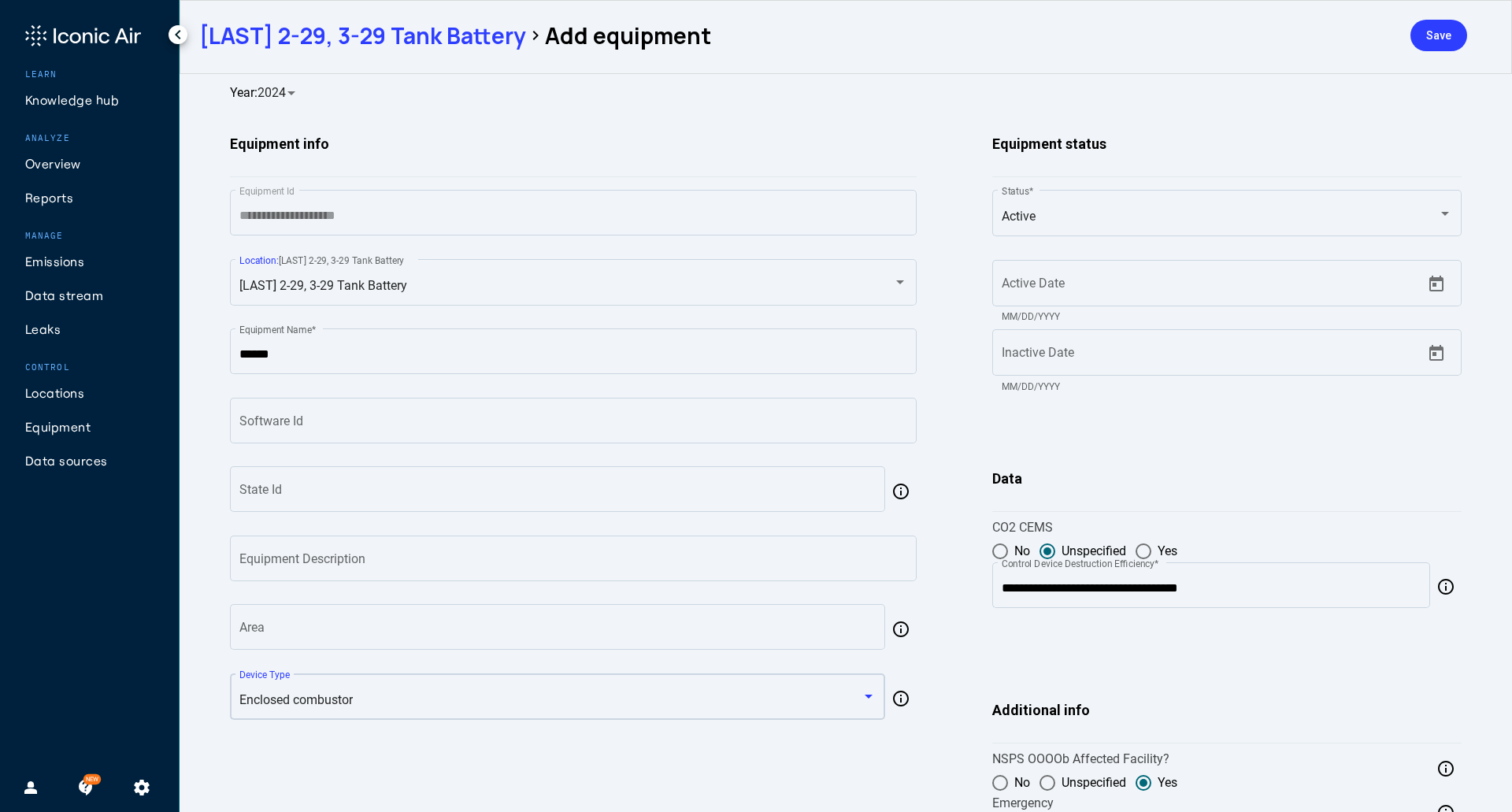 click on "Save" at bounding box center [1439, 35] 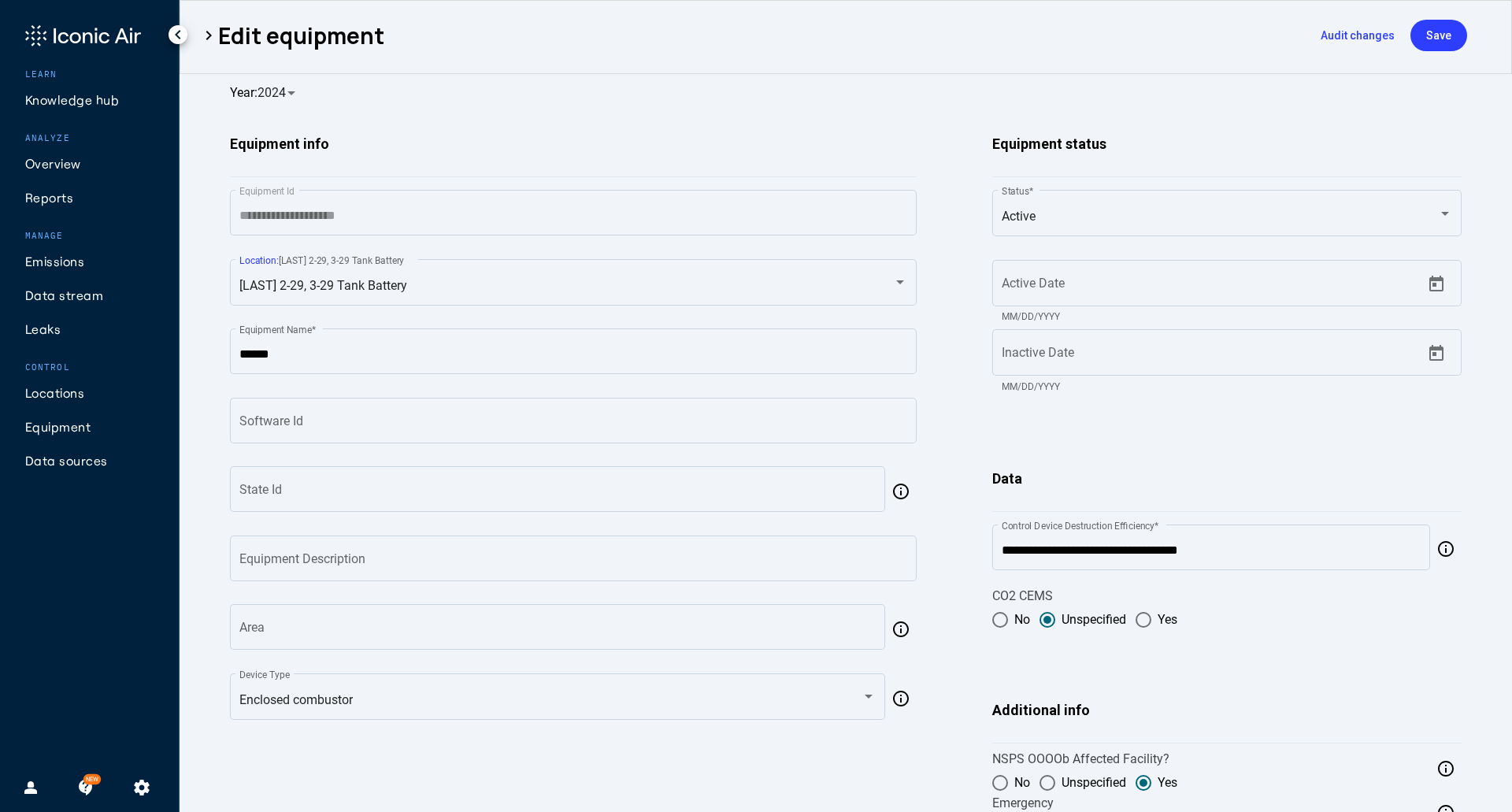 click on "Locations" 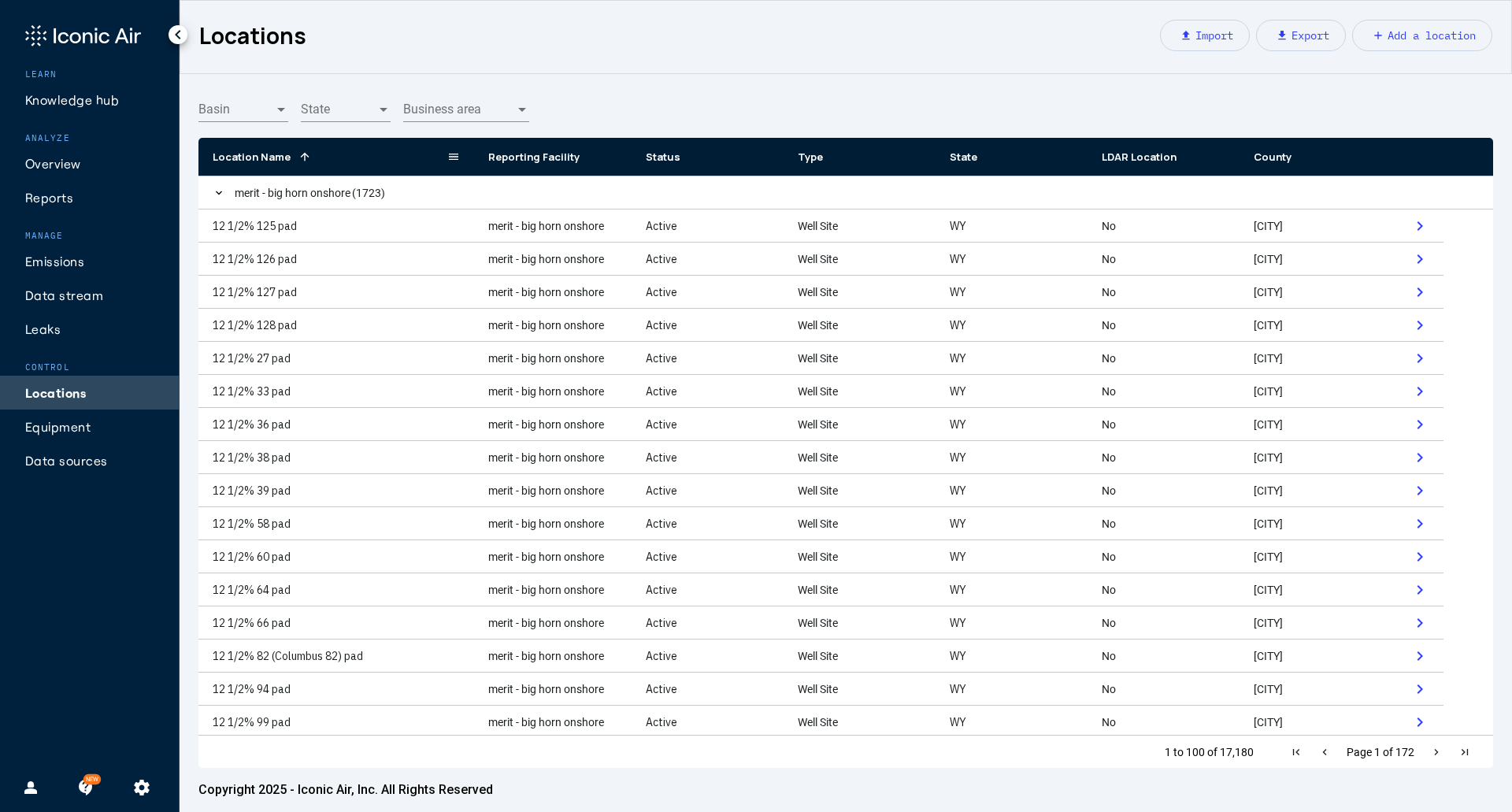 click 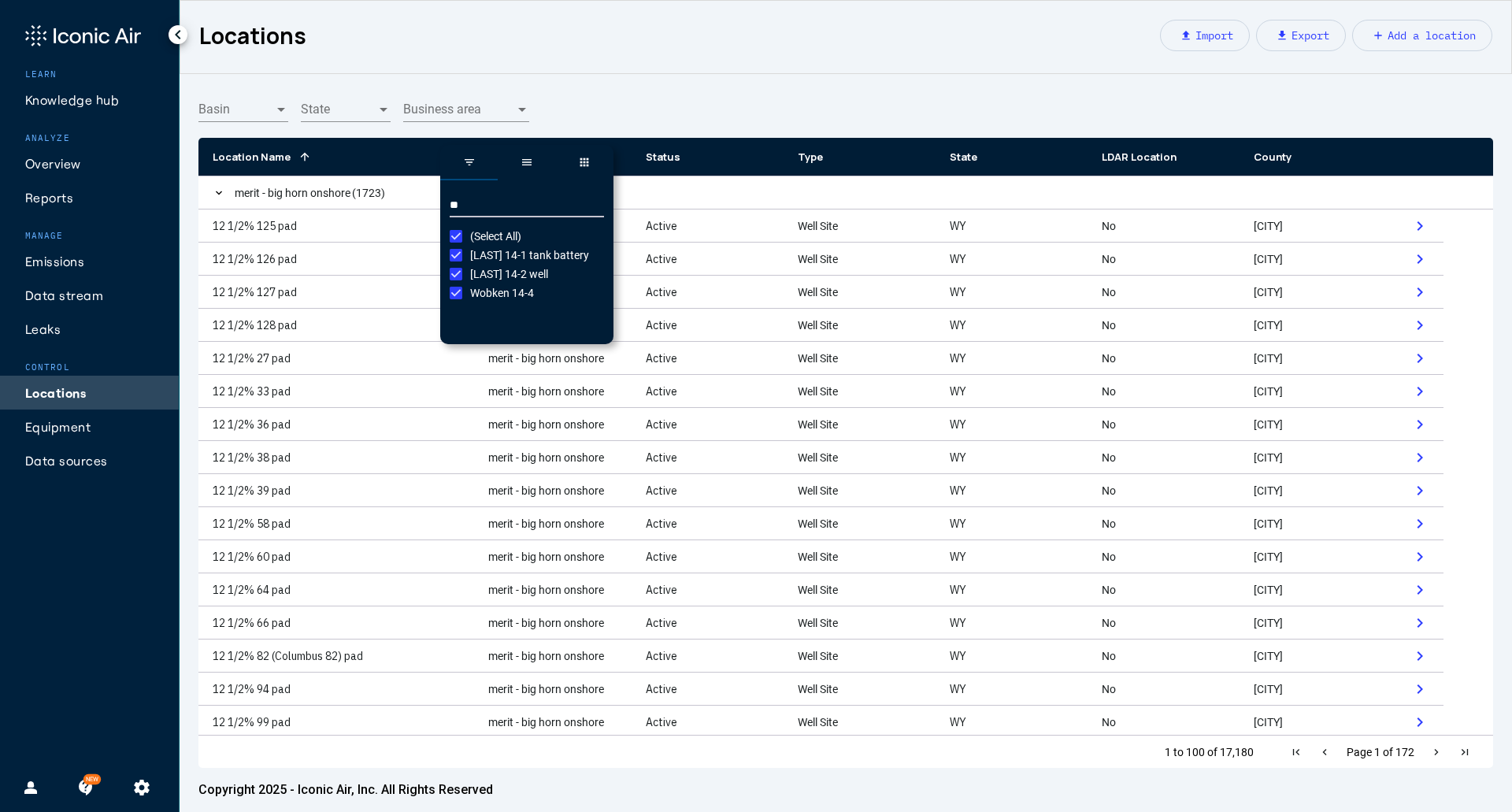 type on "*" 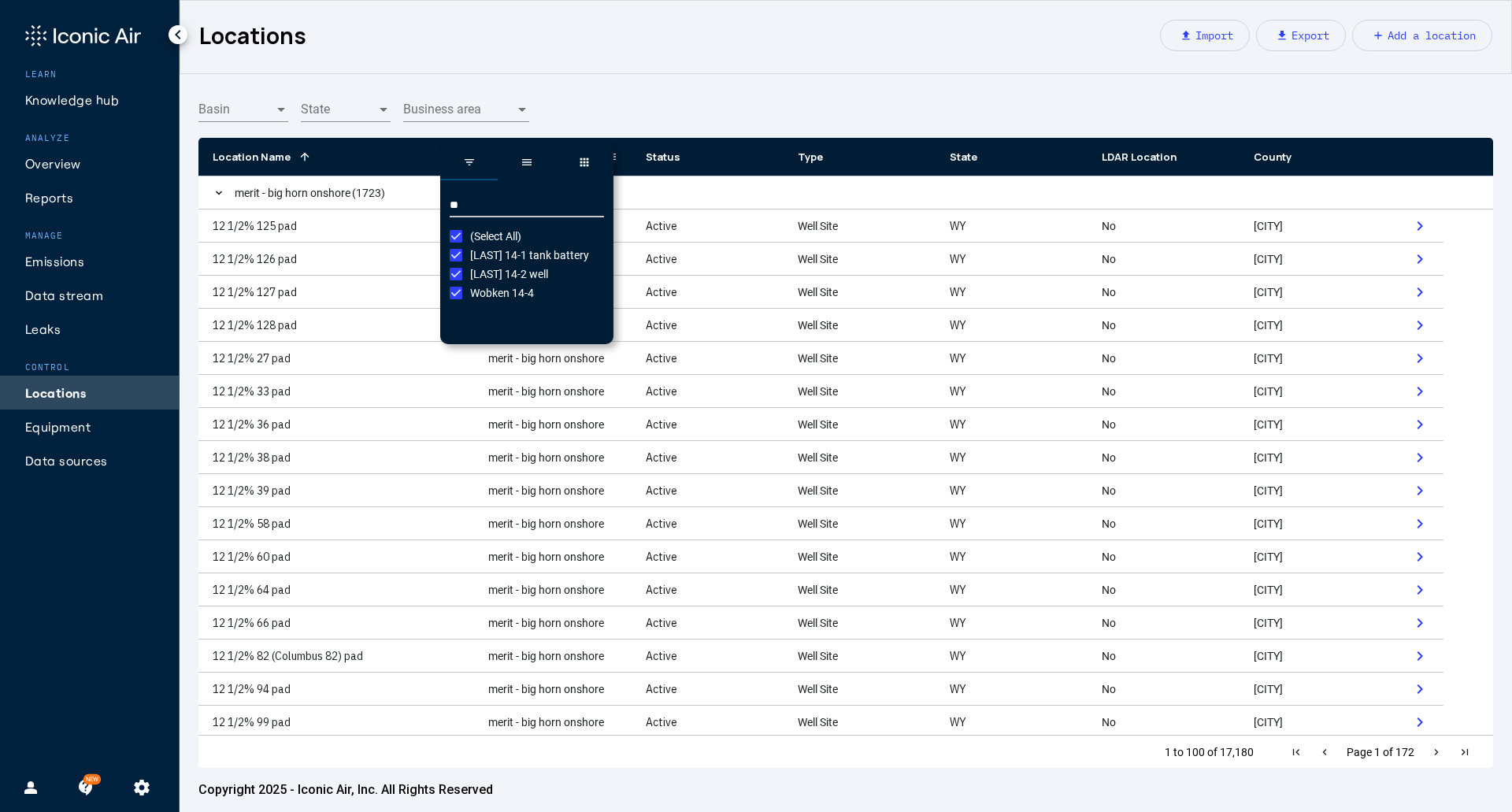 type on "*" 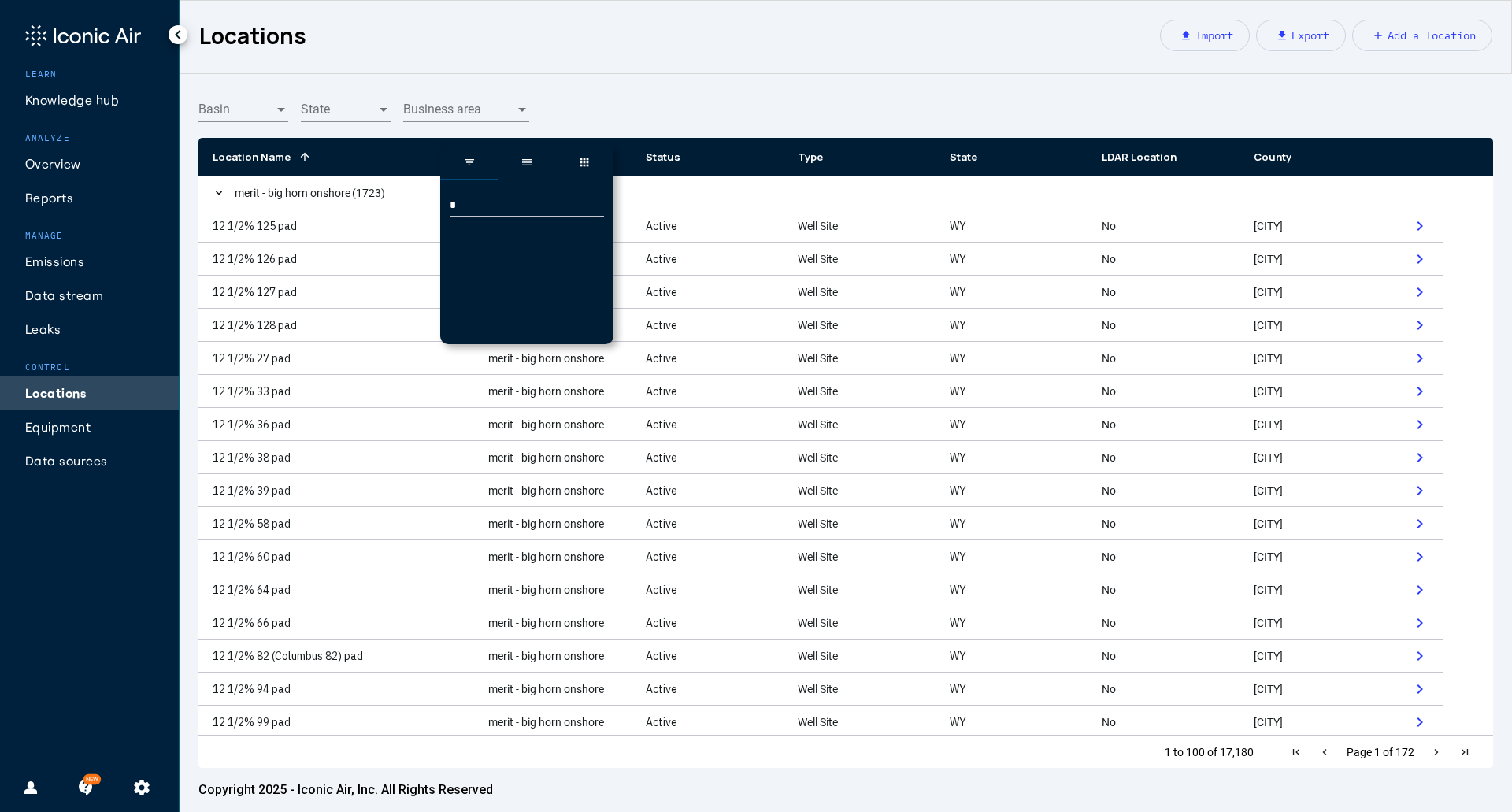 scroll, scrollTop: 2284, scrollLeft: 0, axis: vertical 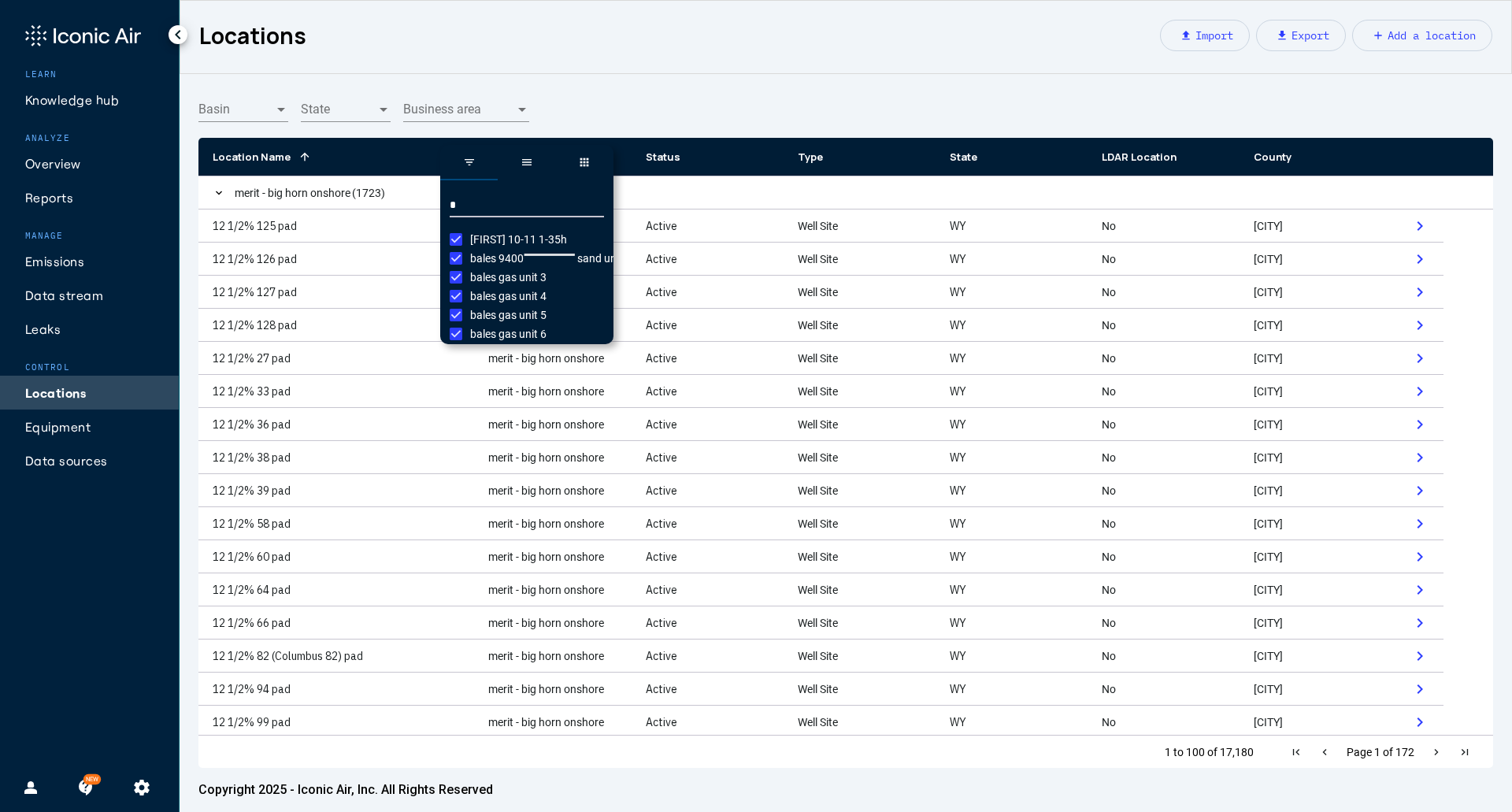 type 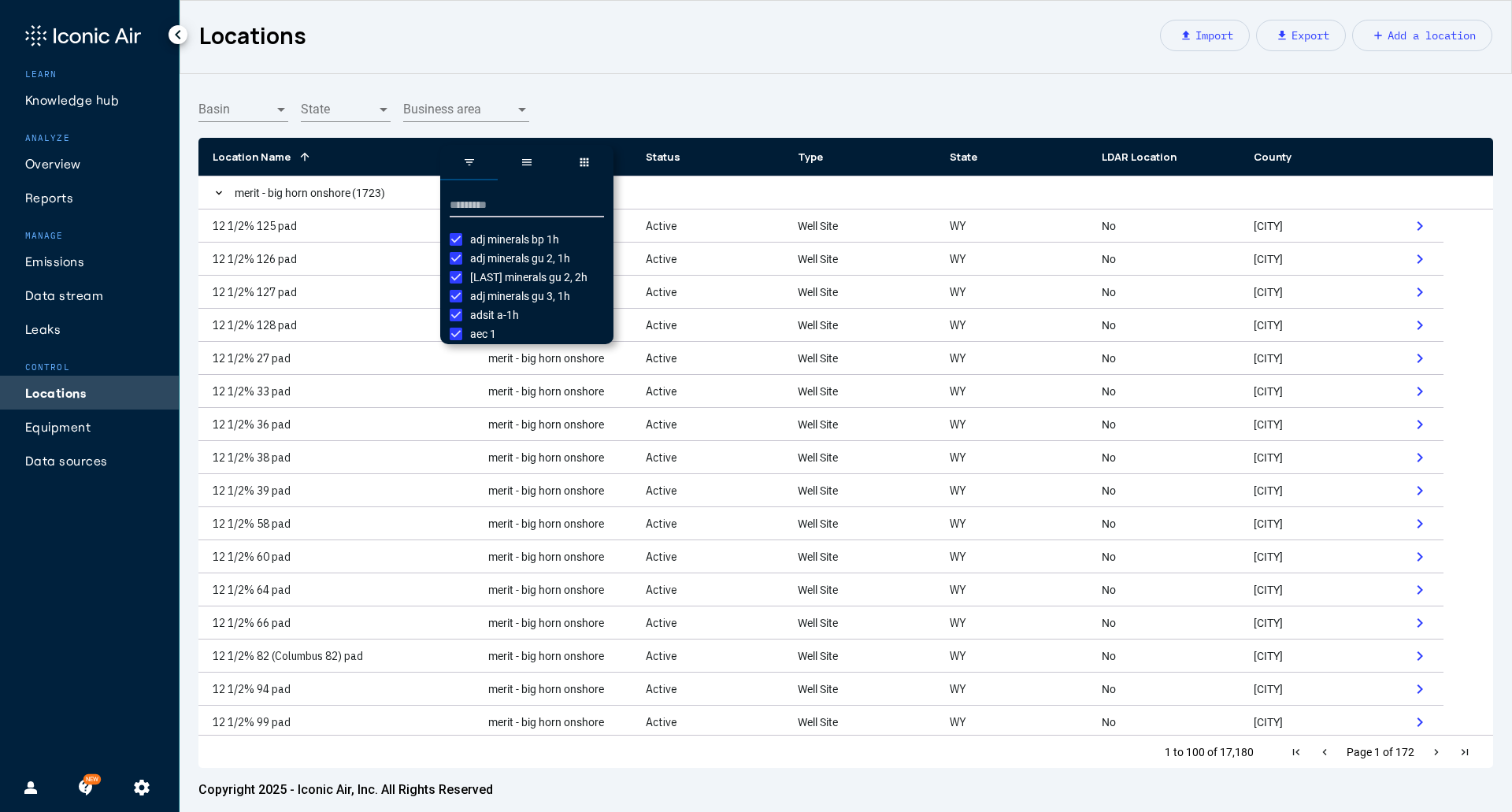 click on "Locations file_upload Import download  Export  add Add a location" 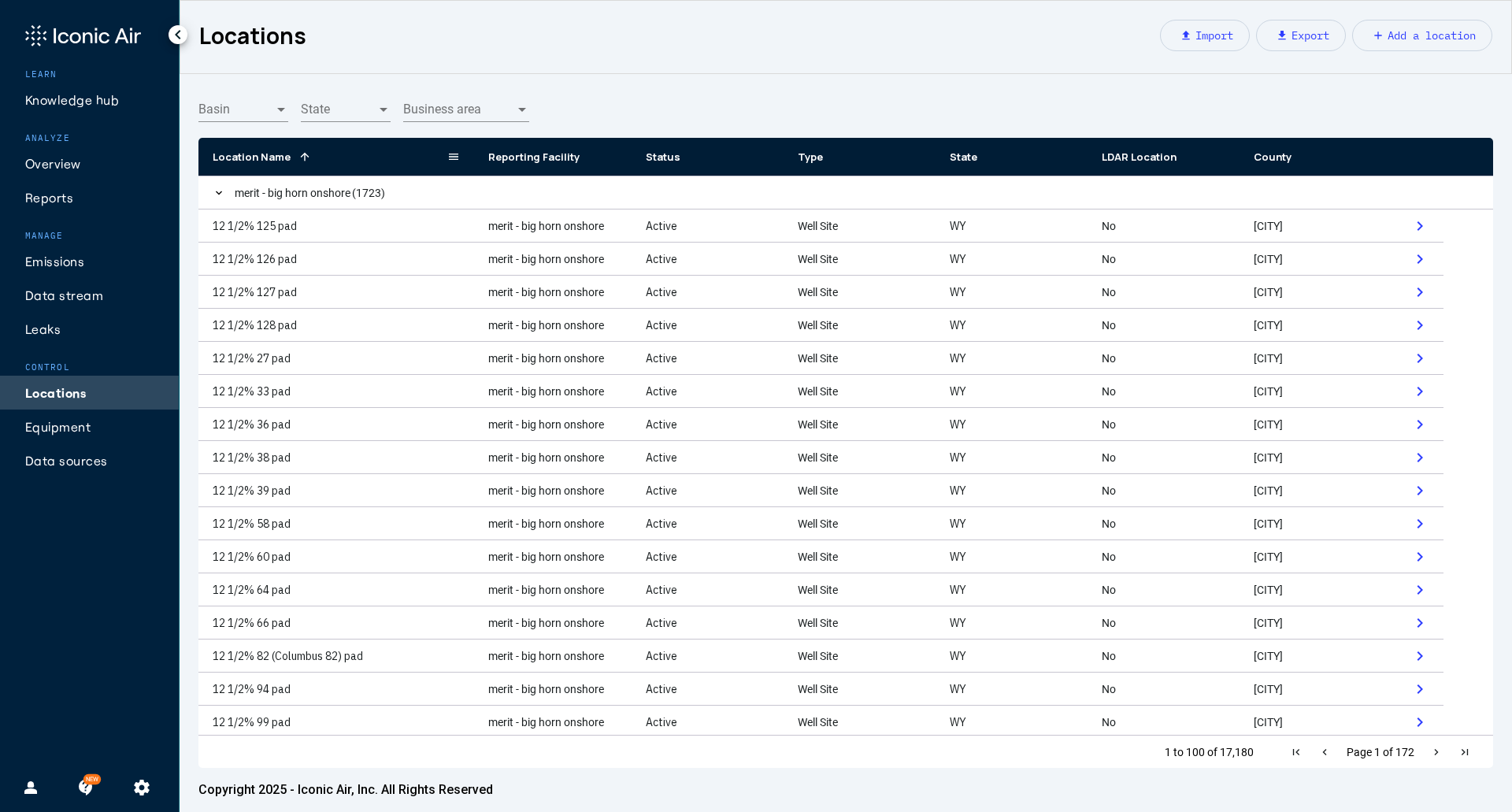 click 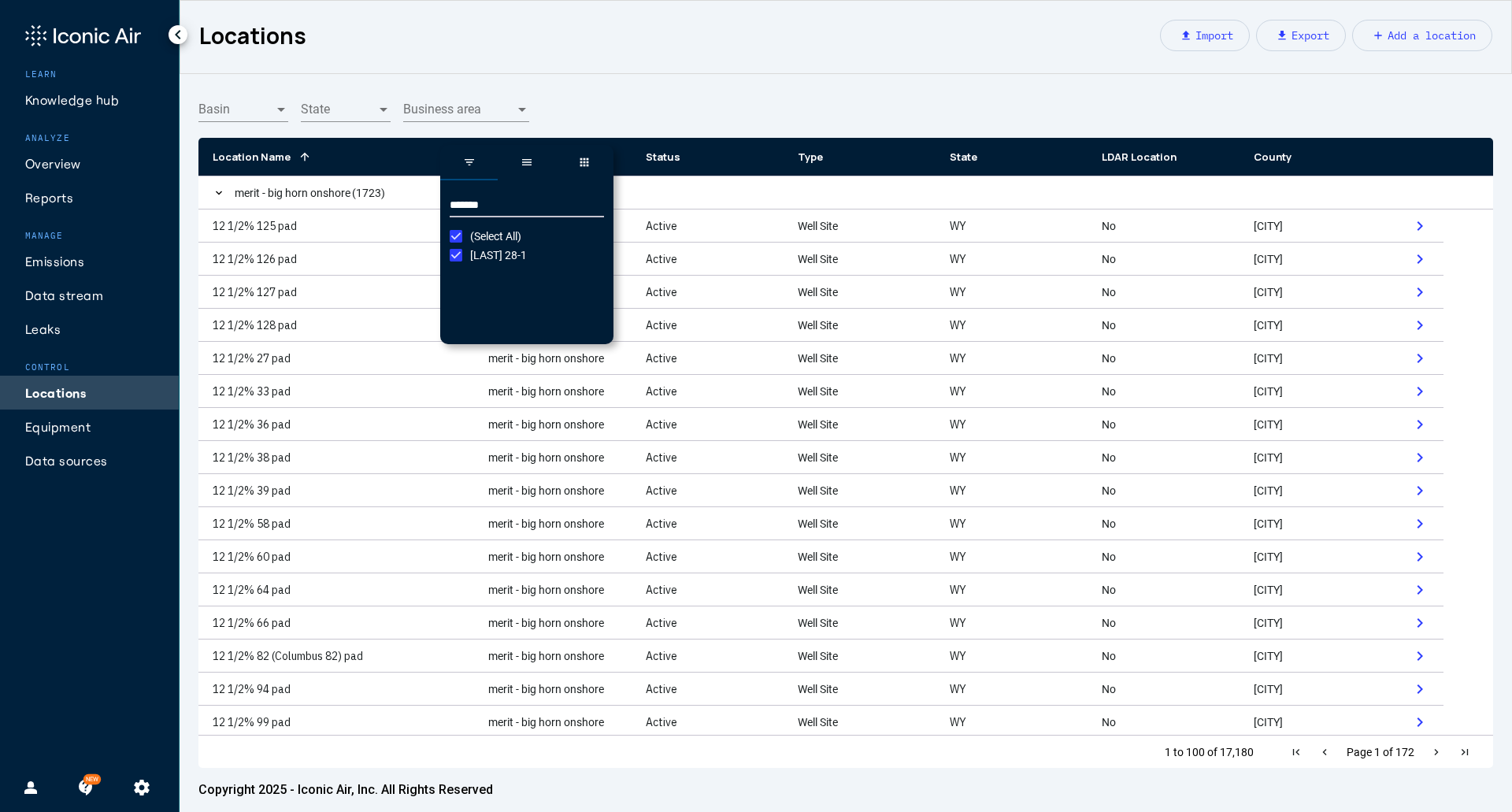 type on "********" 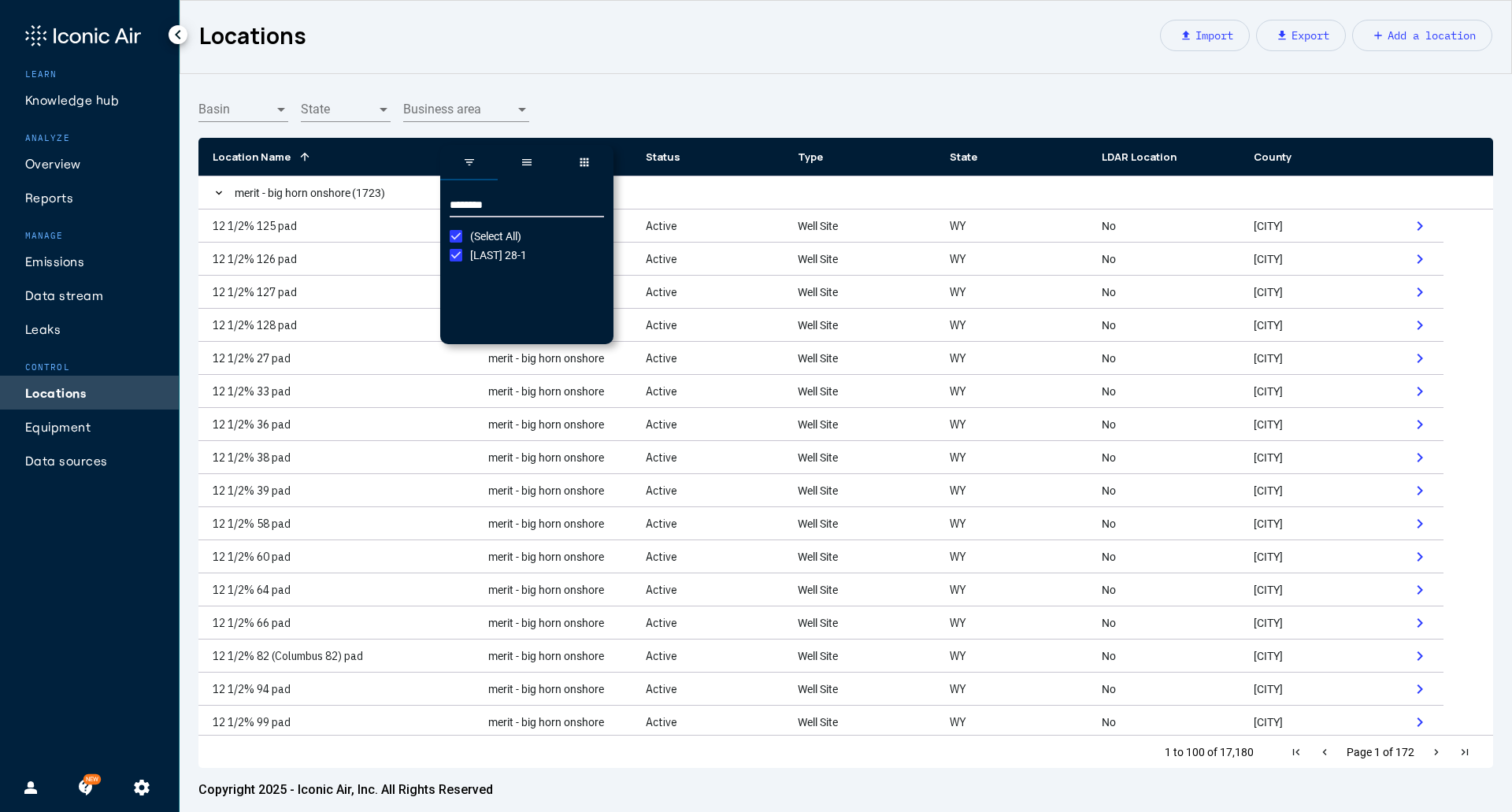 click on "Locations file_upload Import download  Export  add Add a location" 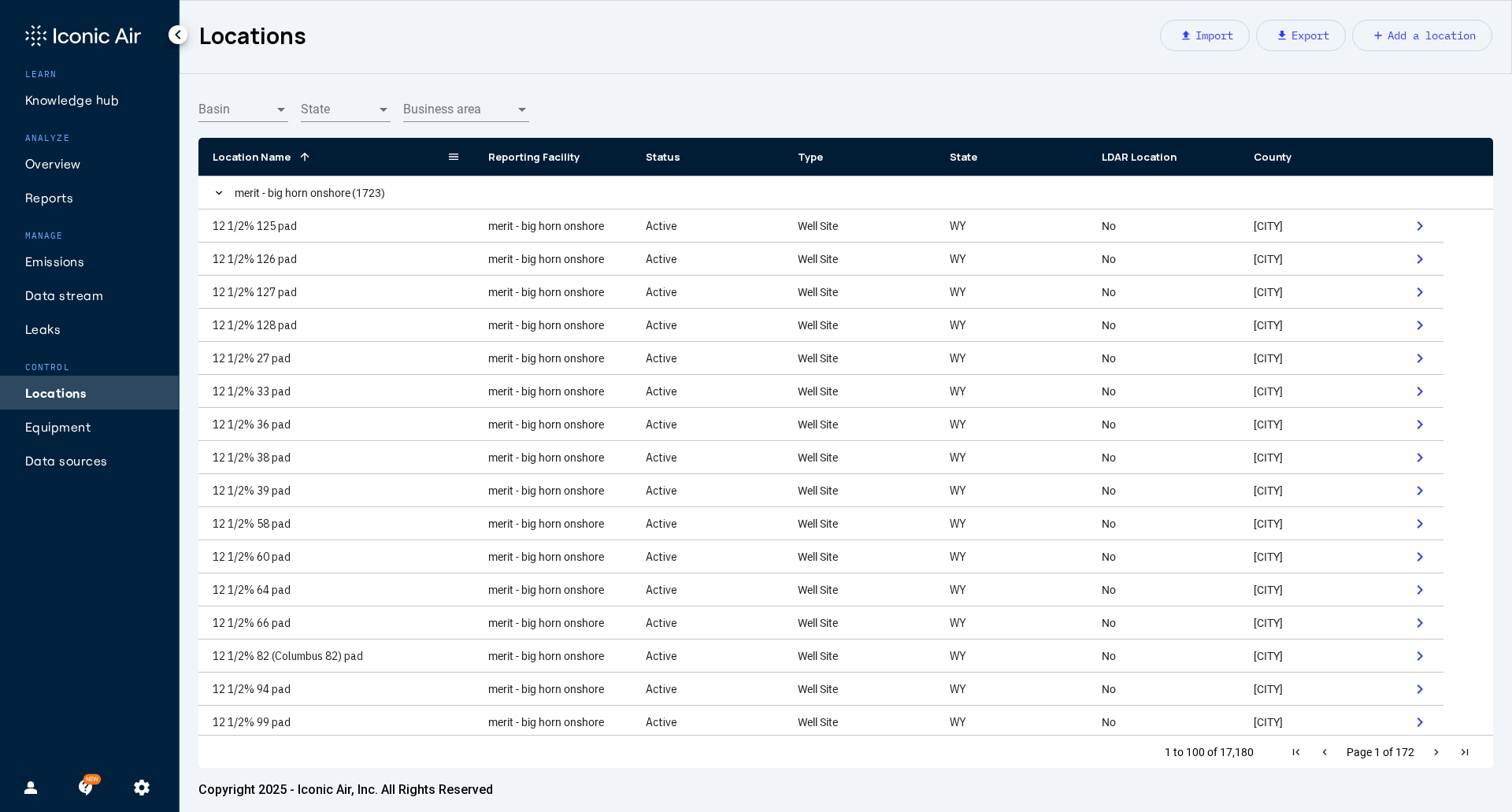 click 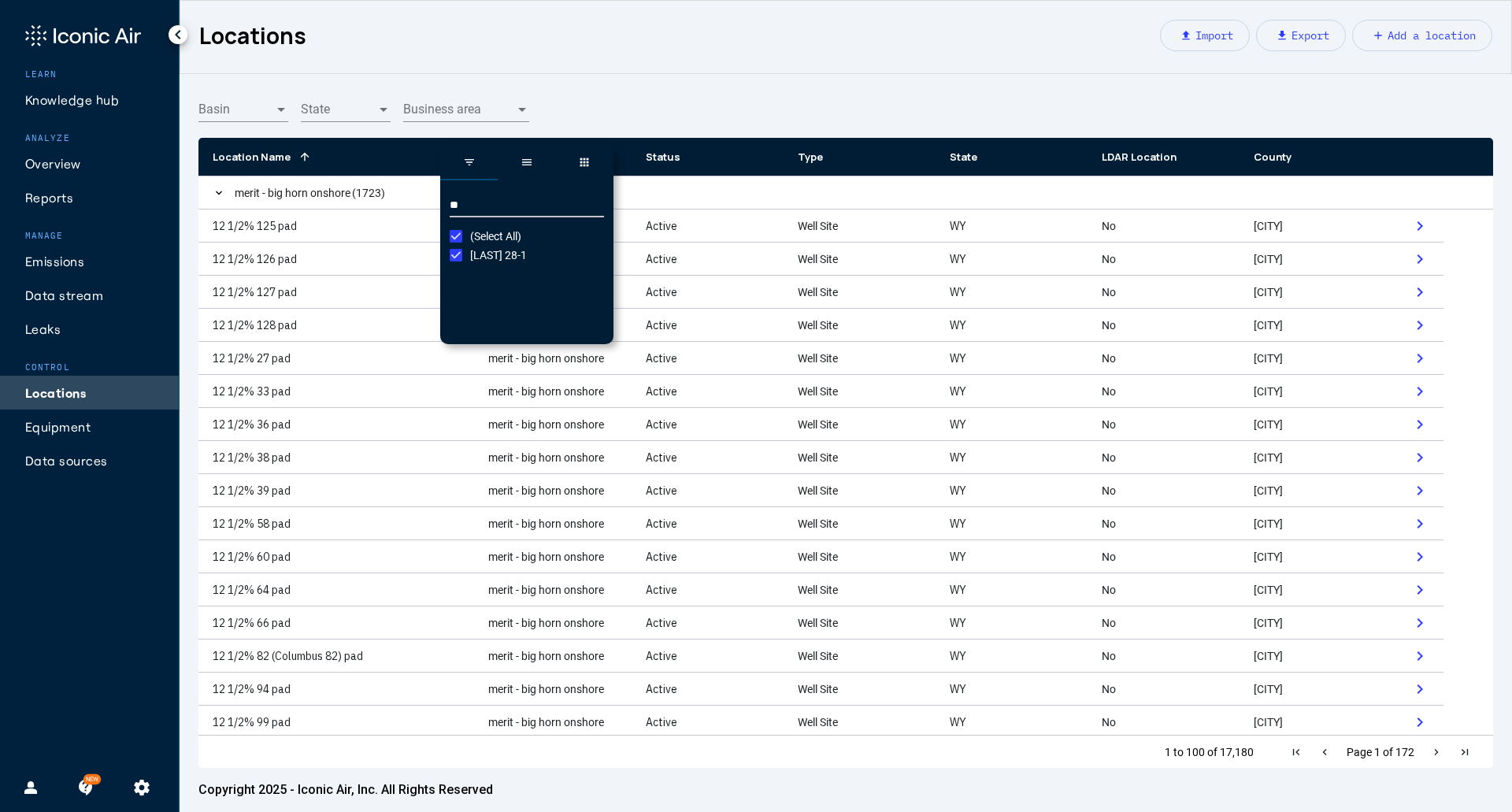 type on "*" 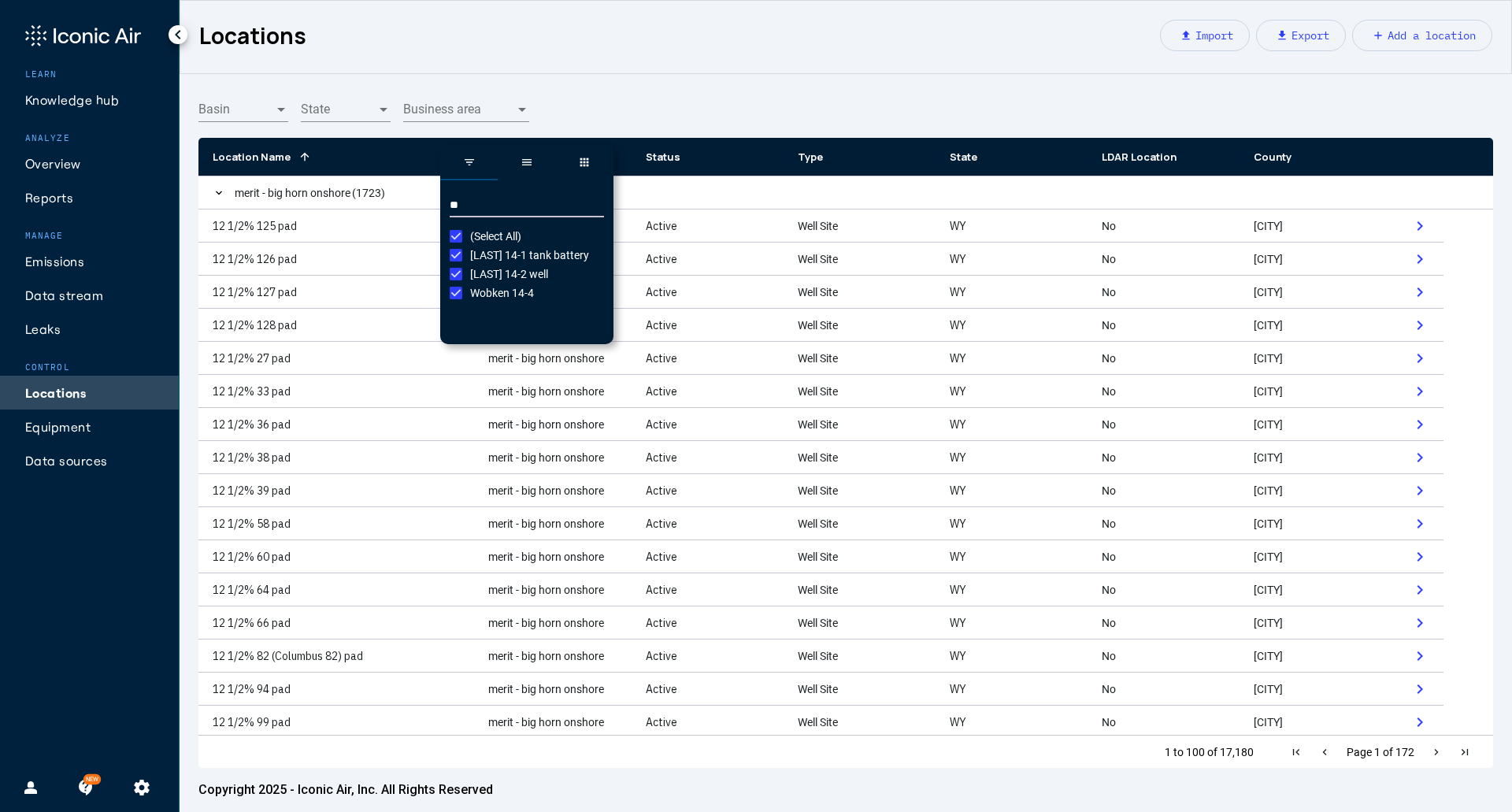 type on "*" 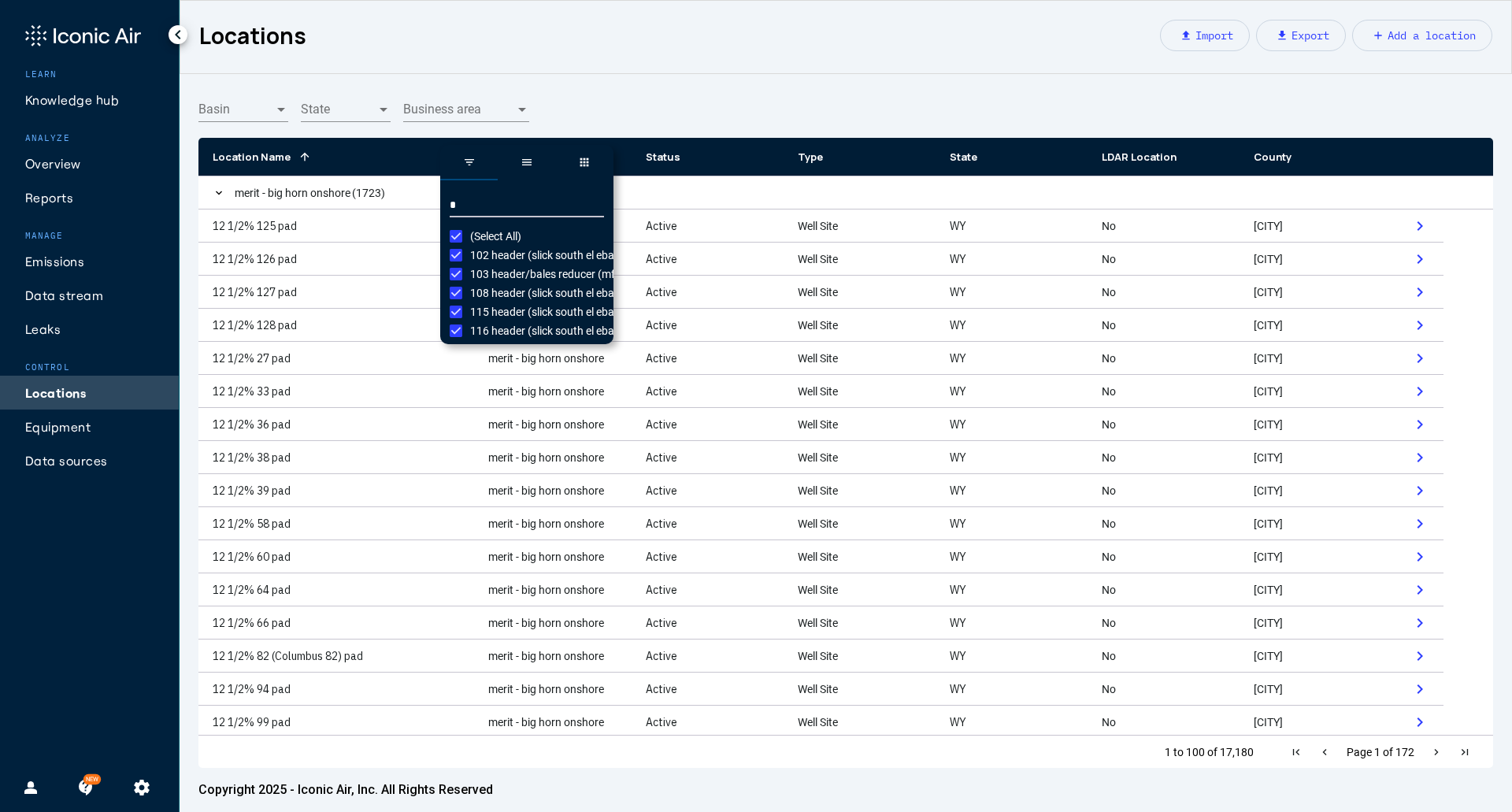 type 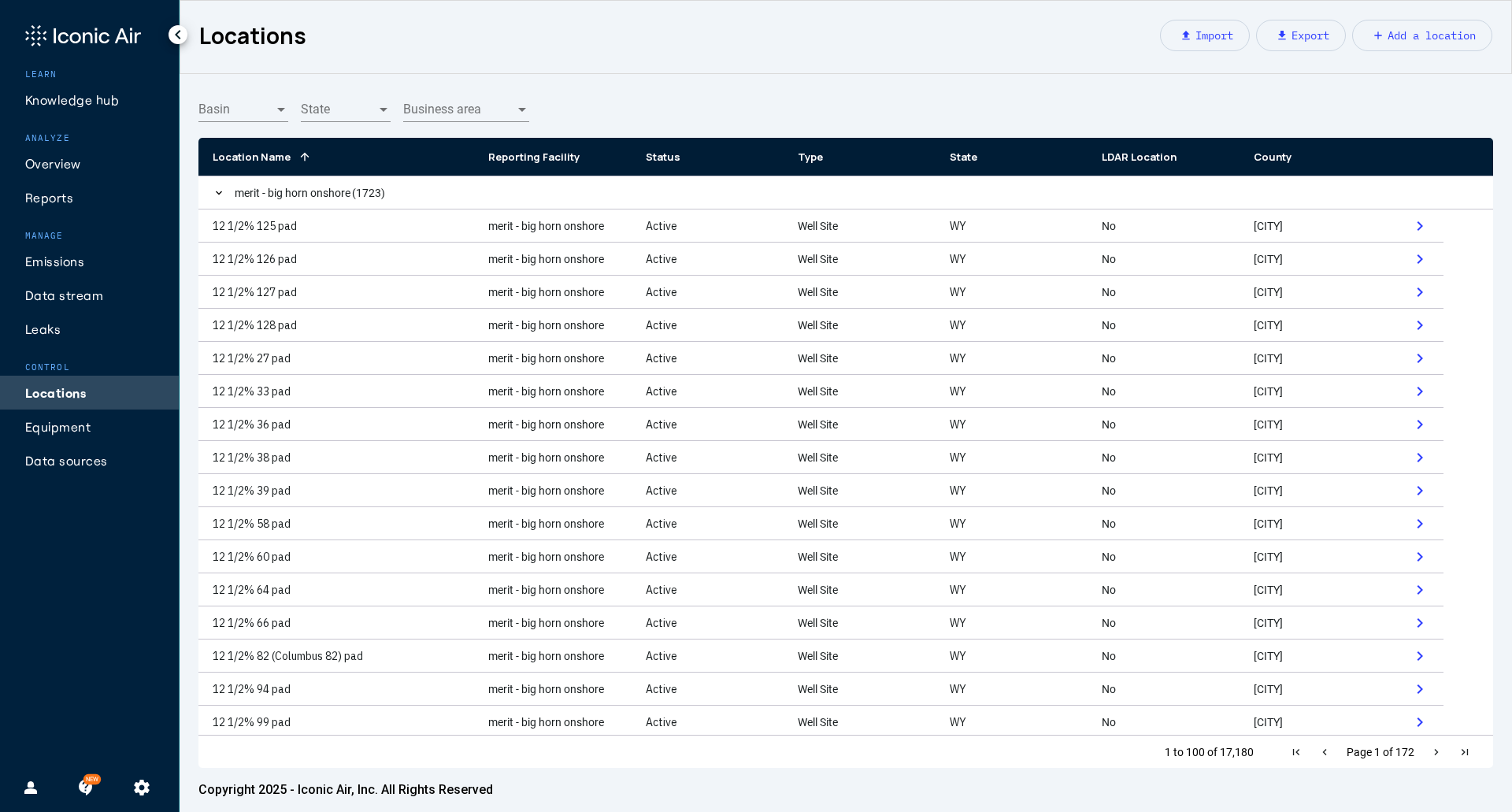 click on "Locations file_upload Import download  Export  add Add a location" 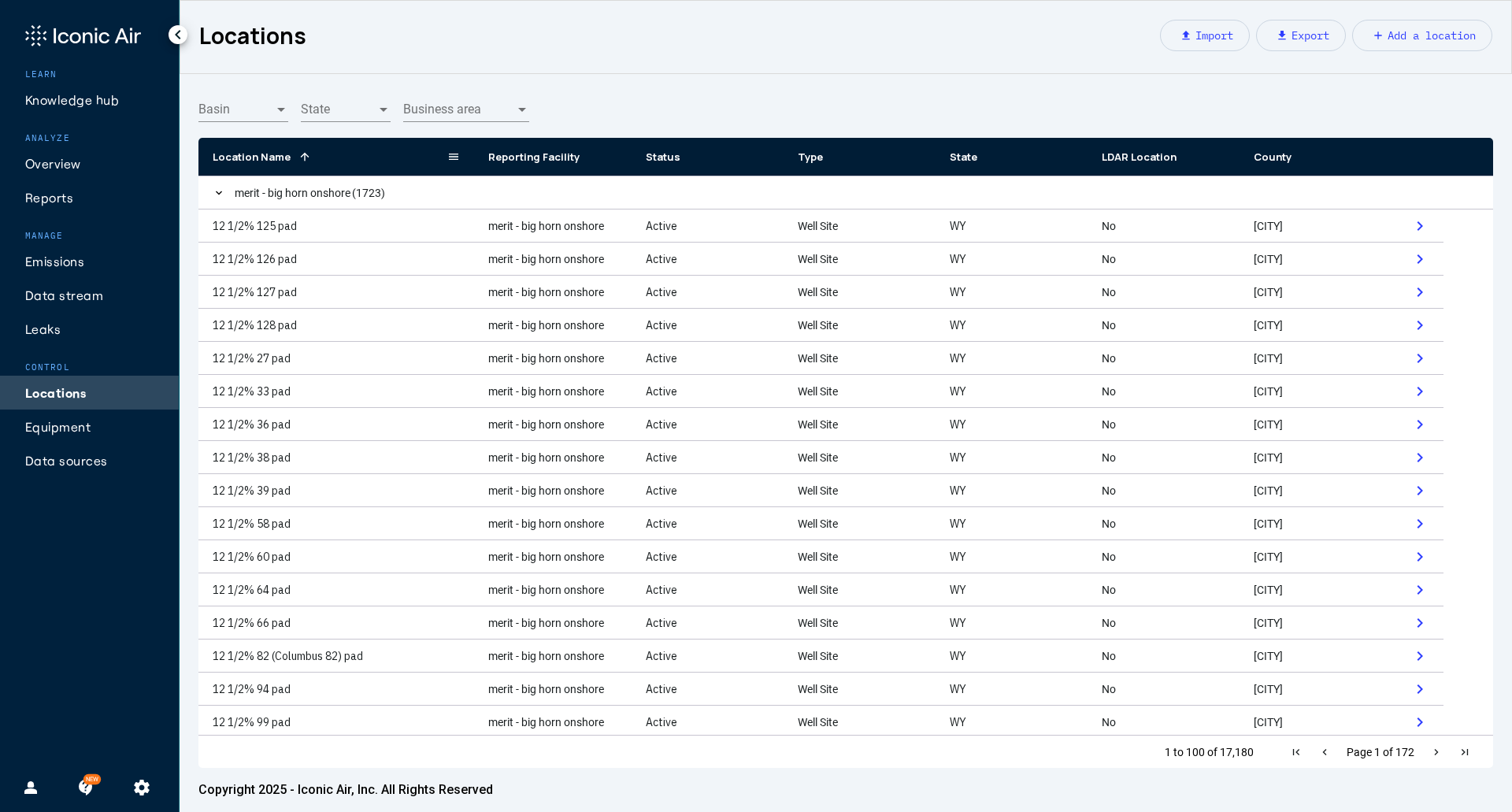 click 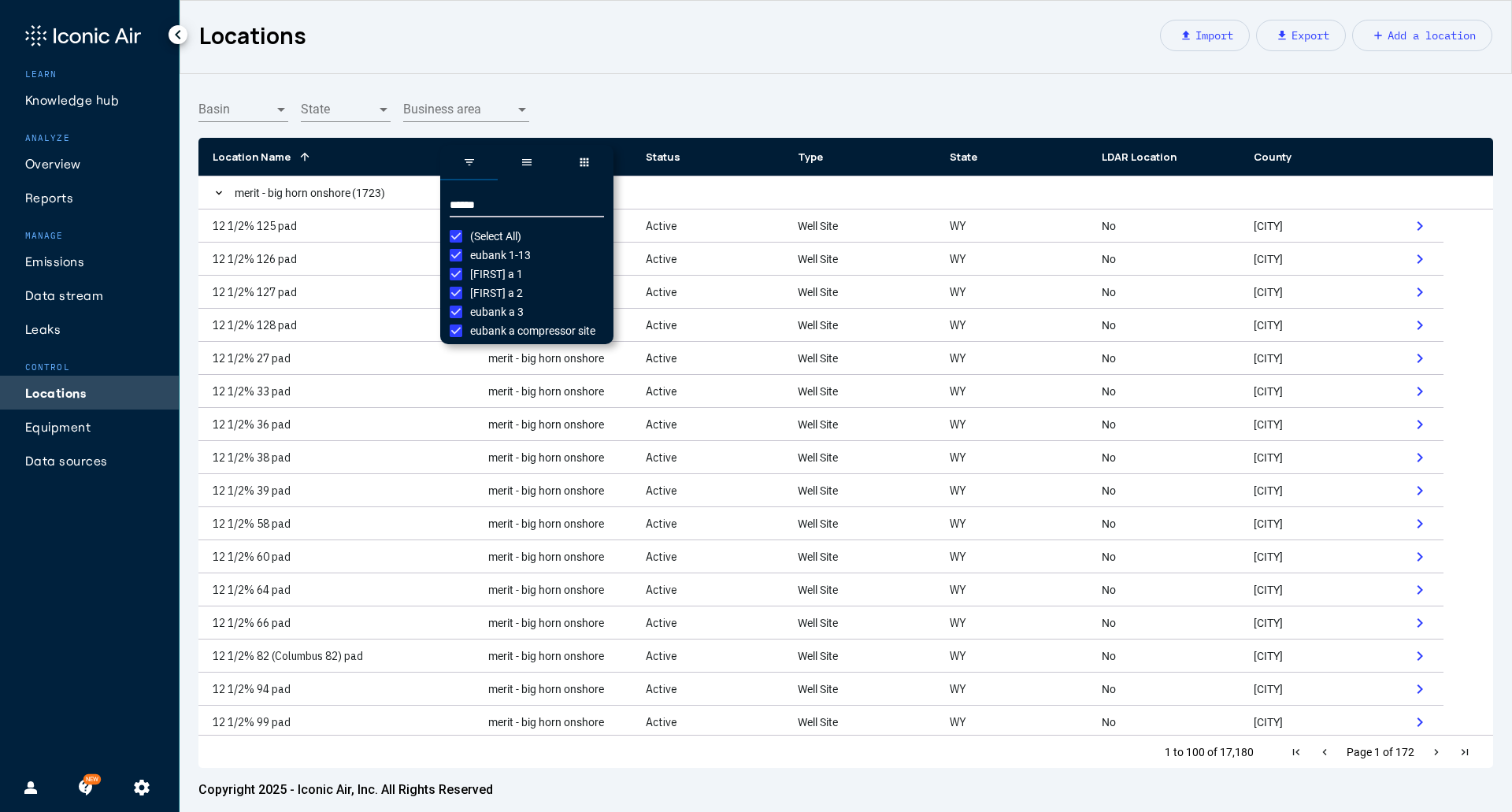 type on "******" 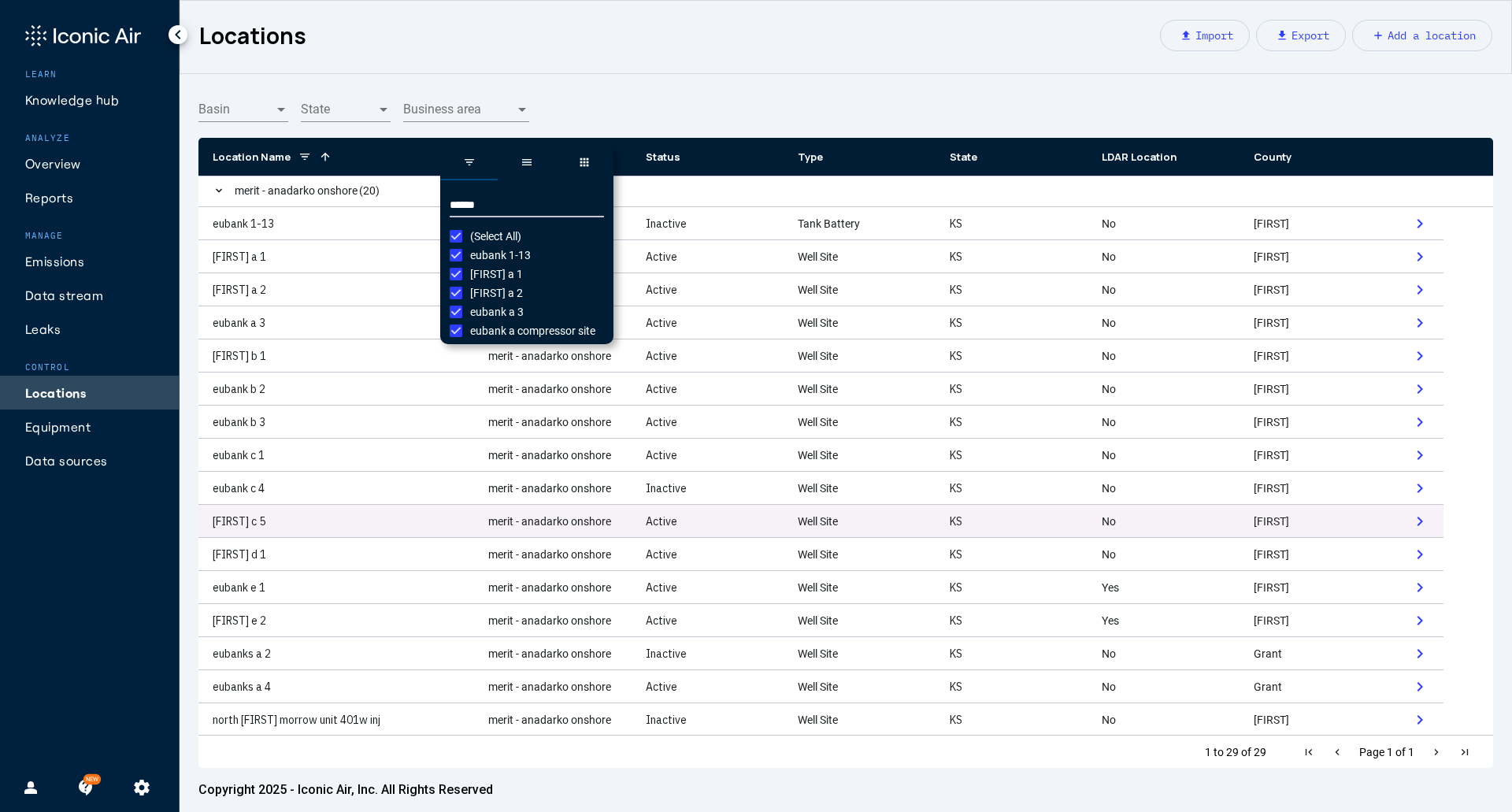 scroll, scrollTop: 0, scrollLeft: 0, axis: both 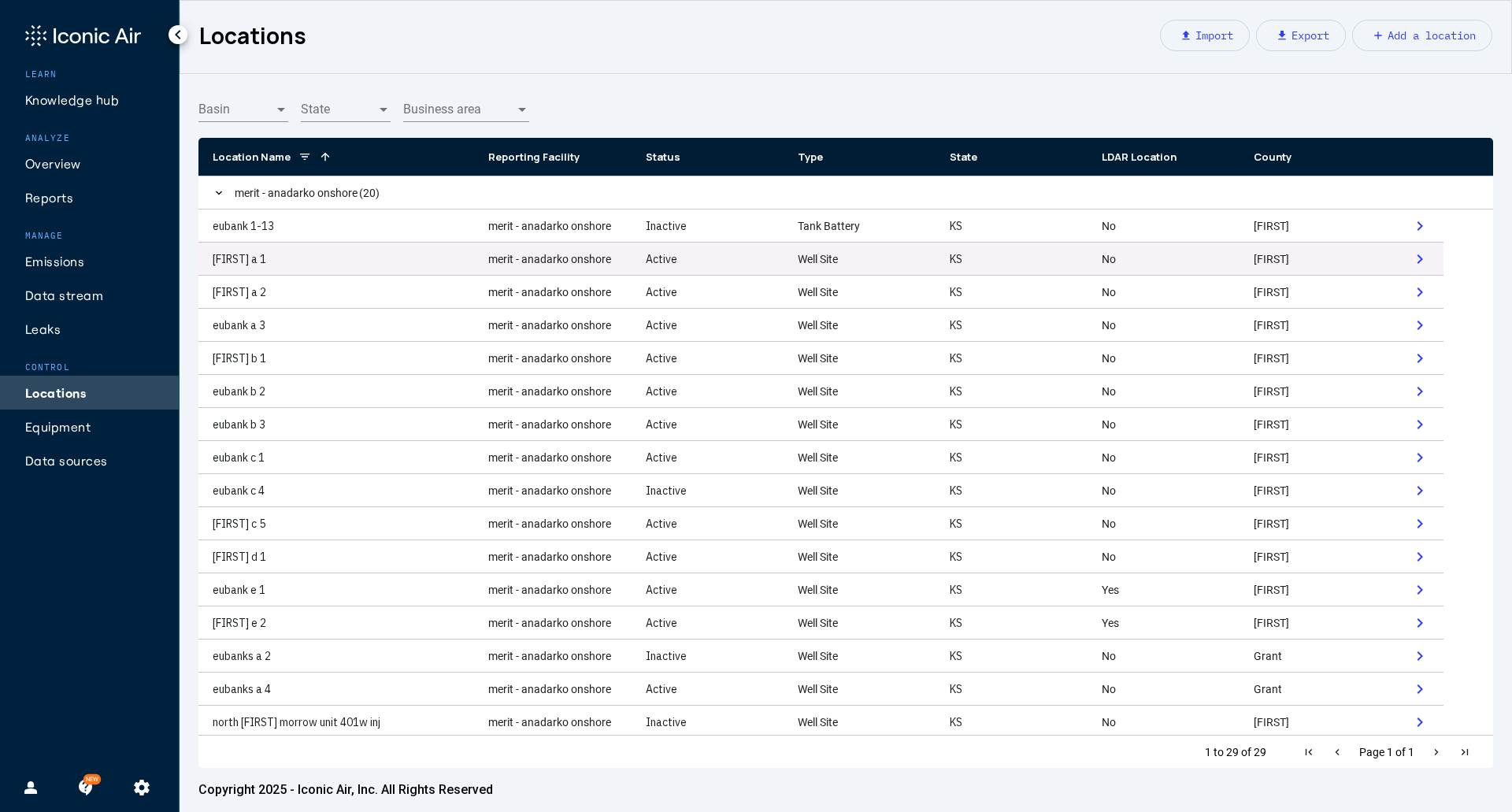 click on "eubank a 1" 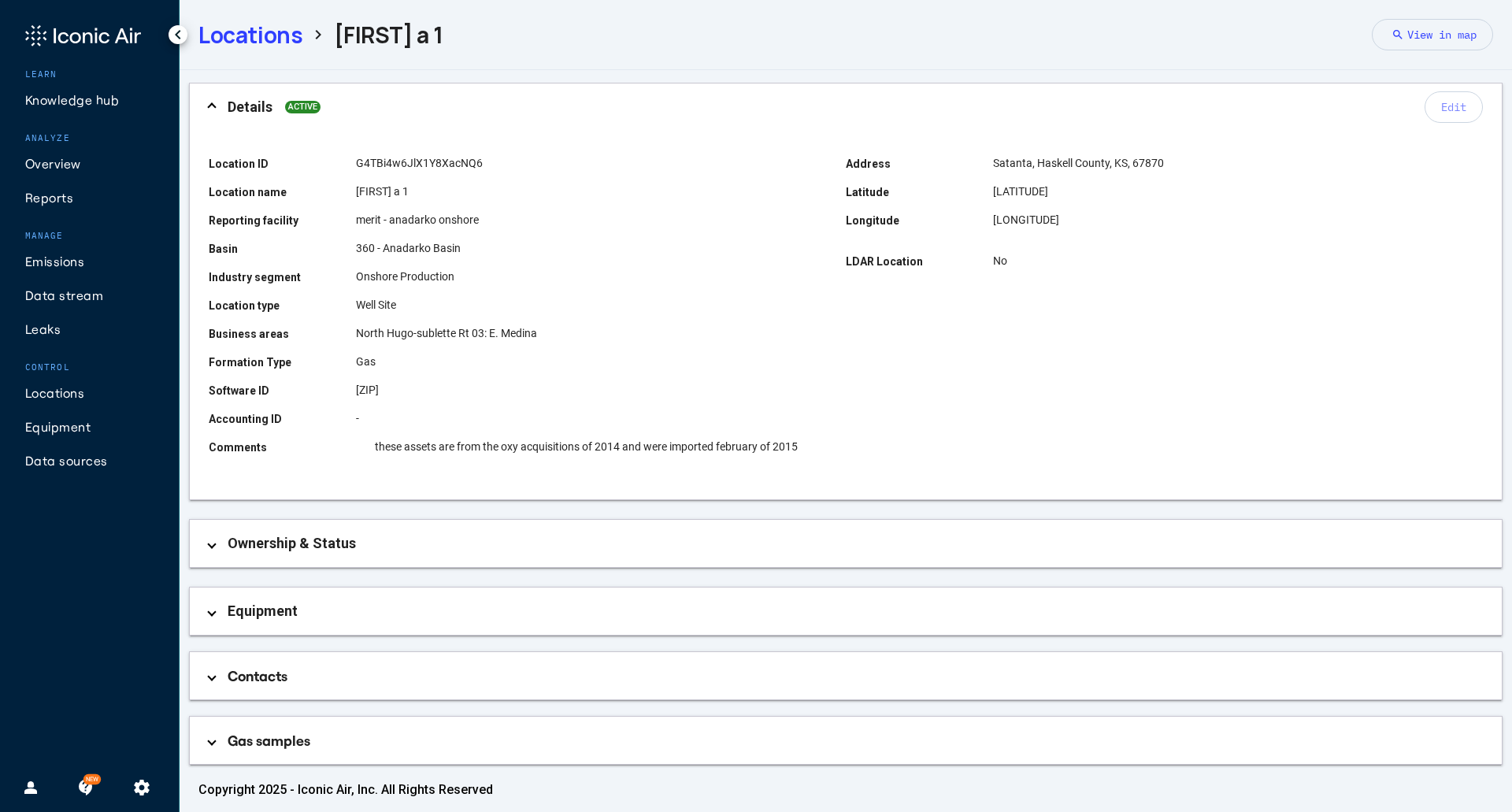 click on "Equipment" at bounding box center (849, 611) 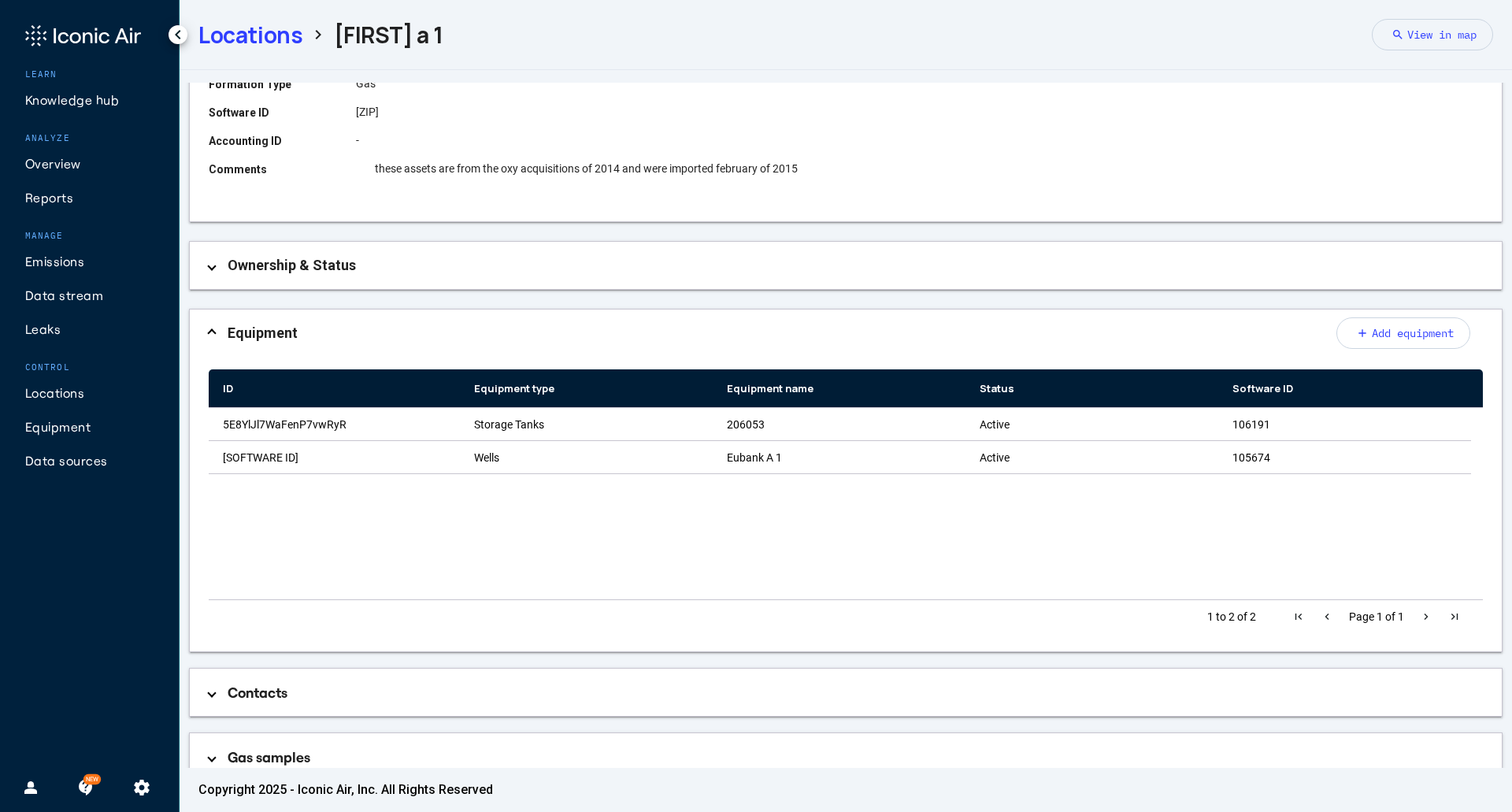 scroll, scrollTop: 315, scrollLeft: 0, axis: vertical 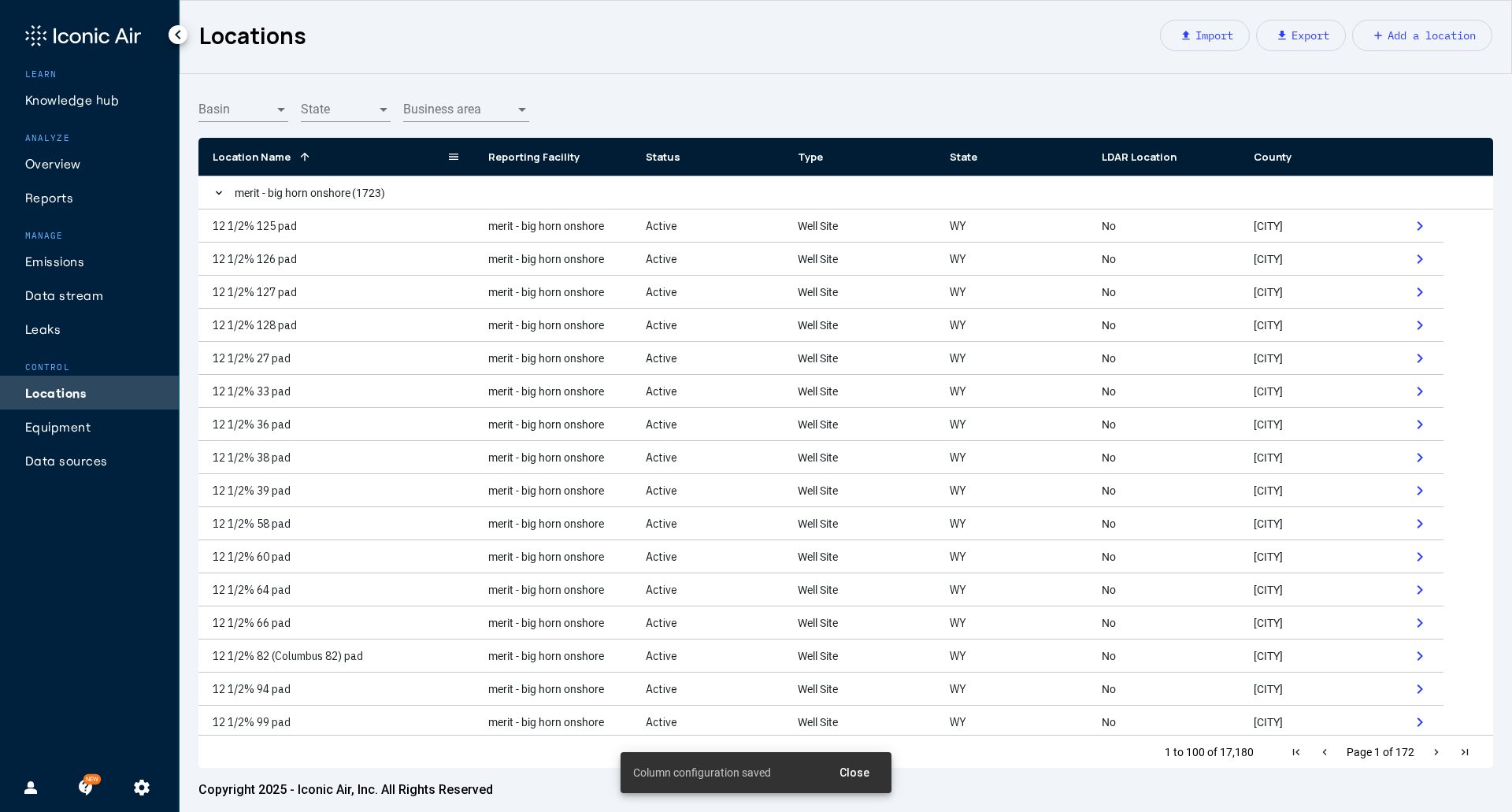 click 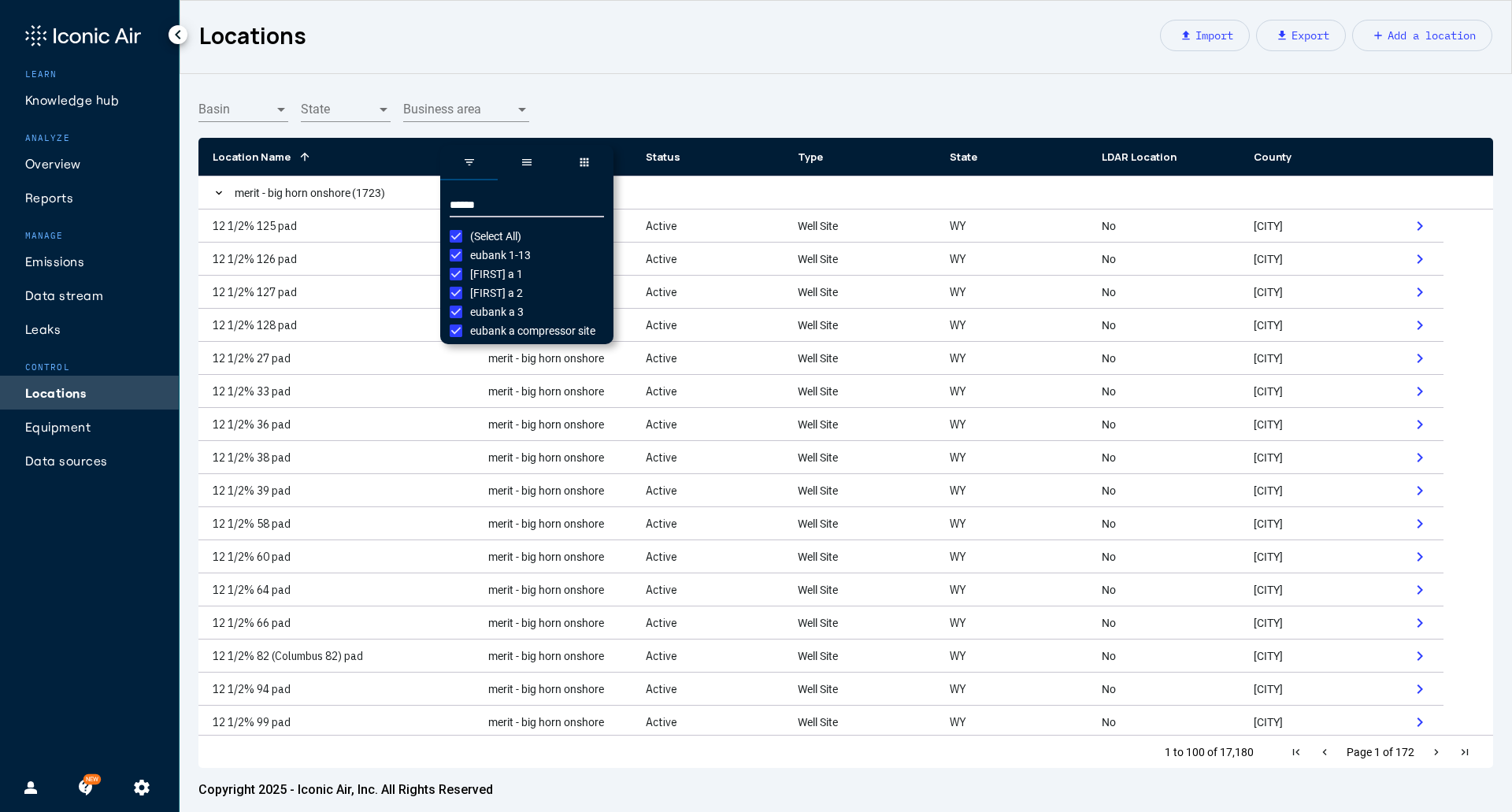 type on "******" 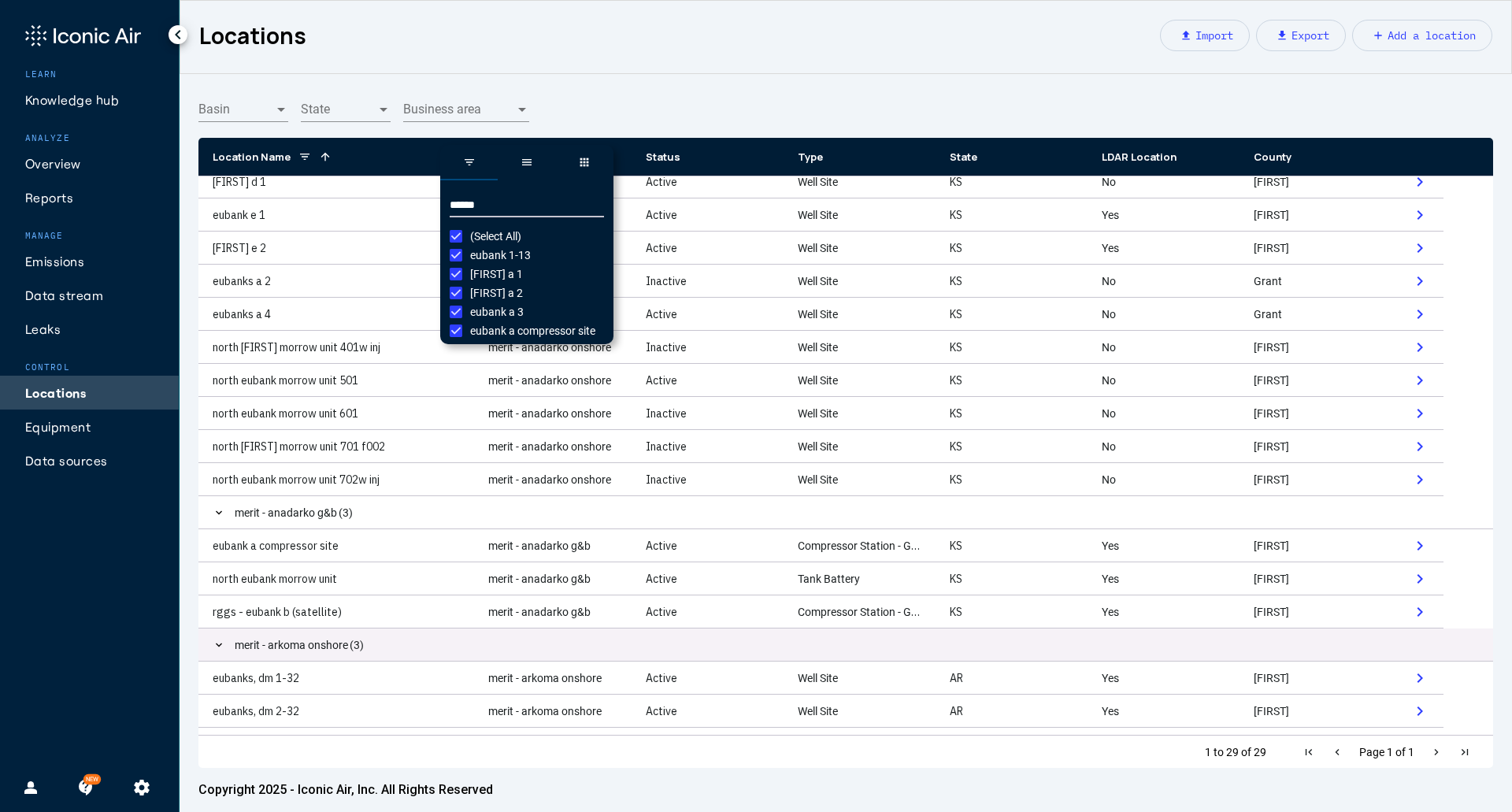 scroll, scrollTop: 401, scrollLeft: 0, axis: vertical 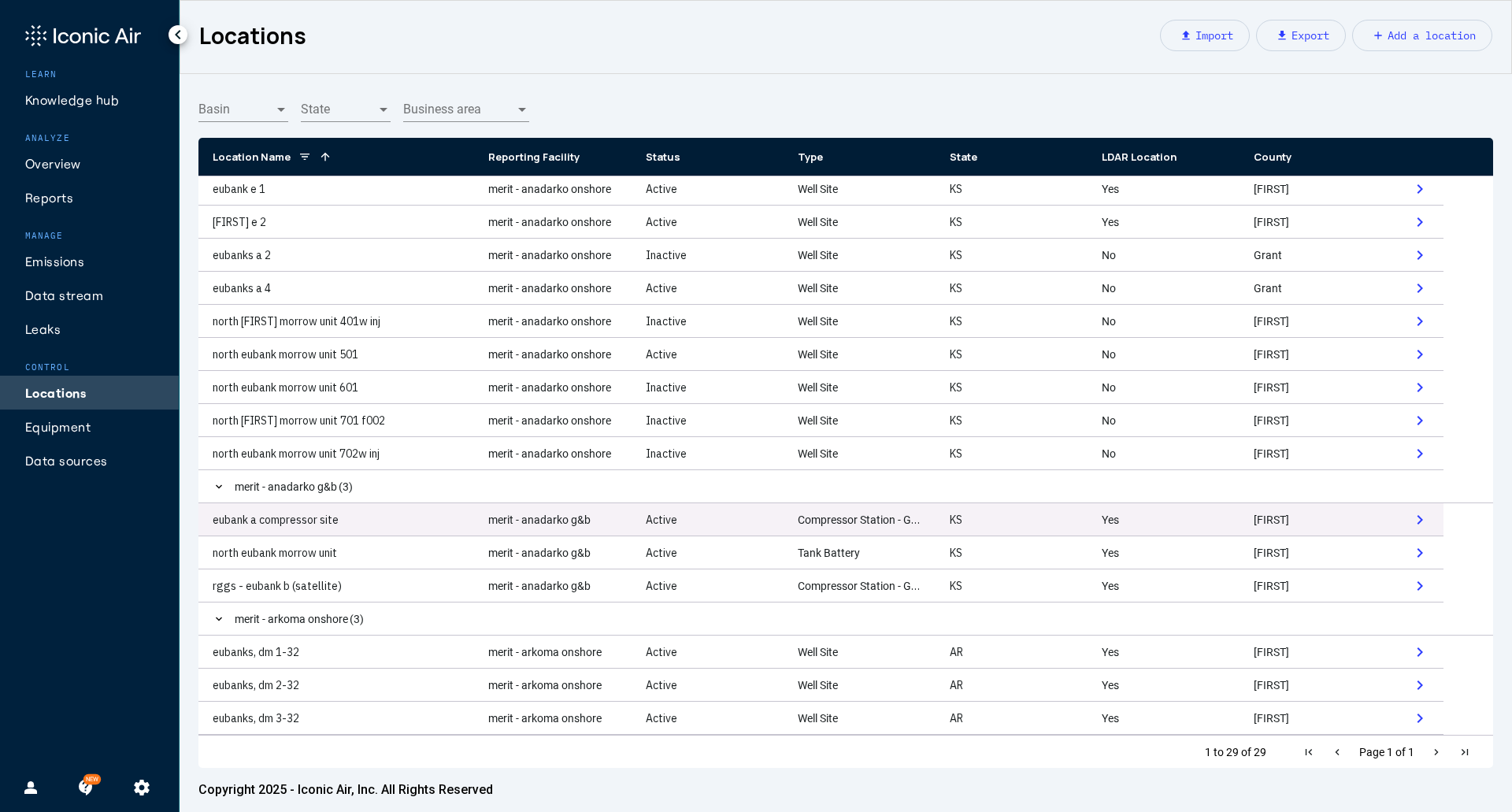 click on "eubank a compressor site" 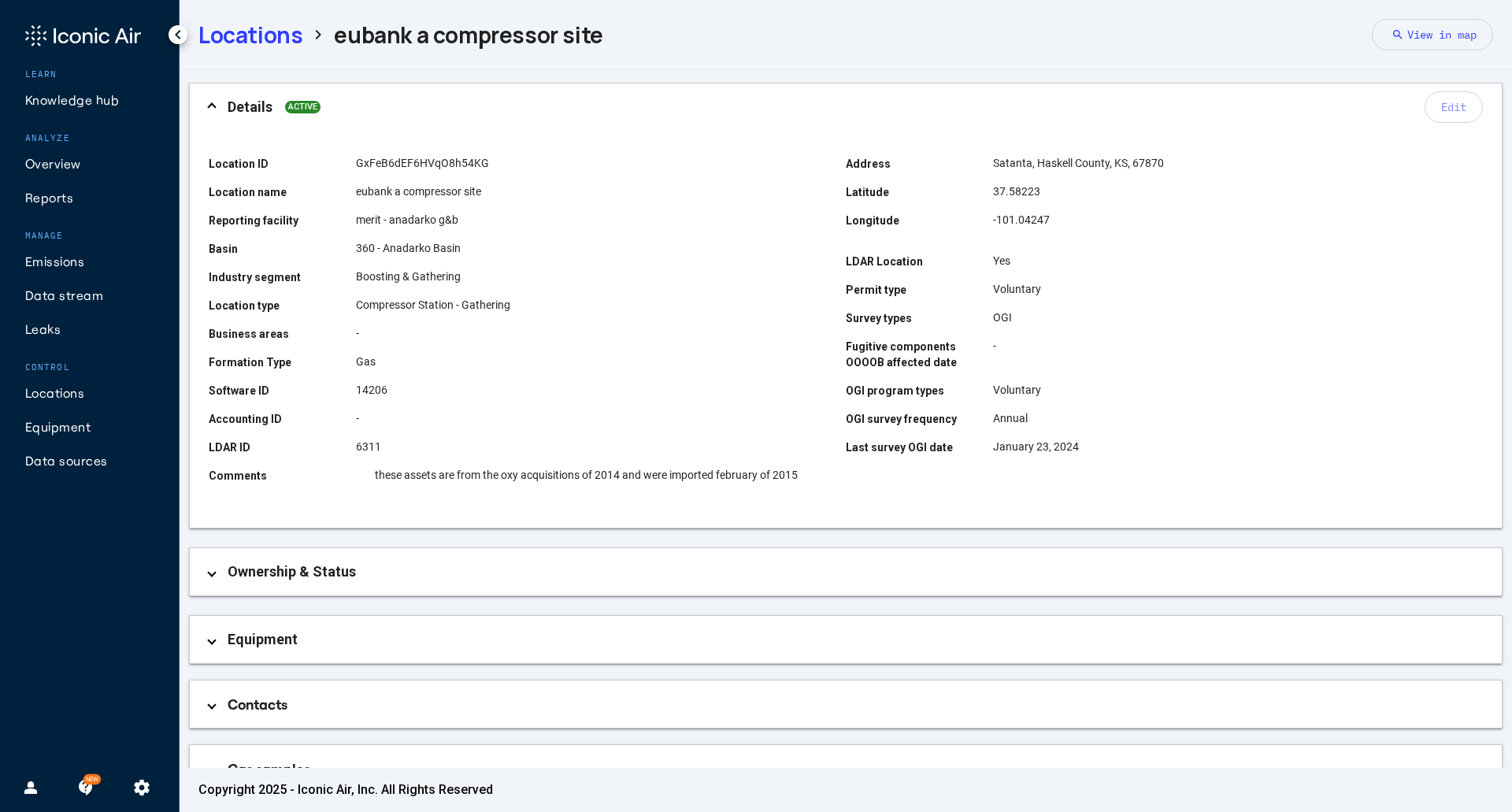 click on "Ownership & Status" at bounding box center (846, 572) 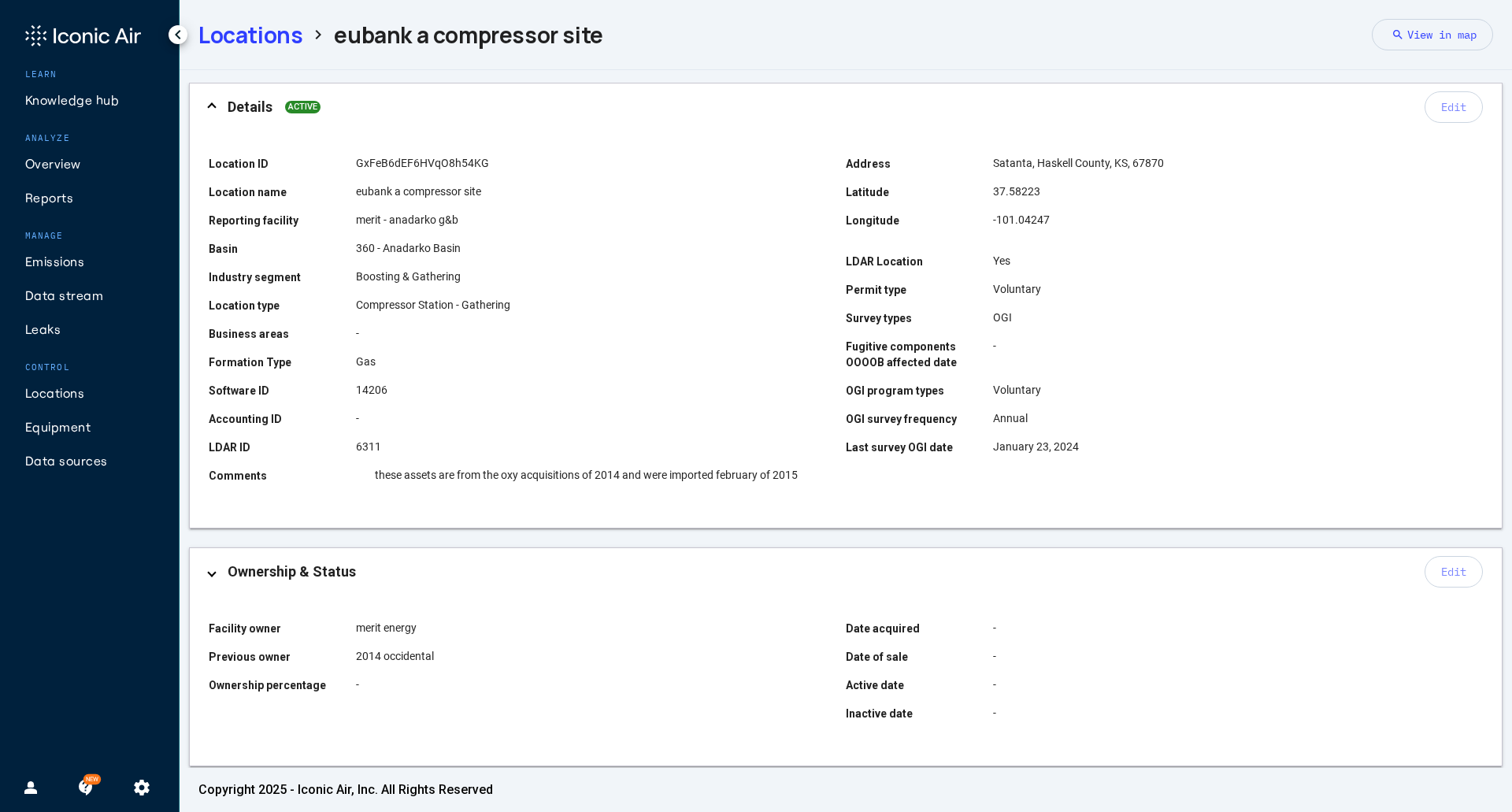 click on "Ownership & Status Edit" at bounding box center (846, 572) 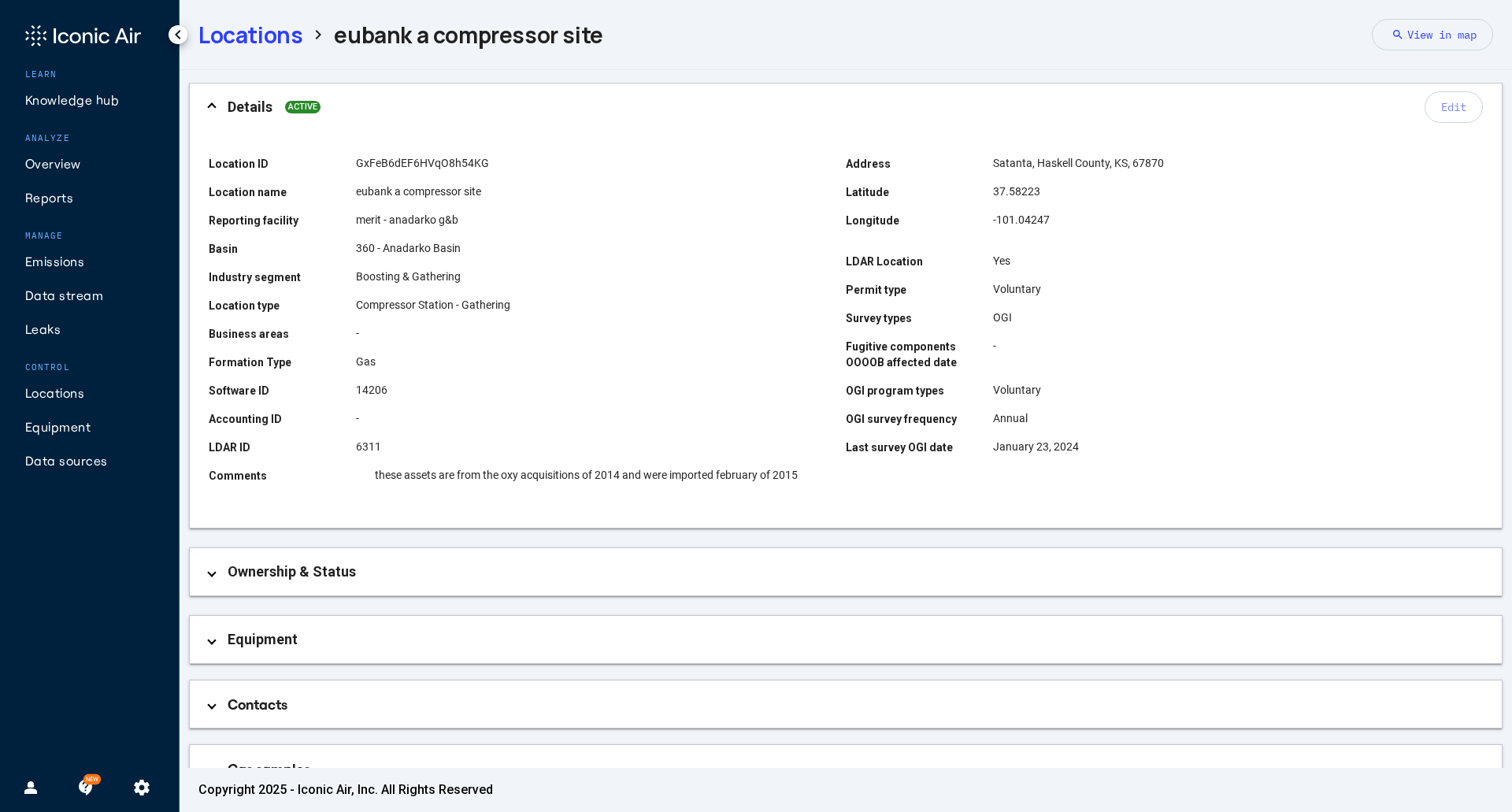 click on "Equipment" at bounding box center (846, 640) 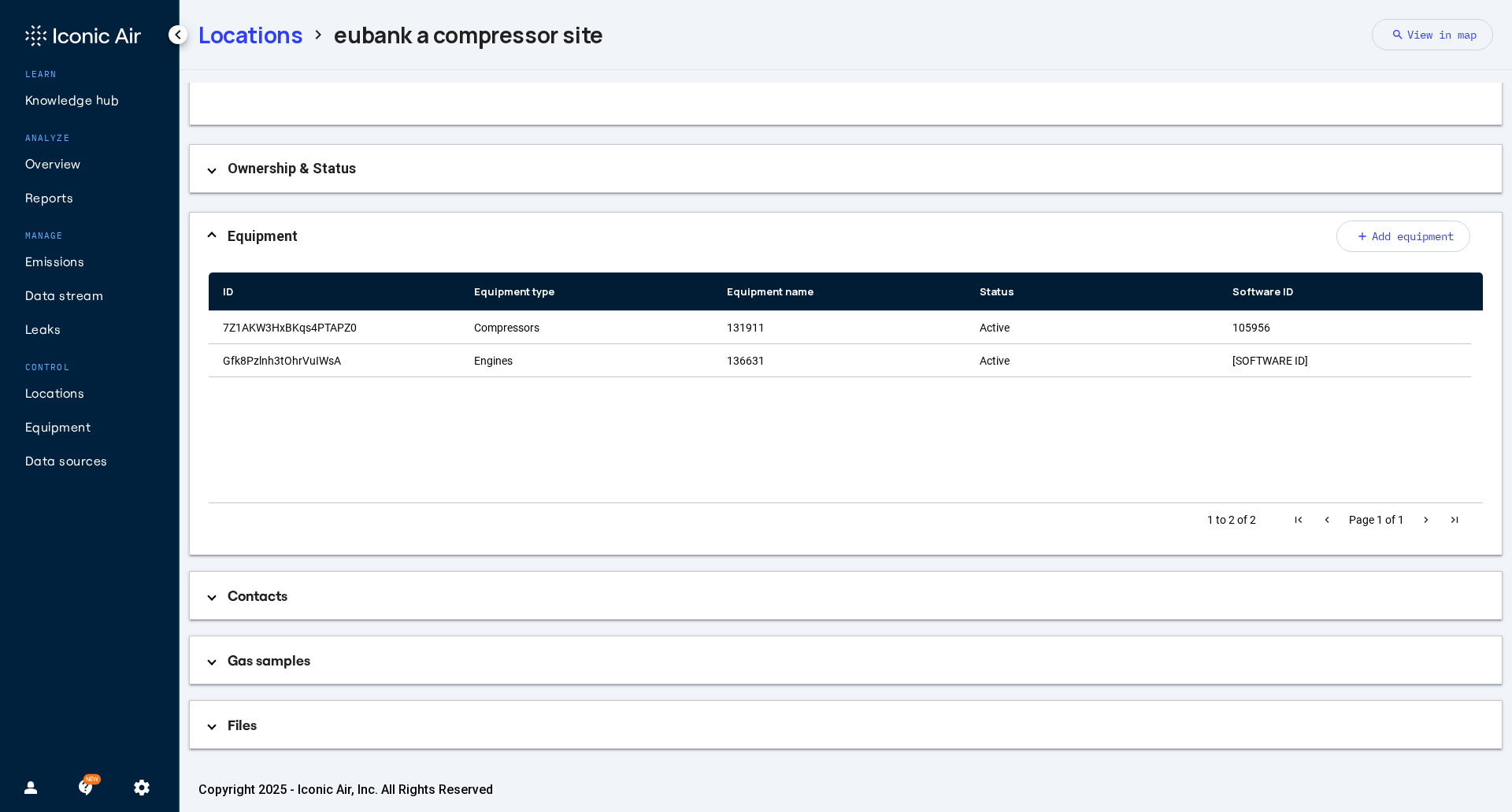 scroll, scrollTop: 405, scrollLeft: 0, axis: vertical 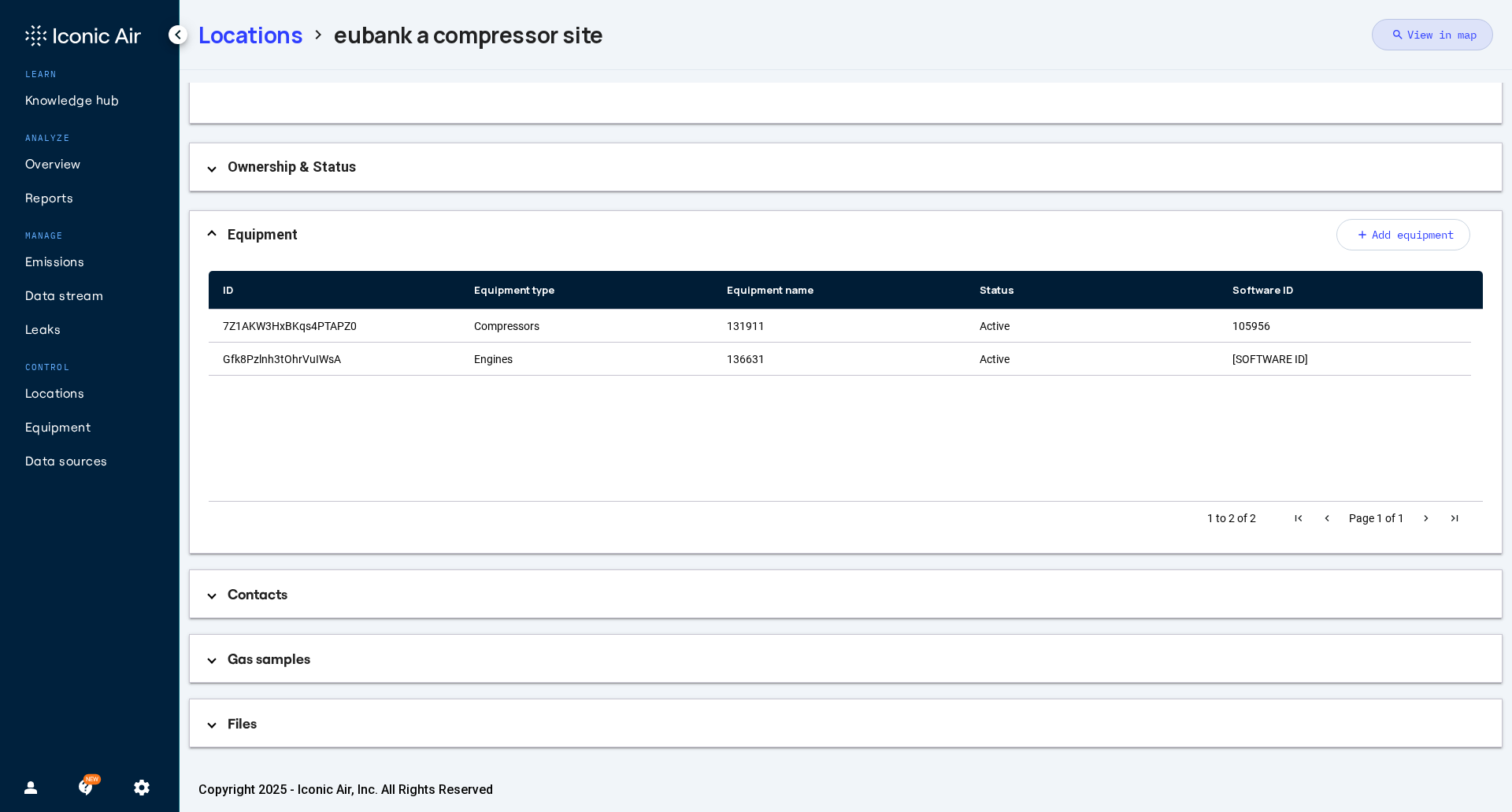 click on "search View in map" at bounding box center (1432, 35) 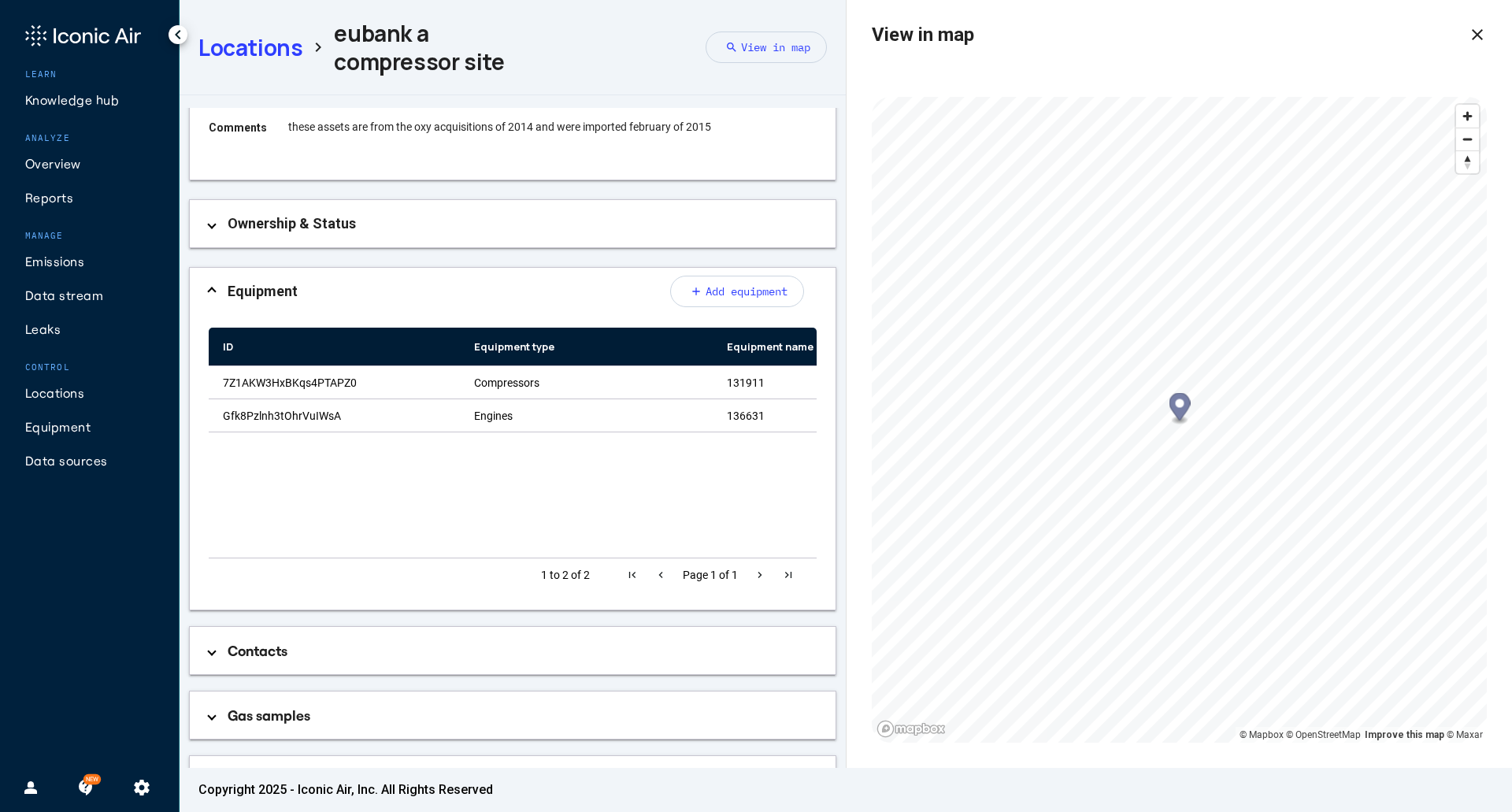 scroll, scrollTop: 499, scrollLeft: 0, axis: vertical 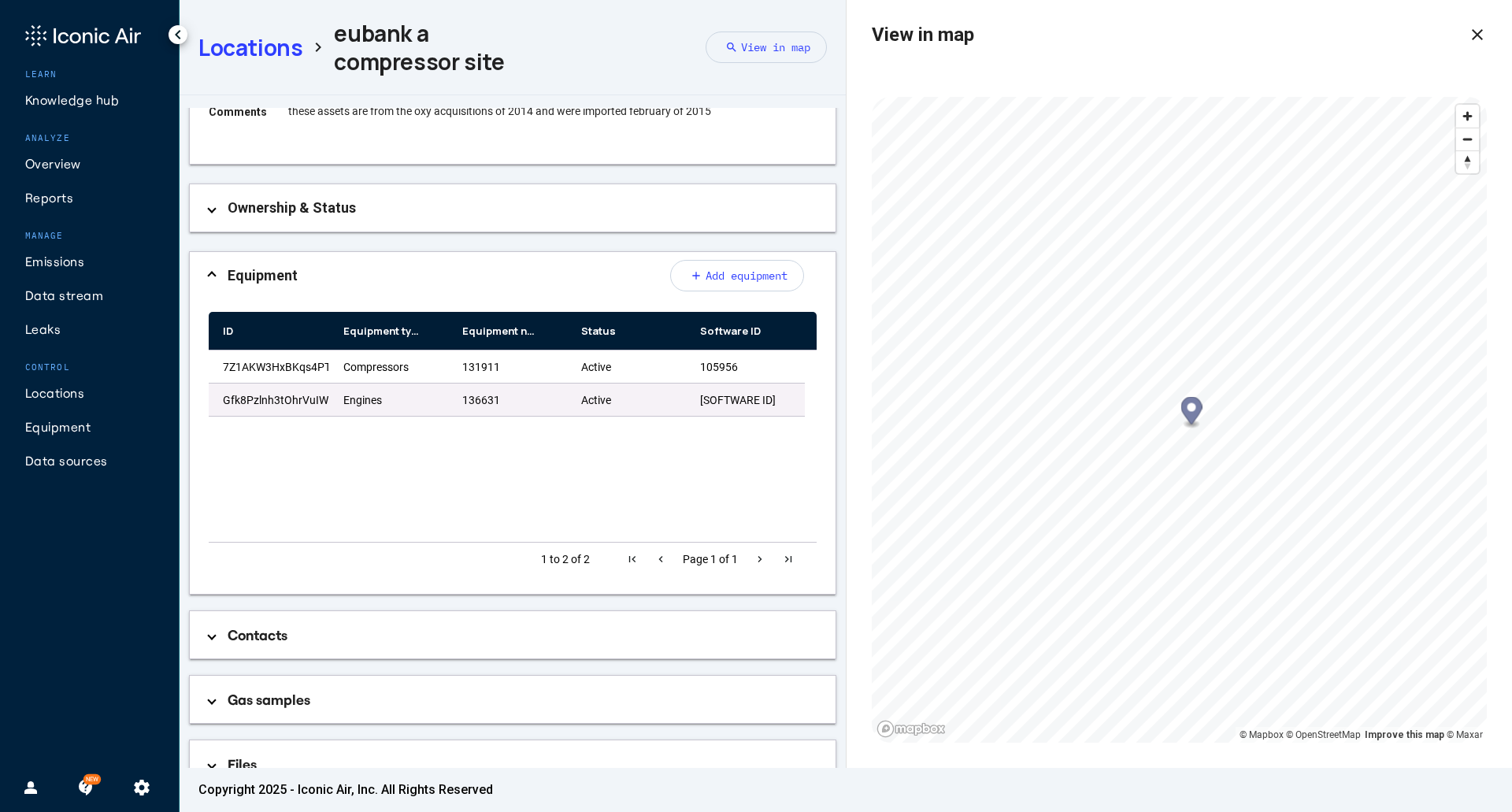 click on "136631" at bounding box center (481, 400) 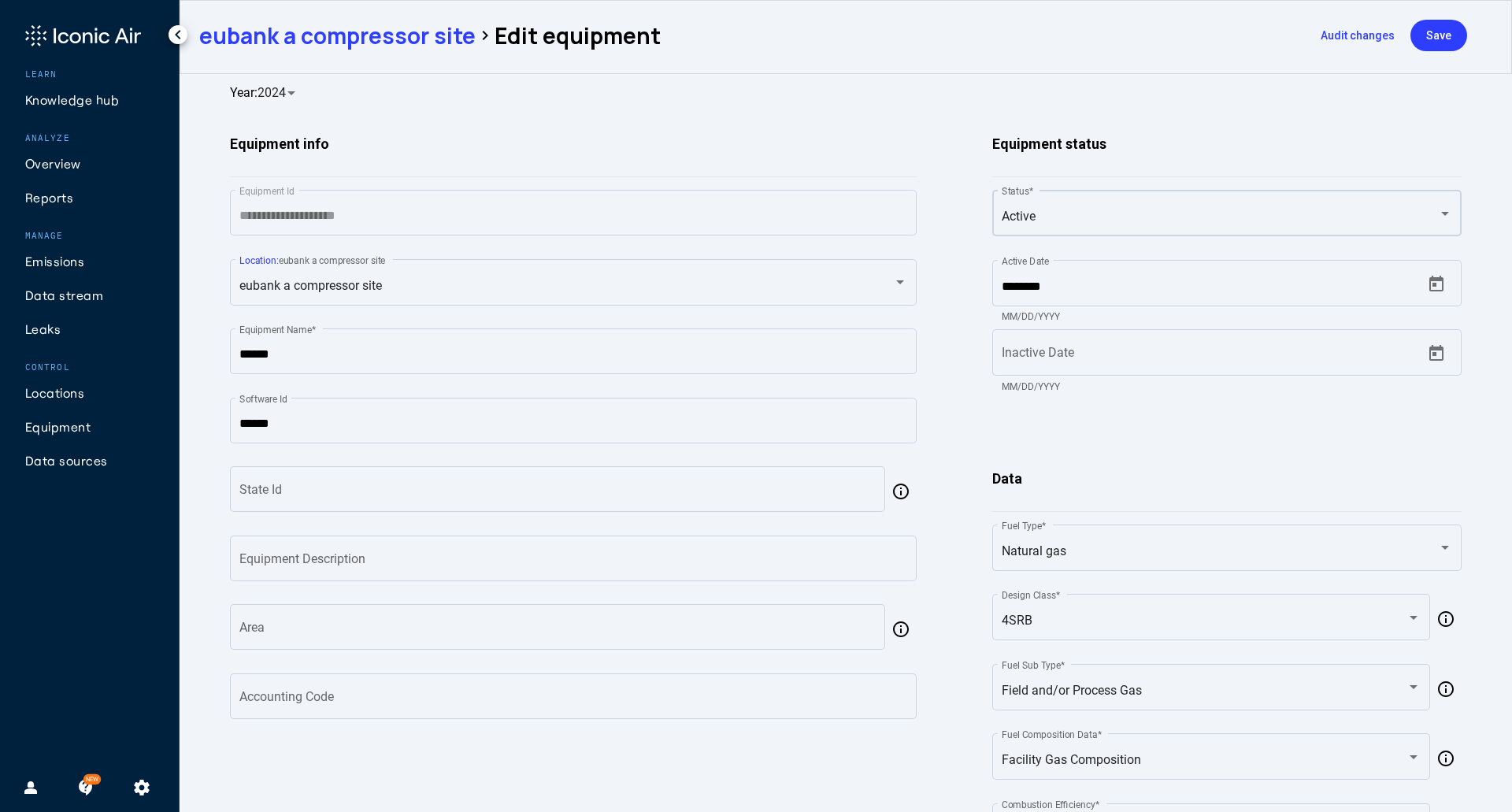 click on "Active" at bounding box center (1221, 217) 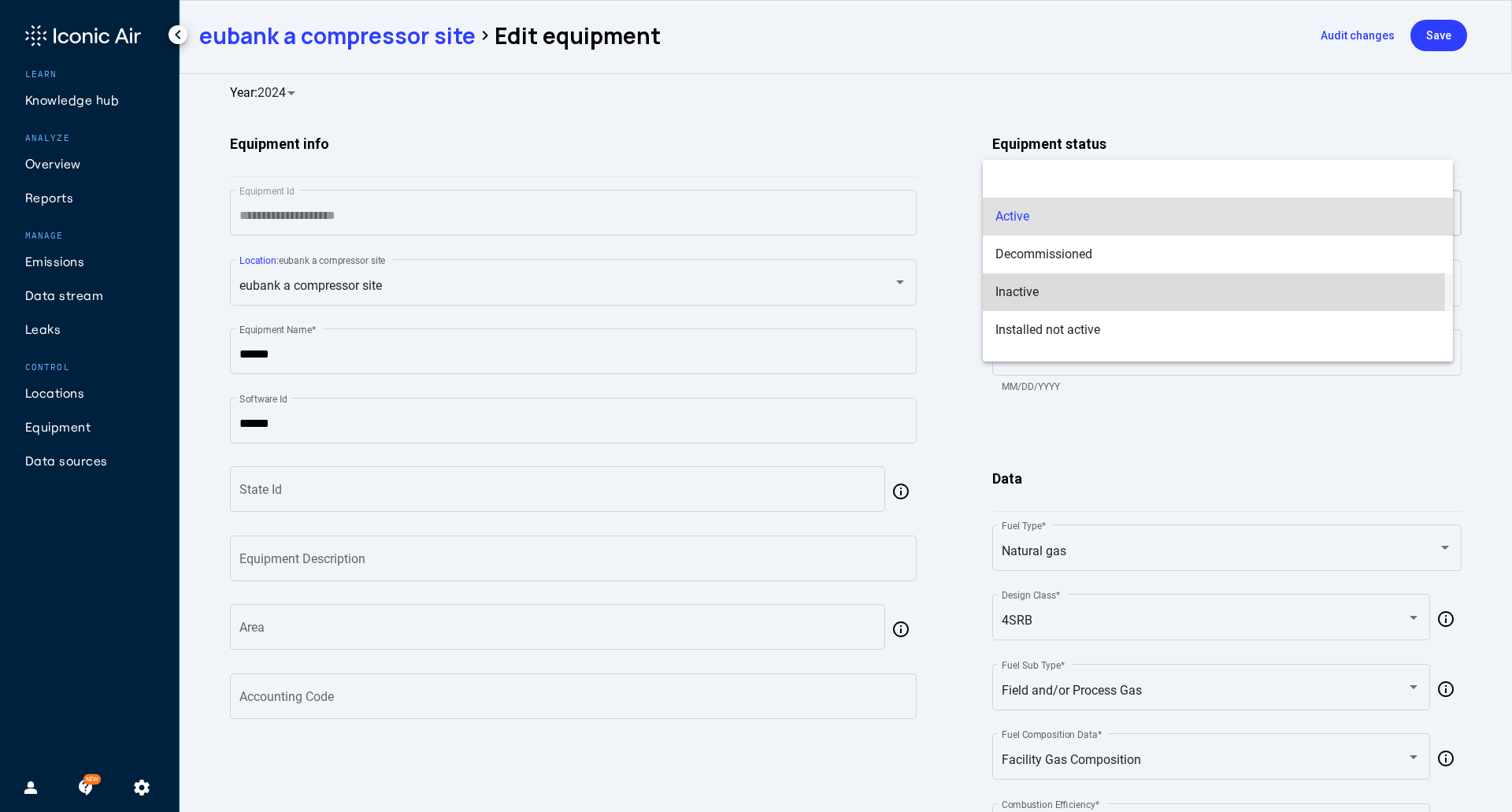 click on "Inactive" at bounding box center (1217, 292) 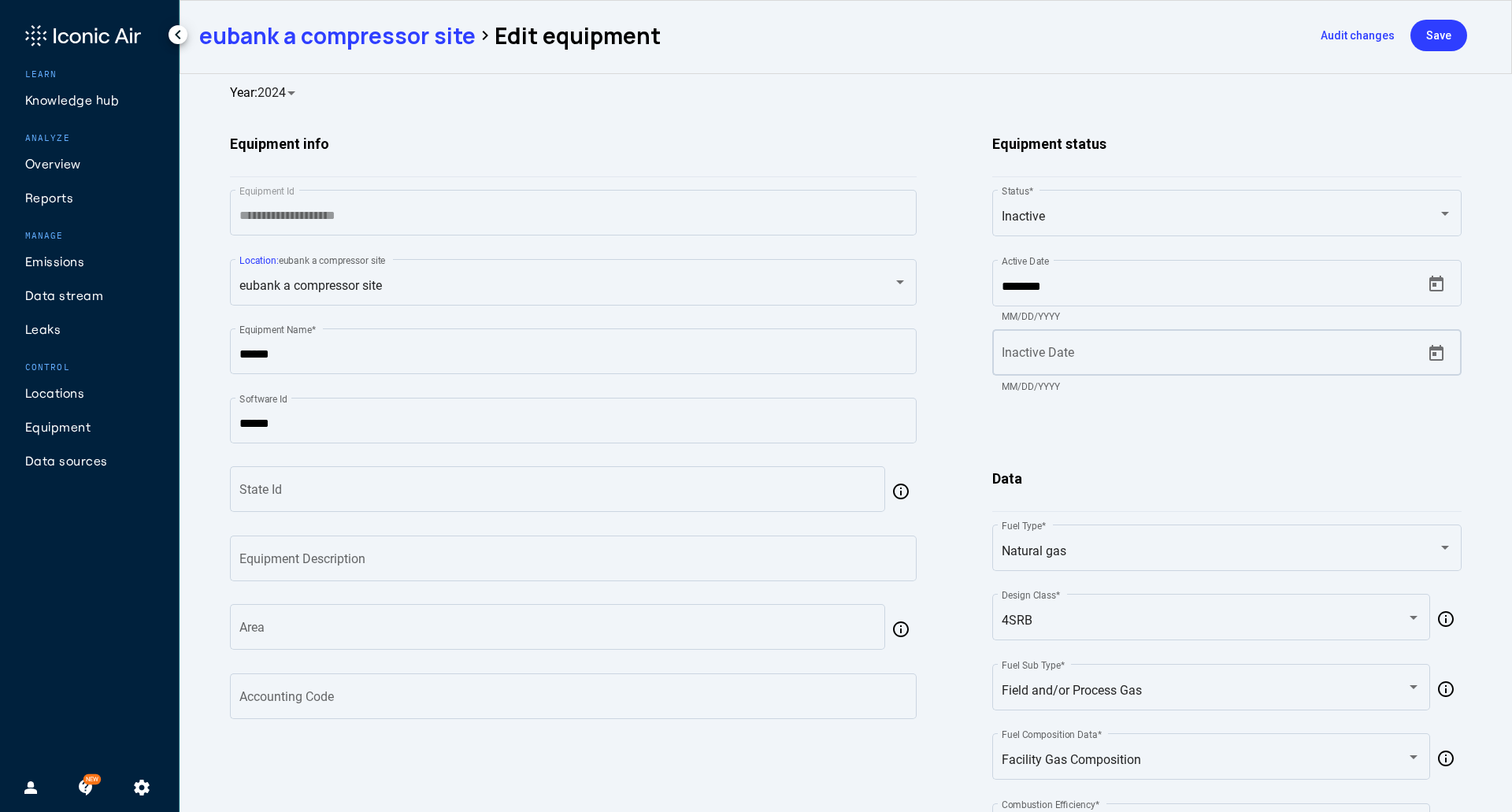 click on "Inactive Date" 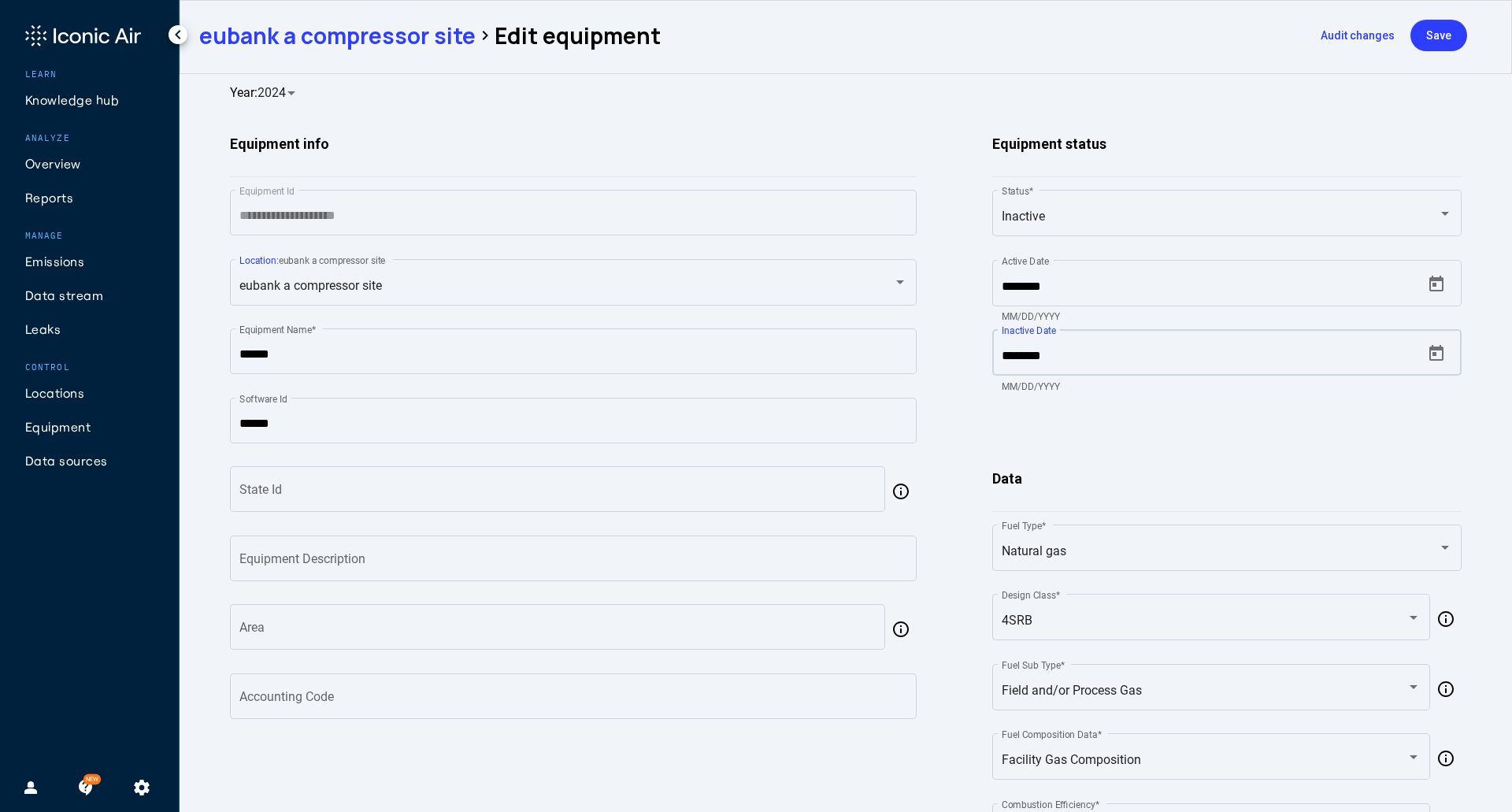 type on "*********" 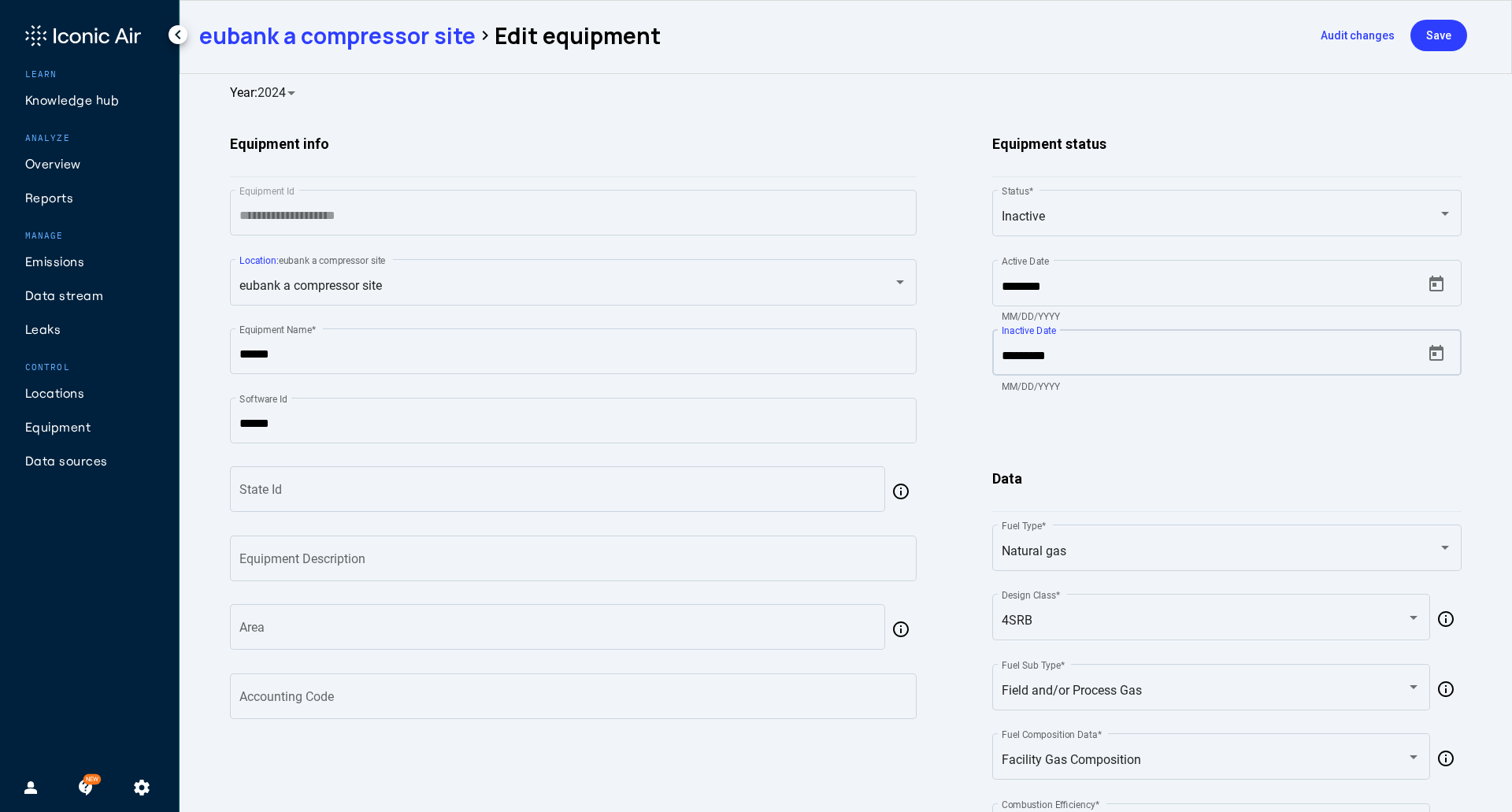click on "Save" at bounding box center (1439, 35) 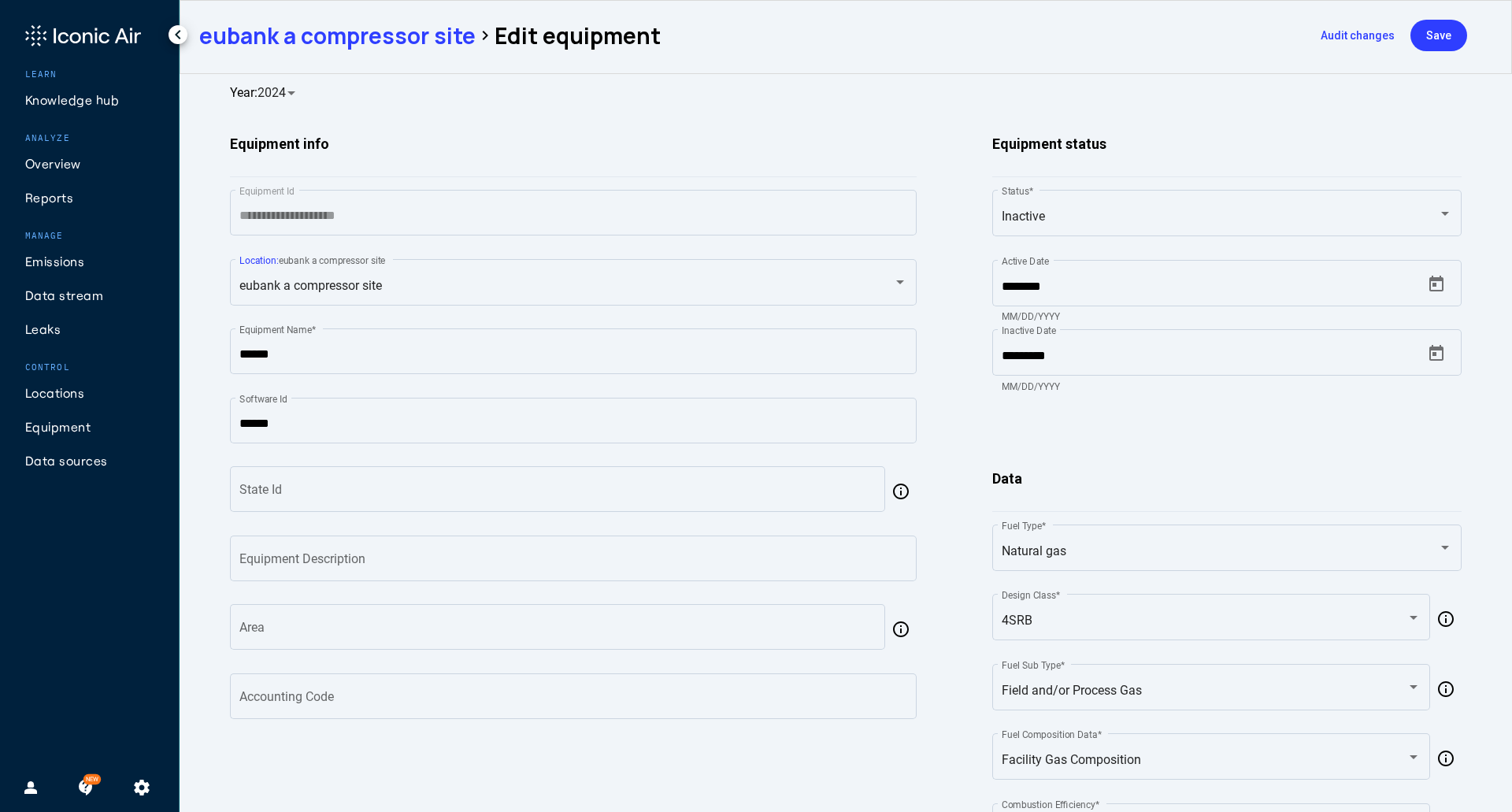 click on "Locations" 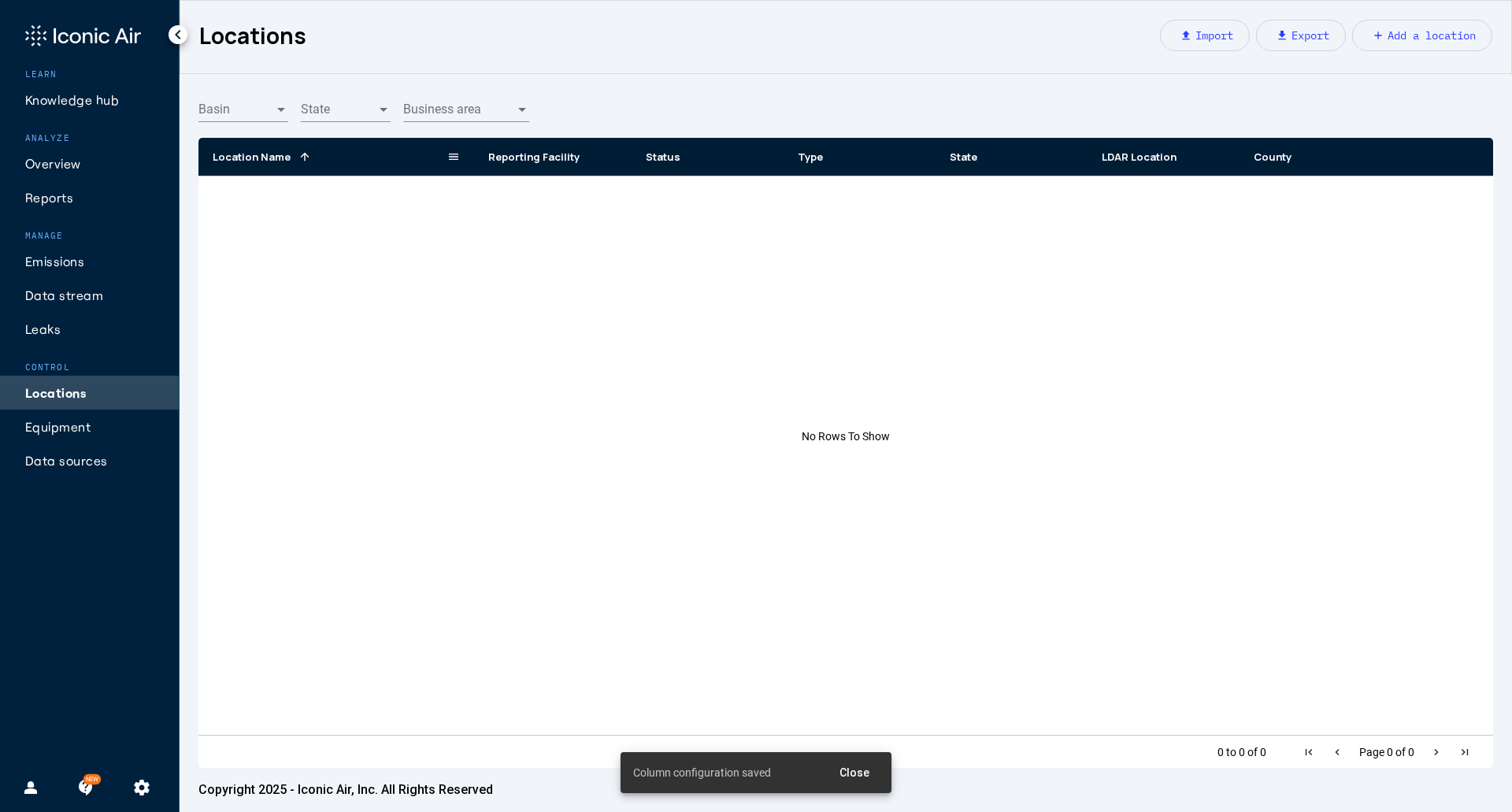 click 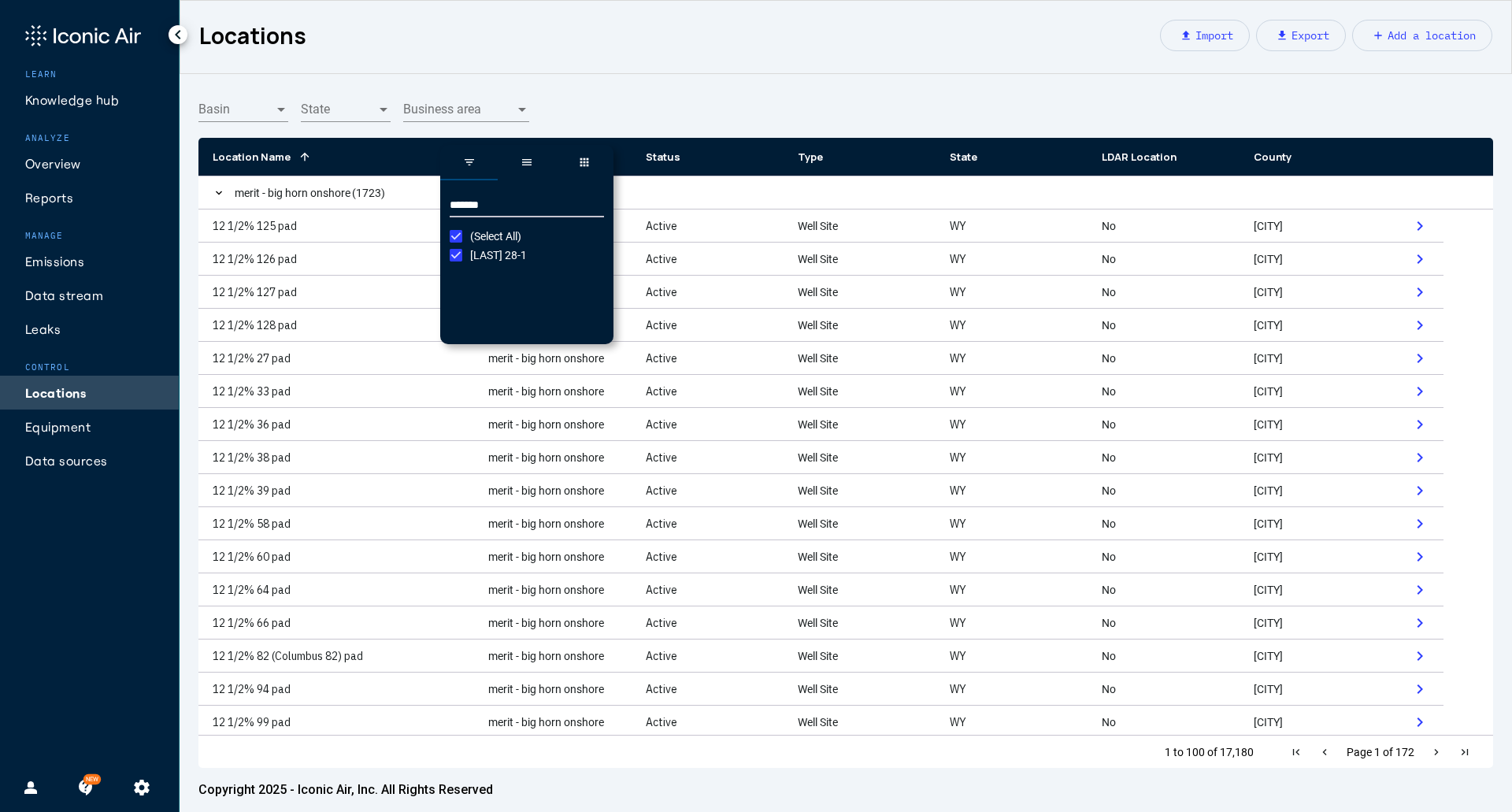 type on "*******" 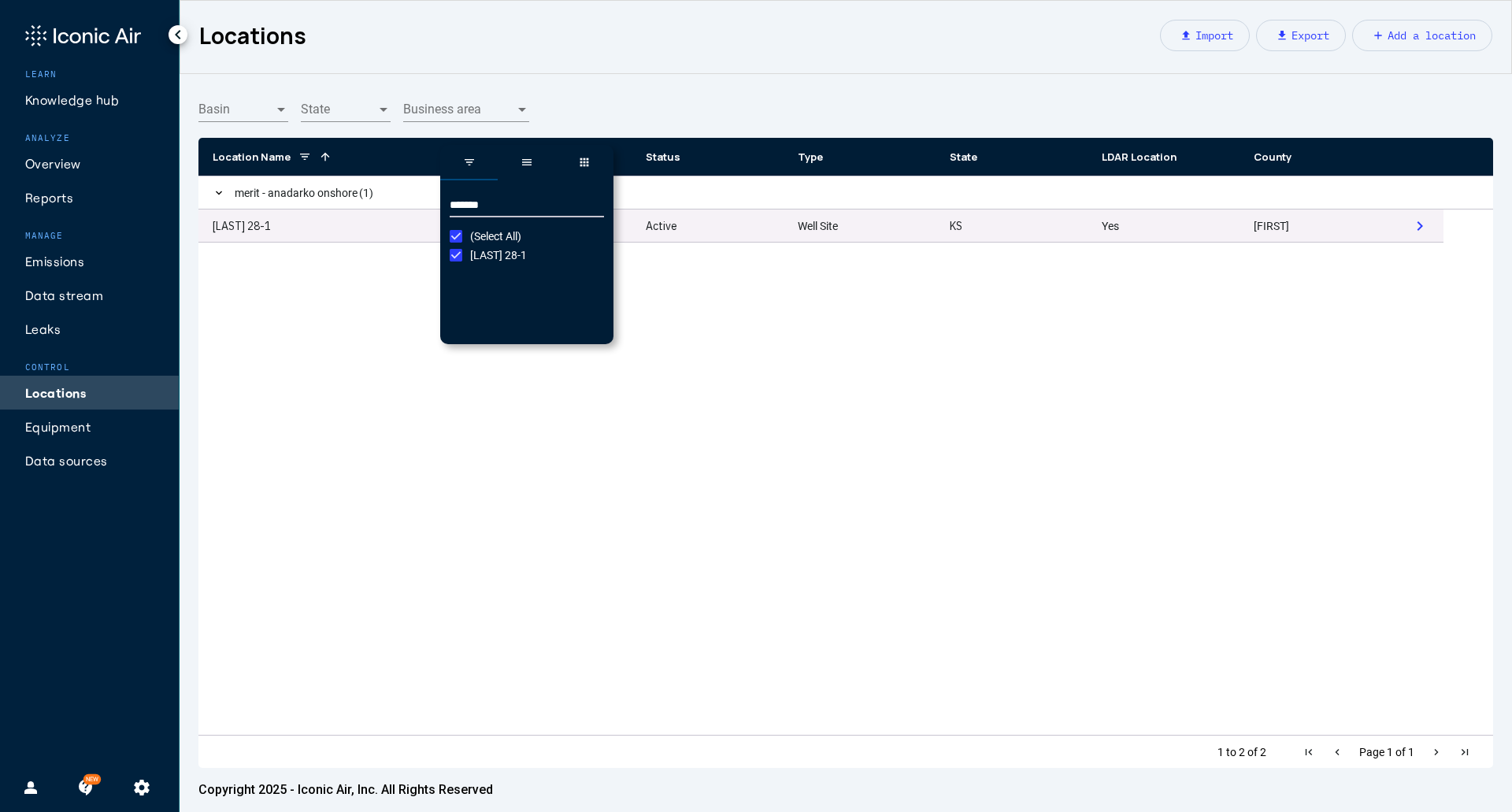 click on "Active" 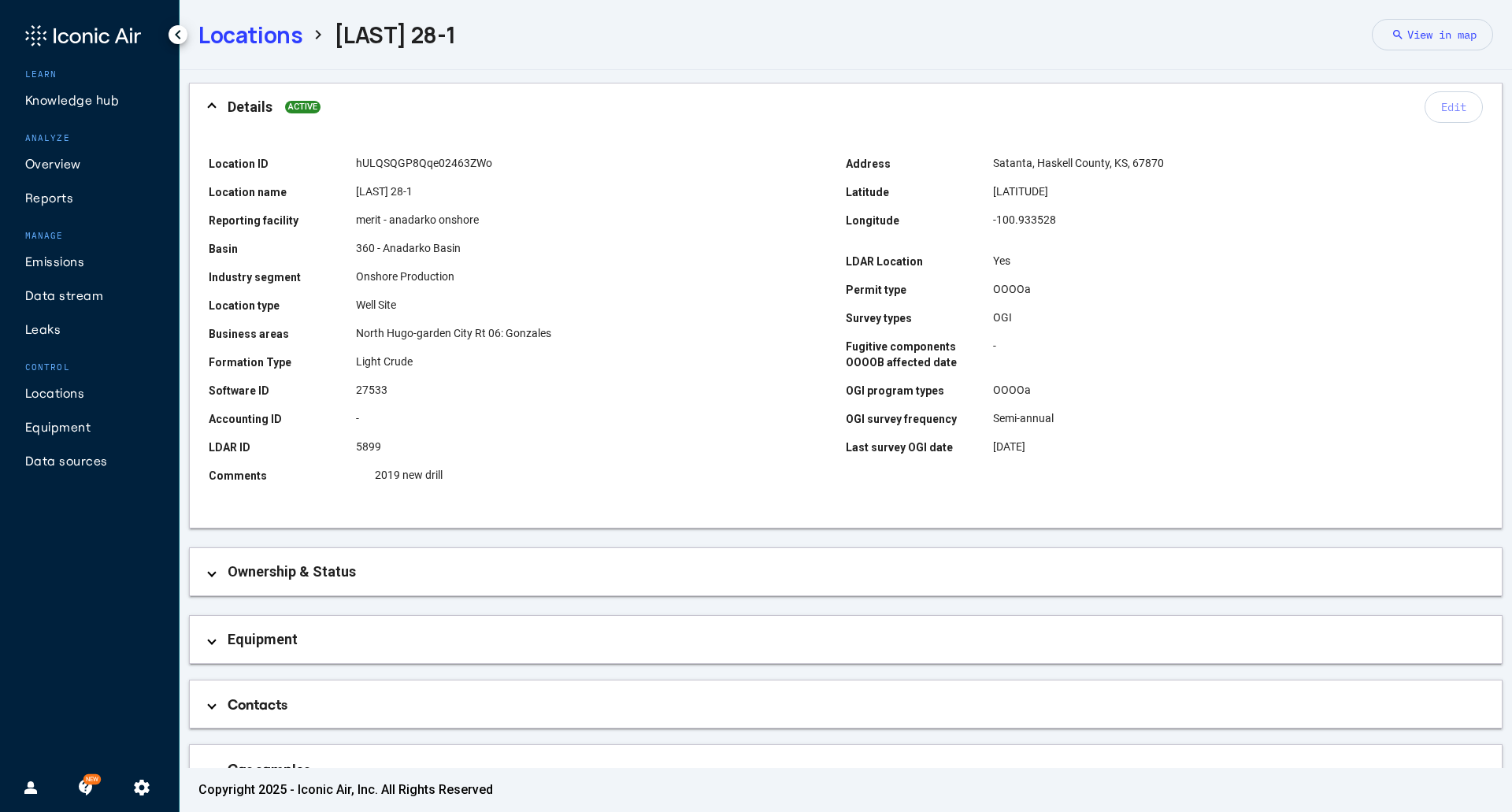 click on "Equipment" at bounding box center [849, 640] 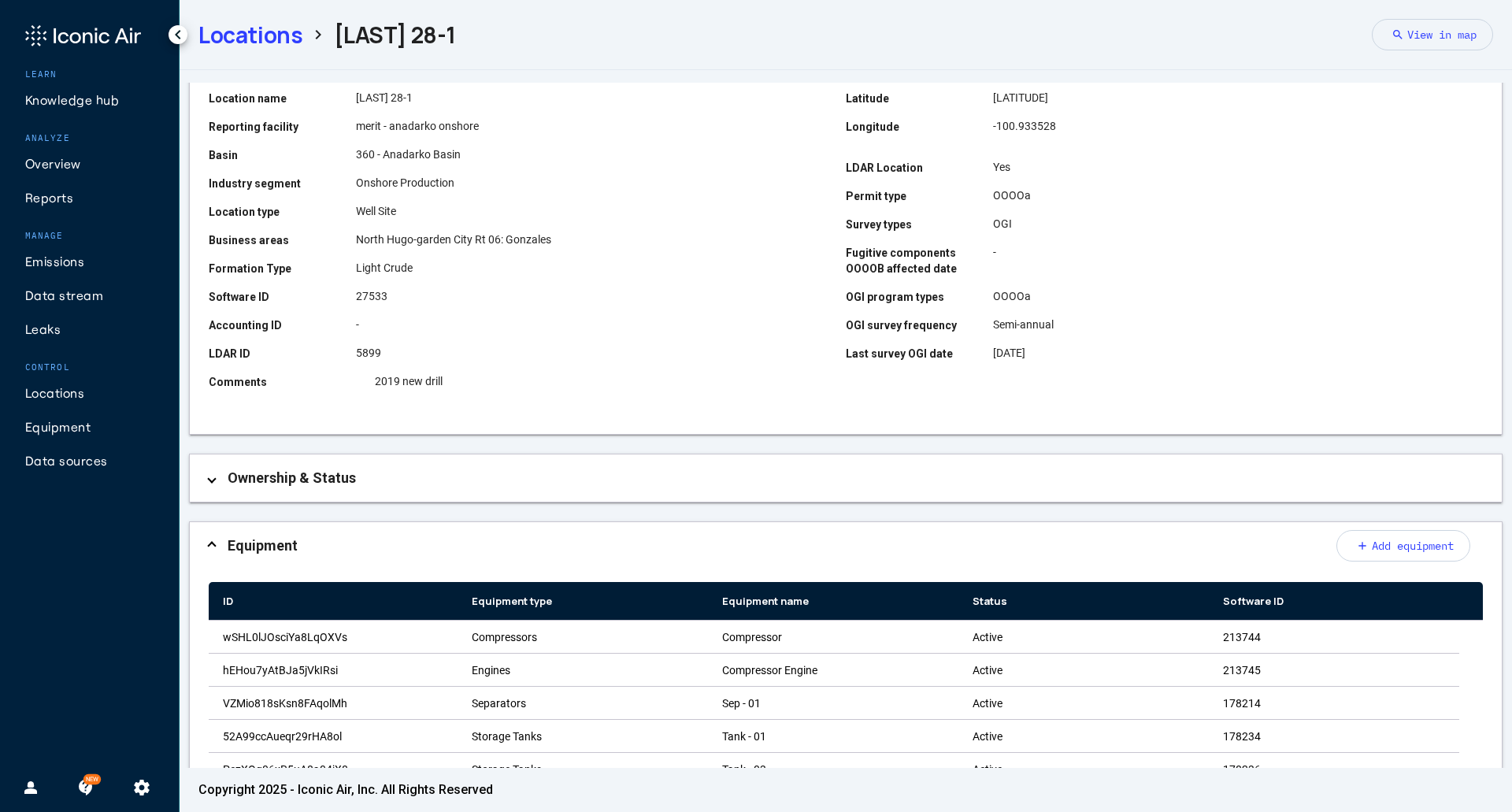 scroll, scrollTop: 394, scrollLeft: 0, axis: vertical 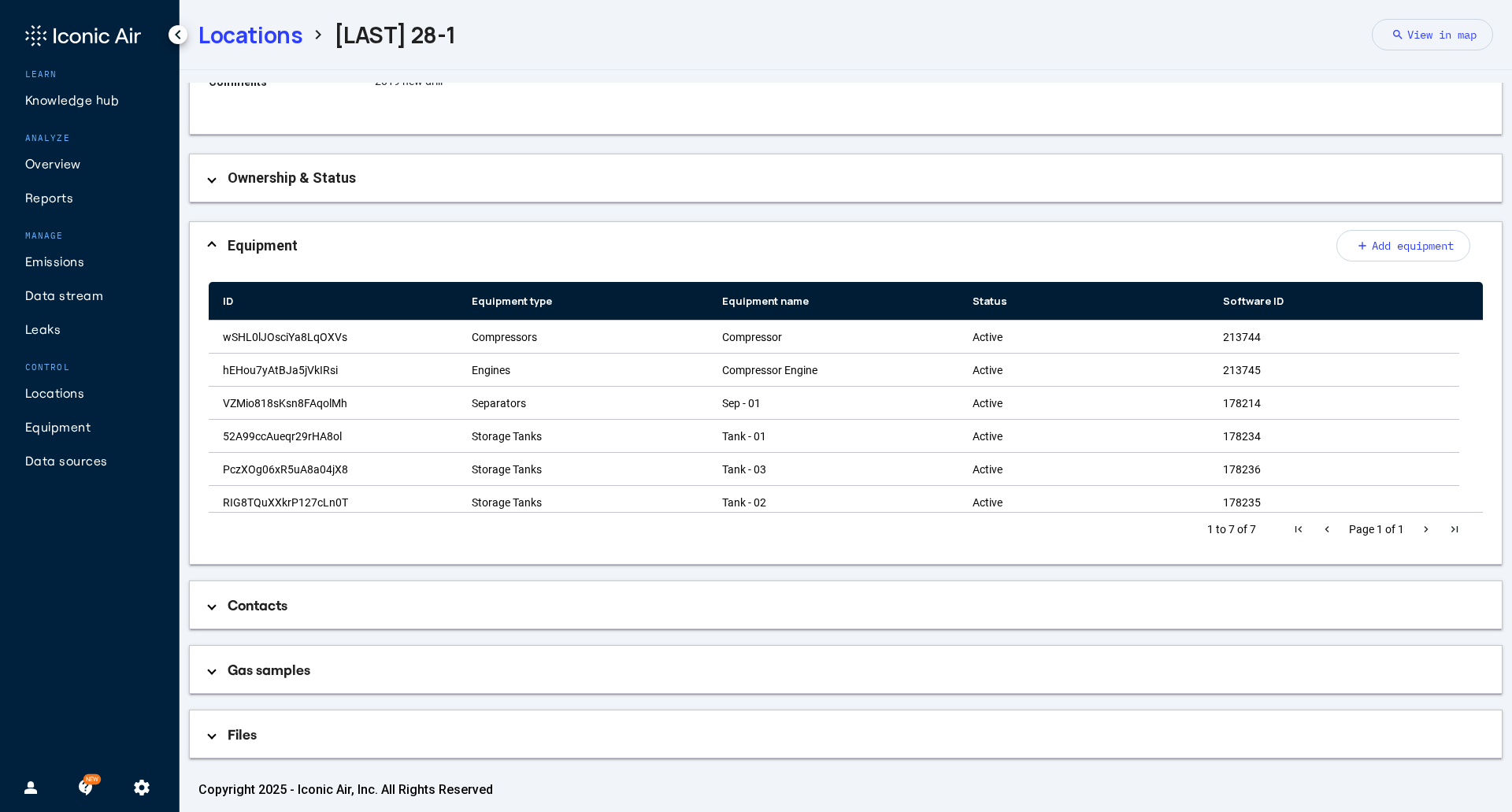 click on "Locations" at bounding box center (250, 35) 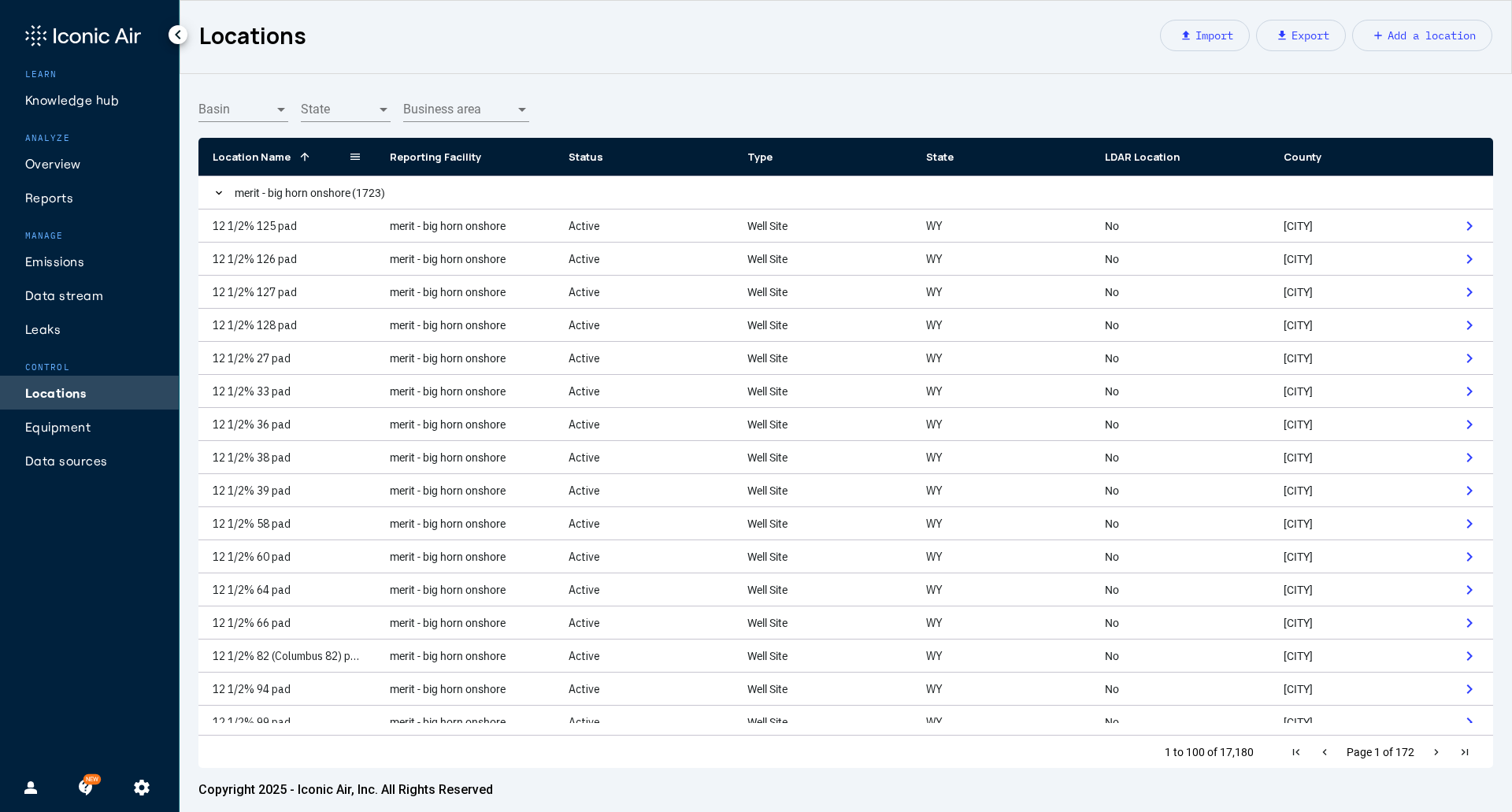 click 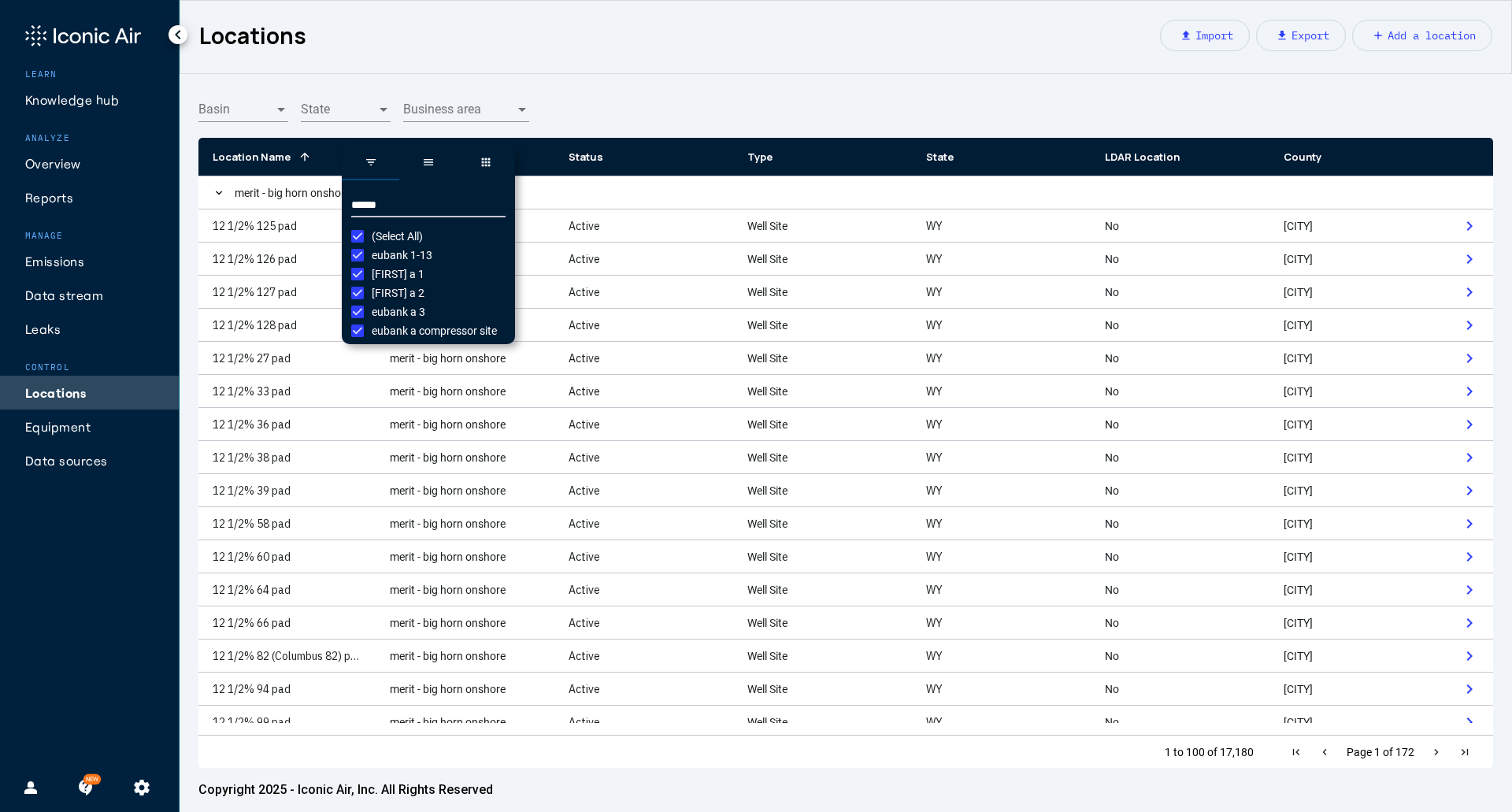 type on "******" 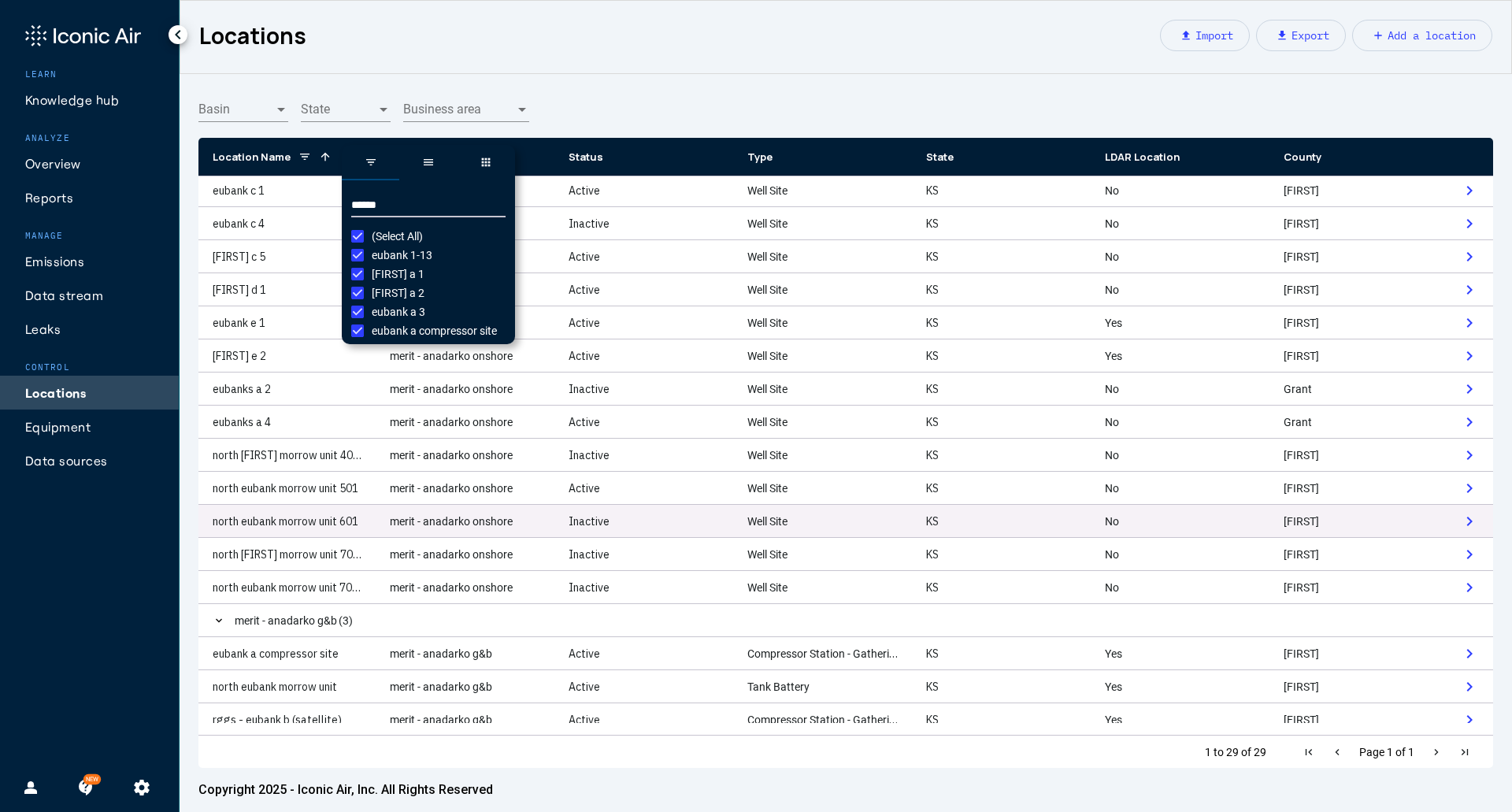 scroll, scrollTop: 315, scrollLeft: 0, axis: vertical 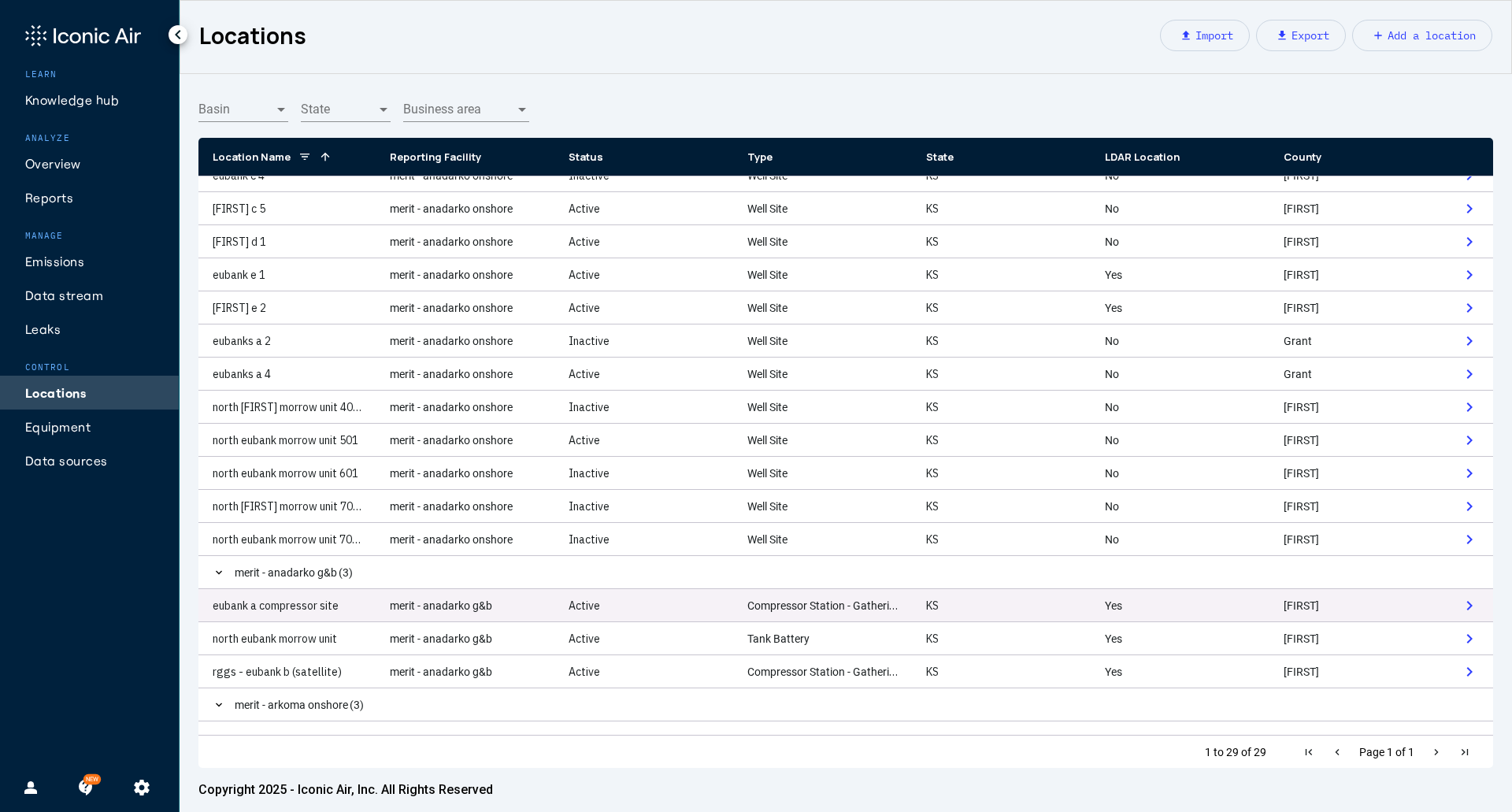 click on "merit - anadarko g&b" 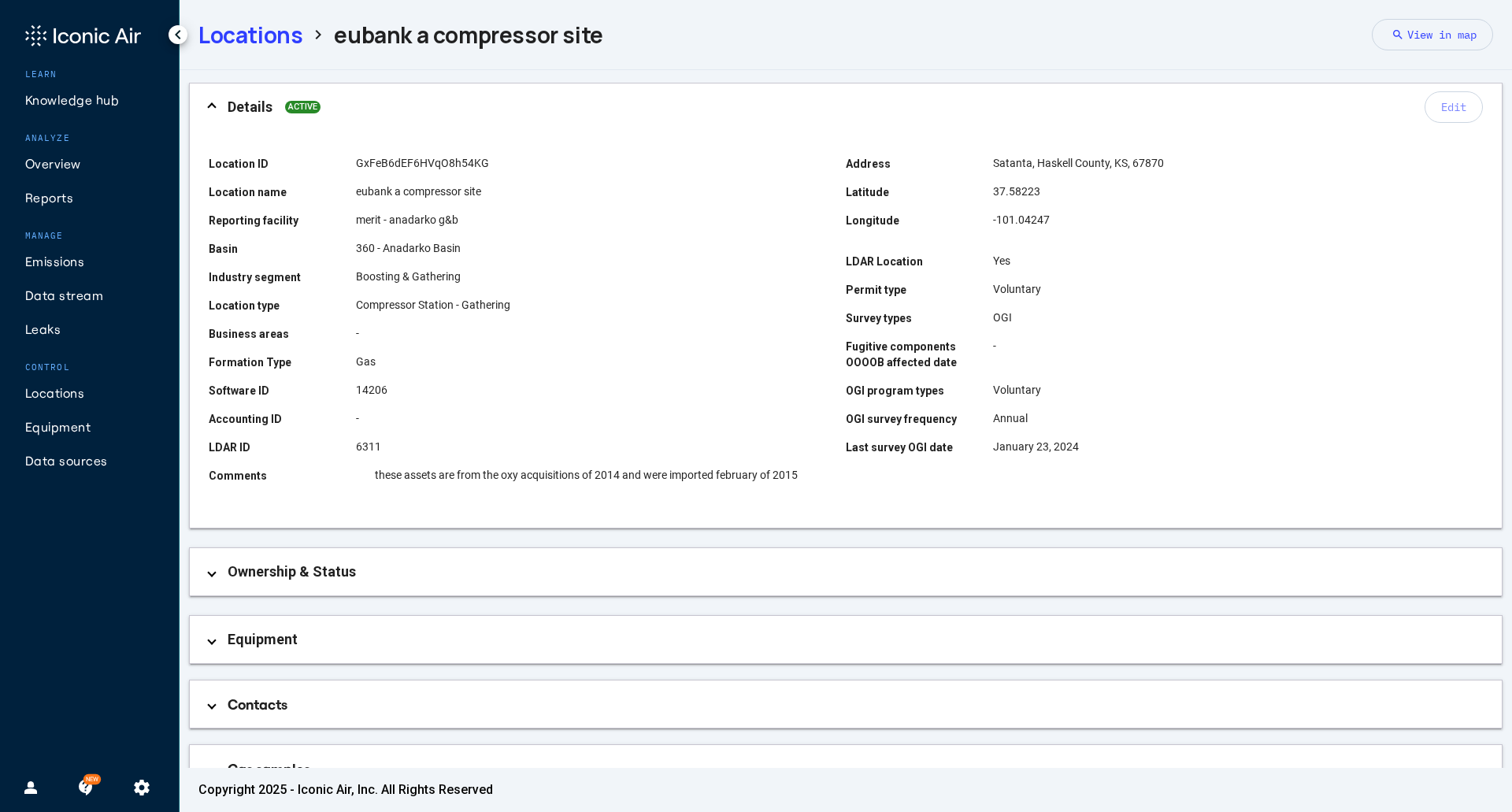 click on "Equipment" at bounding box center [849, 640] 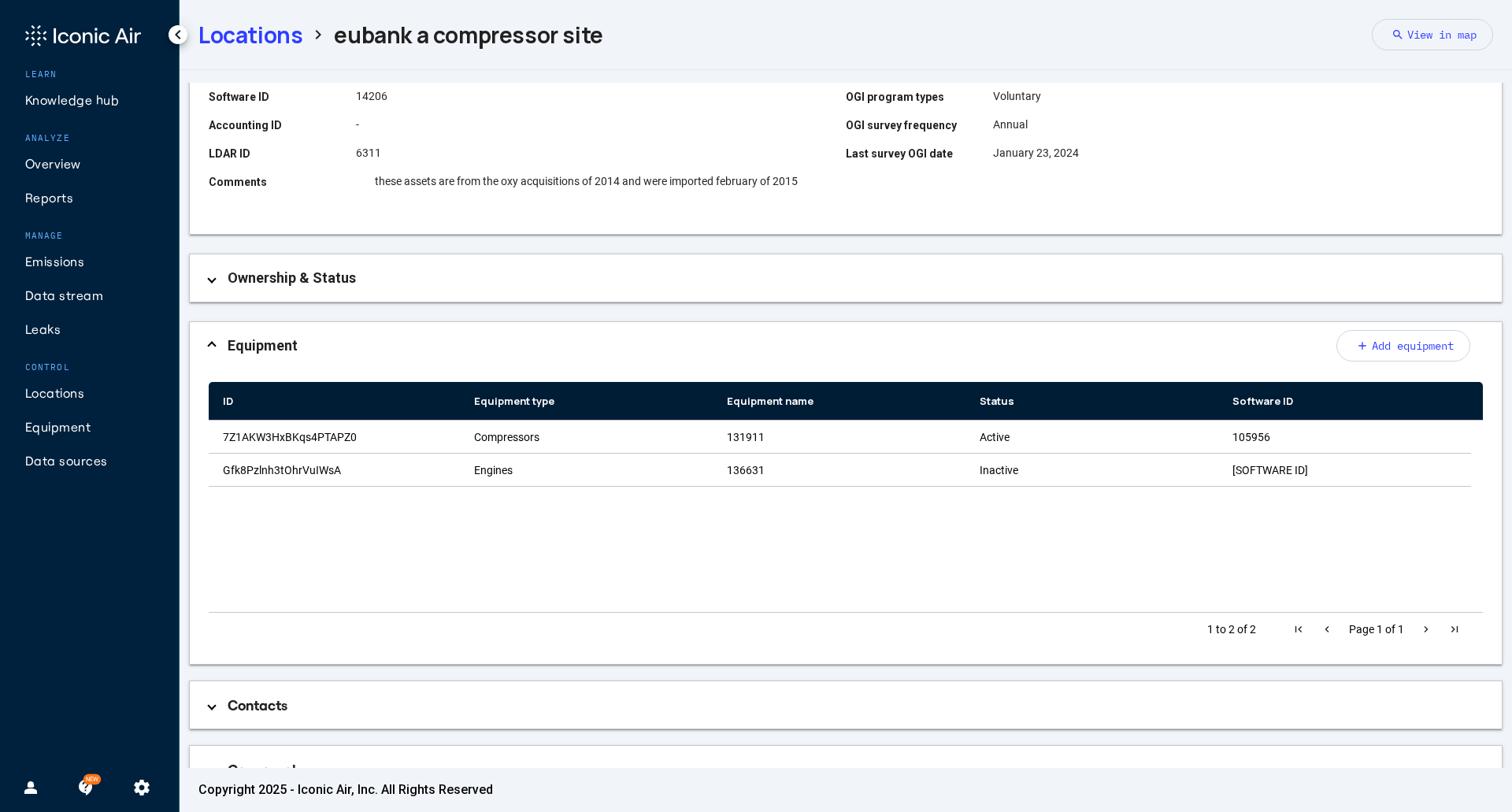 scroll, scrollTop: 394, scrollLeft: 0, axis: vertical 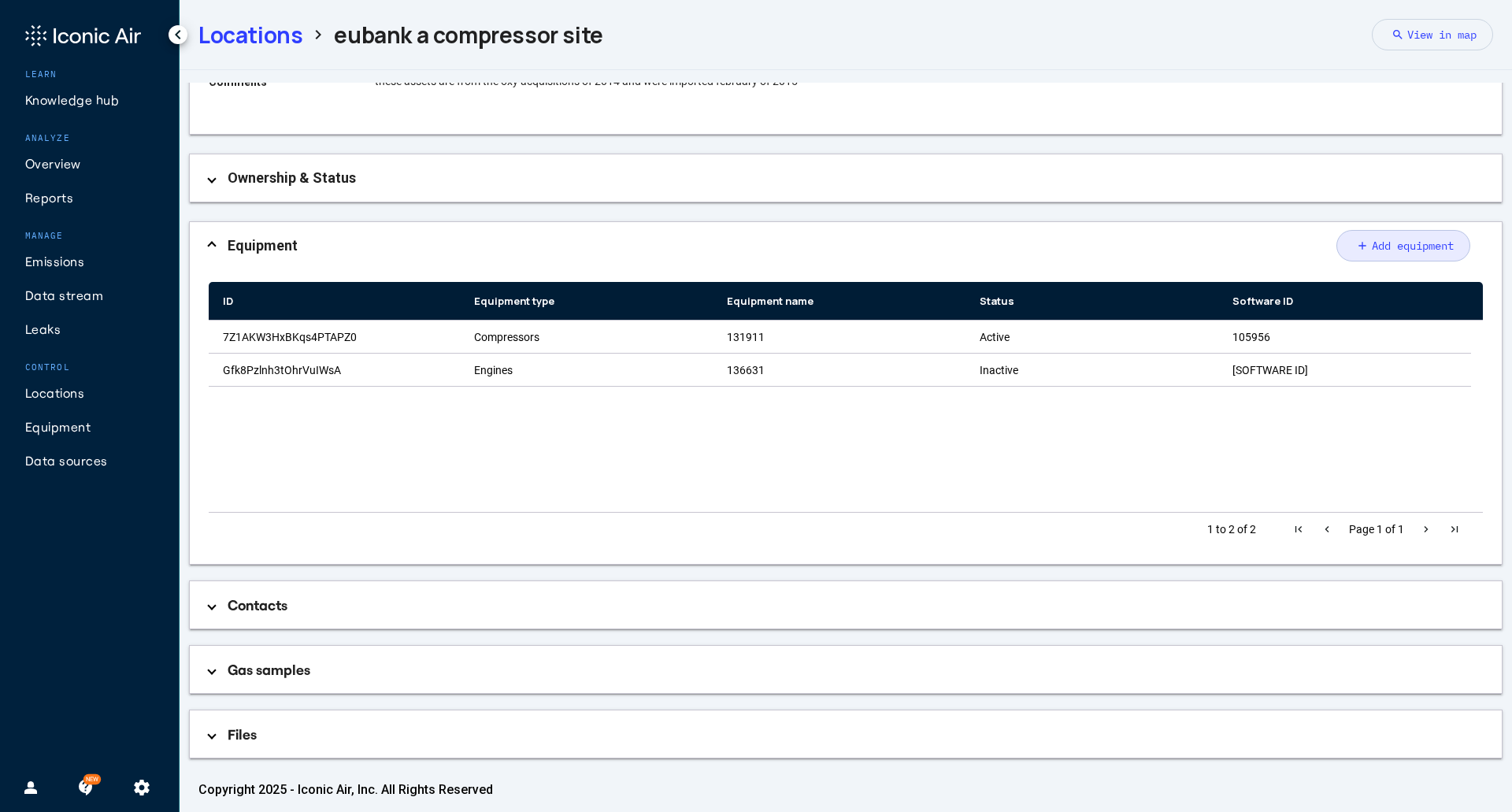 click on "add  Add equipment" at bounding box center (1403, 246) 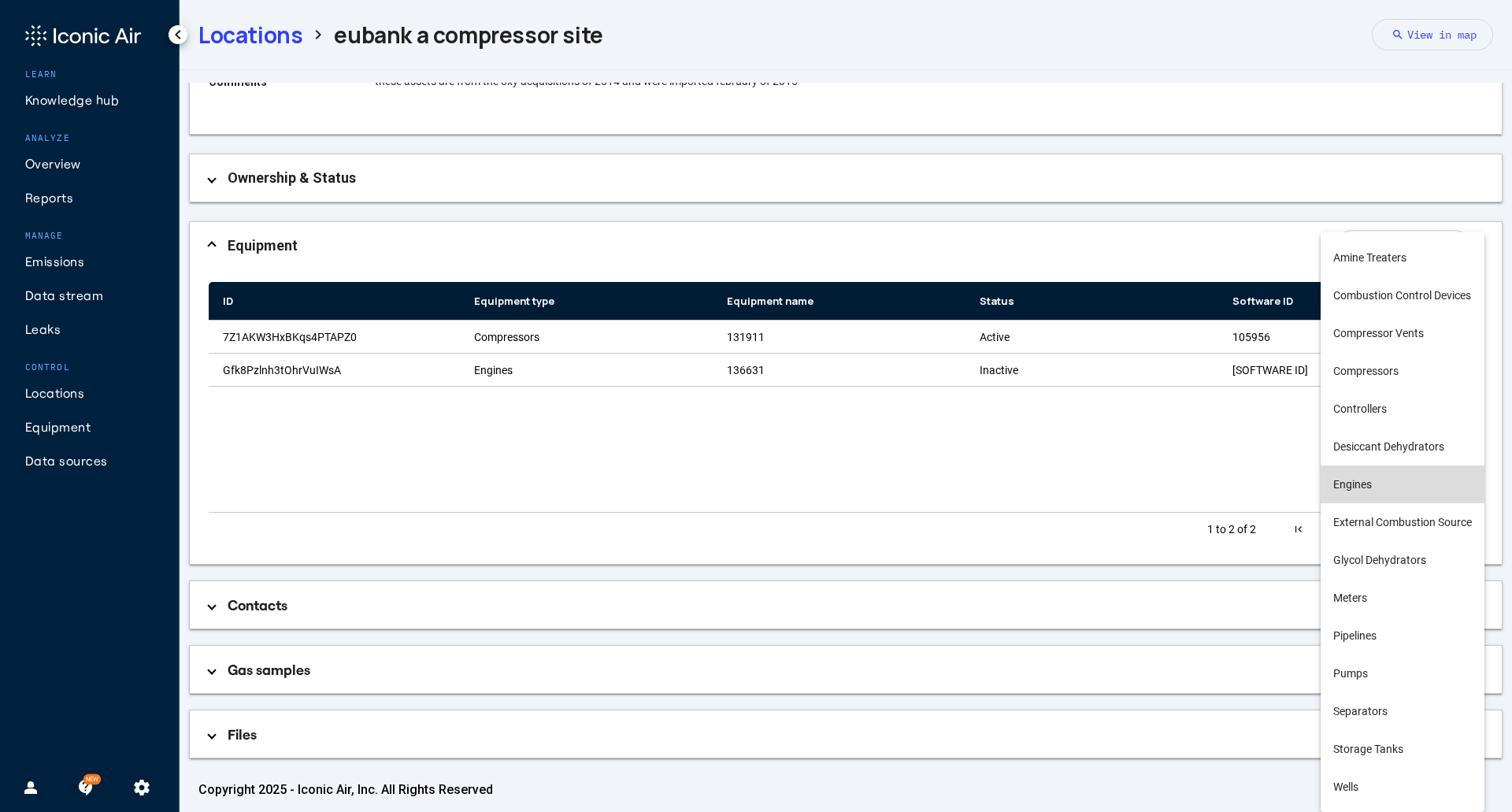 click on "Engines" at bounding box center (1403, 484) 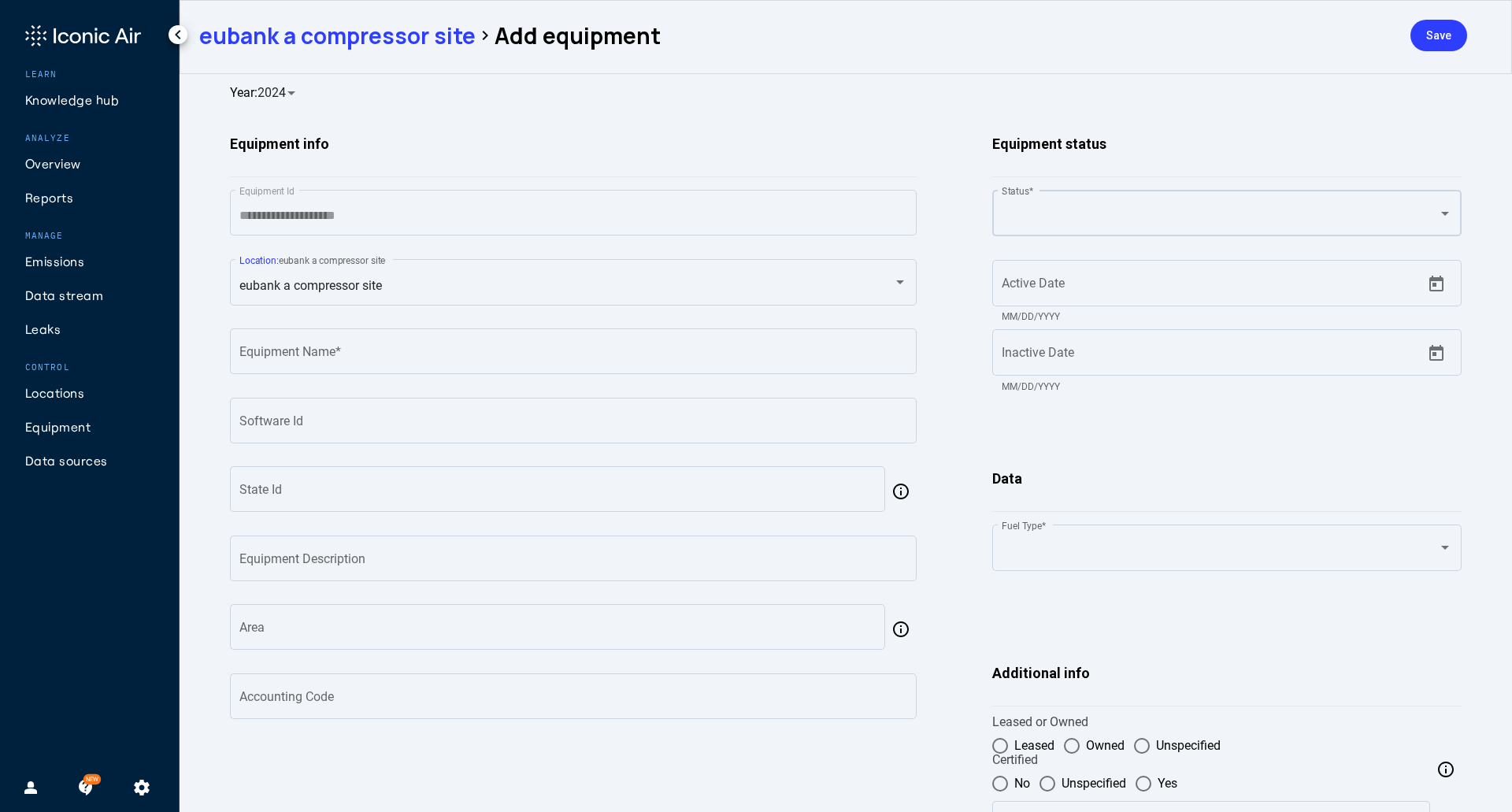click on "Status  *" 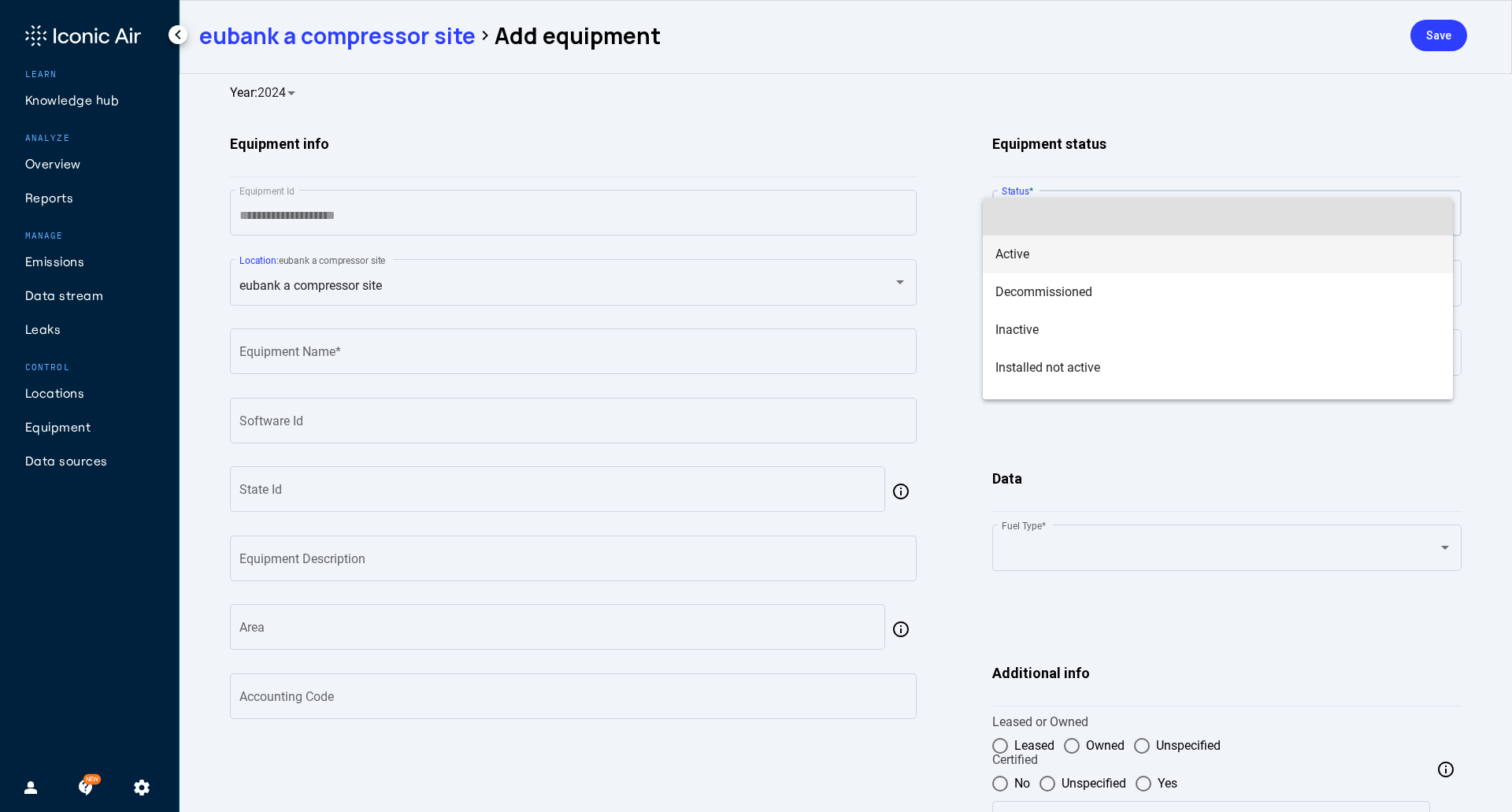 click on "Active" at bounding box center [1217, 254] 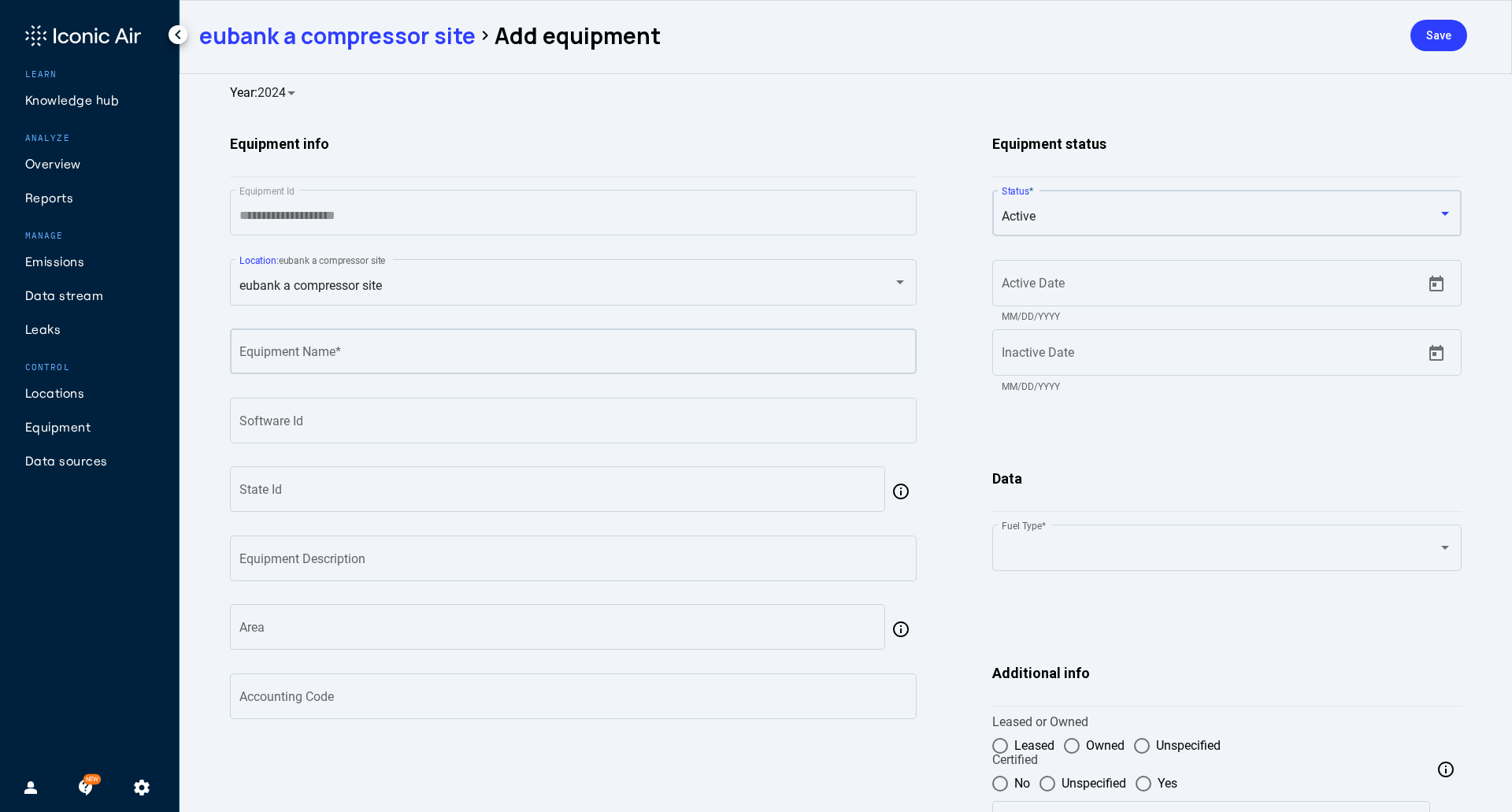 click on "Equipment Name  *" at bounding box center [573, 354] 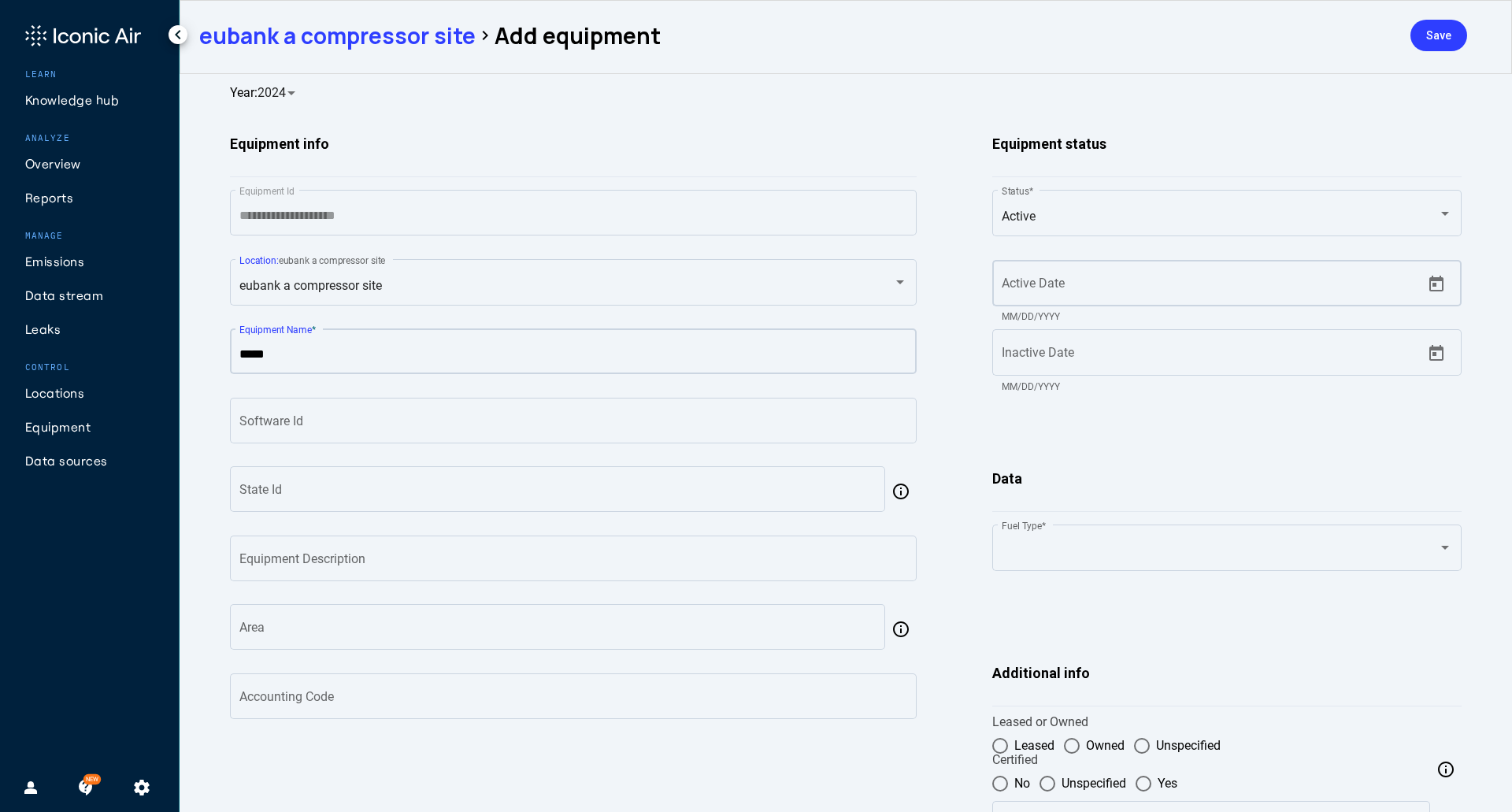 type on "*****" 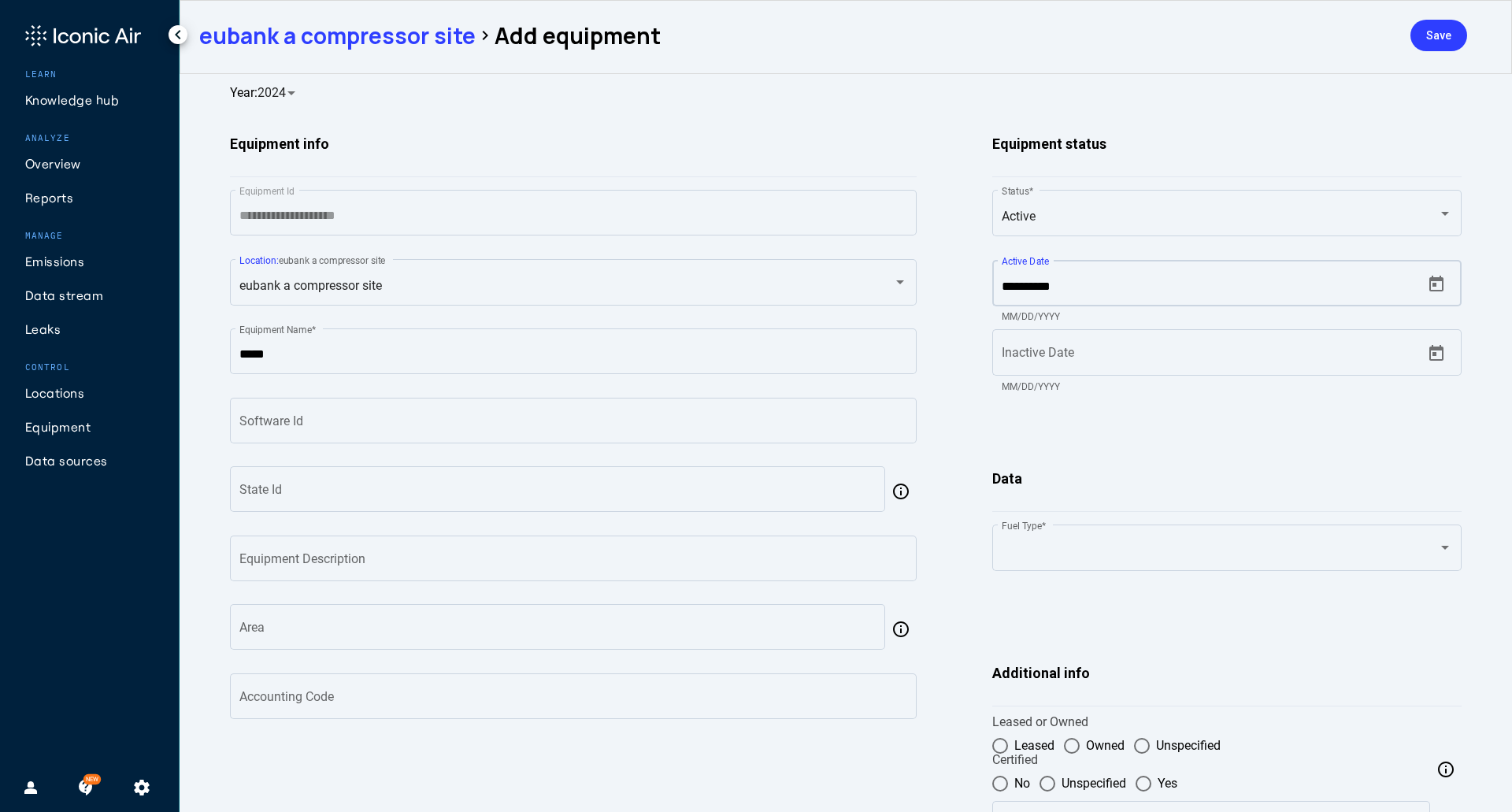 type on "*********" 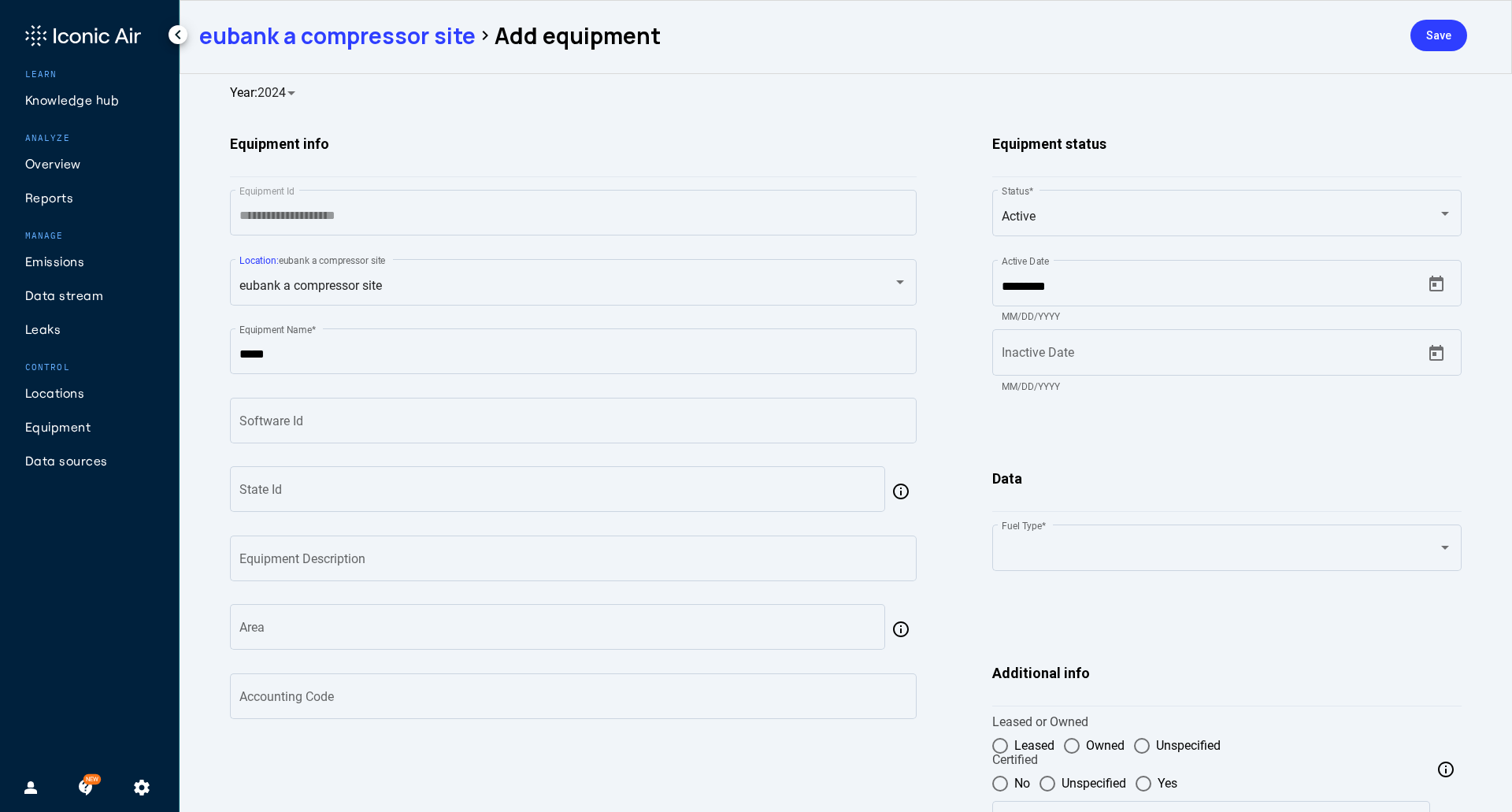 click on "Fuel Type  *" 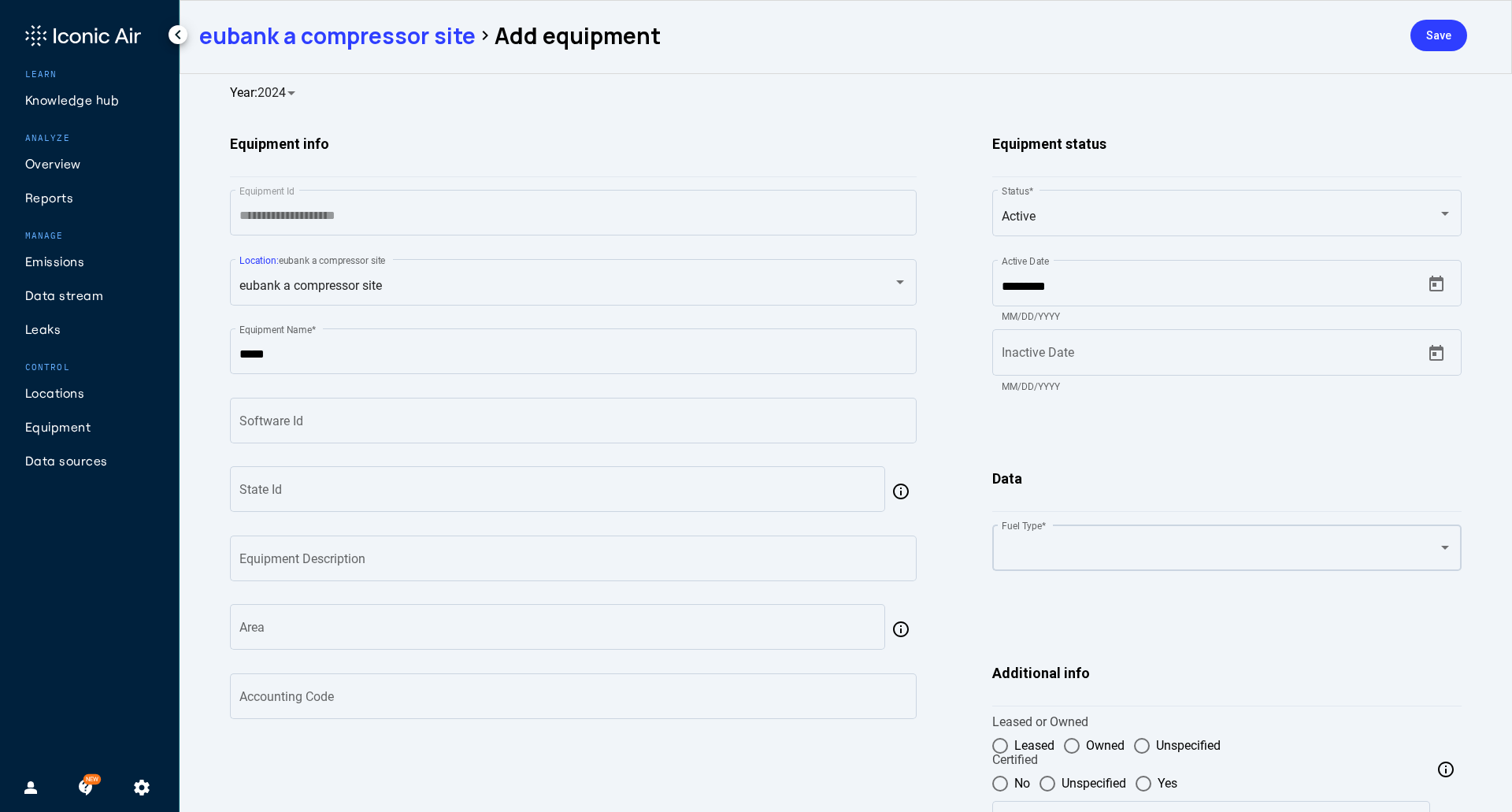 click on "Fuel Type  *" 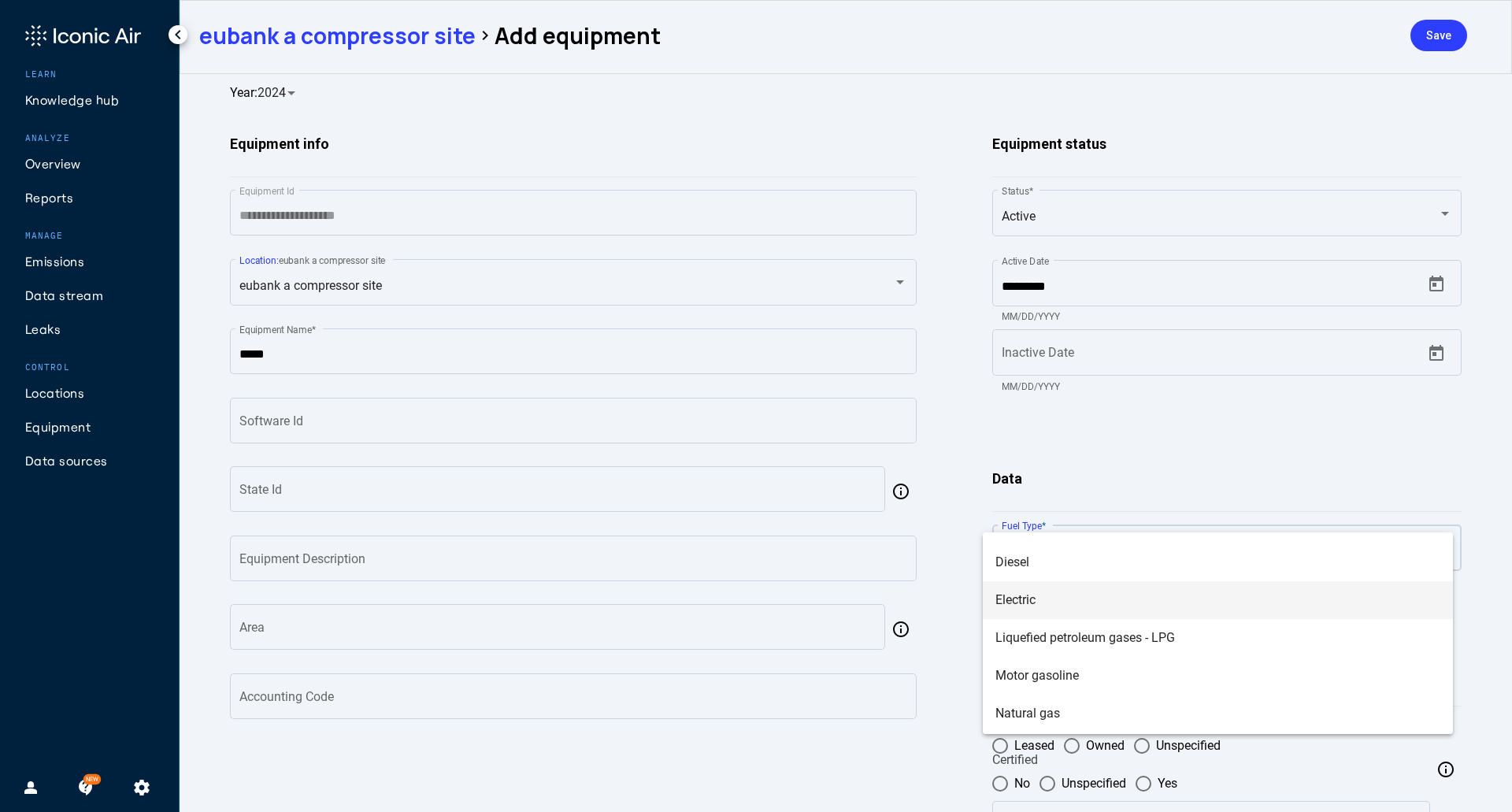 scroll, scrollTop: 158, scrollLeft: 0, axis: vertical 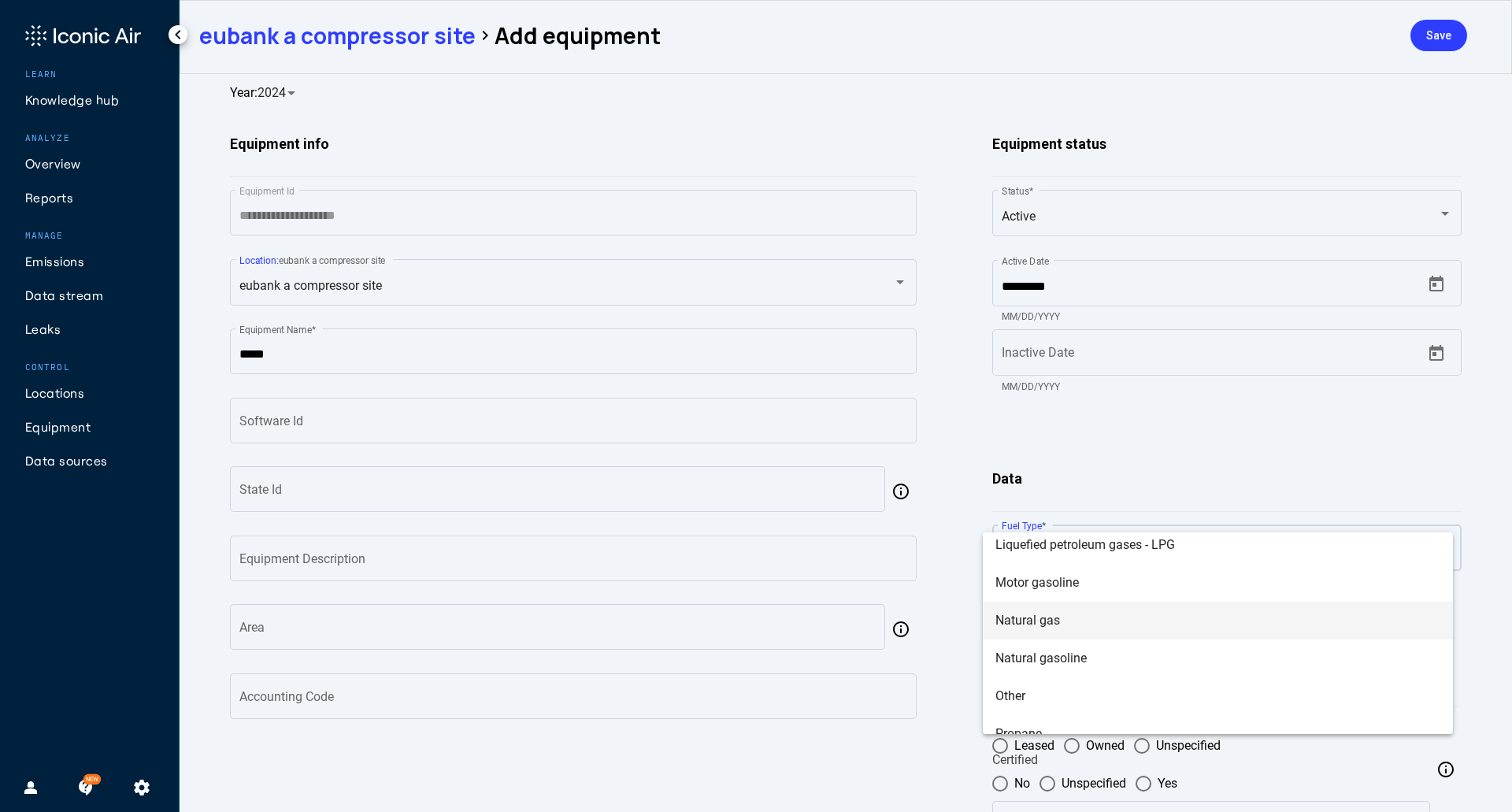 click on "Natural gas" at bounding box center [1217, 621] 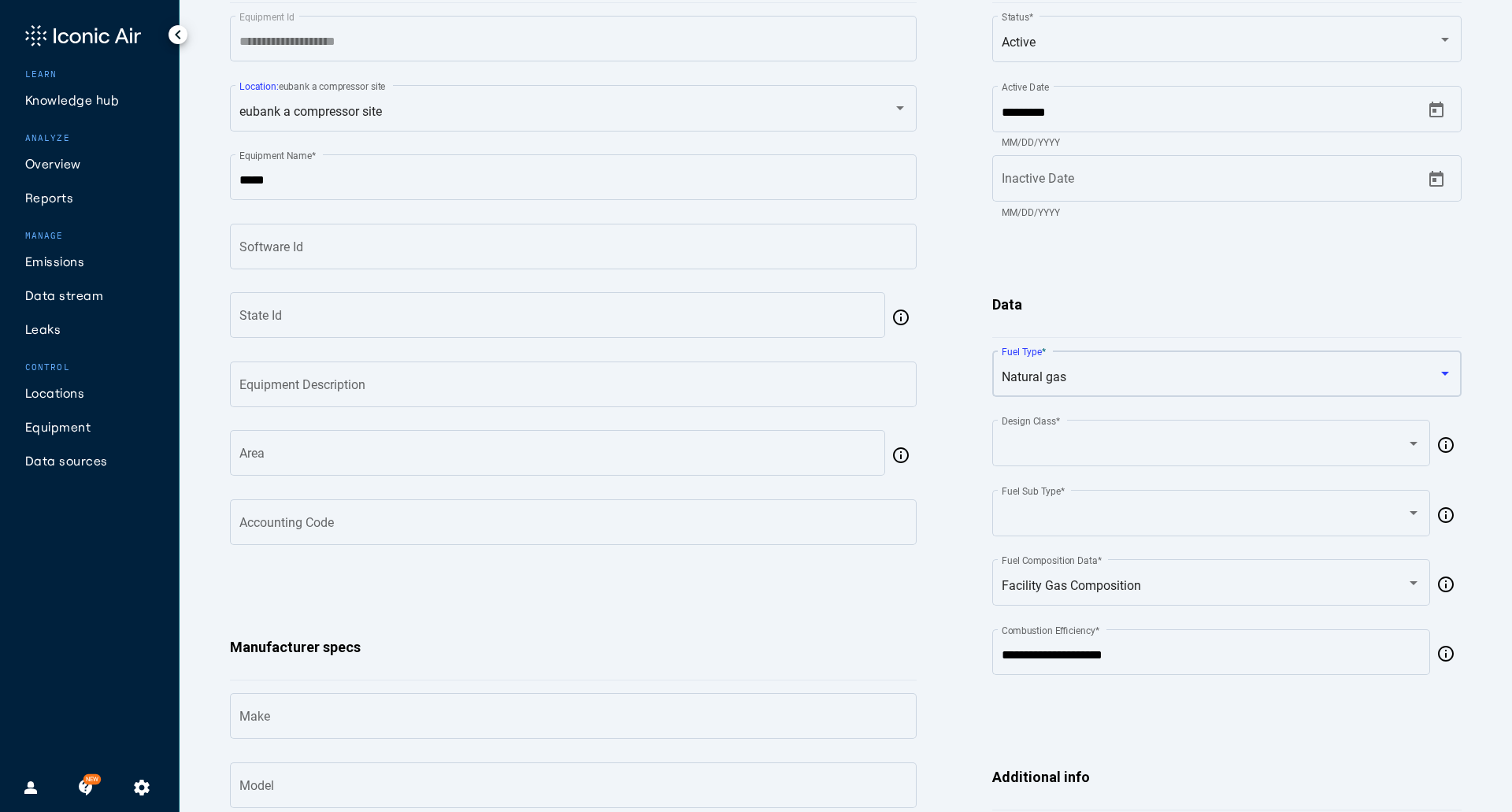 scroll, scrollTop: 236, scrollLeft: 0, axis: vertical 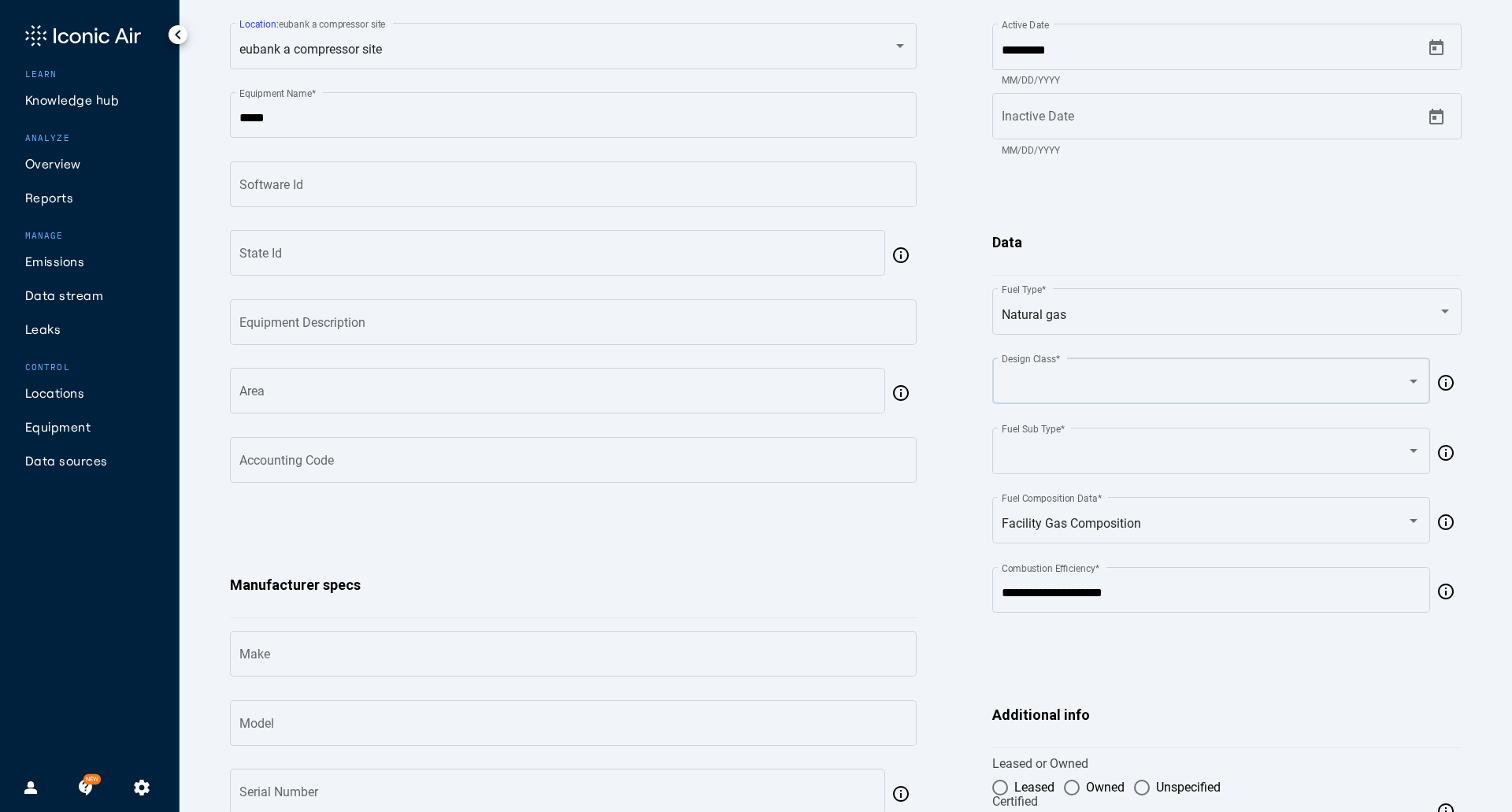 click on "Design Class  *" 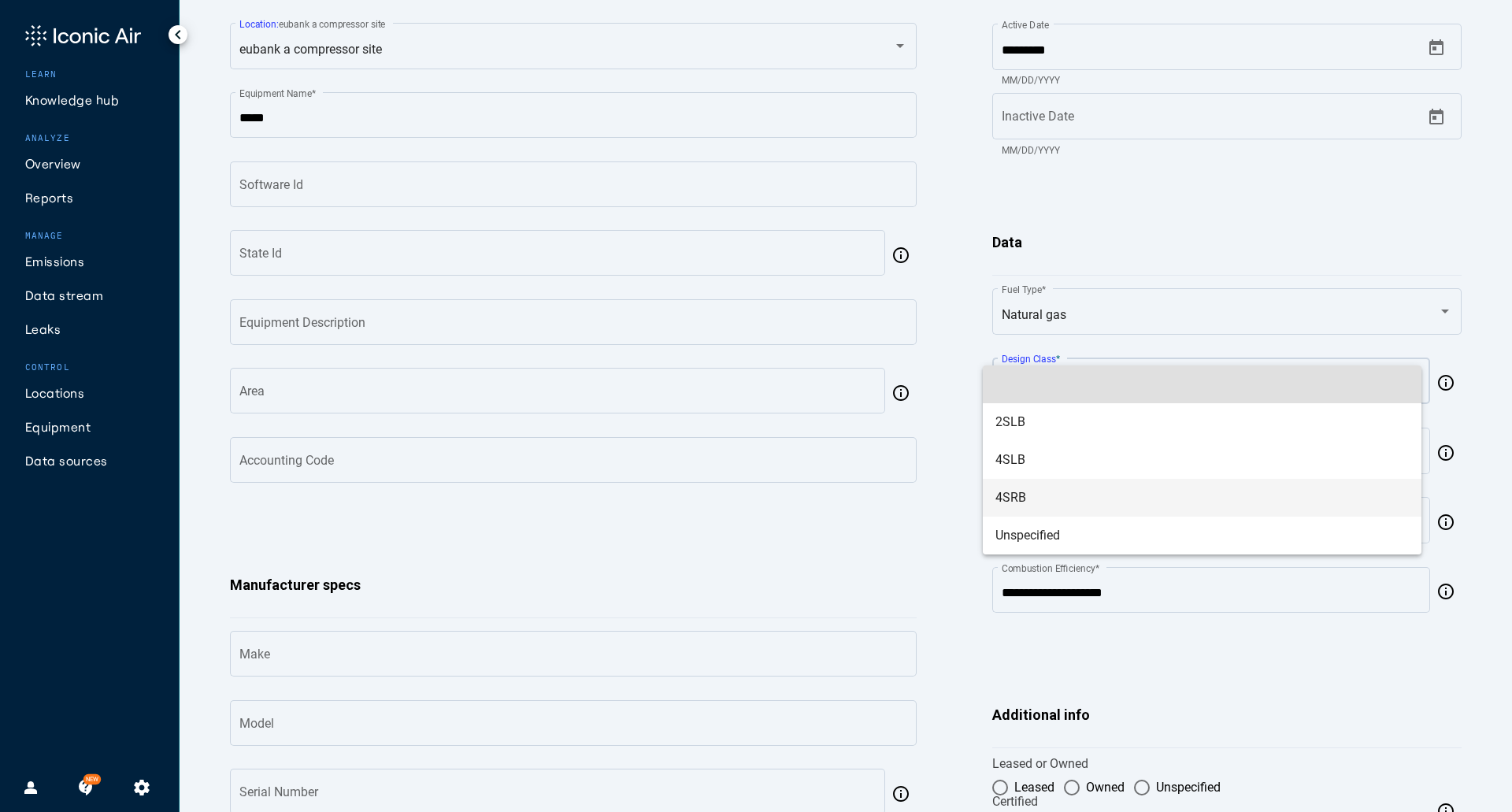 click on "4SRB" at bounding box center (1202, 498) 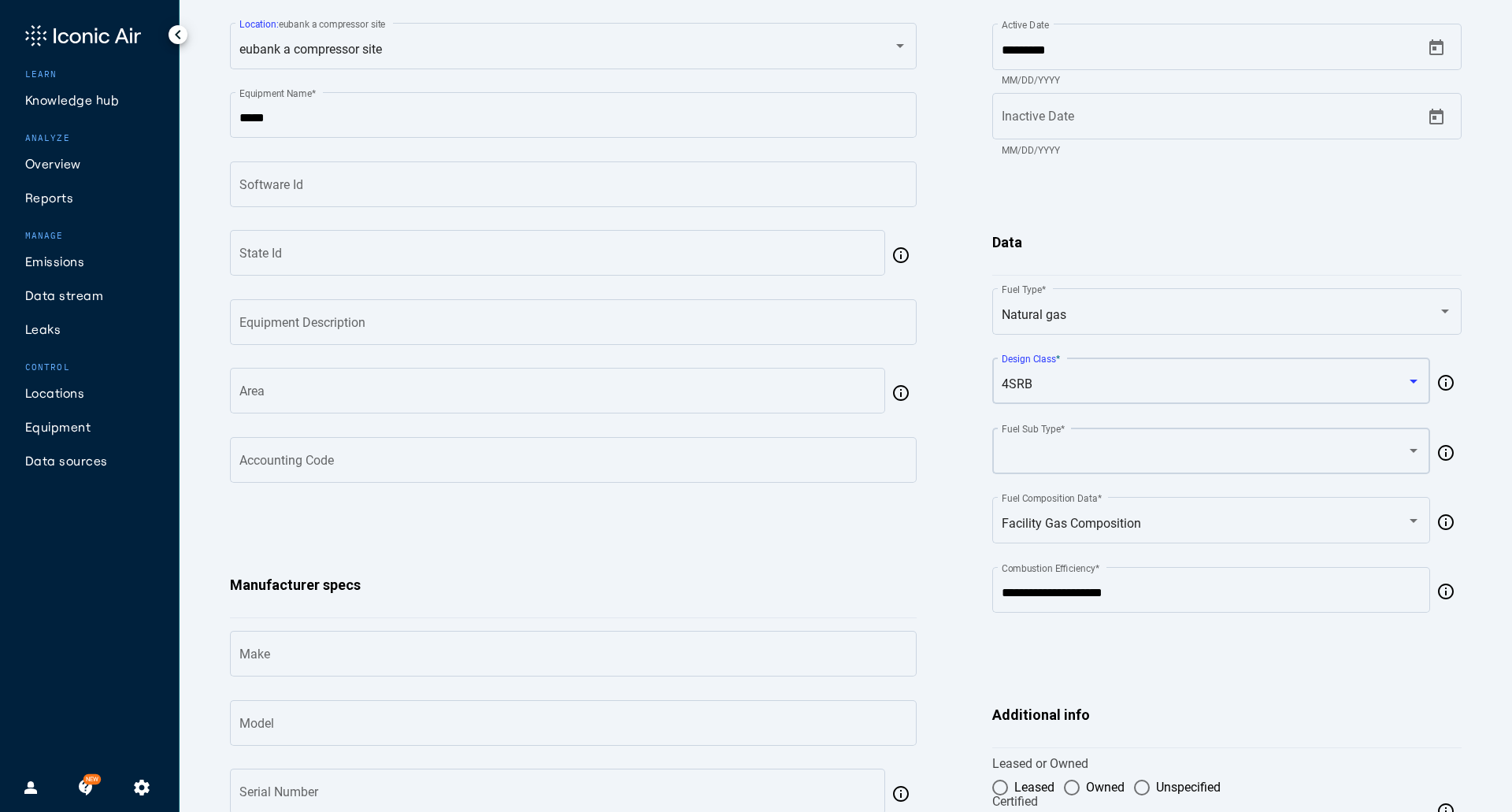 click at bounding box center [1205, 454] 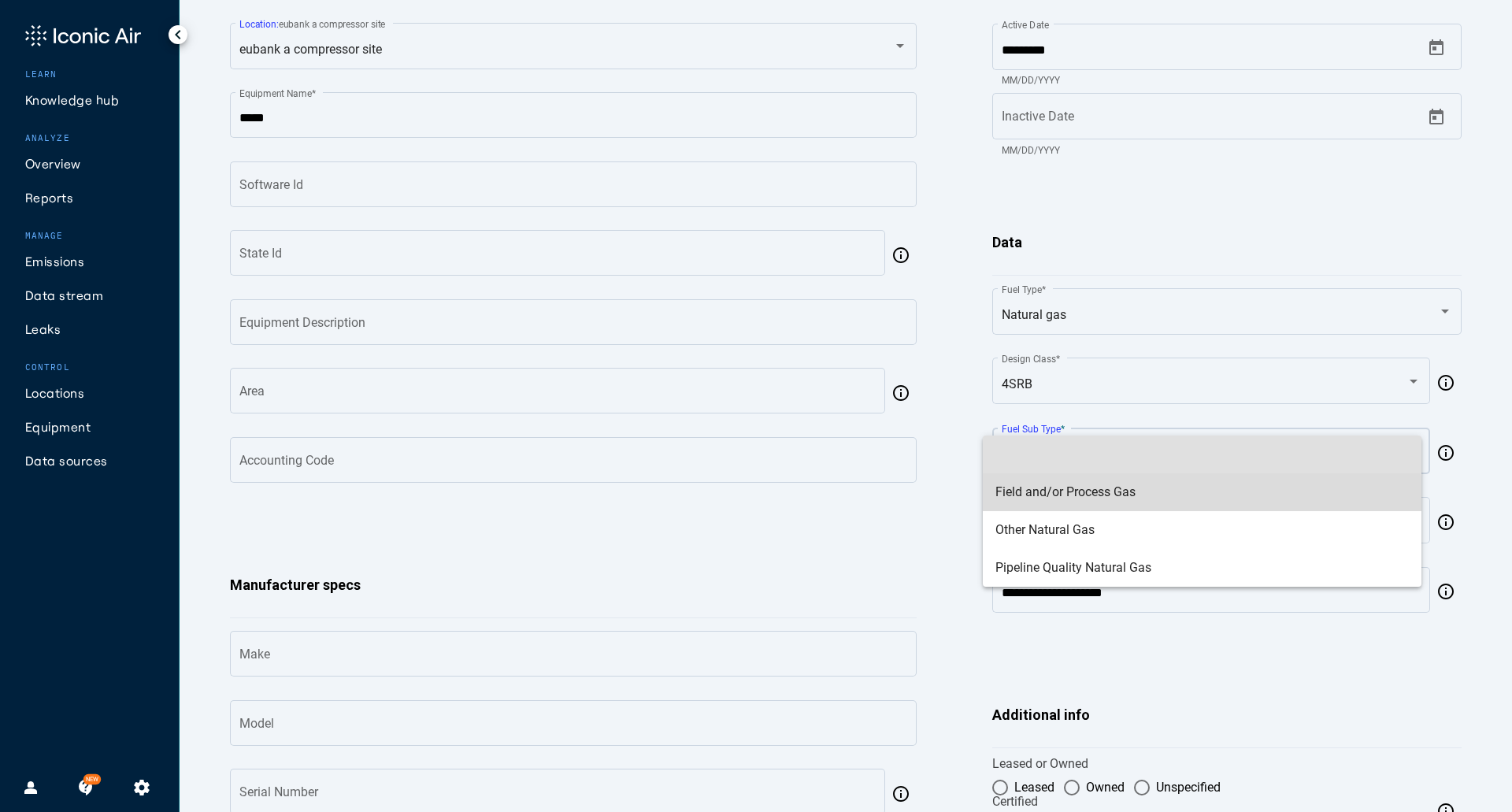 click on "Field and/or Process Gas" at bounding box center (1202, 492) 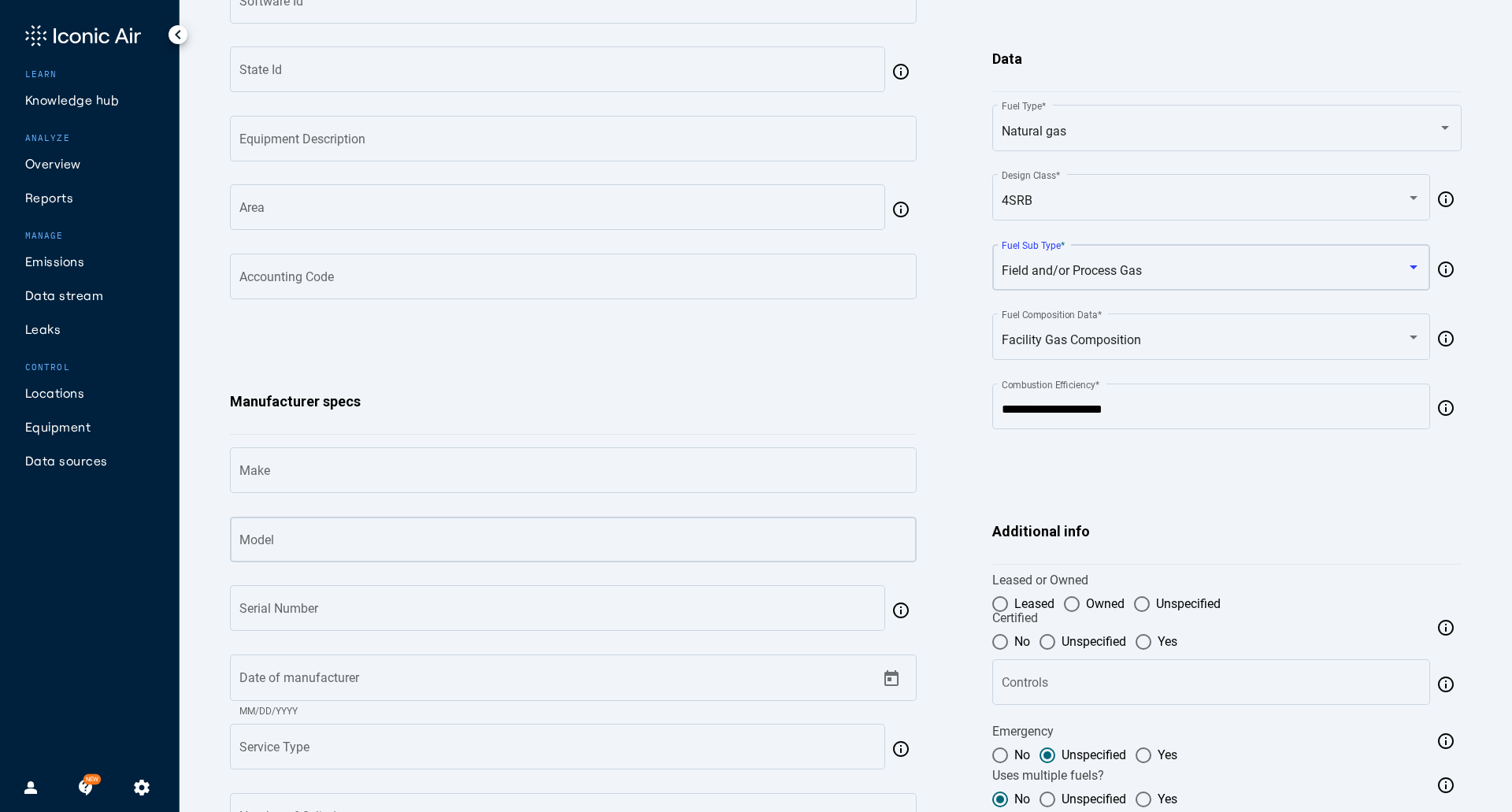 scroll, scrollTop: 473, scrollLeft: 0, axis: vertical 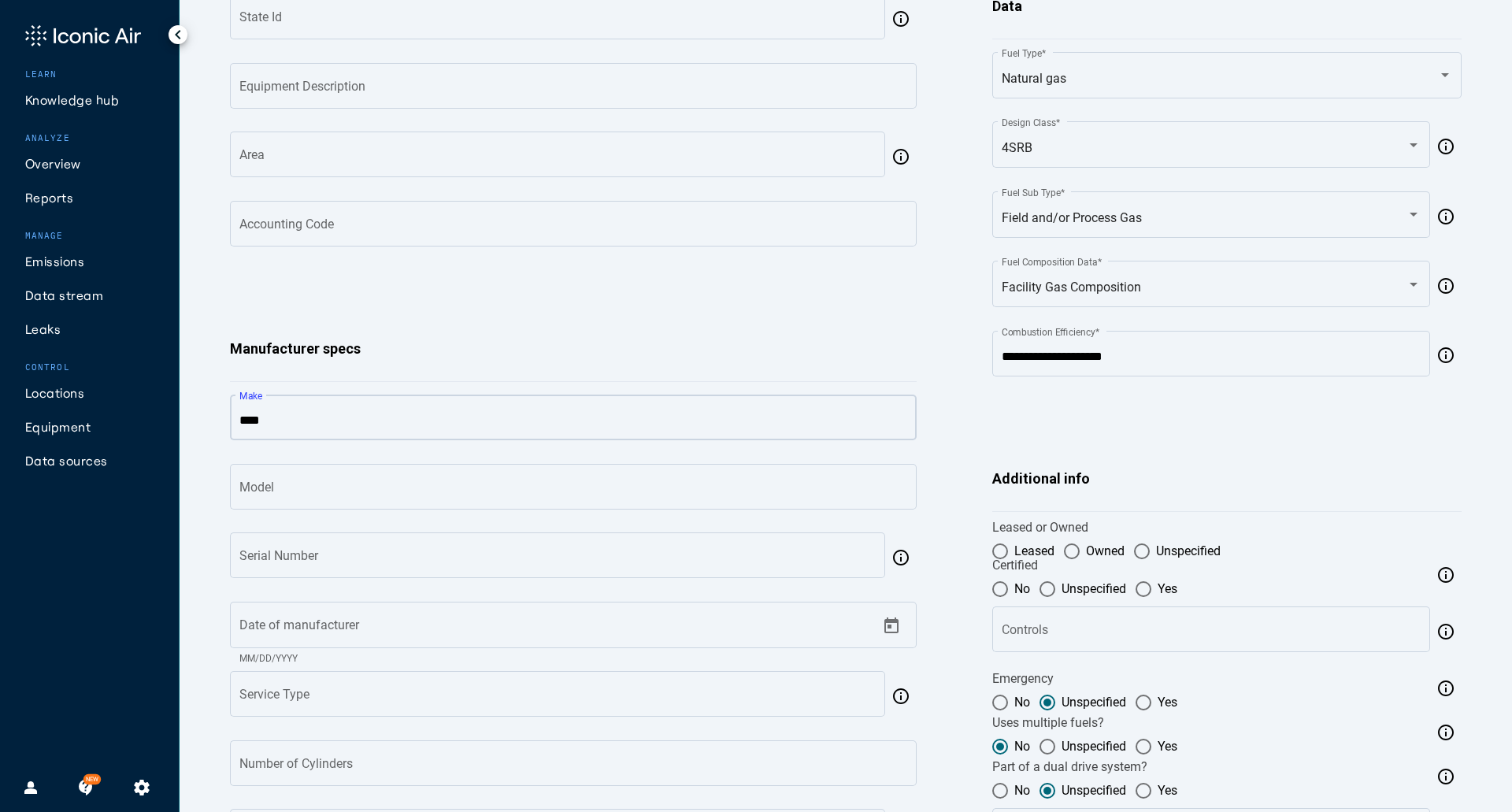 click on "Make" at bounding box center [573, 421] 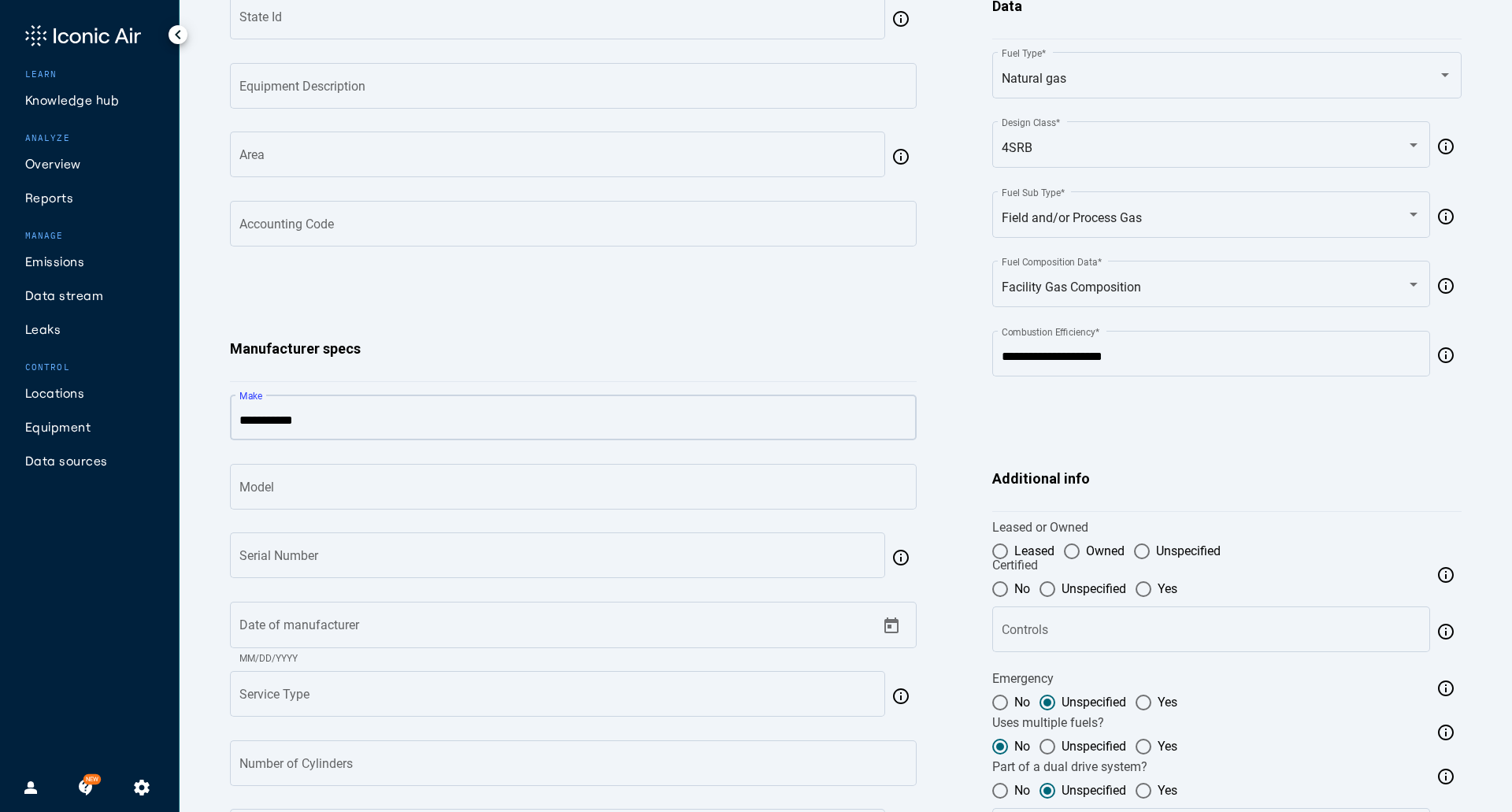 type on "**********" 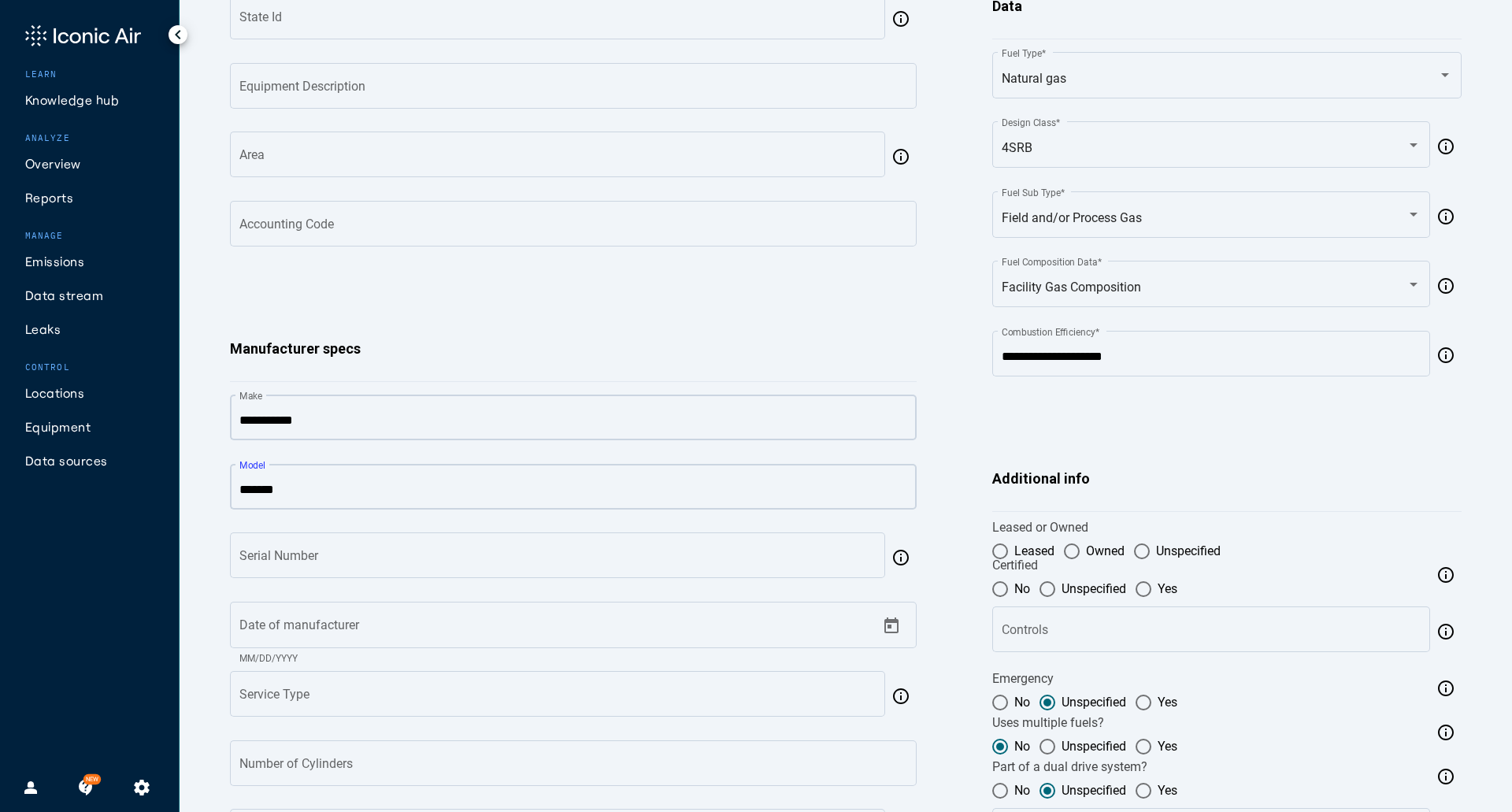 type on "*******" 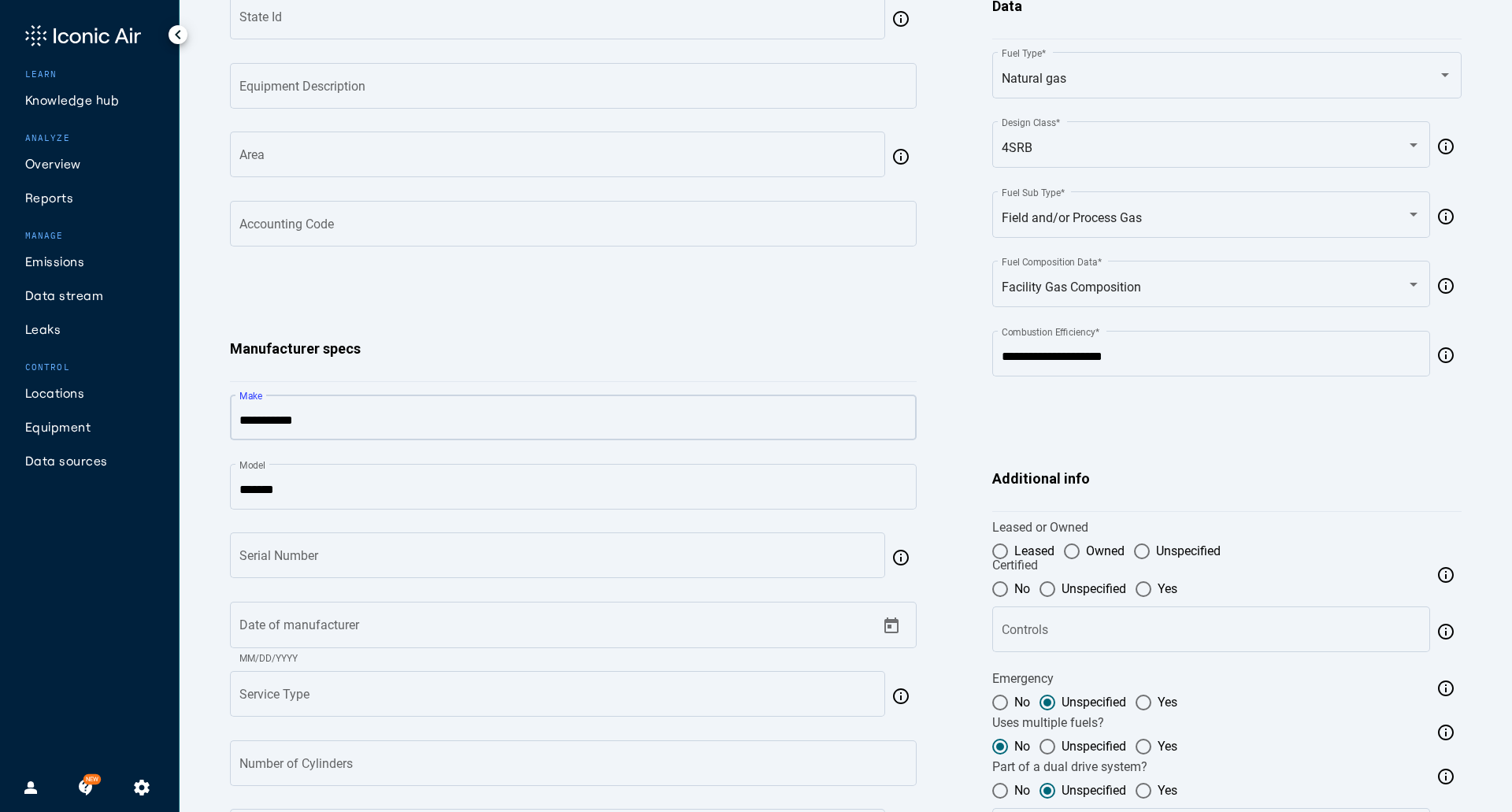 click on "**********" at bounding box center [573, 421] 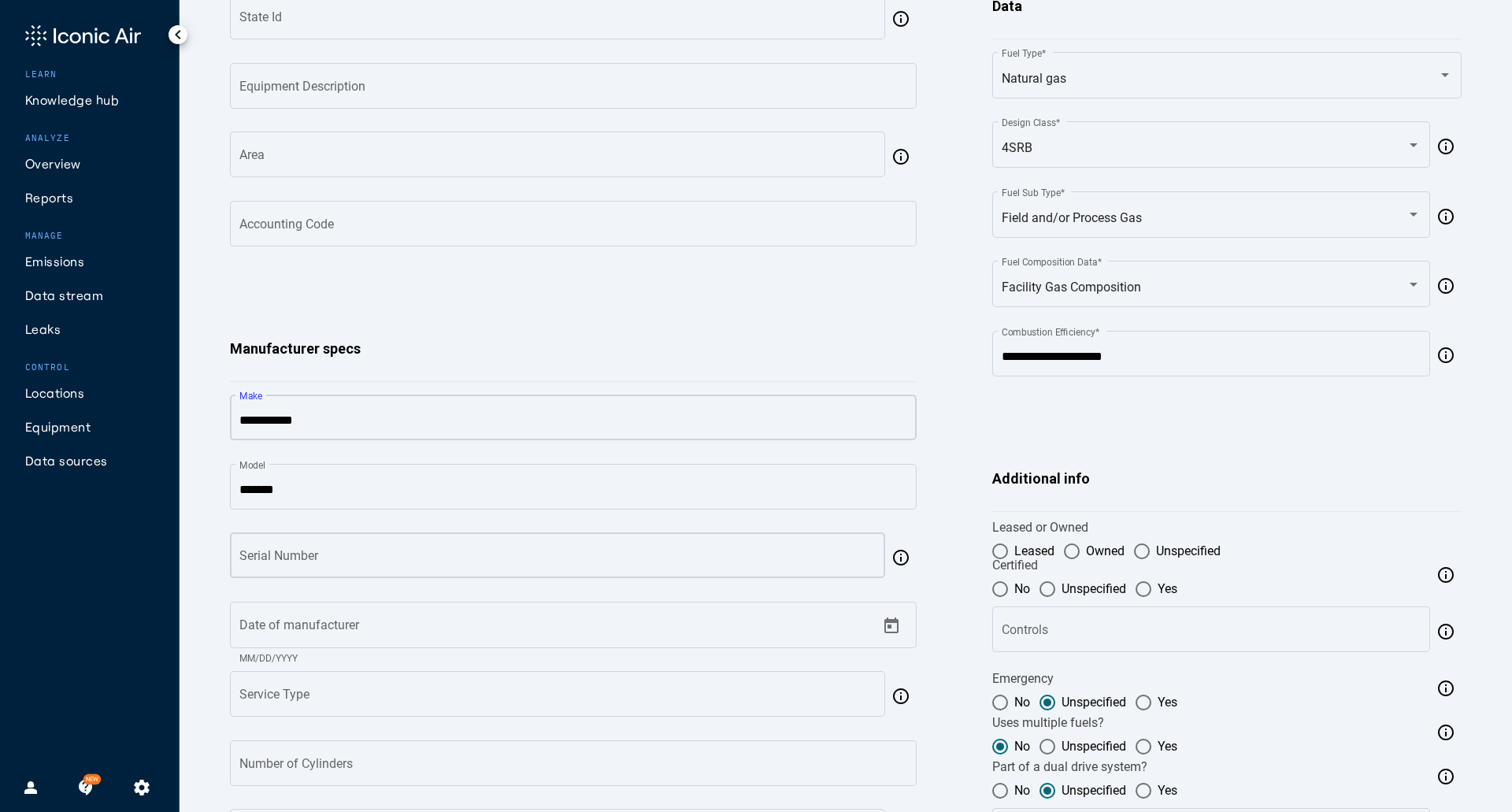 type on "**********" 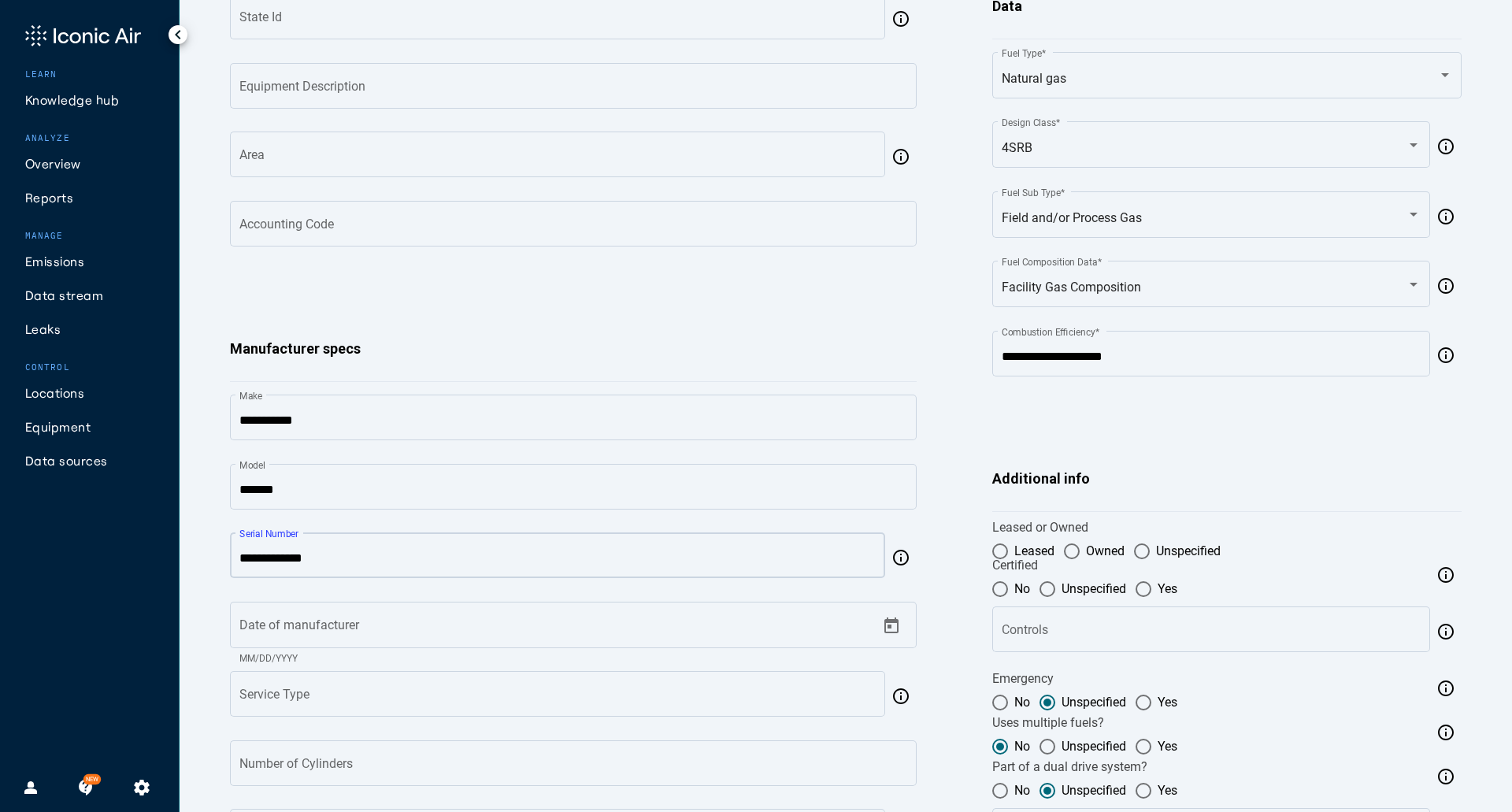 click on "Serial Number" at bounding box center (558, 558) 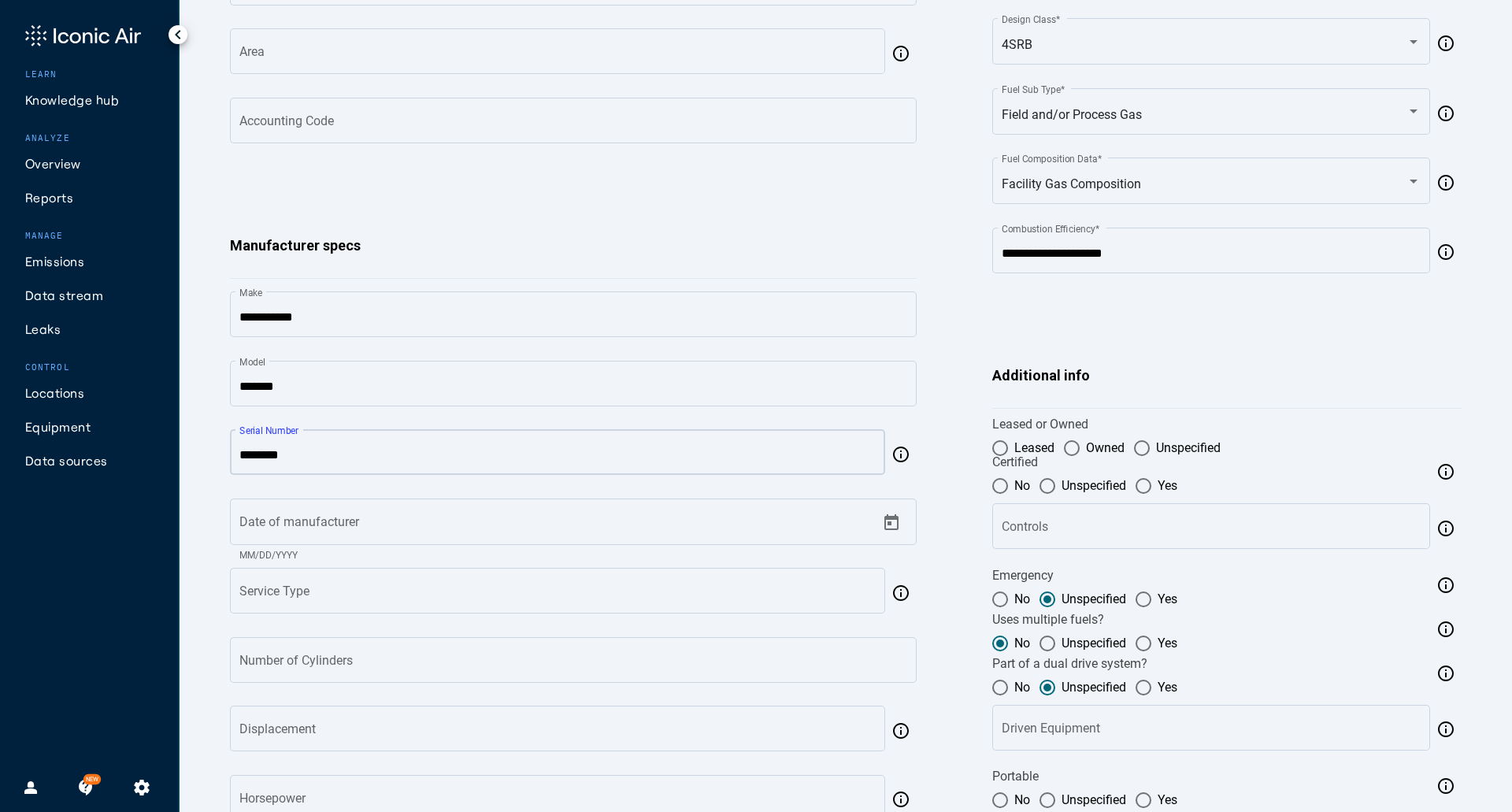 scroll, scrollTop: 630, scrollLeft: 0, axis: vertical 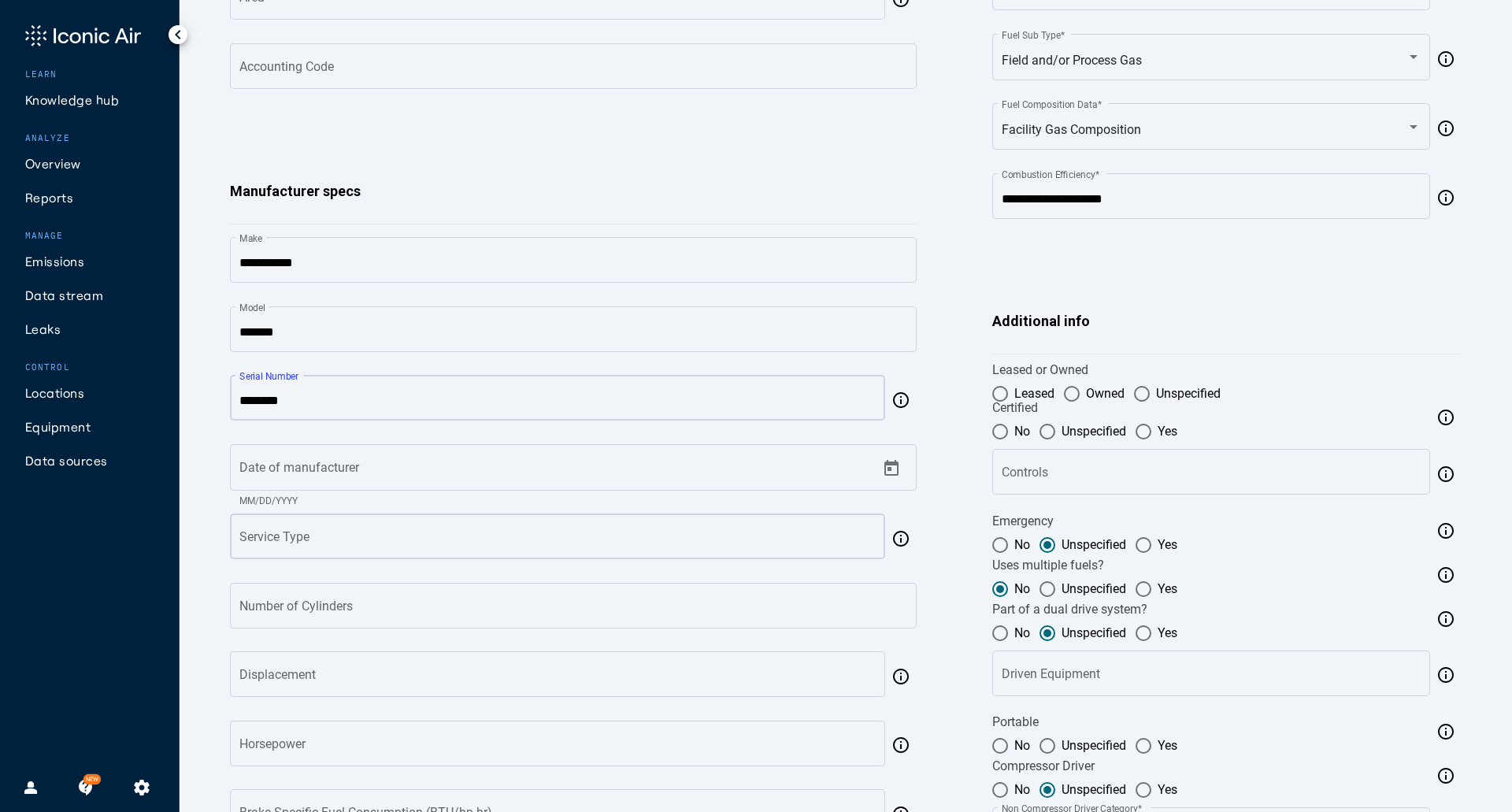 type on "********" 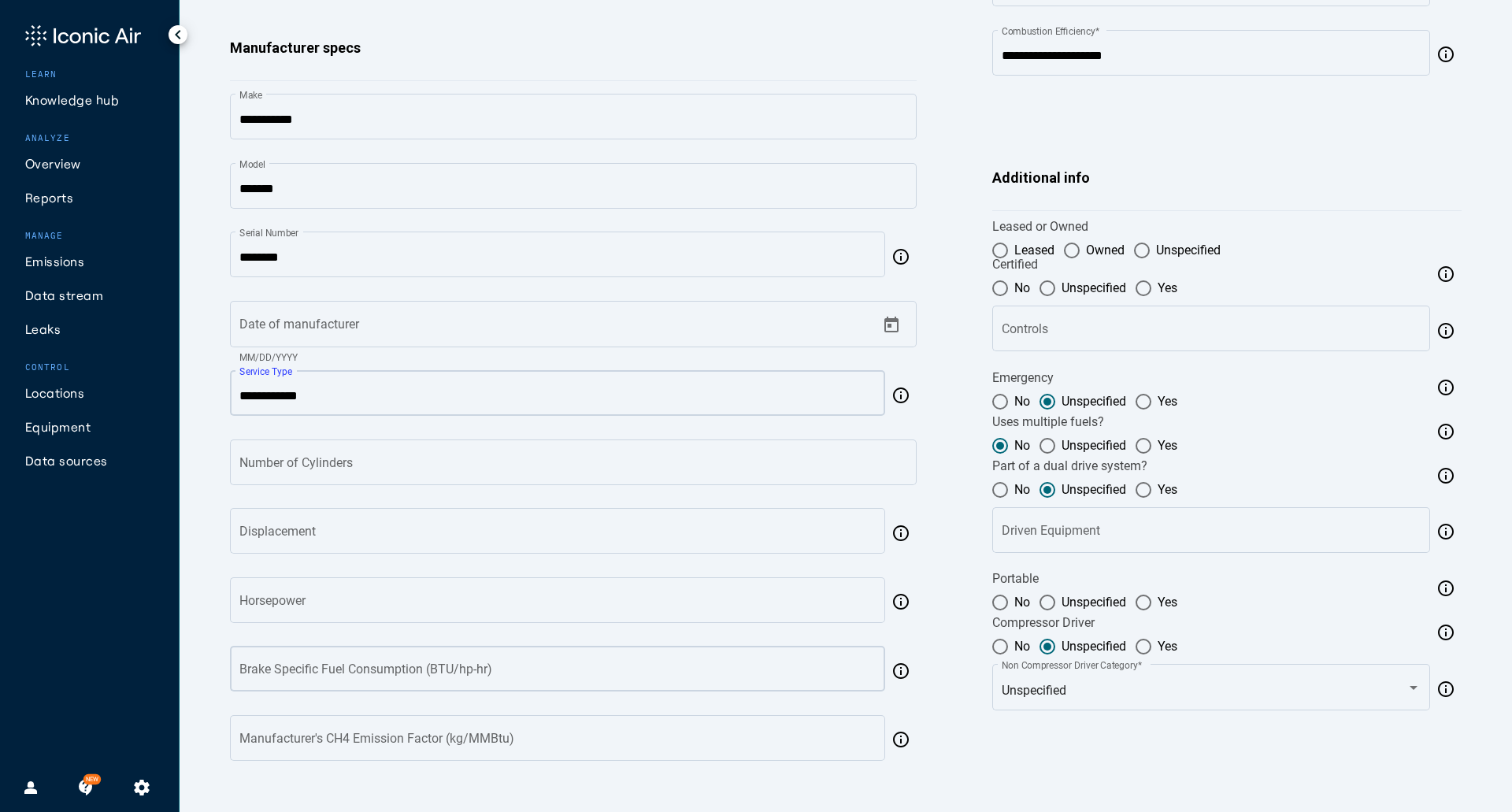 scroll, scrollTop: 788, scrollLeft: 0, axis: vertical 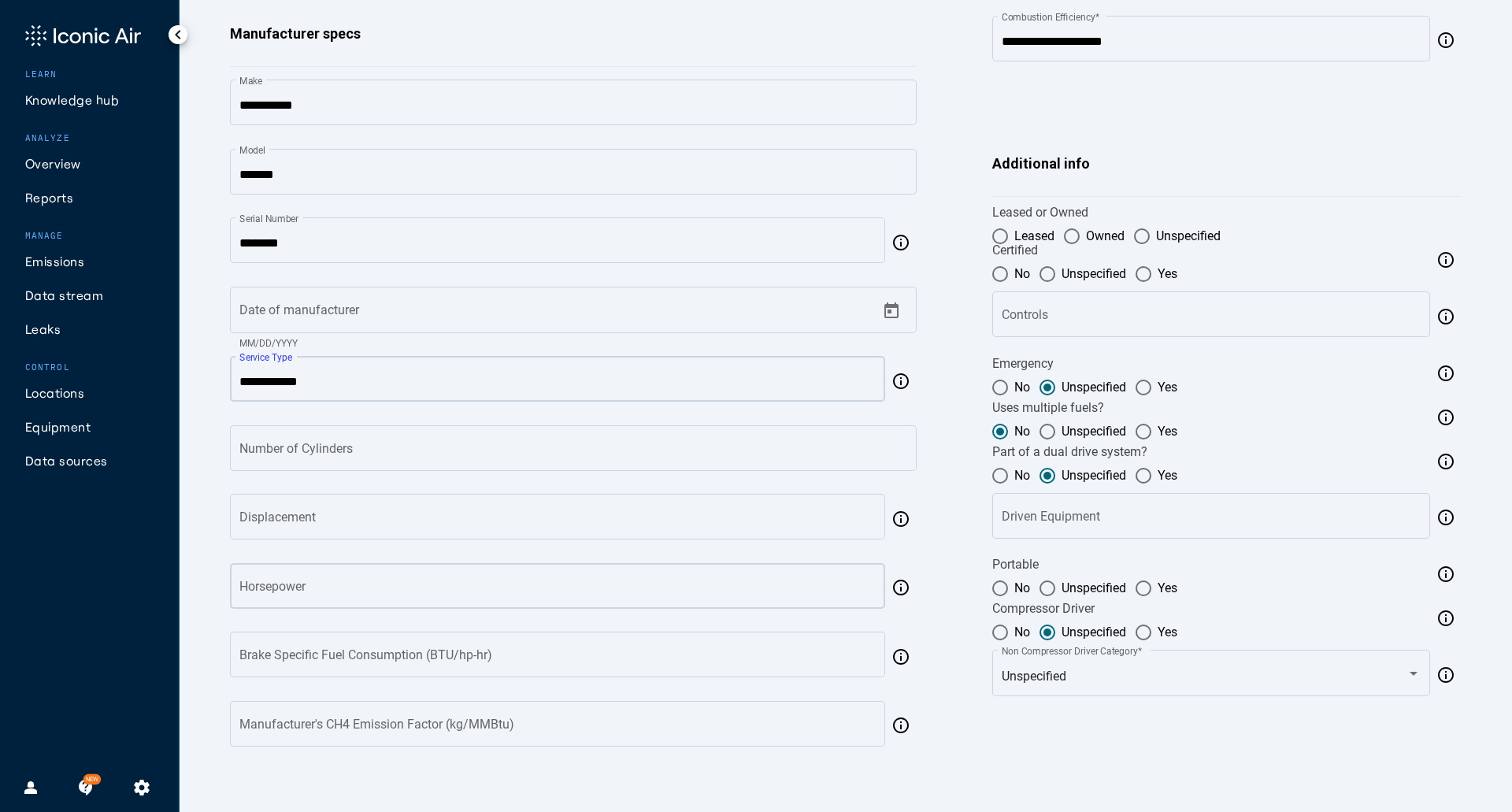 click on "Horsepower" at bounding box center (558, 589) 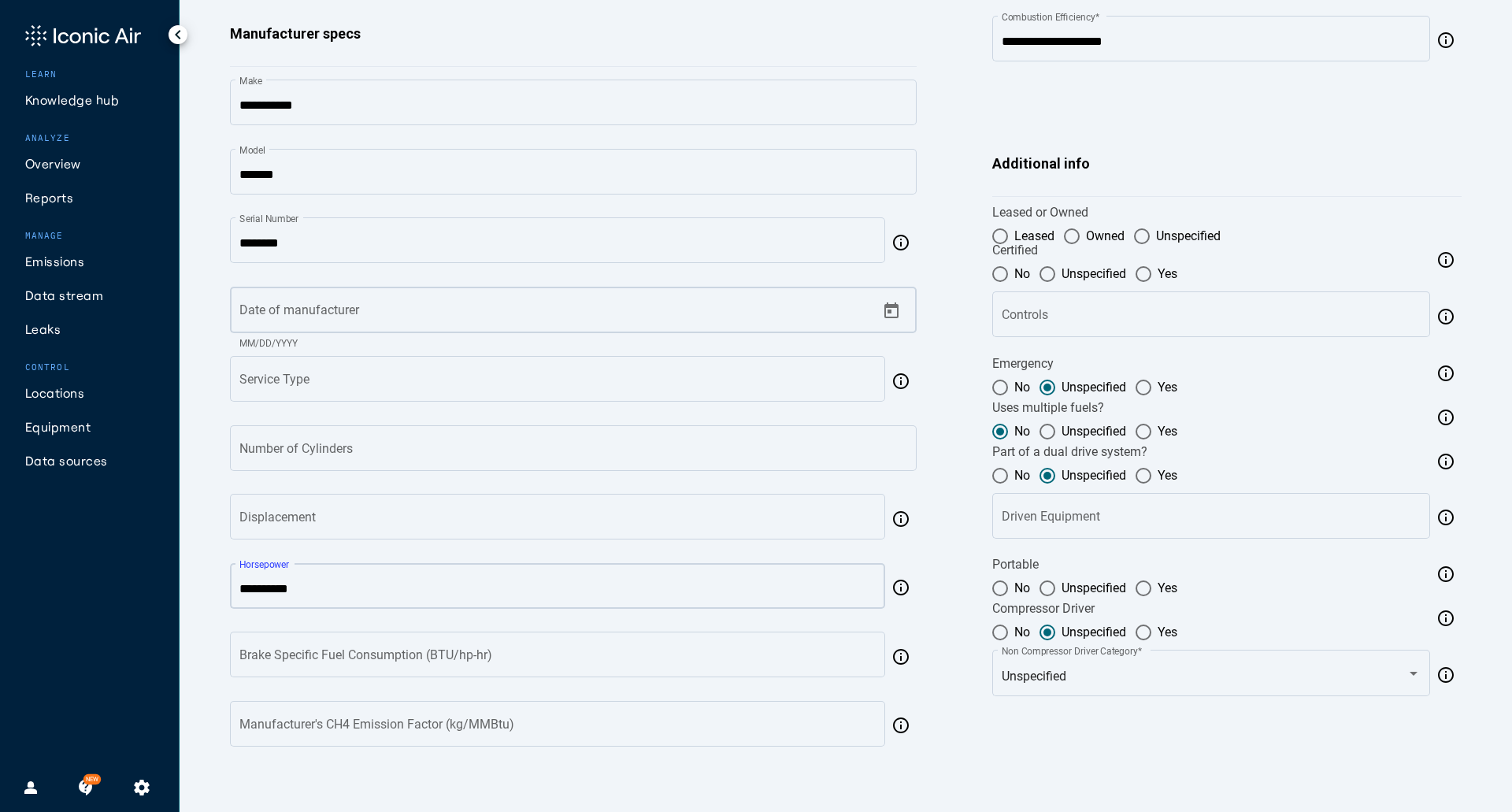 type on "**" 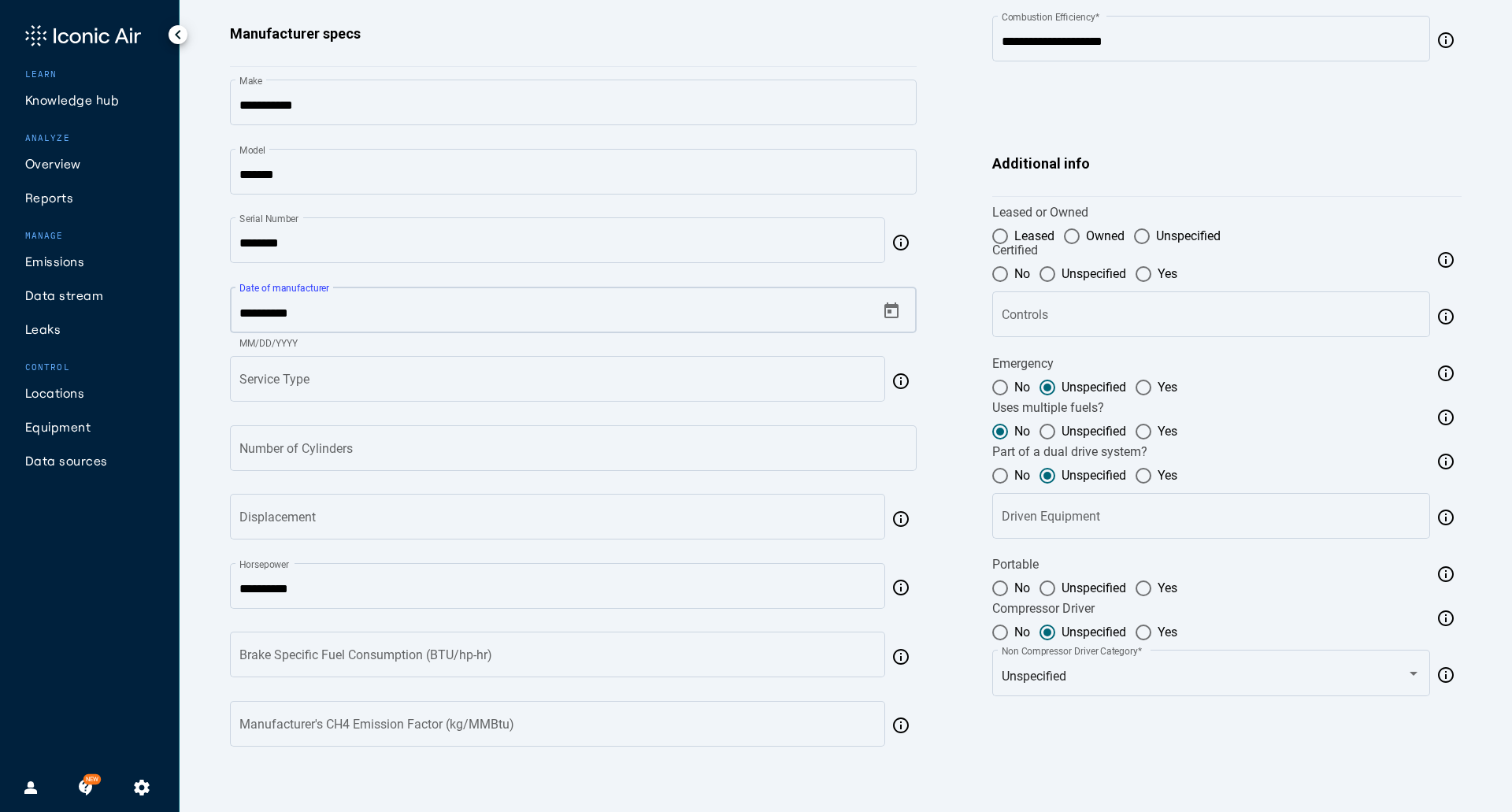 type on "*********" 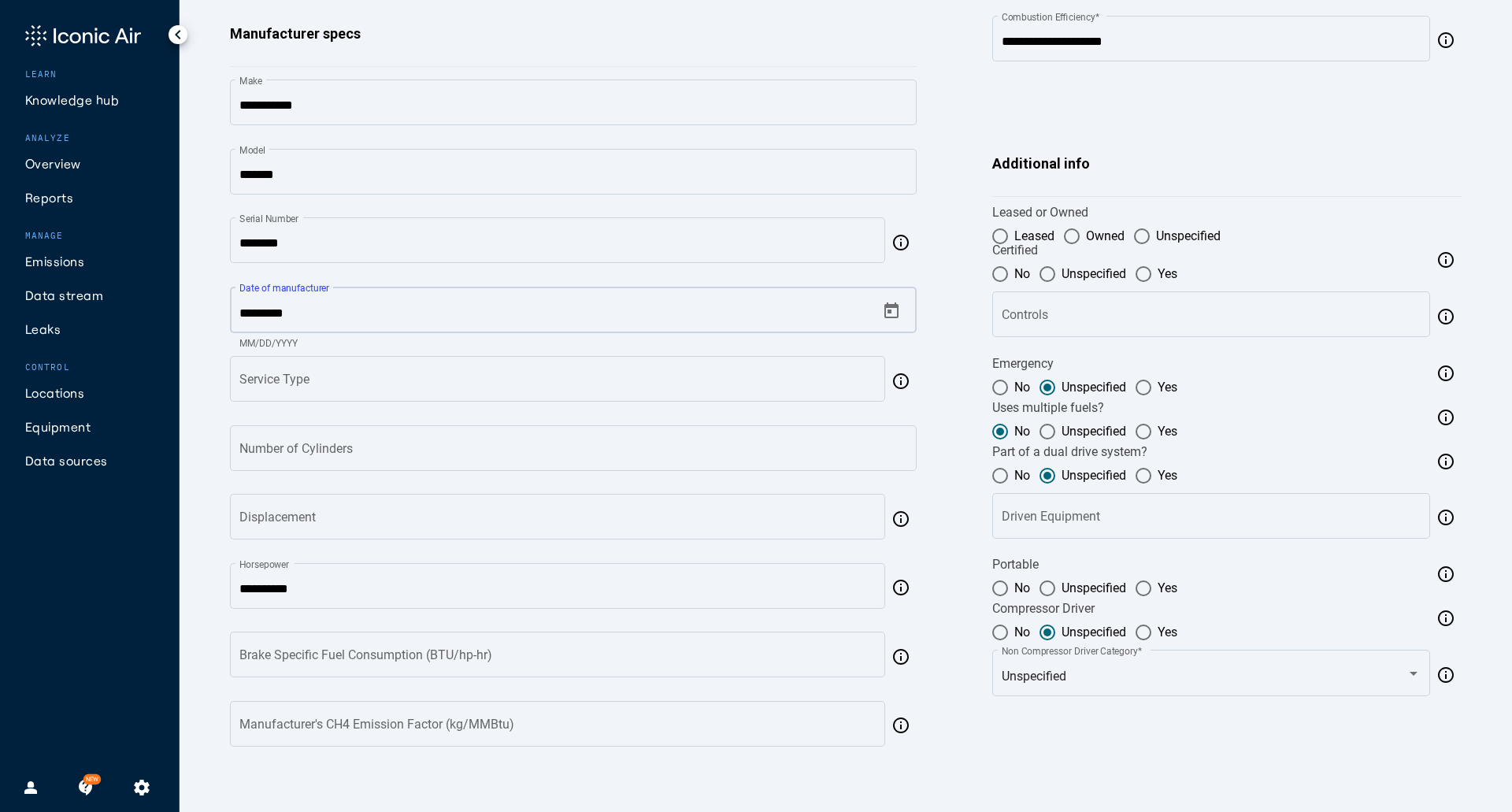 click at bounding box center (1000, 588) 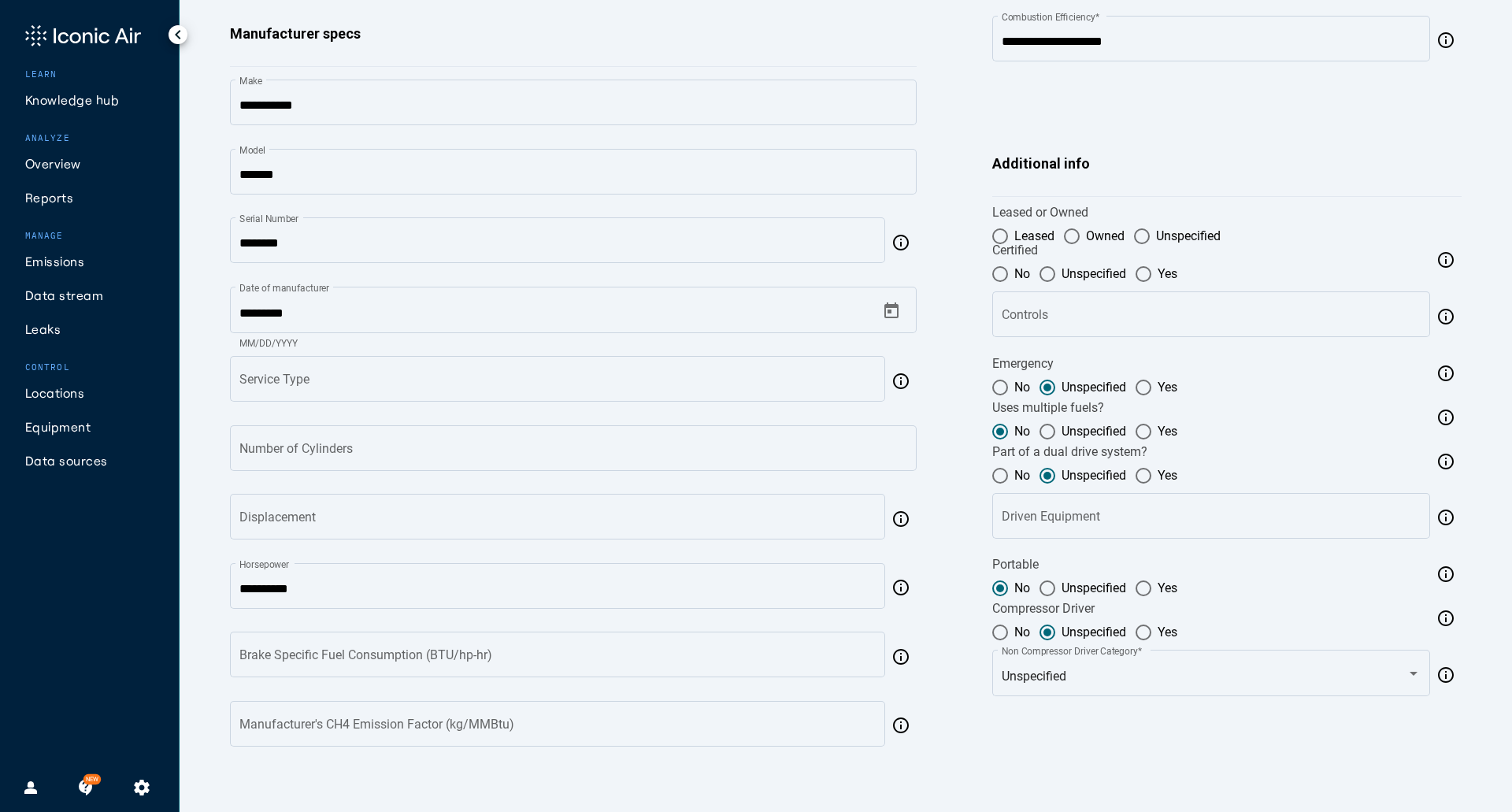 click at bounding box center (1143, 632) 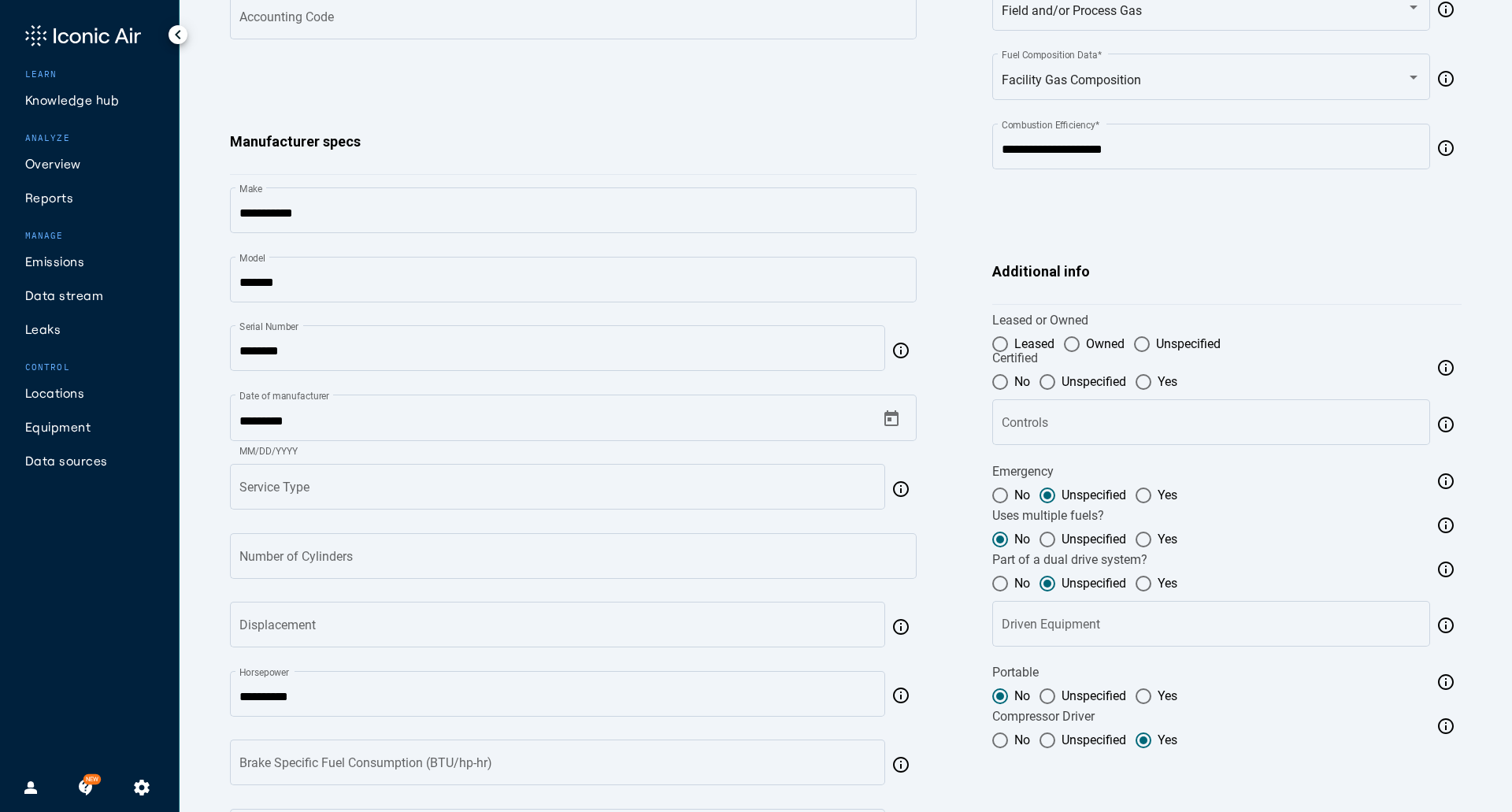 scroll, scrollTop: 679, scrollLeft: 0, axis: vertical 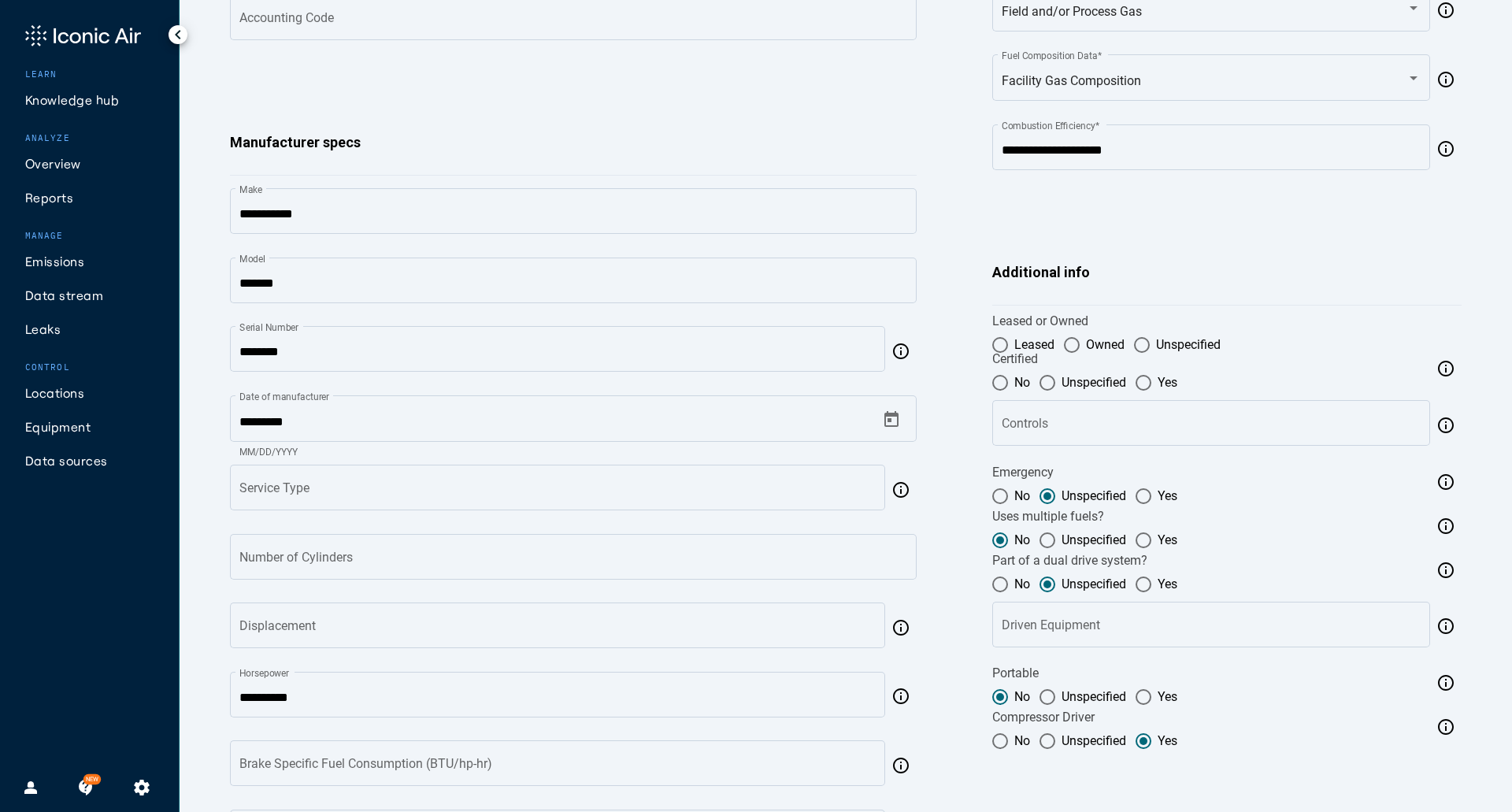 click at bounding box center [1000, 584] 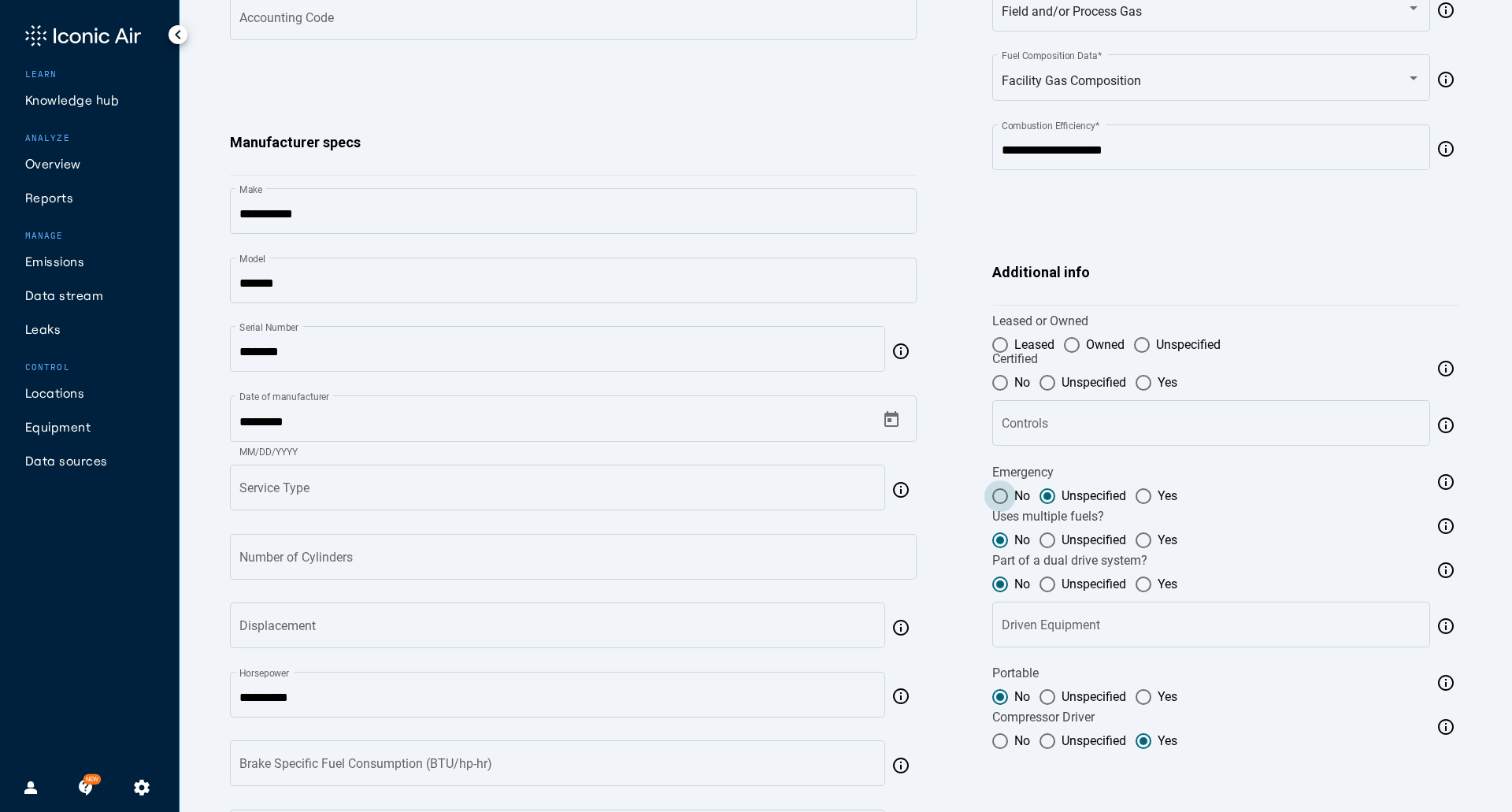 click at bounding box center (1000, 496) 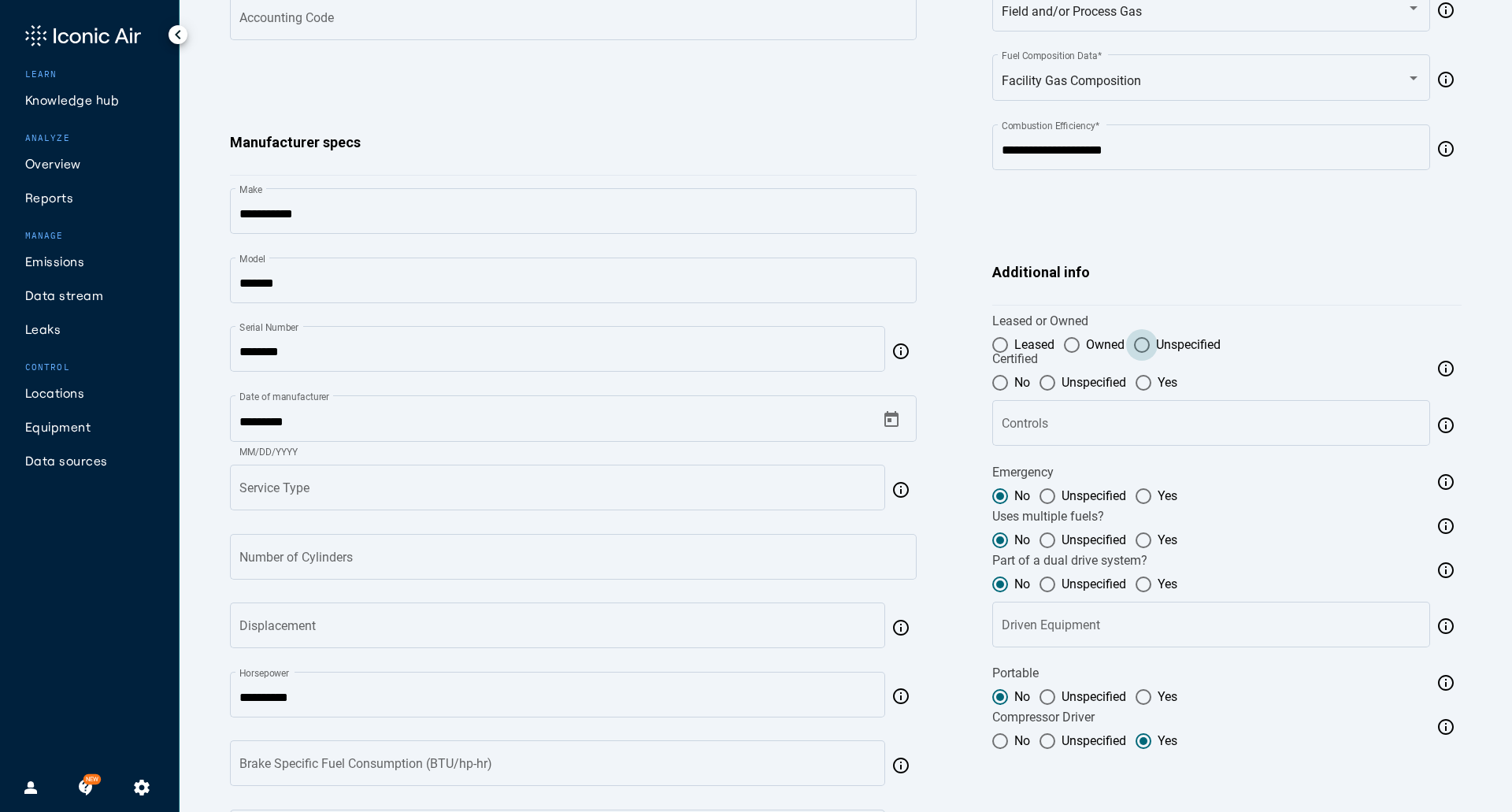 click at bounding box center [1142, 345] 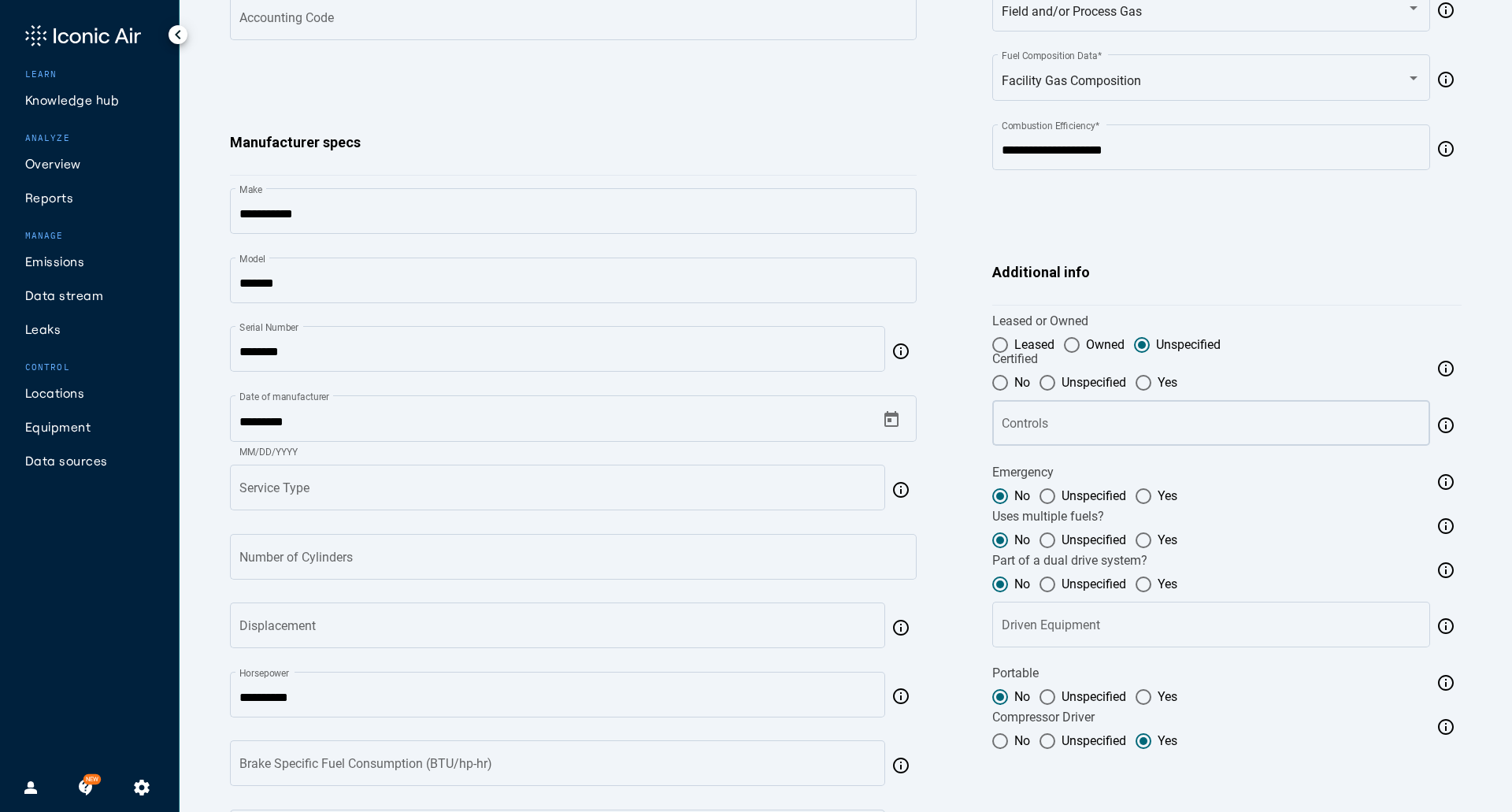 drag, startPoint x: 1043, startPoint y: 382, endPoint x: 1051, endPoint y: 411, distance: 30.083218 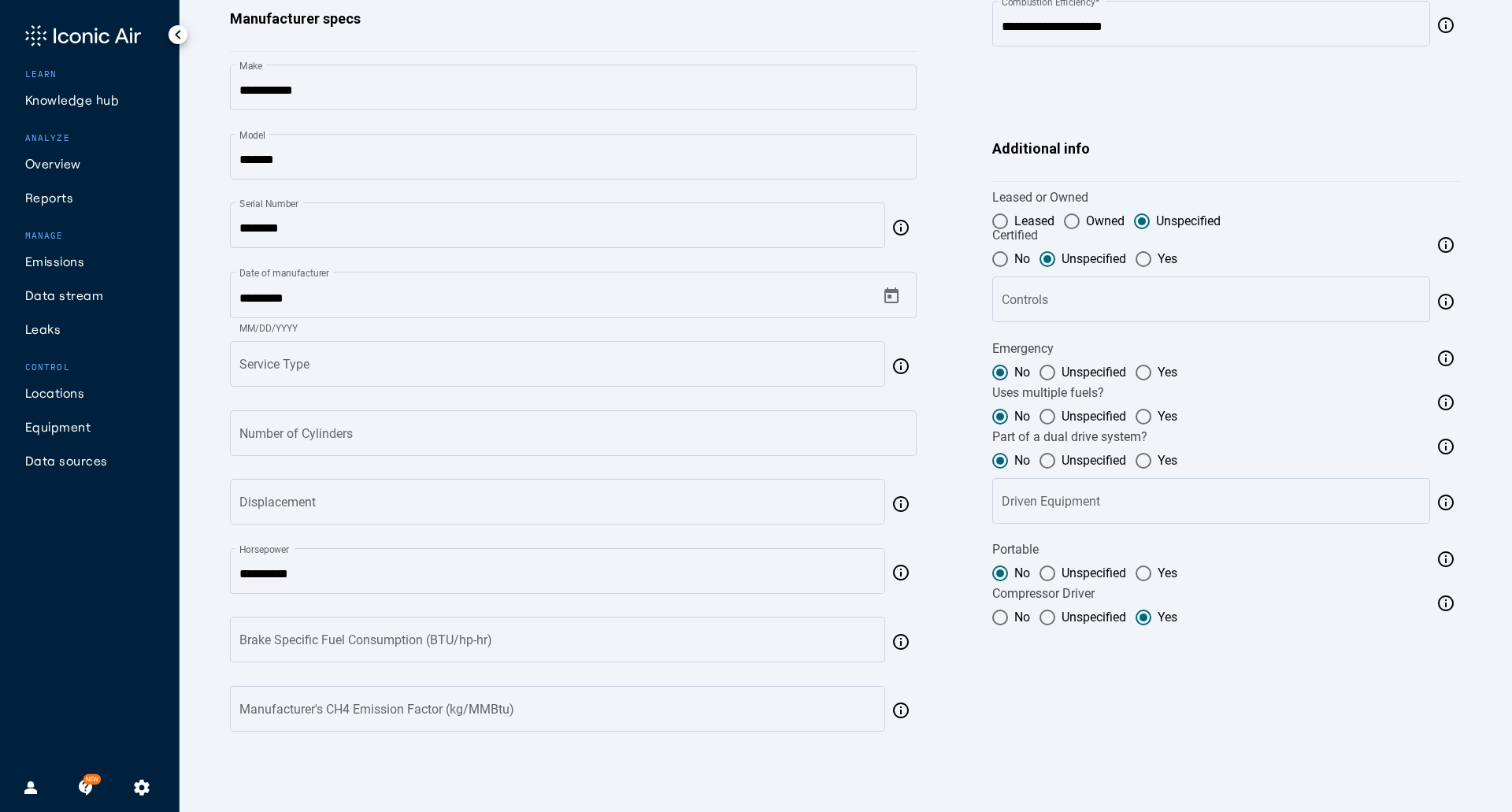 scroll, scrollTop: 836, scrollLeft: 0, axis: vertical 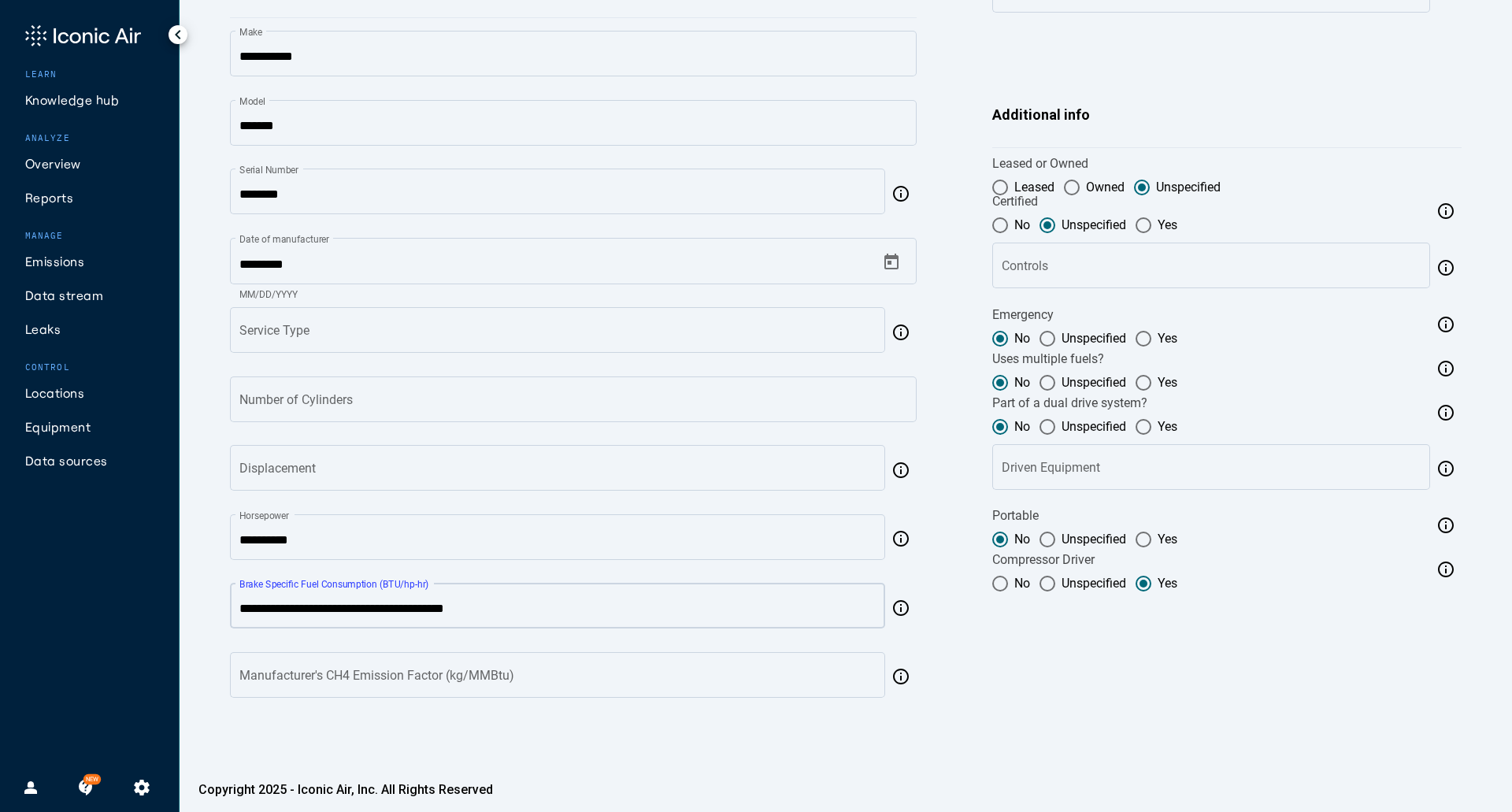 click on "Brake Specific Fuel Consumption (BTU/hp-hr)" at bounding box center (558, 609) 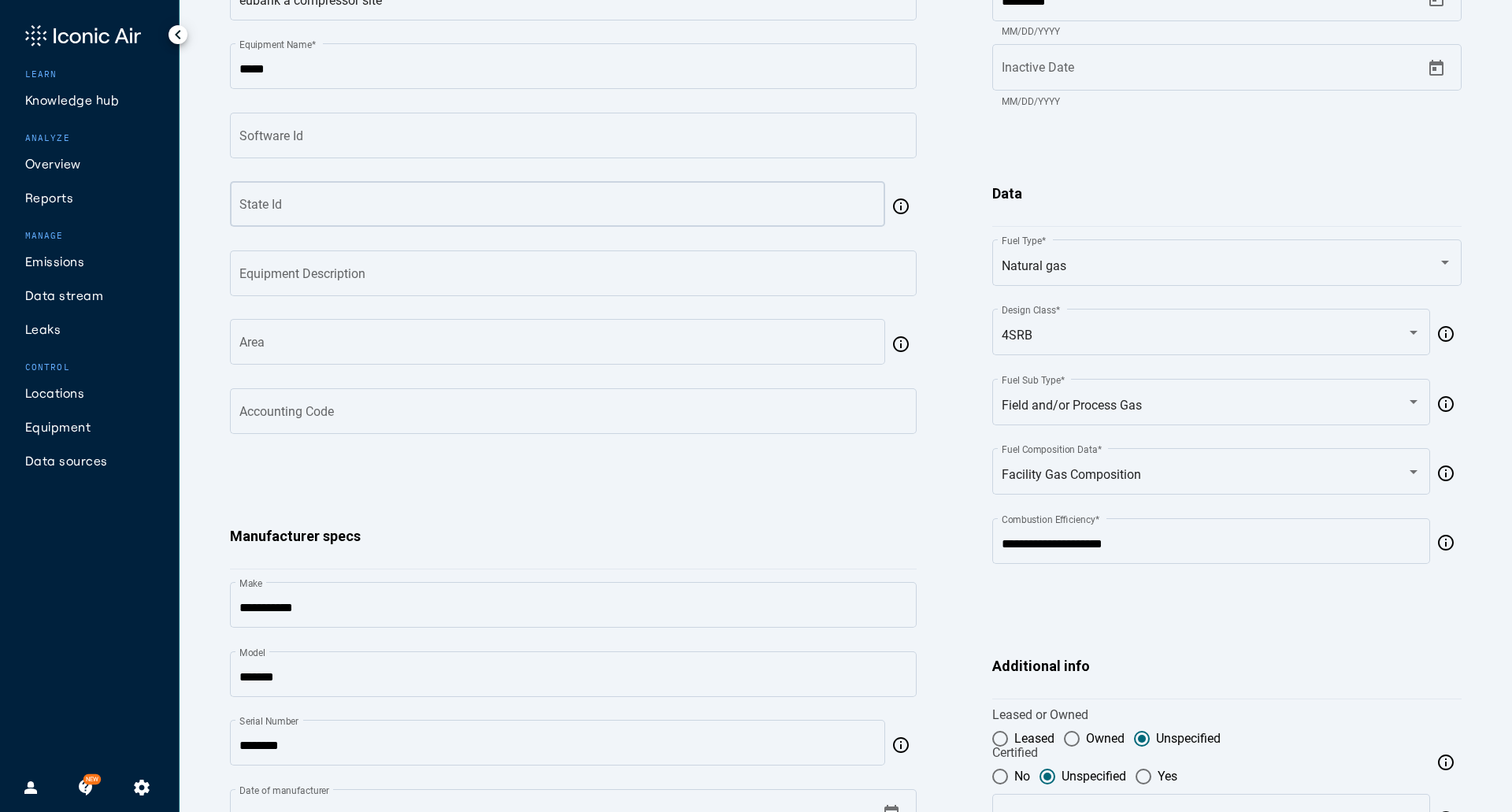 scroll, scrollTop: 0, scrollLeft: 0, axis: both 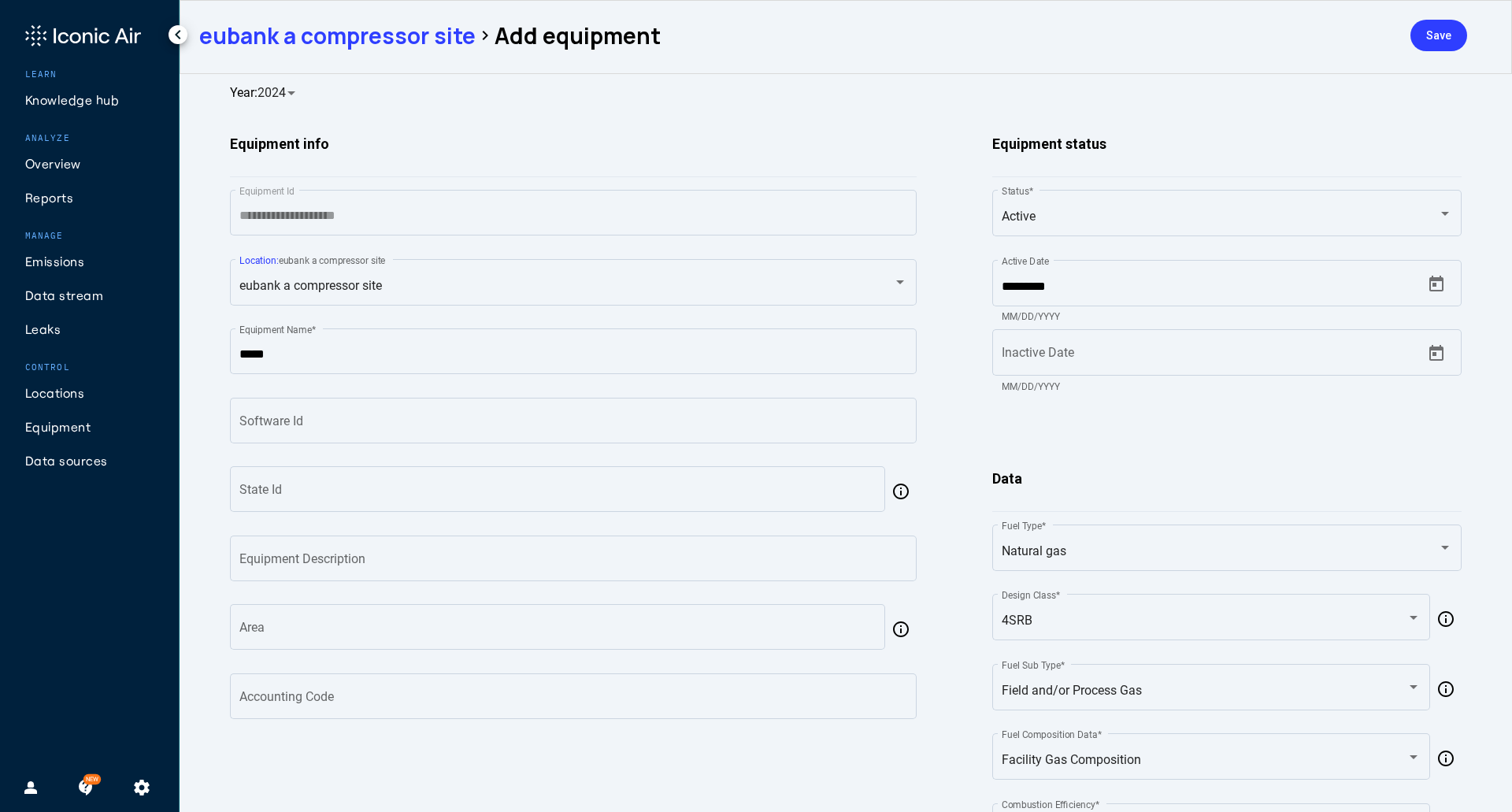 type on "****" 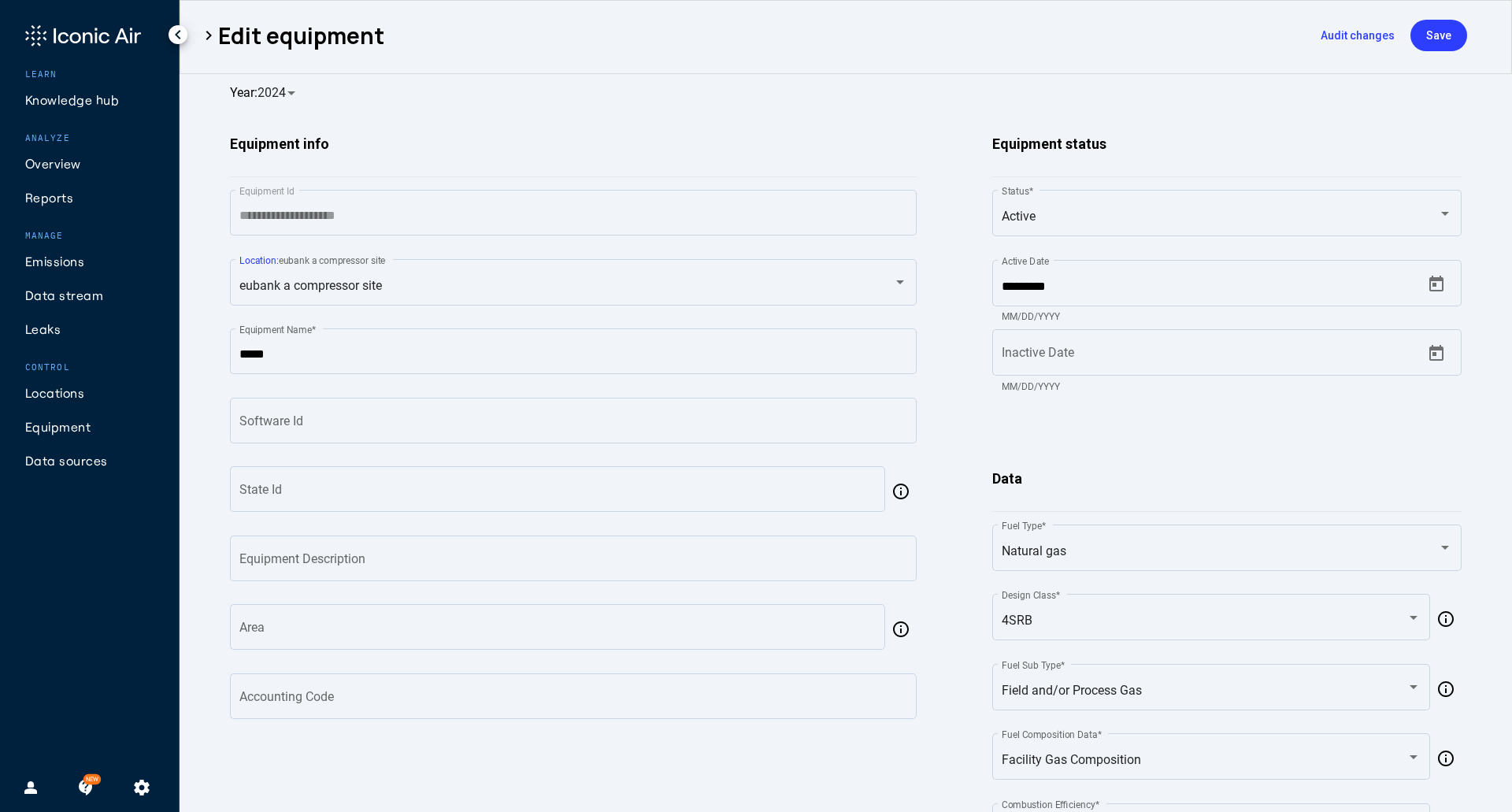 click on "Locations" 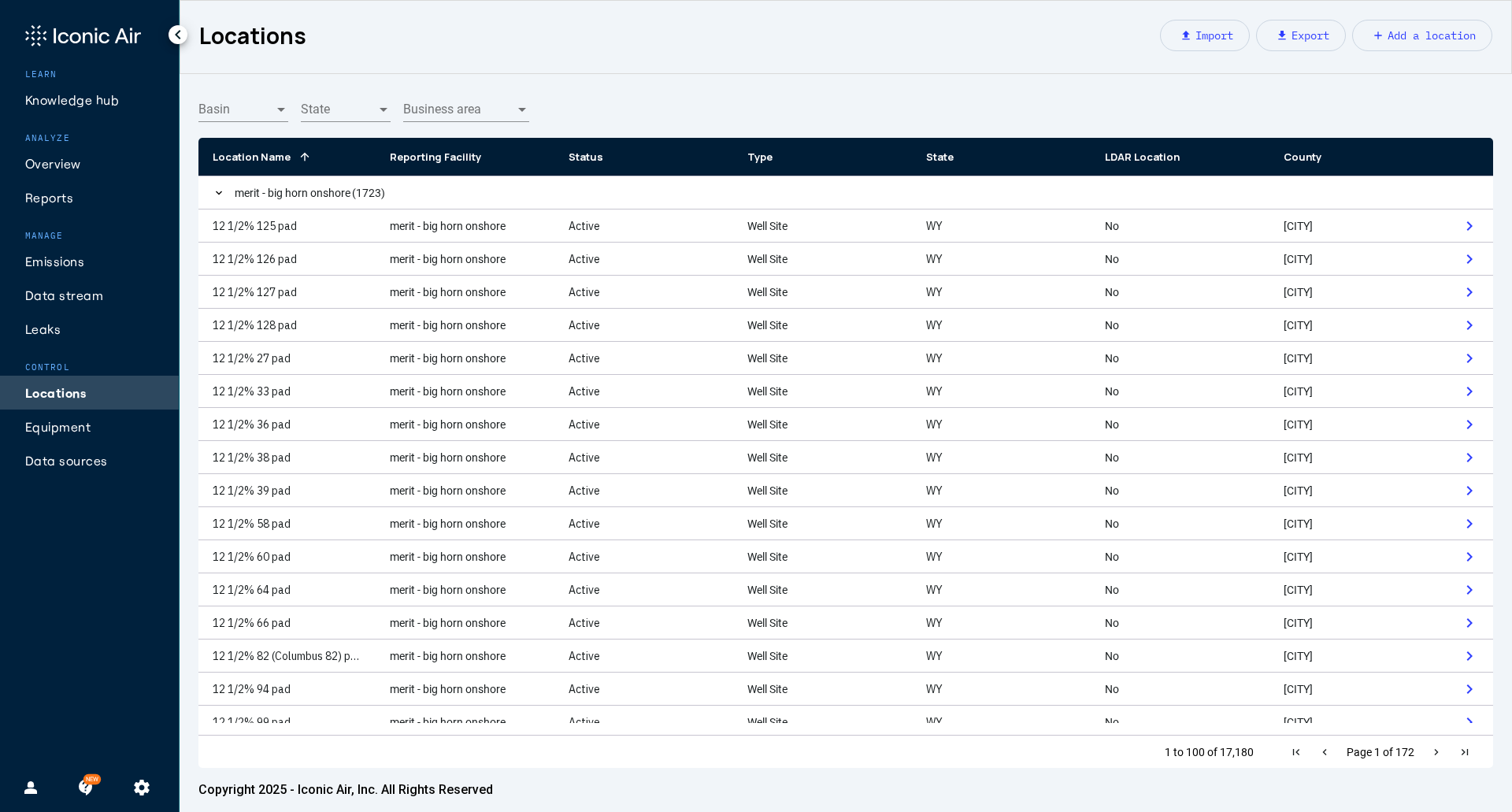 click on "add" 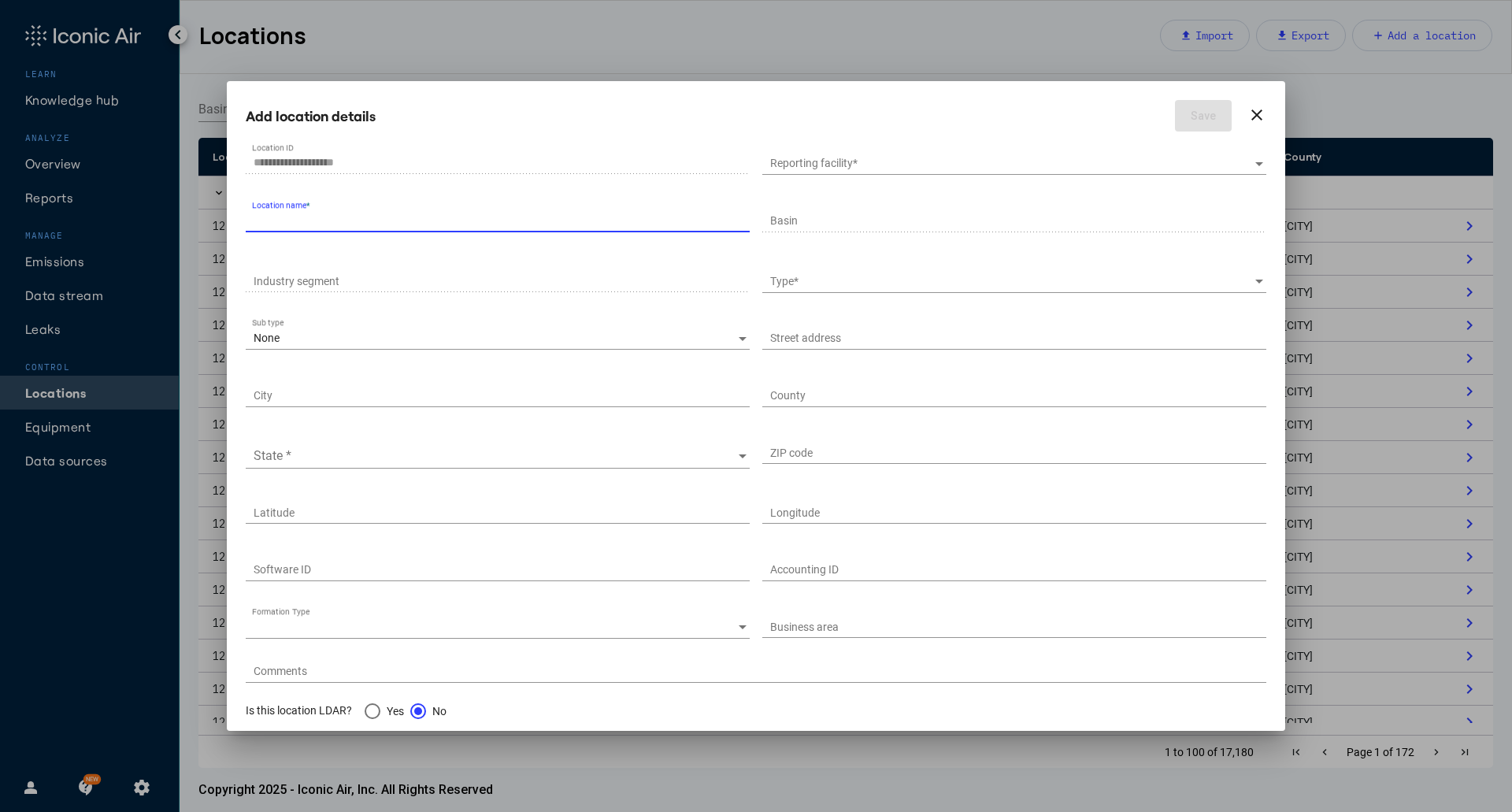 click on "Location name  *" at bounding box center [502, 221] 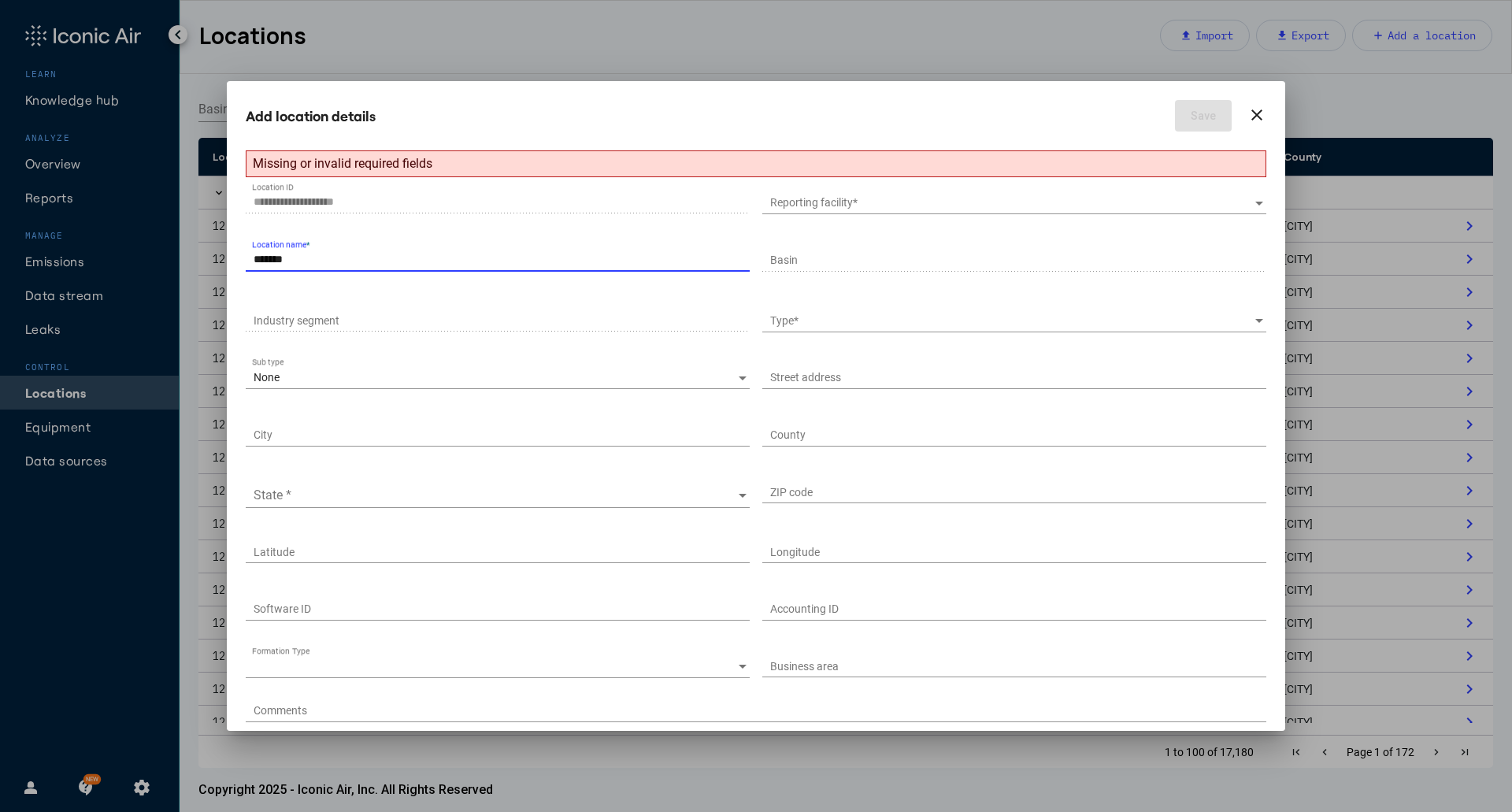 type on "*******" 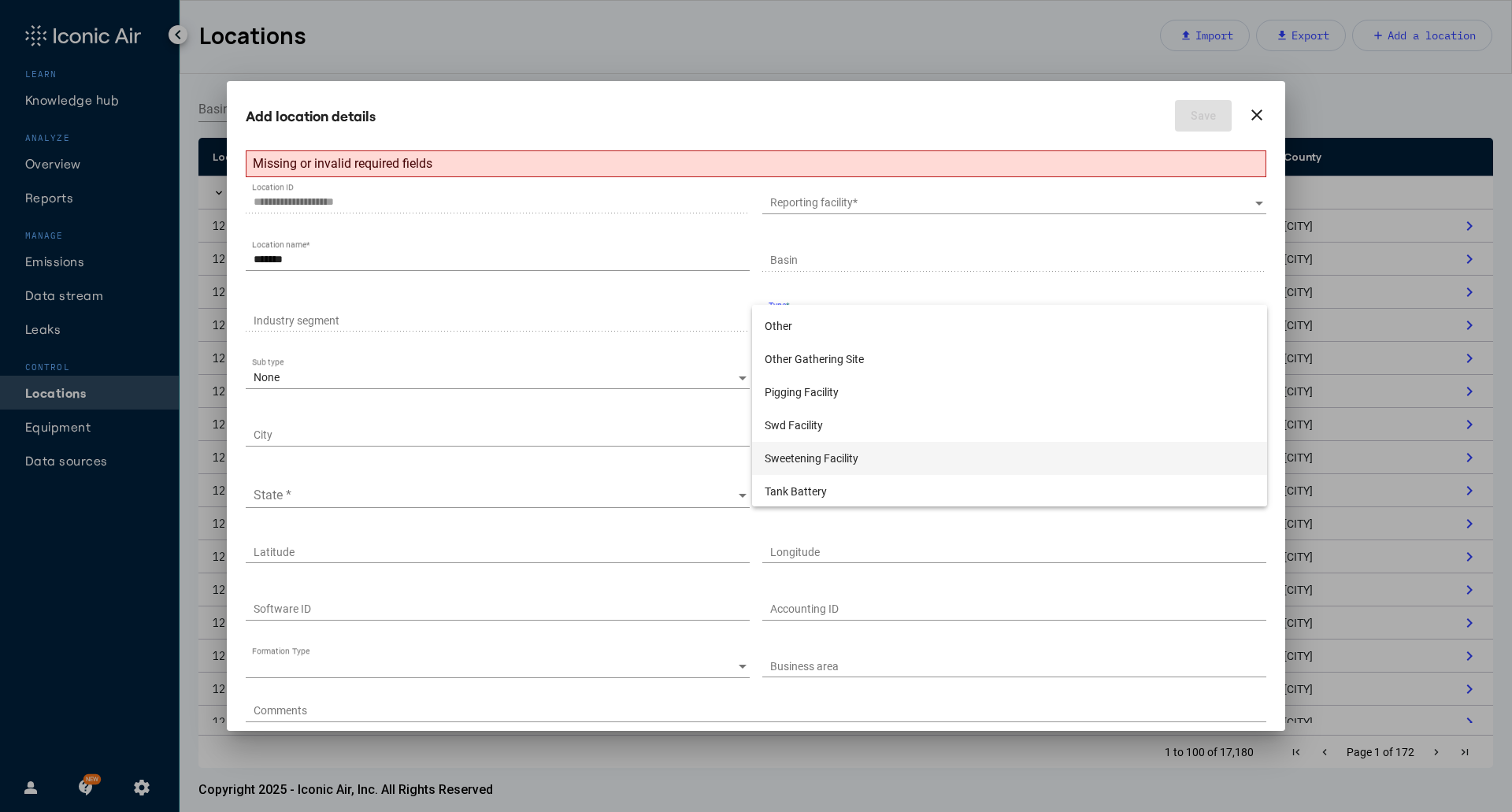 scroll, scrollTop: 228, scrollLeft: 0, axis: vertical 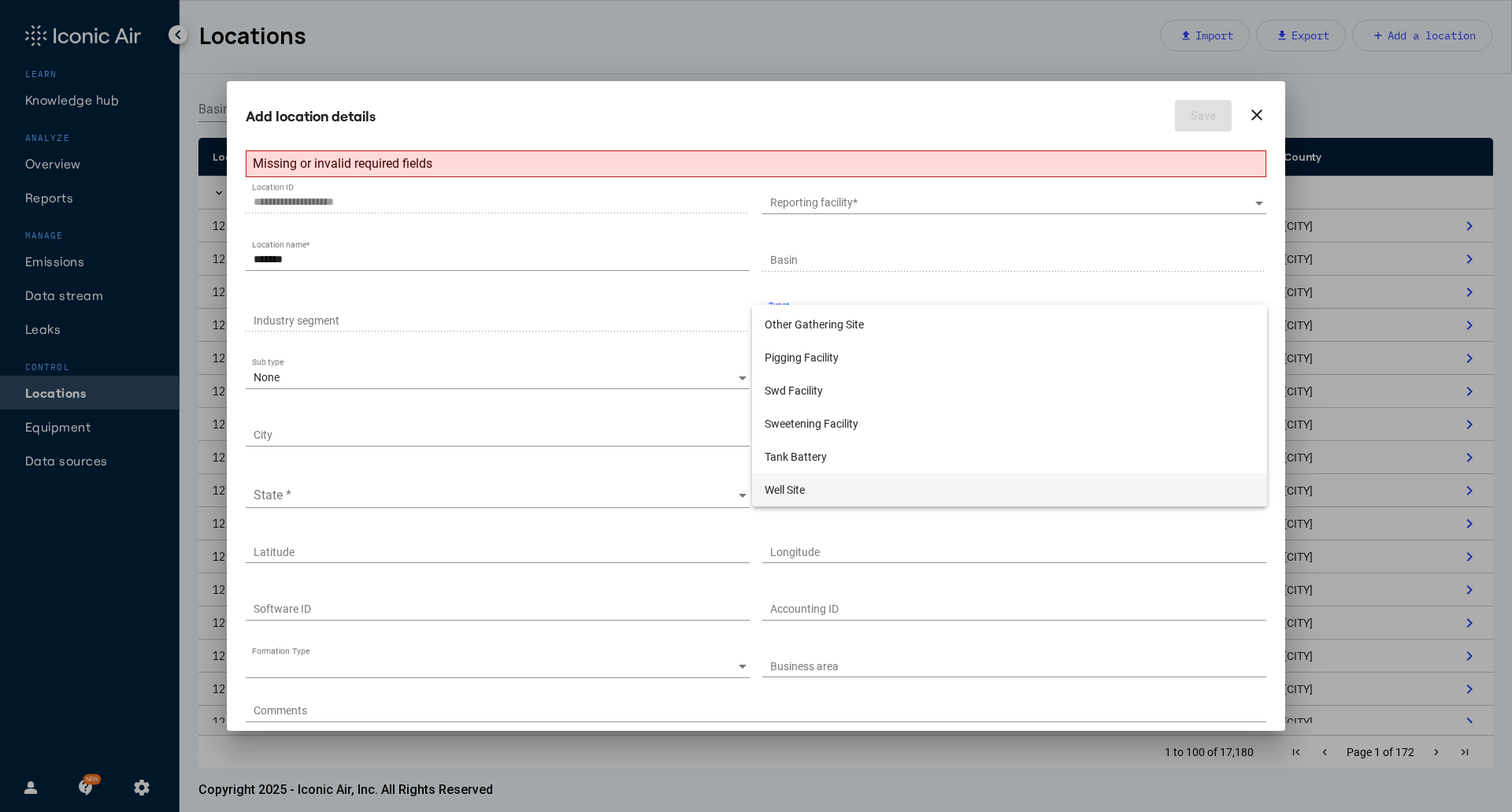 click on "Well Site" at bounding box center (1010, 490) 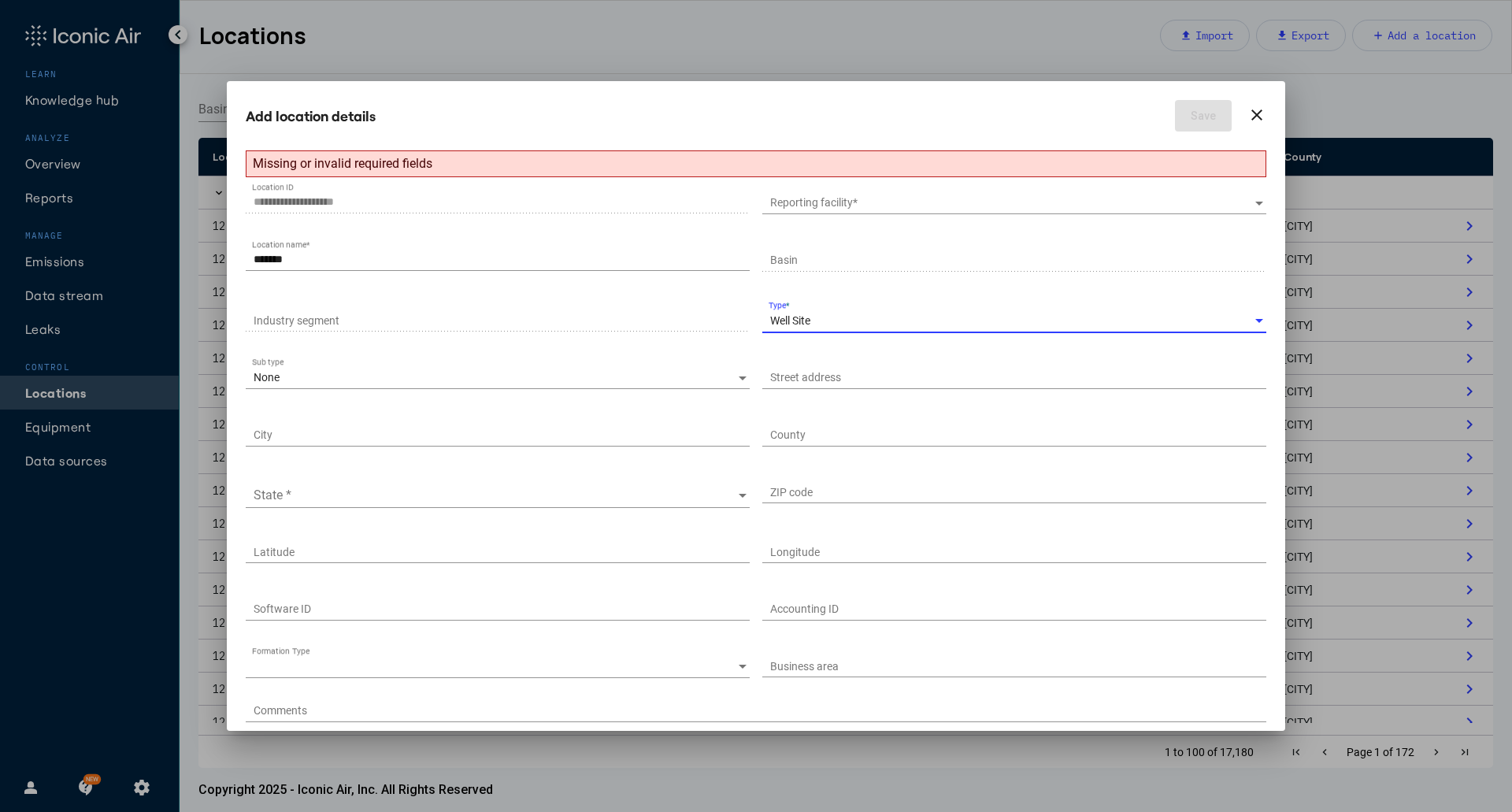click at bounding box center [495, 495] 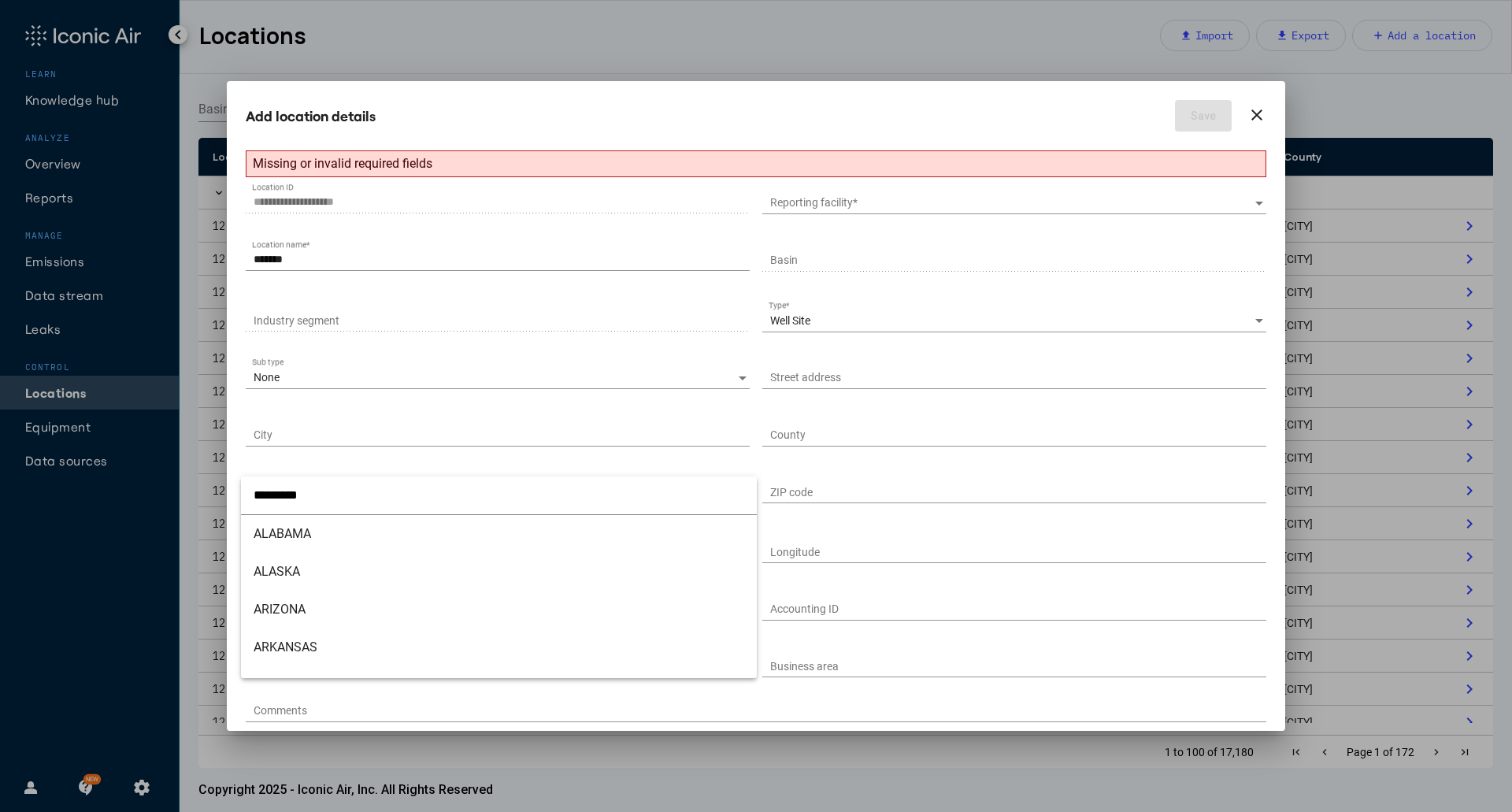 scroll, scrollTop: 441, scrollLeft: 0, axis: vertical 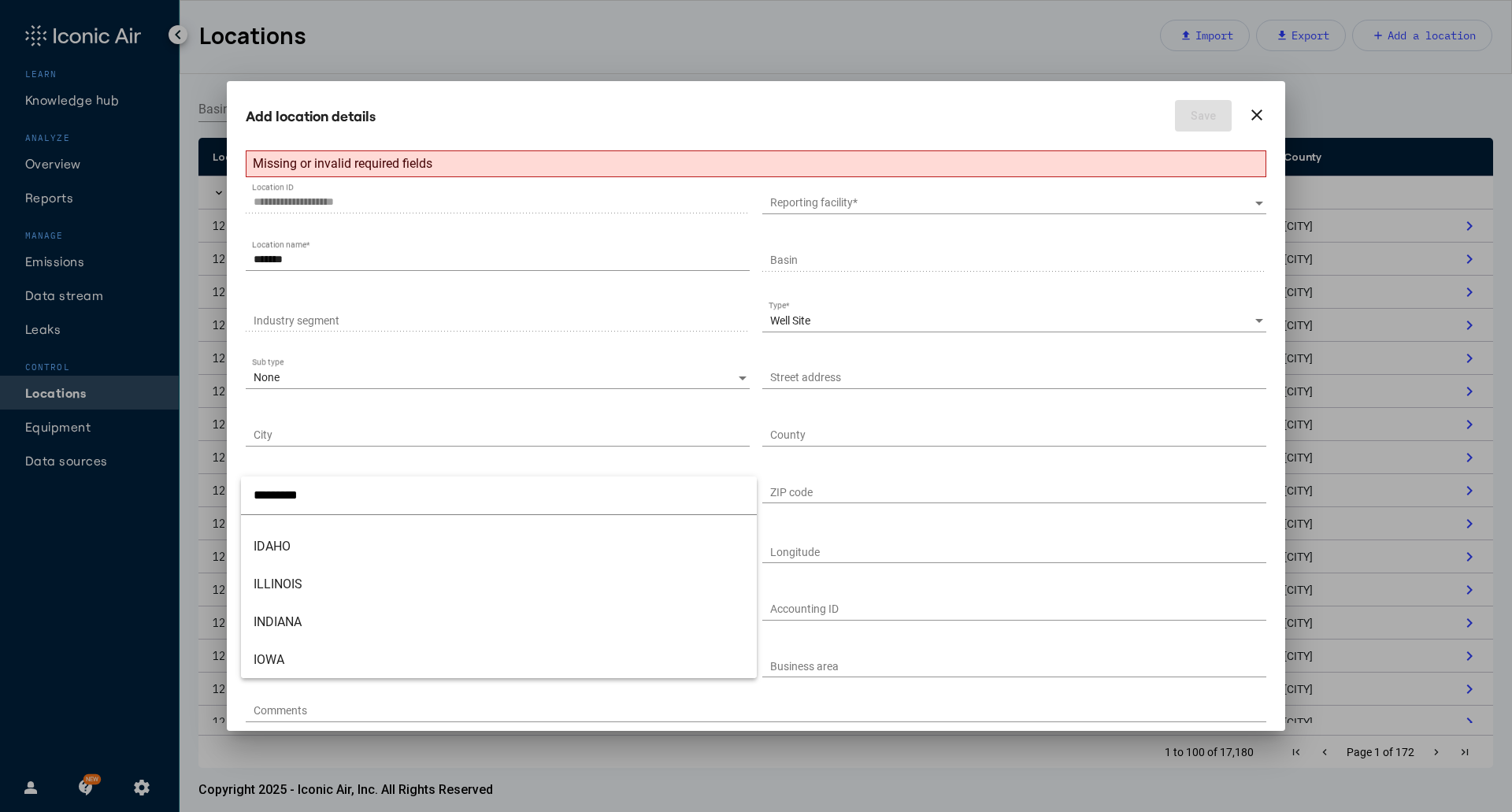 click at bounding box center (498, 495) 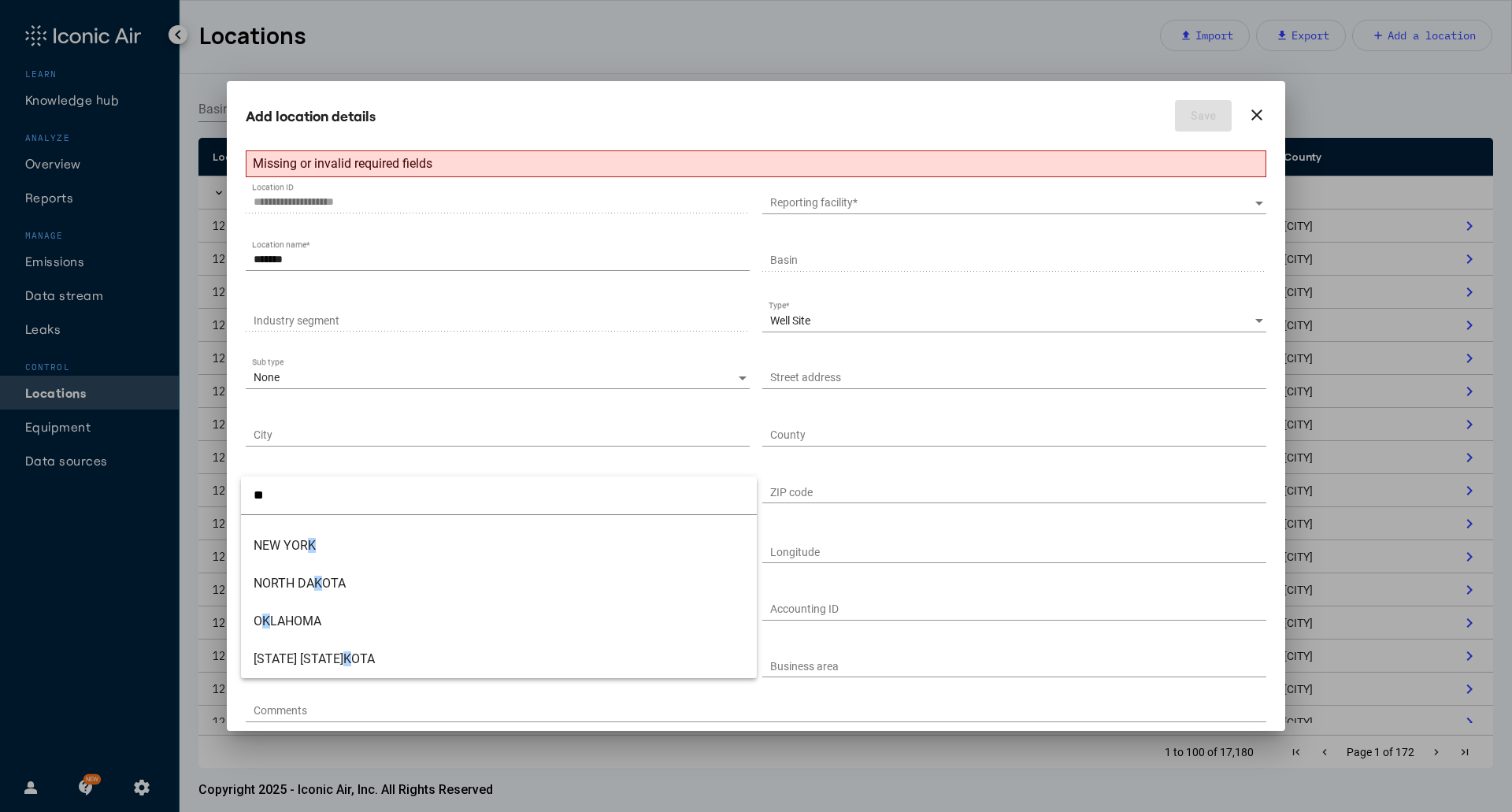 scroll, scrollTop: 0, scrollLeft: 0, axis: both 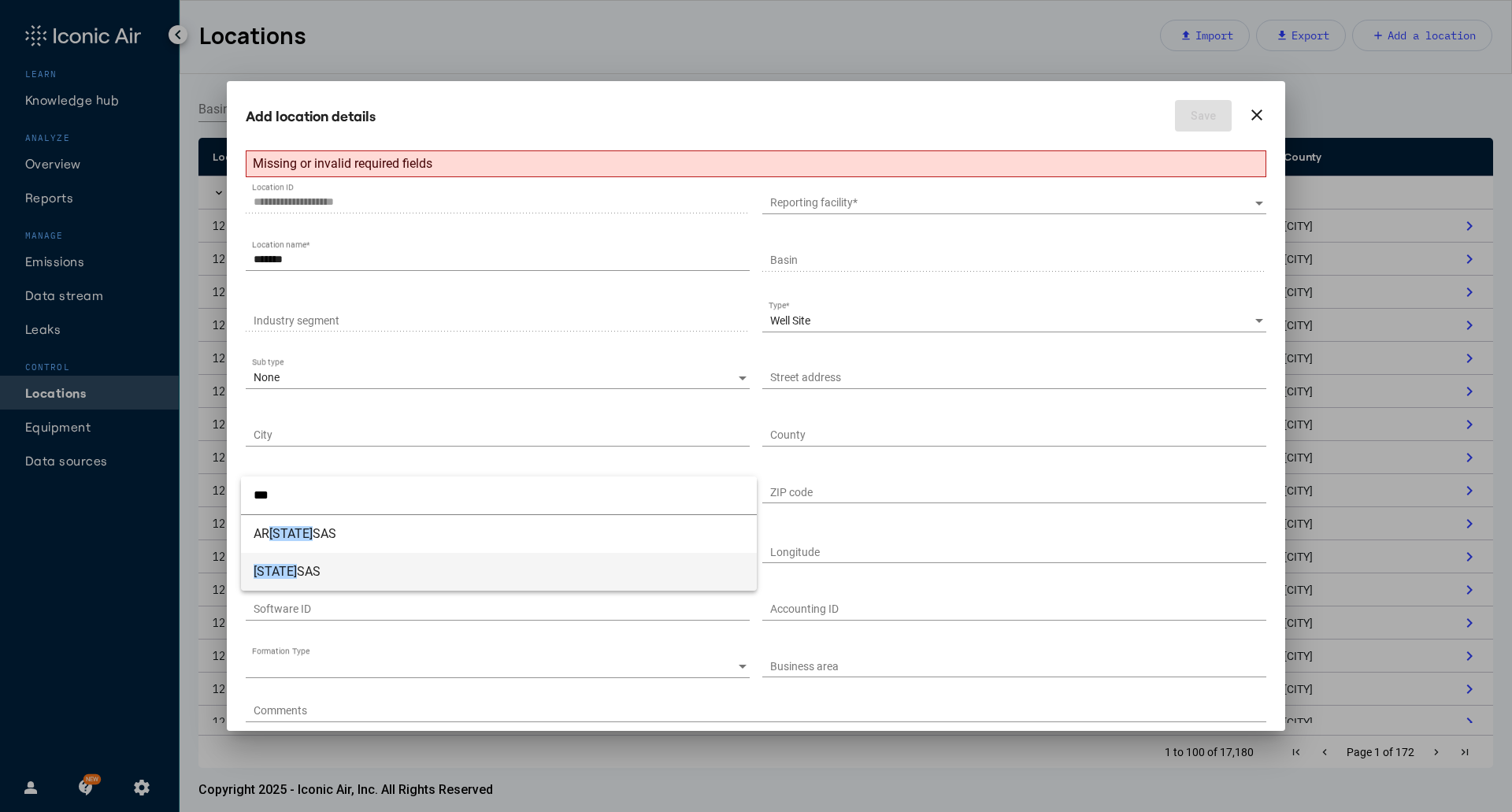 type on "***" 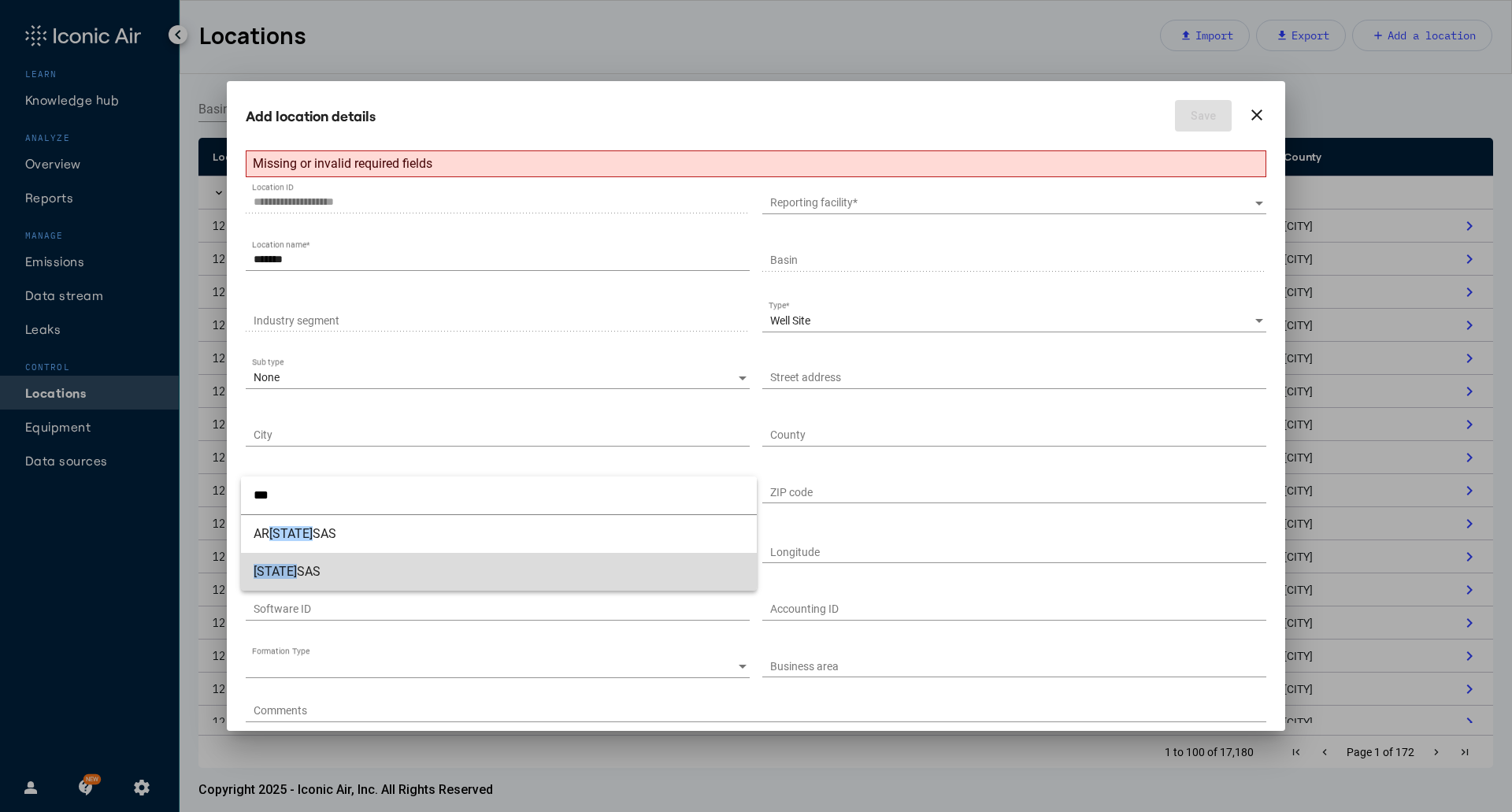 click on "KAN SAS" at bounding box center [498, 572] 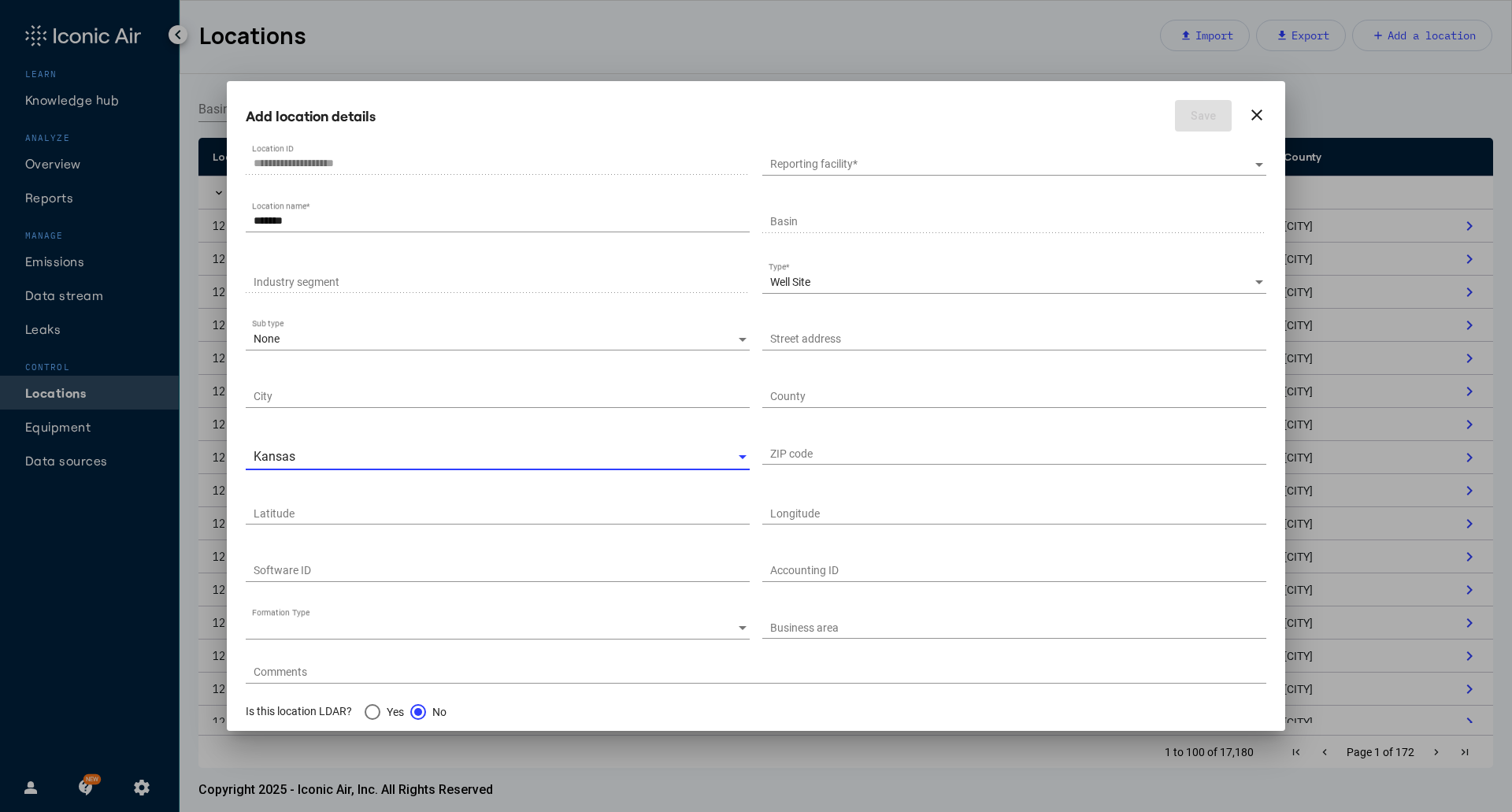 scroll, scrollTop: 59, scrollLeft: 0, axis: vertical 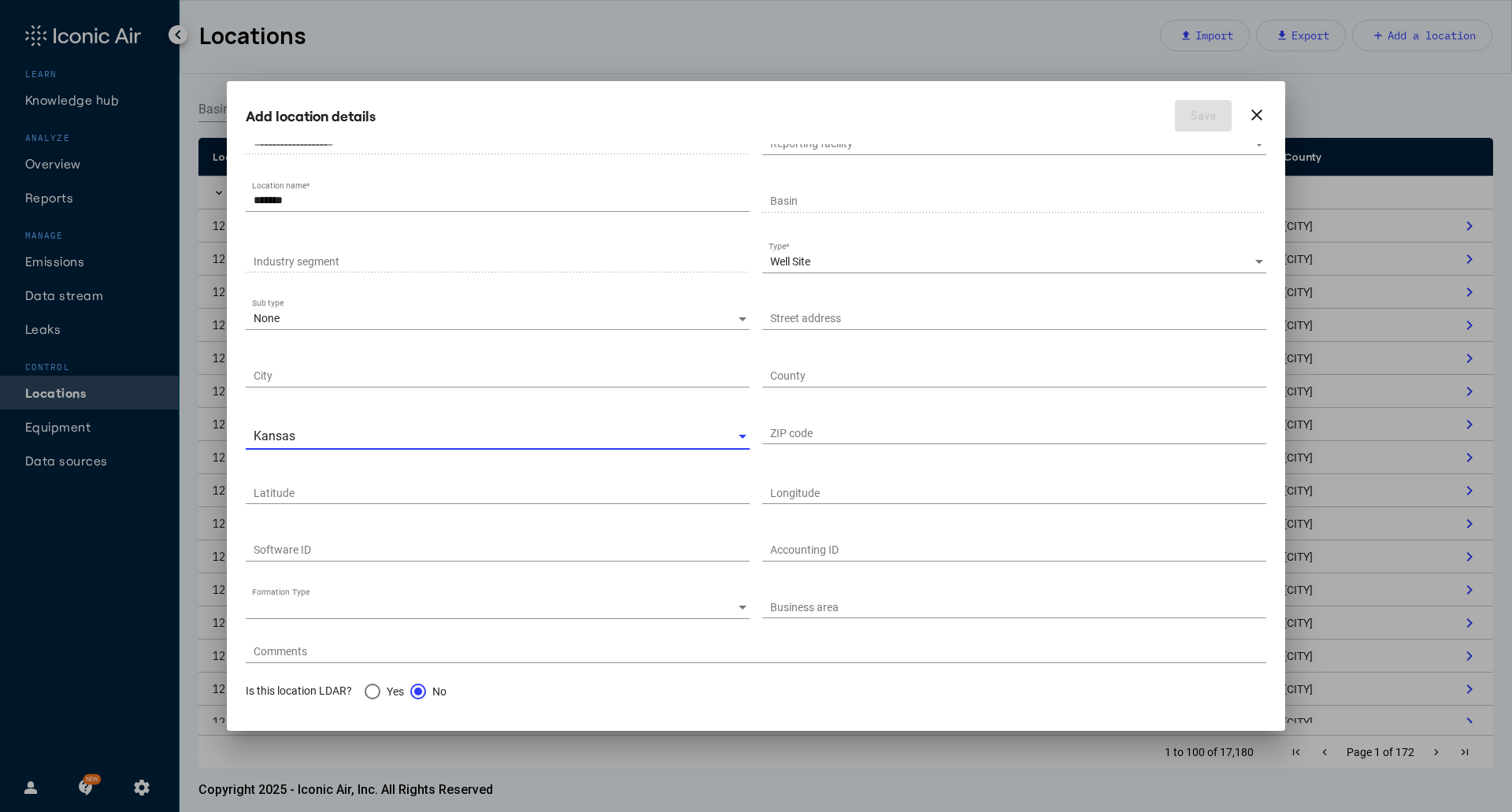 click at bounding box center [372, 691] 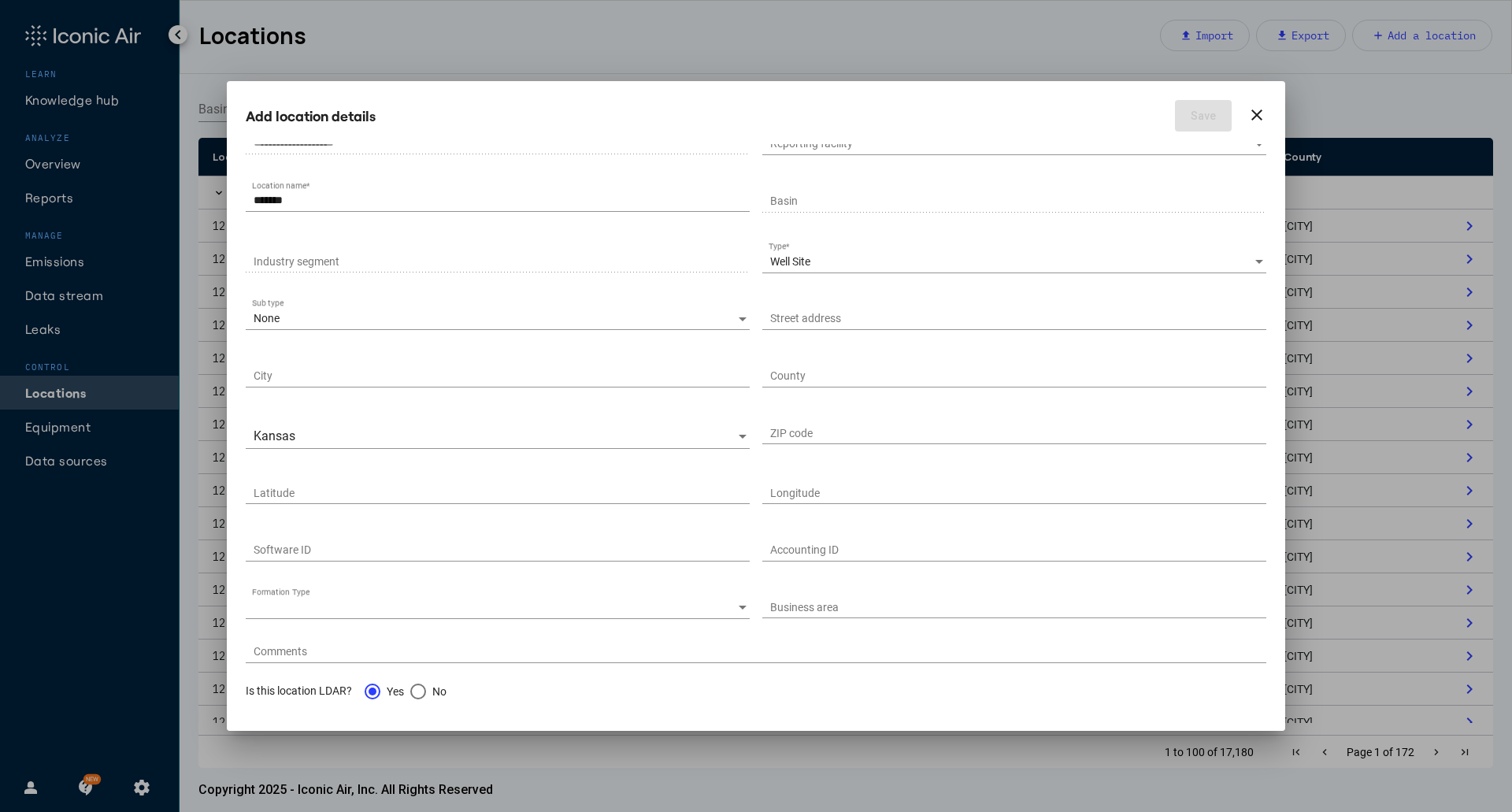 scroll, scrollTop: 182, scrollLeft: 0, axis: vertical 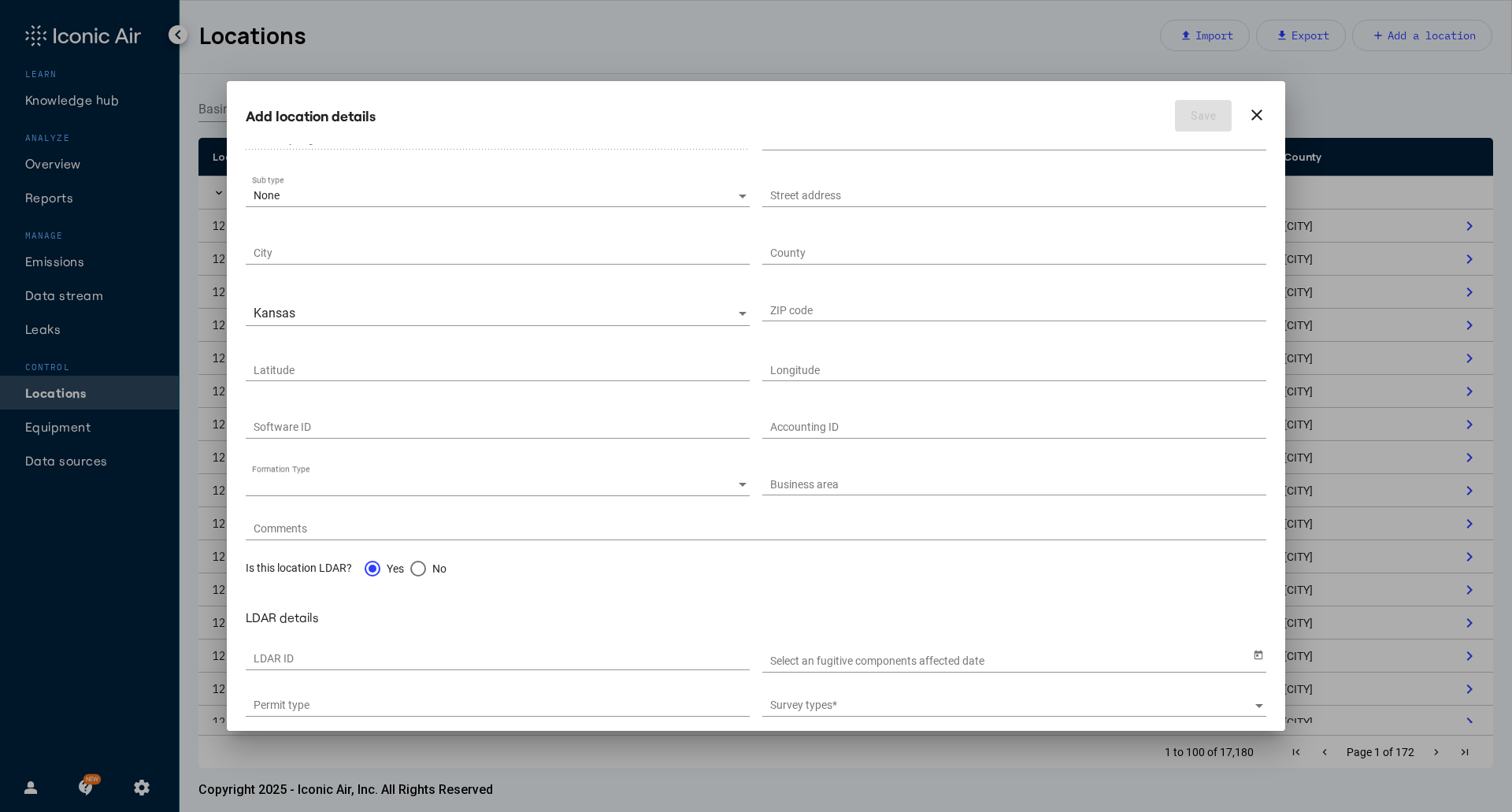 click at bounding box center (418, 569) 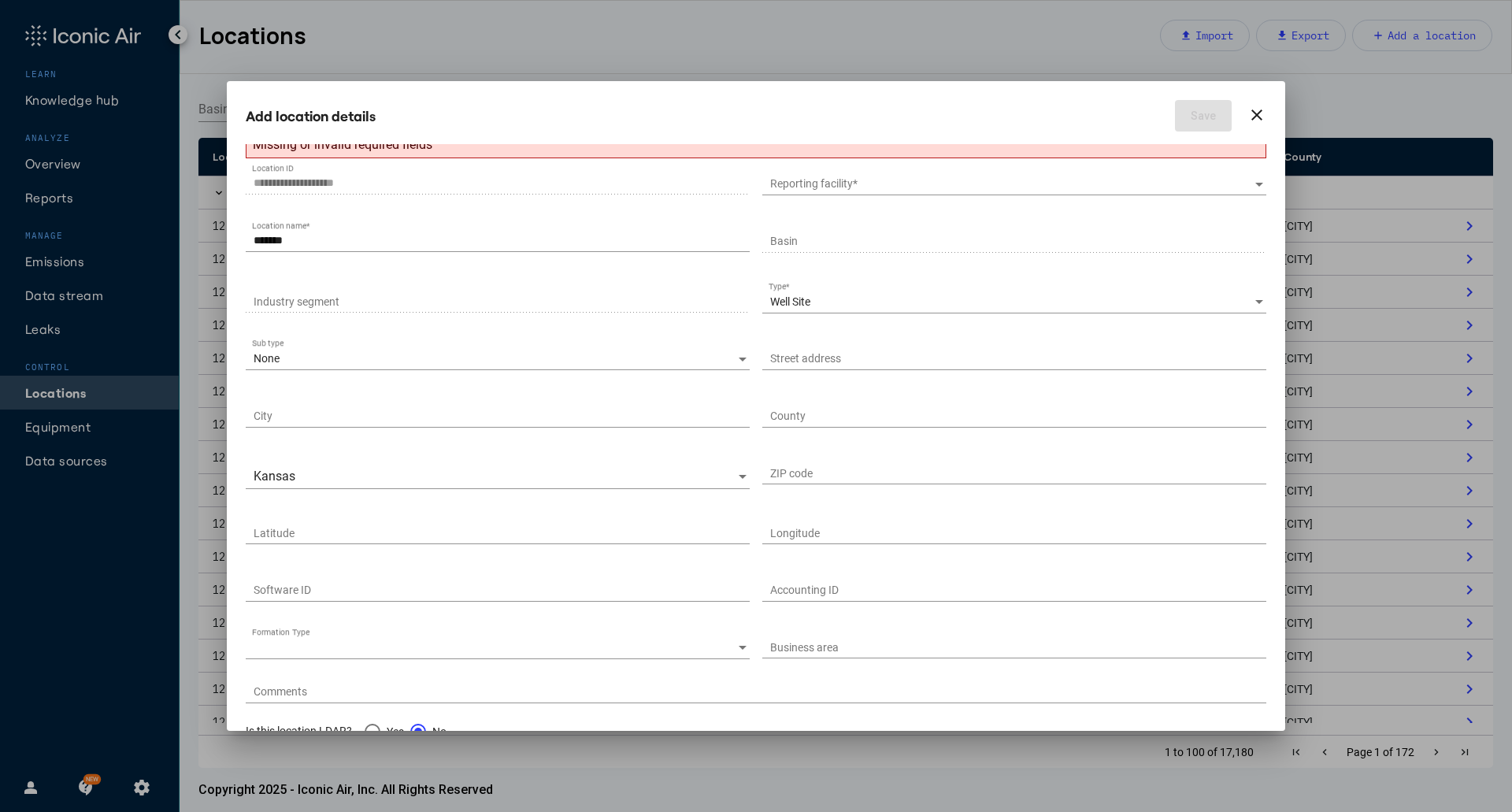 scroll, scrollTop: 0, scrollLeft: 0, axis: both 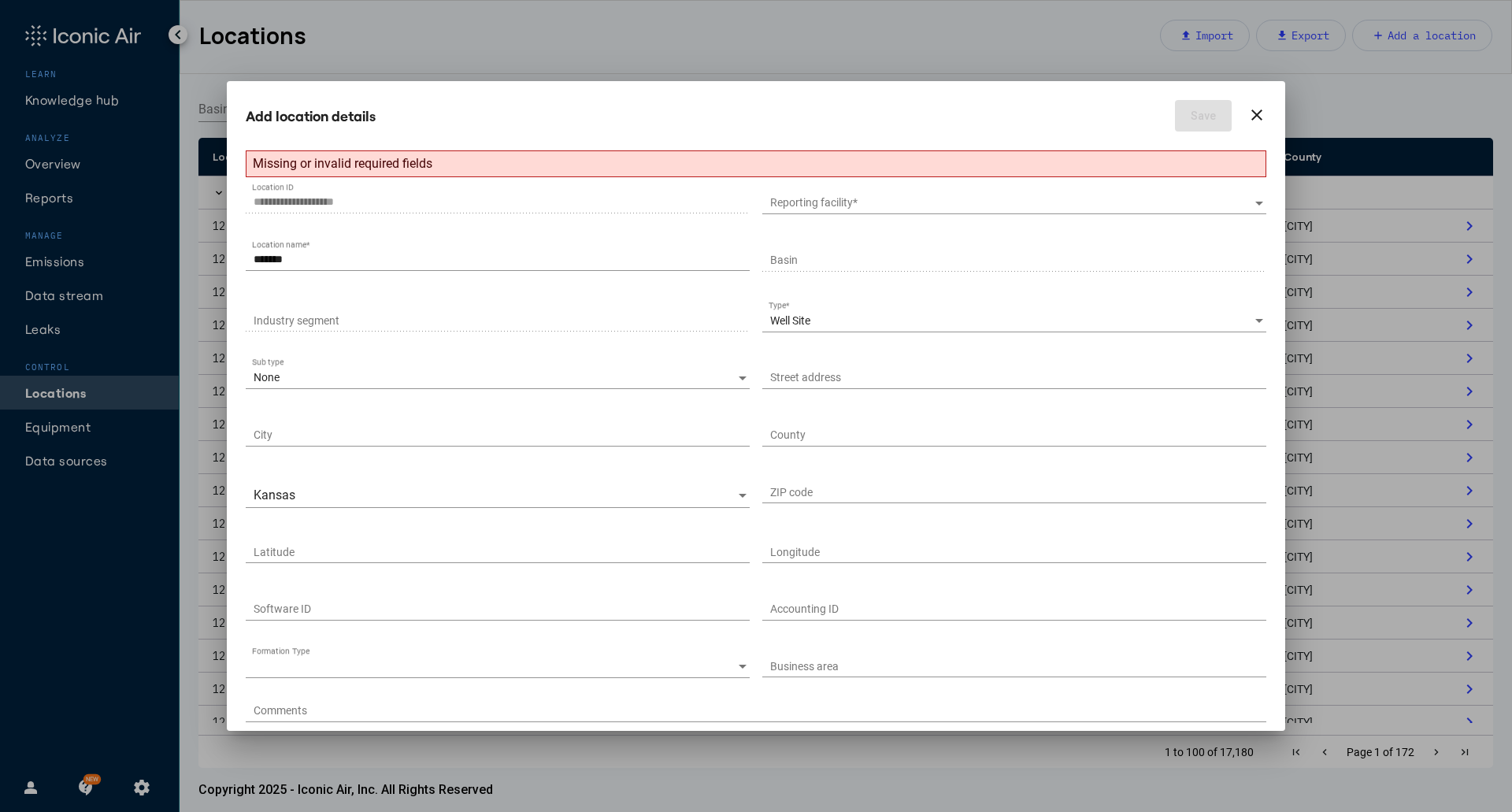 click at bounding box center (1012, 203) 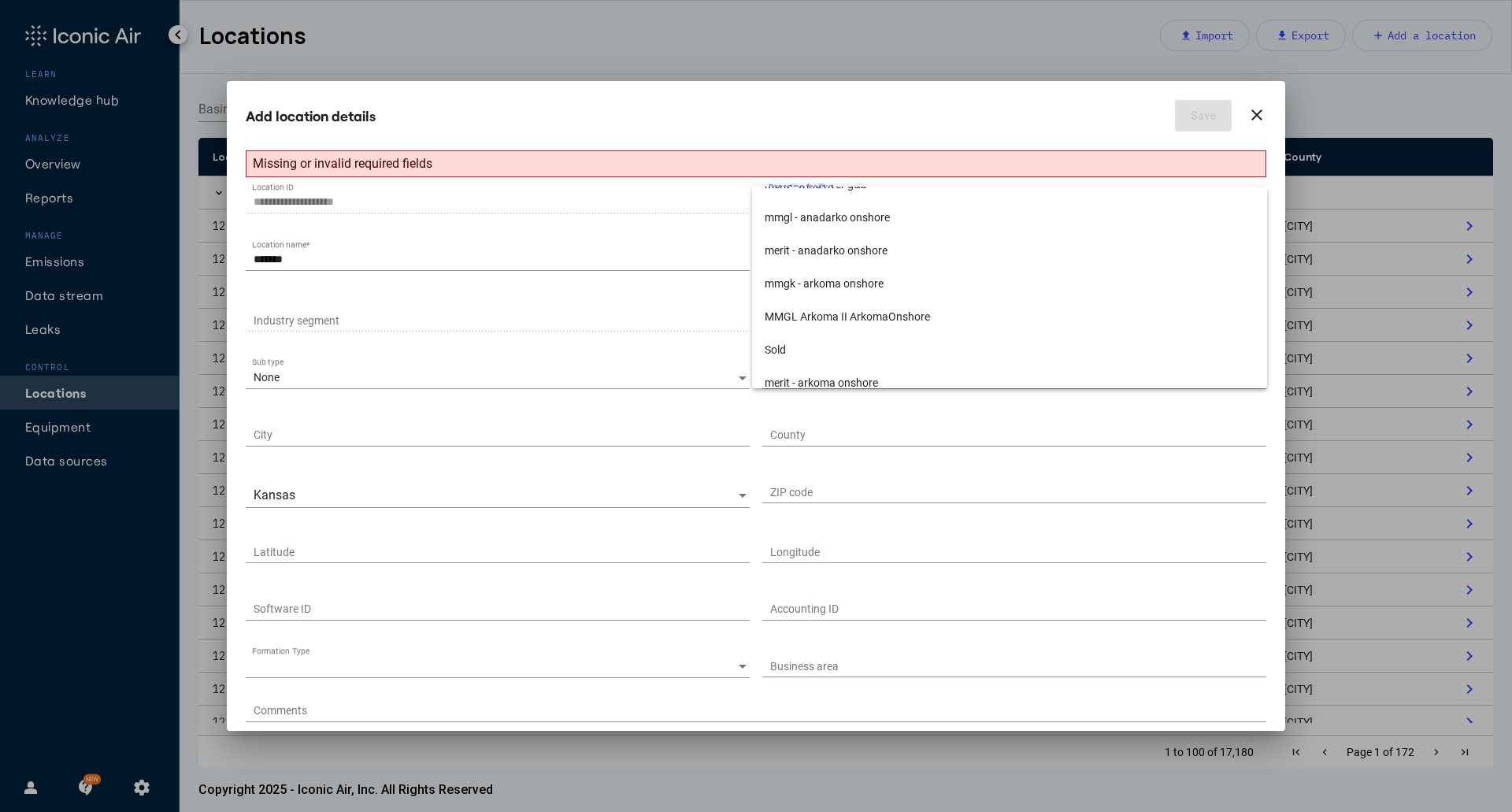scroll, scrollTop: 551, scrollLeft: 0, axis: vertical 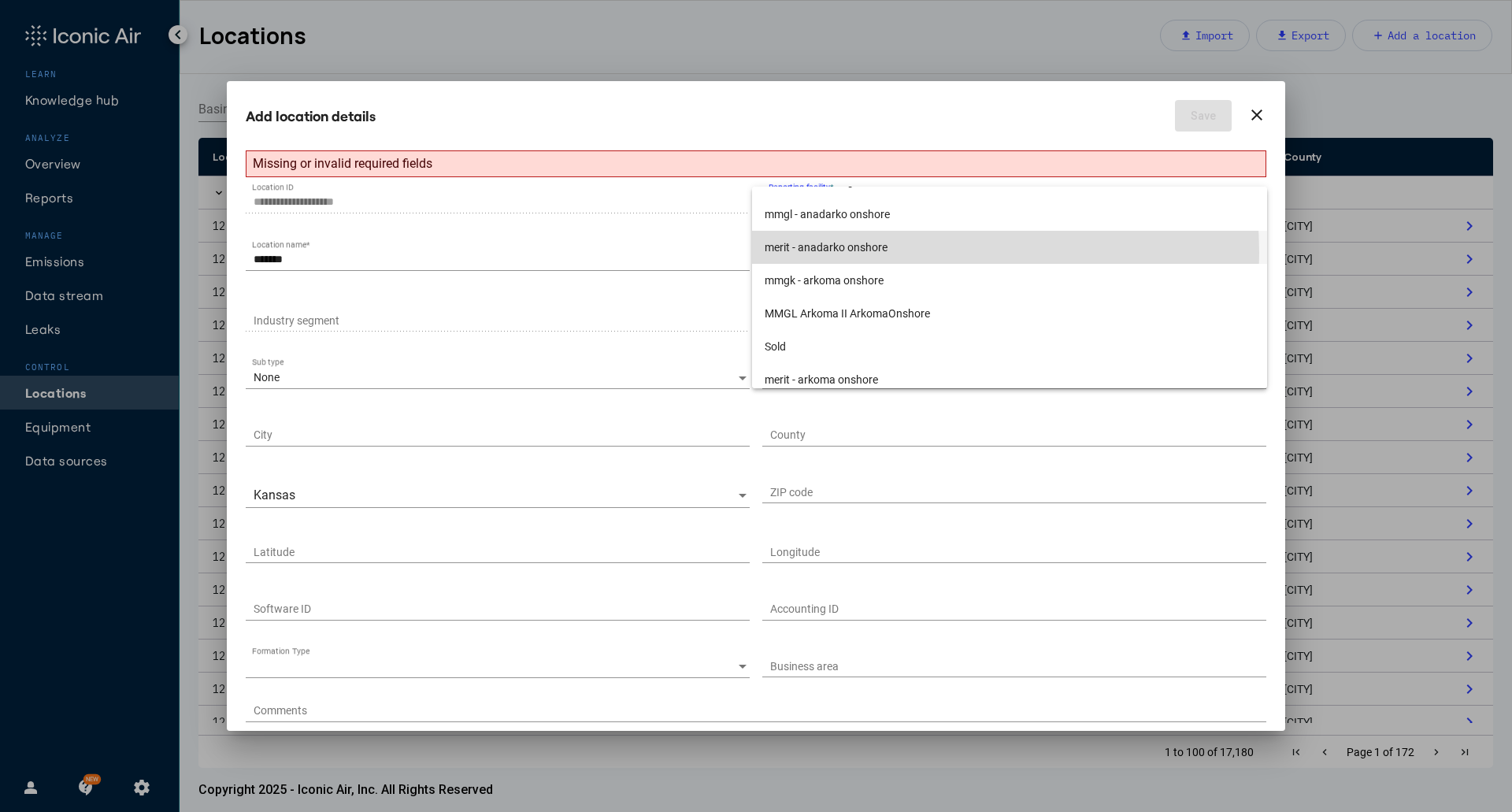 click on "merit - anadarko onshore" at bounding box center [1010, 247] 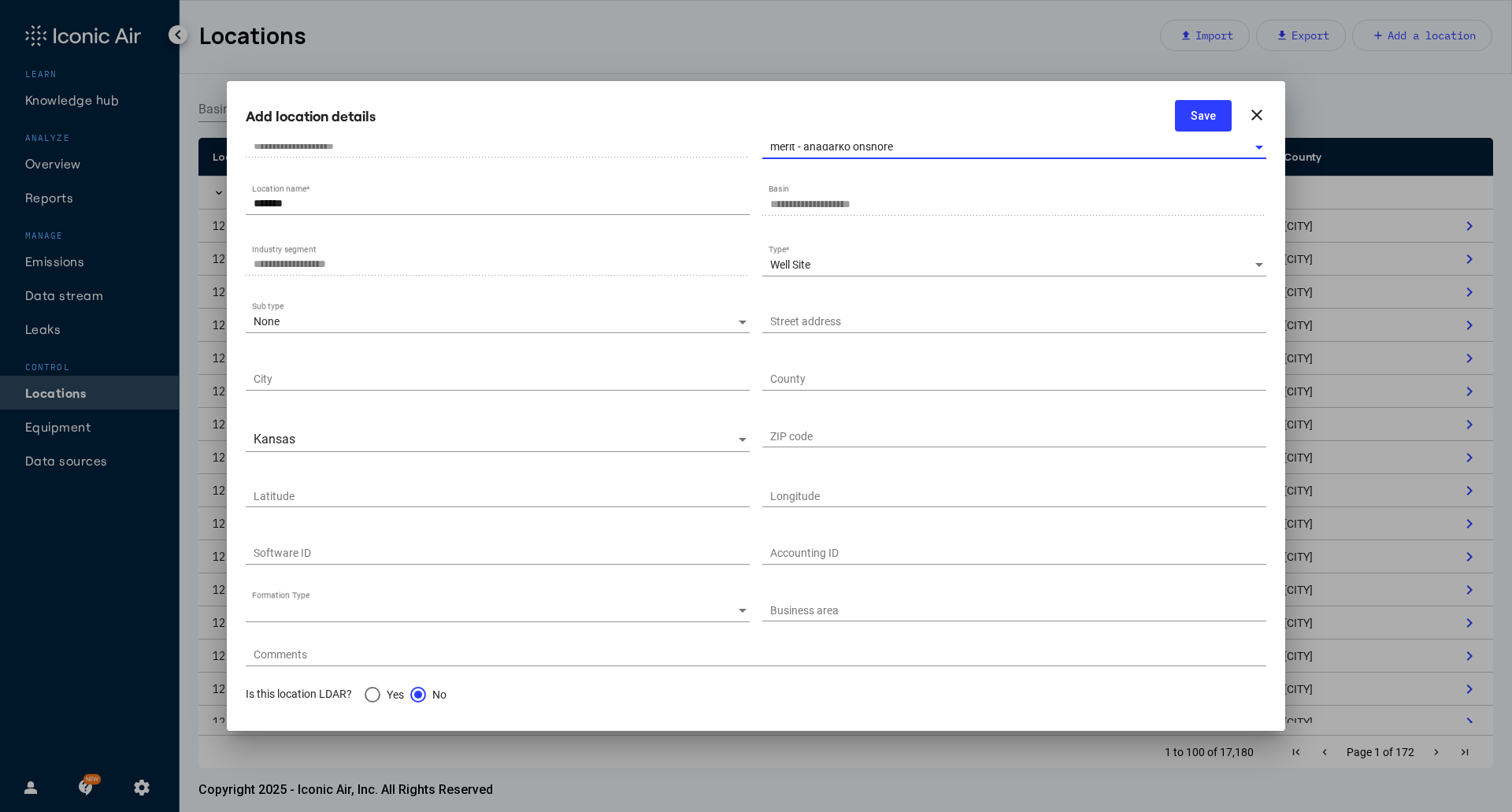 scroll, scrollTop: 20, scrollLeft: 0, axis: vertical 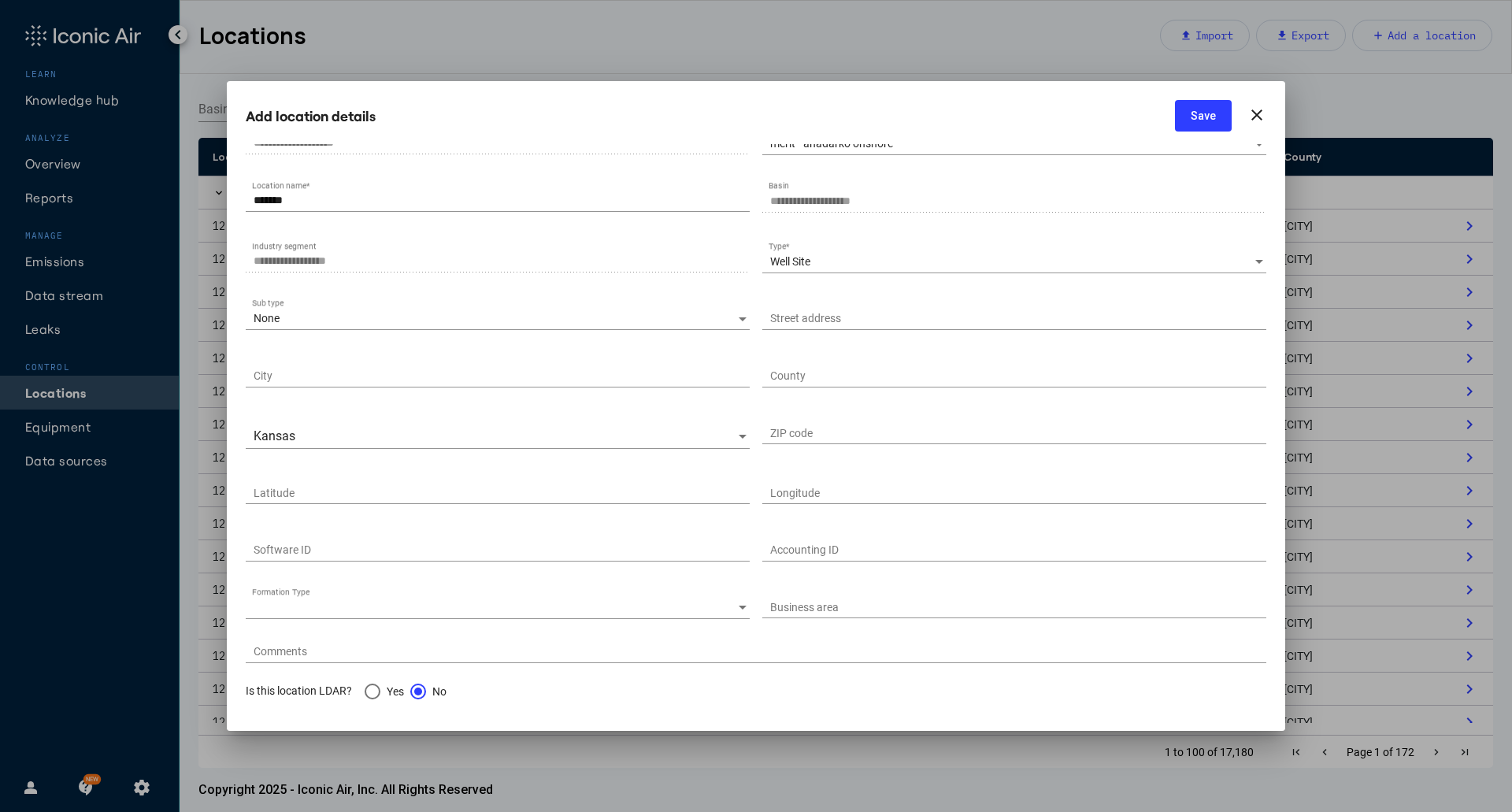click on "Longitude" at bounding box center (1014, 488) 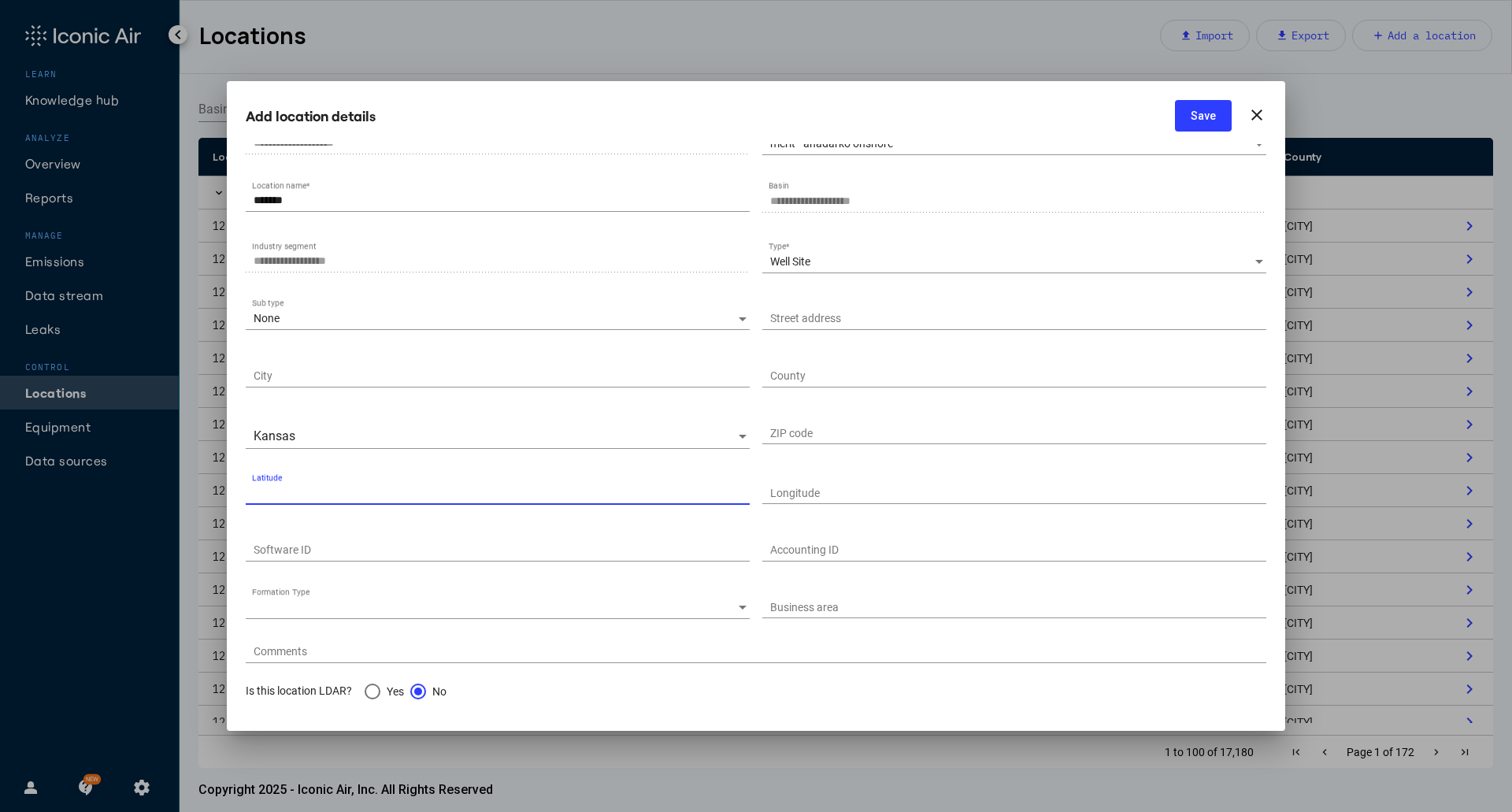 type on "*********" 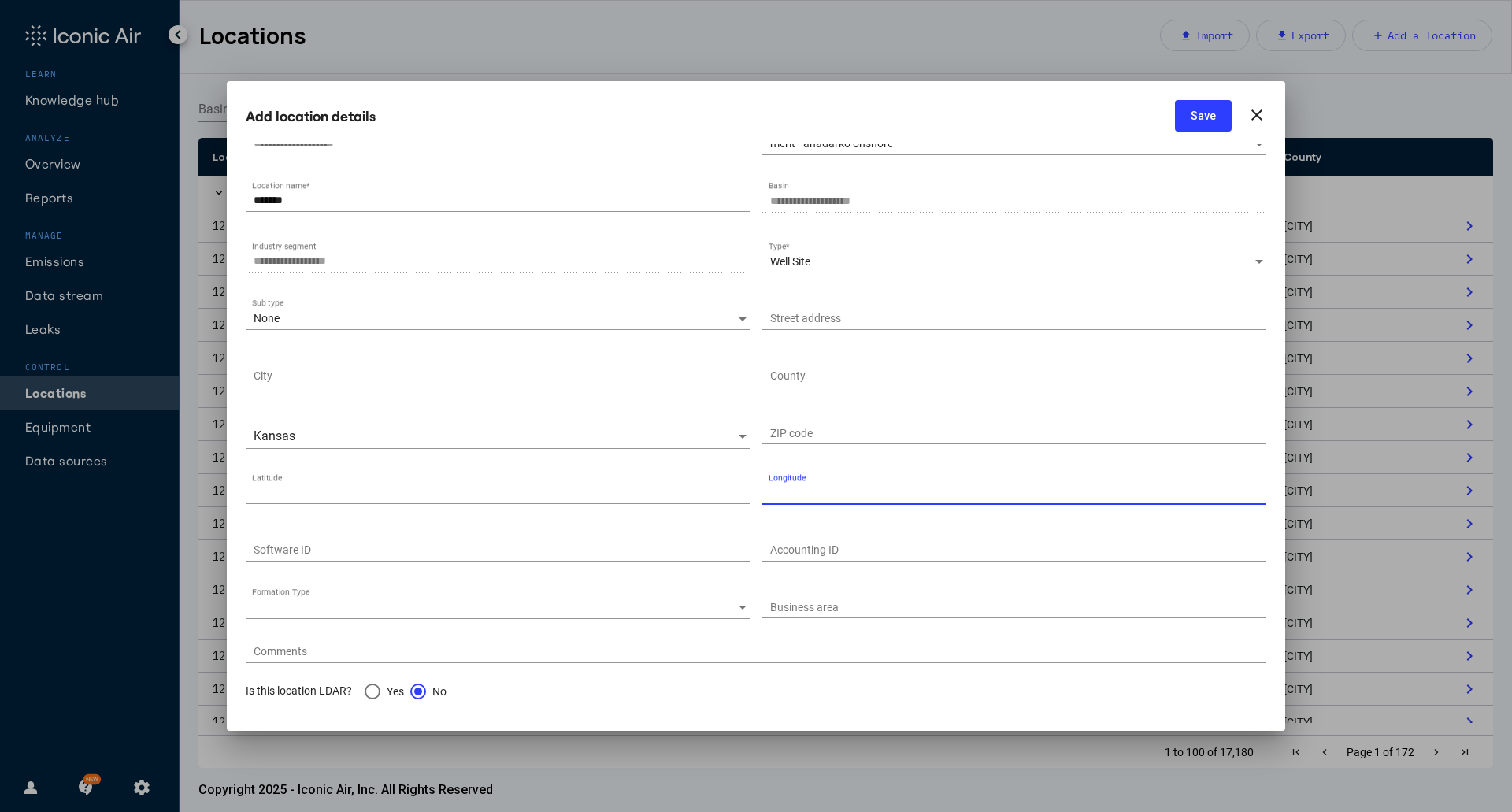 click on "Longitude" at bounding box center (1018, 494) 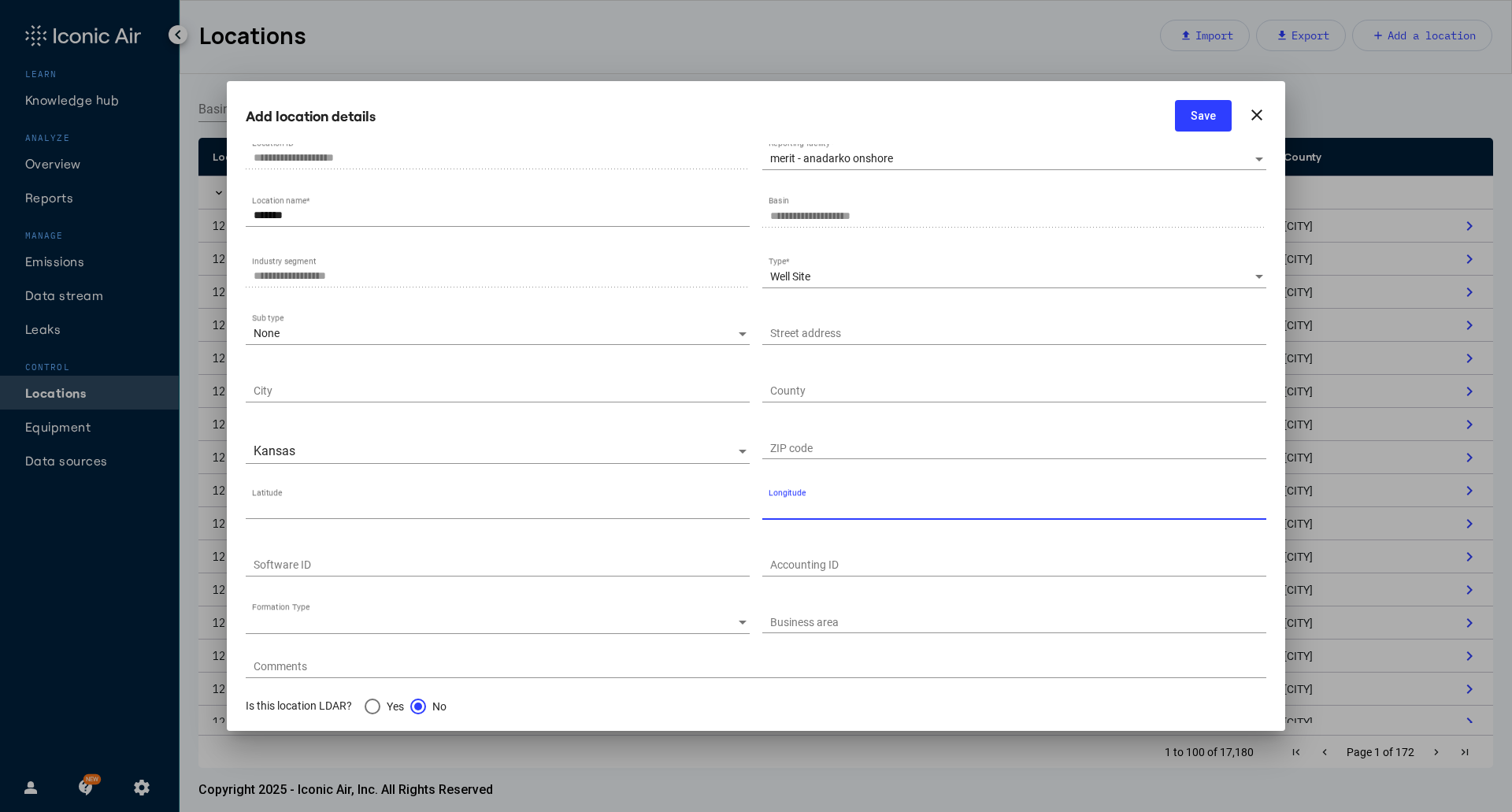 scroll, scrollTop: 0, scrollLeft: 0, axis: both 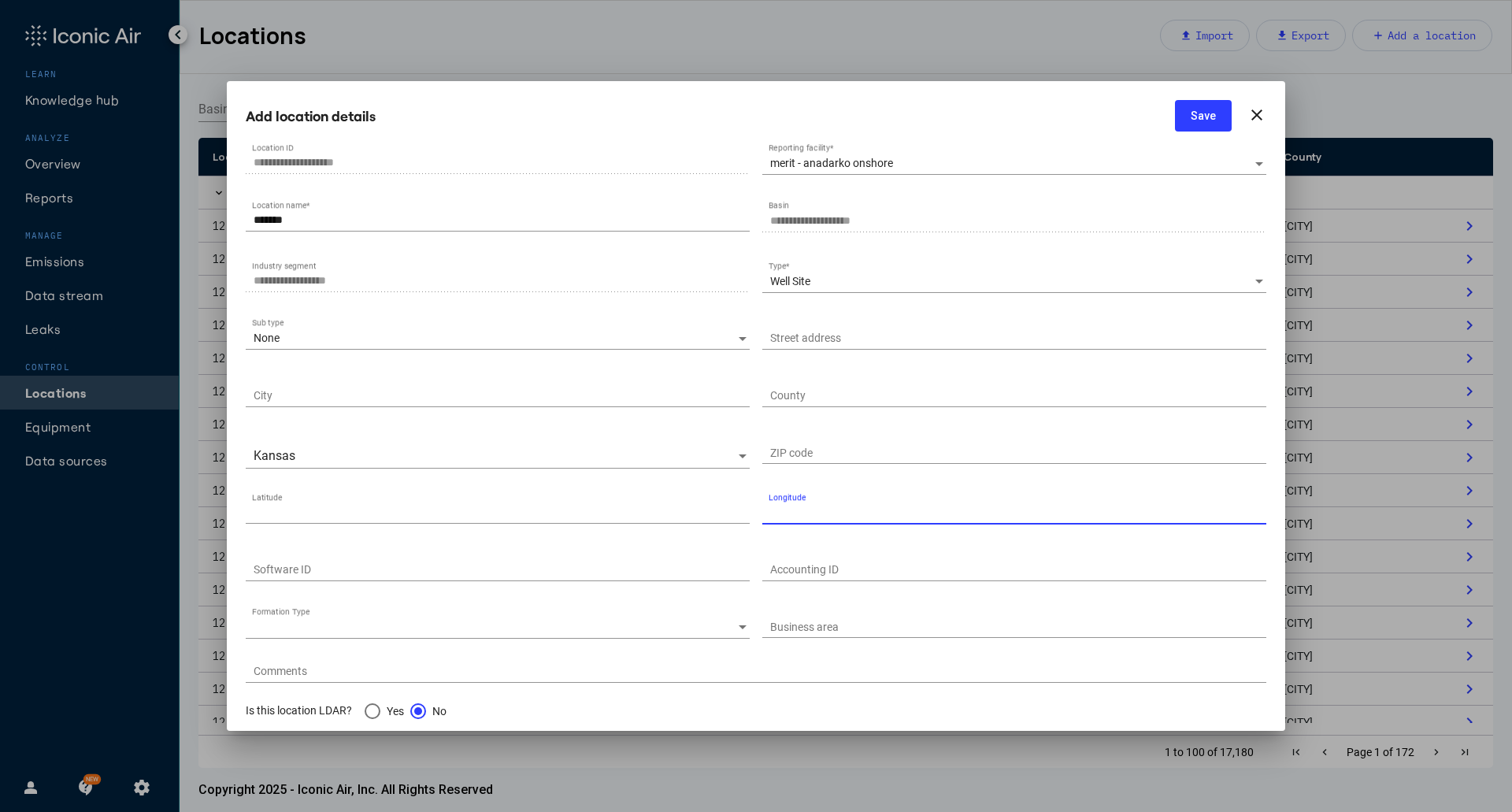 type on "**********" 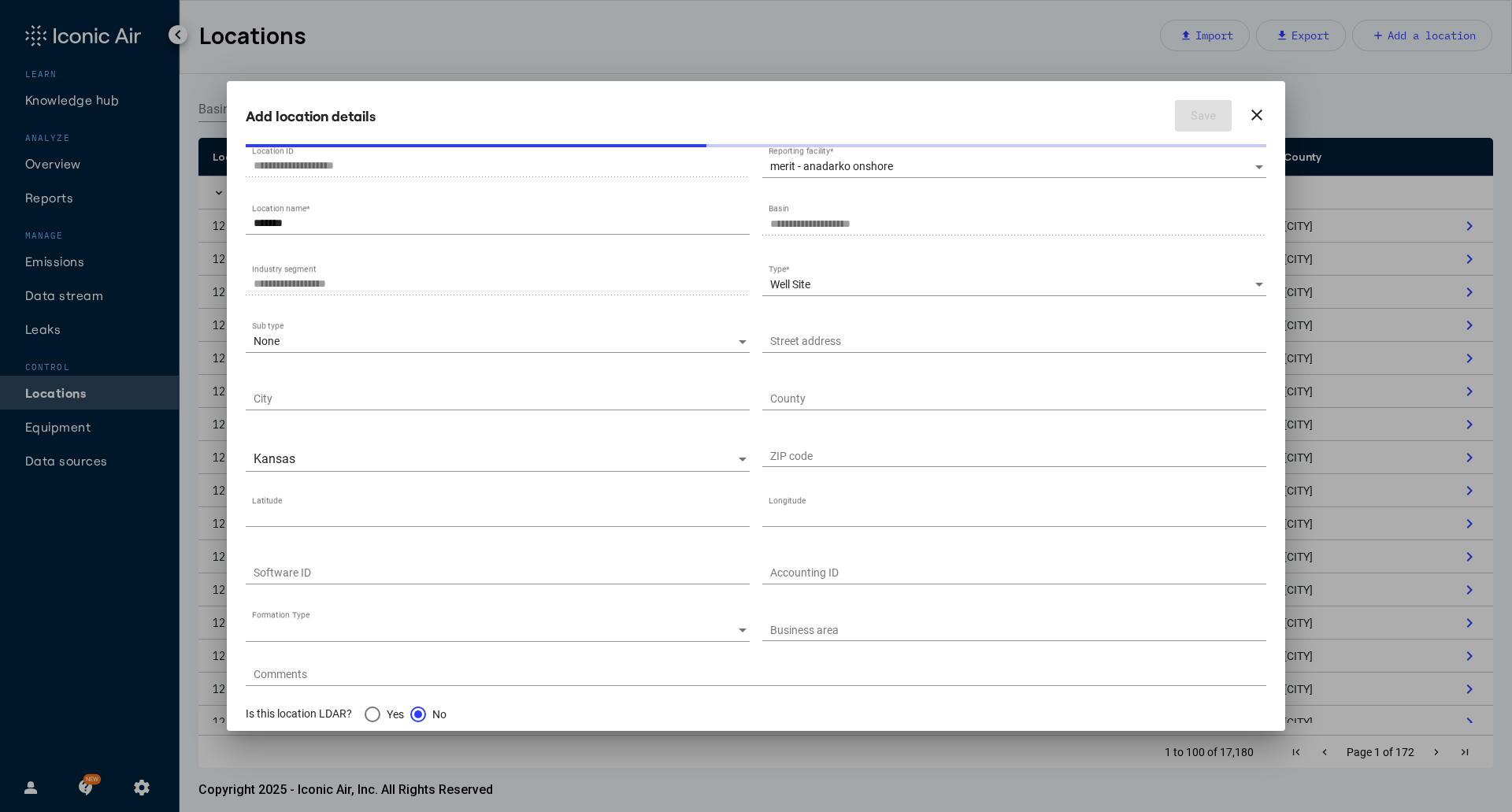 type on "********" 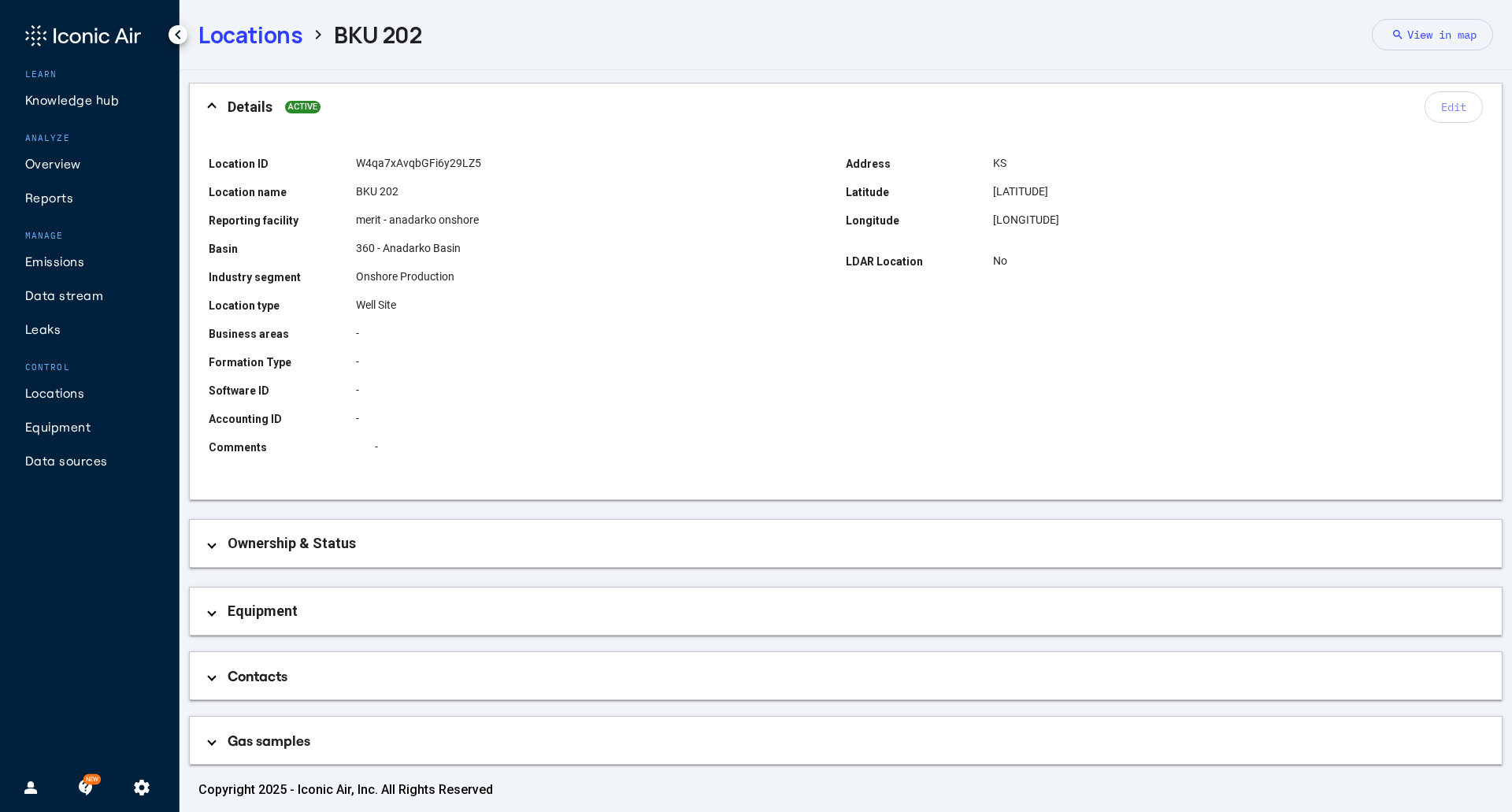 click on "Equipment" at bounding box center (849, 611) 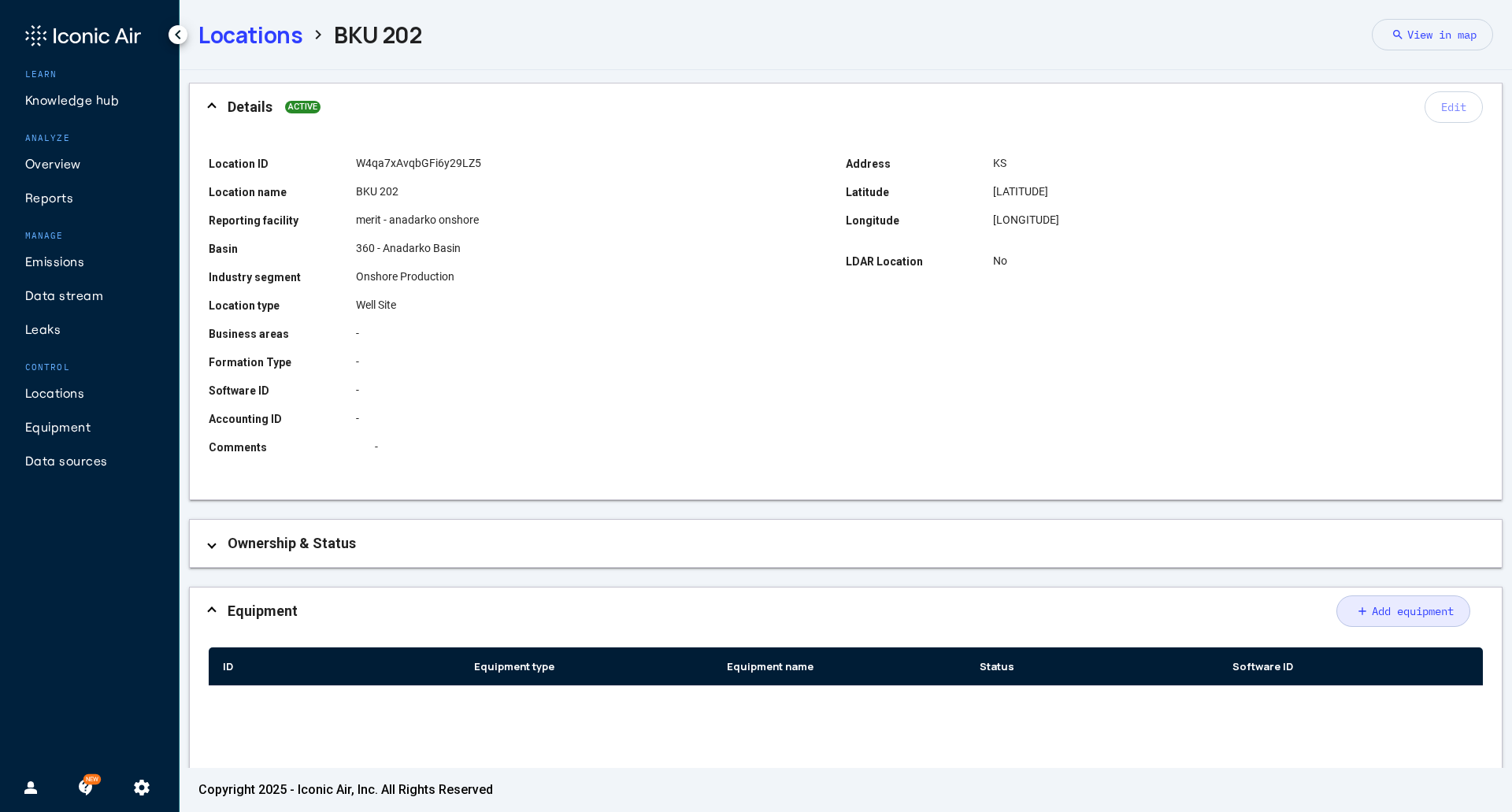 click on "add  Add equipment" at bounding box center [1403, 611] 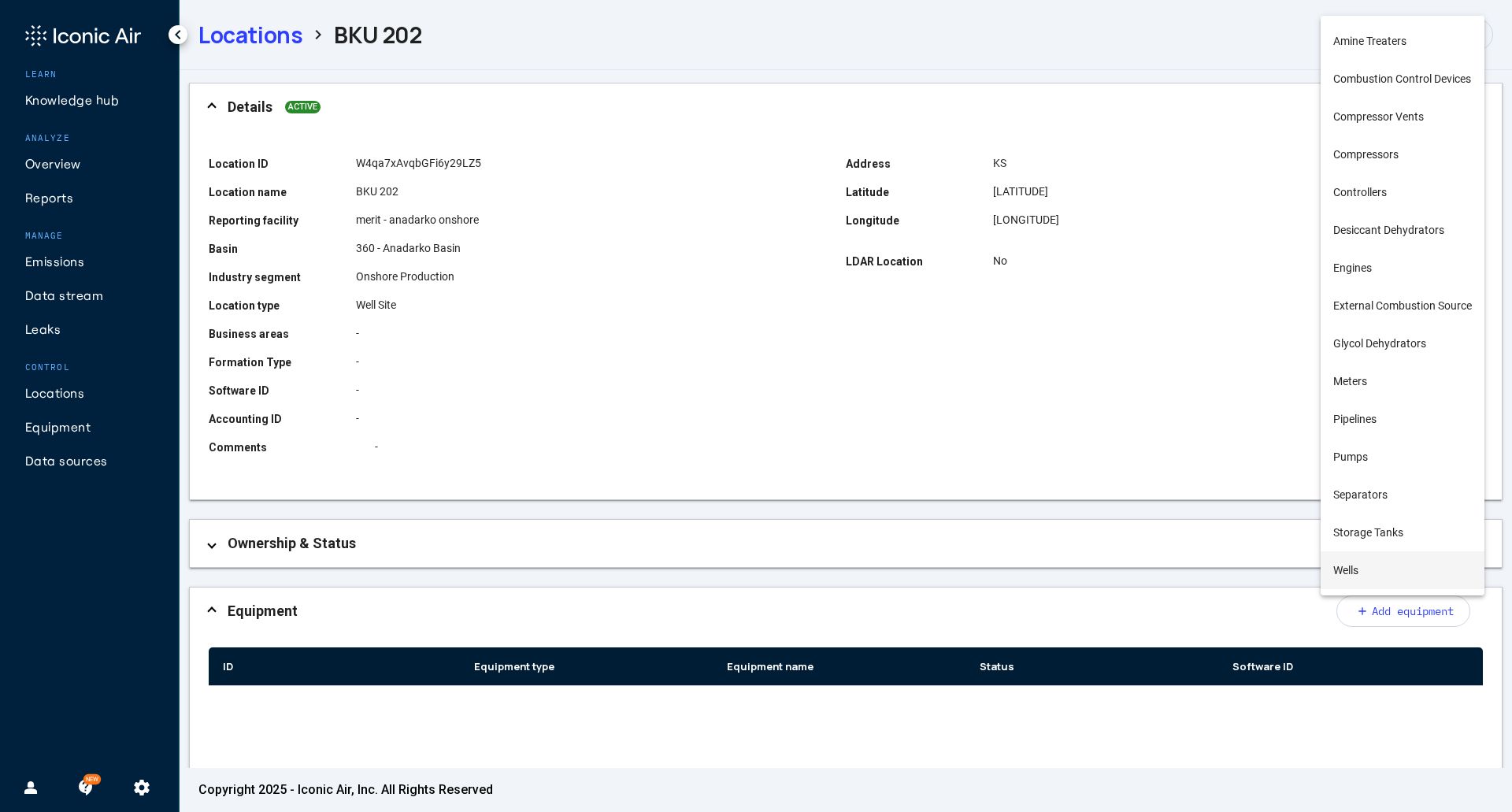 click on "Wells" at bounding box center [1403, 570] 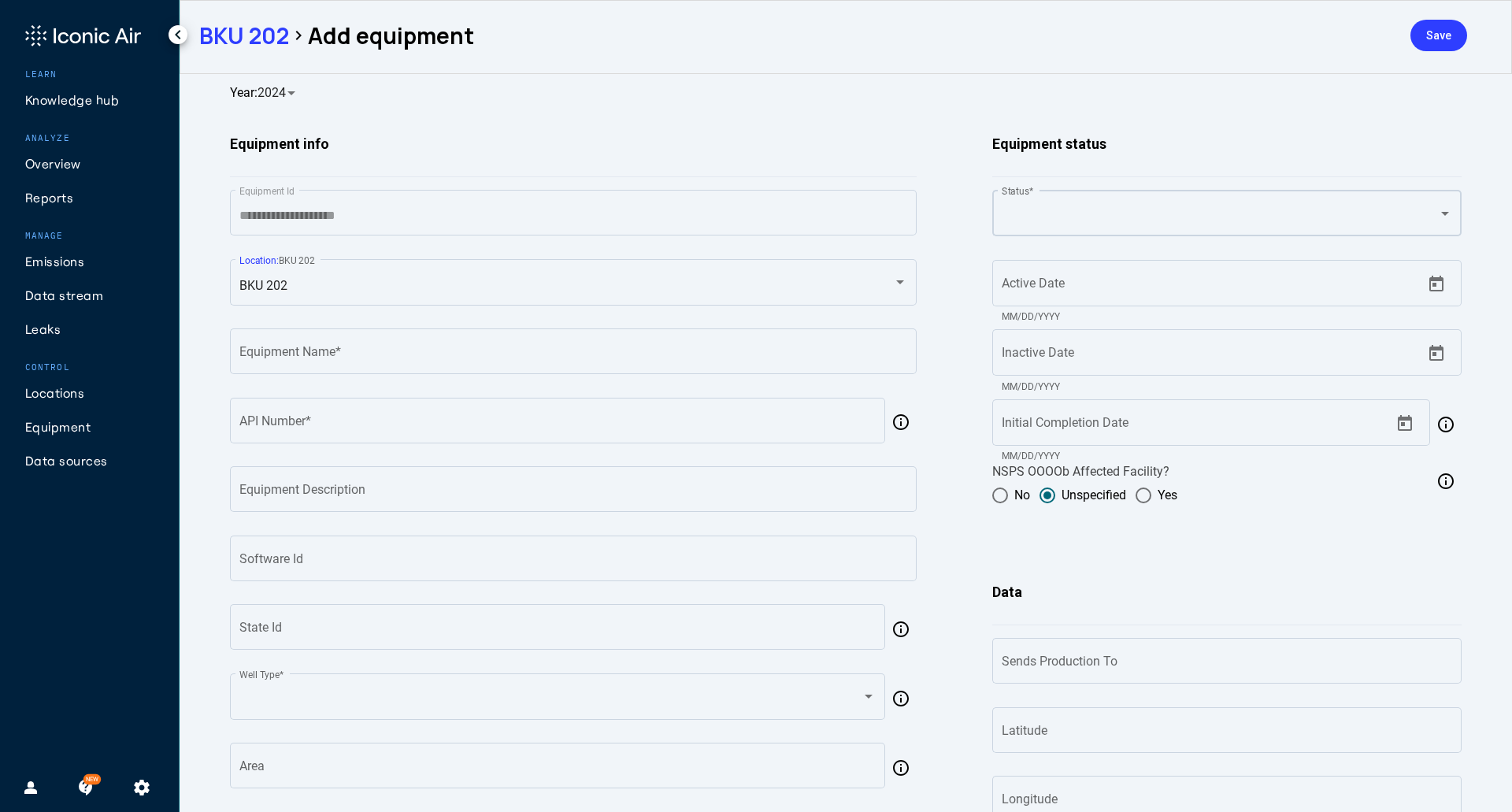 click on "Status  *" 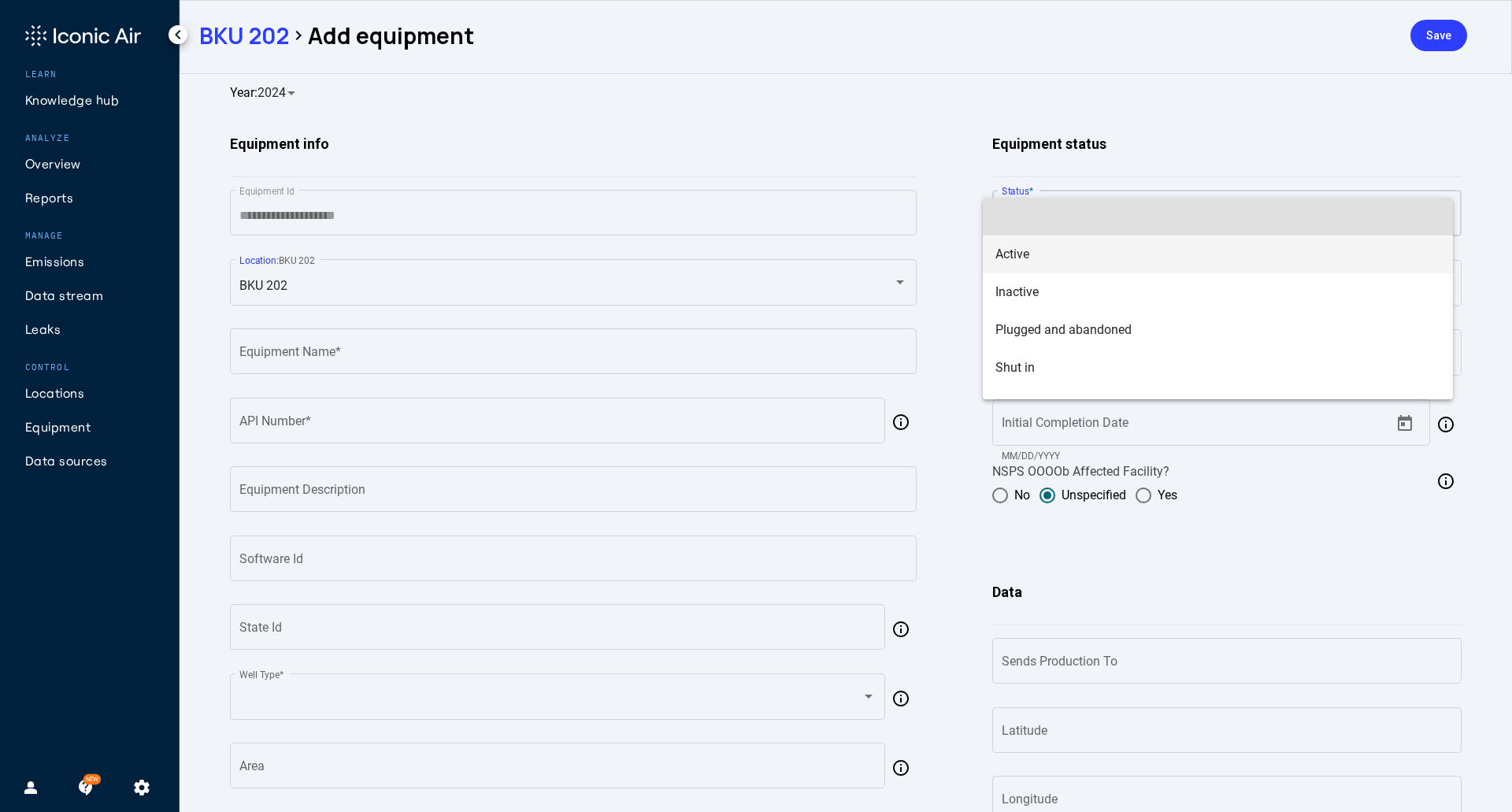 click on "Active" at bounding box center (1217, 254) 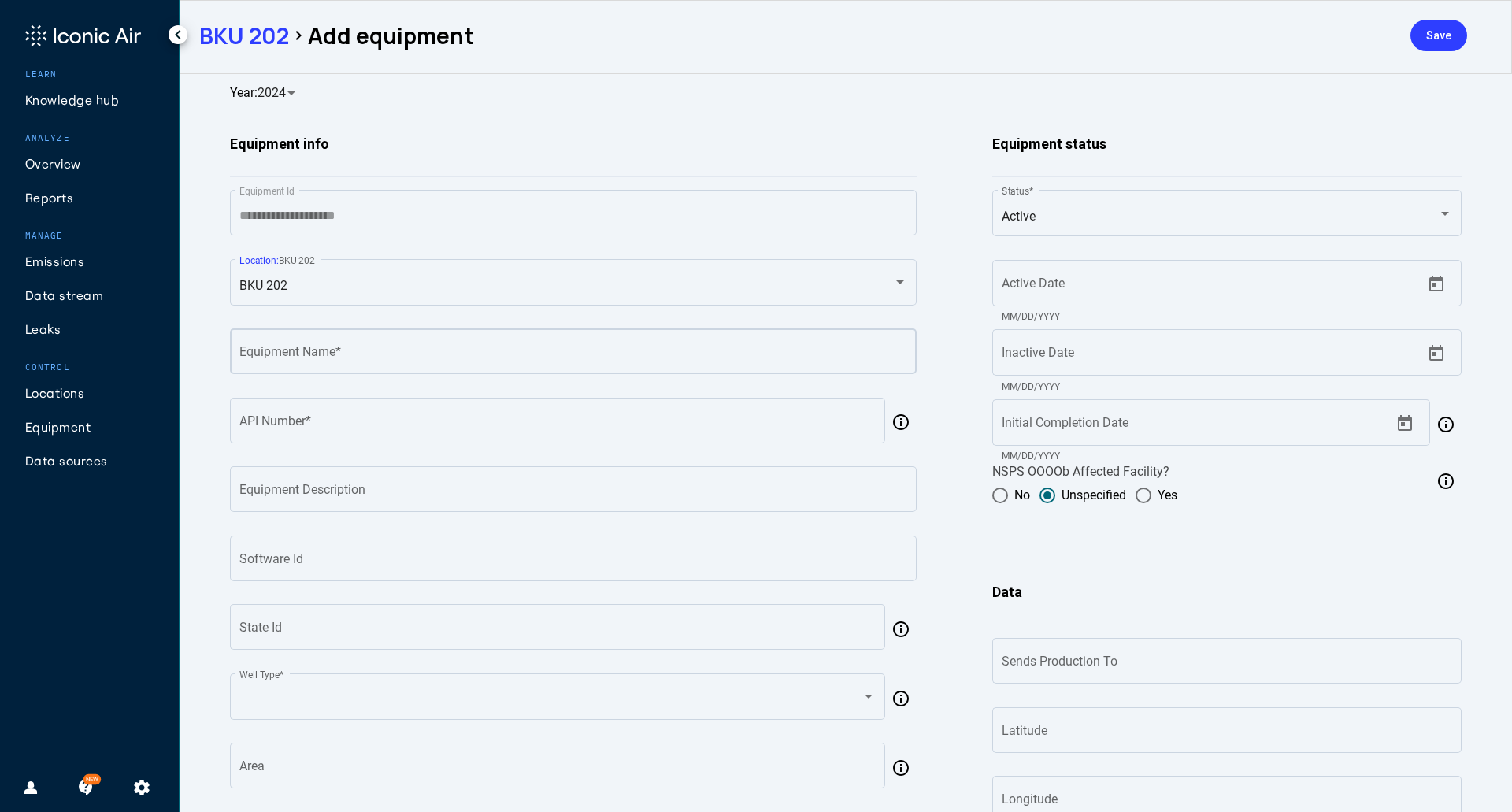 click on "Equipment Name  *" 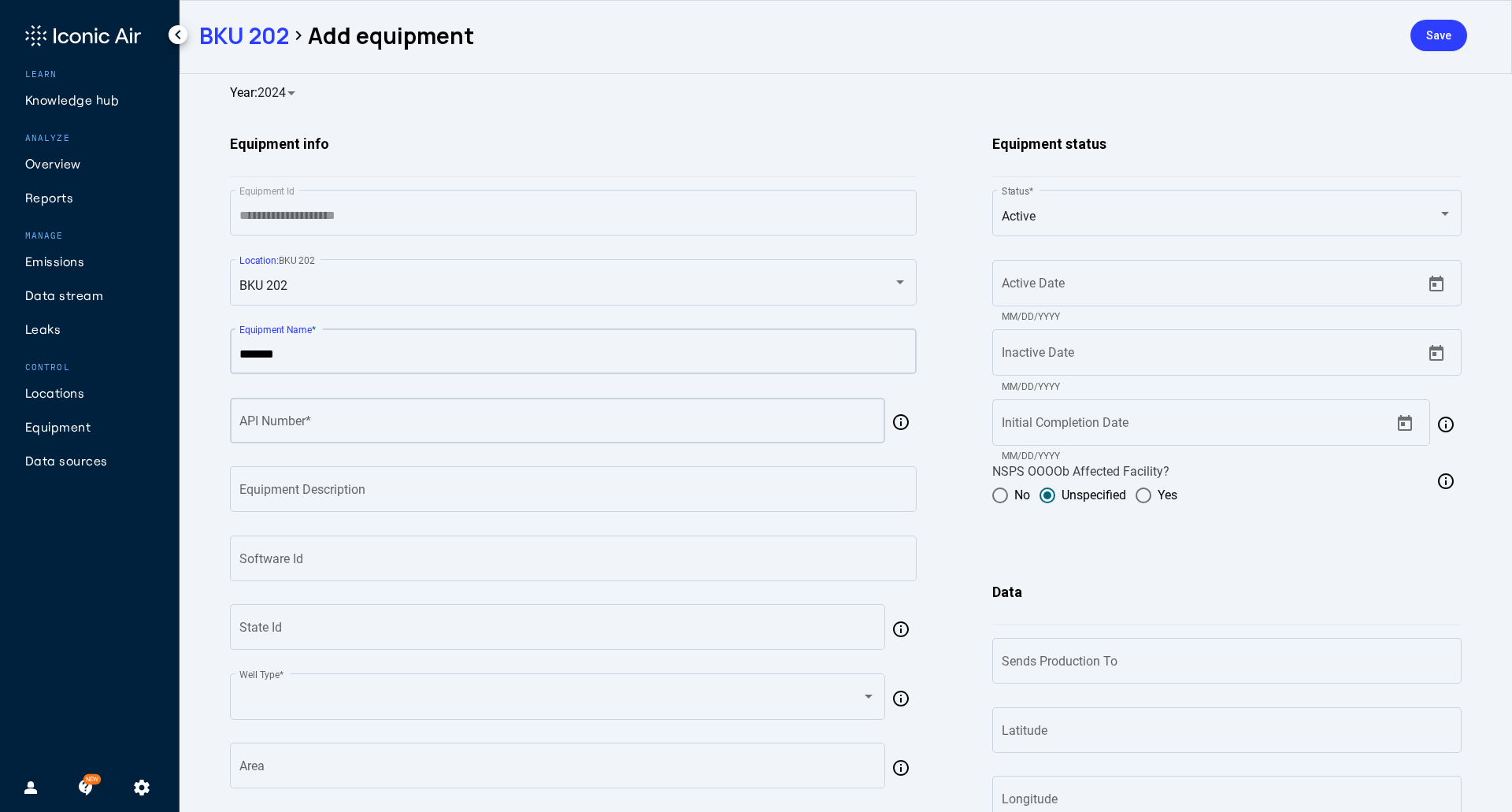 type on "*******" 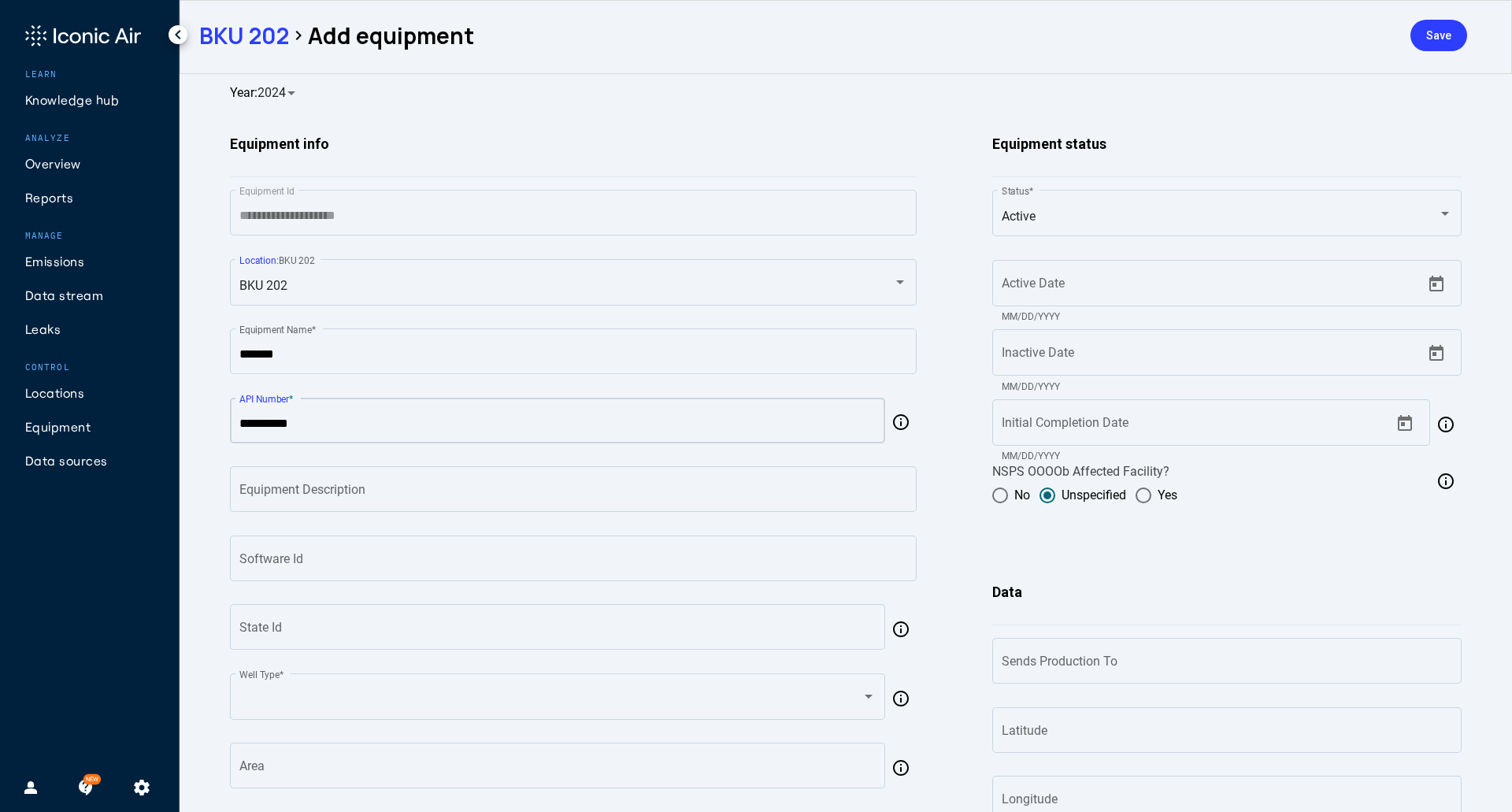 click on "API Number  *" at bounding box center [558, 424] 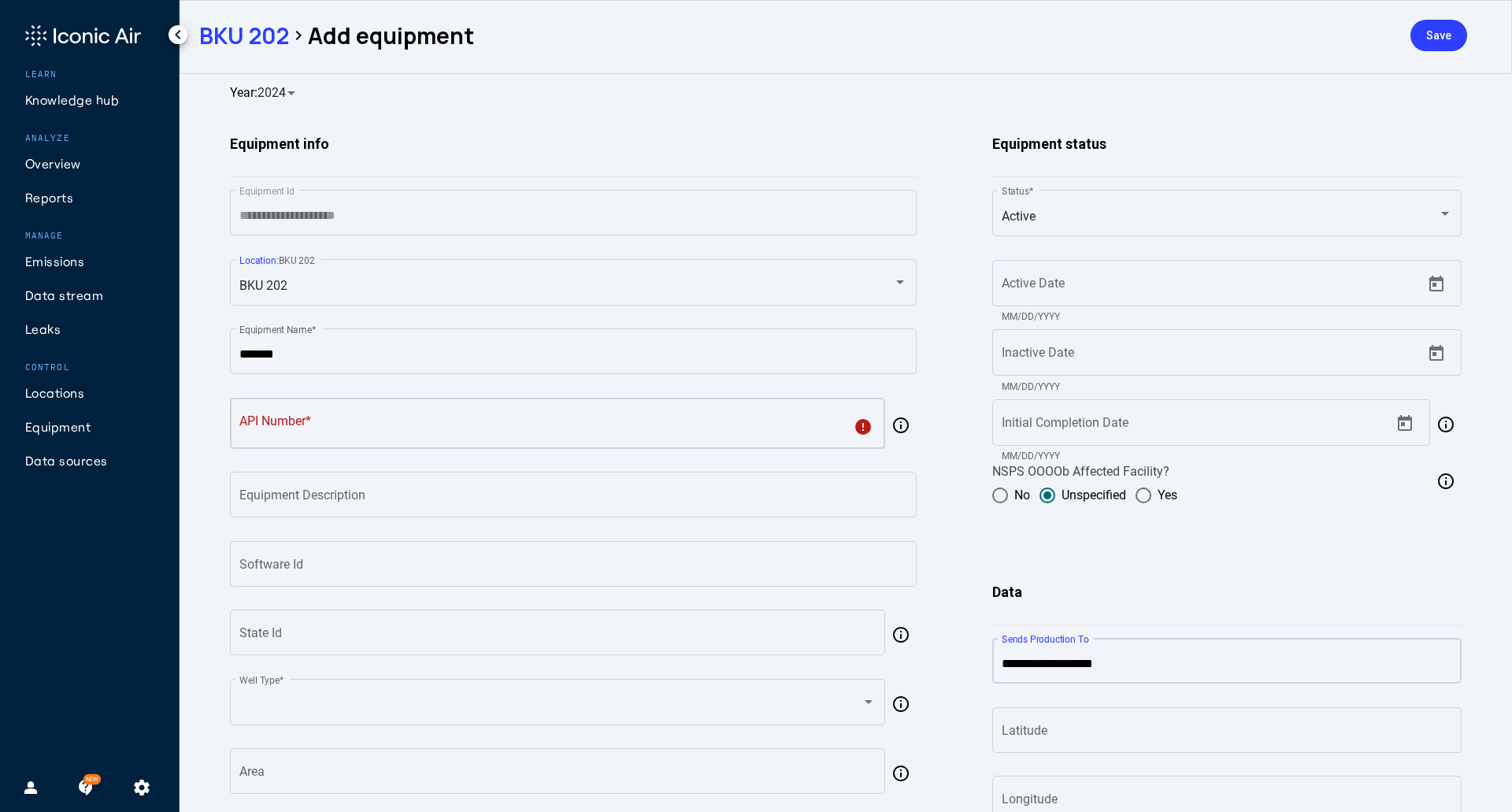 click on "Sends Production To" at bounding box center (1227, 664) 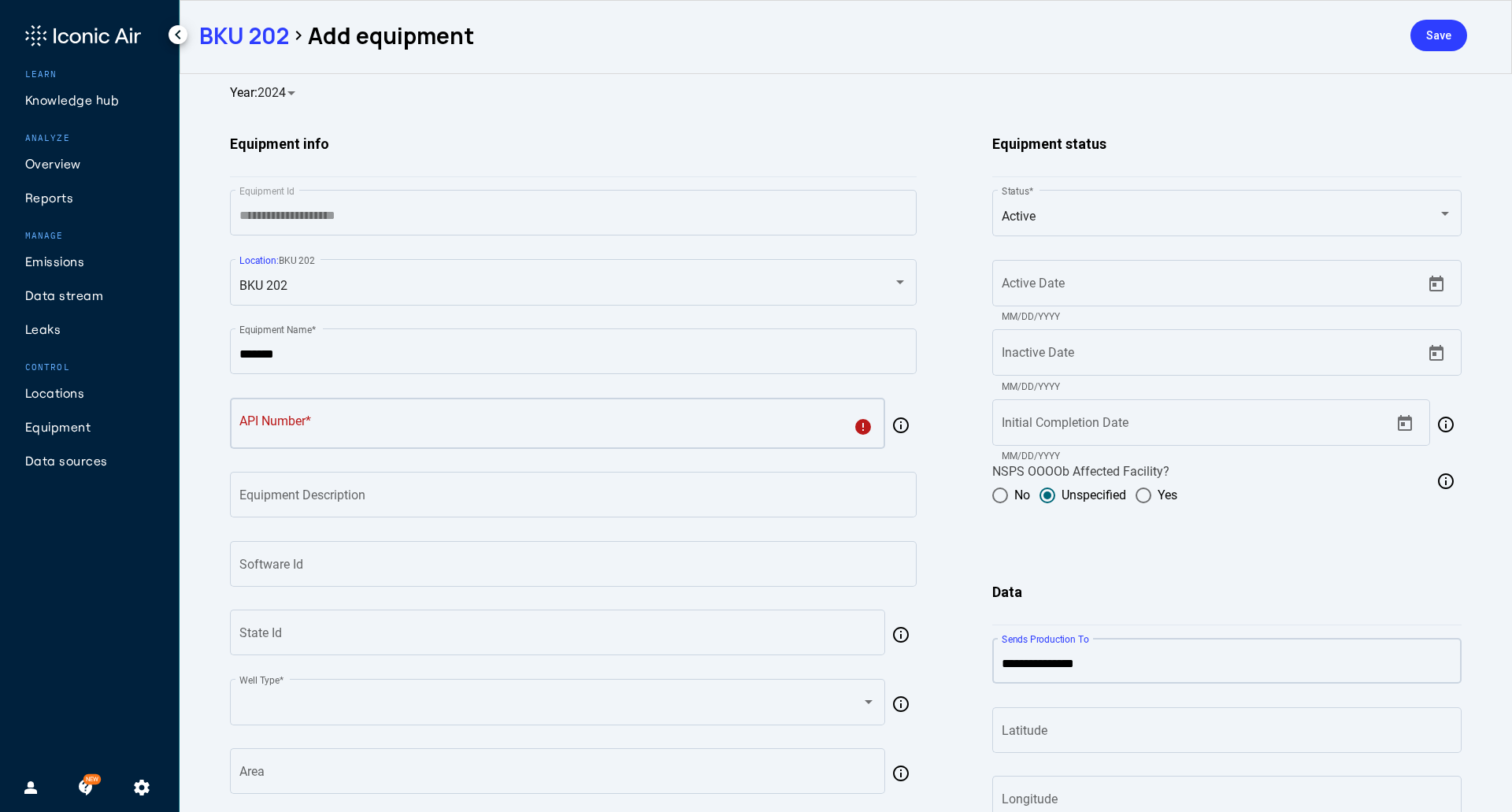 click on "**********" at bounding box center [1227, 664] 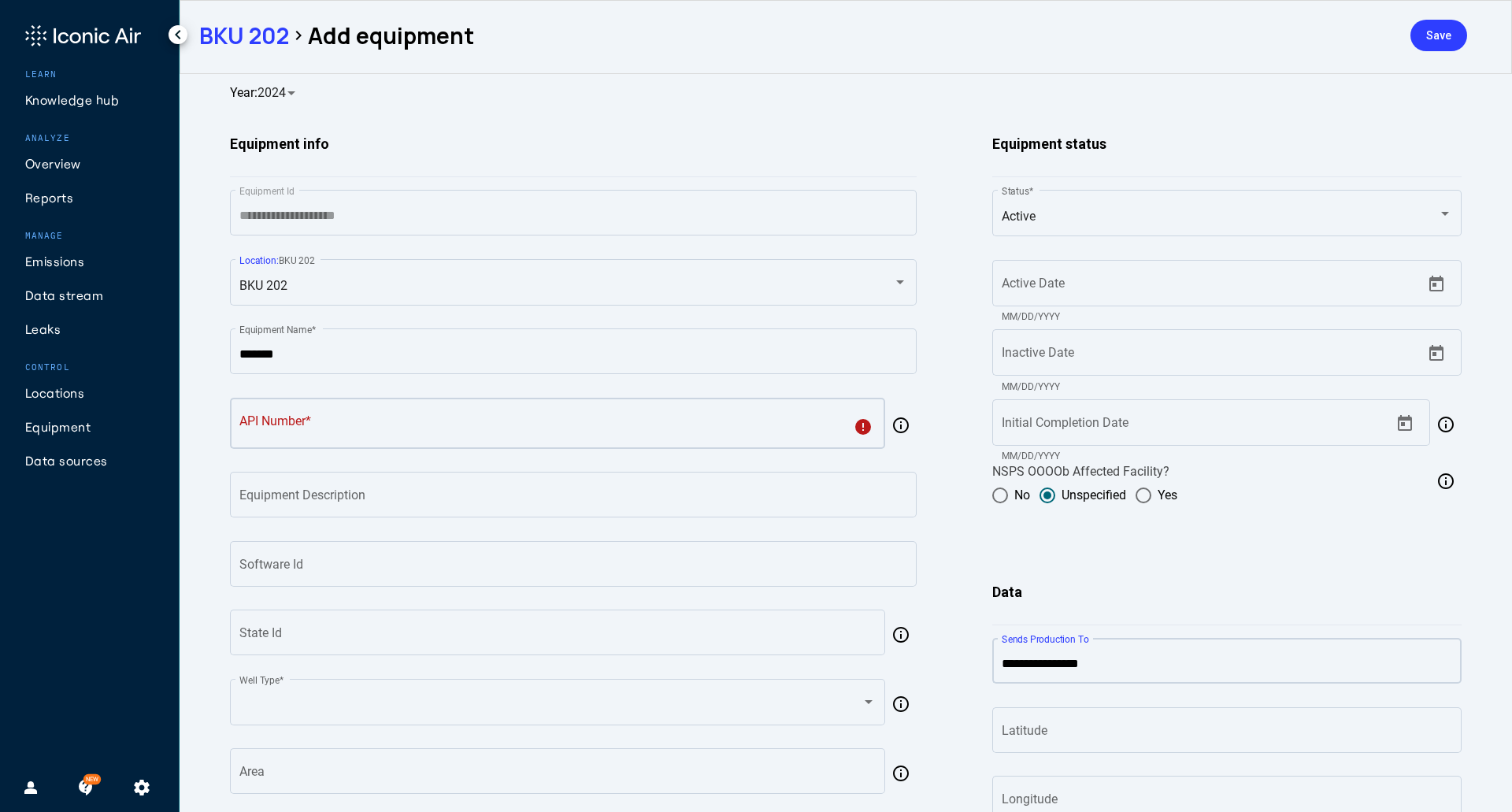 type on "**********" 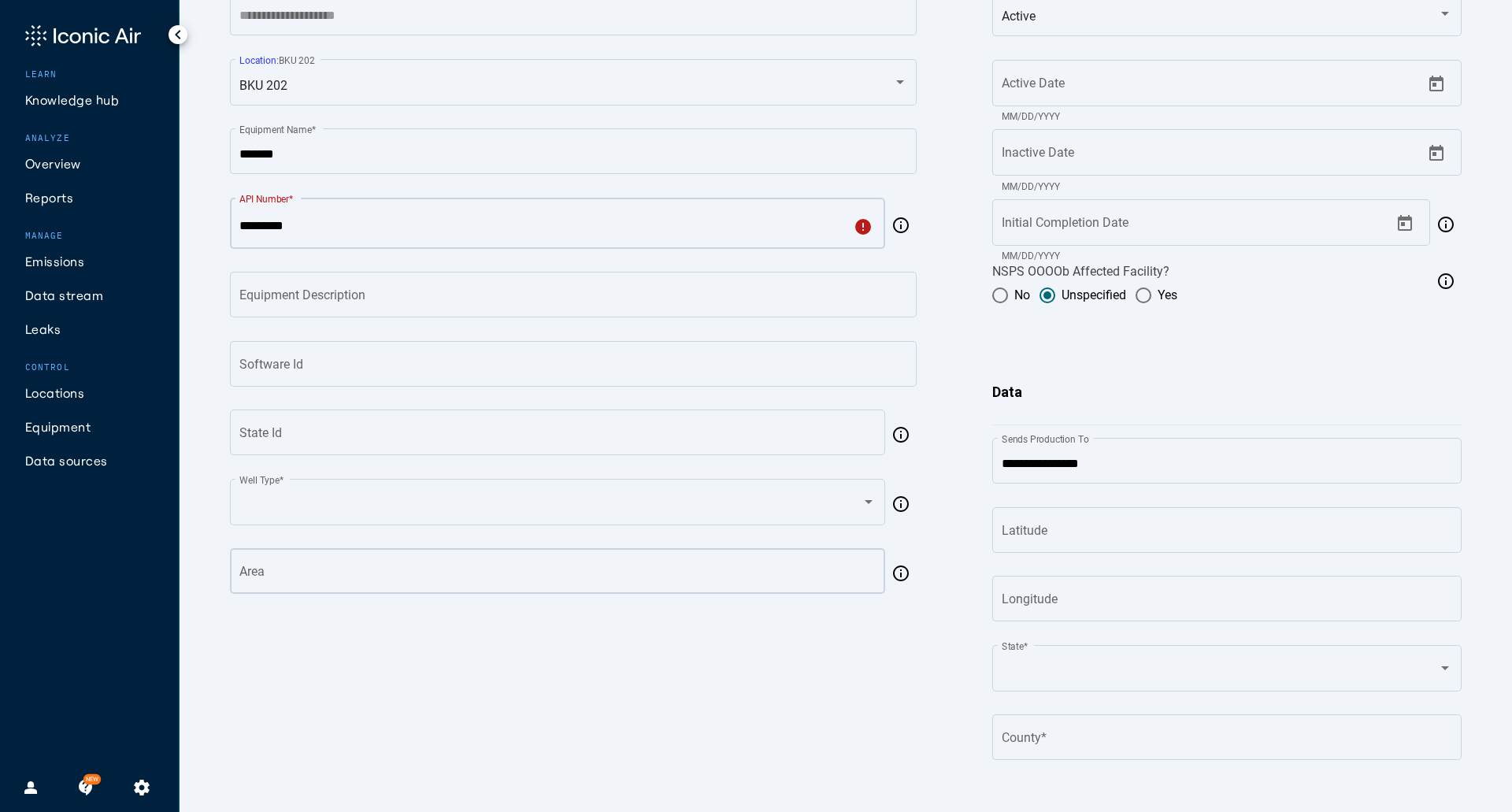 scroll, scrollTop: 236, scrollLeft: 0, axis: vertical 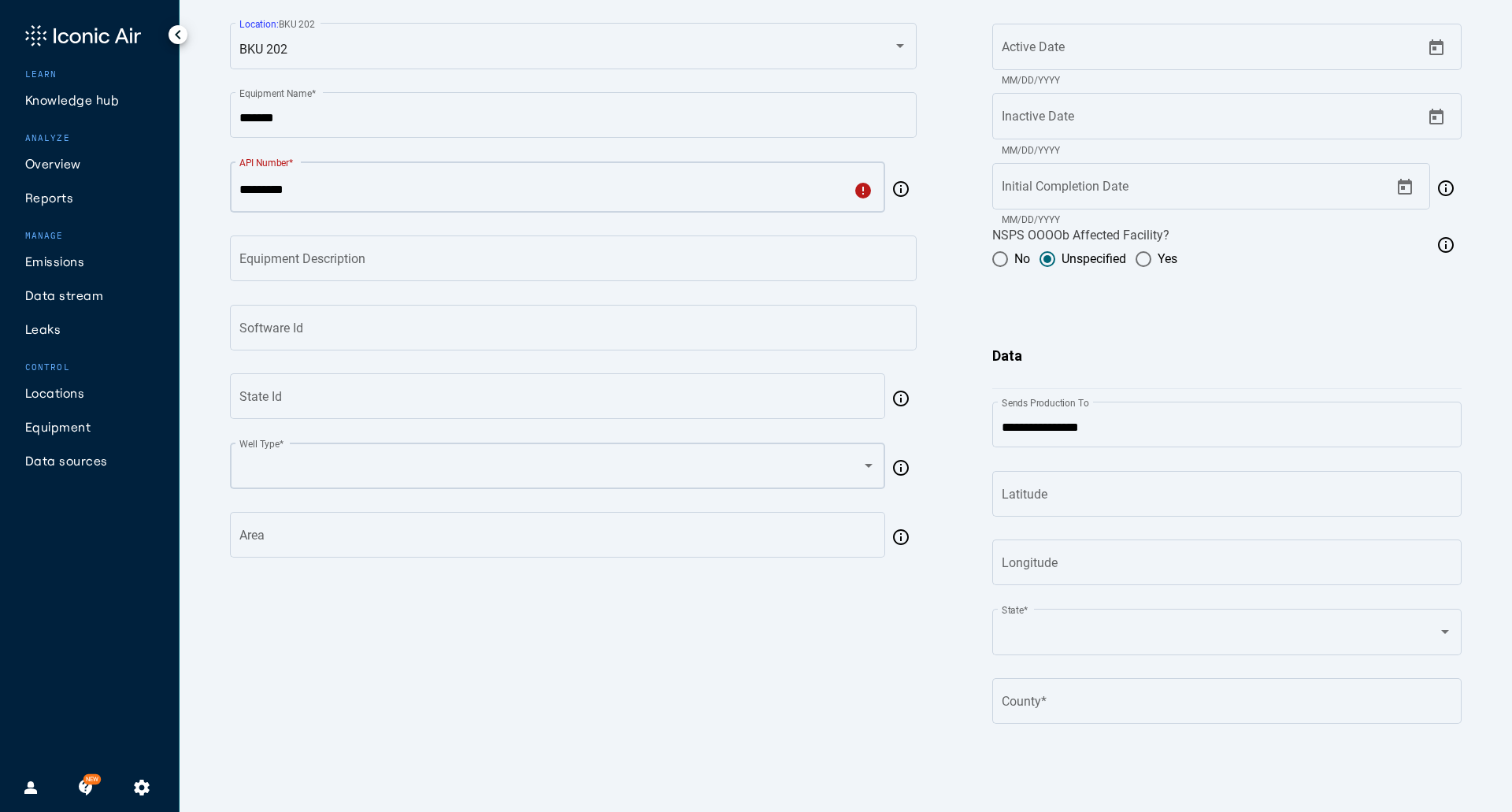 type on "*********" 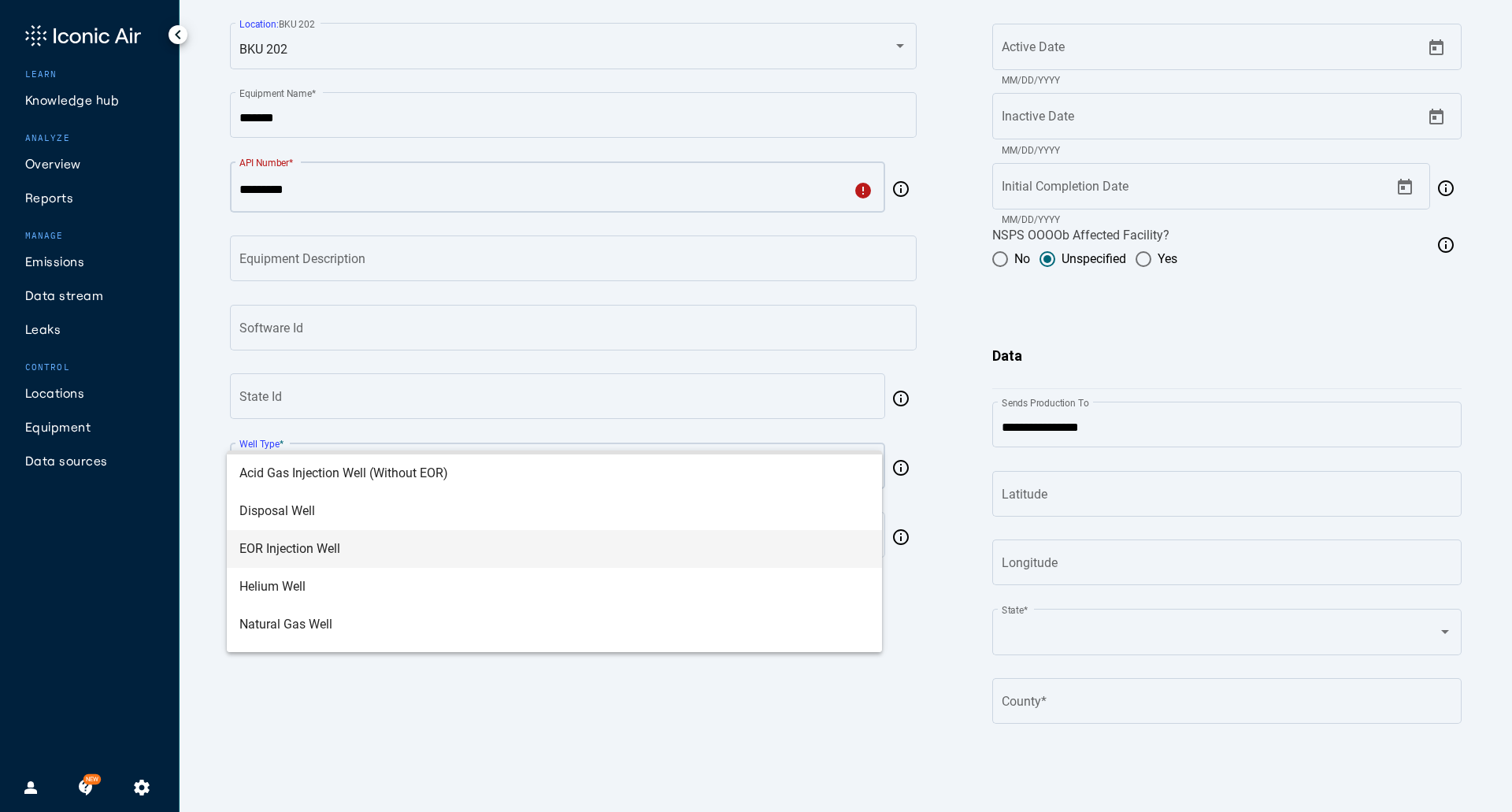scroll, scrollTop: 63, scrollLeft: 0, axis: vertical 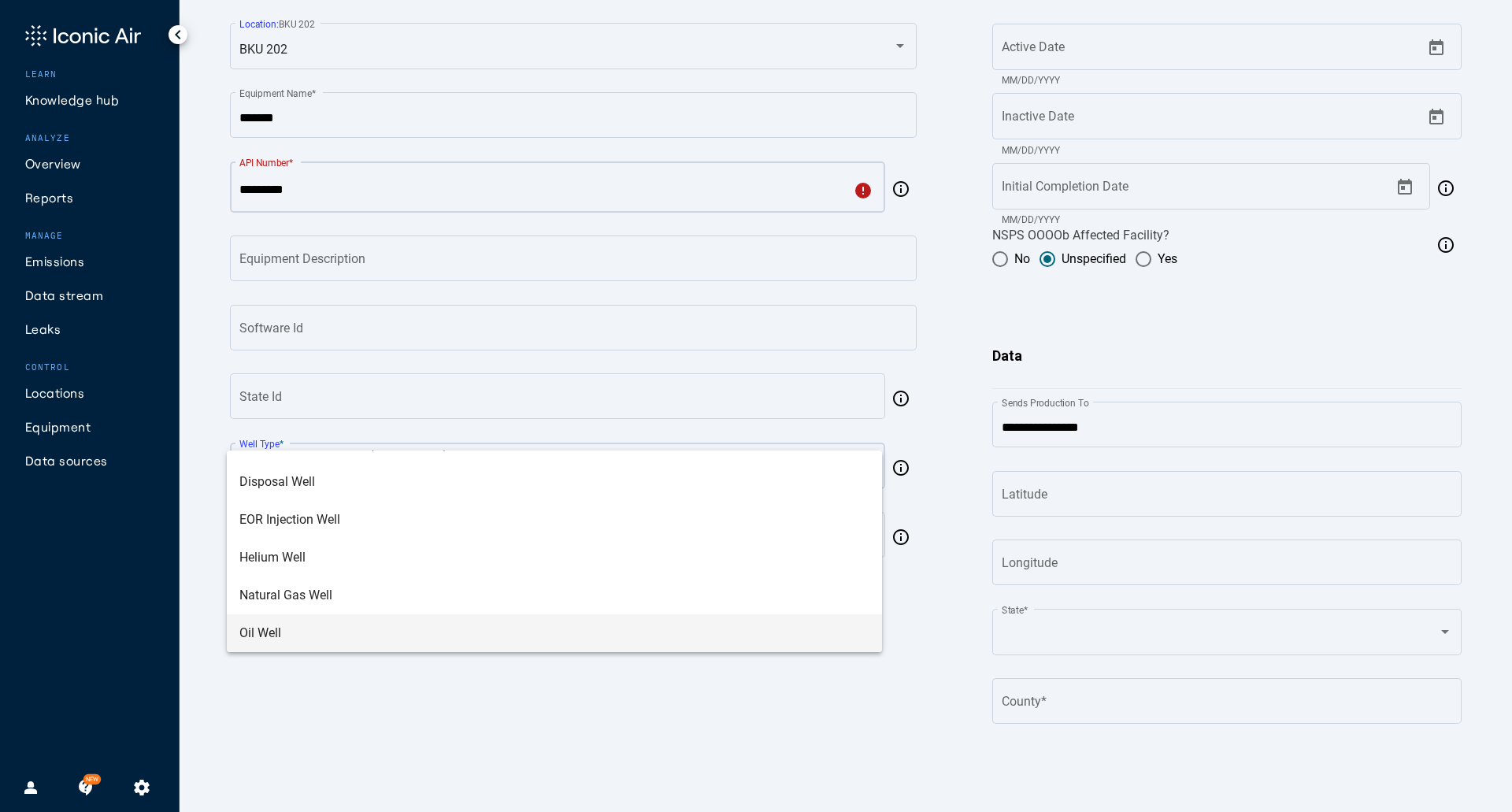 click on "Oil Well" at bounding box center (554, 633) 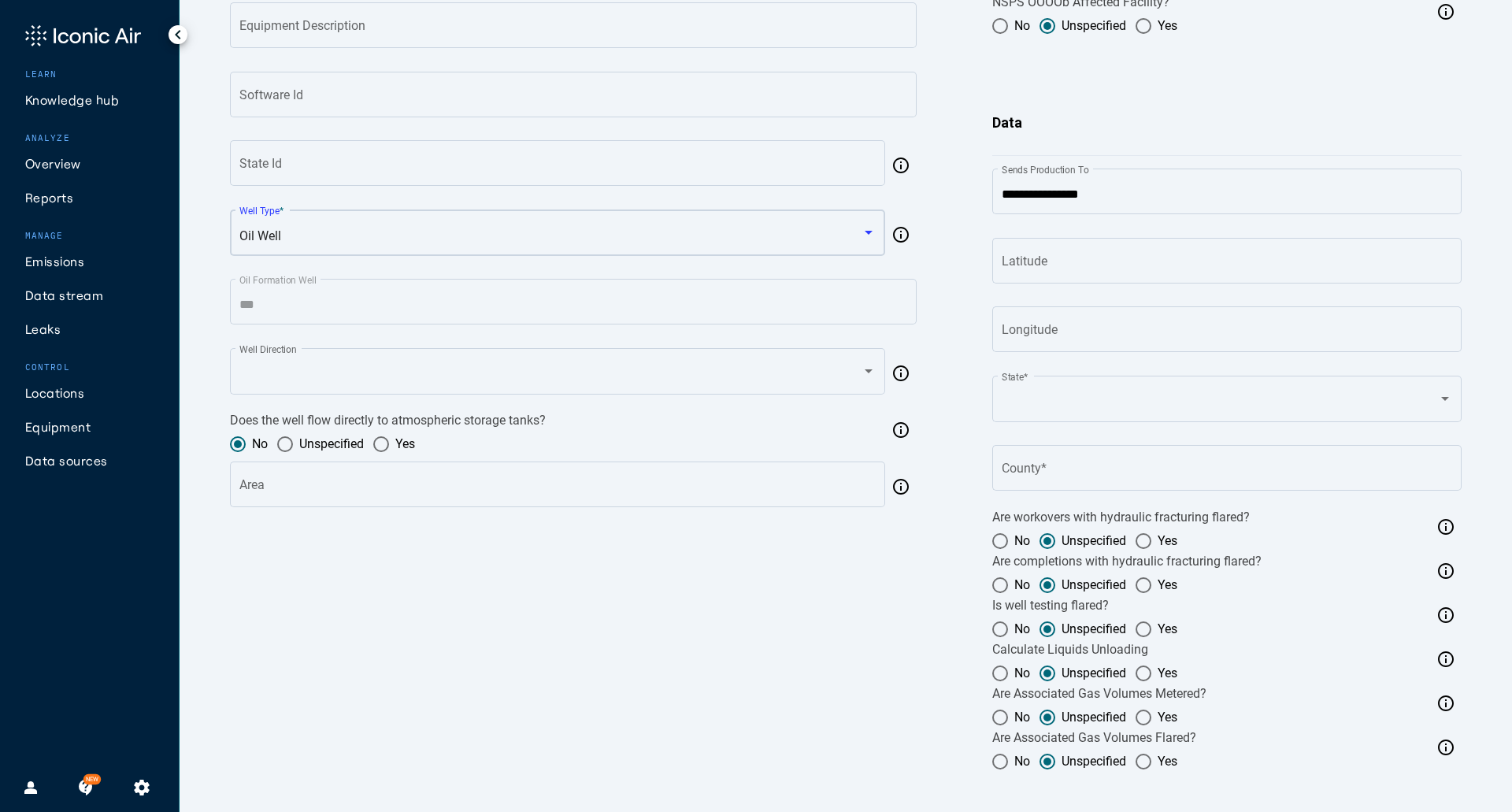 scroll, scrollTop: 473, scrollLeft: 0, axis: vertical 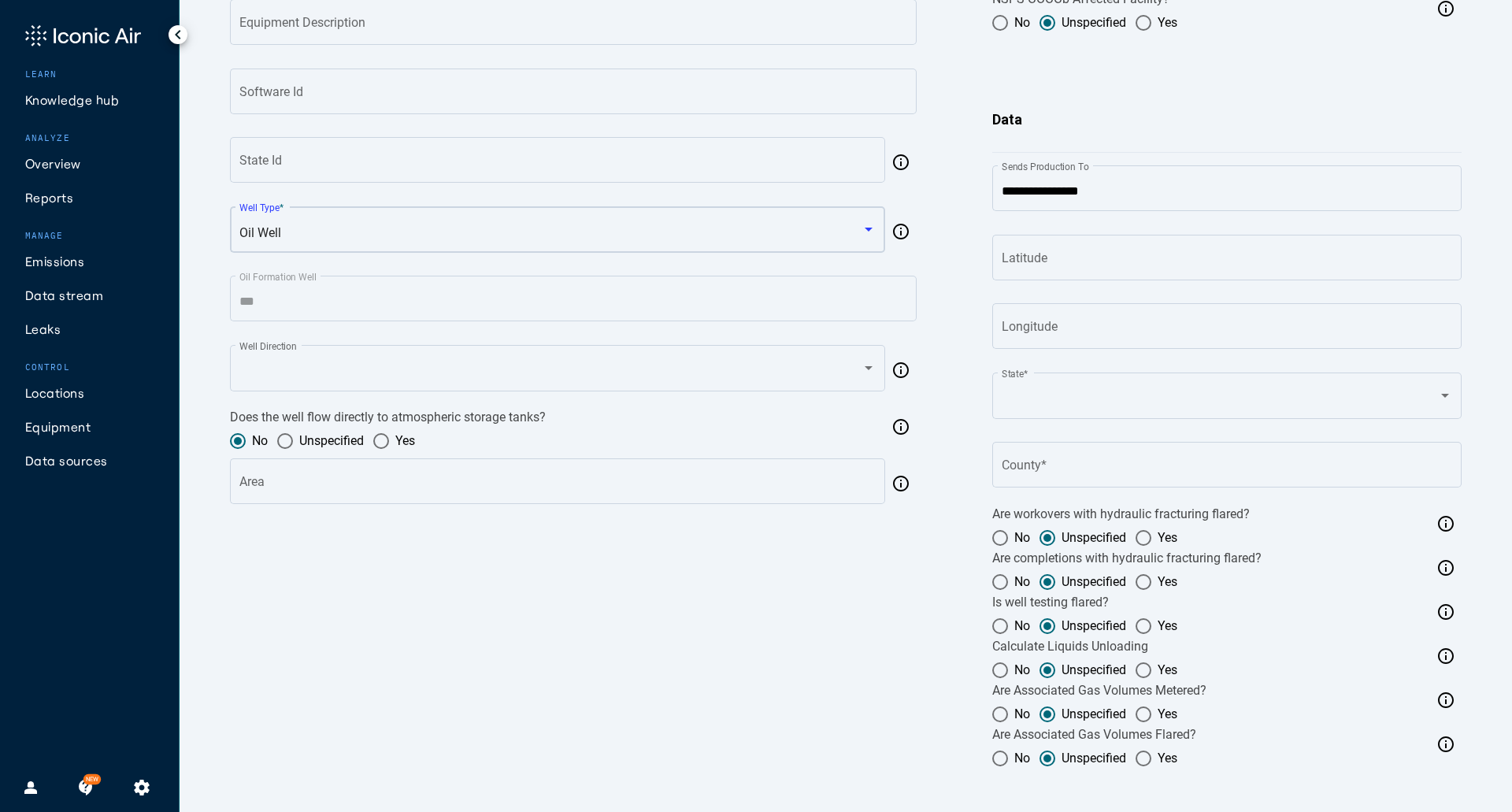 click at bounding box center (381, 441) 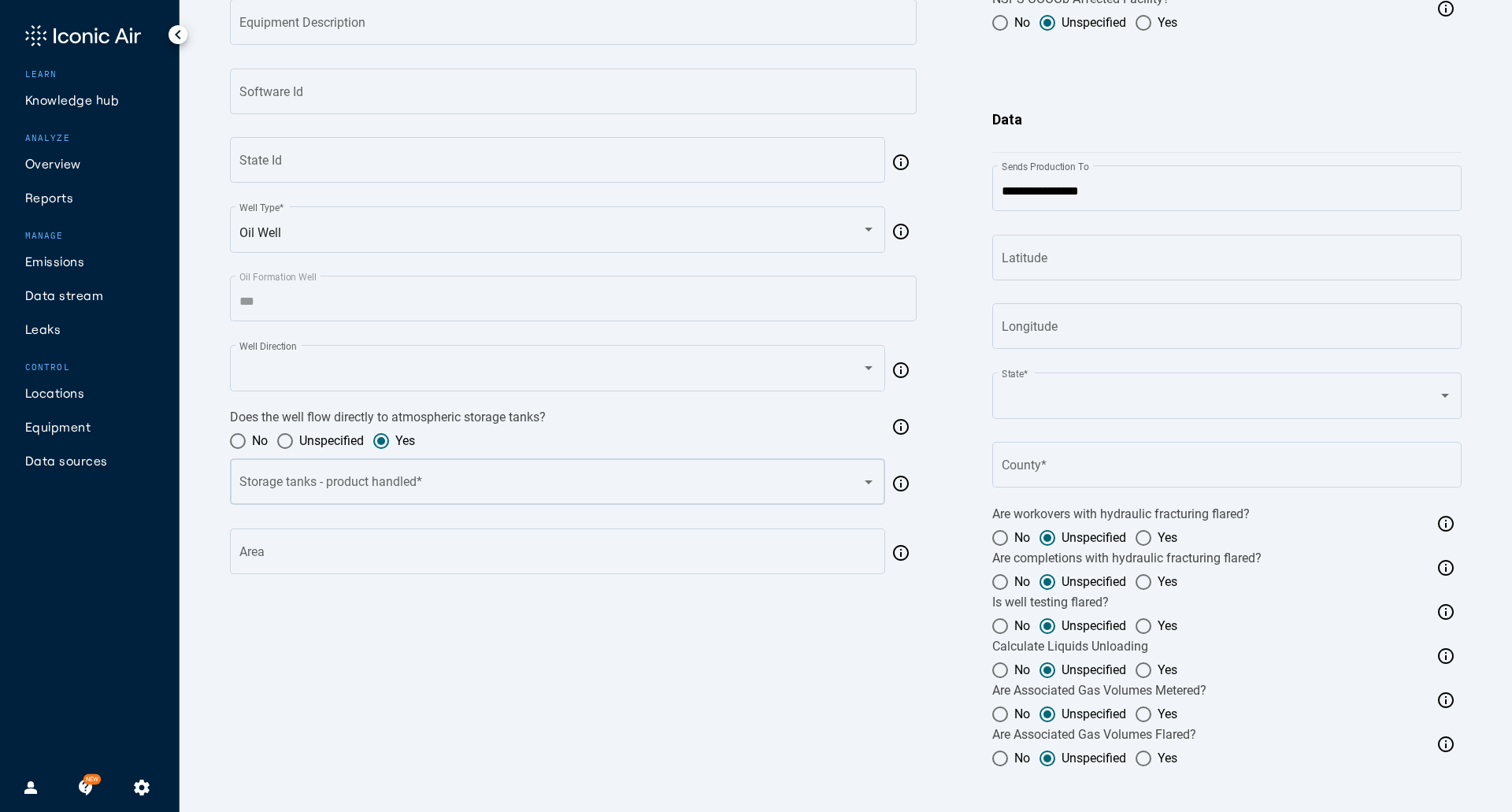 click at bounding box center (551, 485) 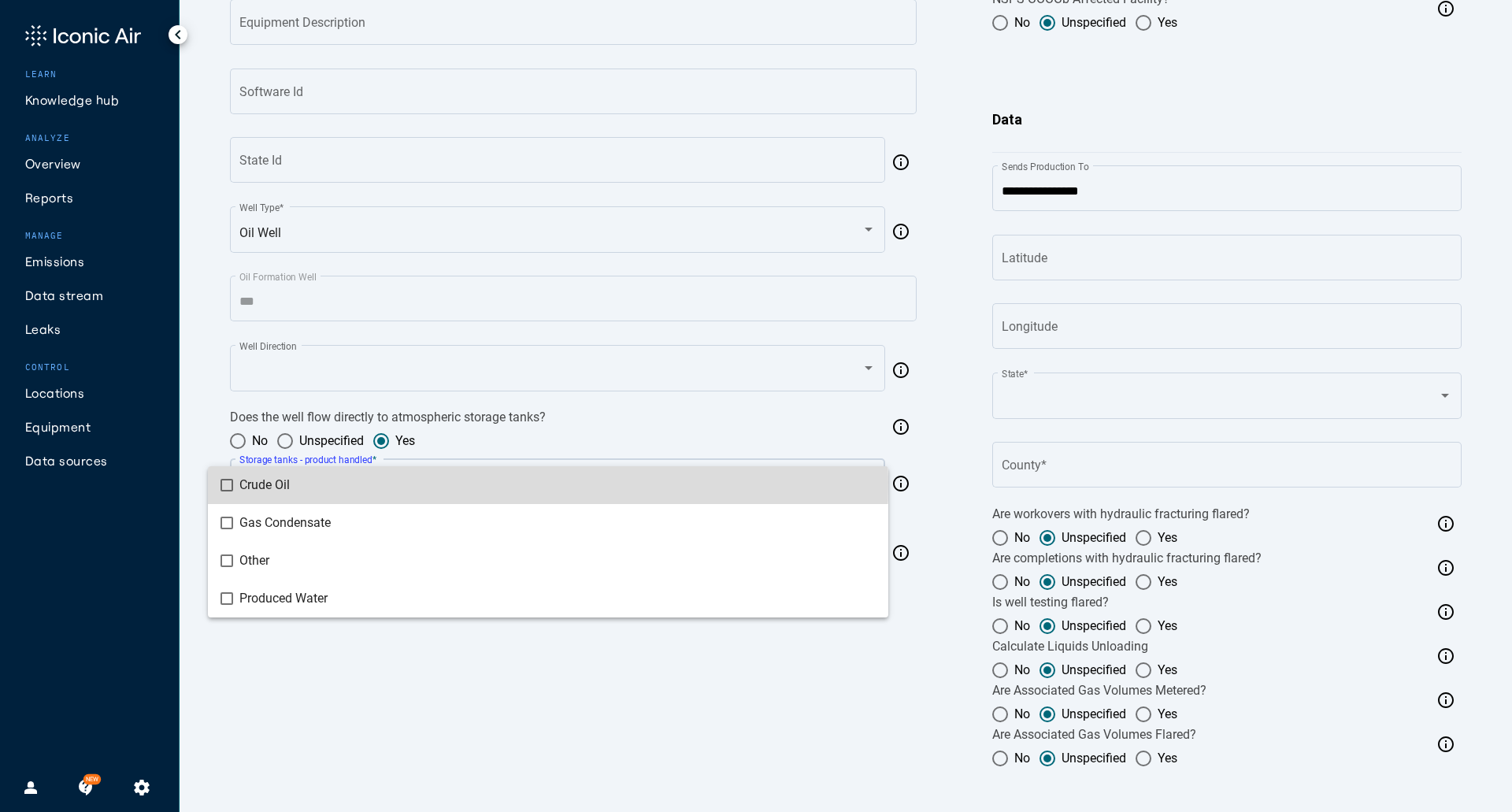 click on "Crude Oil" at bounding box center (558, 485) 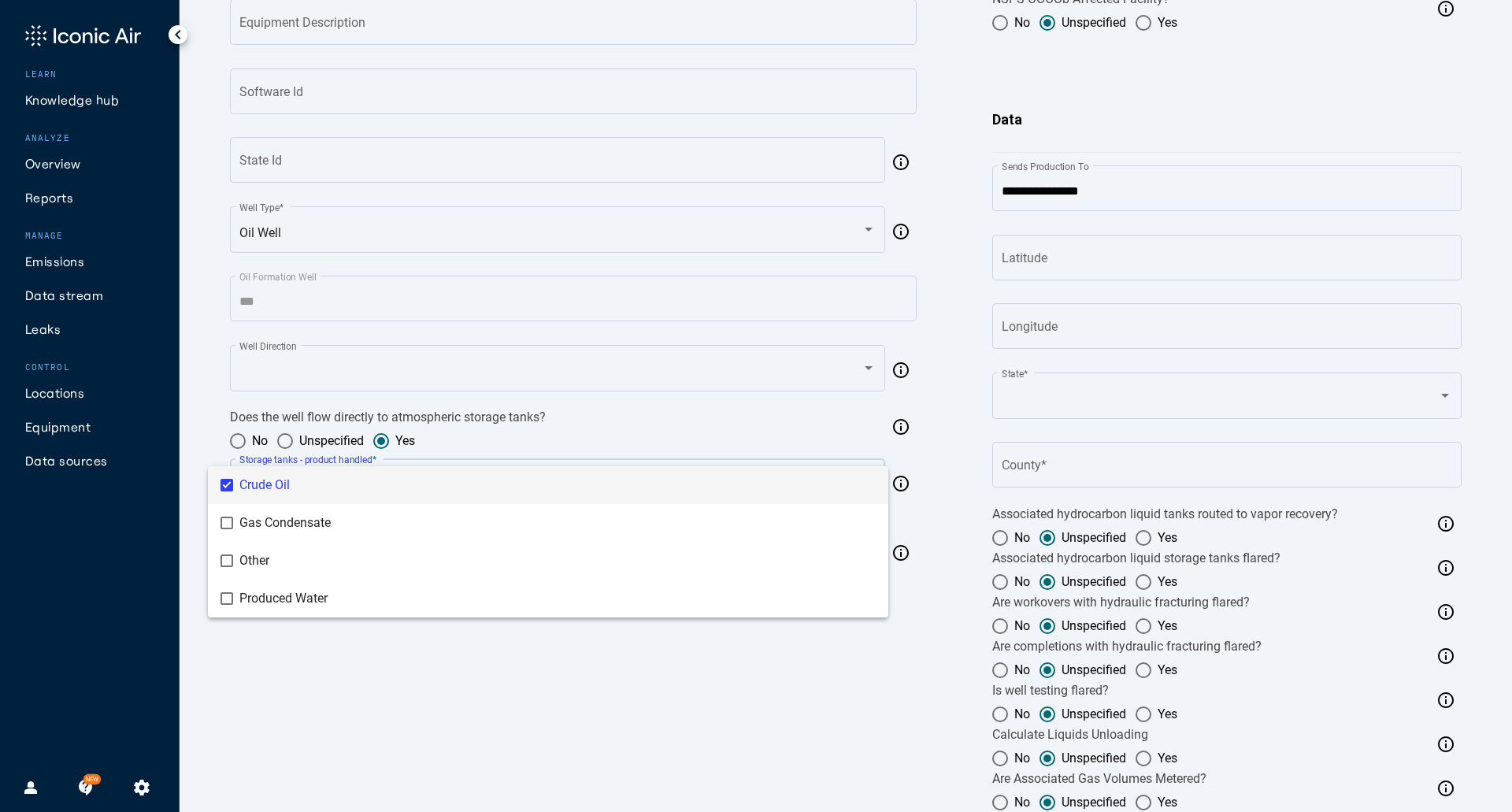 click at bounding box center [756, 406] 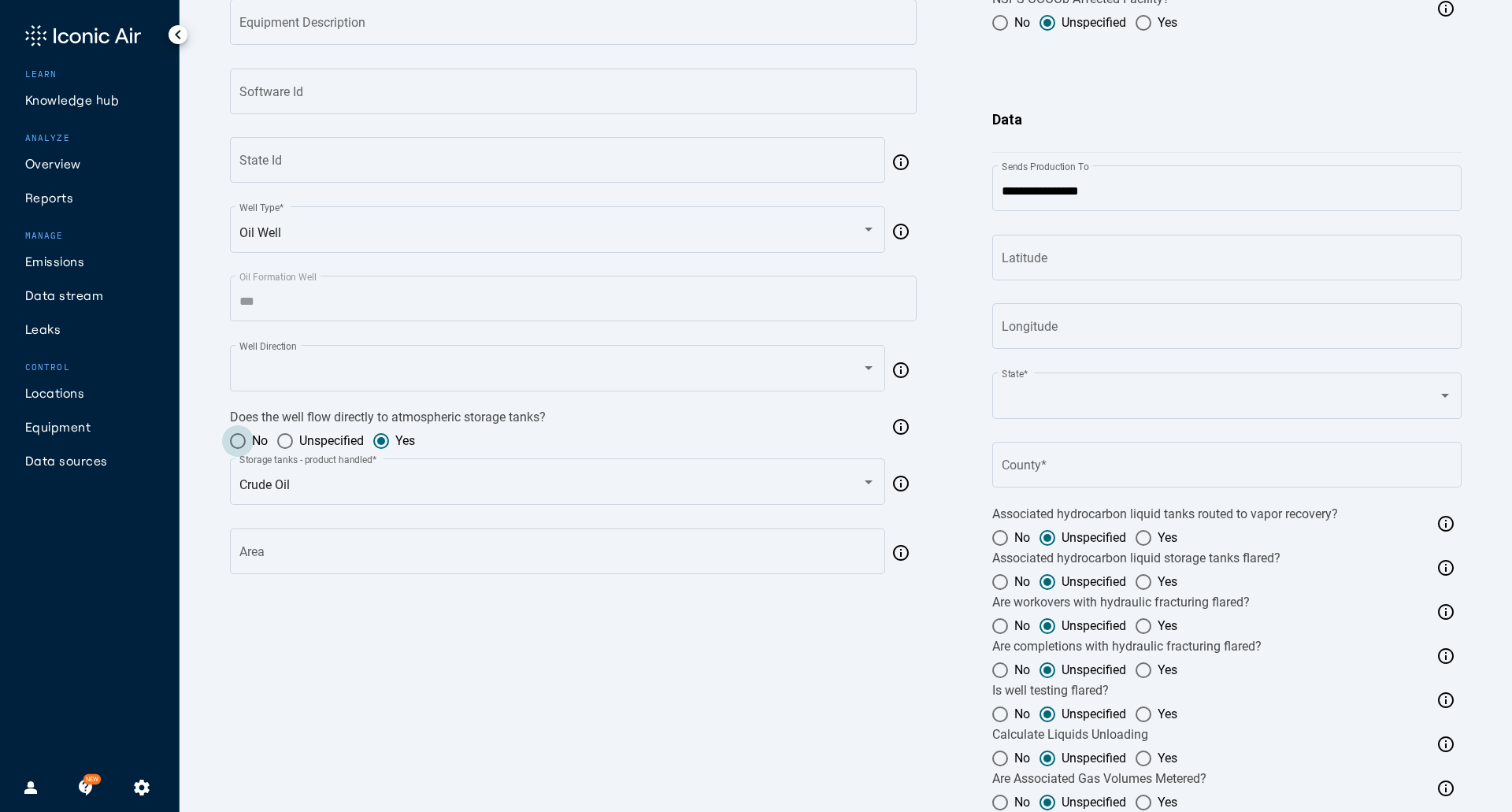 click on "No" at bounding box center [249, 441] 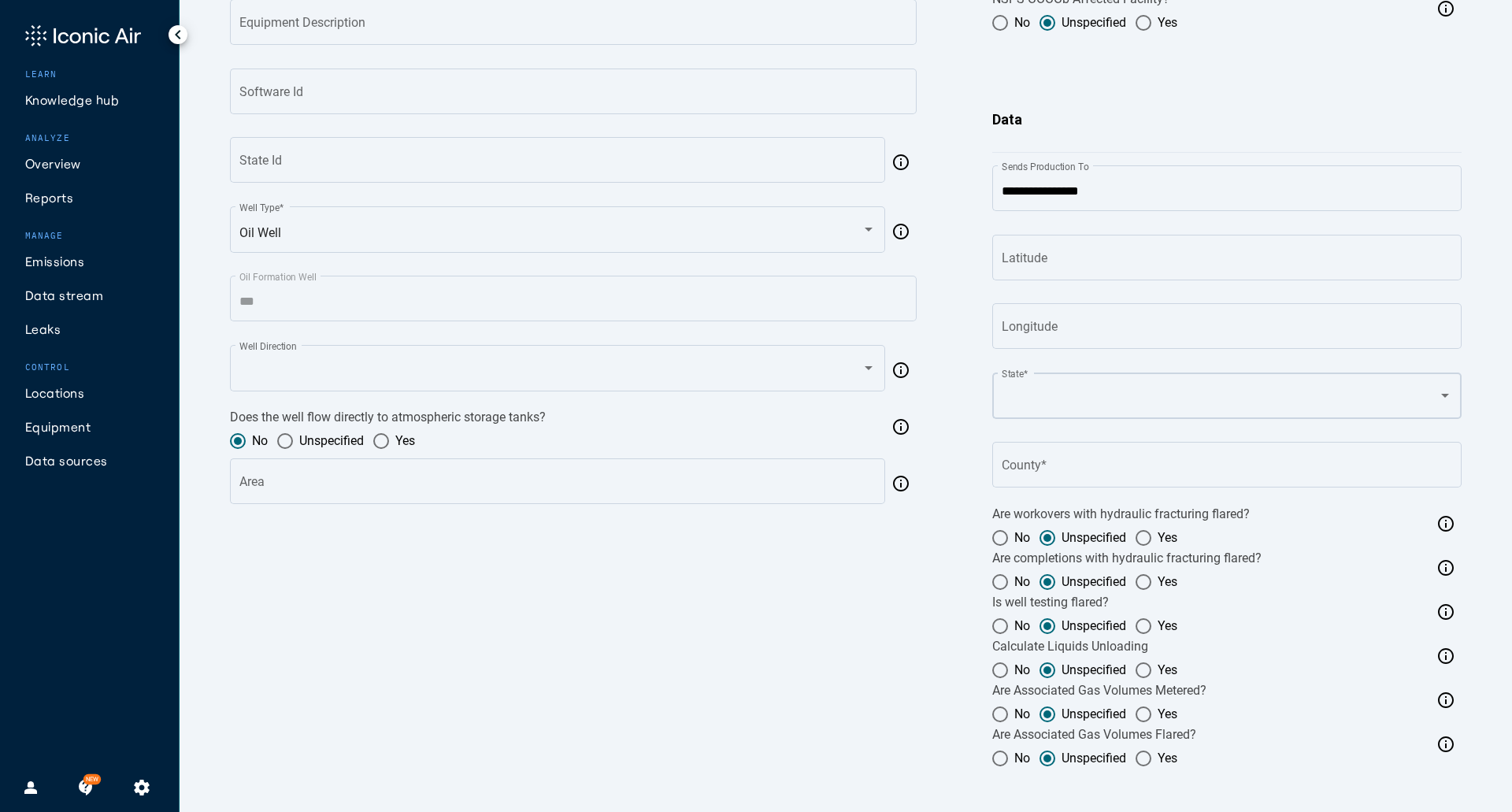 click at bounding box center [1221, 399] 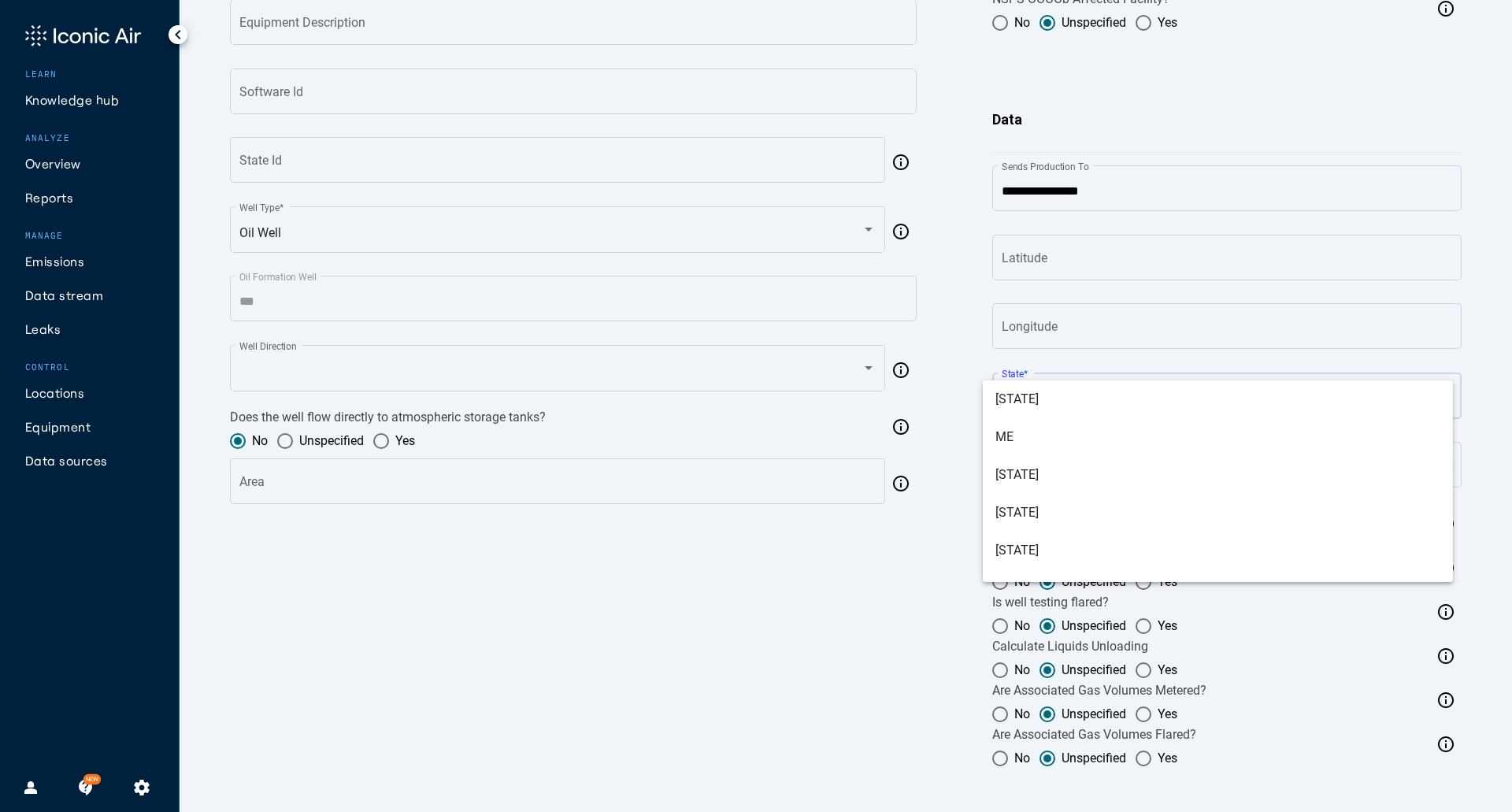 scroll, scrollTop: 599, scrollLeft: 0, axis: vertical 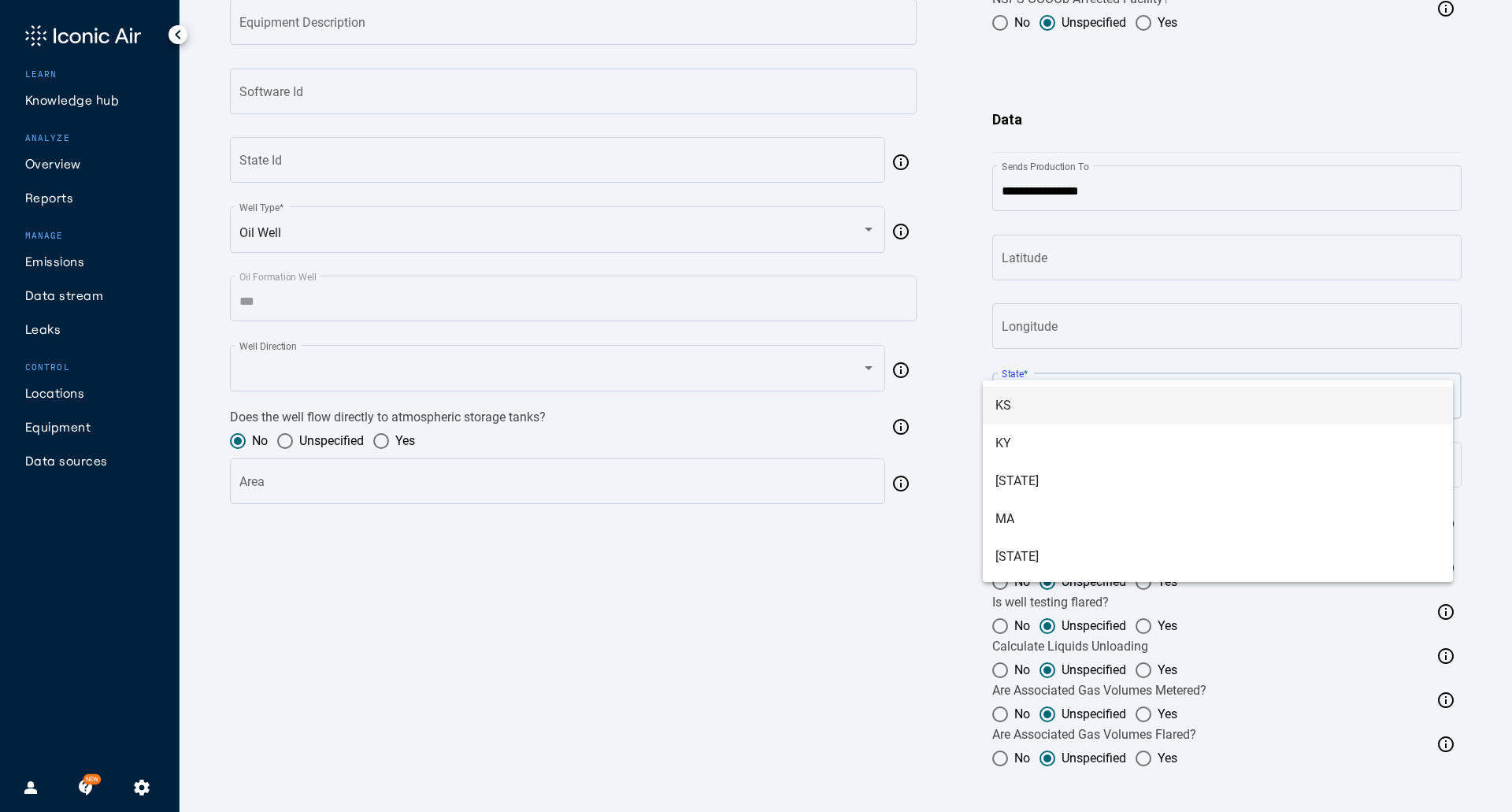 click on "KS" at bounding box center [1217, 406] 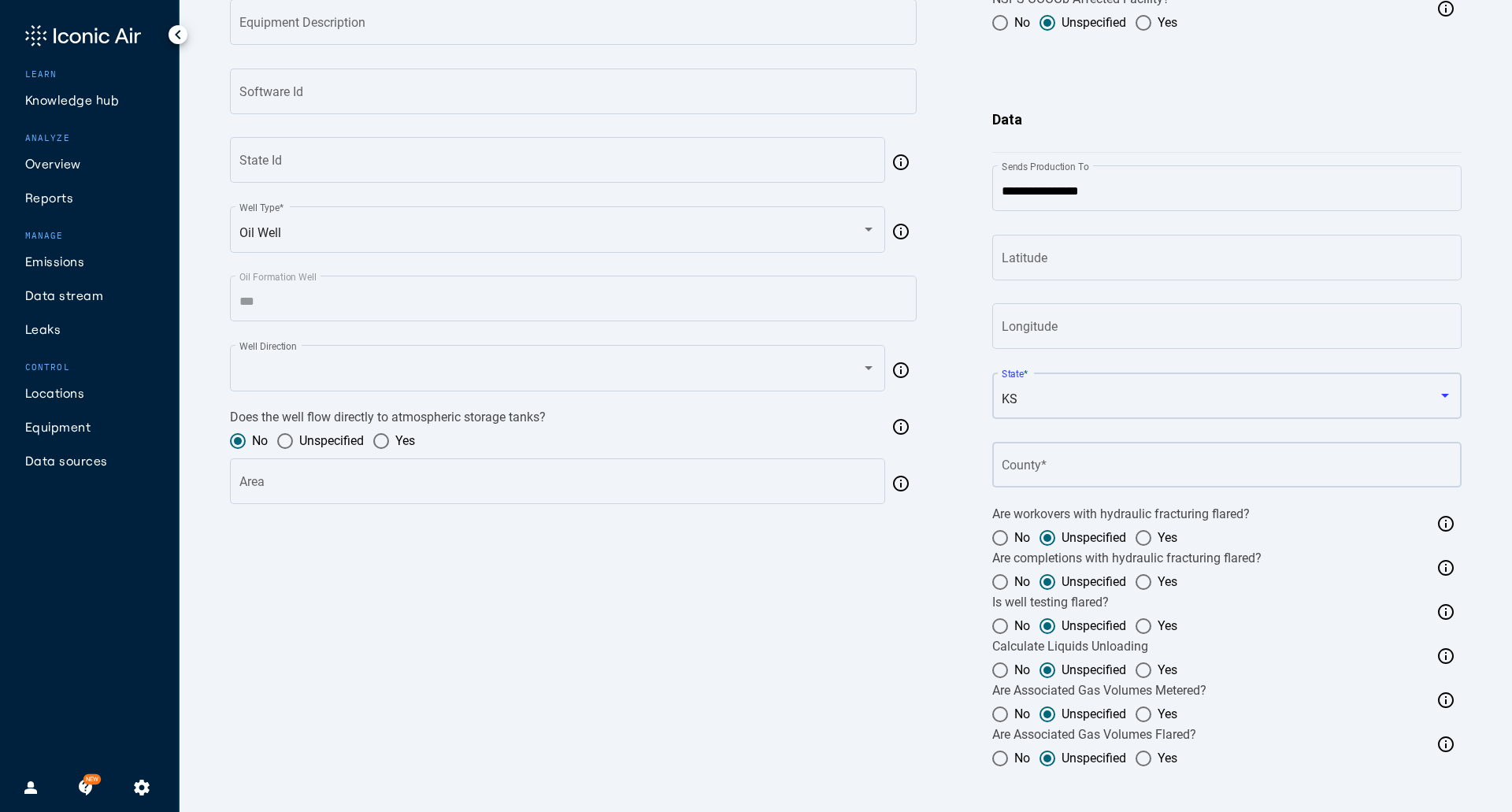 click on "County  *" at bounding box center [1227, 468] 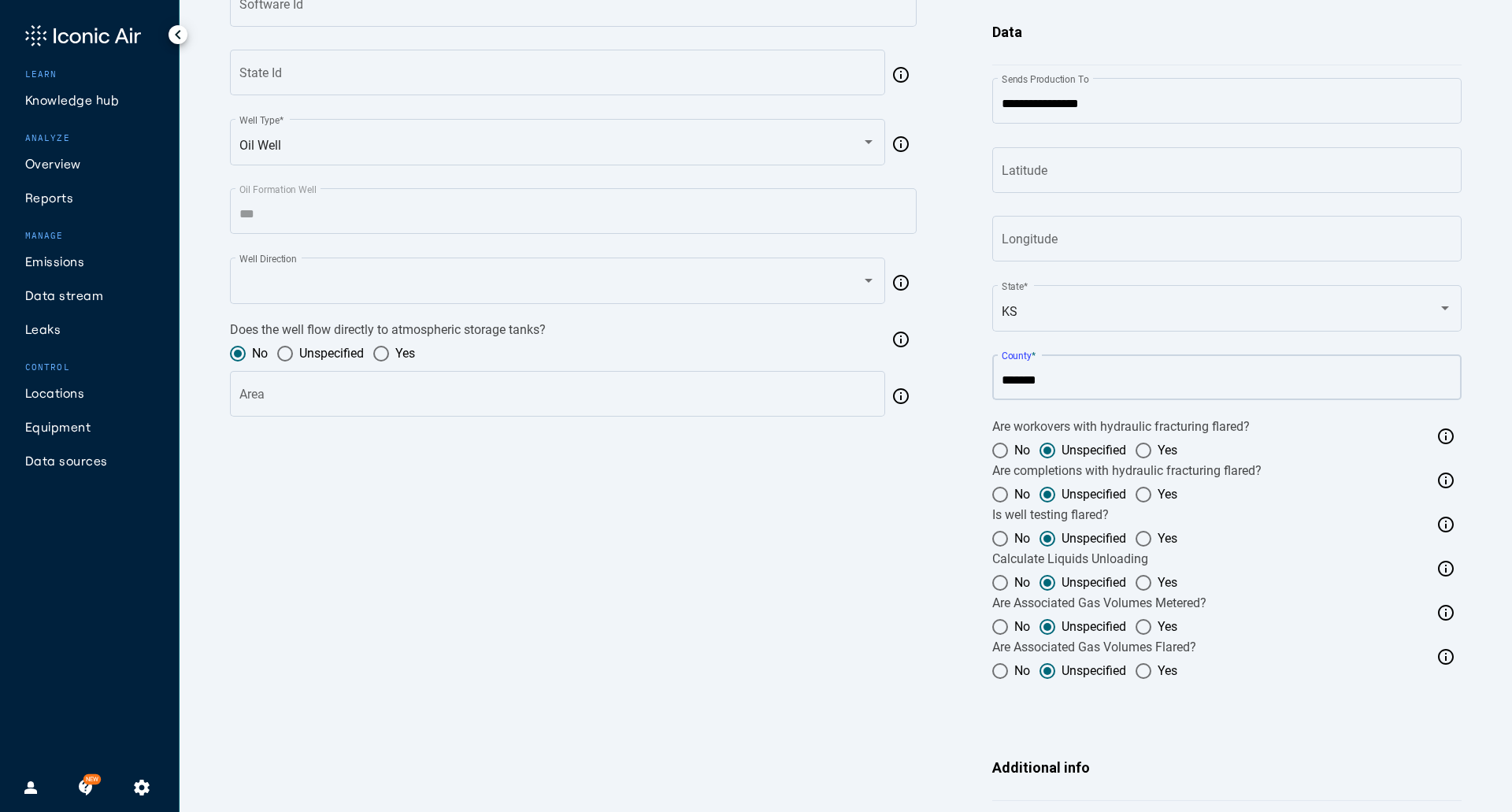 scroll, scrollTop: 630, scrollLeft: 0, axis: vertical 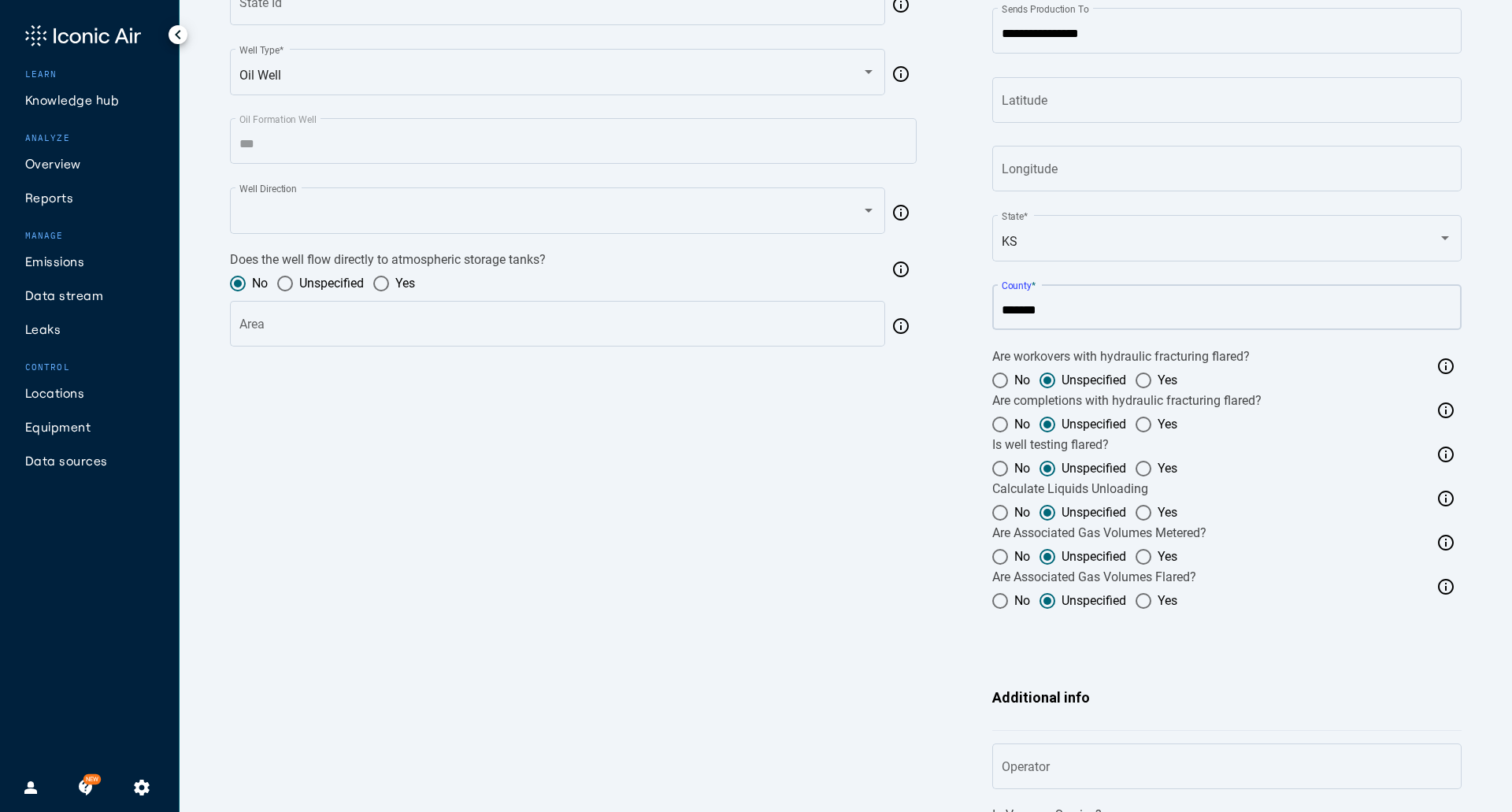 type on "*******" 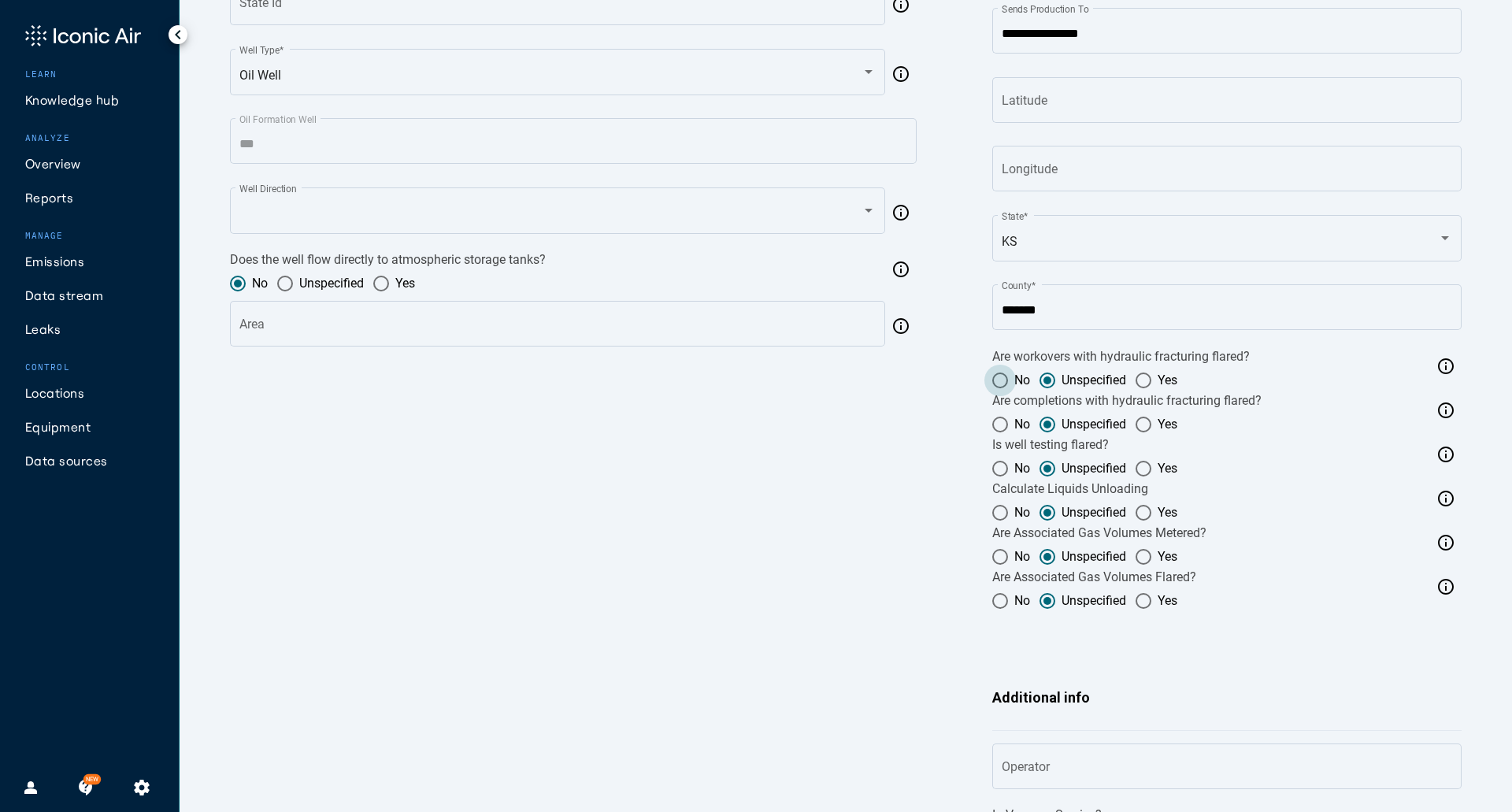 click at bounding box center (1000, 380) 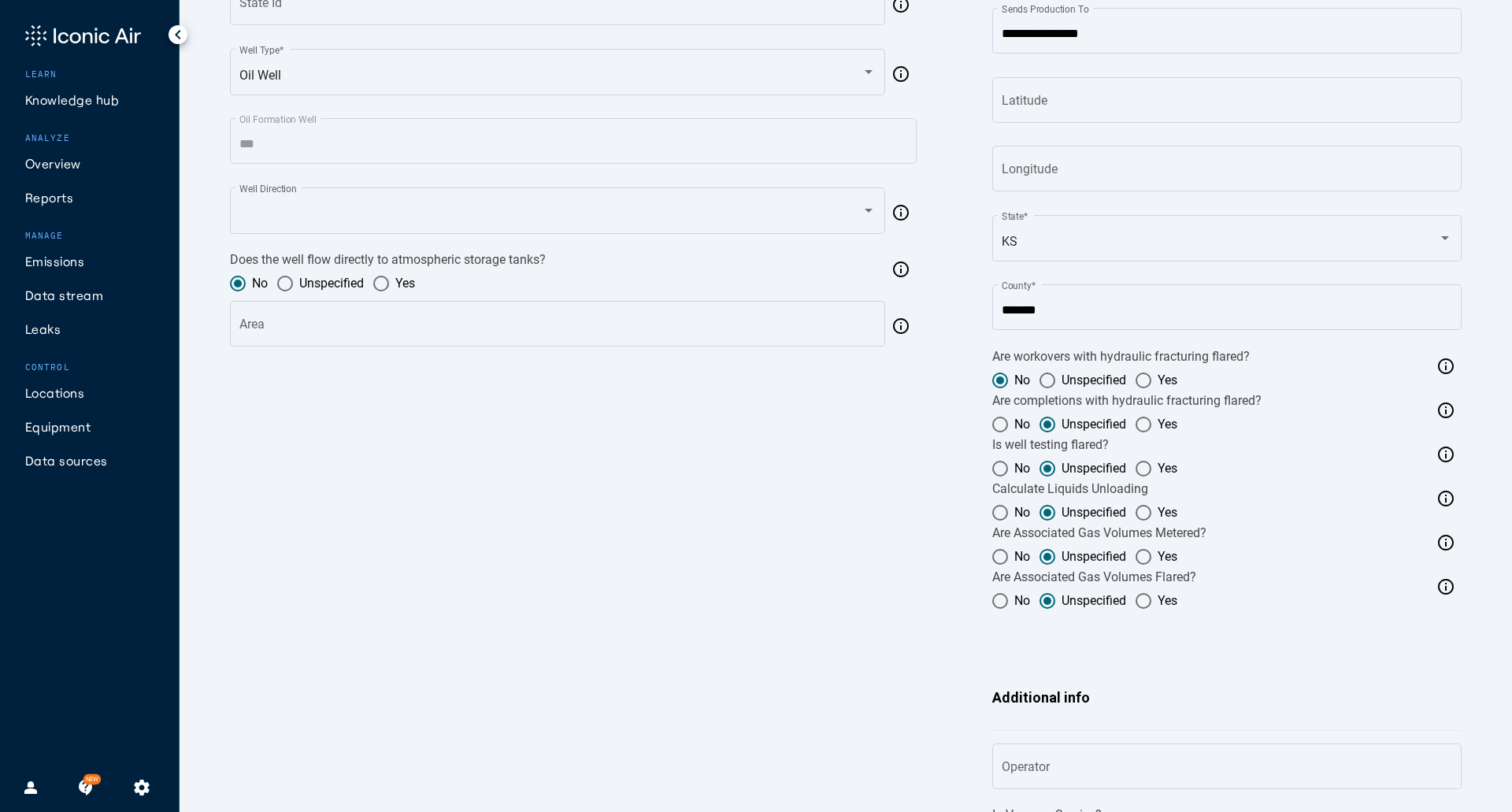click at bounding box center (1000, 425) 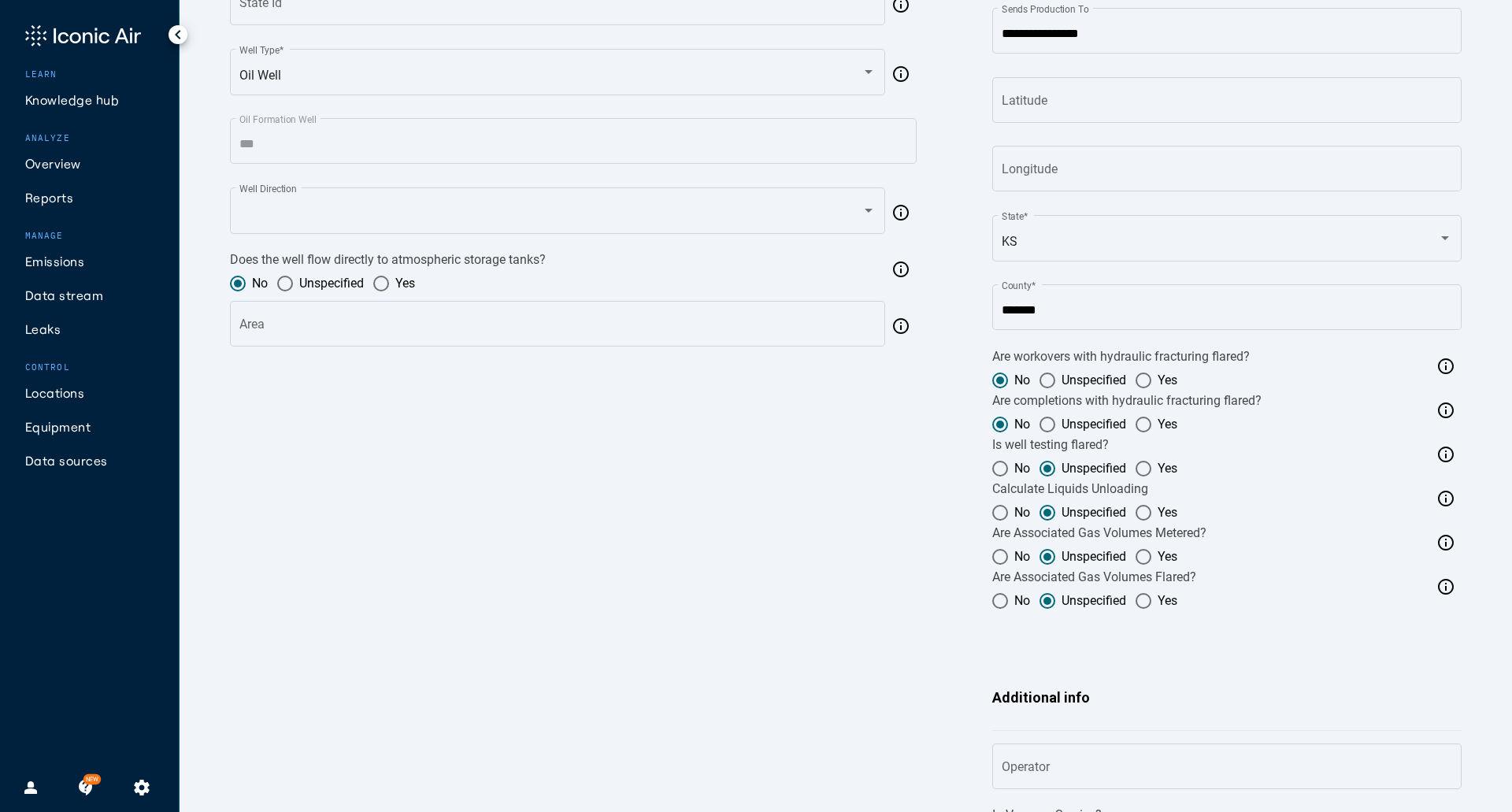 click on "No" at bounding box center (1019, 469) 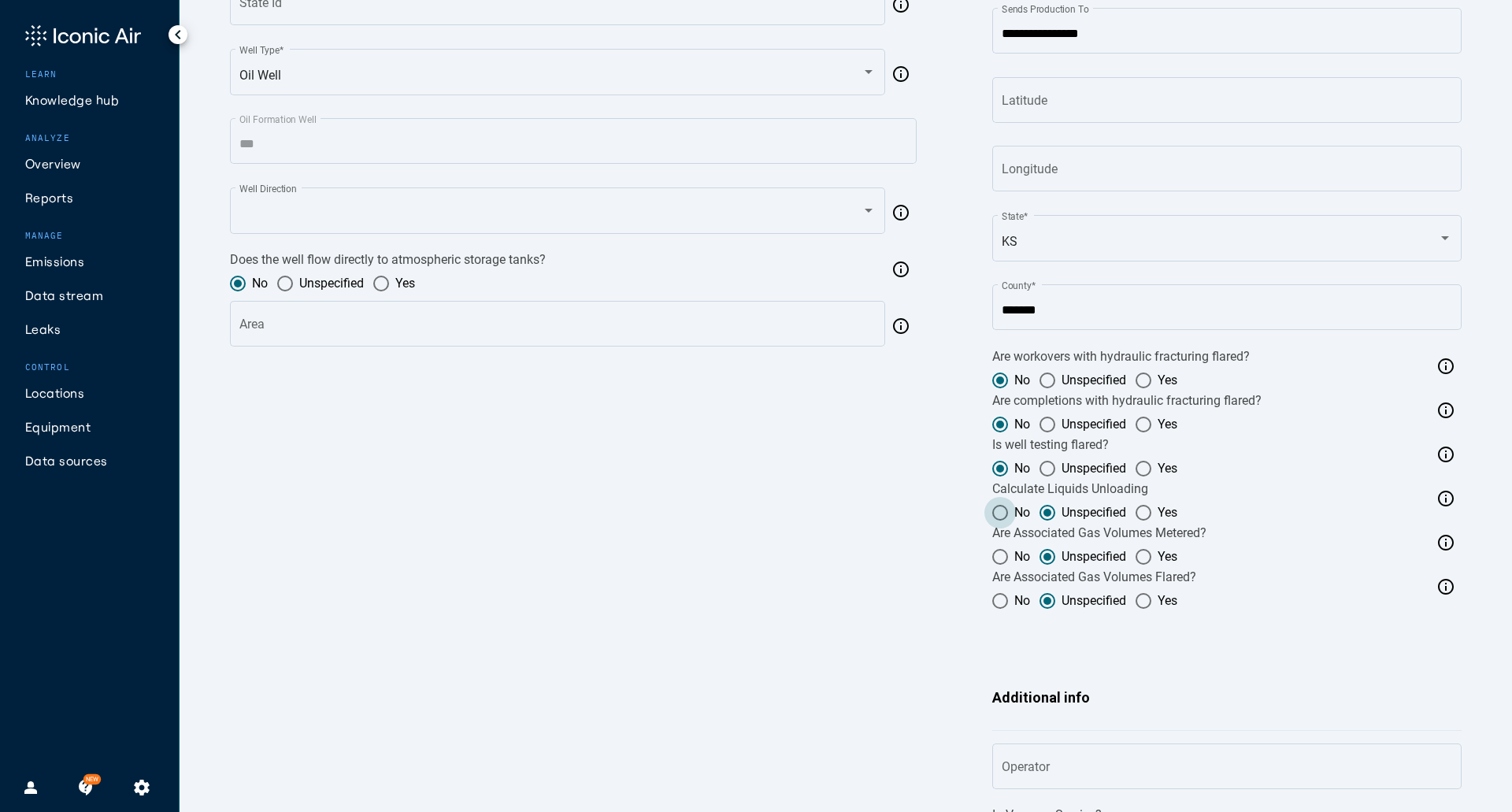 click at bounding box center [1000, 513] 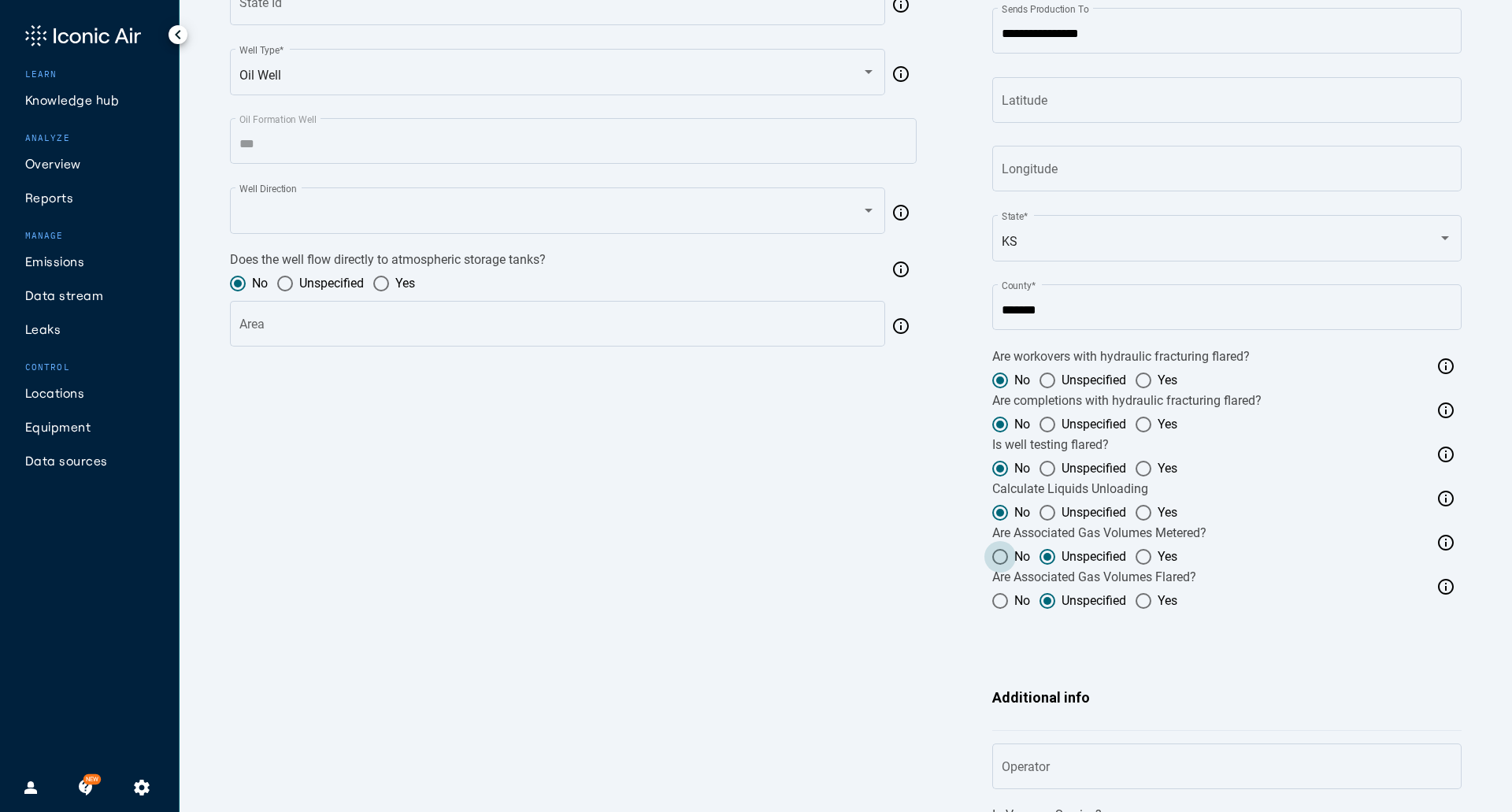 click at bounding box center (1000, 557) 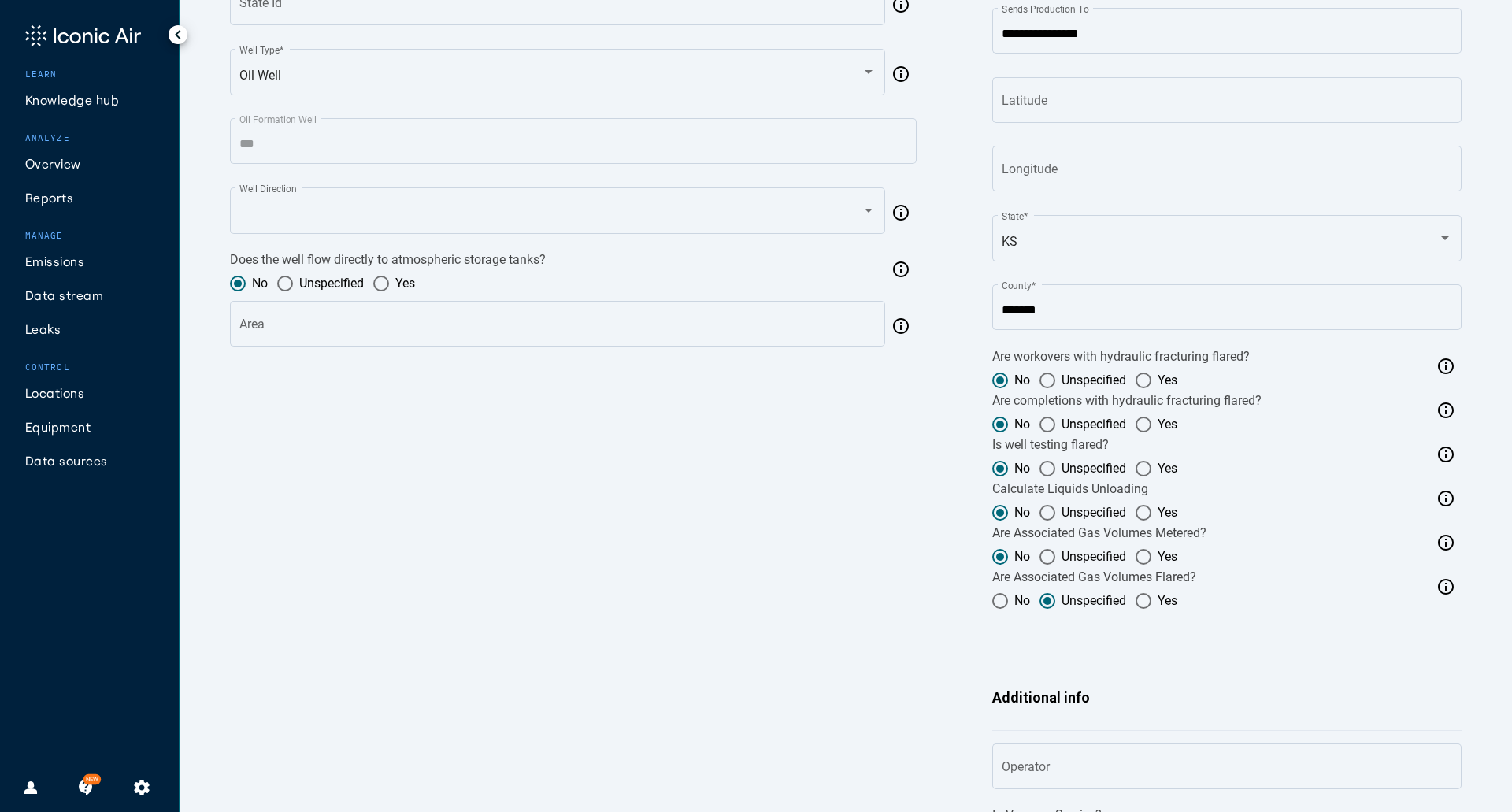 click at bounding box center [1000, 601] 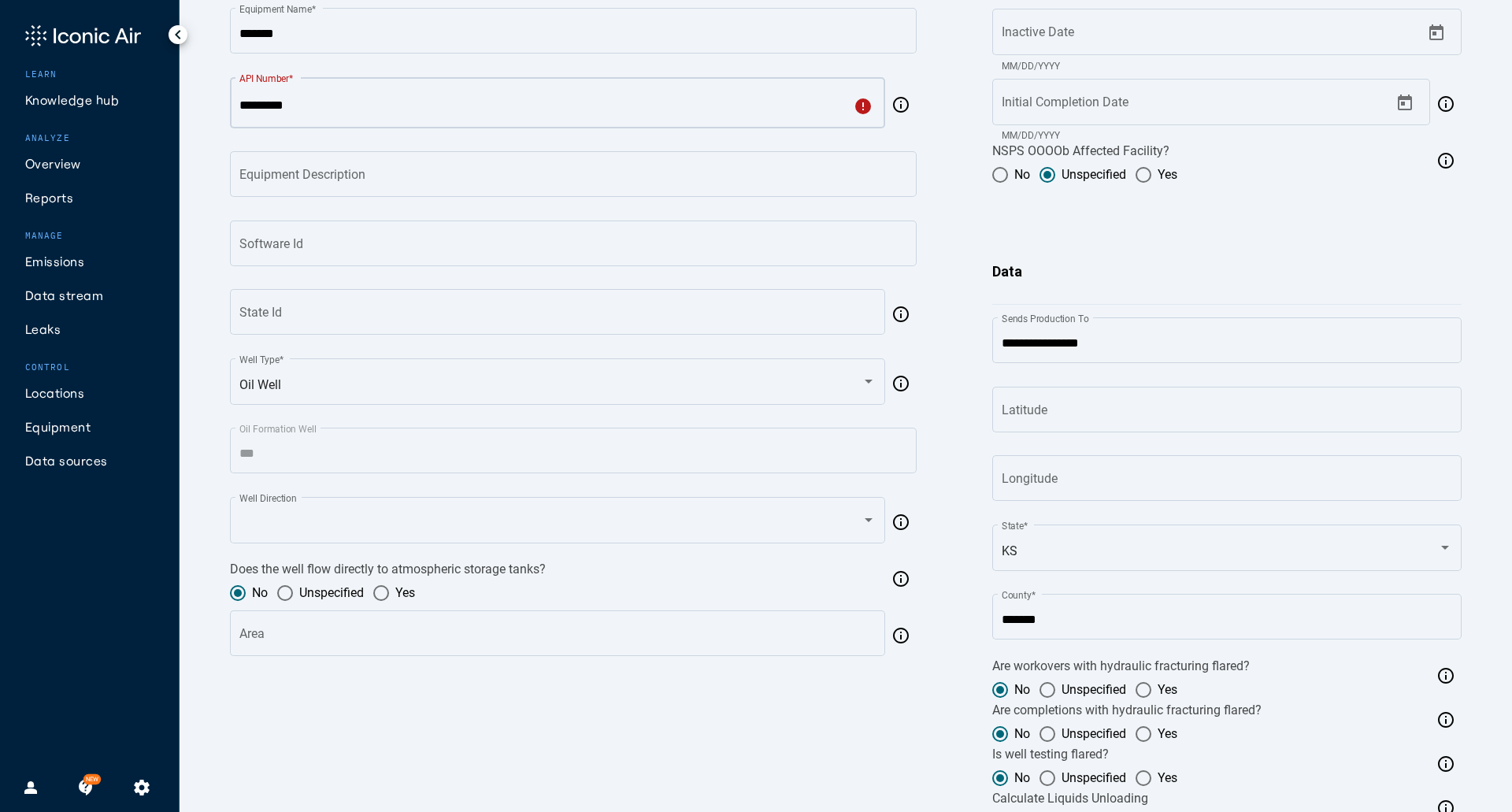 scroll, scrollTop: 208, scrollLeft: 0, axis: vertical 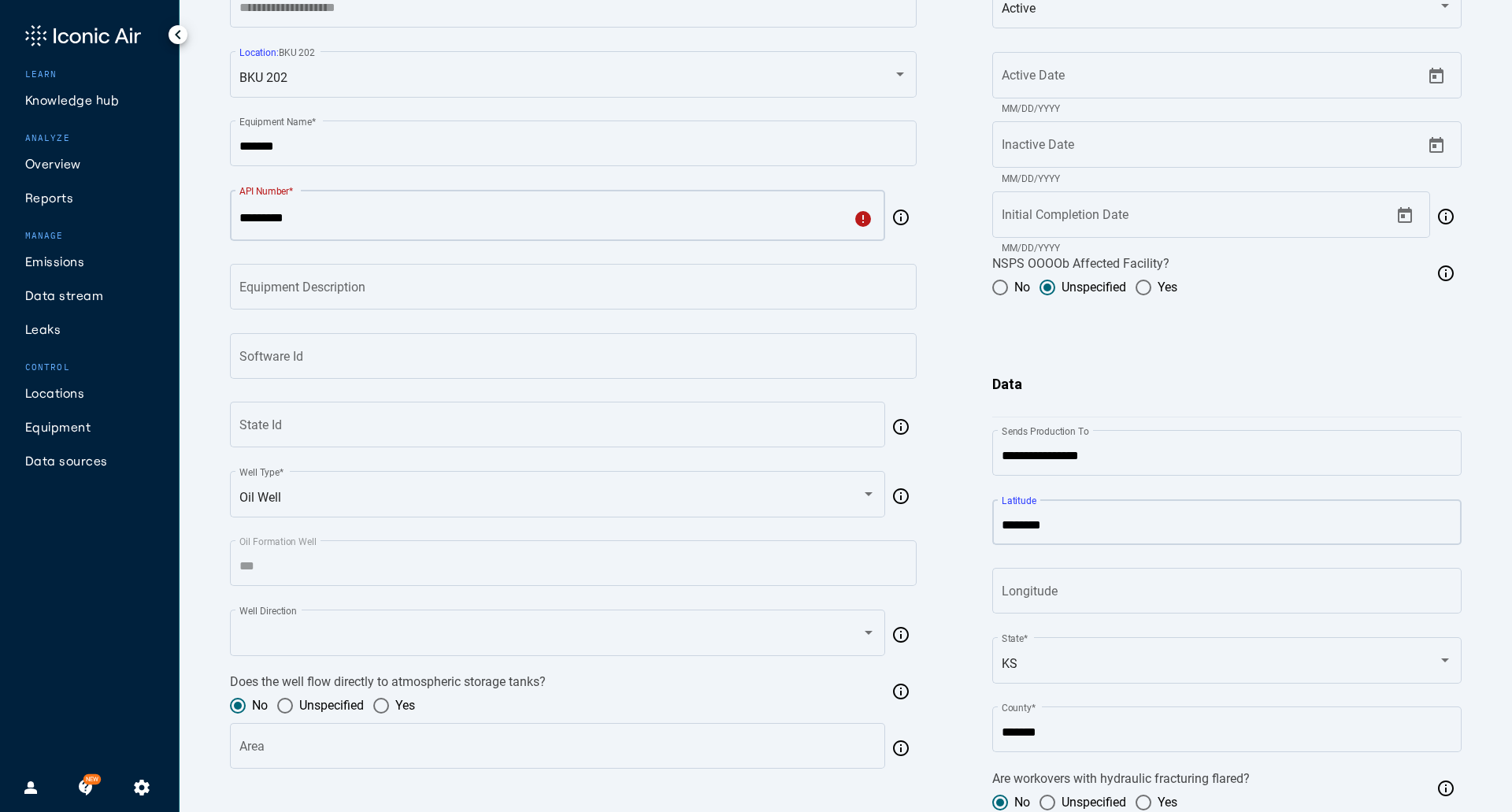 click on "Latitude" at bounding box center (1227, 525) 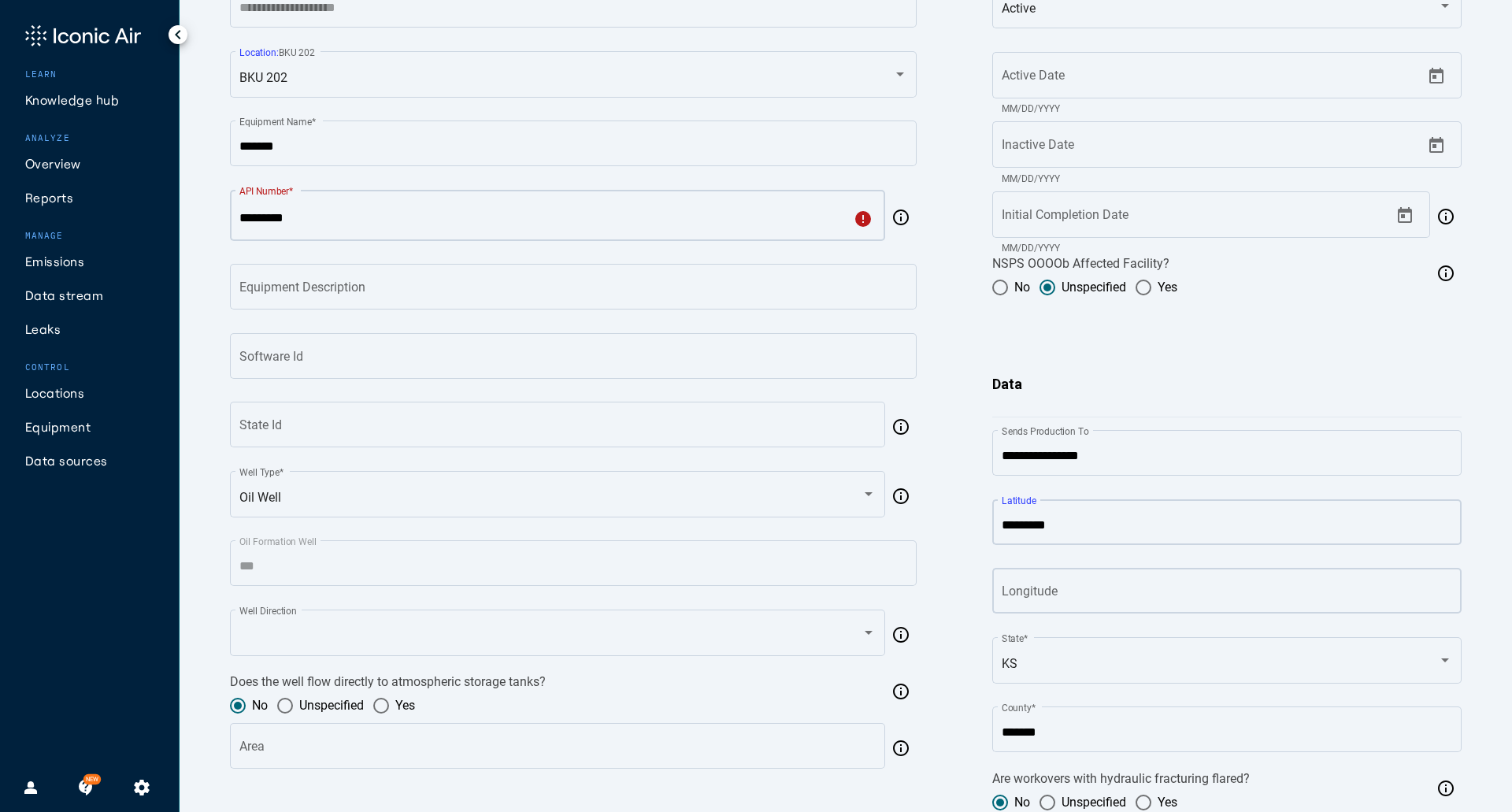 type on "*********" 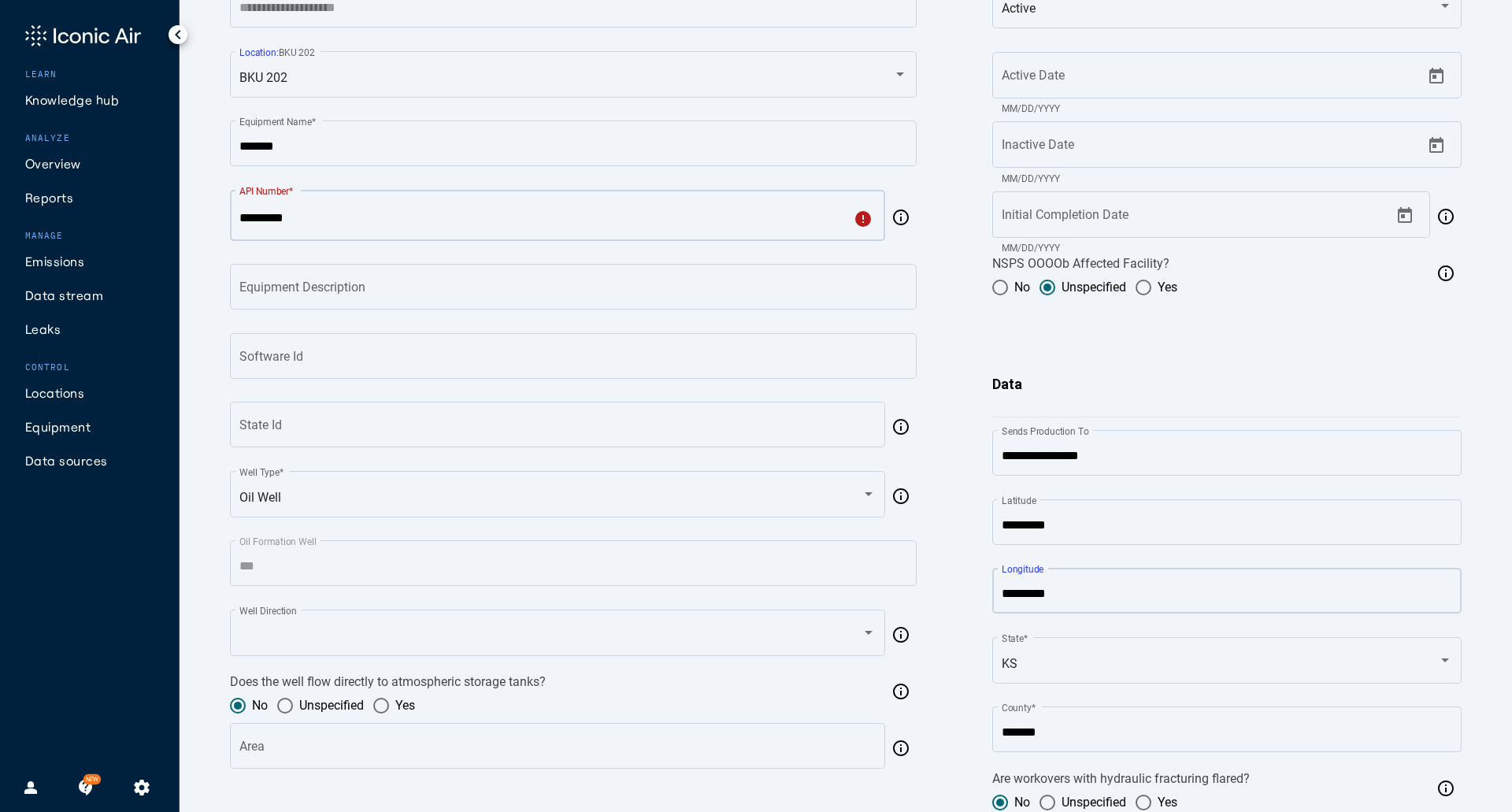 click on "Longitude" at bounding box center (1227, 594) 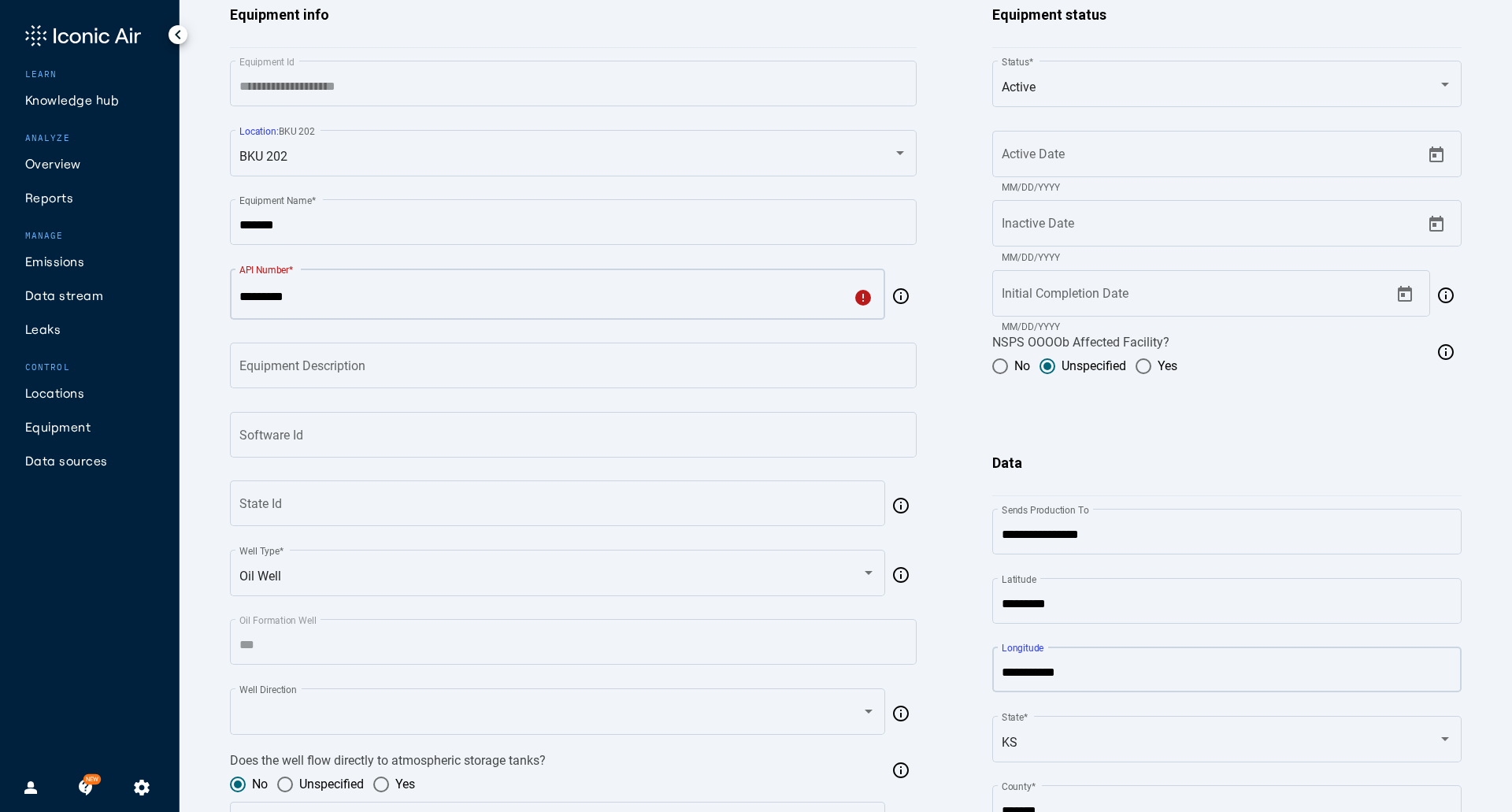 scroll, scrollTop: 0, scrollLeft: 0, axis: both 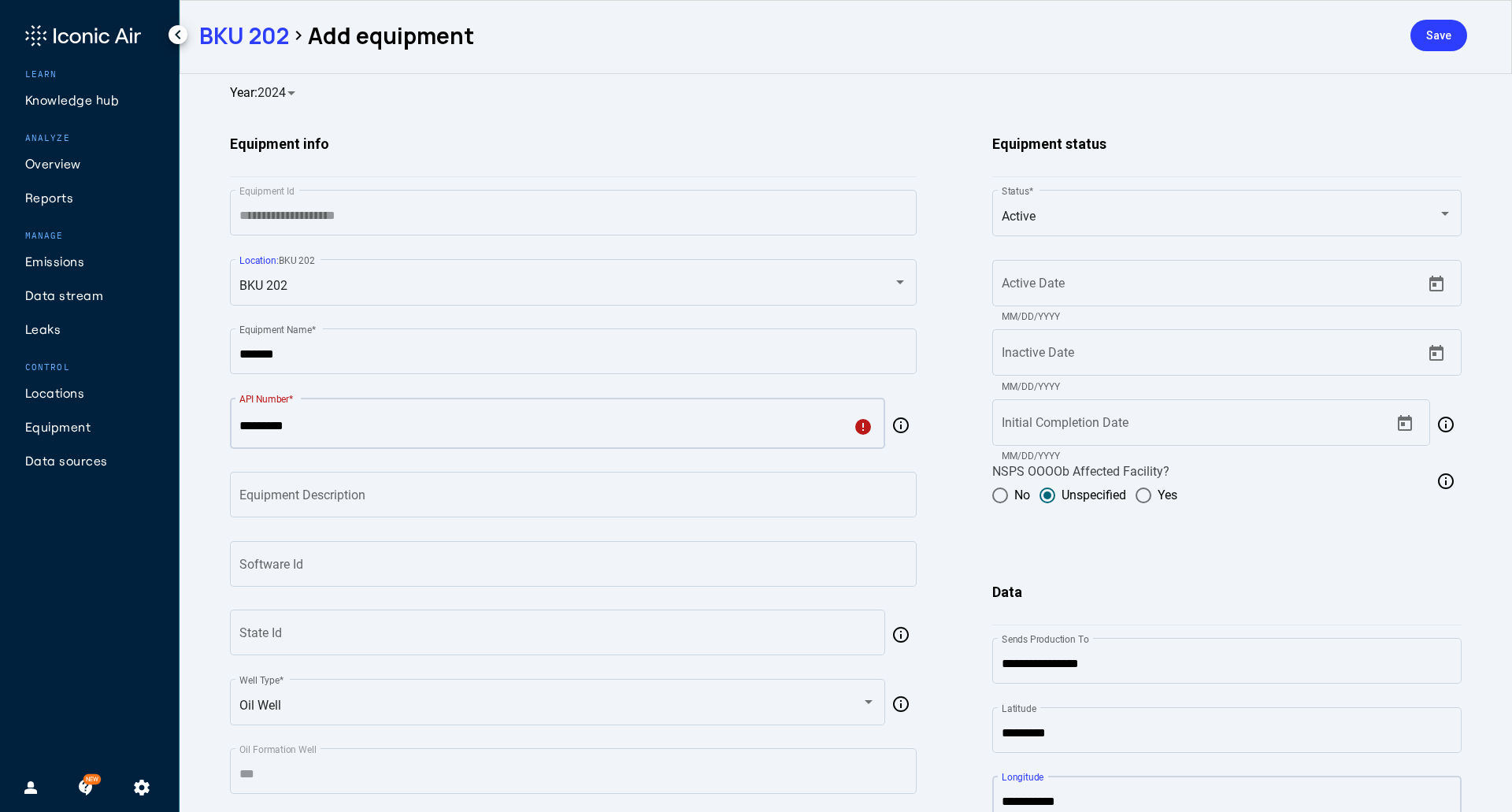 type on "**********" 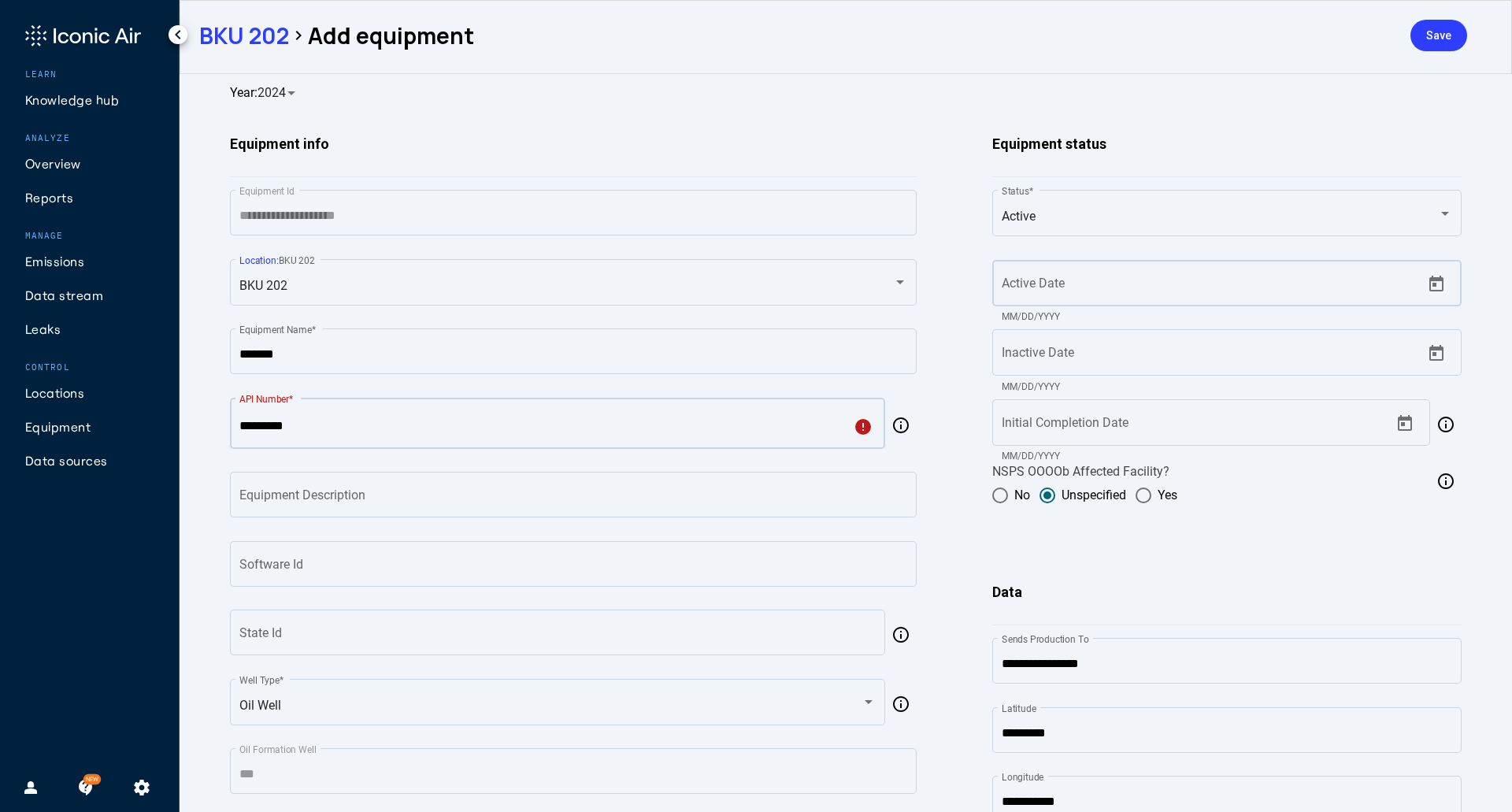click on "Active Date" 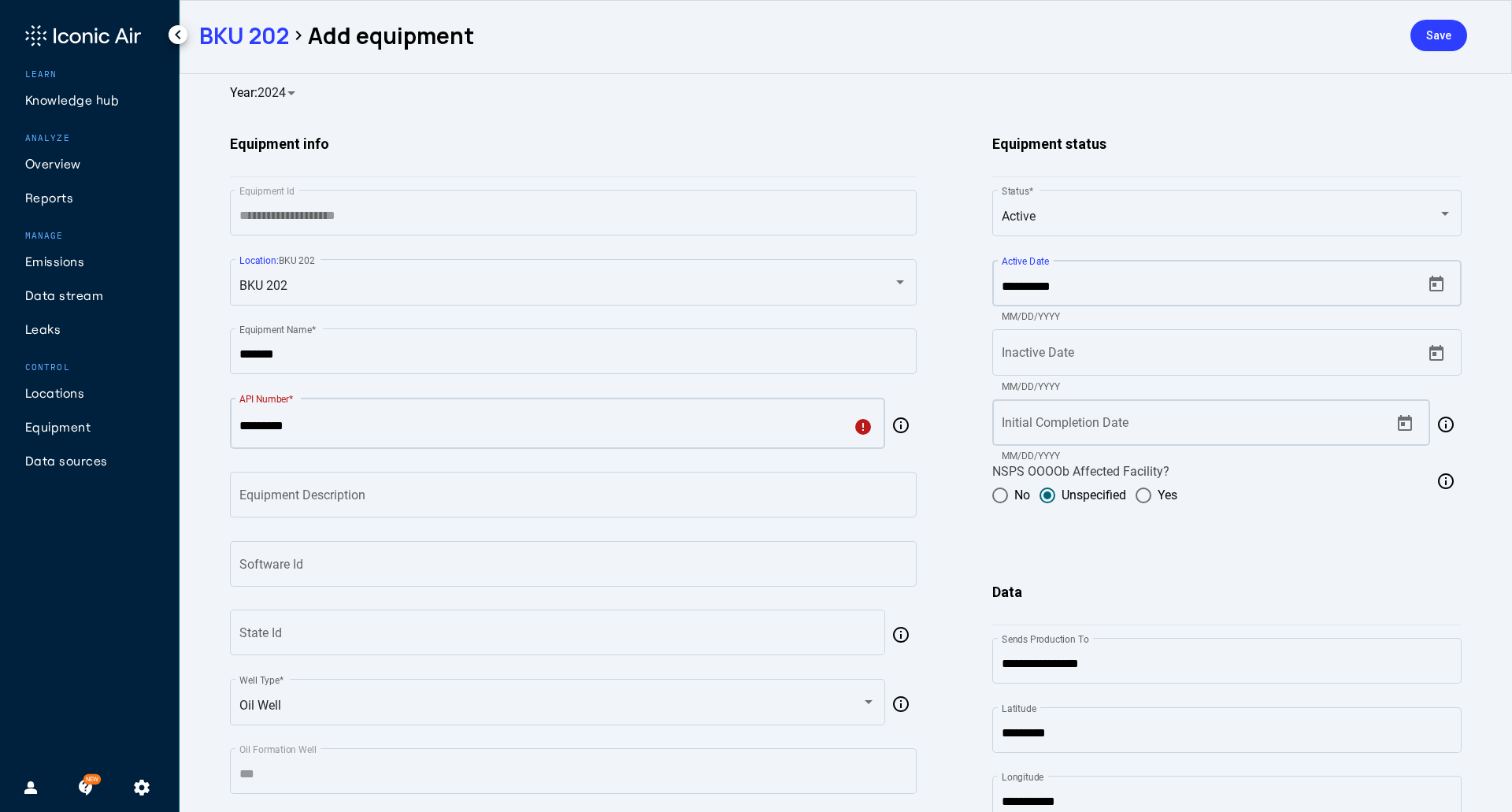 type on "*********" 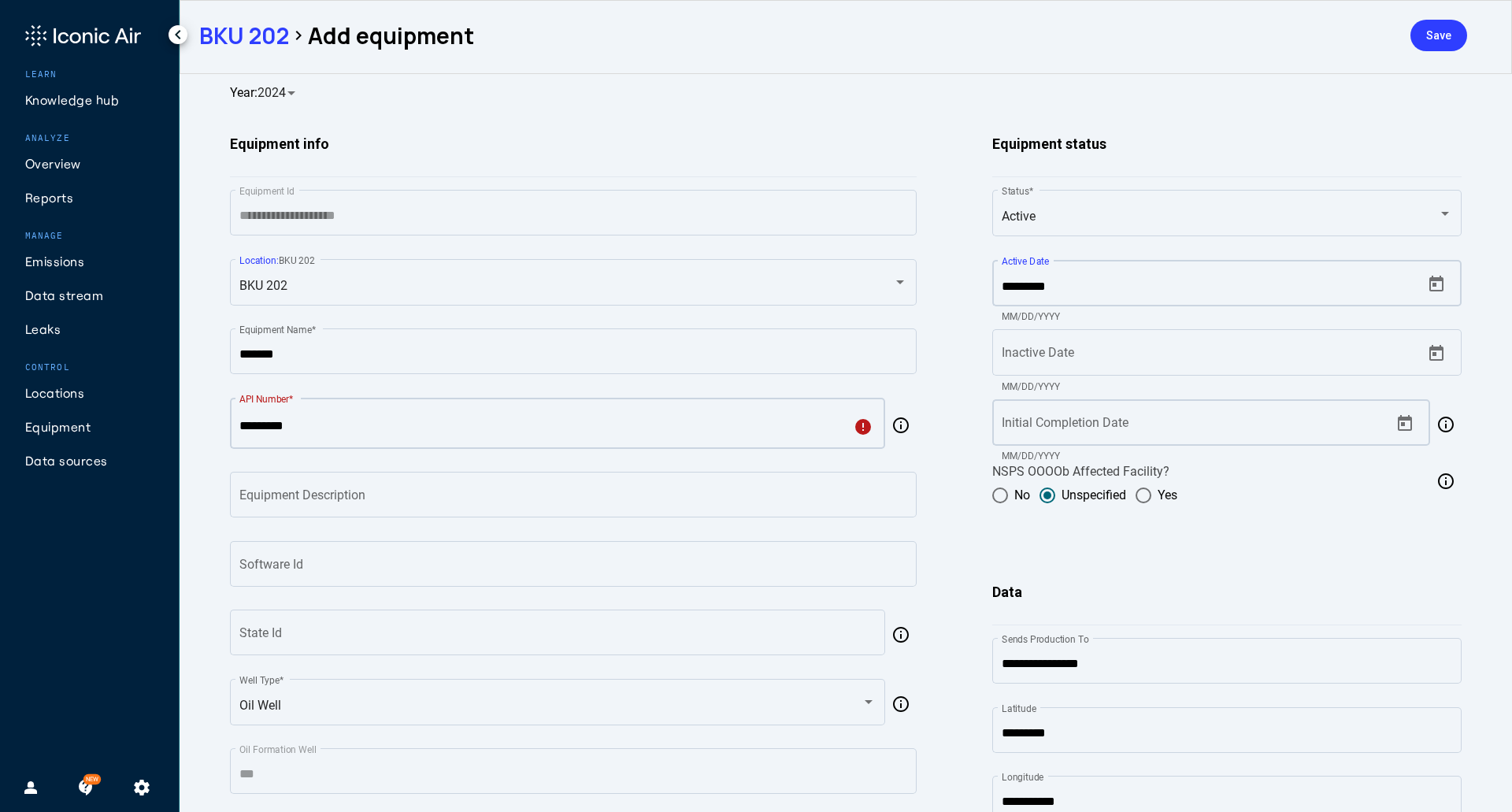 click on "Initial Completion Date" at bounding box center [1195, 426] 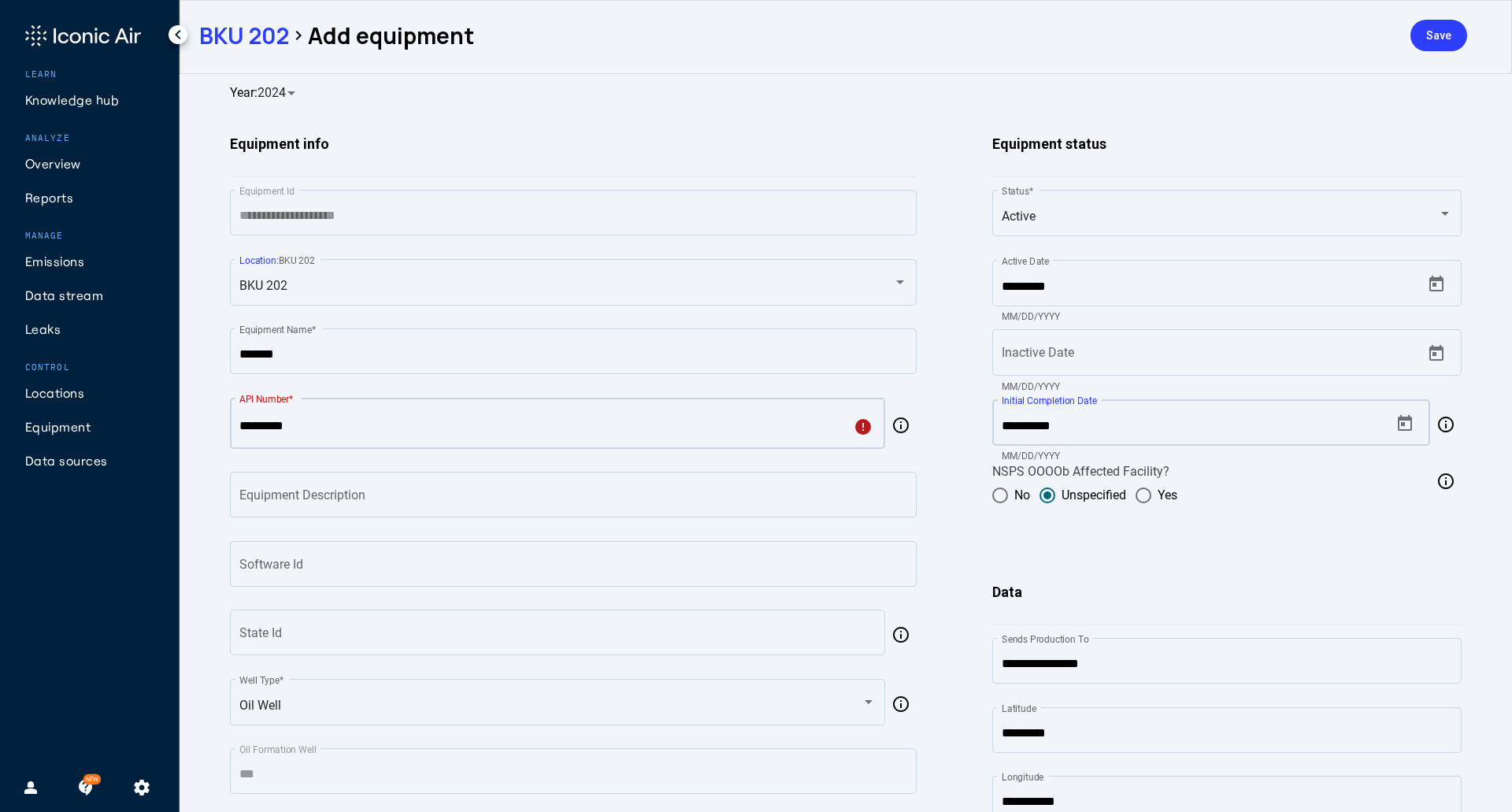 type on "*********" 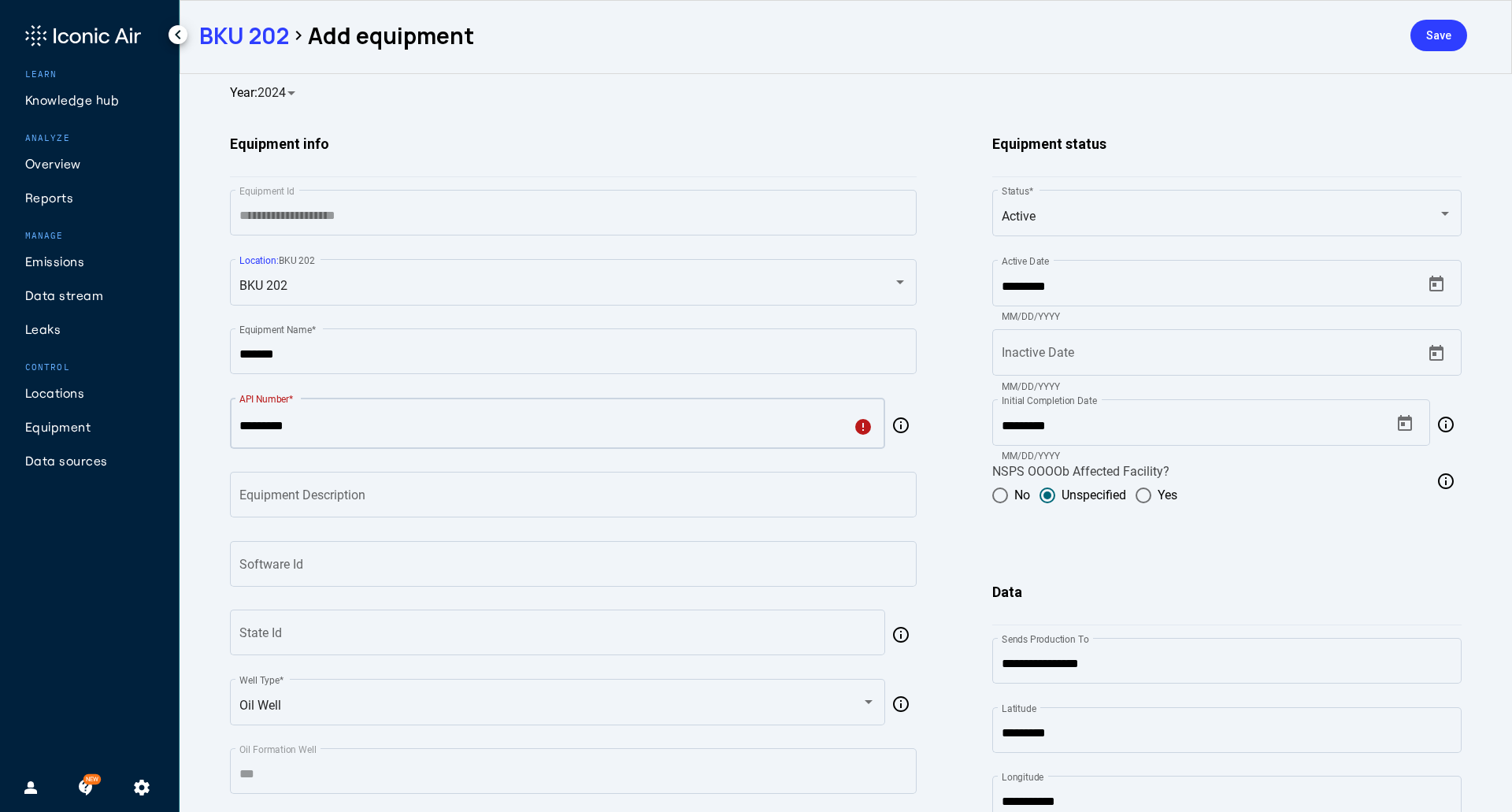 click on "*********" at bounding box center [545, 426] 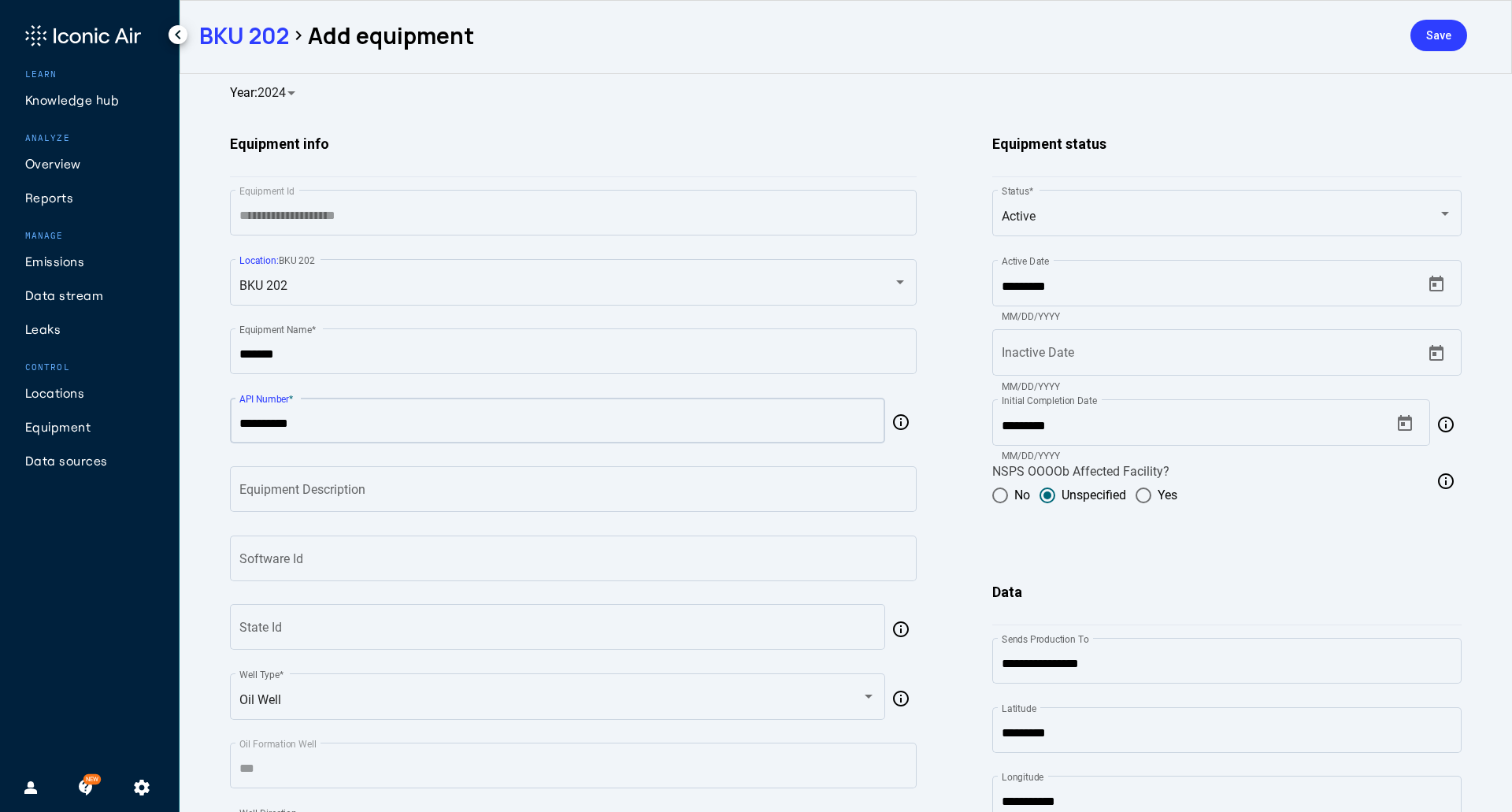 type on "**********" 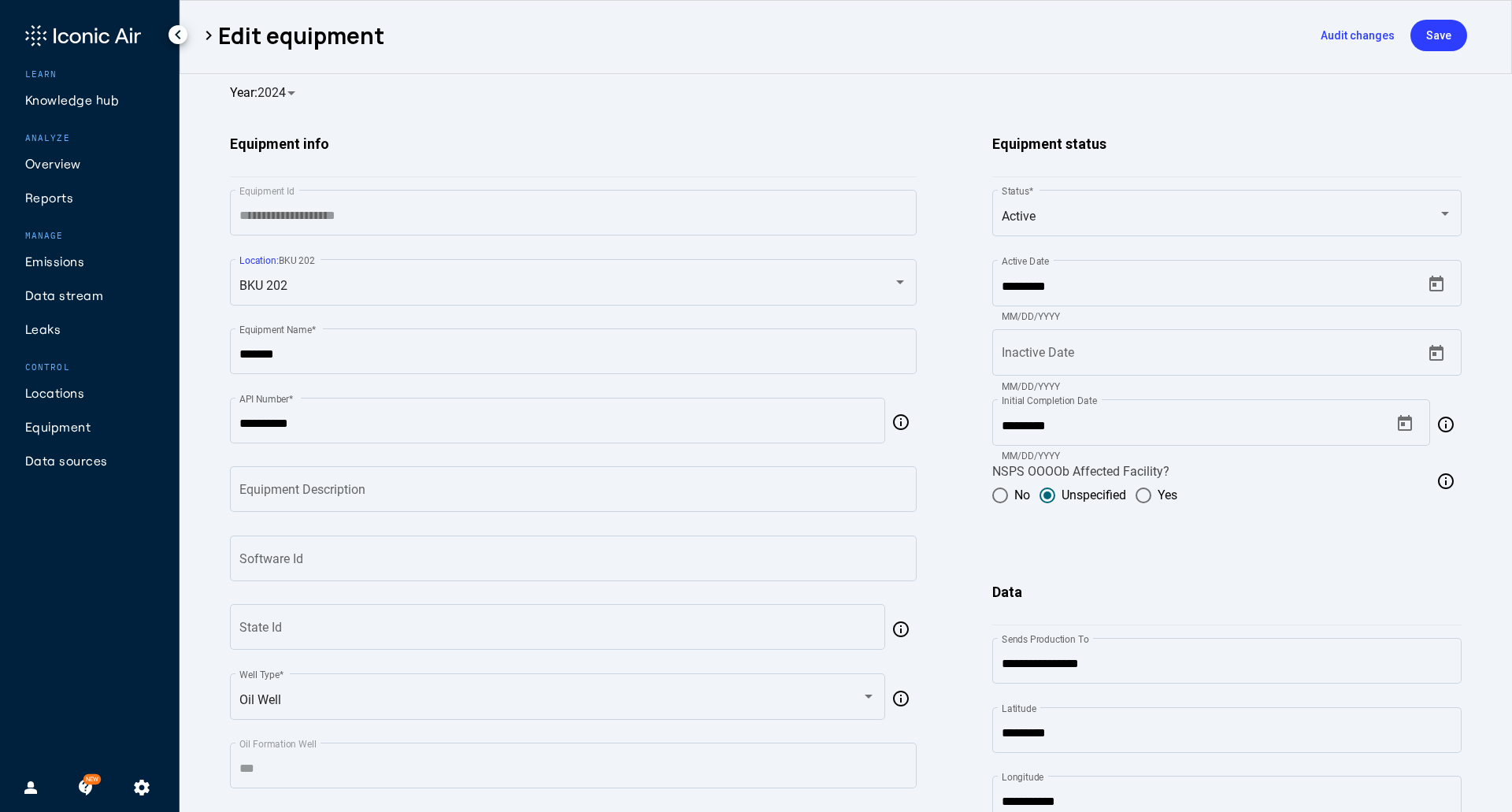 click on "Locations" 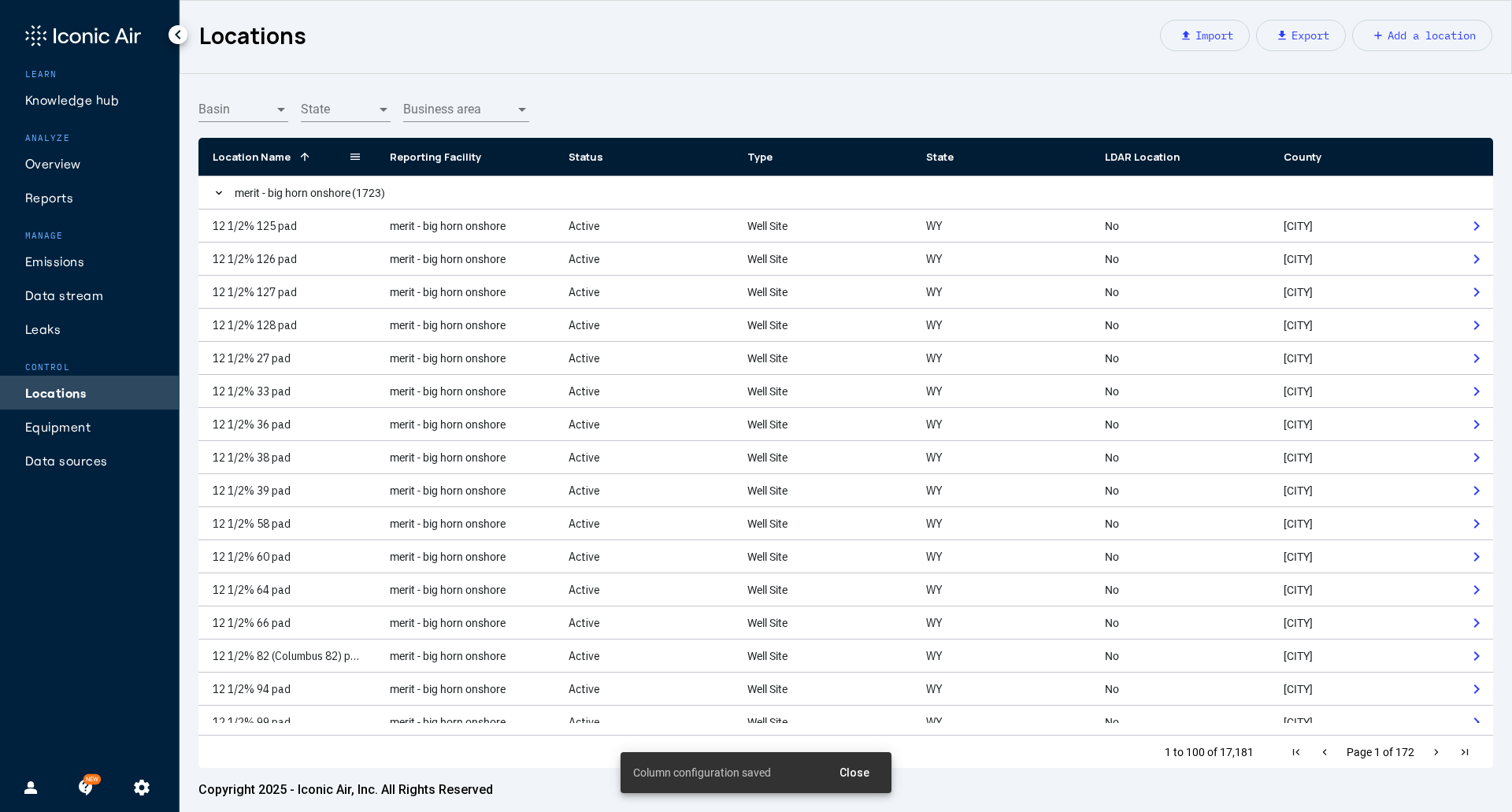 click 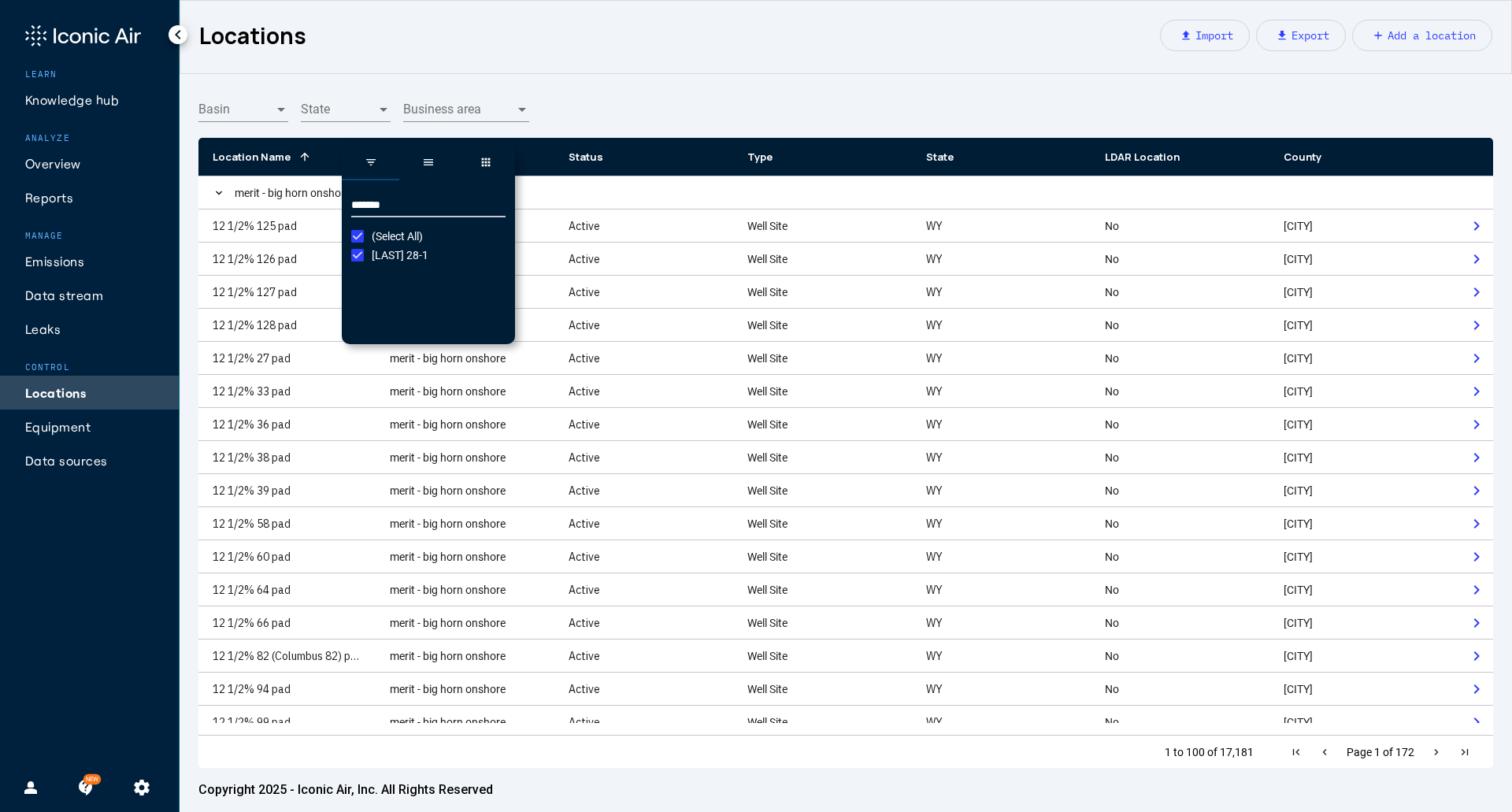 type on "*******" 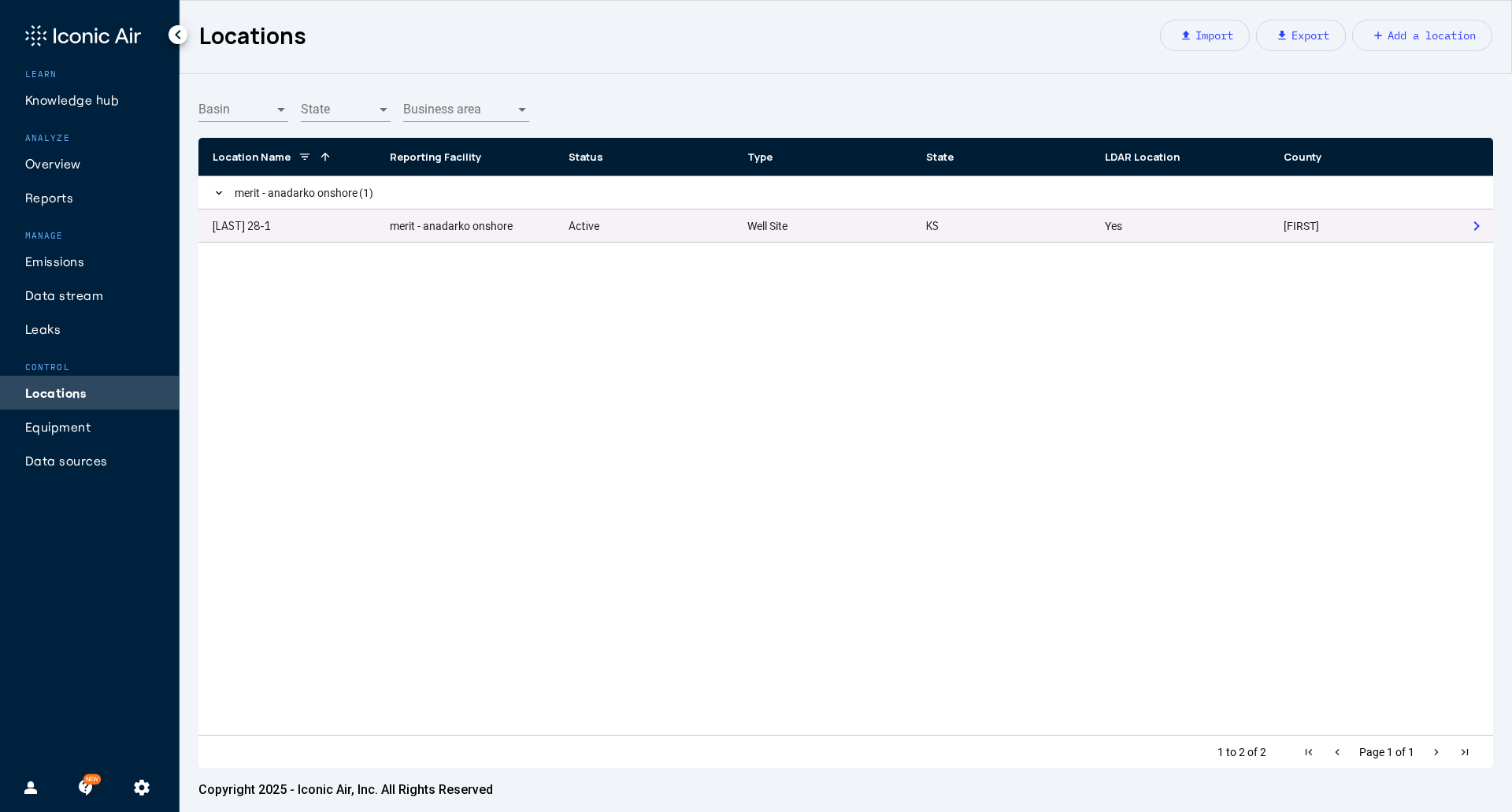 click on "Well Site" 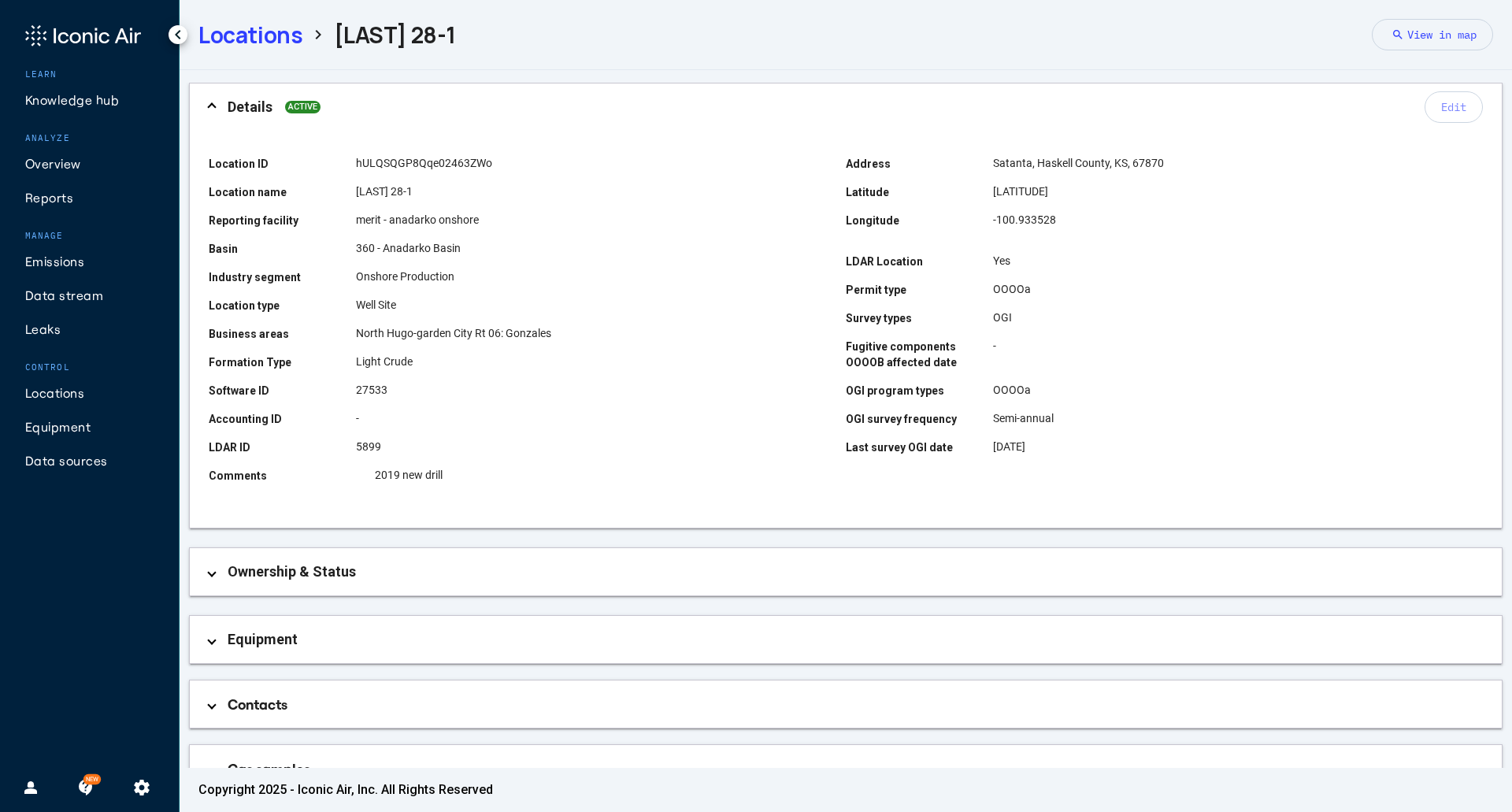 drag, startPoint x: 305, startPoint y: 557, endPoint x: 549, endPoint y: 512, distance: 248.11489 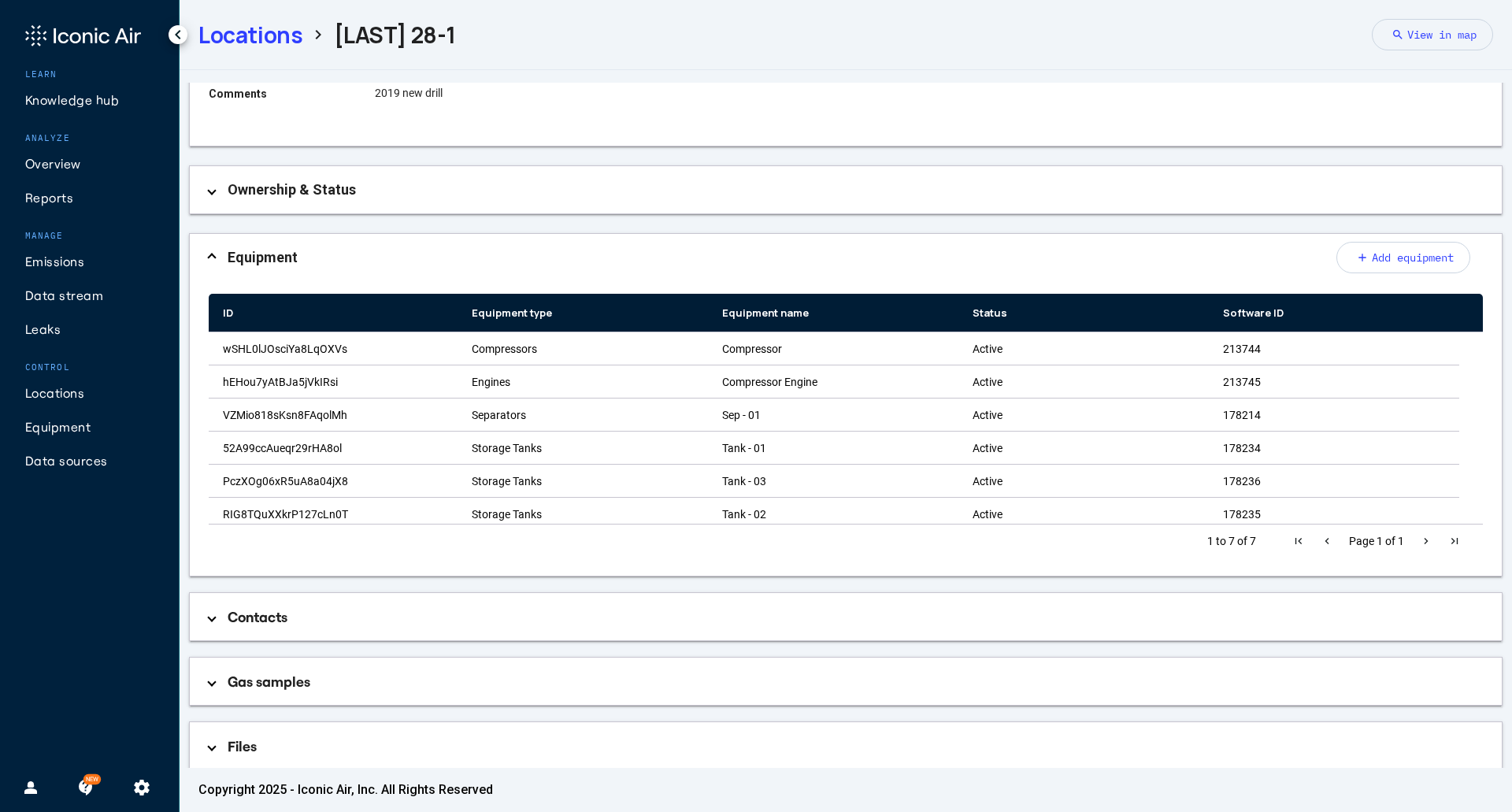 scroll, scrollTop: 405, scrollLeft: 0, axis: vertical 